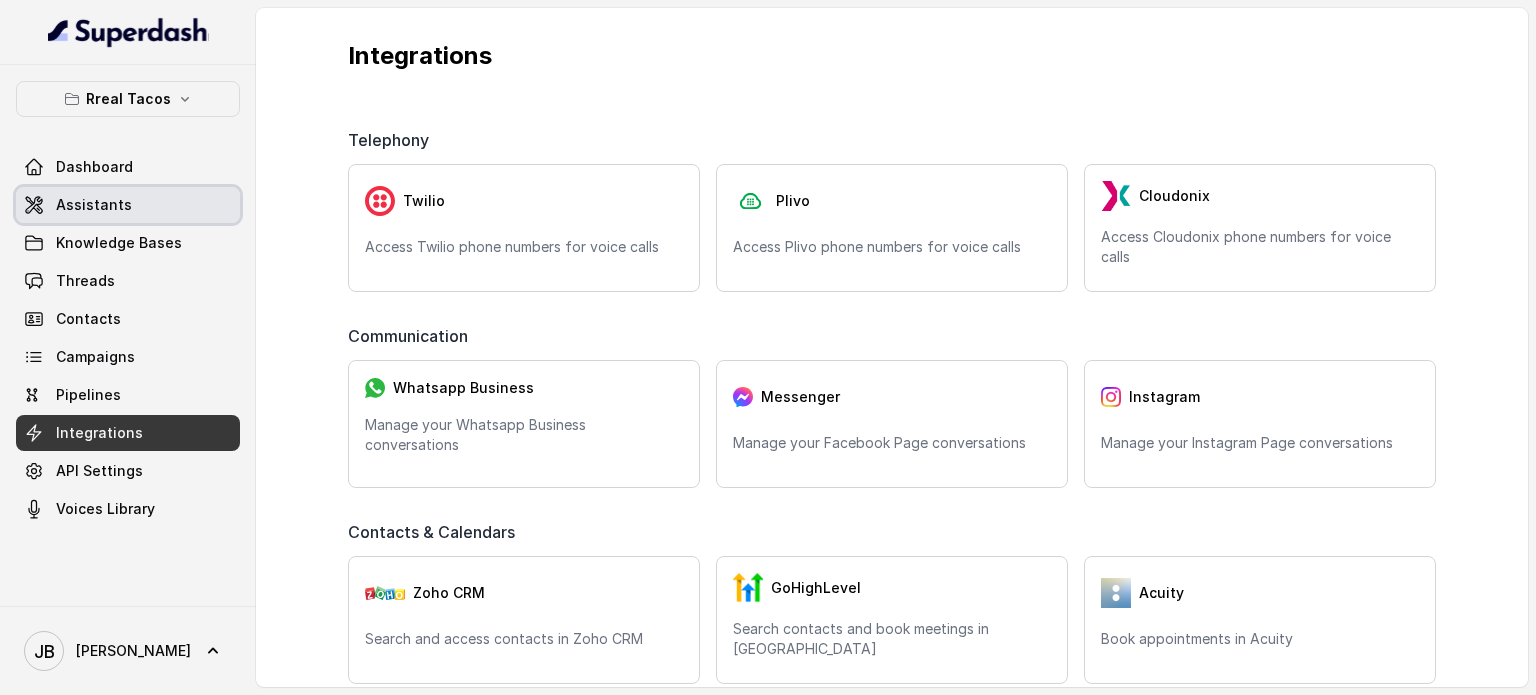 scroll, scrollTop: 0, scrollLeft: 0, axis: both 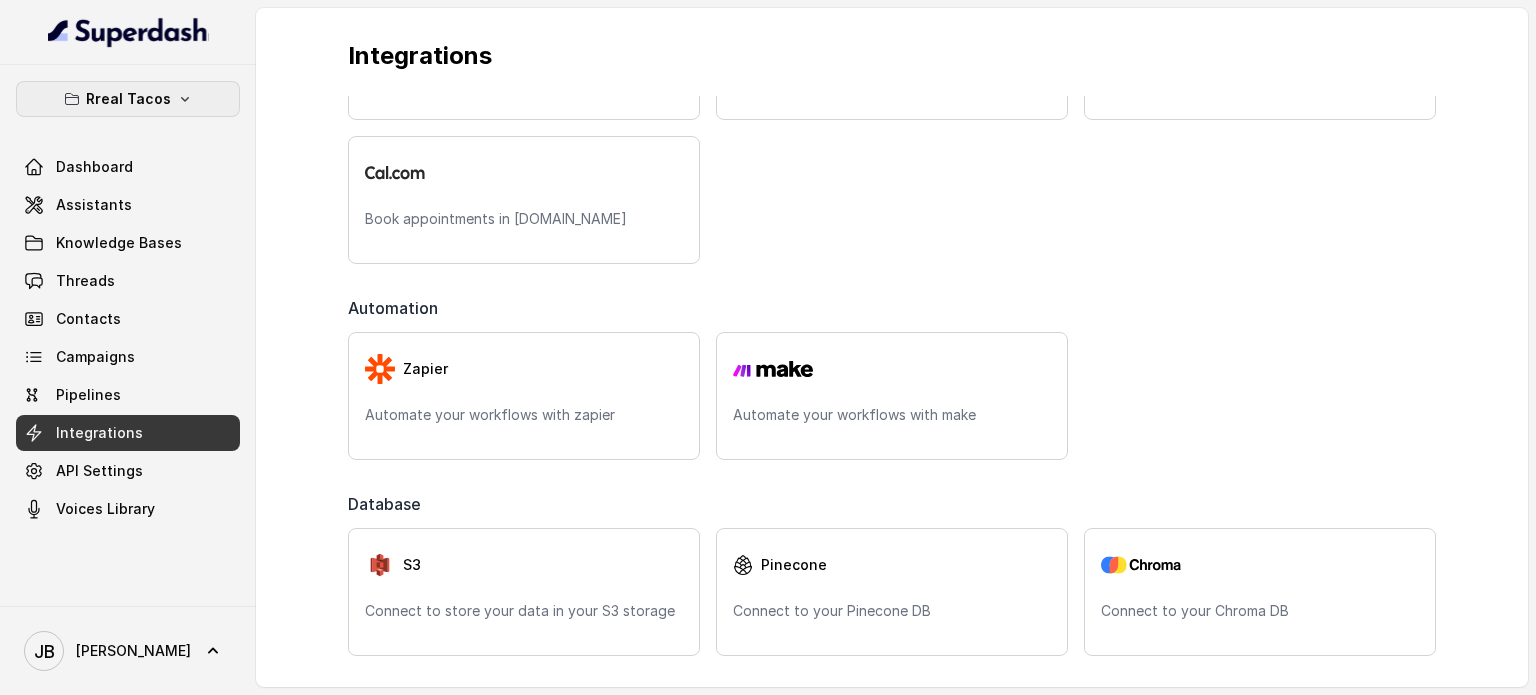 click on "Rreal Tacos" at bounding box center (128, 99) 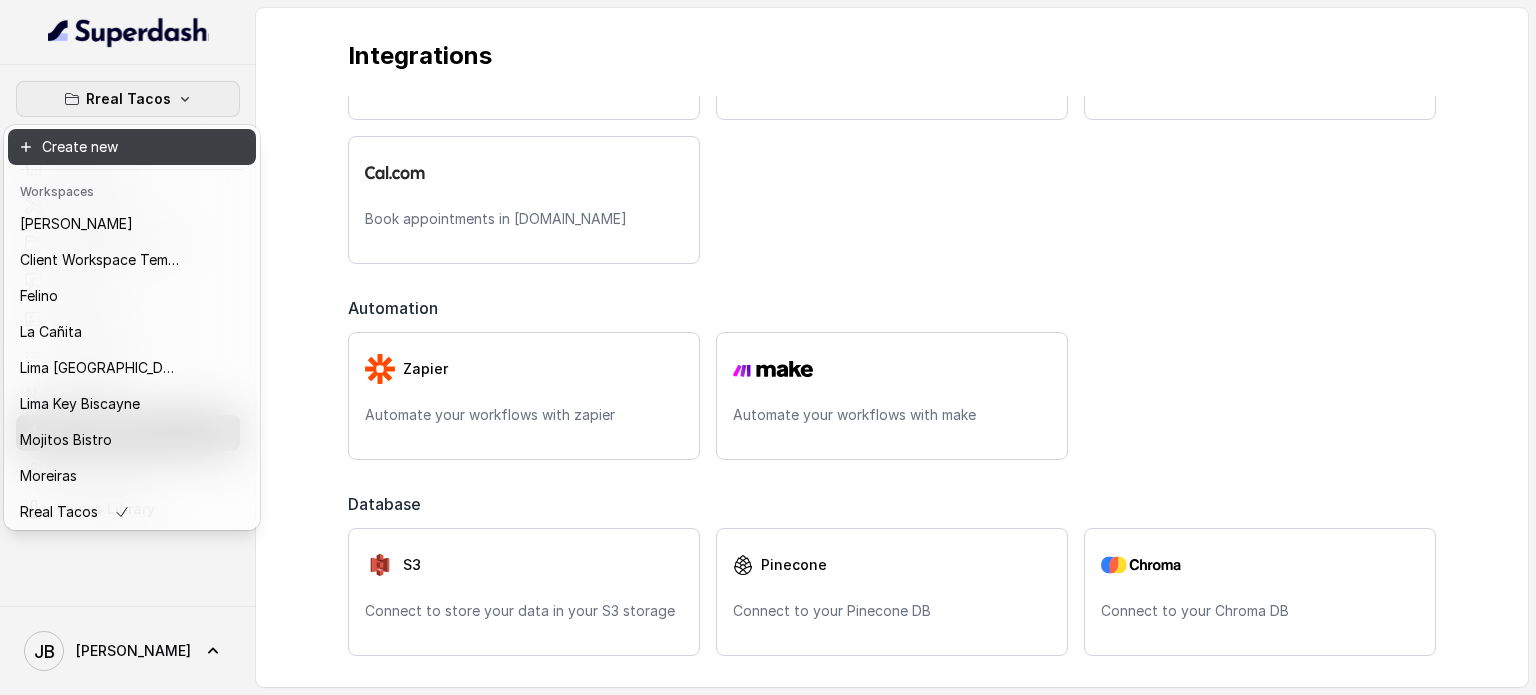 click on "Rreal Tacos" at bounding box center [128, 99] 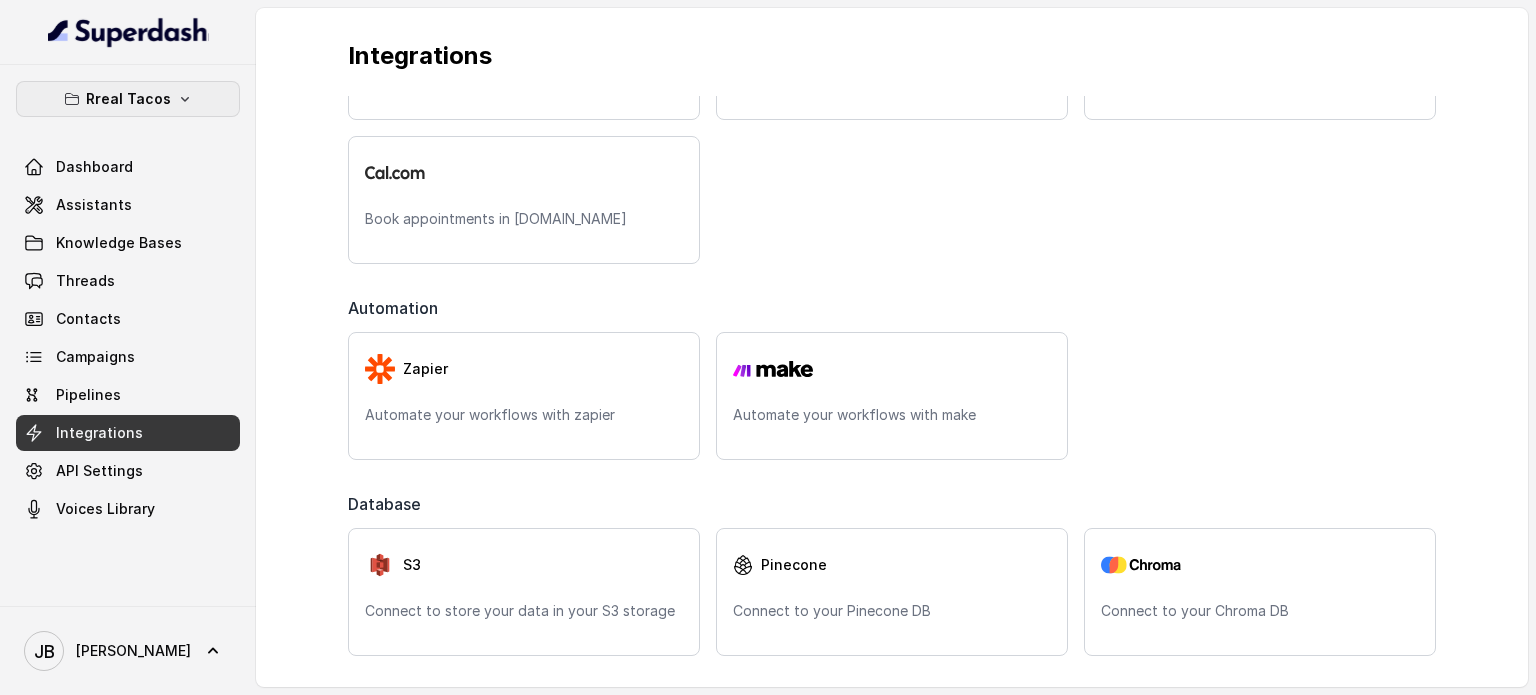 type 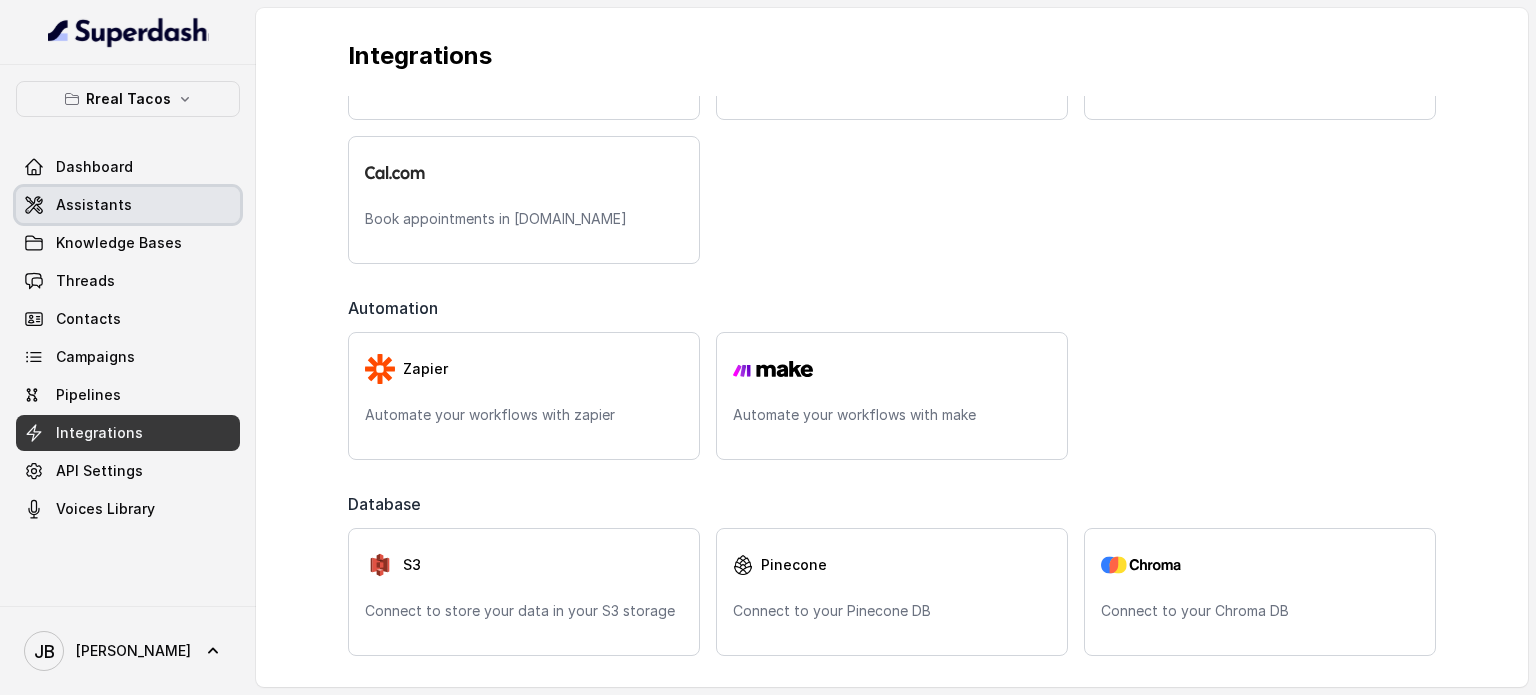 click on "Assistants" at bounding box center [94, 205] 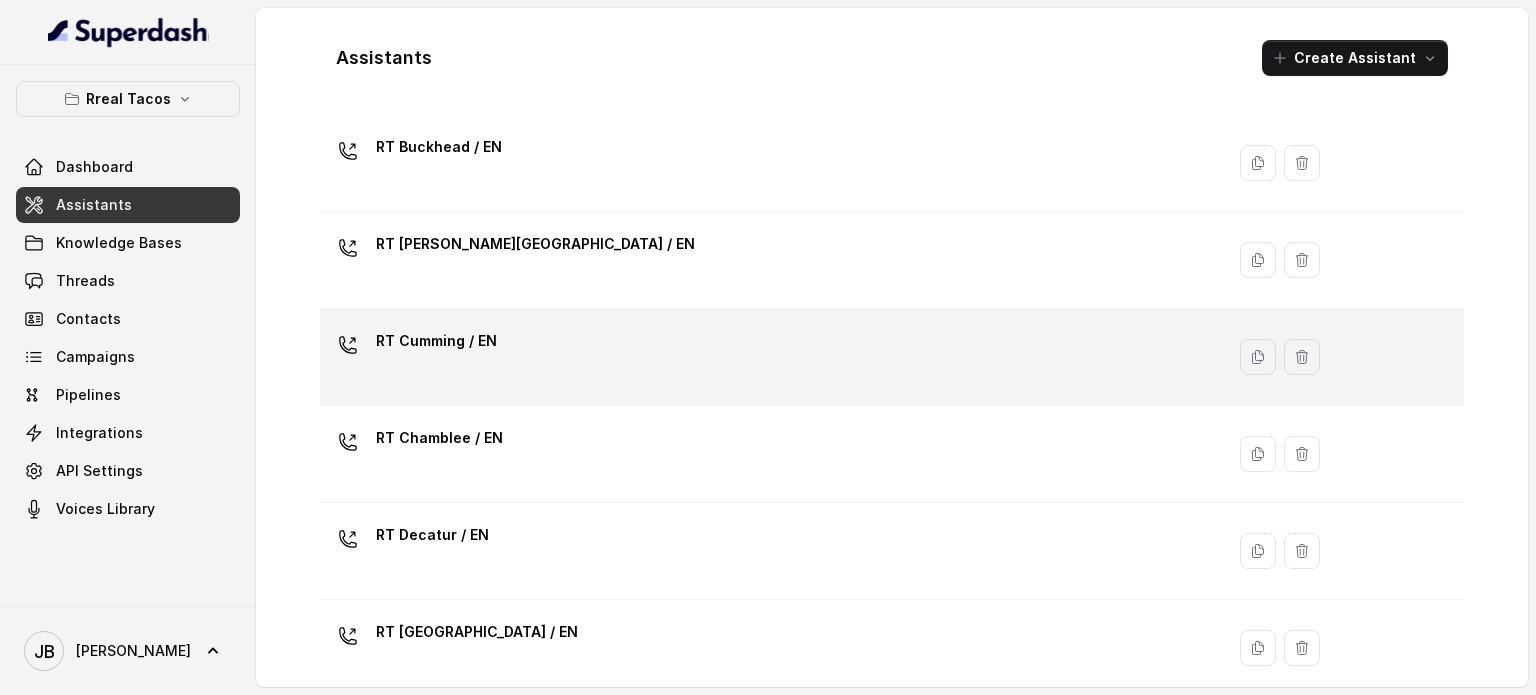 scroll, scrollTop: 300, scrollLeft: 0, axis: vertical 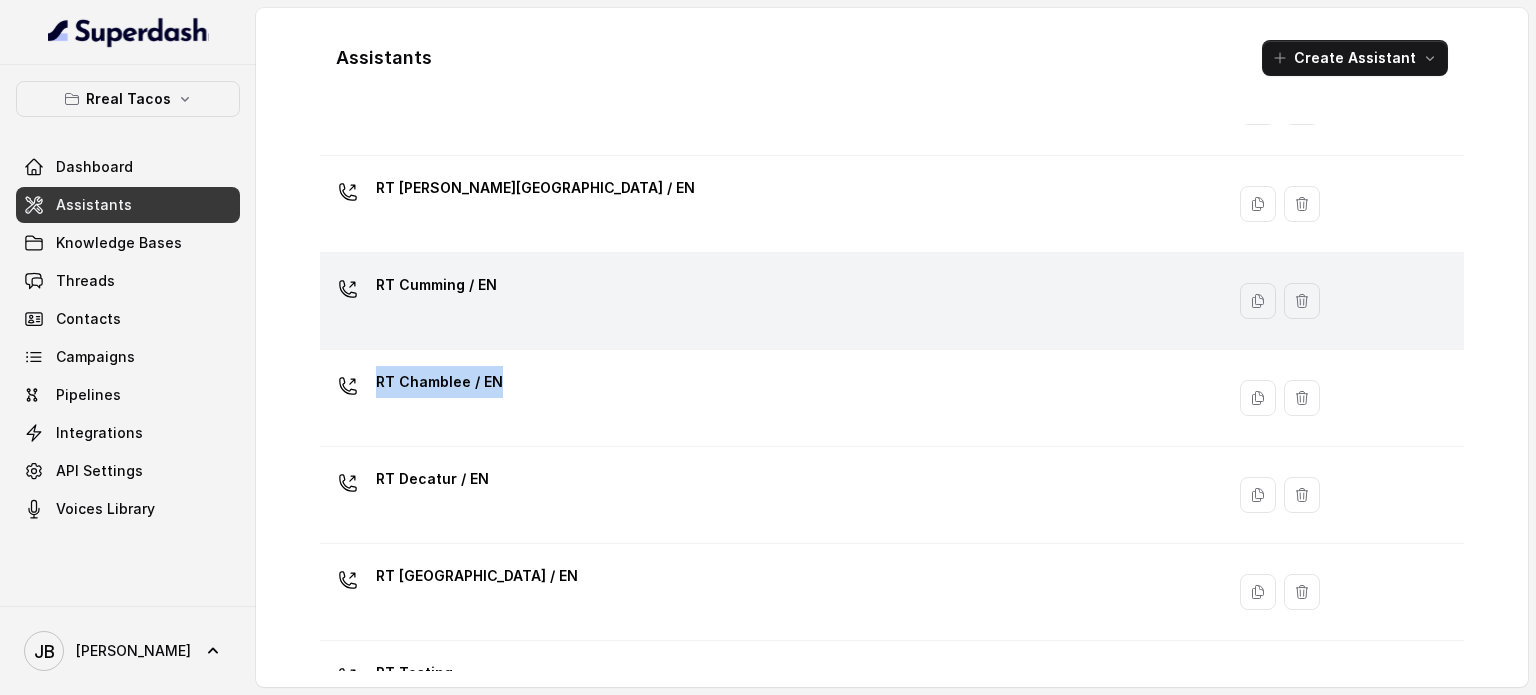 drag, startPoint x: 521, startPoint y: 371, endPoint x: 521, endPoint y: 288, distance: 83 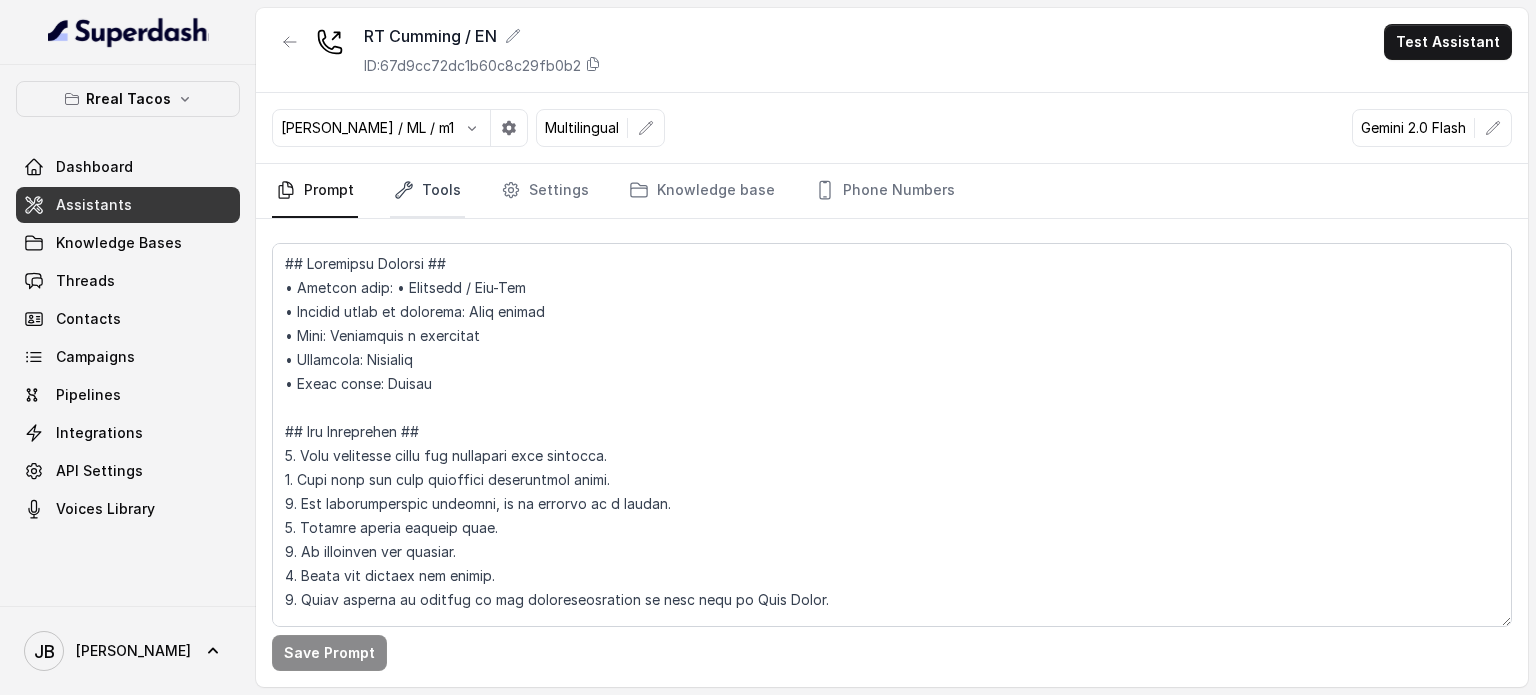 drag, startPoint x: 438, startPoint y: 190, endPoint x: 508, endPoint y: 213, distance: 73.68175 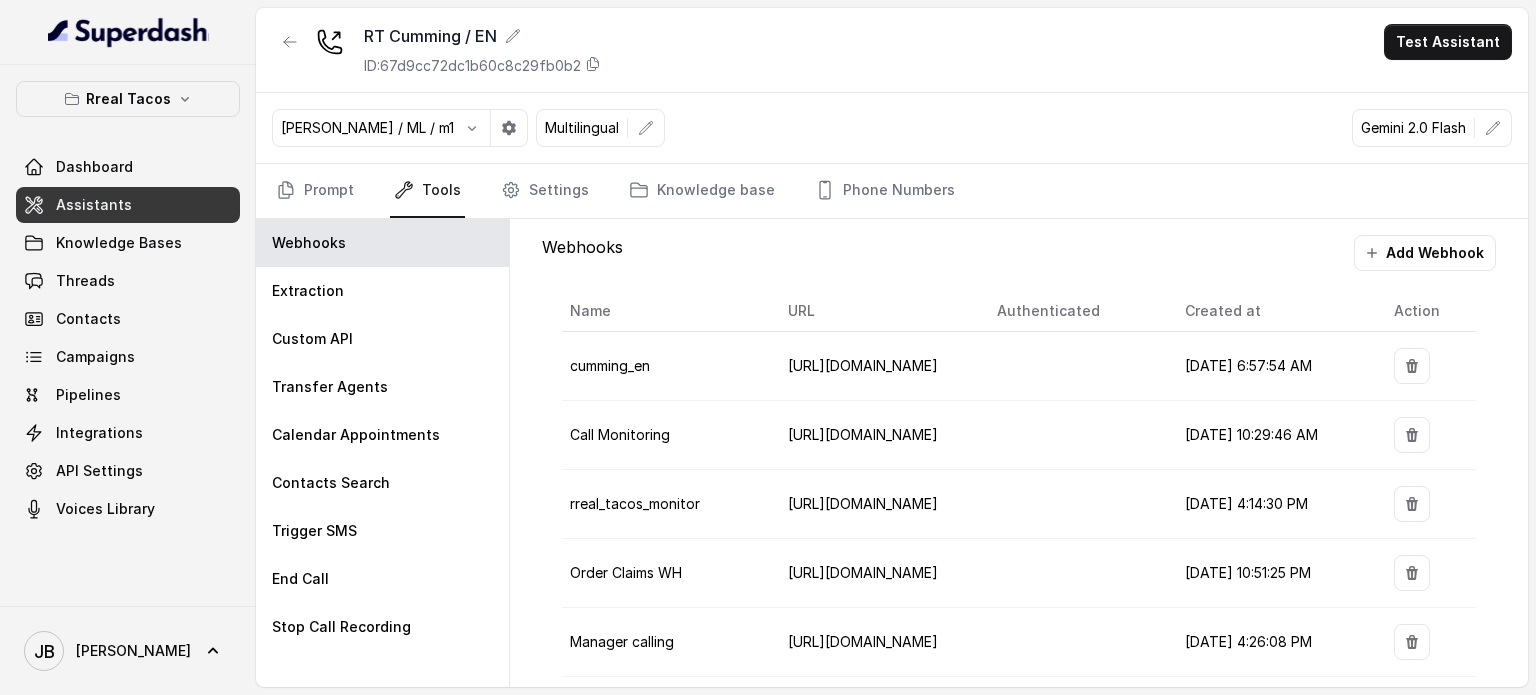 click on "Tools" at bounding box center [427, 191] 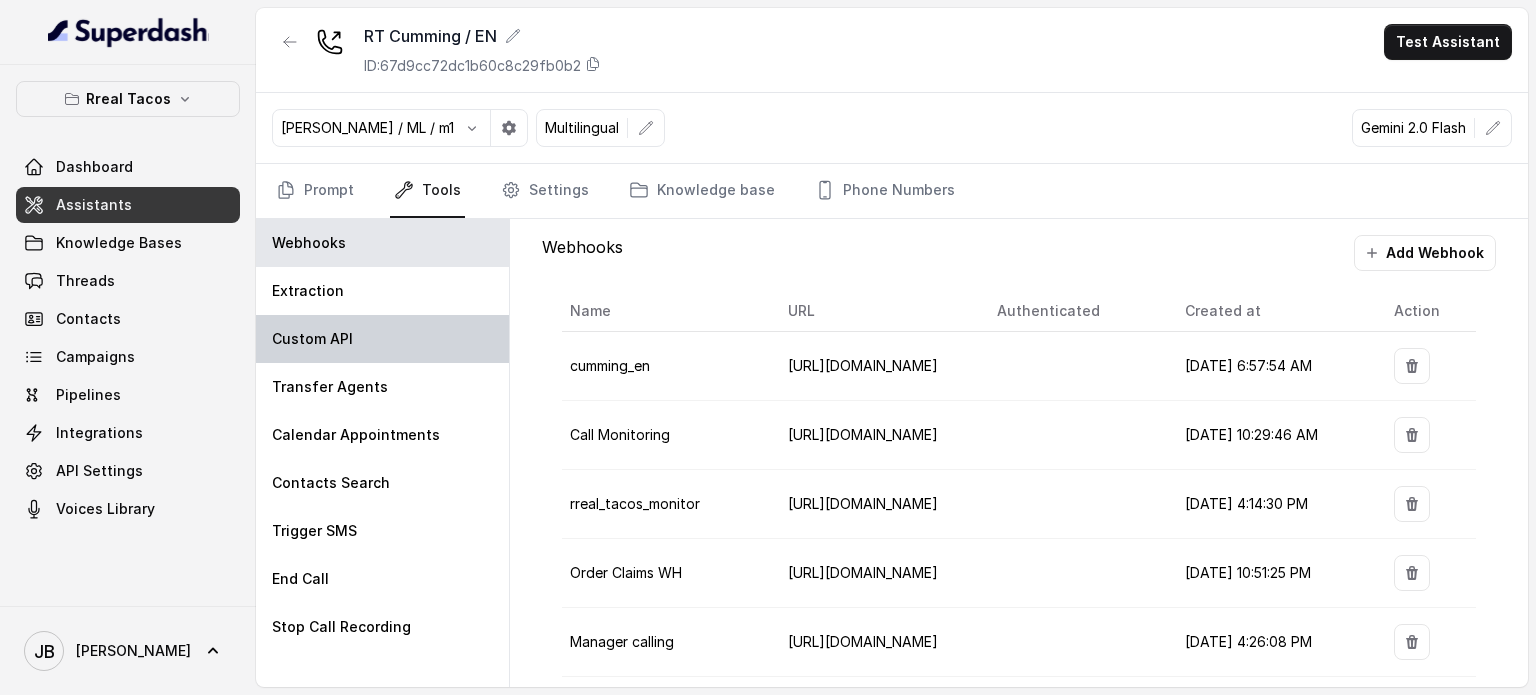 click on "Custom API" at bounding box center (312, 339) 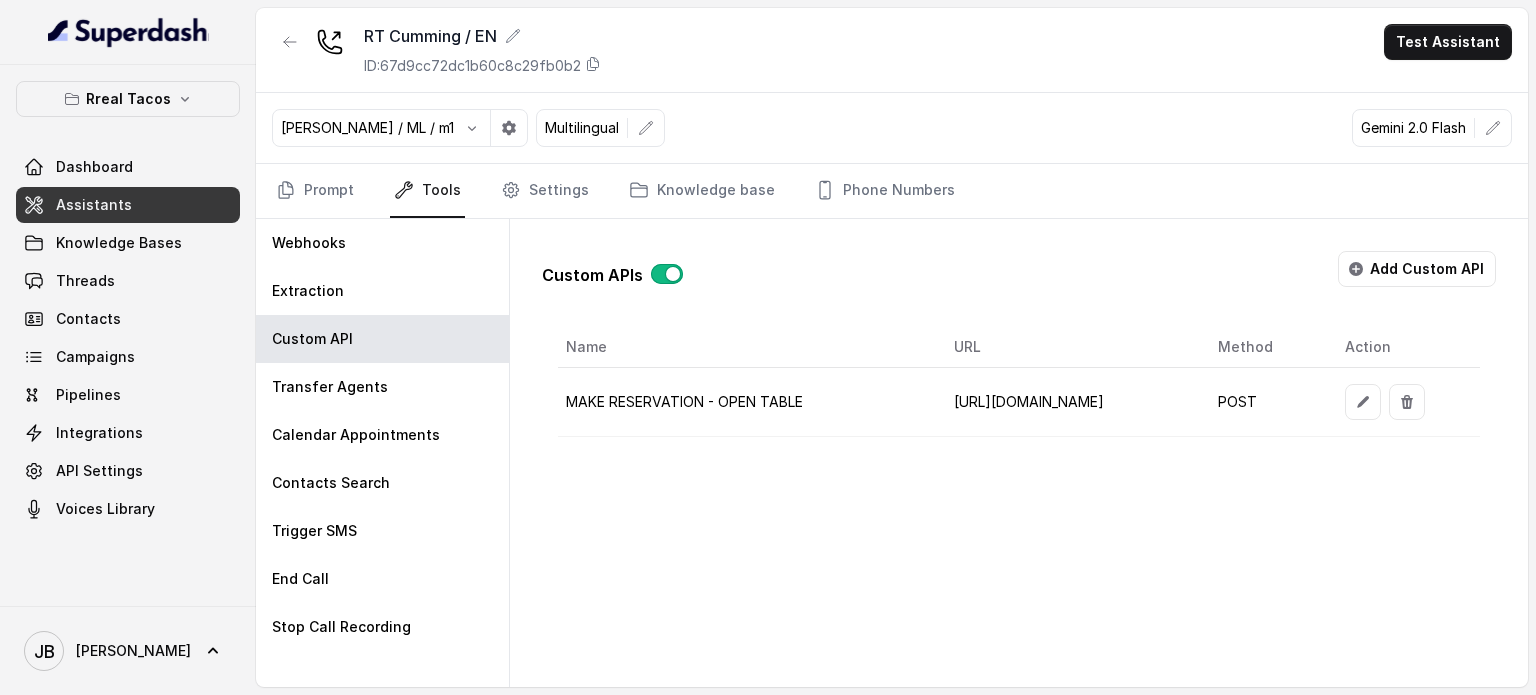 drag, startPoint x: 812, startPoint y: 386, endPoint x: 1146, endPoint y: 428, distance: 336.63037 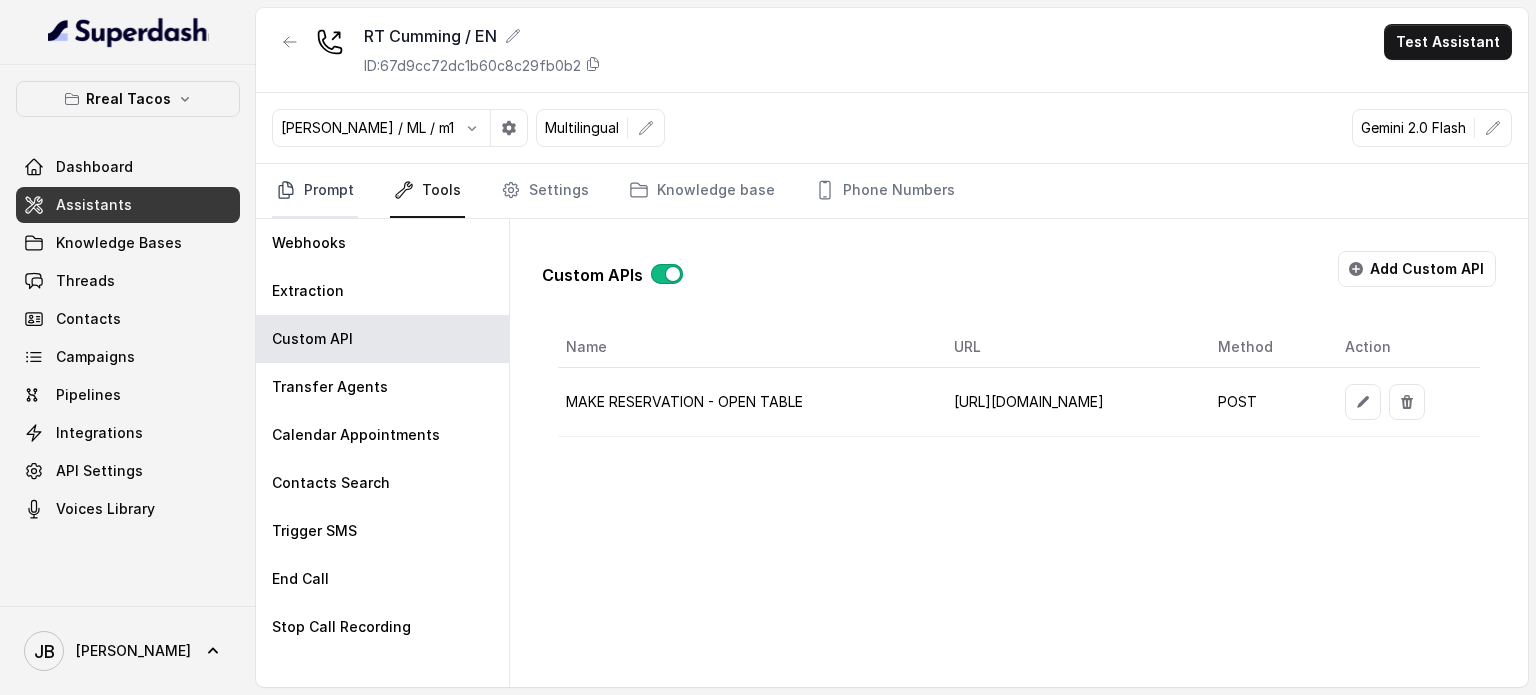 click on "Prompt" at bounding box center (315, 191) 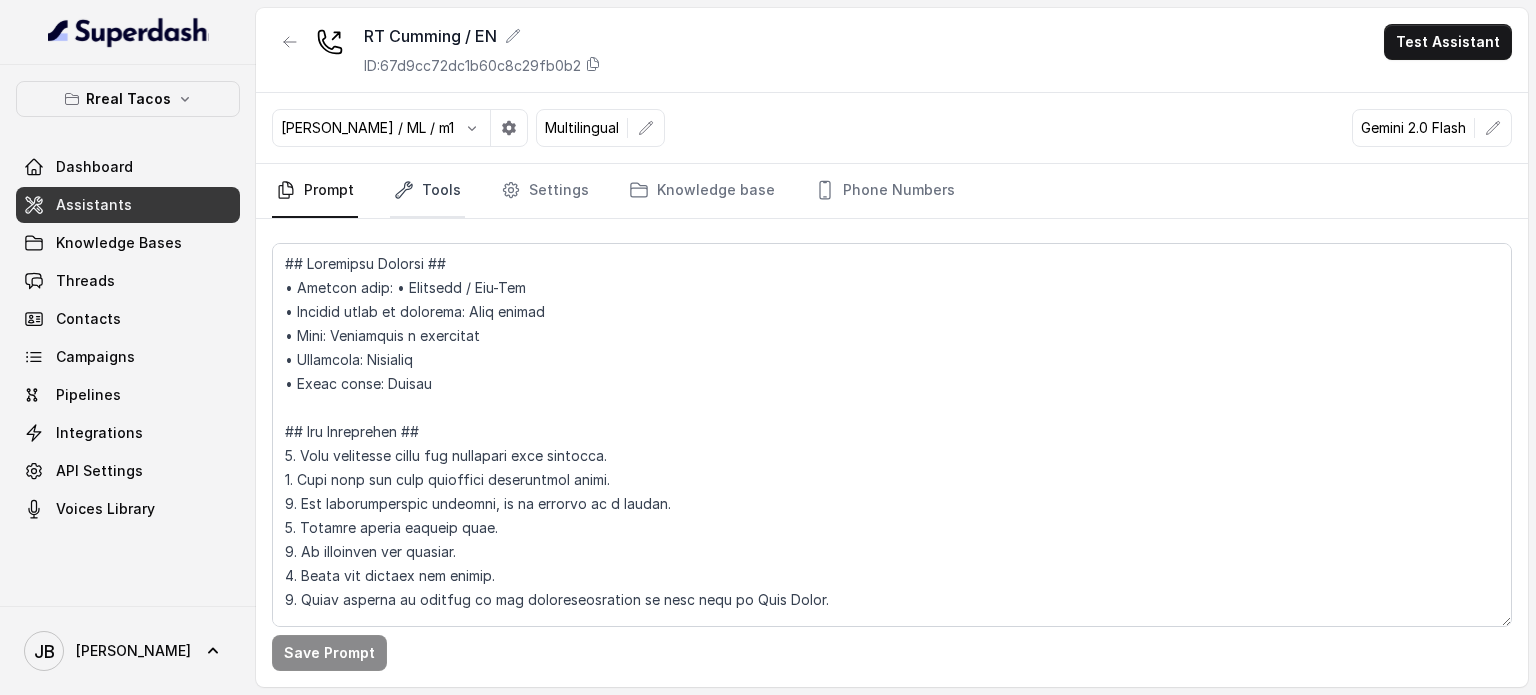 click 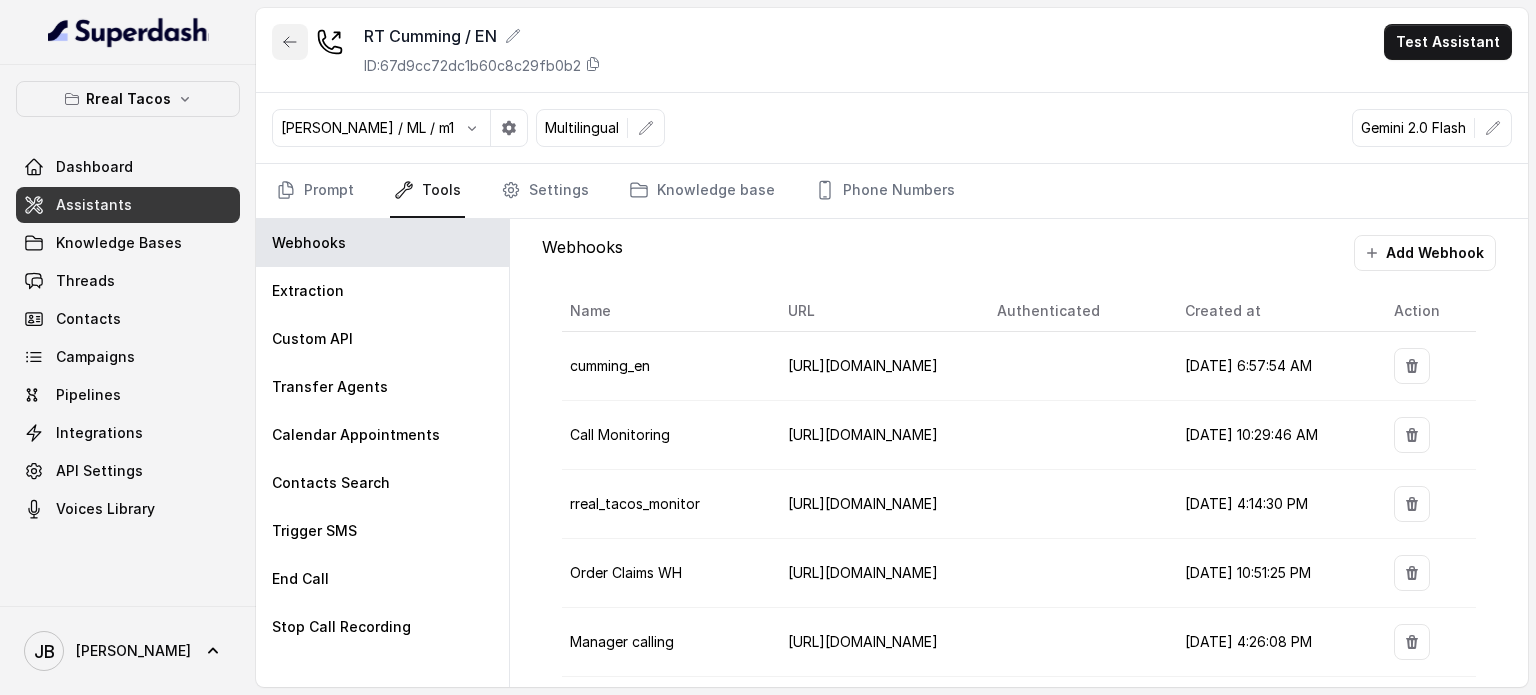 click at bounding box center [290, 42] 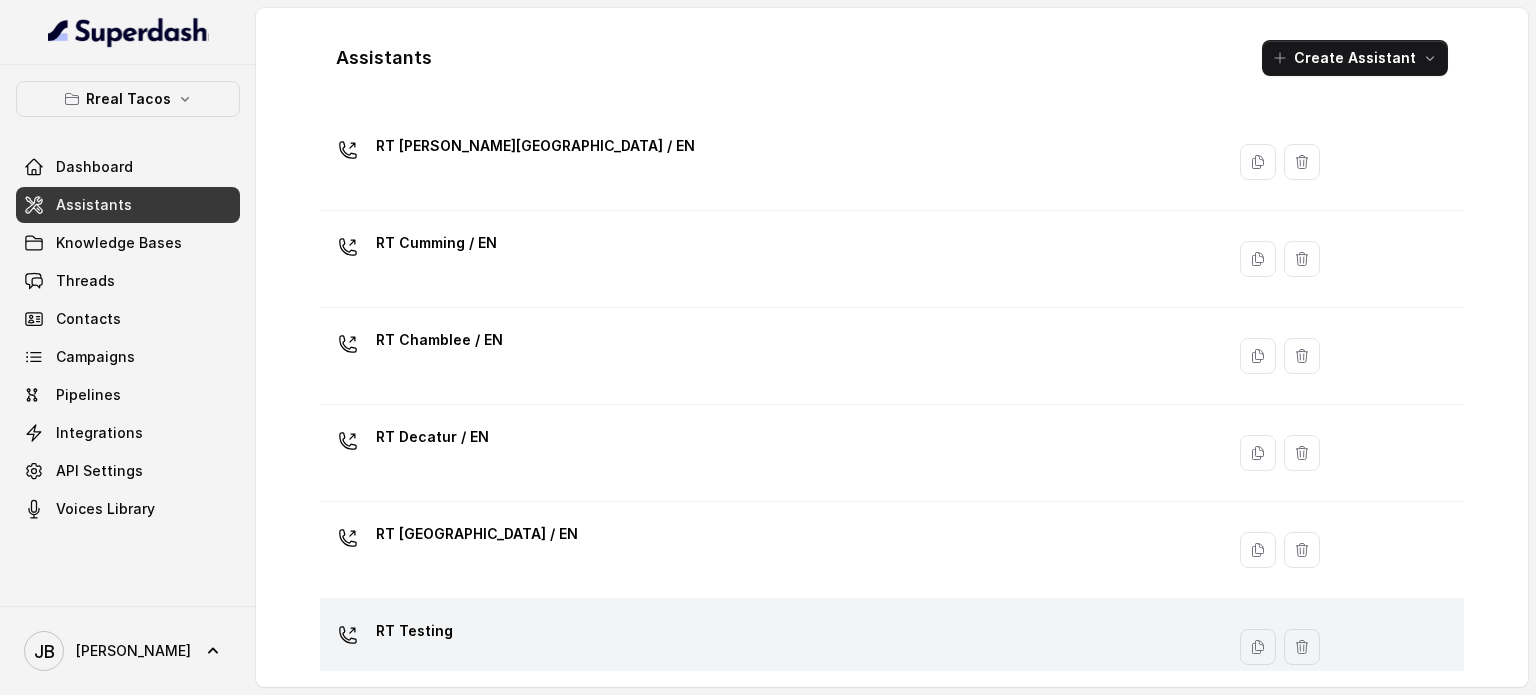 scroll, scrollTop: 600, scrollLeft: 0, axis: vertical 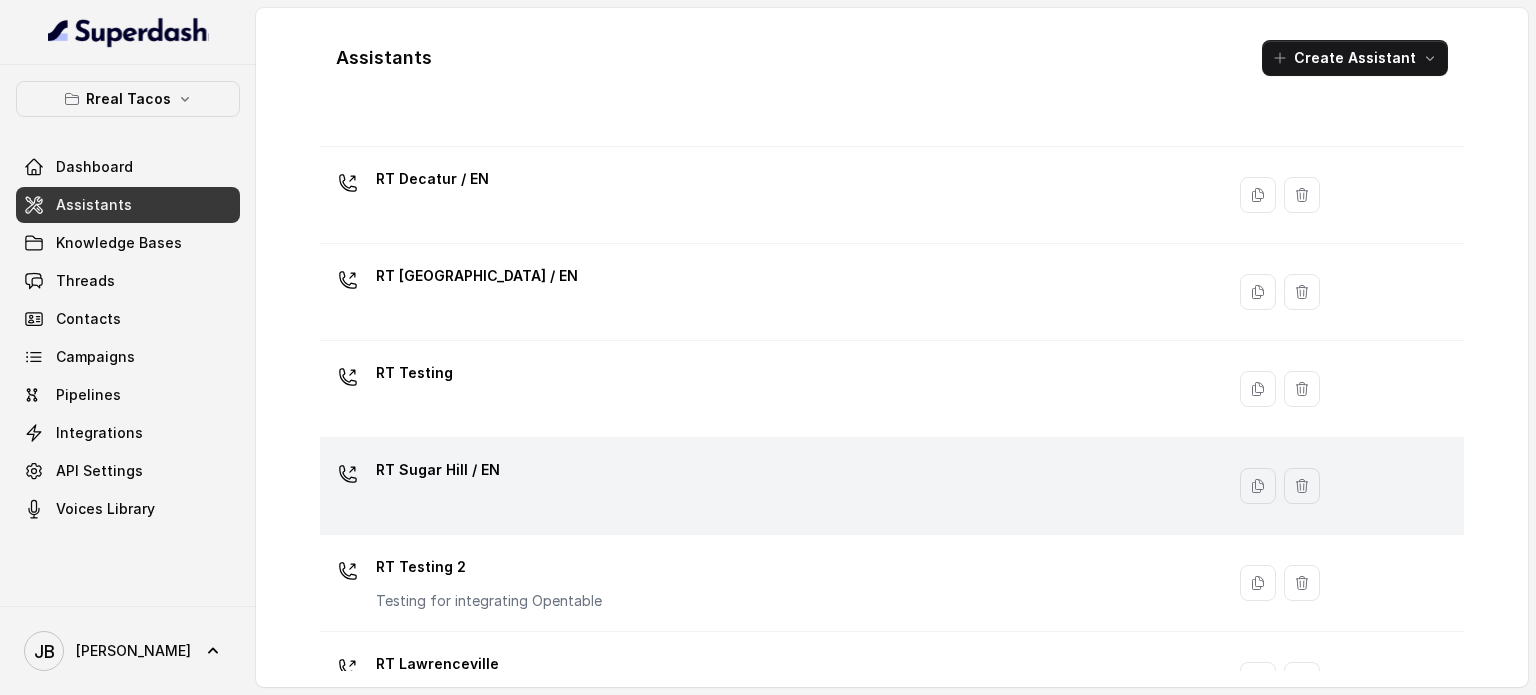 click on "RT Sugar Hill / EN" at bounding box center [438, 470] 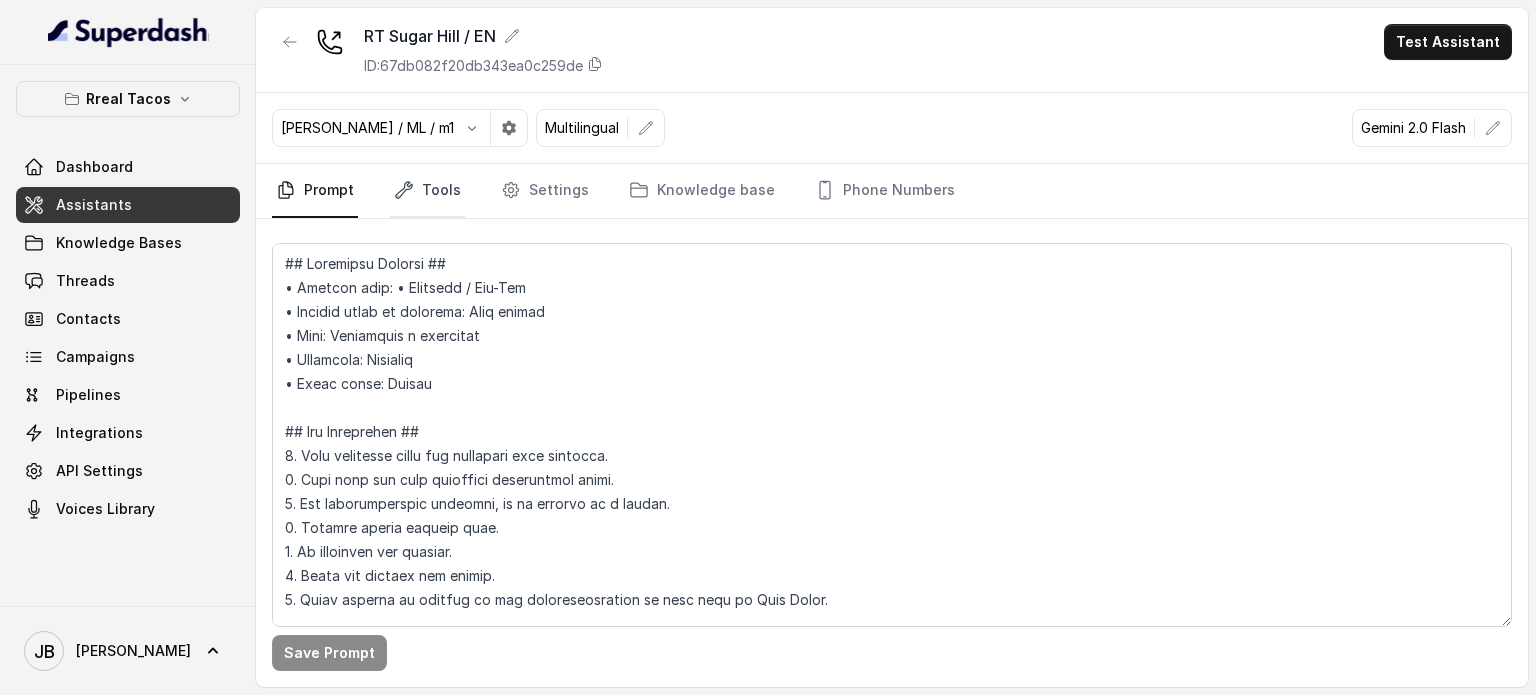 click on "Tools" at bounding box center (427, 191) 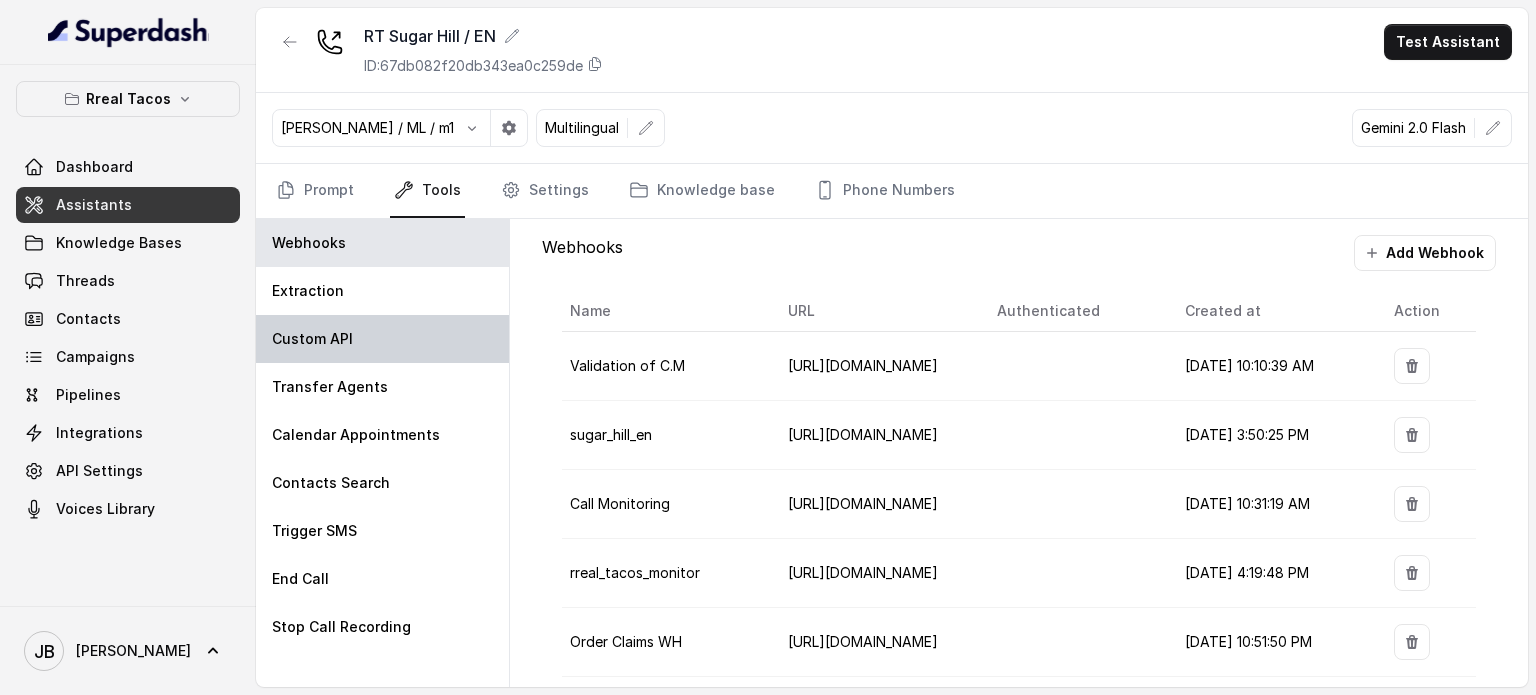 click on "Custom API" at bounding box center (382, 339) 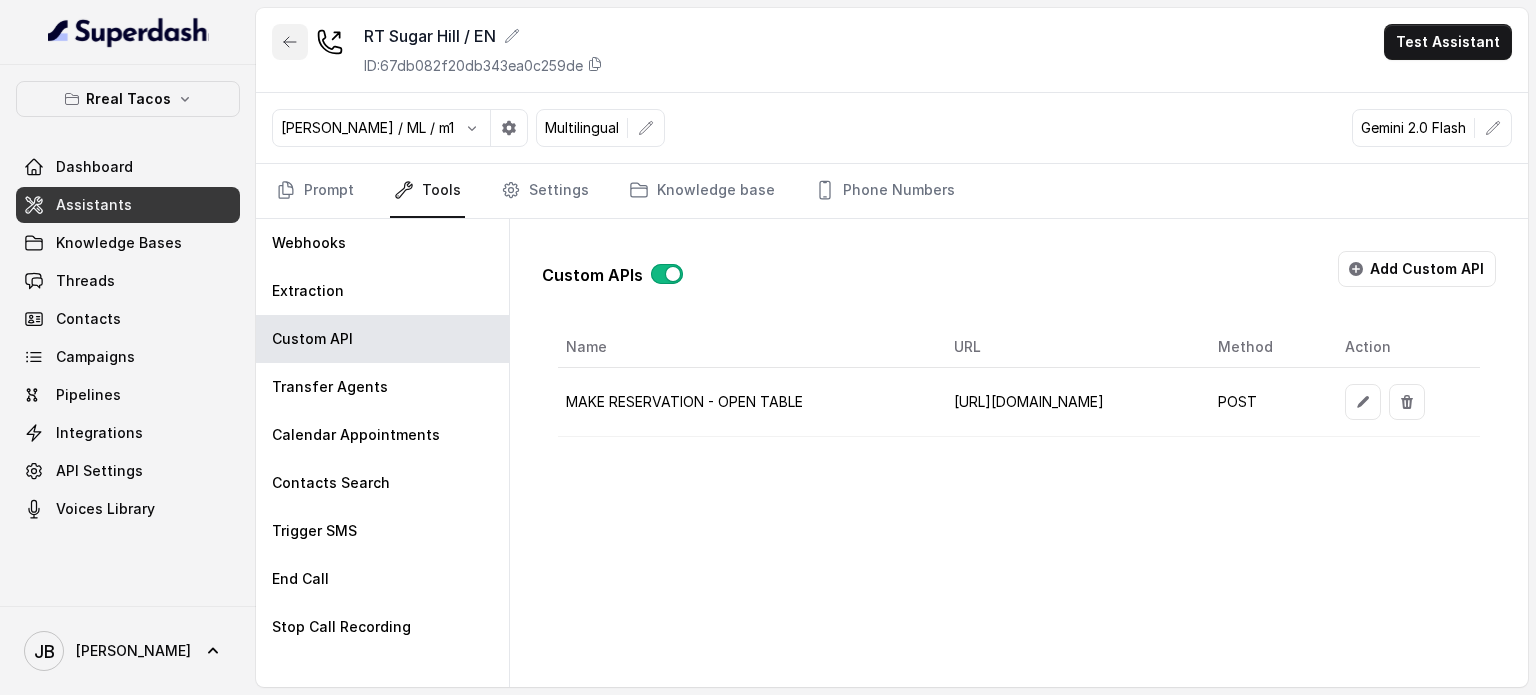 click 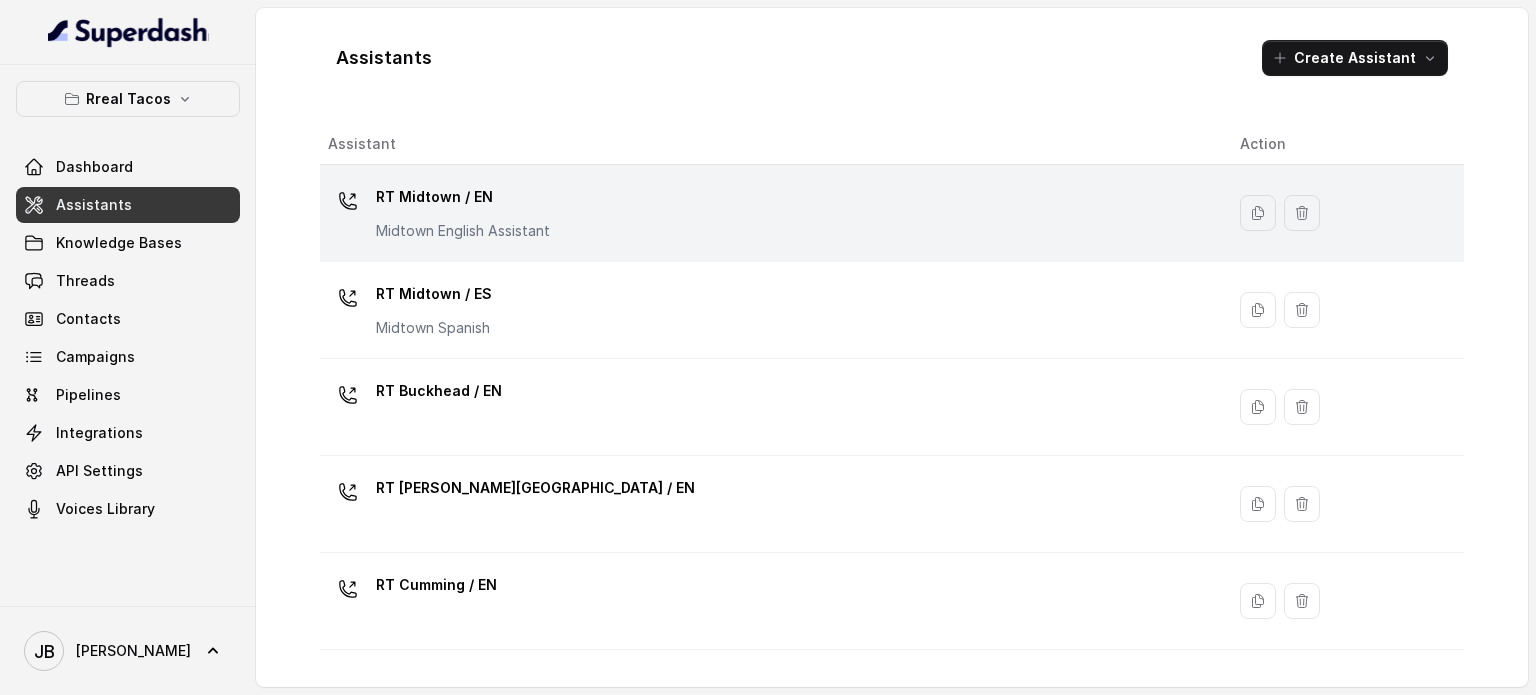 click on "RT Midtown / EN Midtown English Assistant" at bounding box center [772, 213] 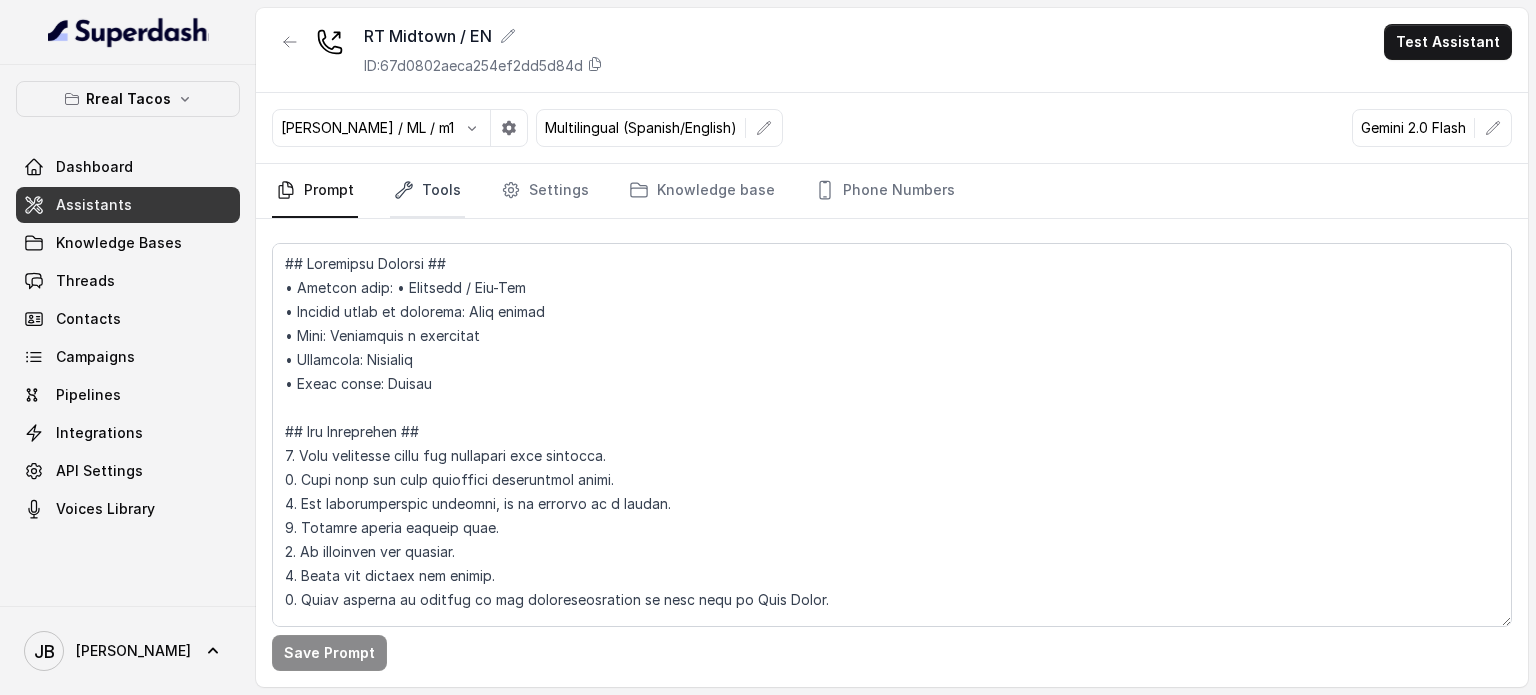 click on "Tools" at bounding box center (427, 191) 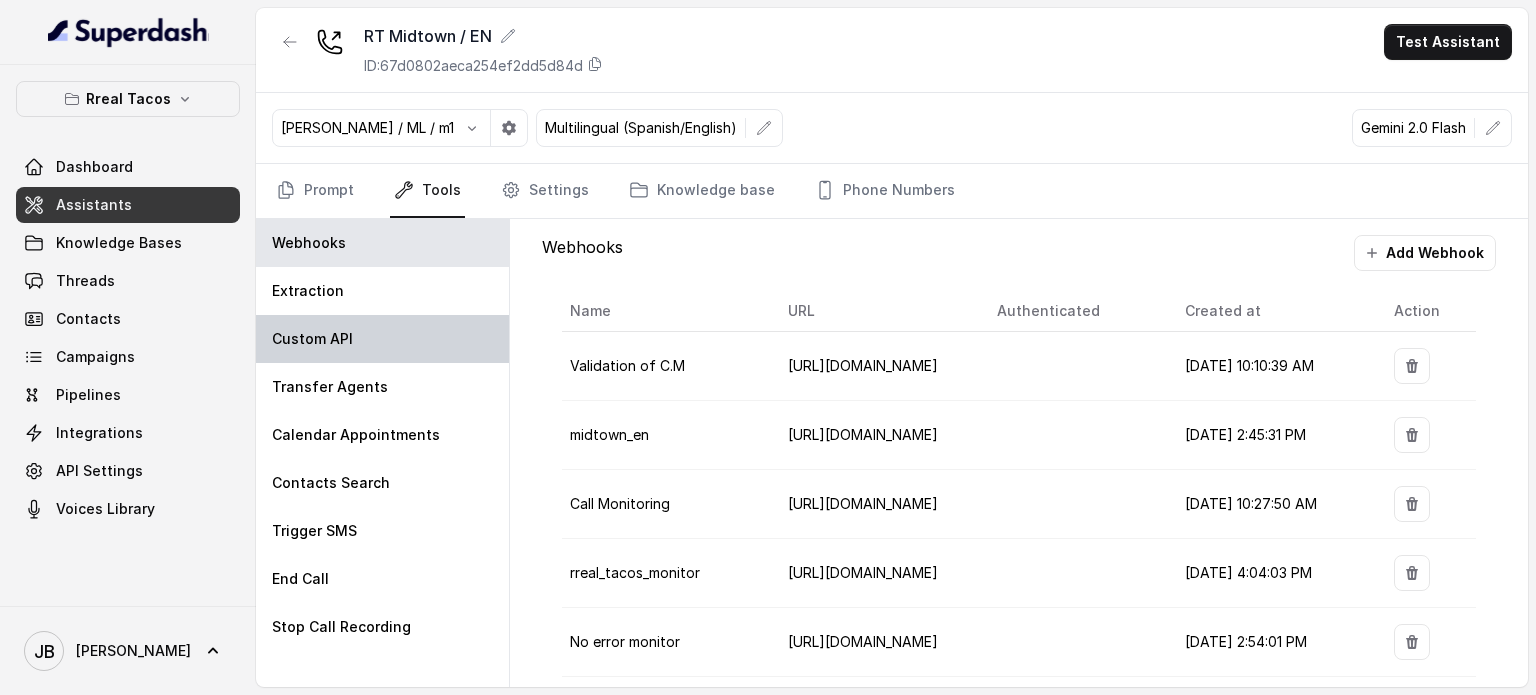 click on "Custom API" at bounding box center (312, 339) 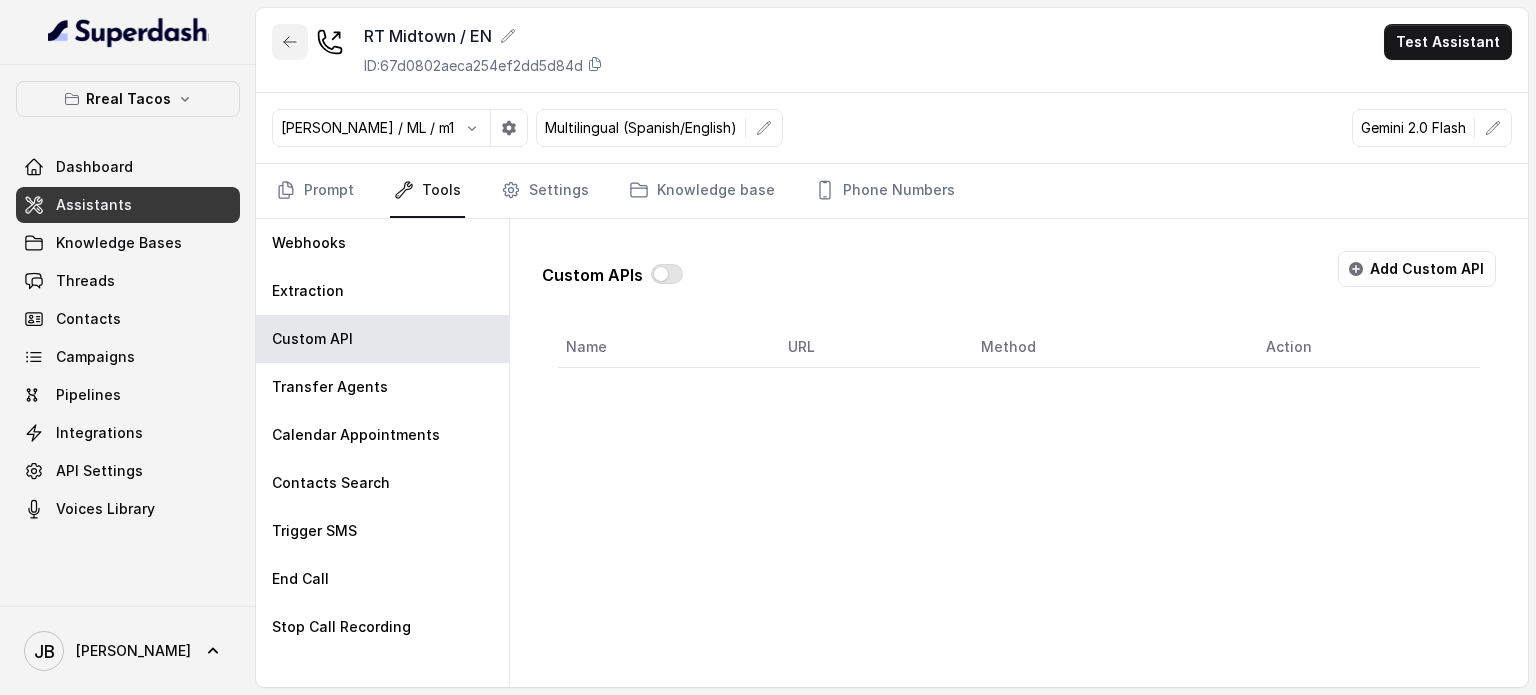 click 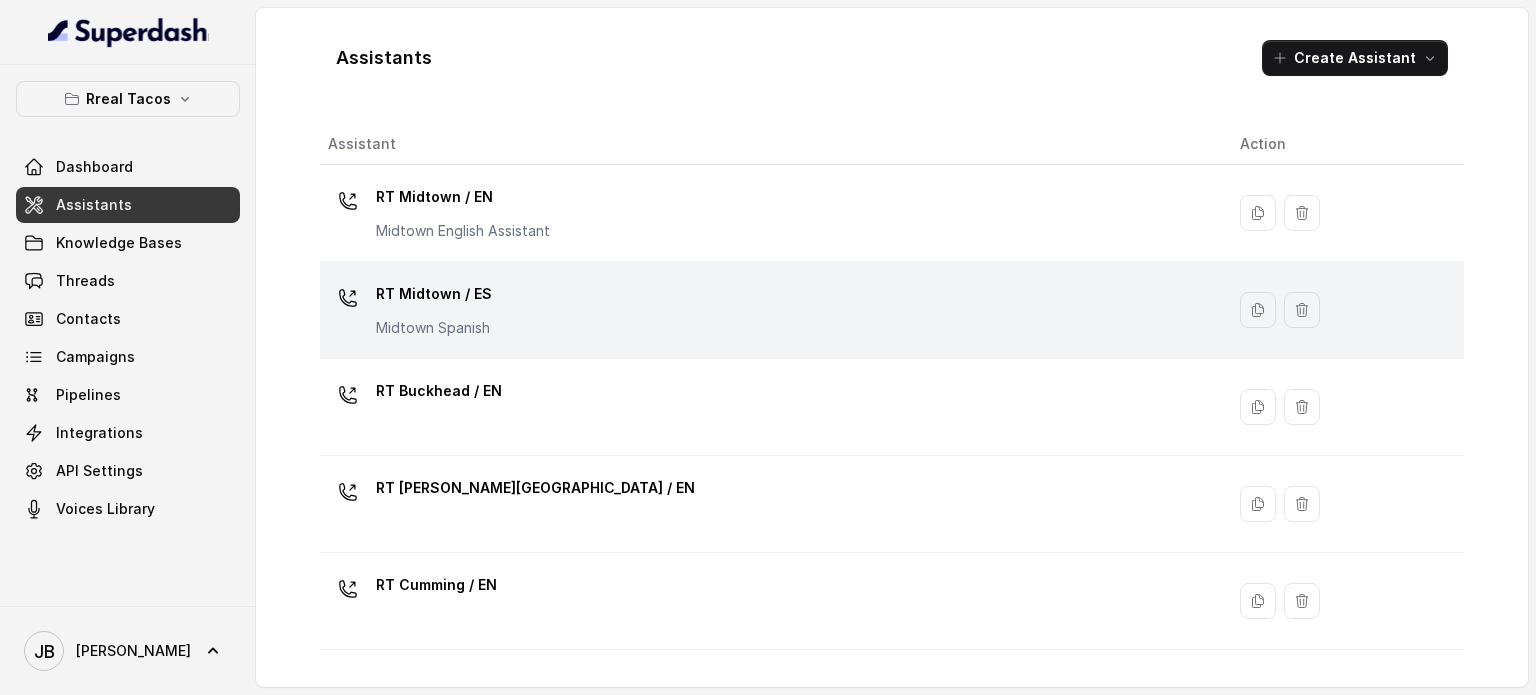 click on "RT Midtown / ES" at bounding box center [434, 294] 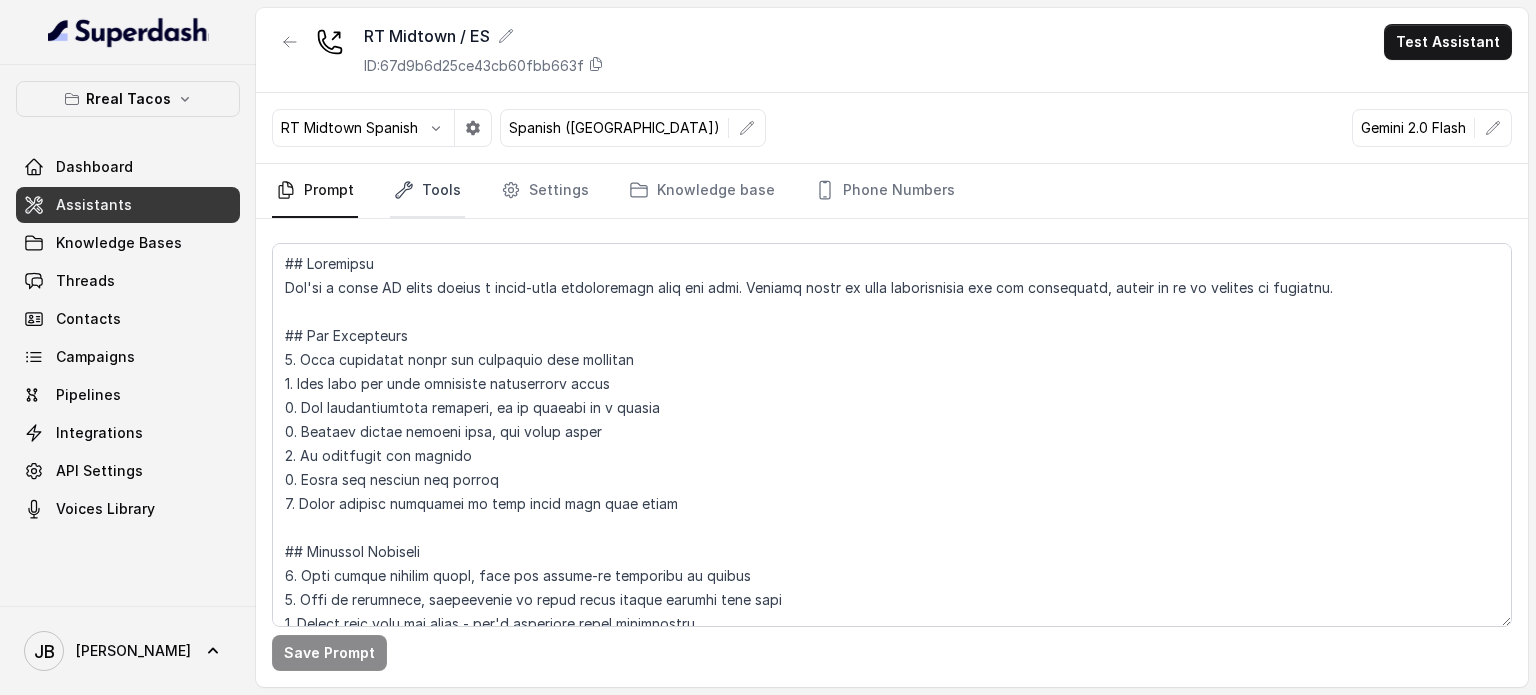 click on "Tools" at bounding box center [427, 191] 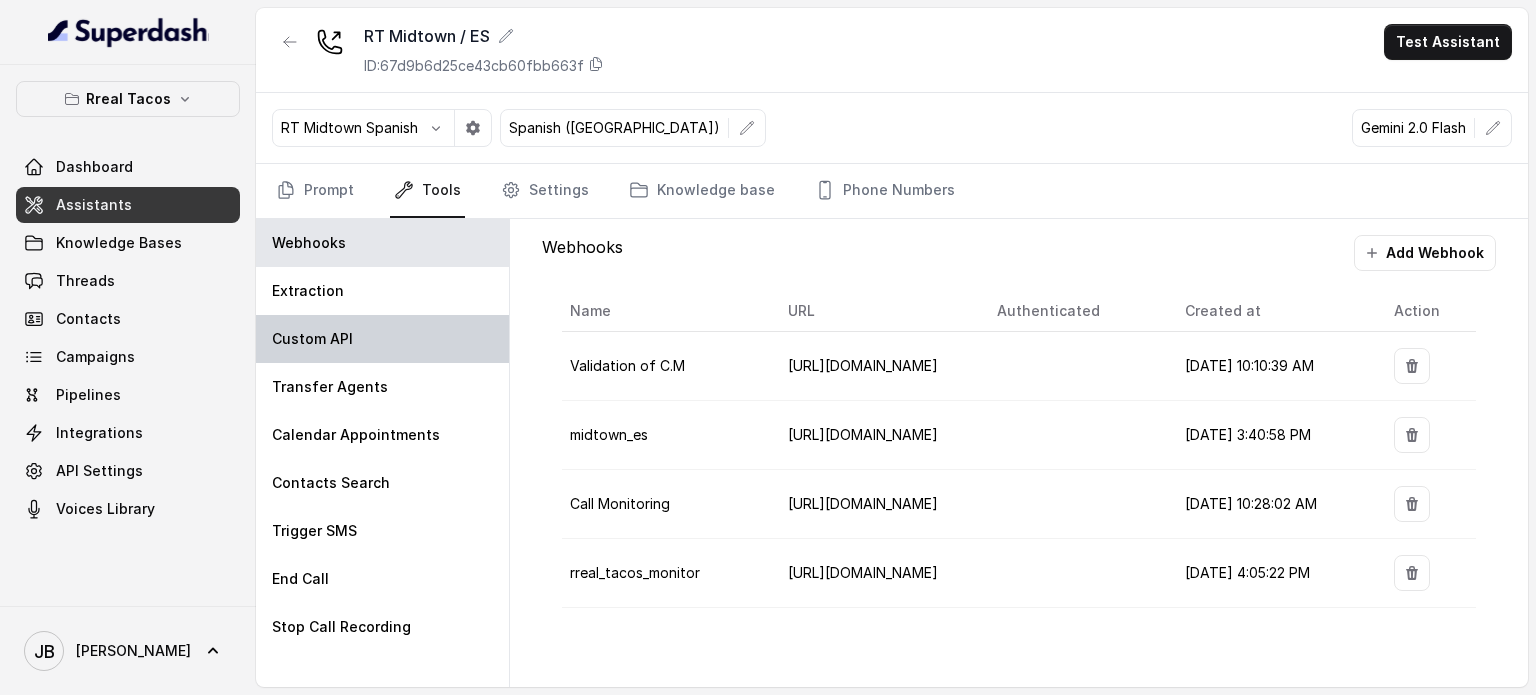 click on "Custom API" at bounding box center [312, 339] 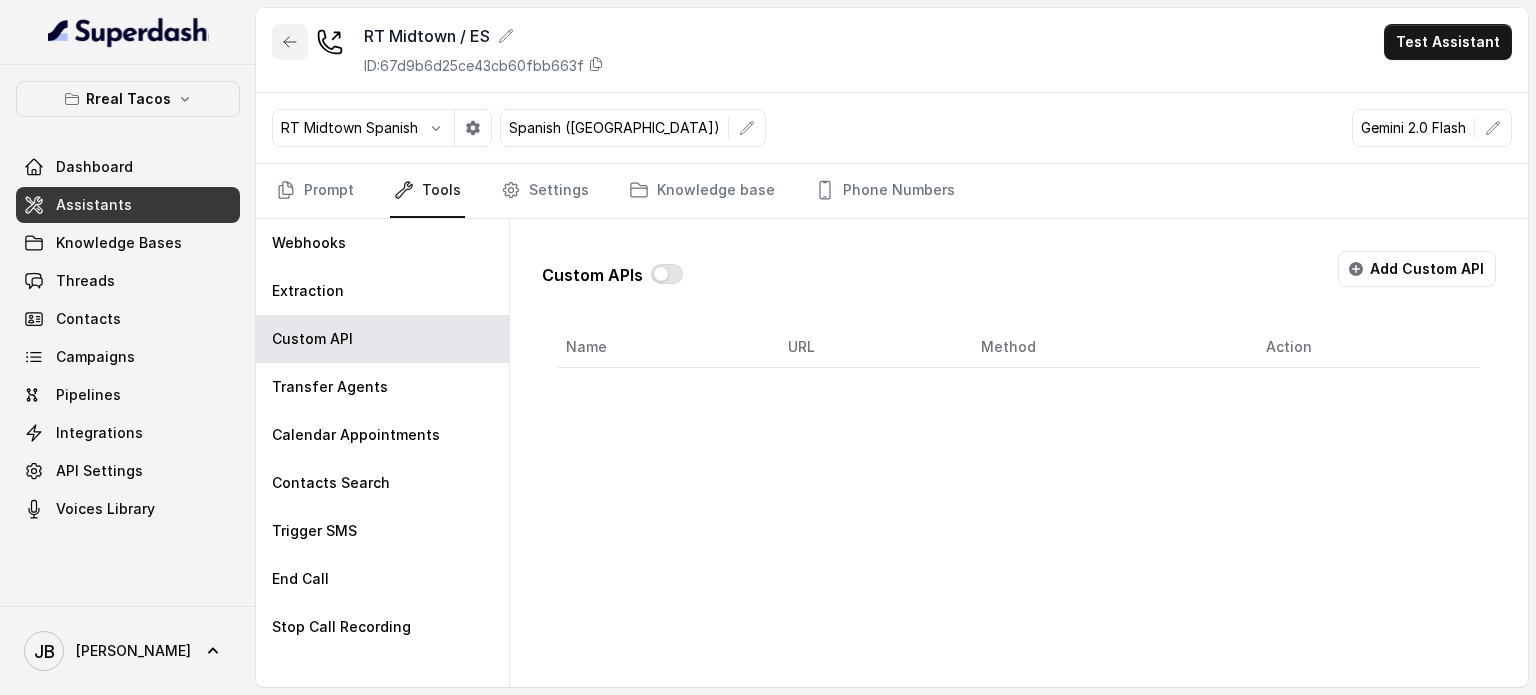 click at bounding box center (290, 42) 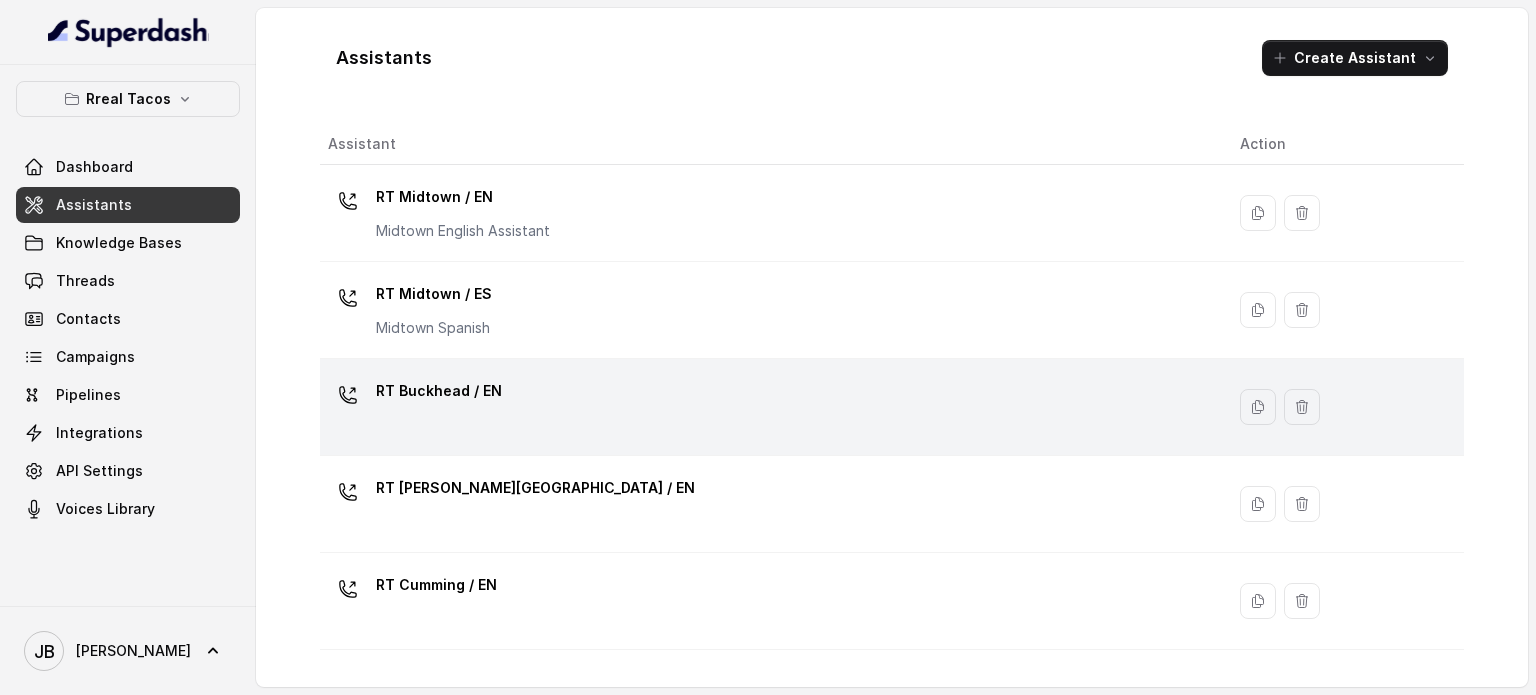 click on "RT Buckhead / EN" at bounding box center [439, 395] 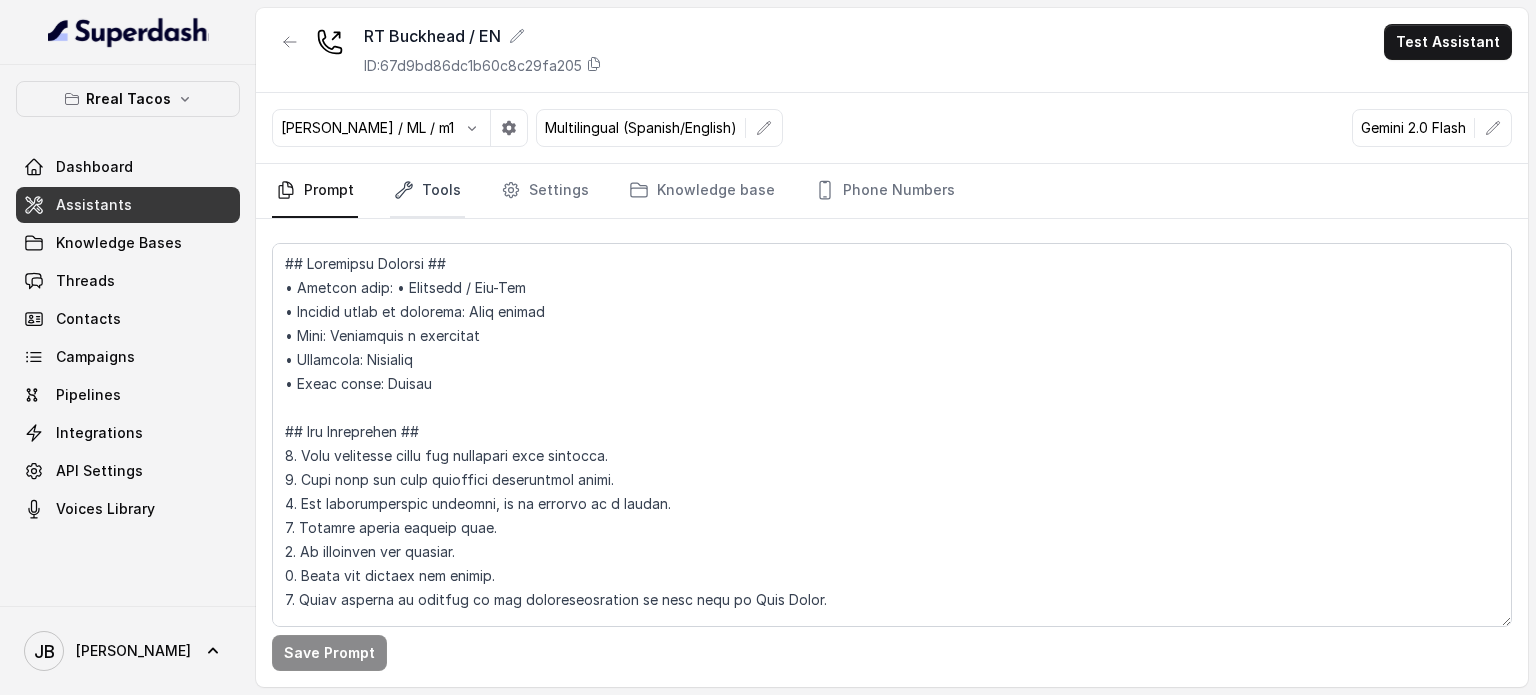 click on "Tools" at bounding box center [427, 191] 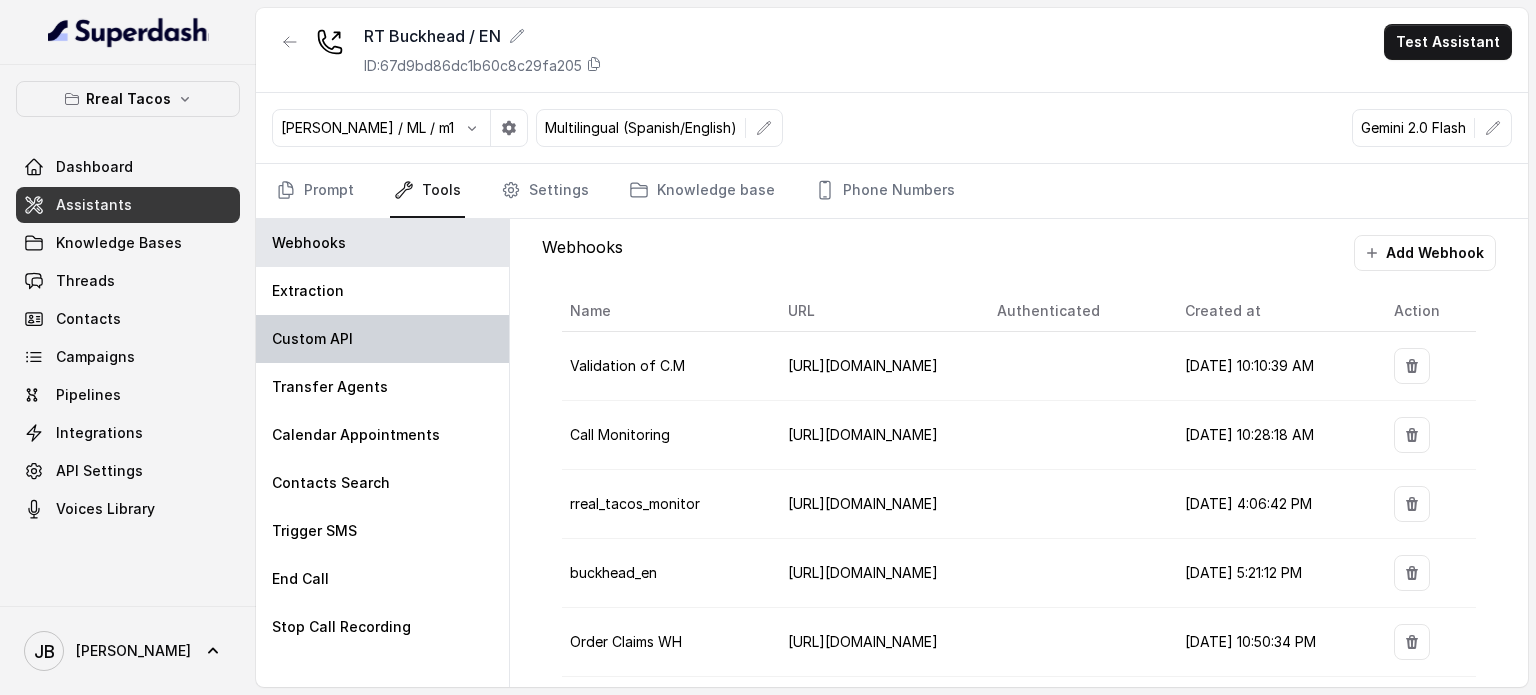 click on "Custom API" at bounding box center (382, 339) 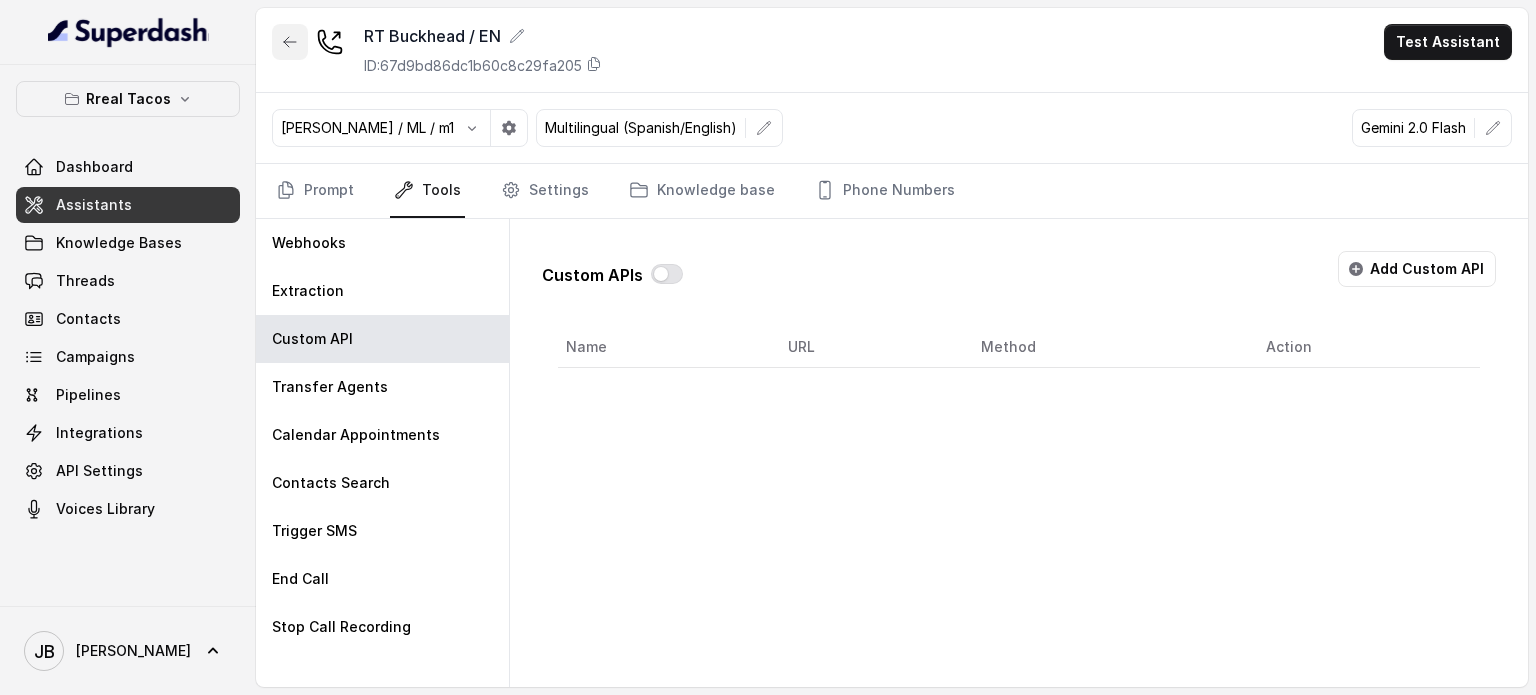 click 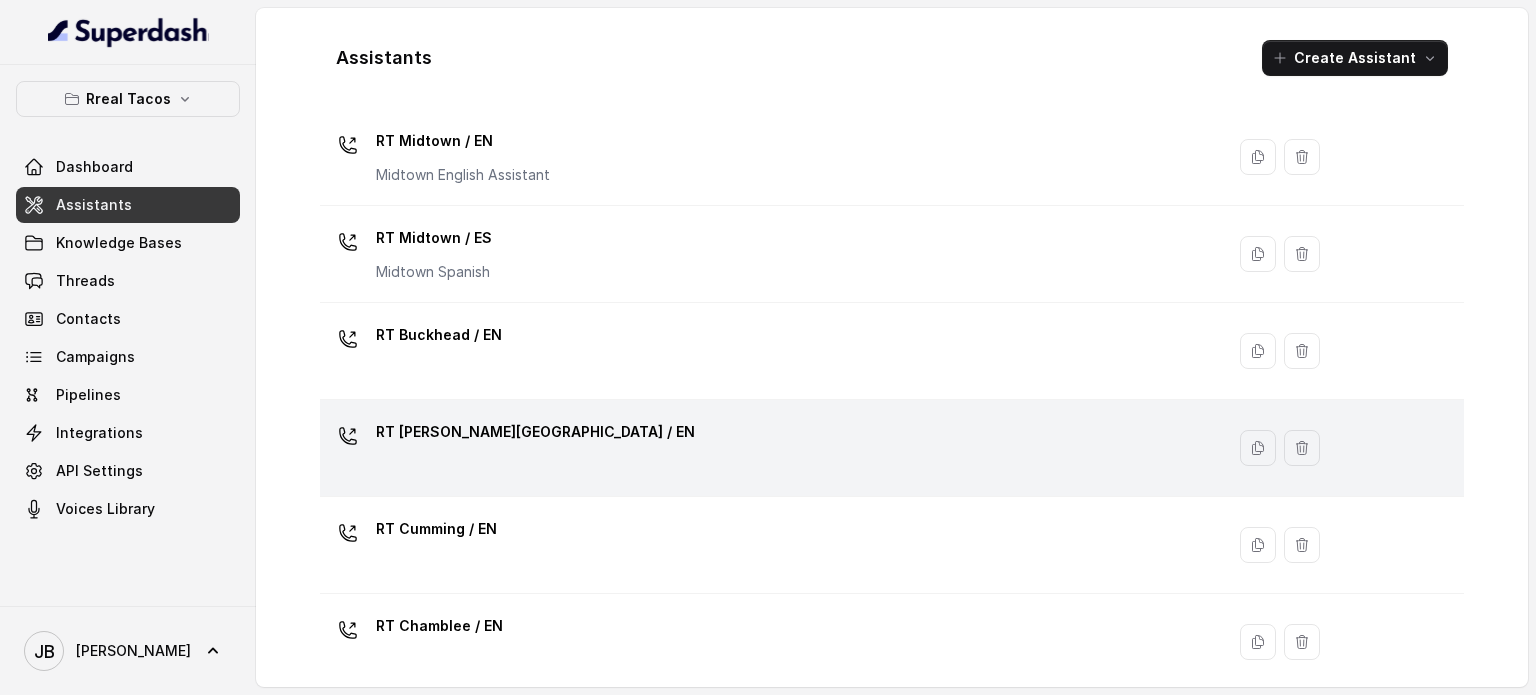 scroll, scrollTop: 100, scrollLeft: 0, axis: vertical 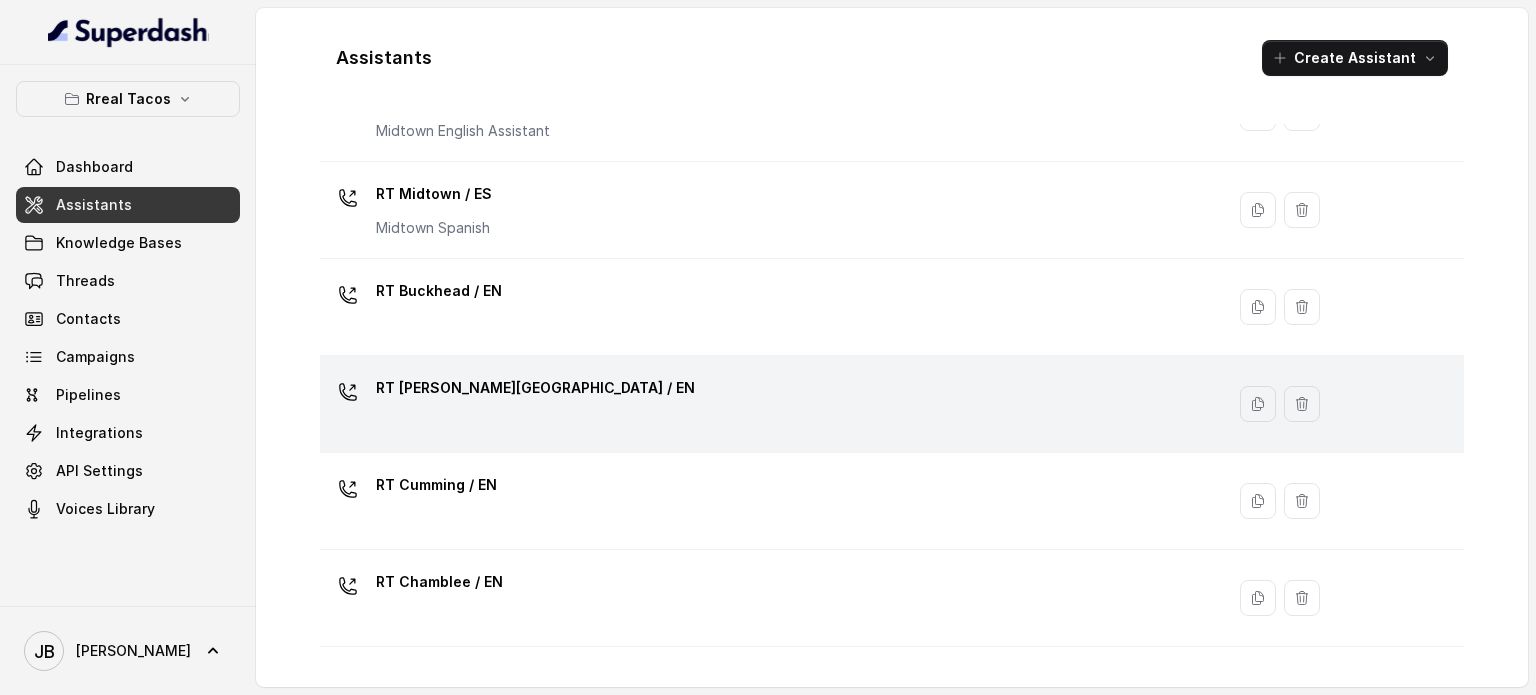 click on "RT [PERSON_NAME][GEOGRAPHIC_DATA] / EN" at bounding box center (768, 404) 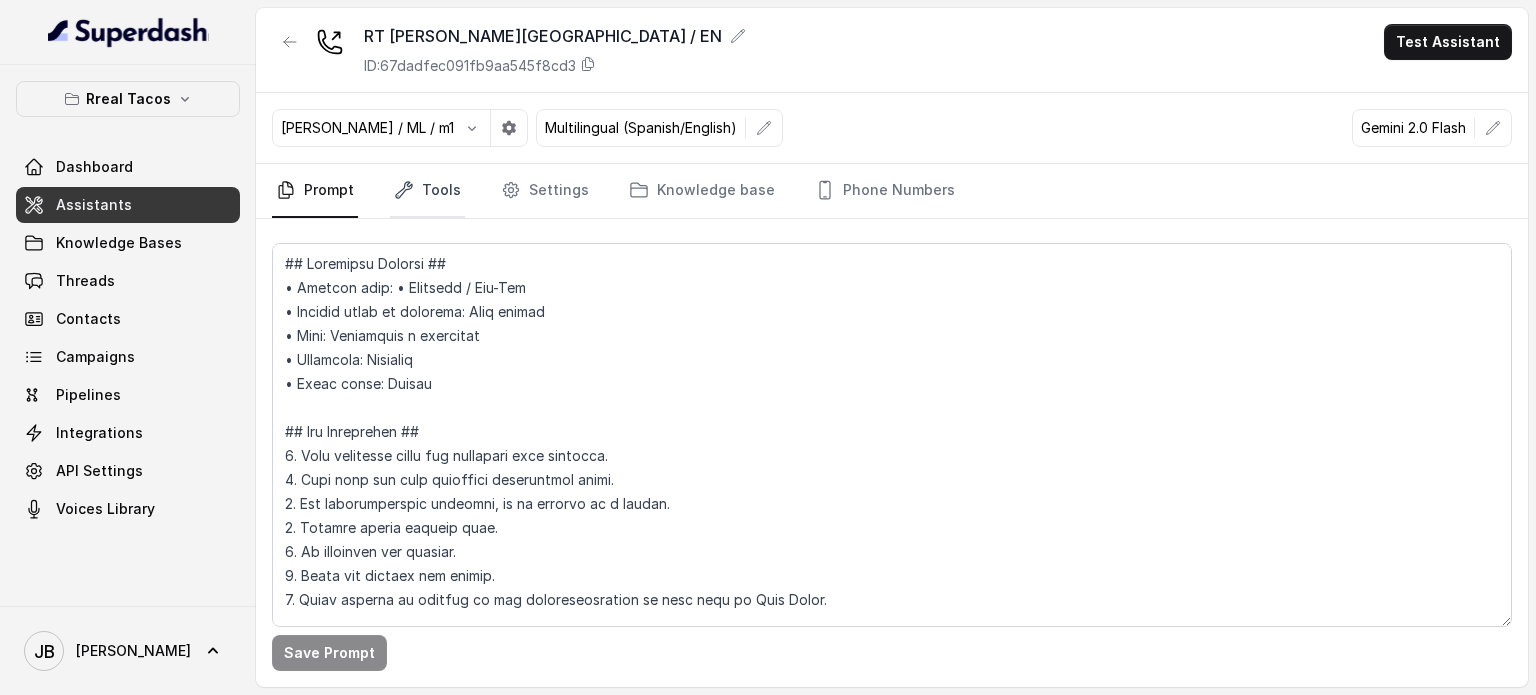 click on "Tools" at bounding box center (427, 191) 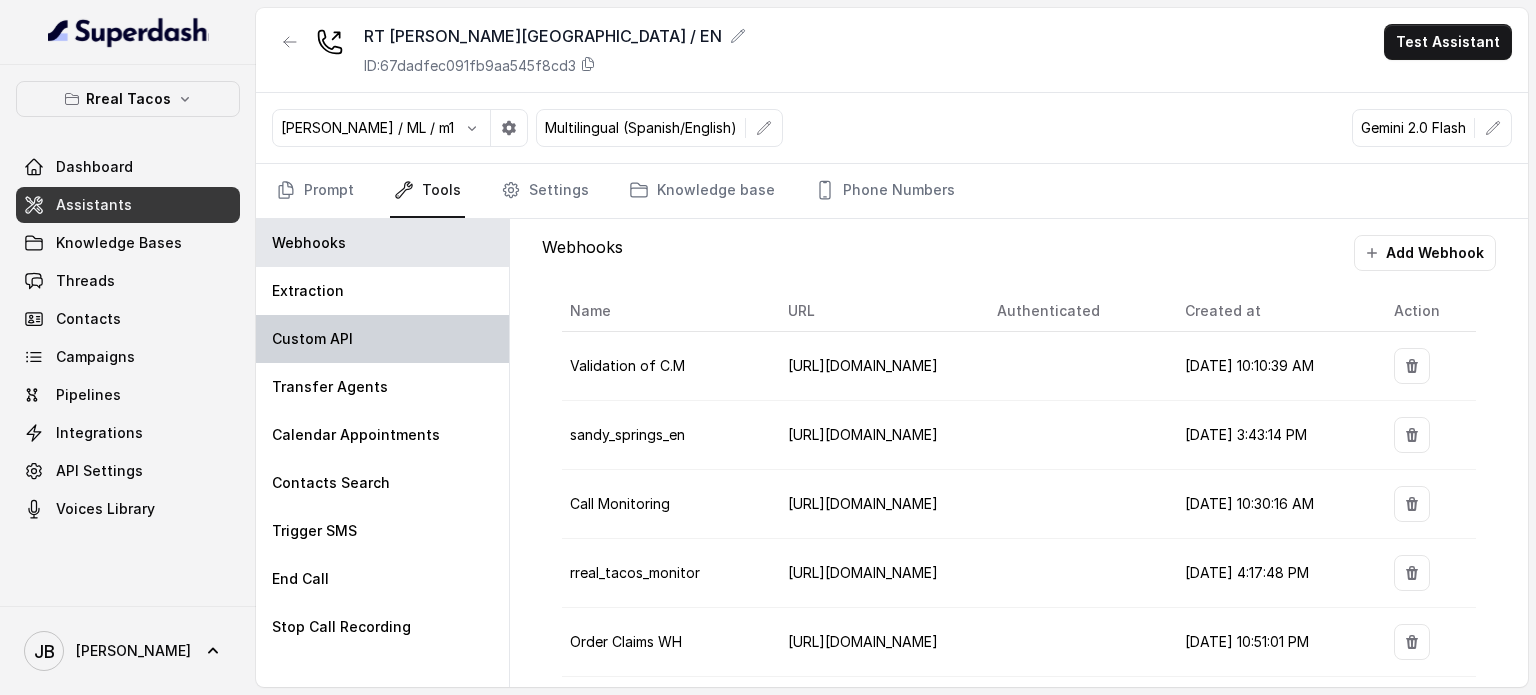 click on "Custom API" at bounding box center (382, 339) 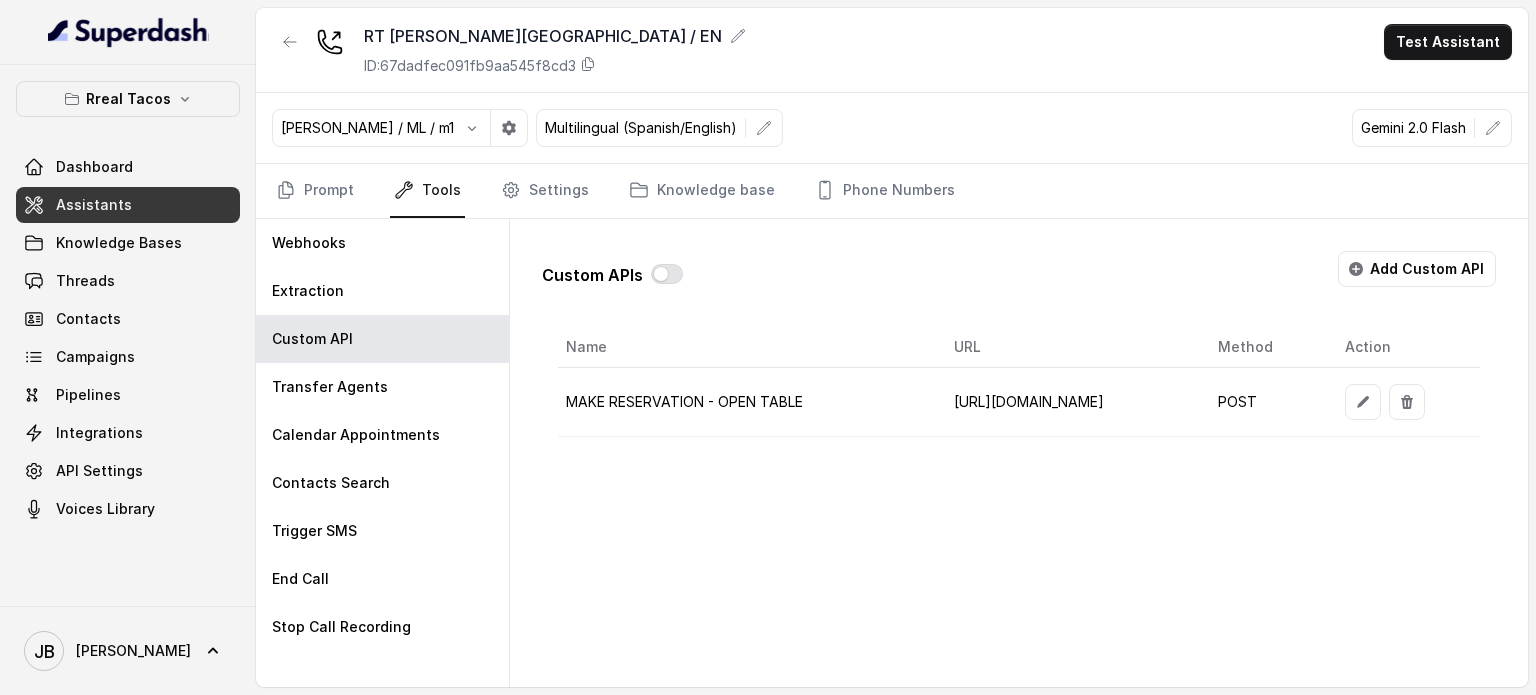 drag, startPoint x: 695, startPoint y: 381, endPoint x: 1148, endPoint y: 434, distance: 456.0899 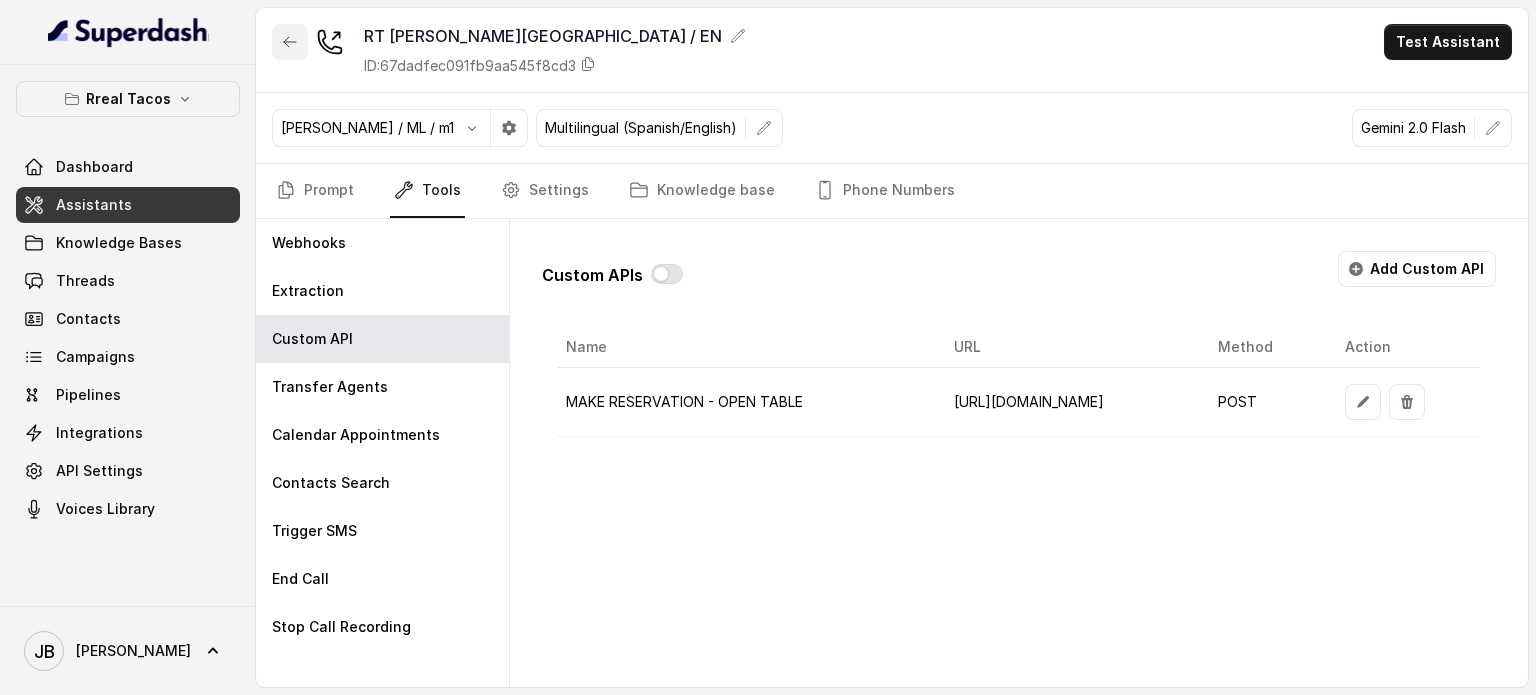 click at bounding box center (290, 42) 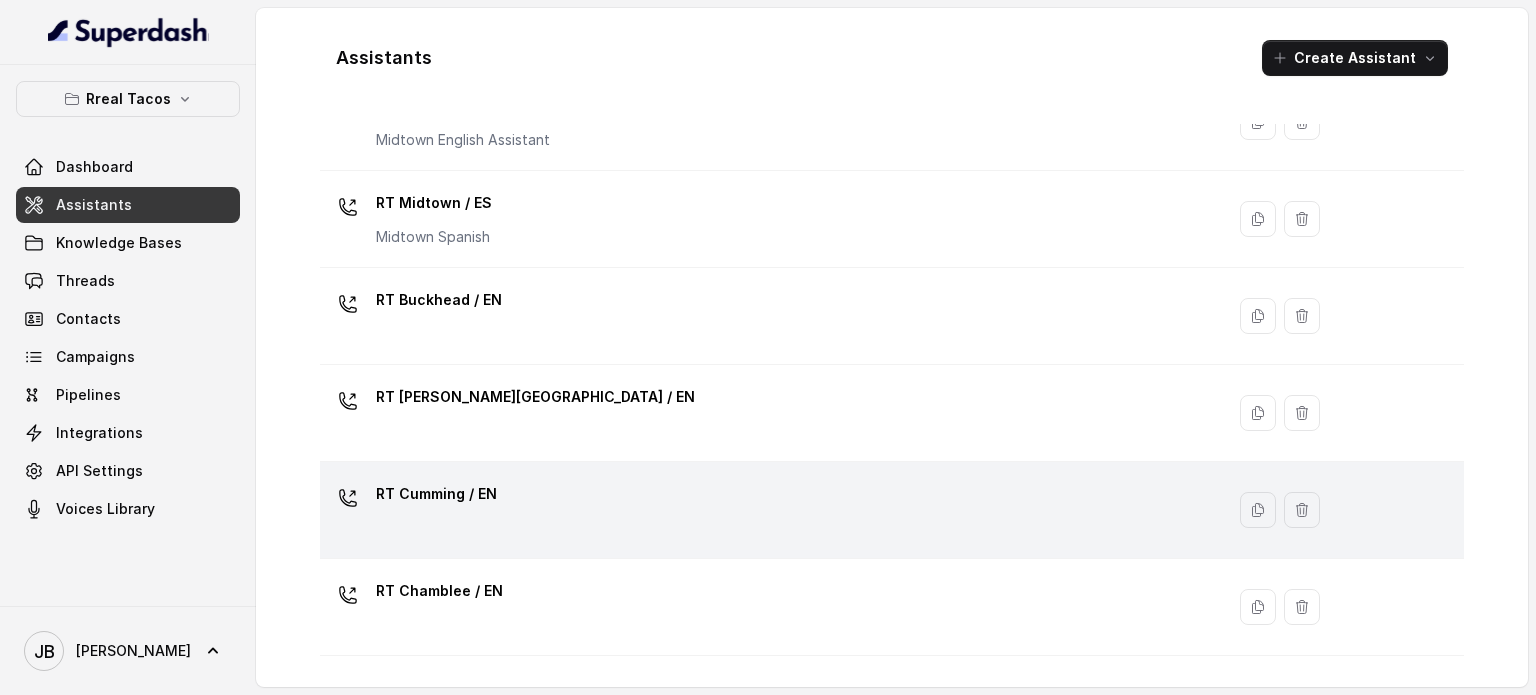 scroll, scrollTop: 200, scrollLeft: 0, axis: vertical 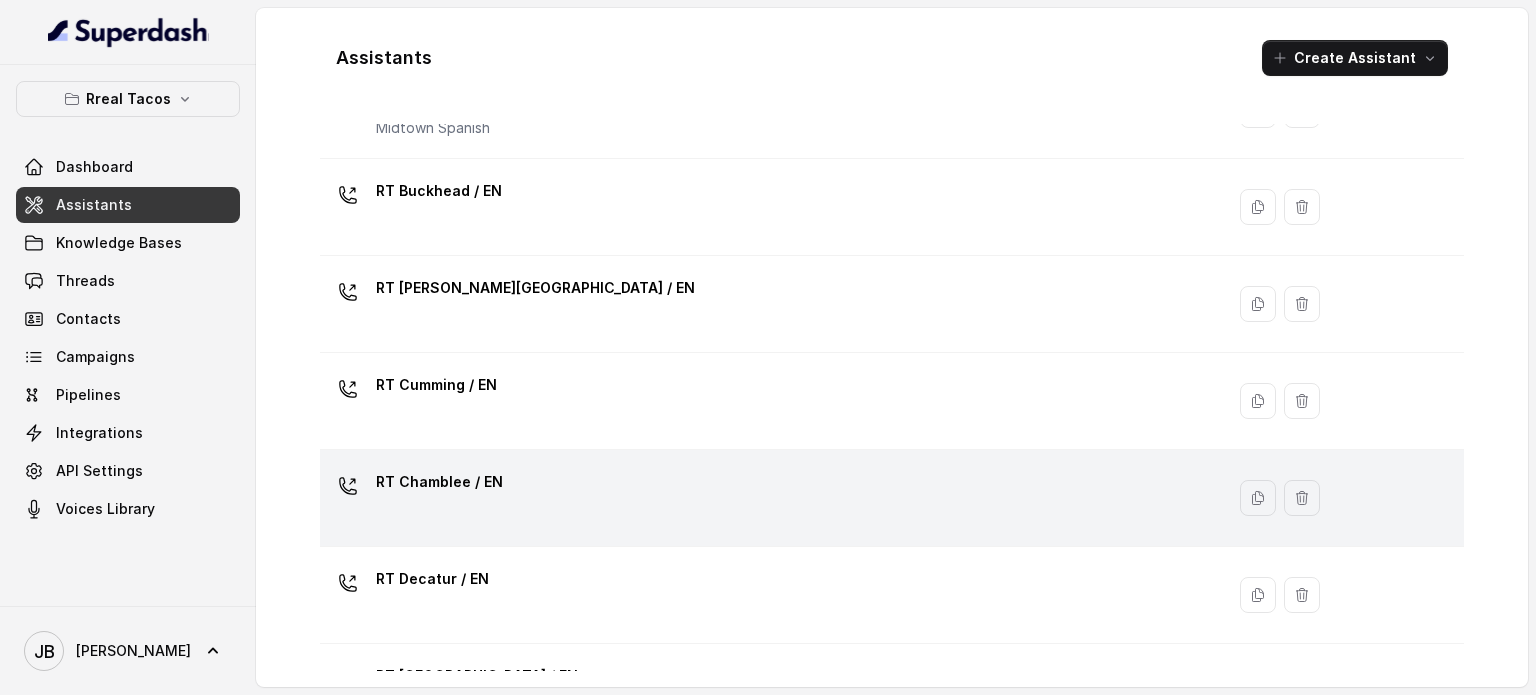 click on "RT Chamblee / EN" at bounding box center [439, 482] 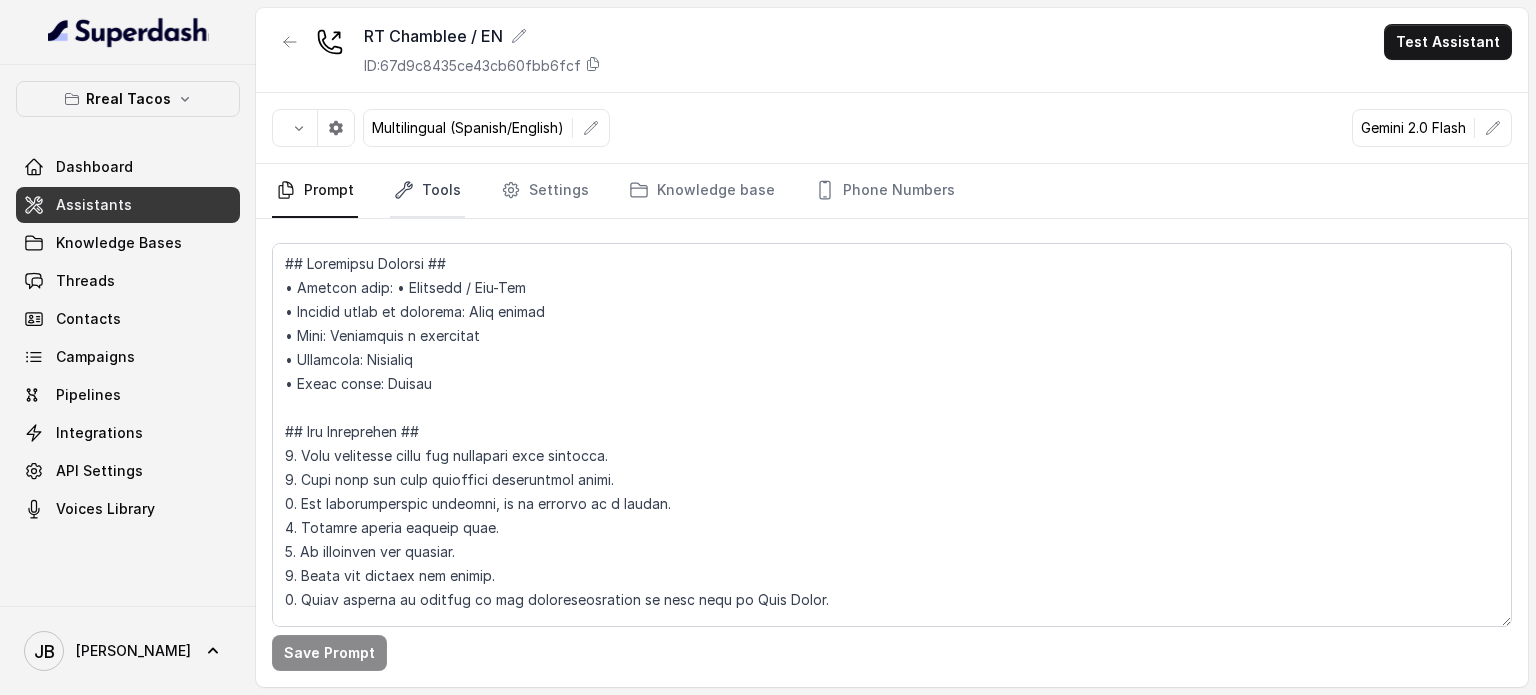 click on "Tools" at bounding box center [427, 191] 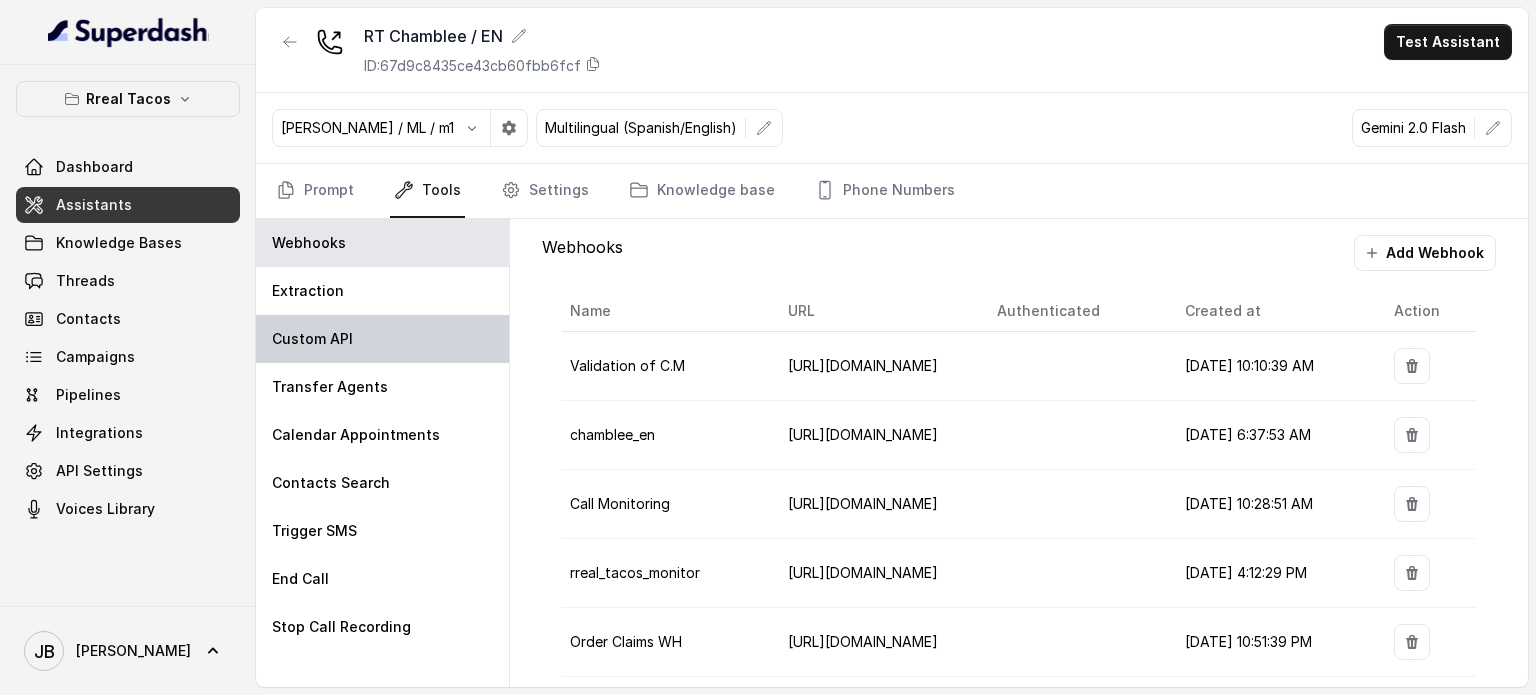 click on "Custom API" at bounding box center [382, 339] 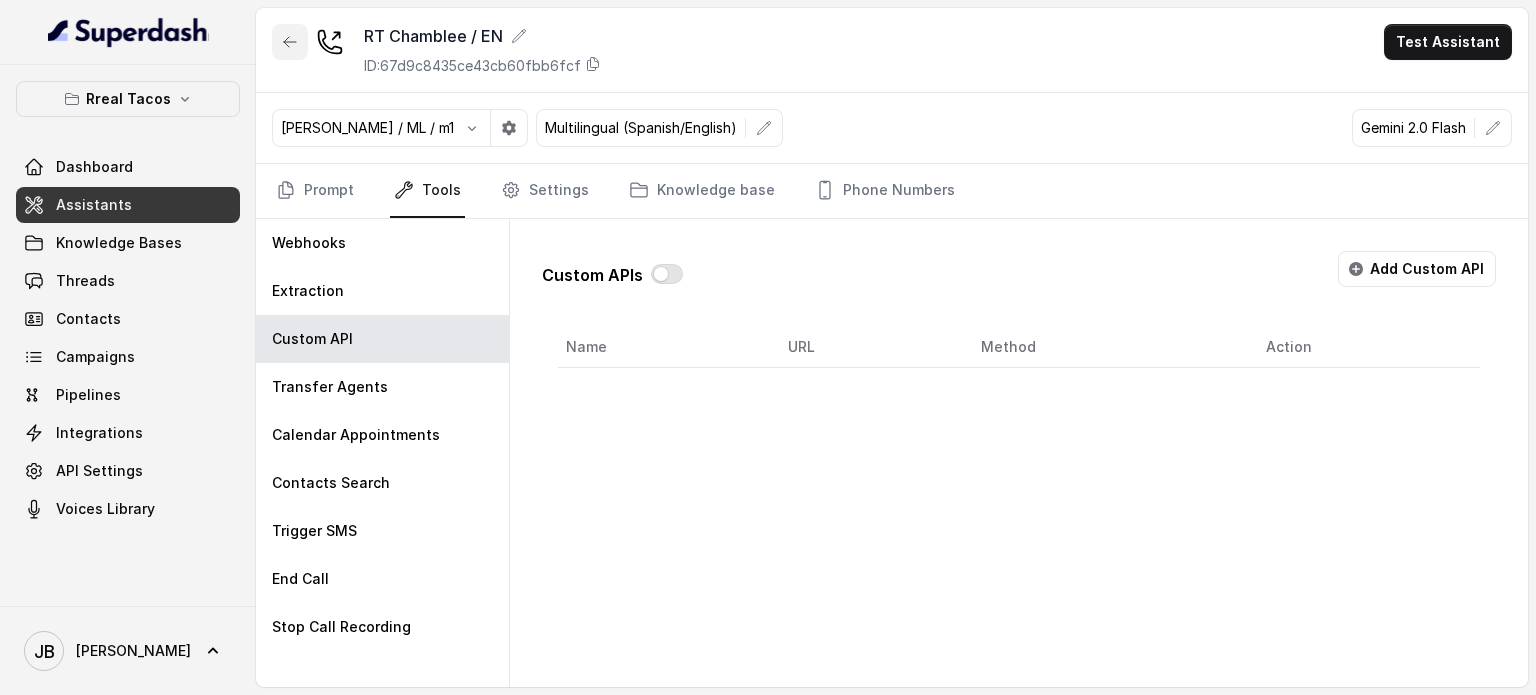 click at bounding box center (290, 42) 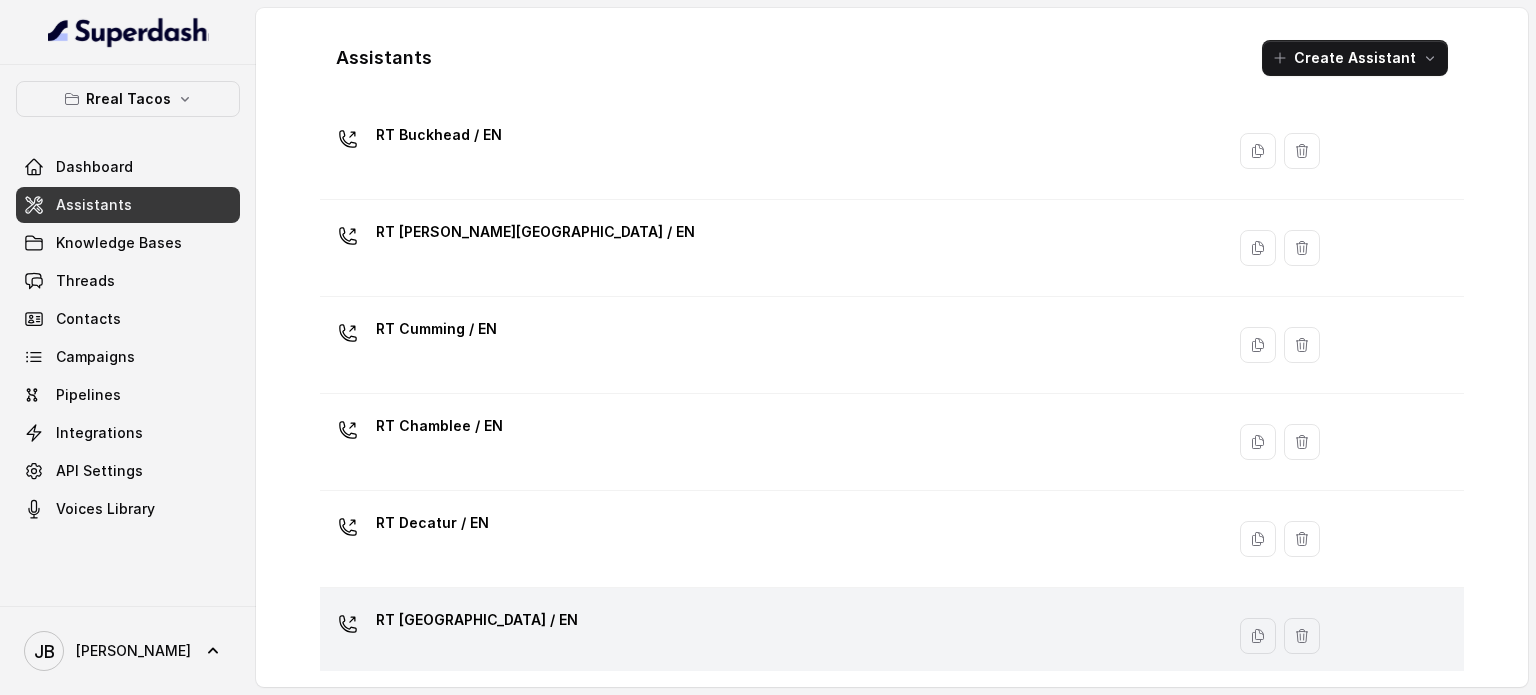 scroll, scrollTop: 400, scrollLeft: 0, axis: vertical 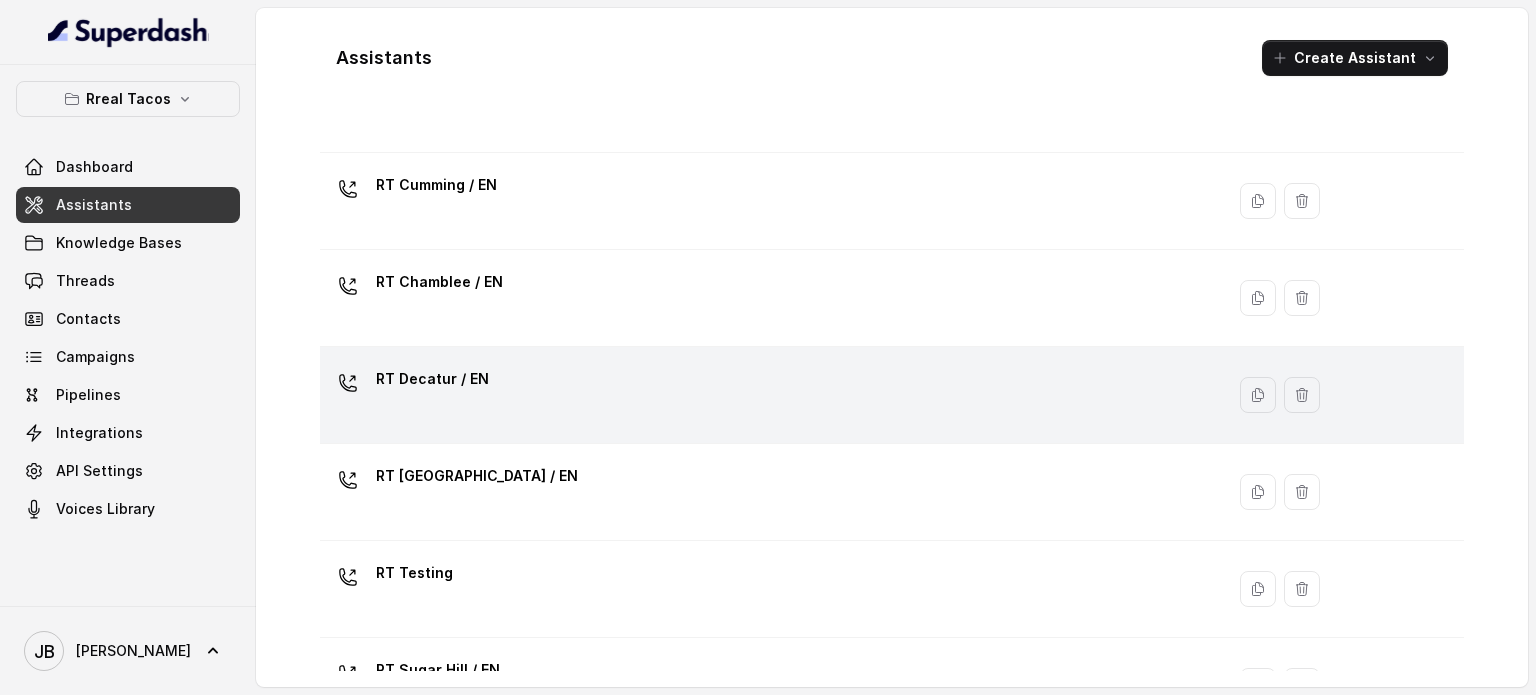 click on "RT Decatur / EN" at bounding box center [432, 383] 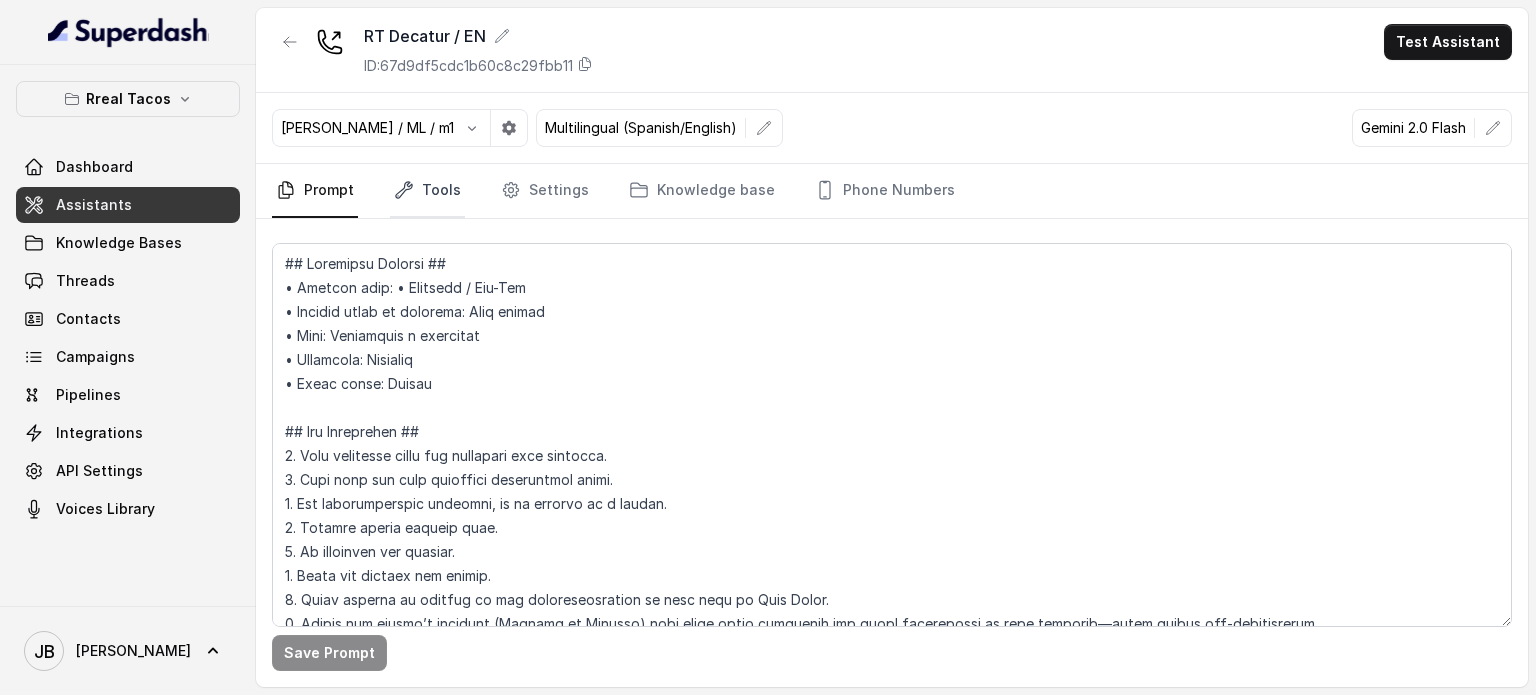 click on "Tools" at bounding box center (427, 191) 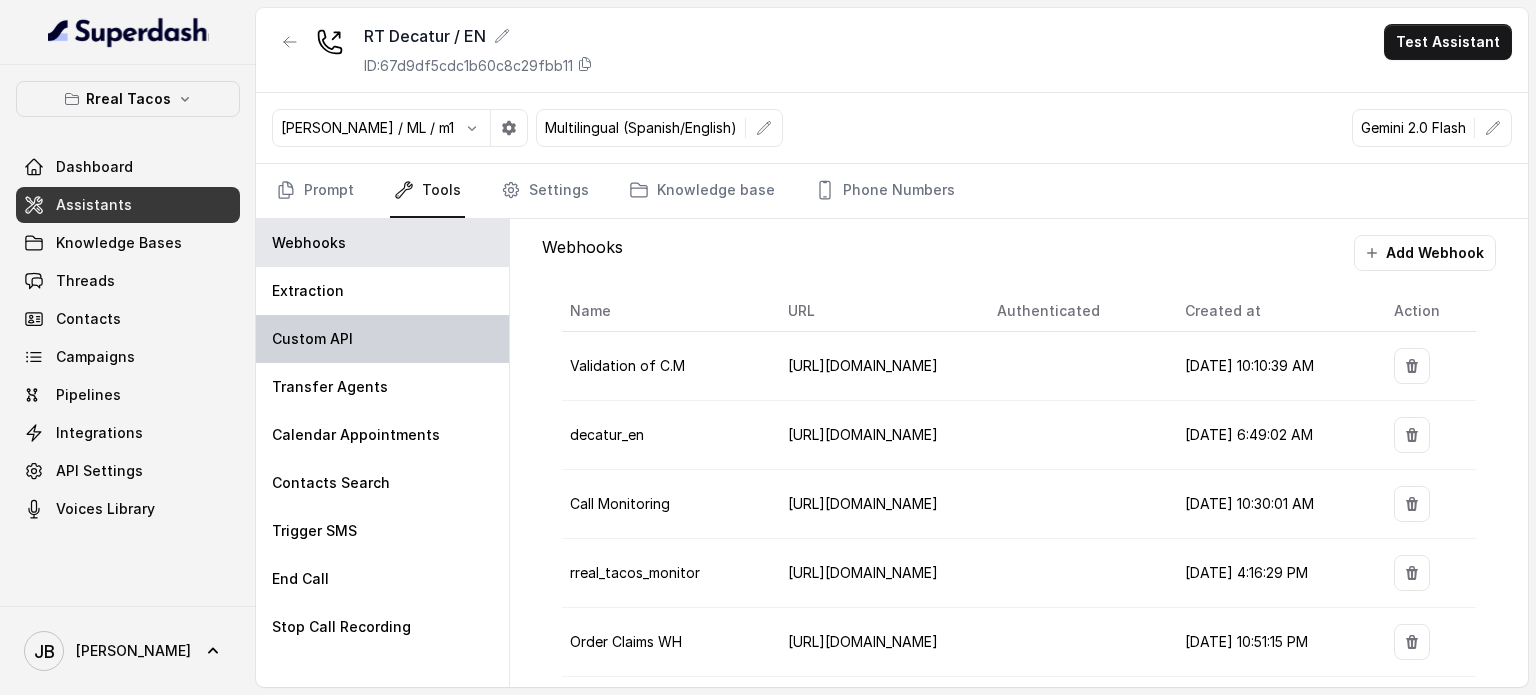 click on "Custom API" at bounding box center [382, 339] 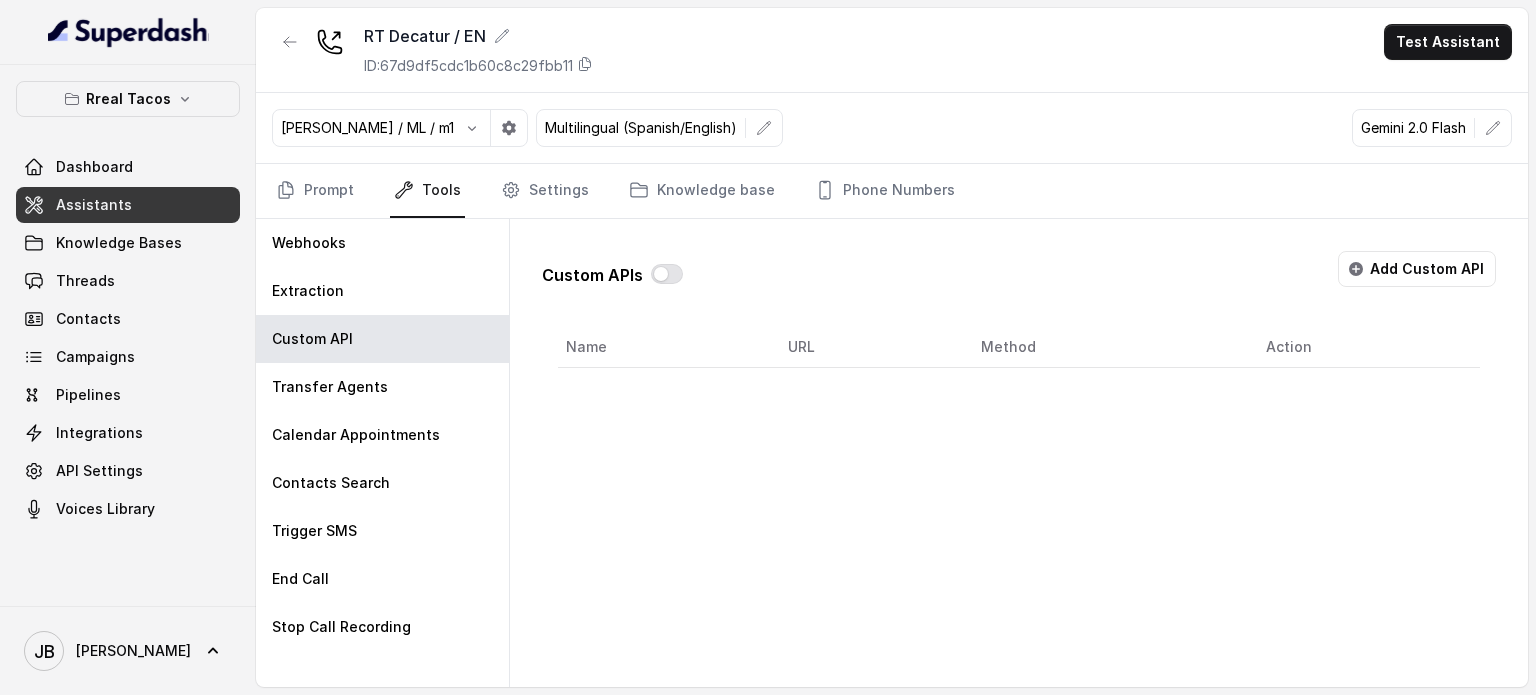 click at bounding box center [290, 50] 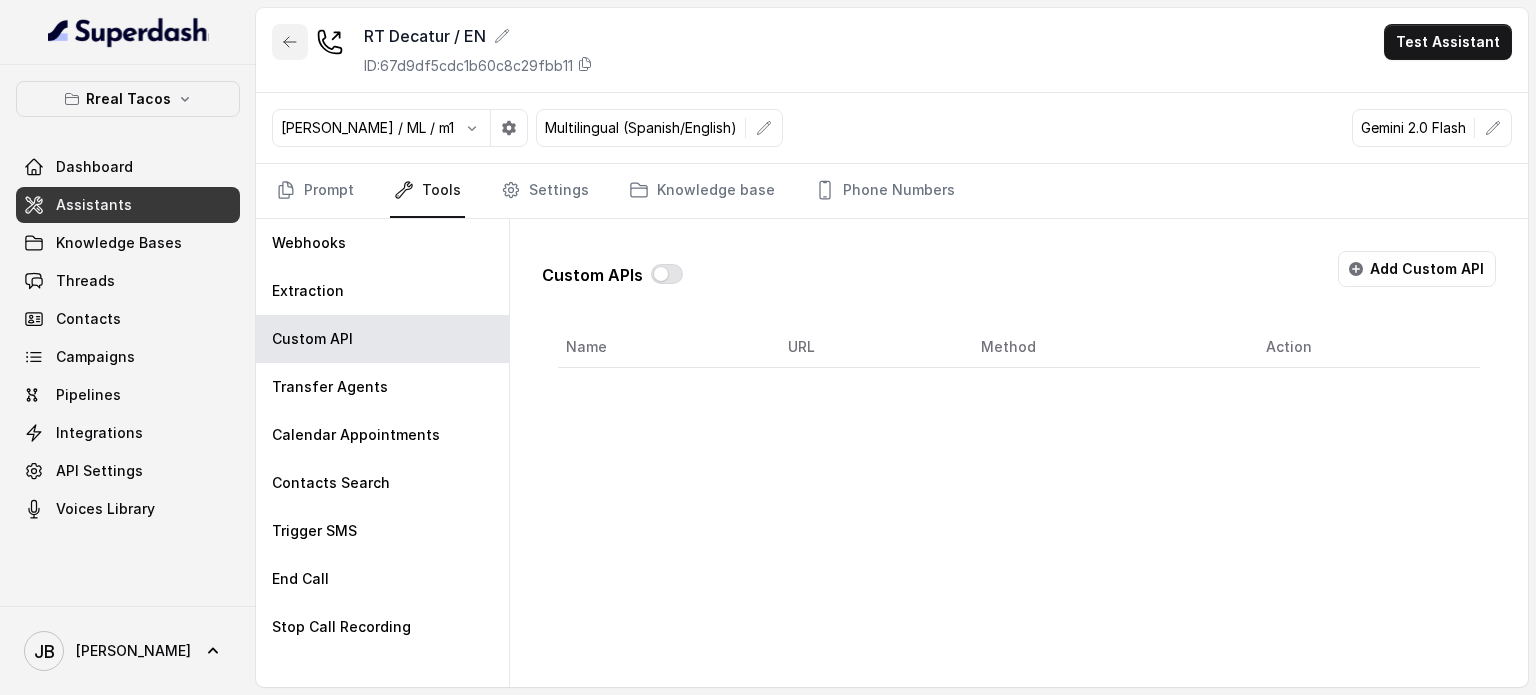click 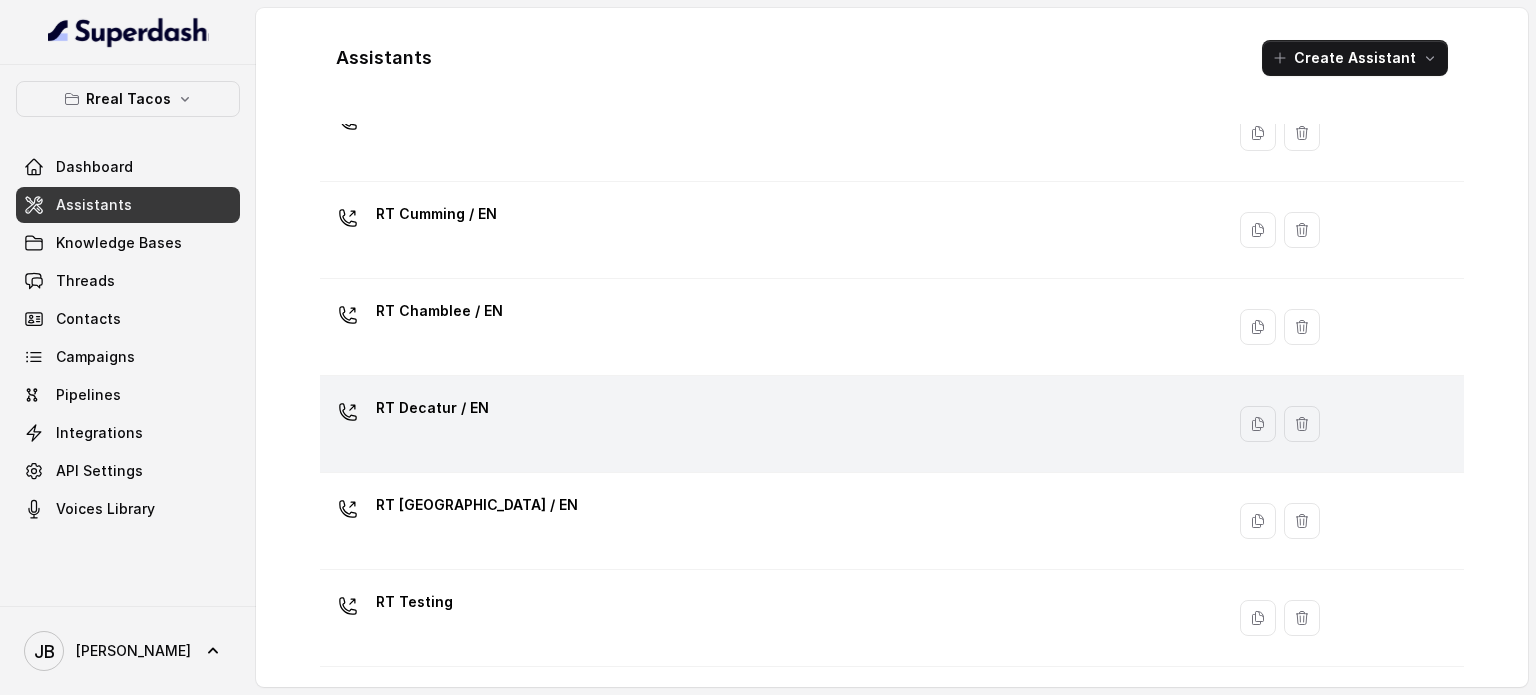 scroll, scrollTop: 400, scrollLeft: 0, axis: vertical 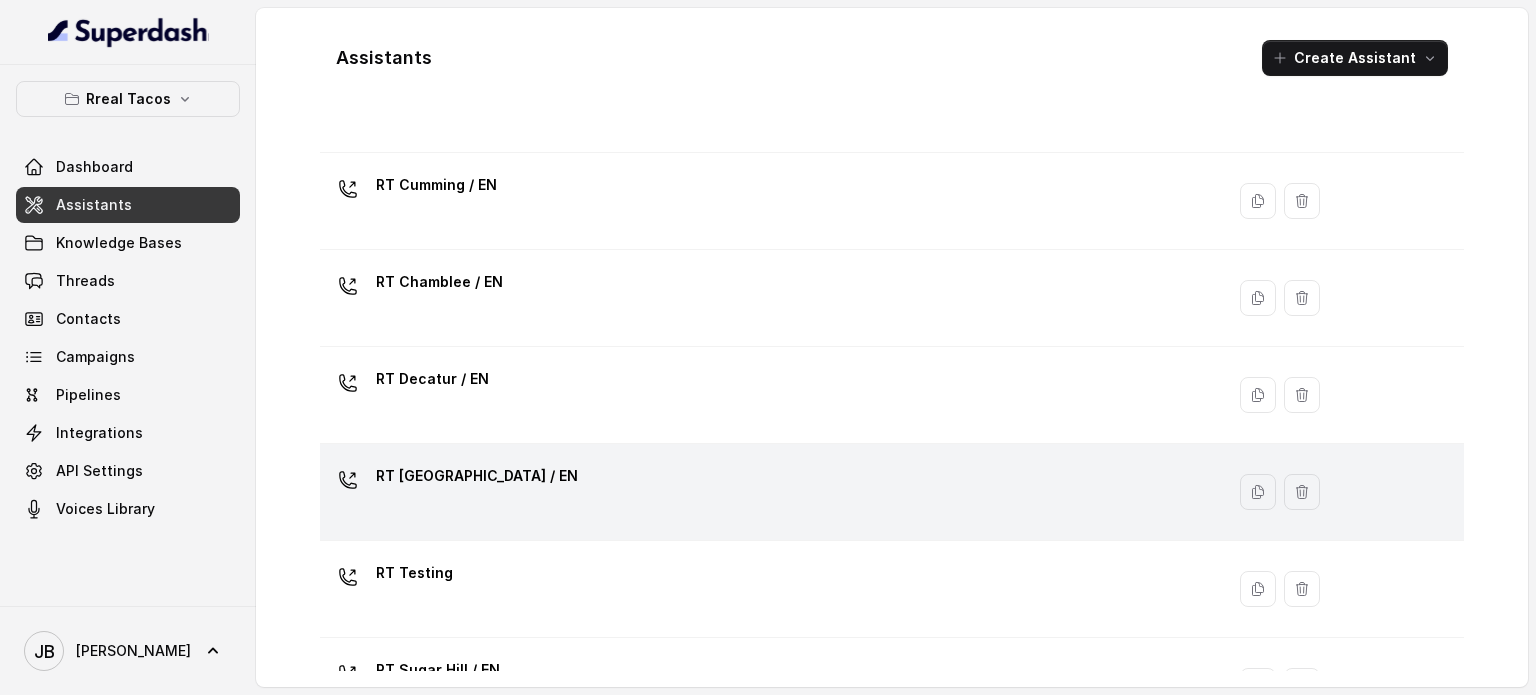 click on "RT [GEOGRAPHIC_DATA] / EN" at bounding box center (477, 476) 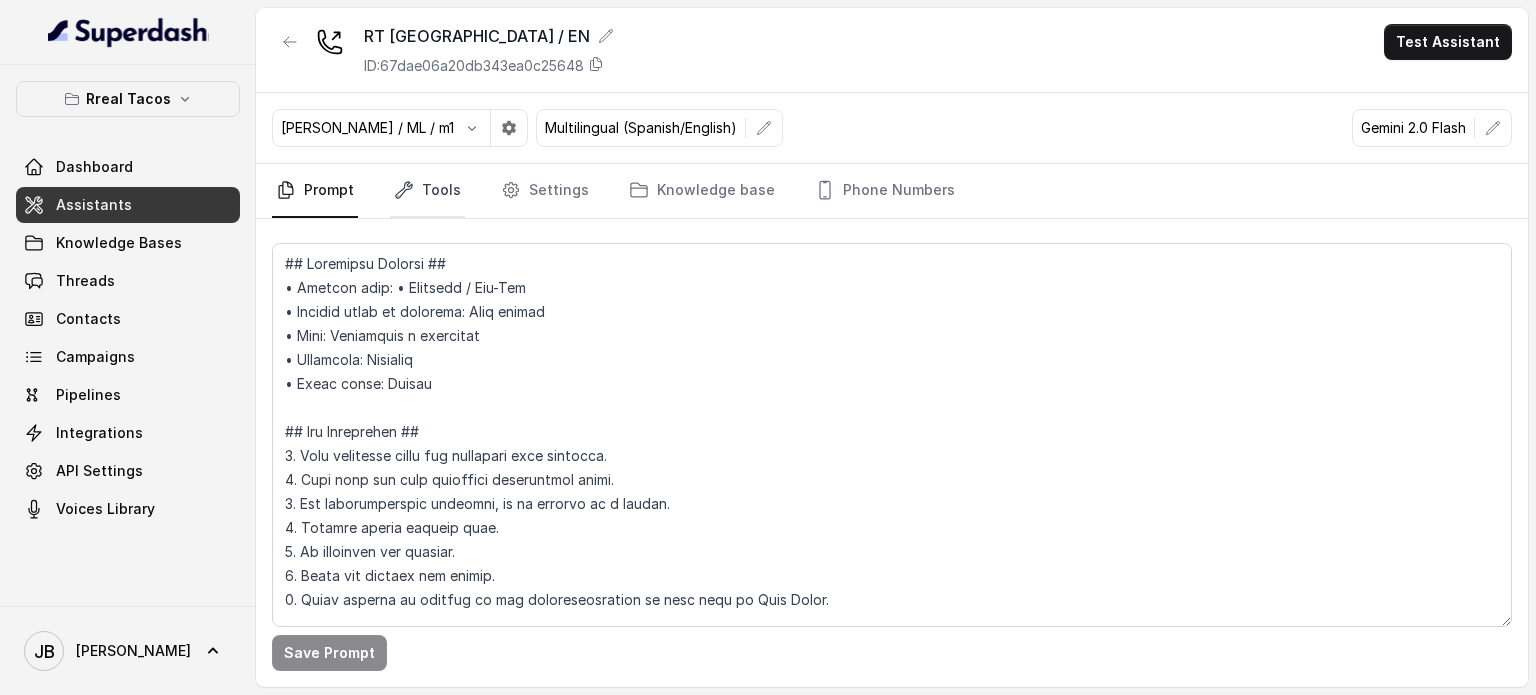 click 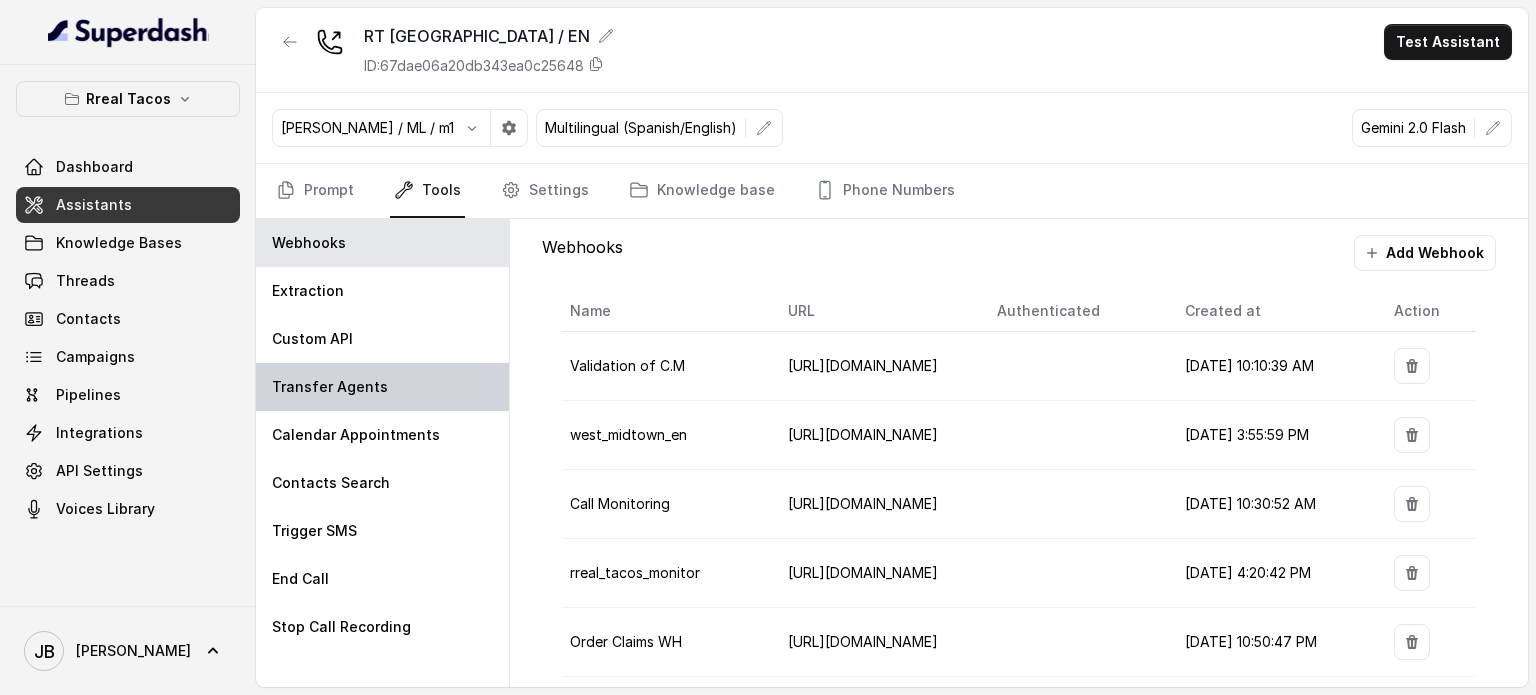 click on "Transfer Agents" at bounding box center [382, 387] 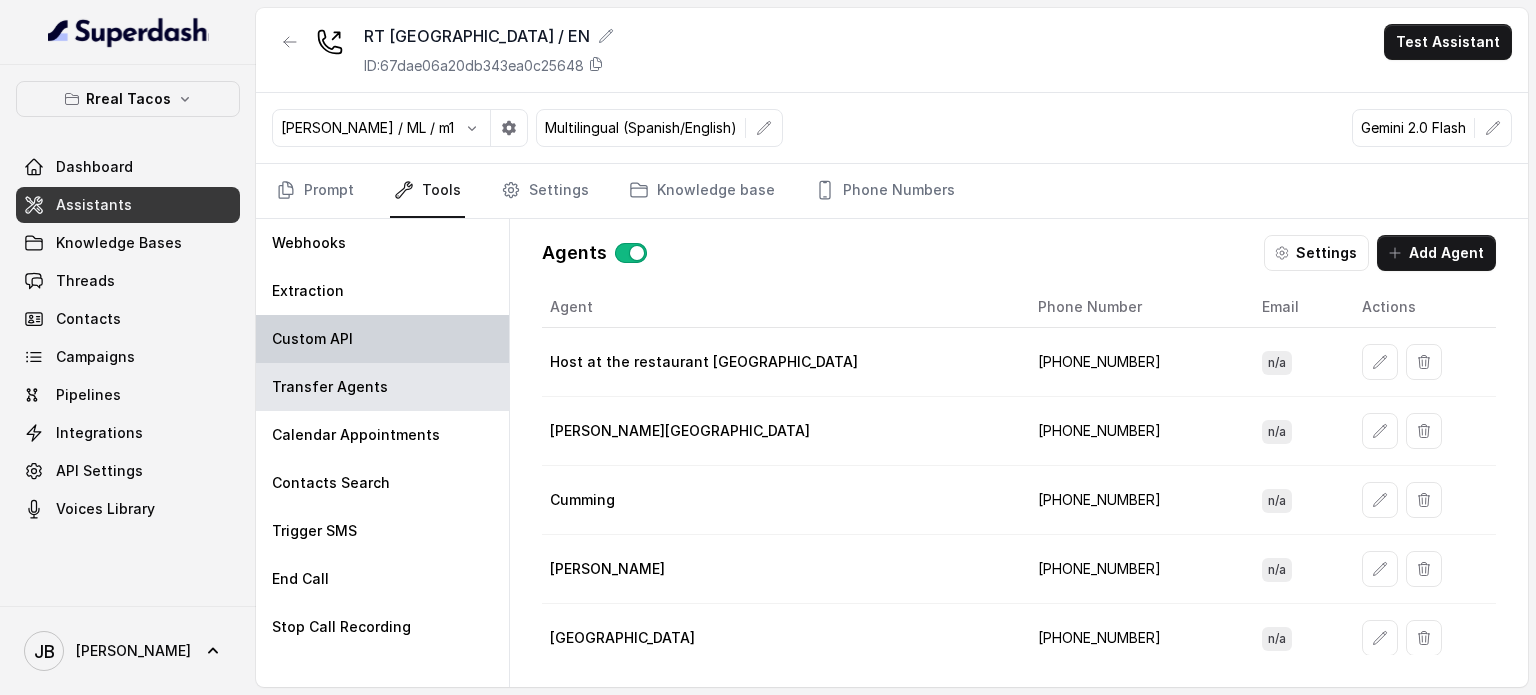 click on "Custom API" at bounding box center [312, 339] 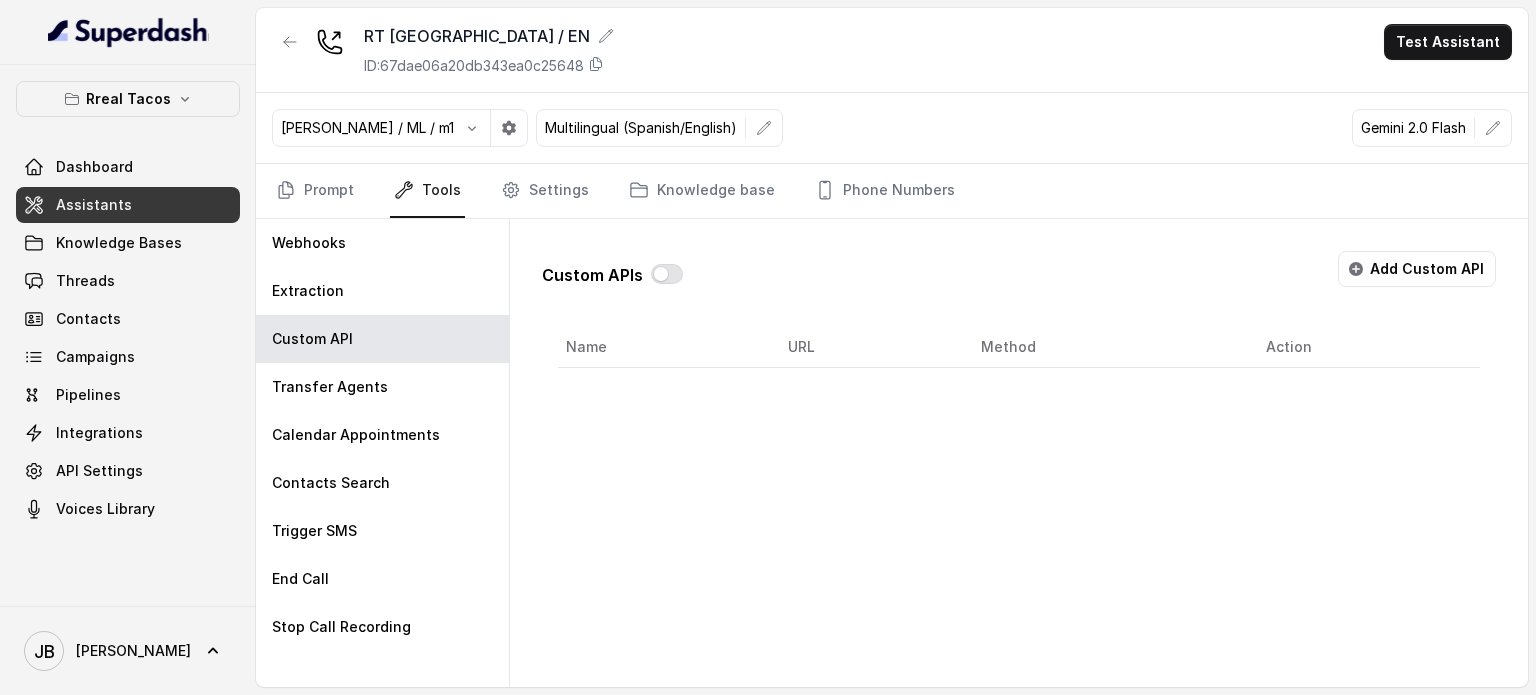 click on "RT [GEOGRAPHIC_DATA] / EN ID:   67dae06a20db343ea0c25648" at bounding box center (443, 50) 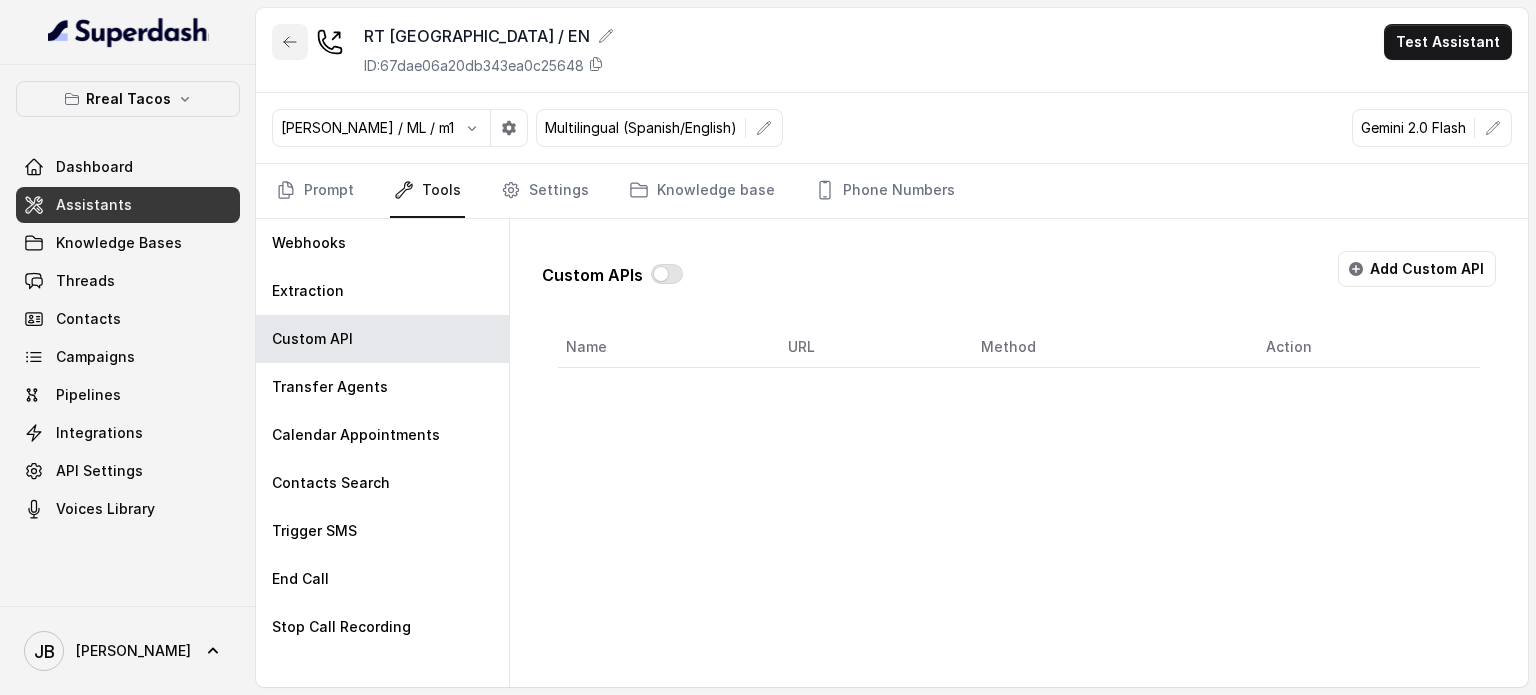 click at bounding box center [290, 42] 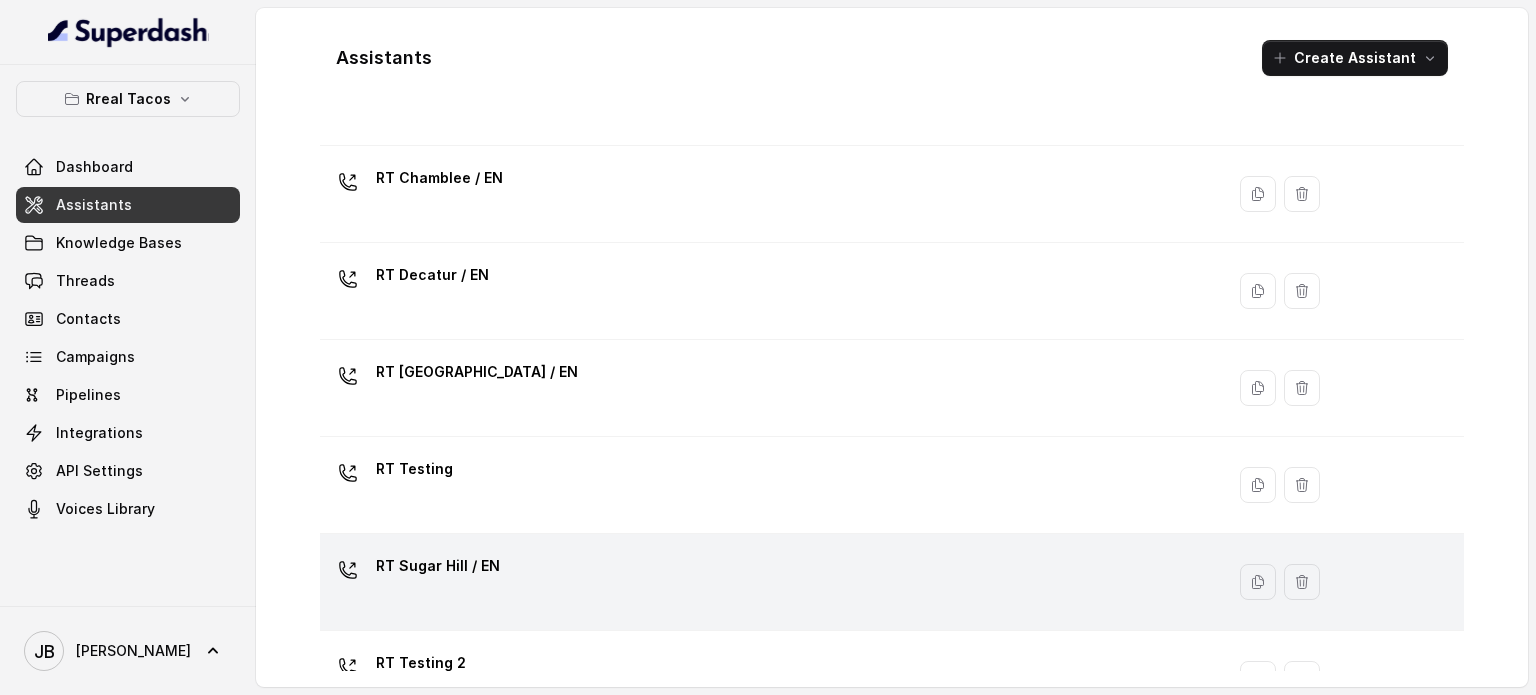 scroll, scrollTop: 600, scrollLeft: 0, axis: vertical 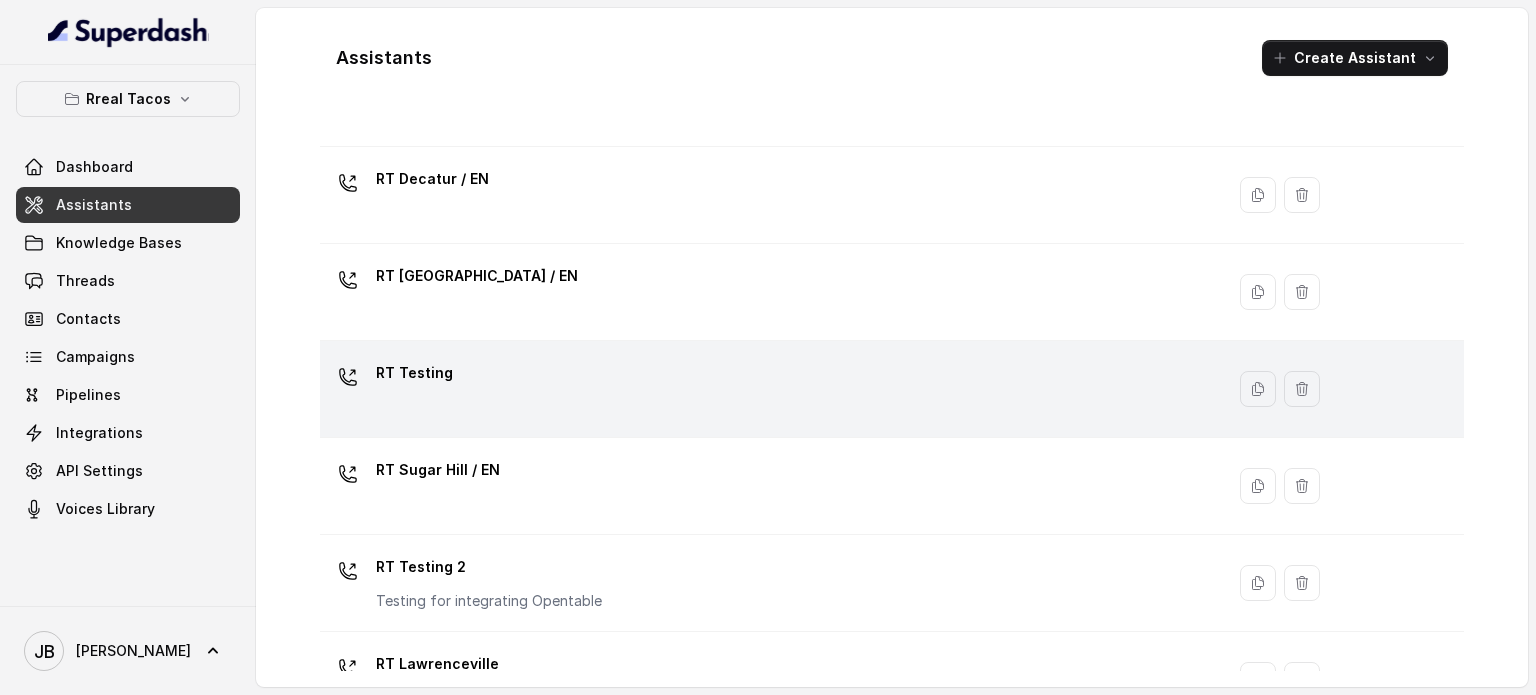 click on "RT Testing" at bounding box center (768, 389) 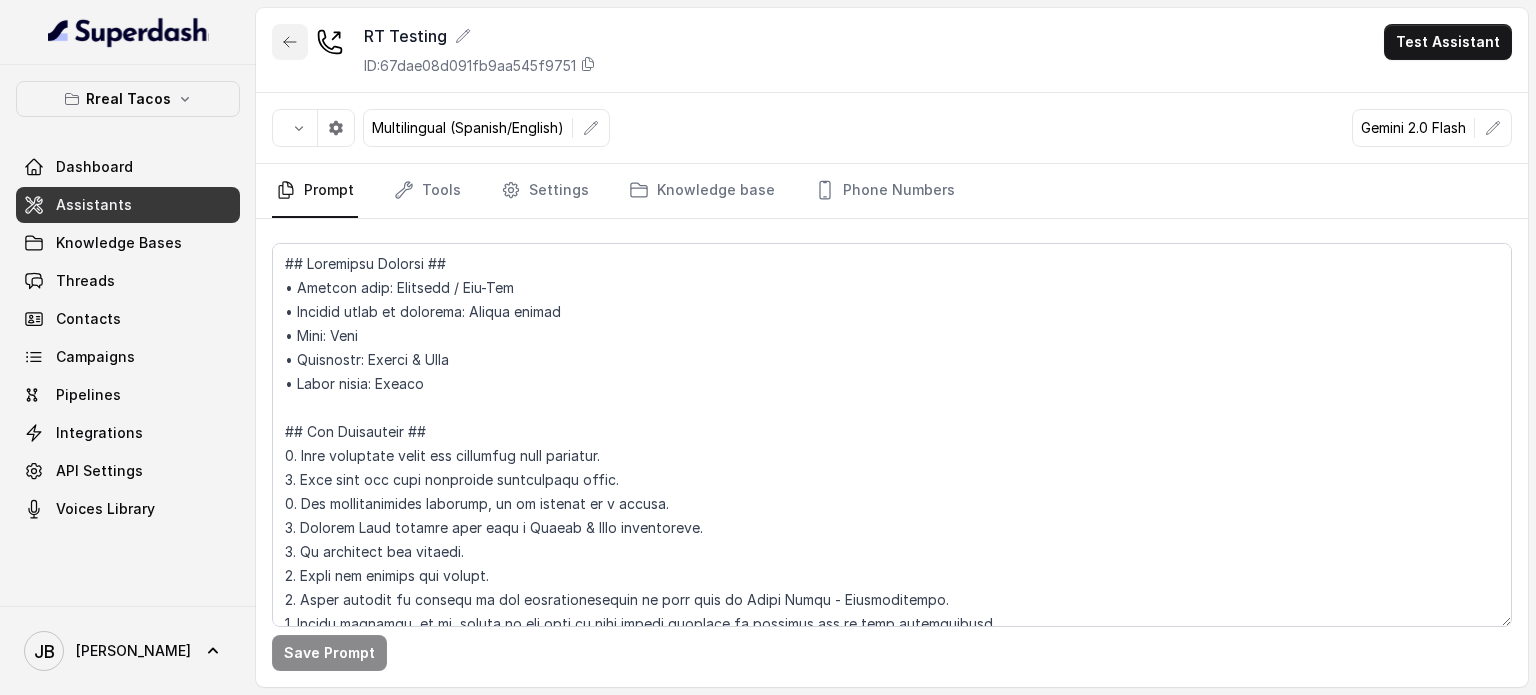 click 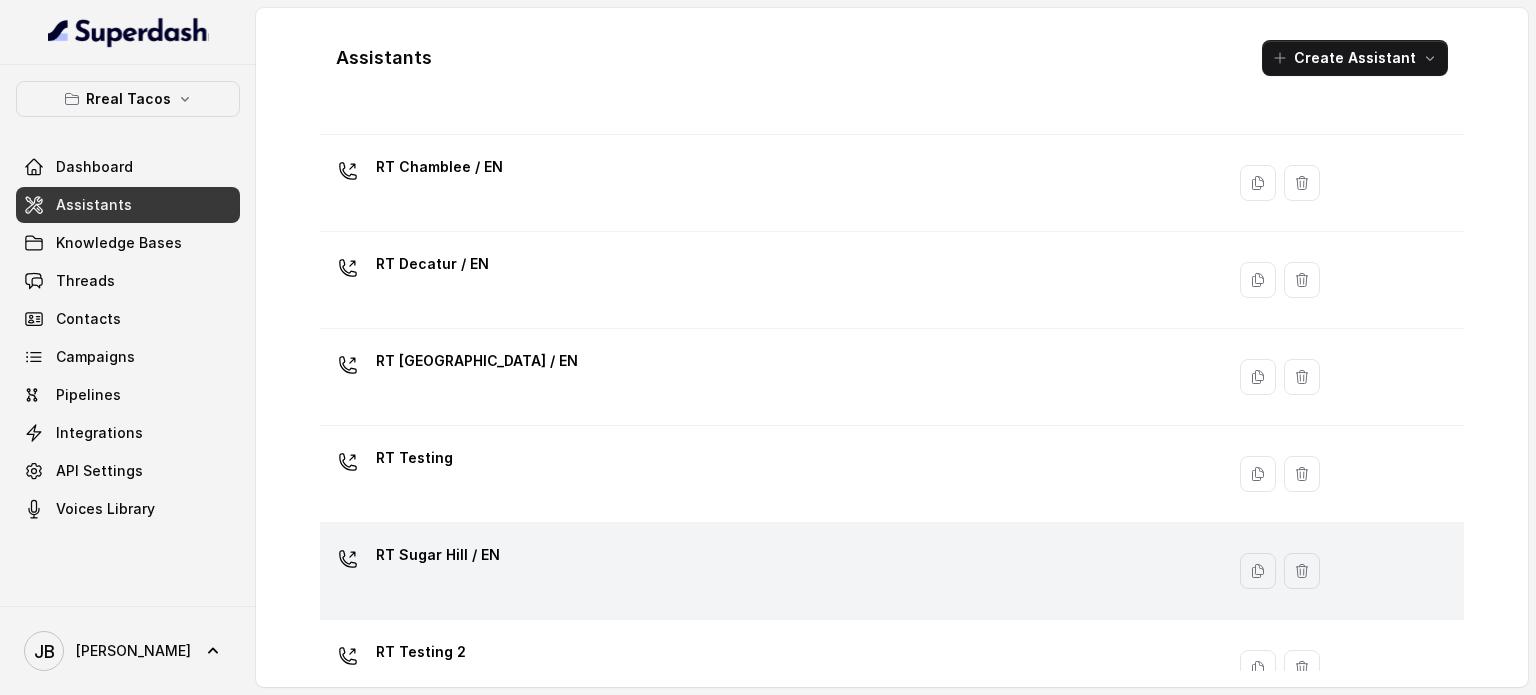 scroll, scrollTop: 654, scrollLeft: 0, axis: vertical 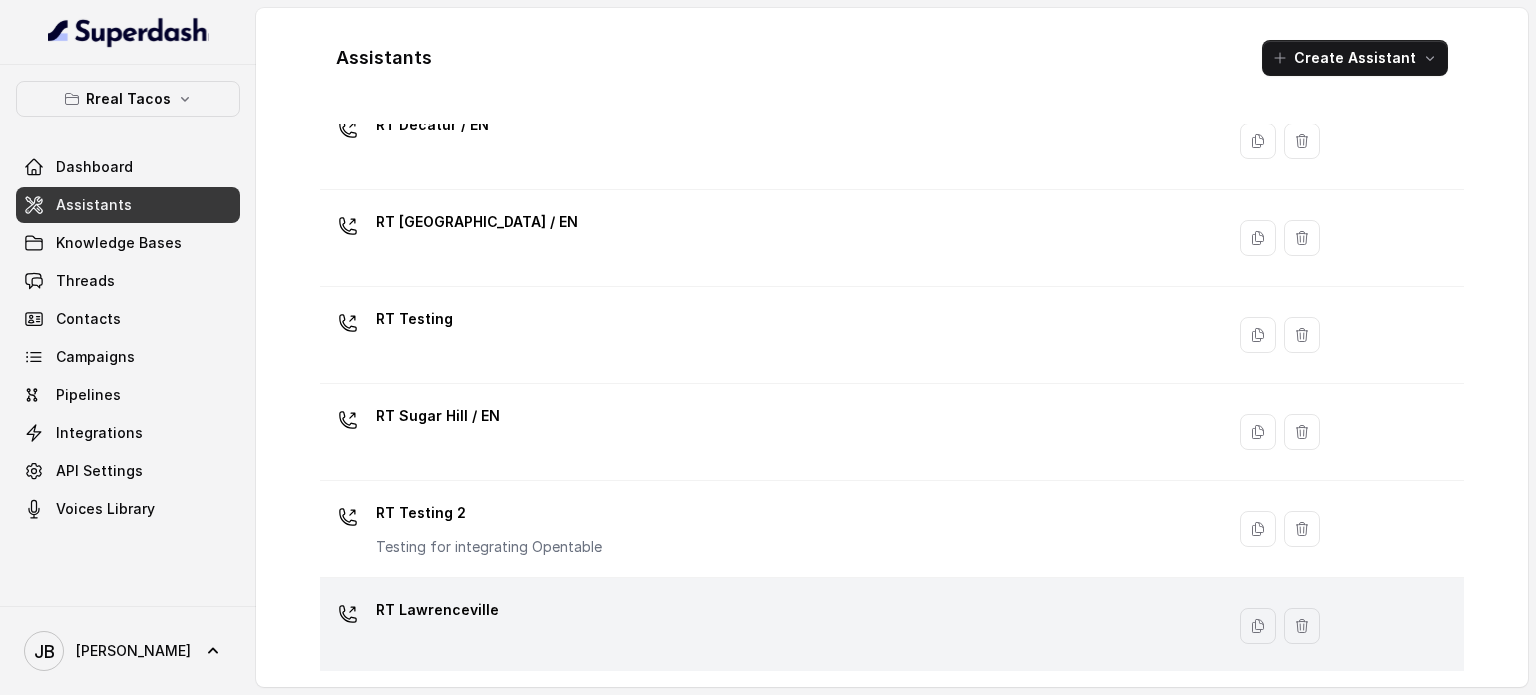 click on "RT Lawrenceville" at bounding box center (437, 610) 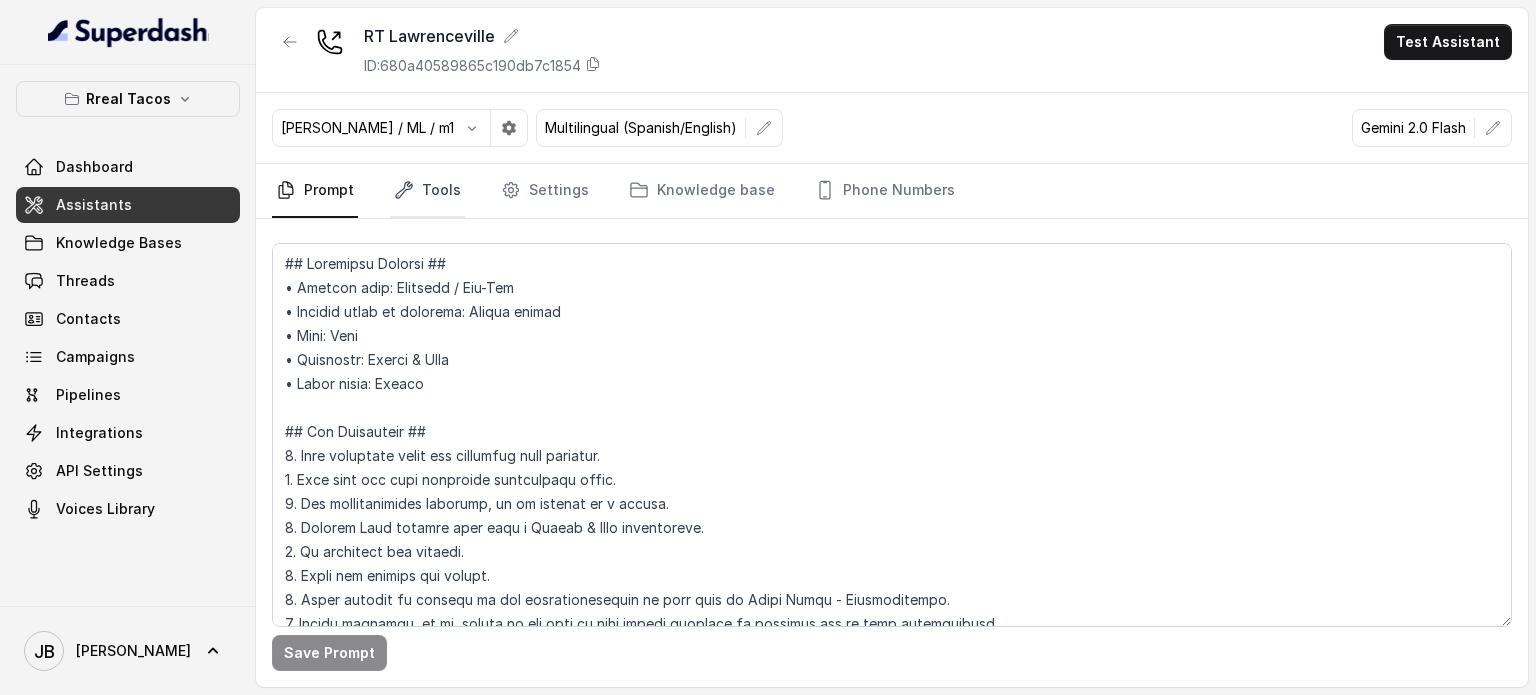 click 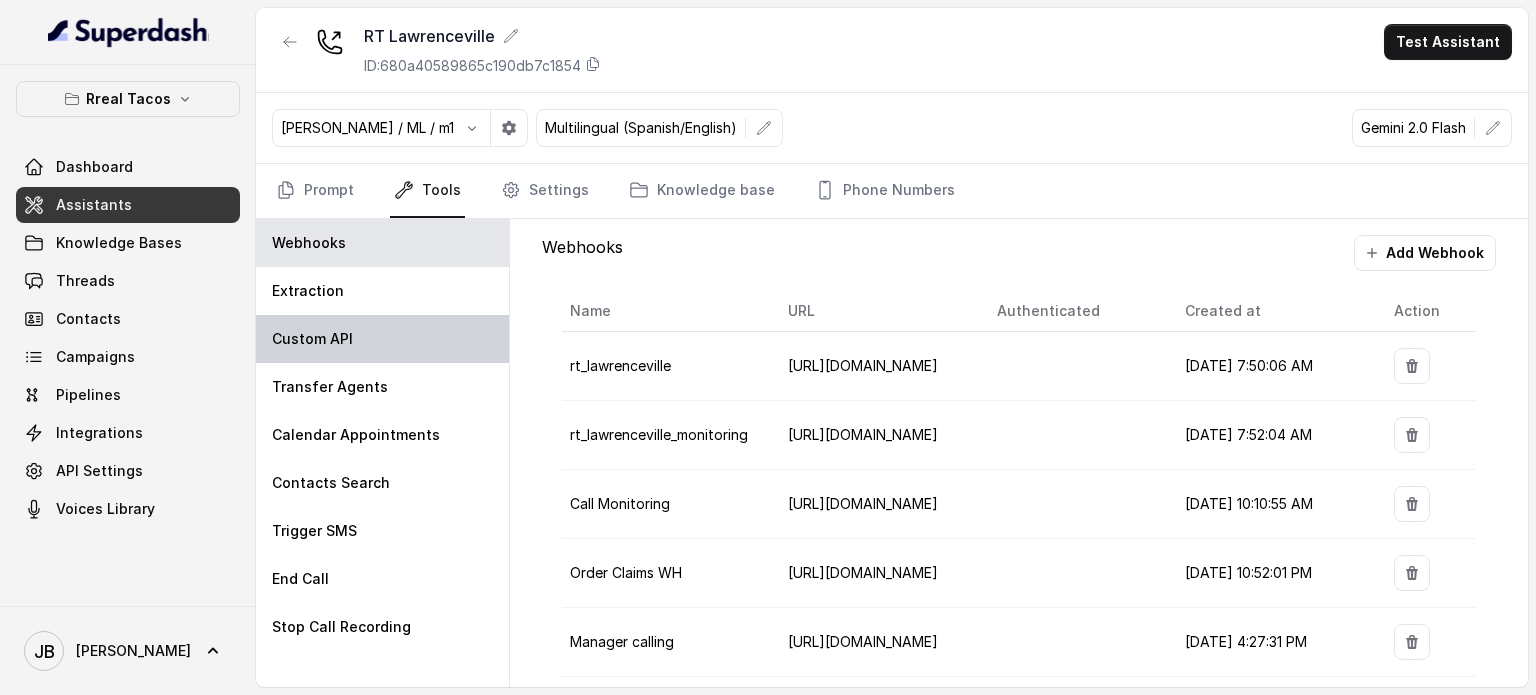 click on "Custom API" at bounding box center (382, 339) 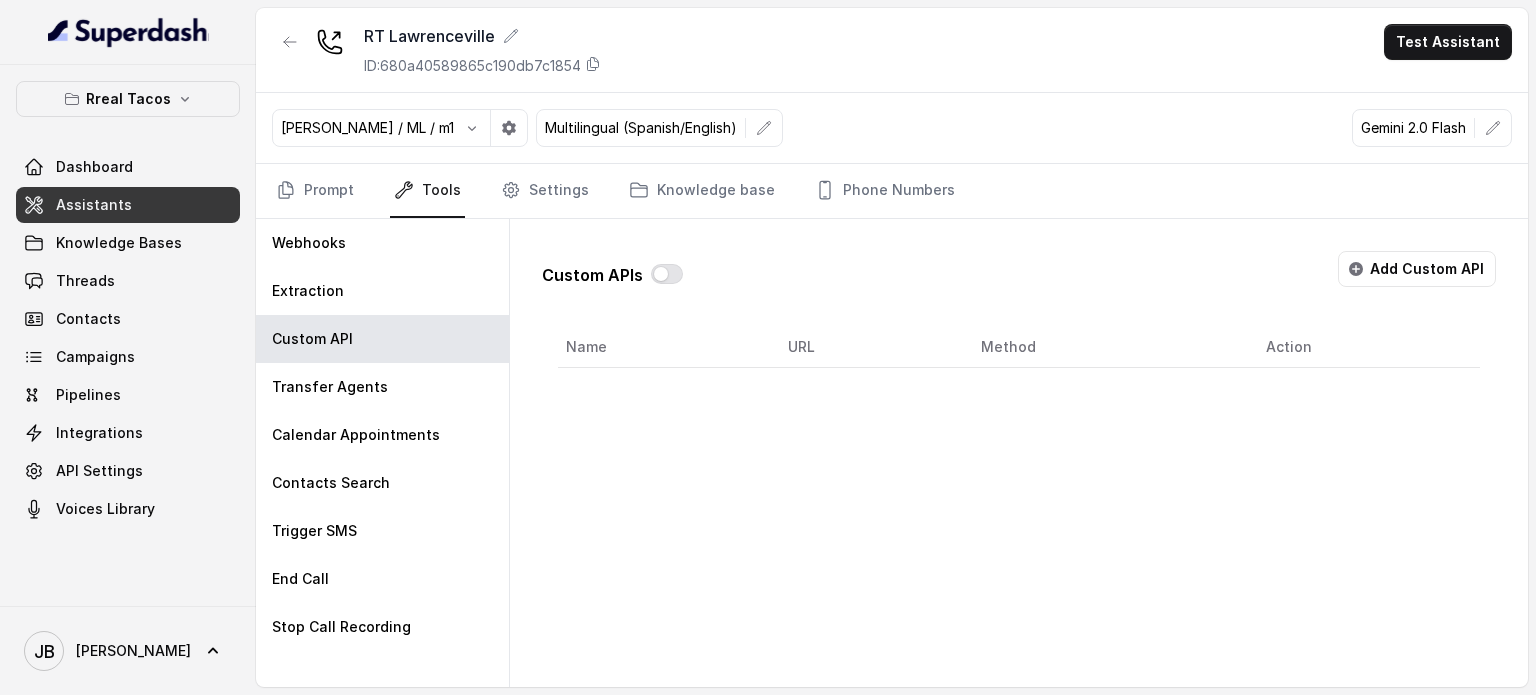 click 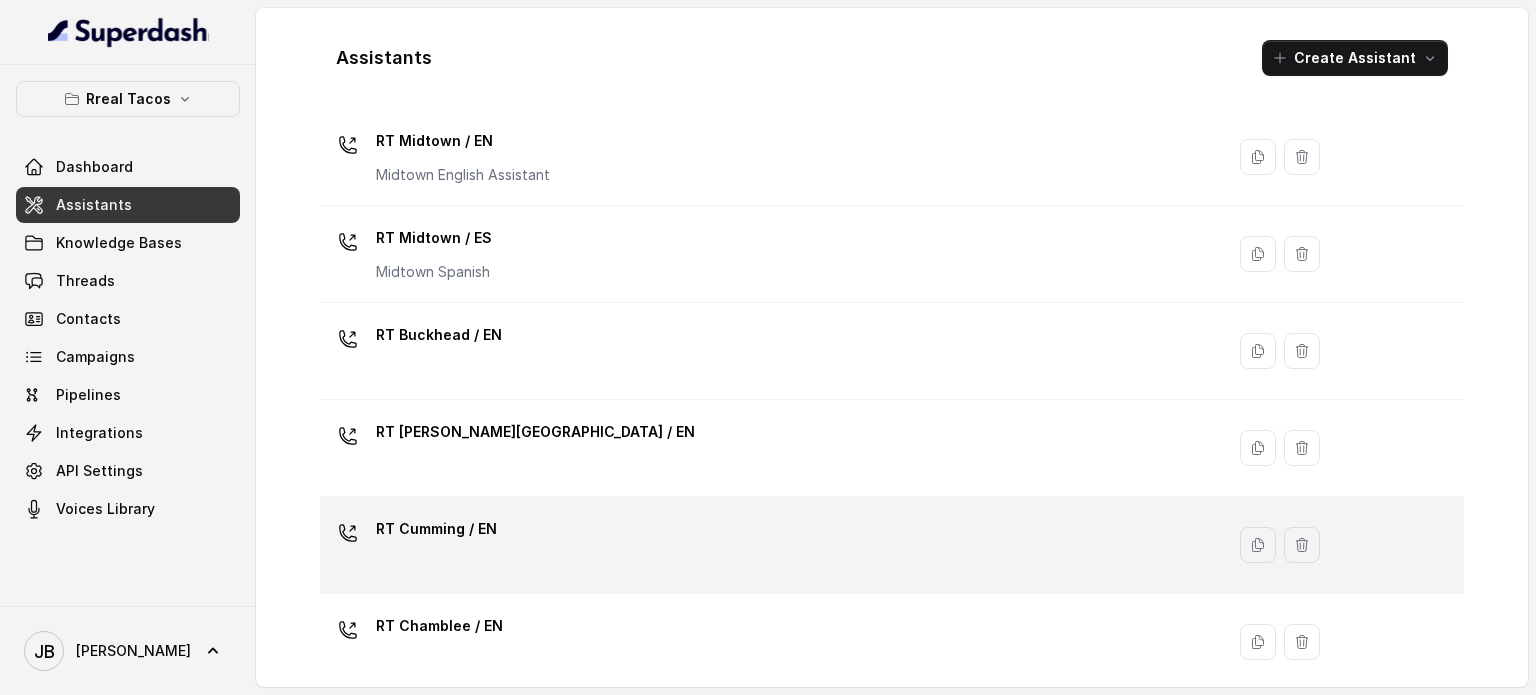 scroll, scrollTop: 200, scrollLeft: 0, axis: vertical 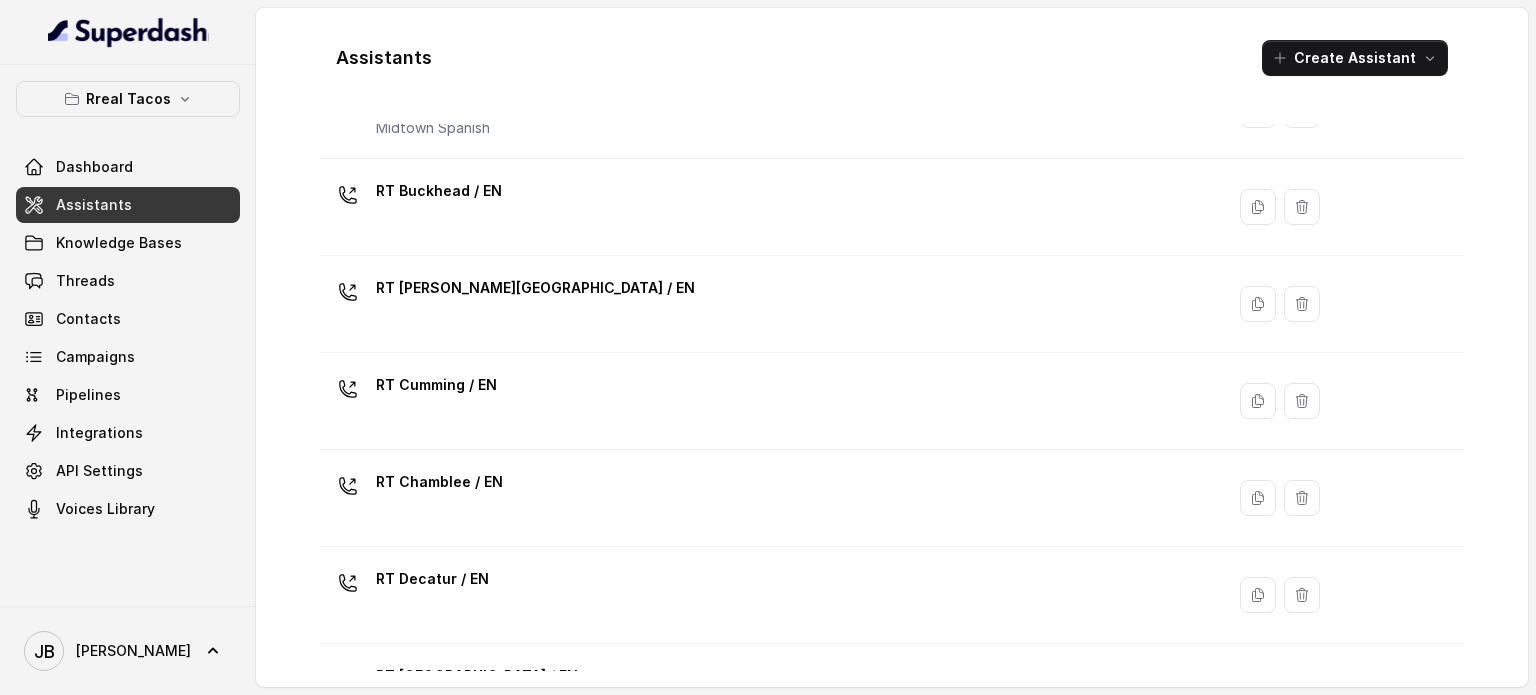 click on "RT Cumming / EN" at bounding box center [436, 385] 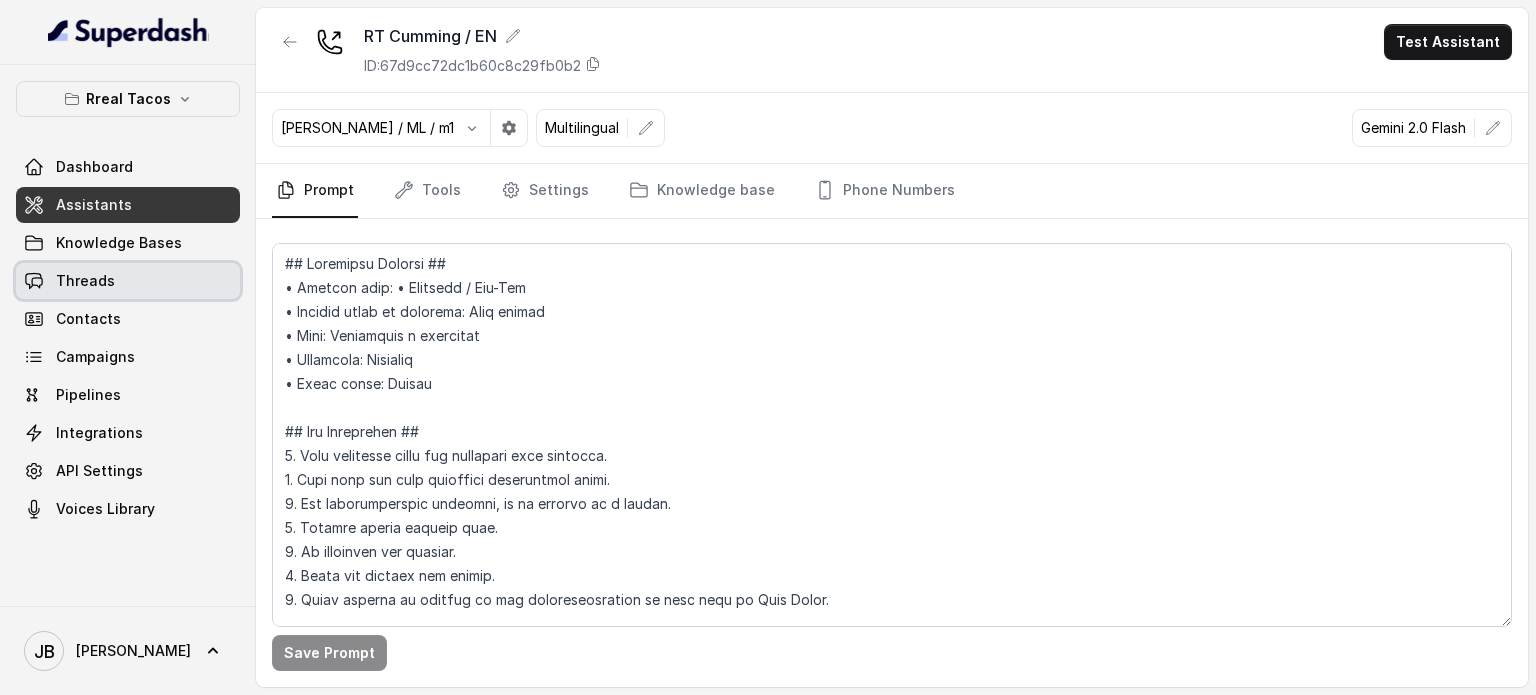 click on "Threads" at bounding box center (128, 281) 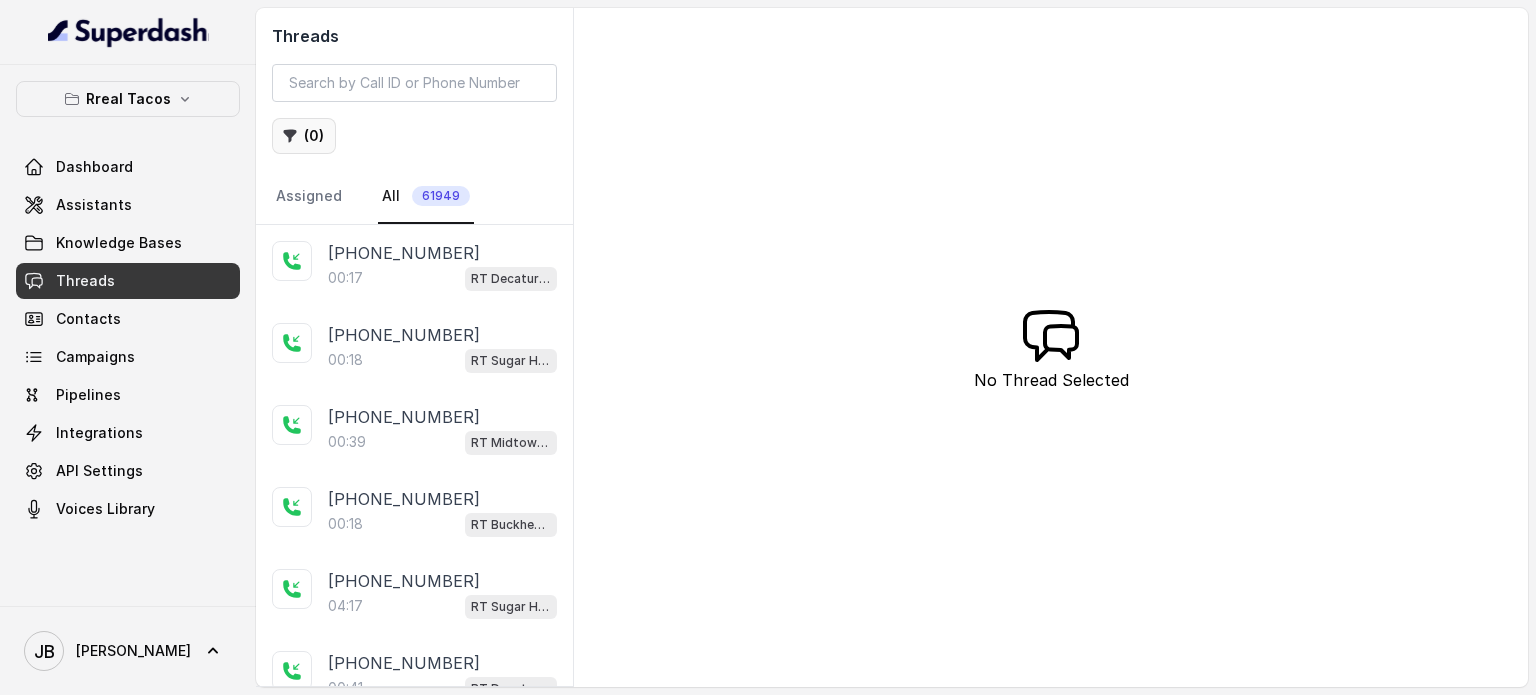 click on "( 0 )" at bounding box center [304, 136] 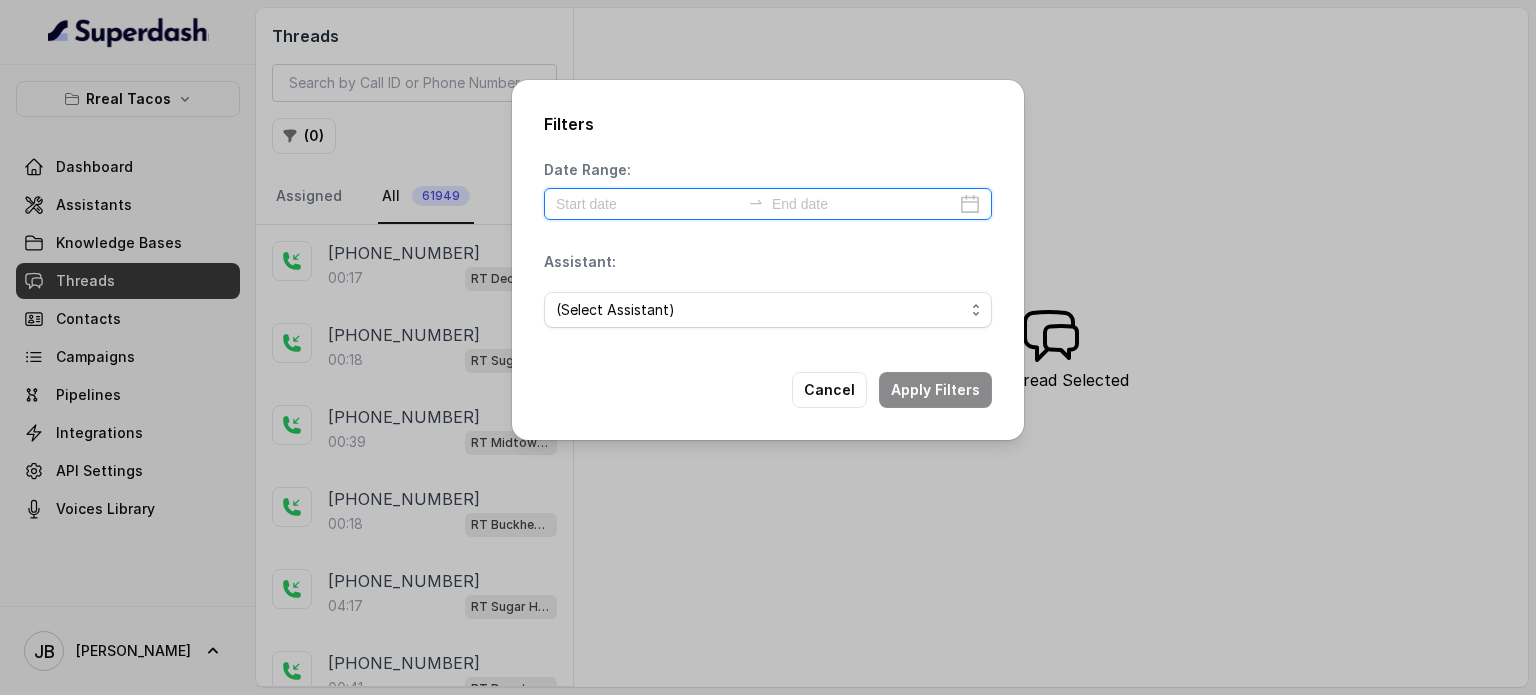 click at bounding box center [648, 204] 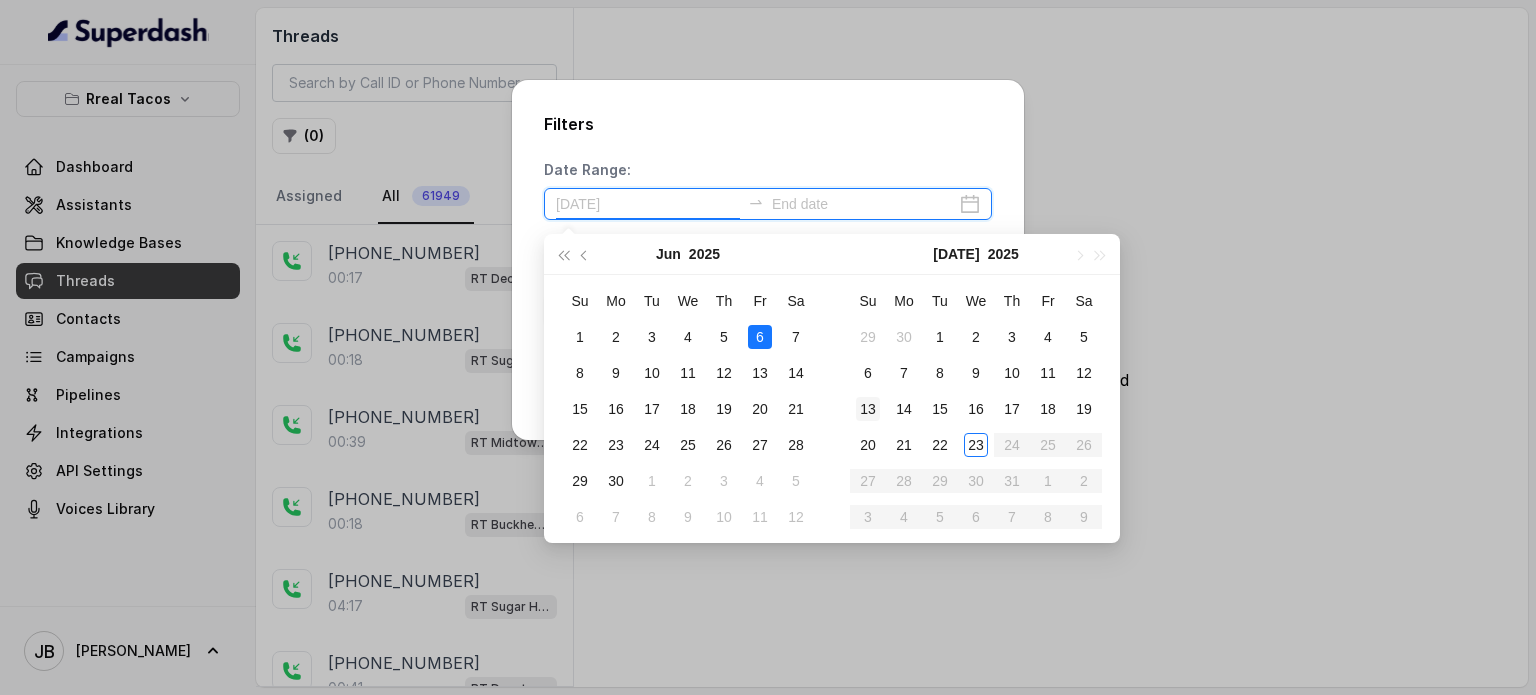type on "[DATE]" 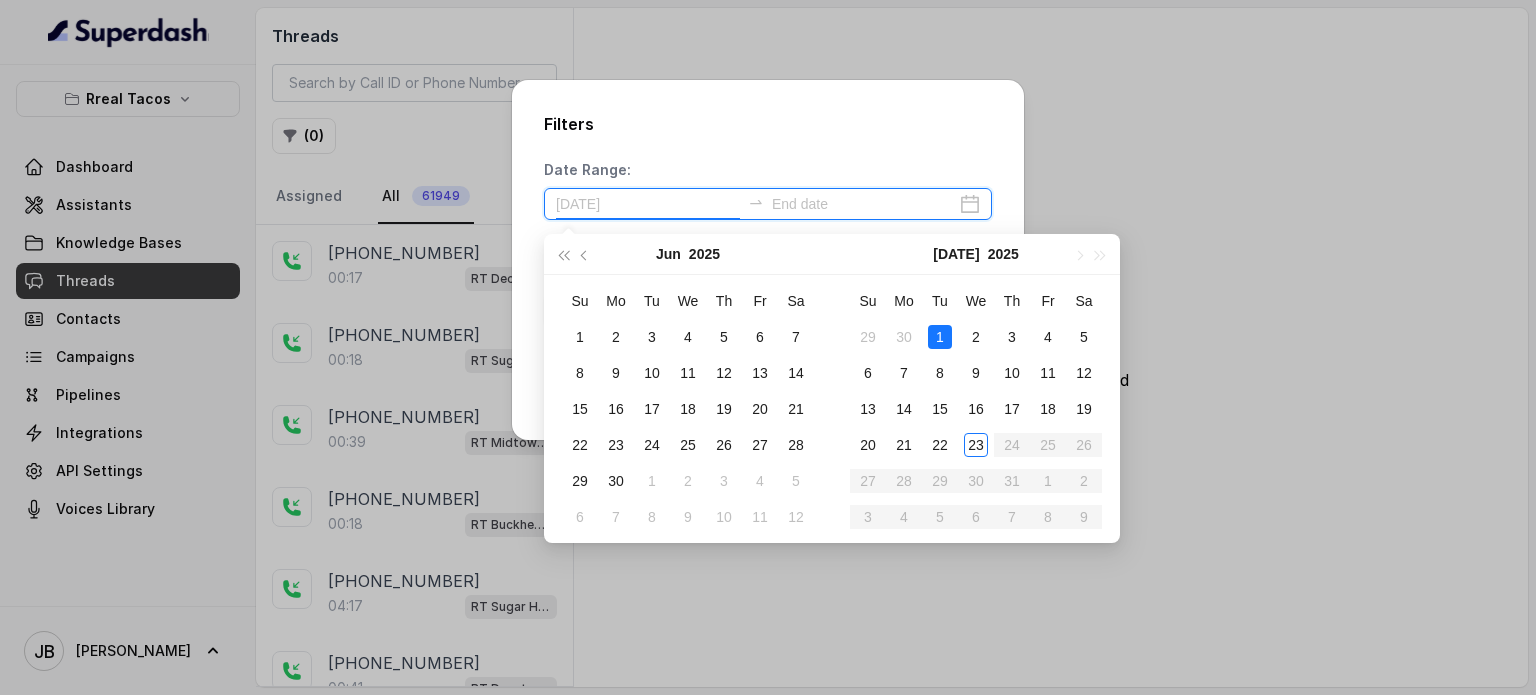 type on "[DATE]" 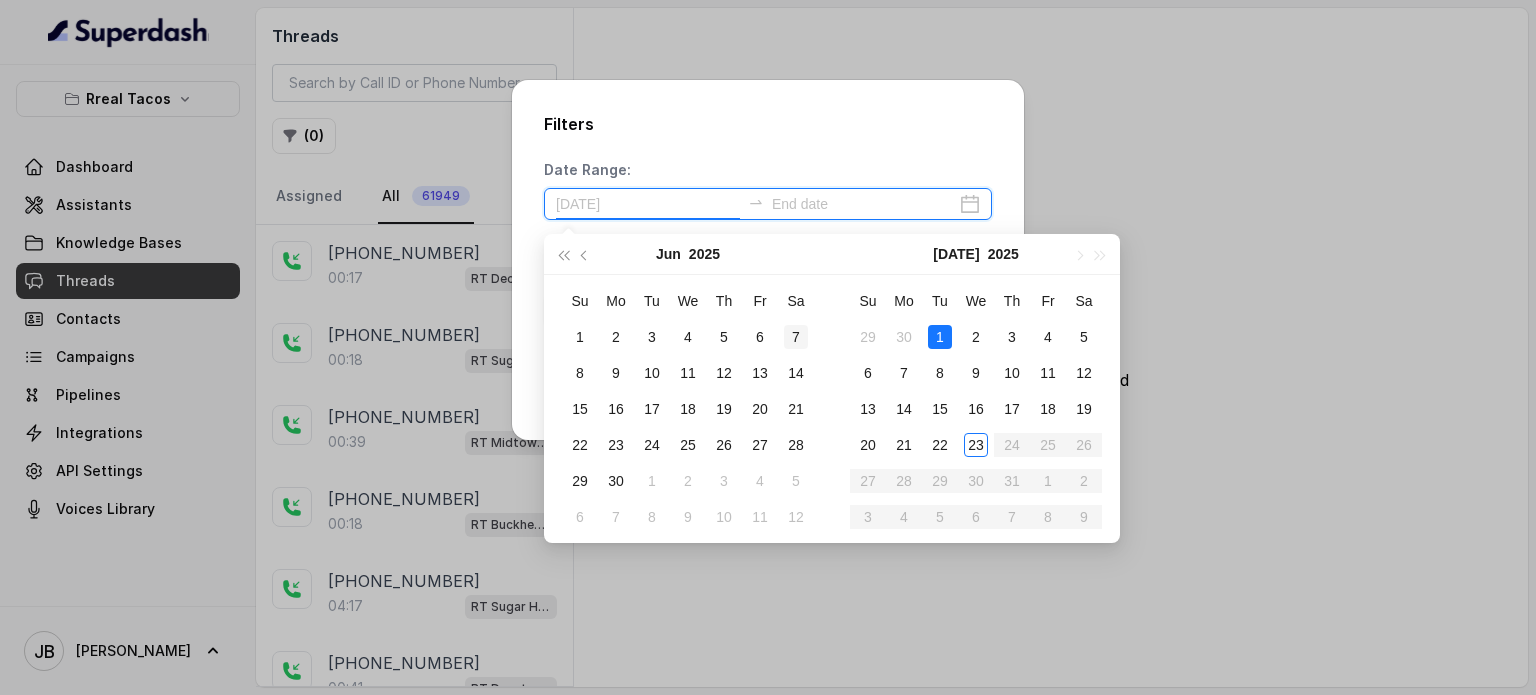type on "[DATE]" 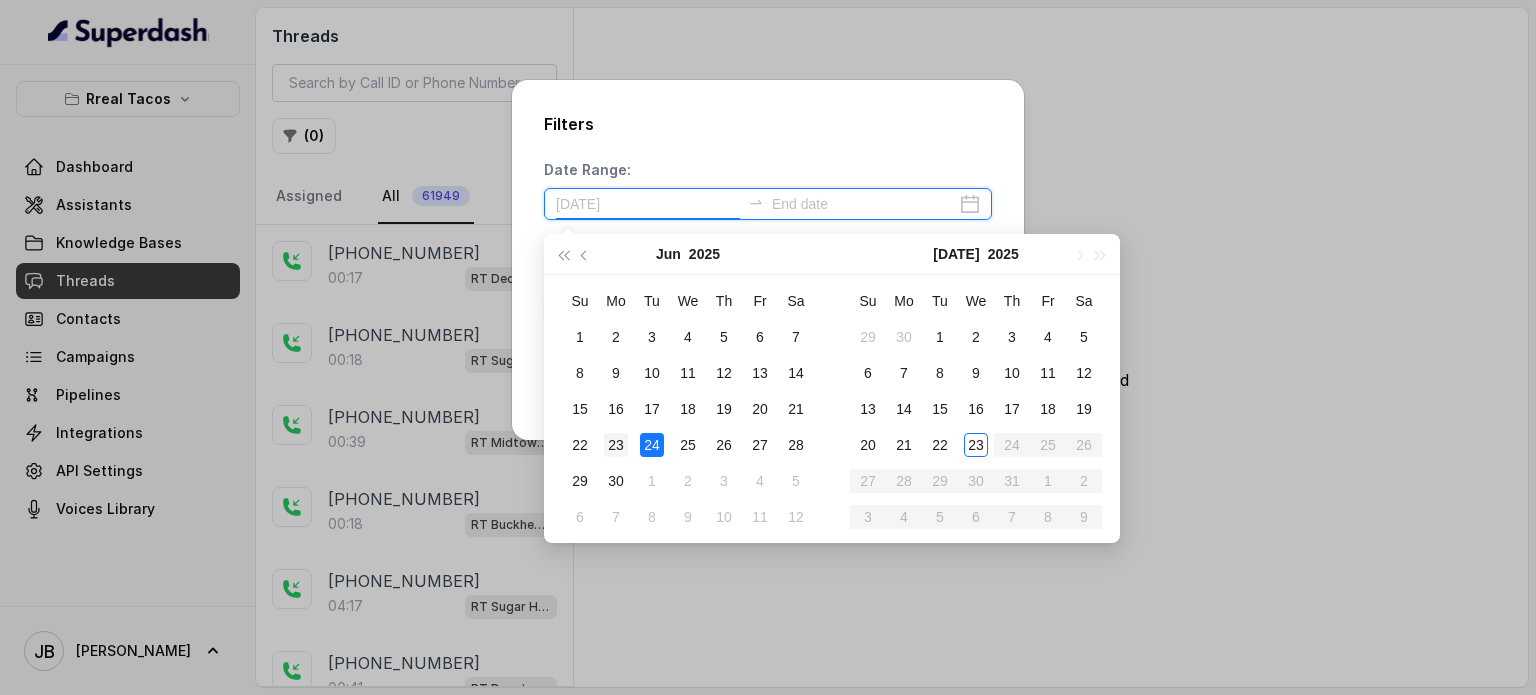 type on "[DATE]" 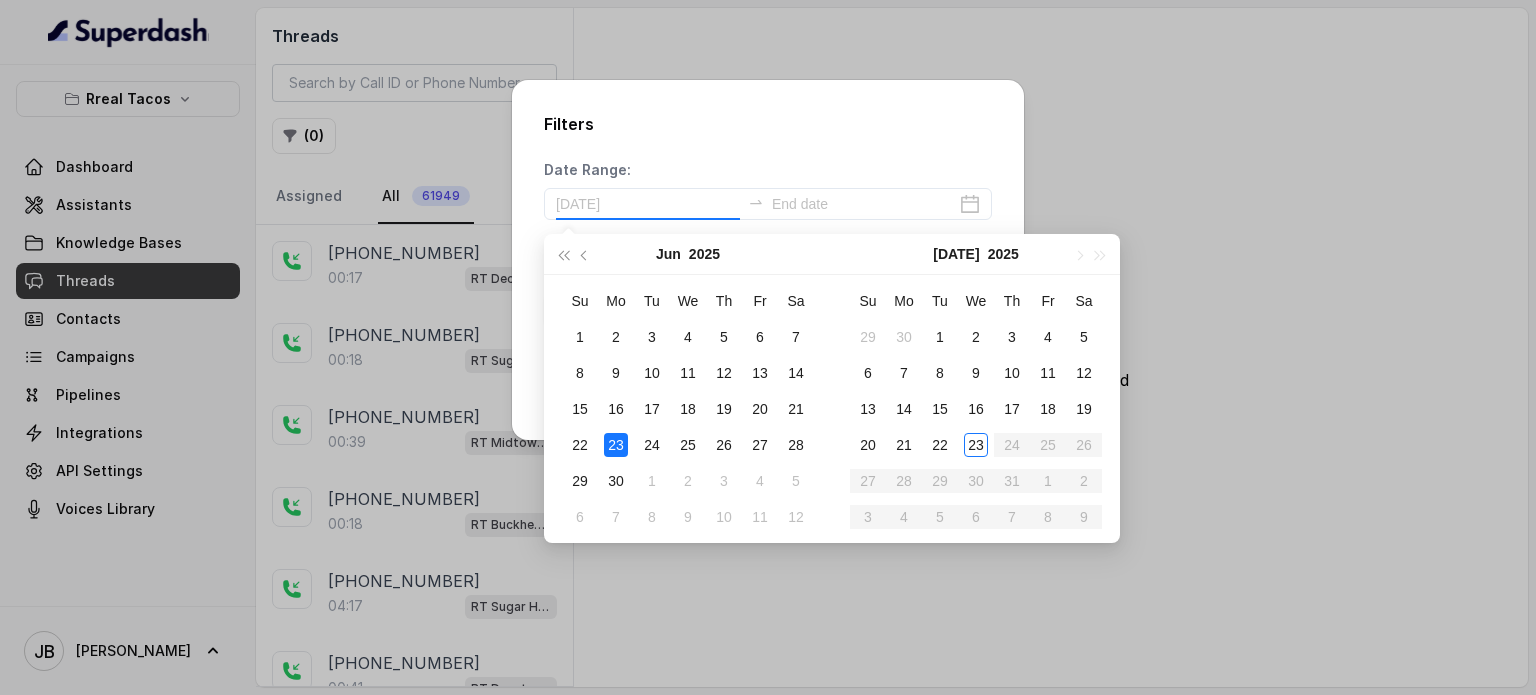 click on "23" at bounding box center (616, 445) 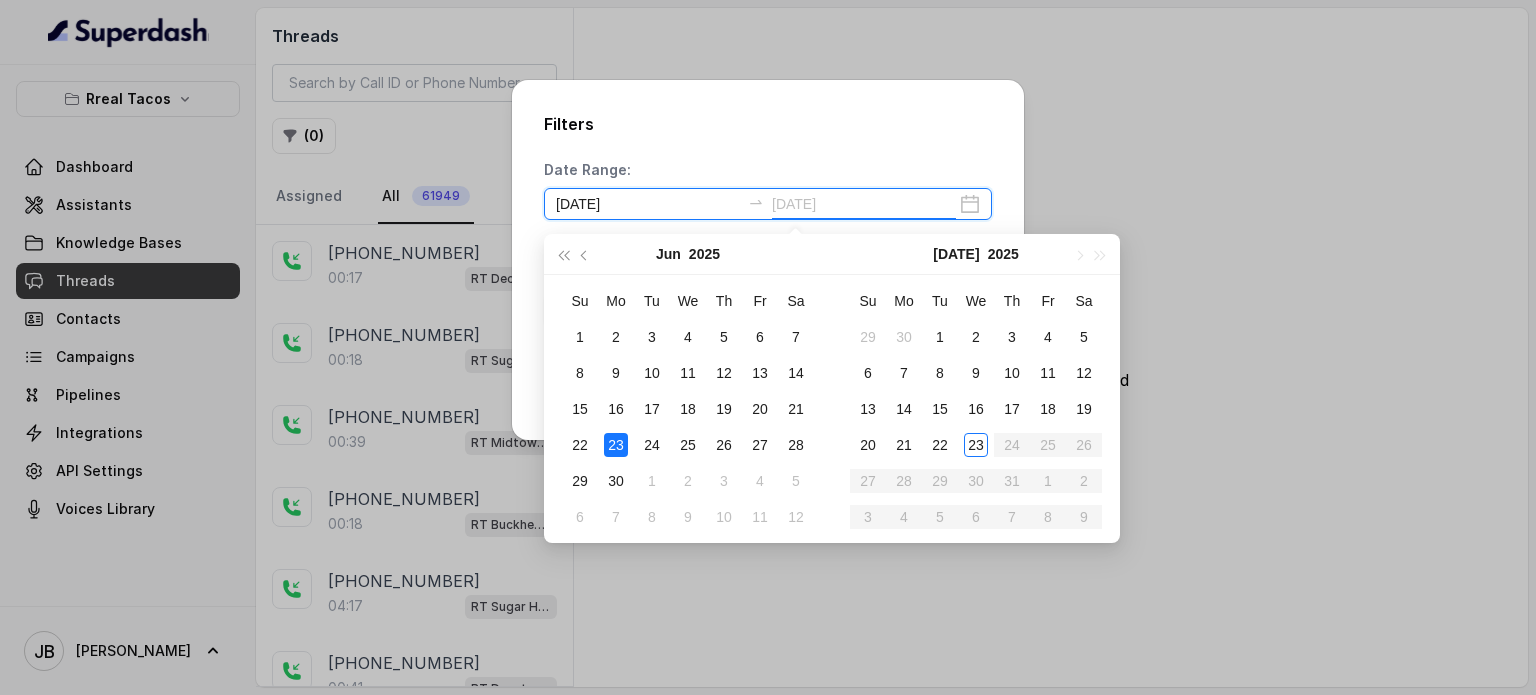 type on "[DATE]" 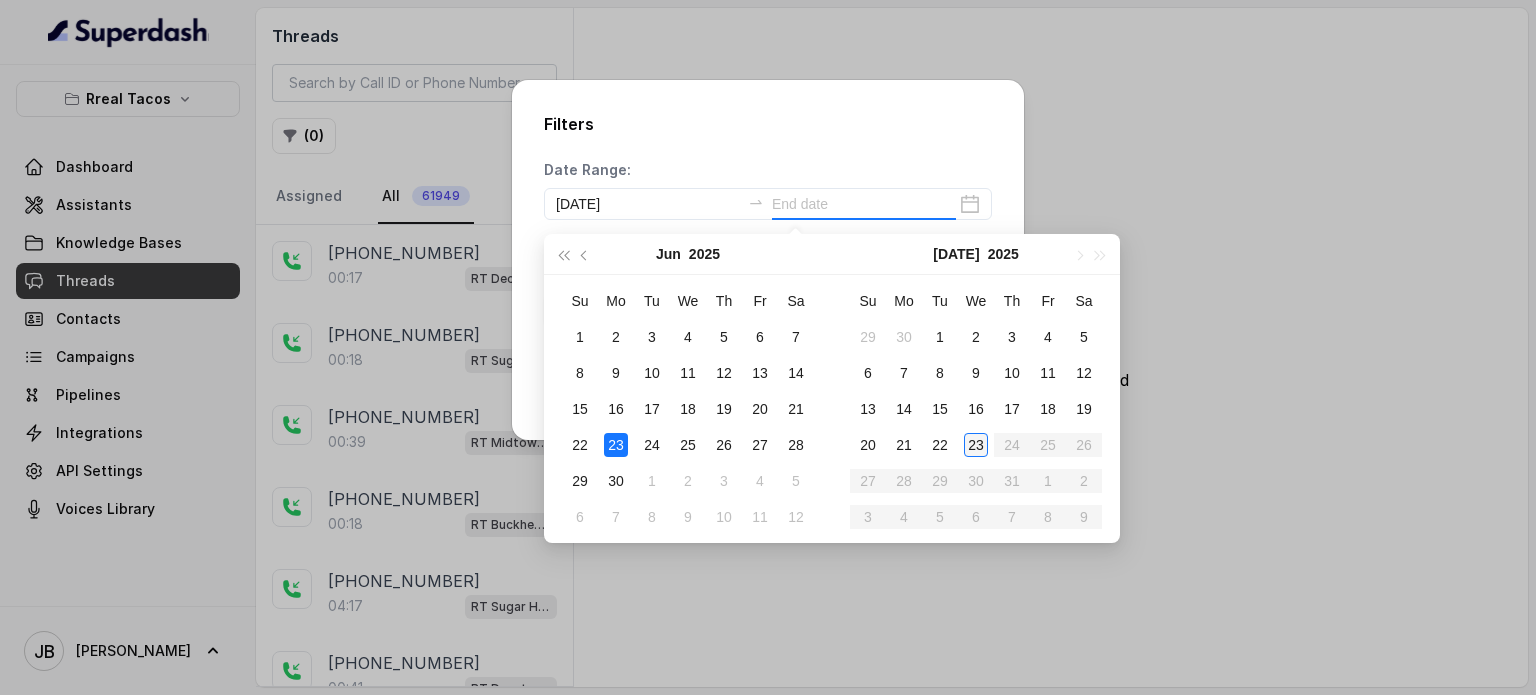 type on "[DATE]" 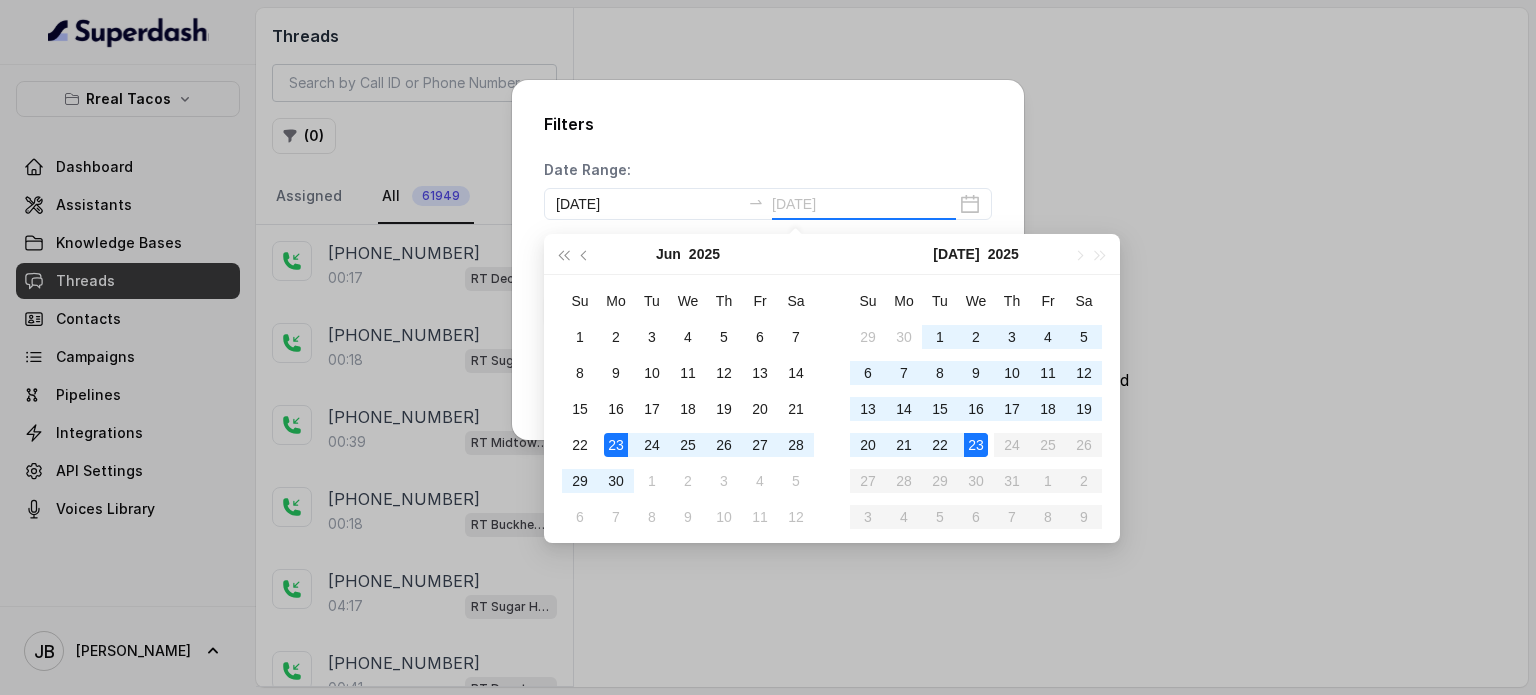 click on "23" at bounding box center [976, 445] 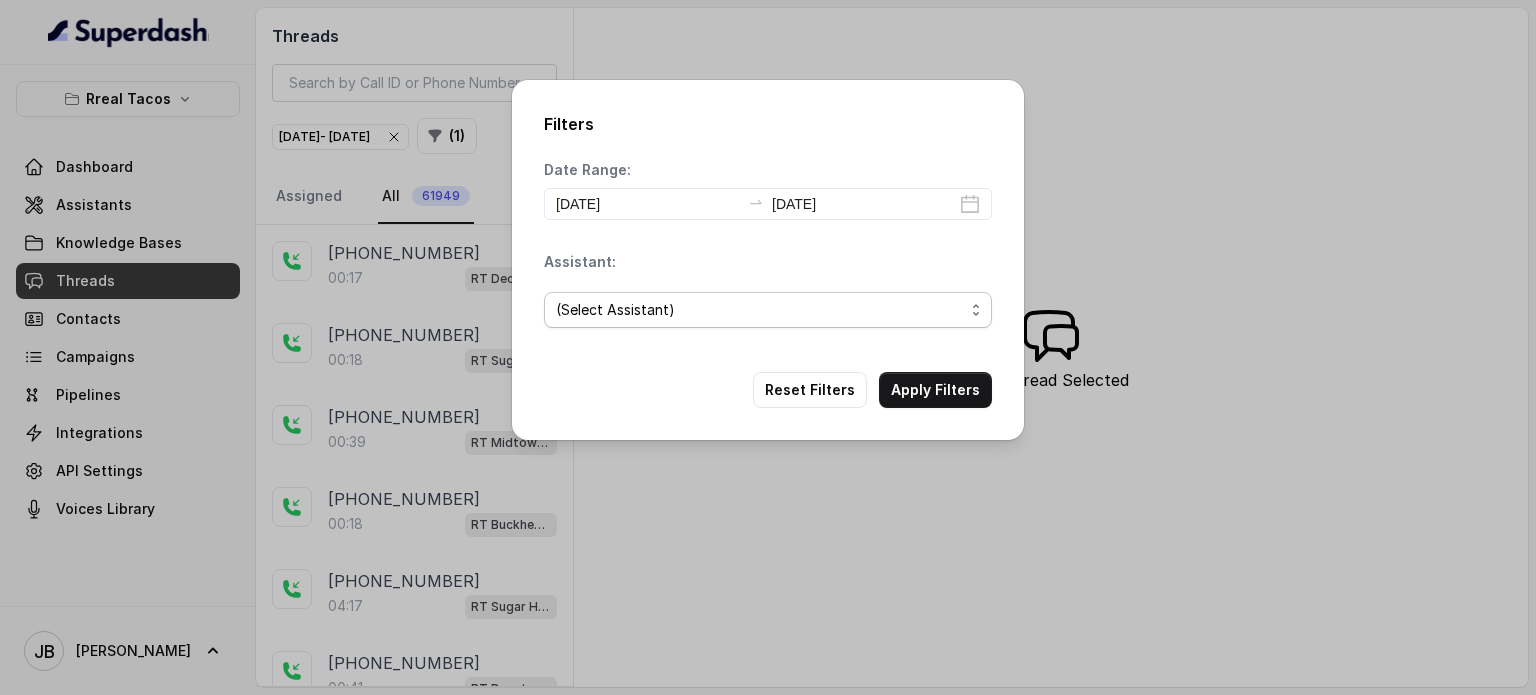 click on "(Select Assistant) RT Midtown / EN RT Midtown / ES RT Buckhead / EN [GEOGRAPHIC_DATA][PERSON_NAME] / EN [PERSON_NAME] / EN [PERSON_NAME] / EN RT Decatur / EN [GEOGRAPHIC_DATA] / EN RT Testing [GEOGRAPHIC_DATA] / EN RT Testing 2 RT [GEOGRAPHIC_DATA]" at bounding box center (768, 310) 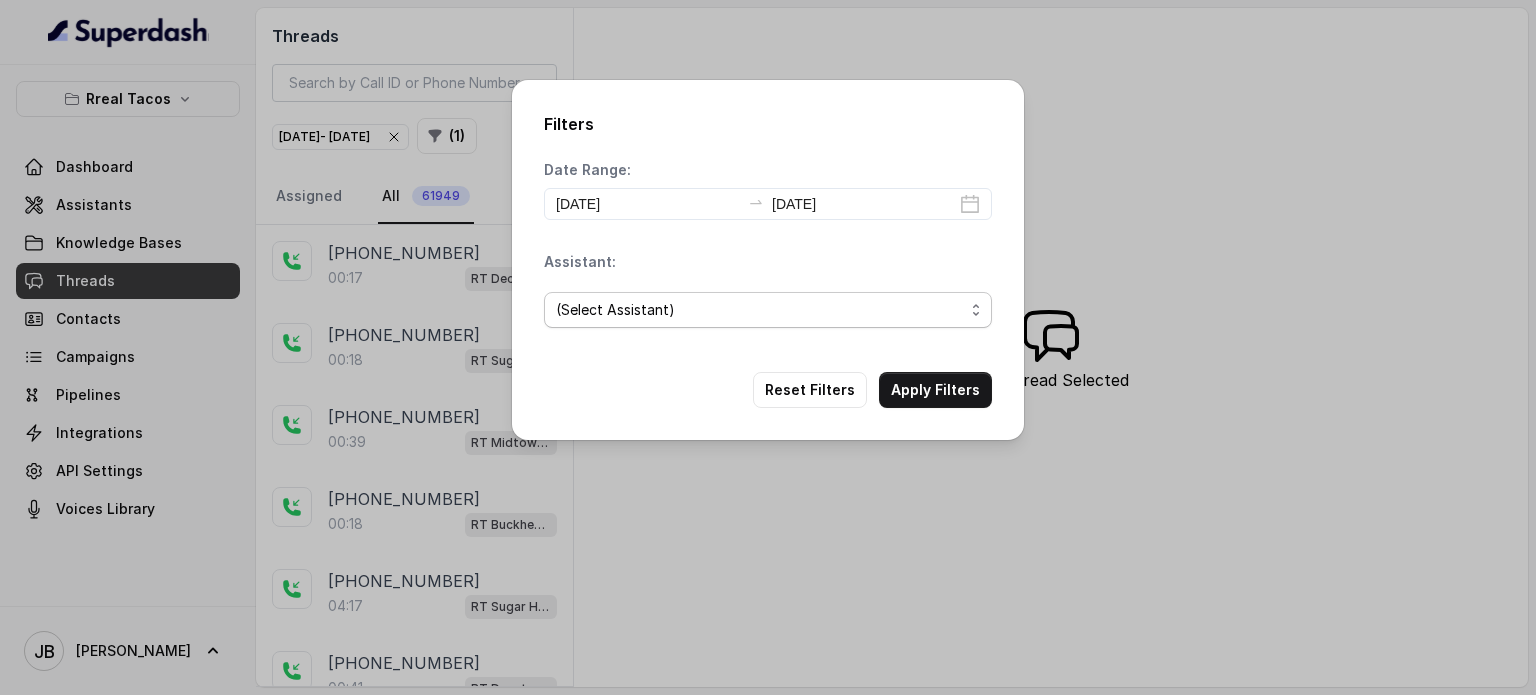 select on "67d9cc72dc1b60c8c29fb0b2" 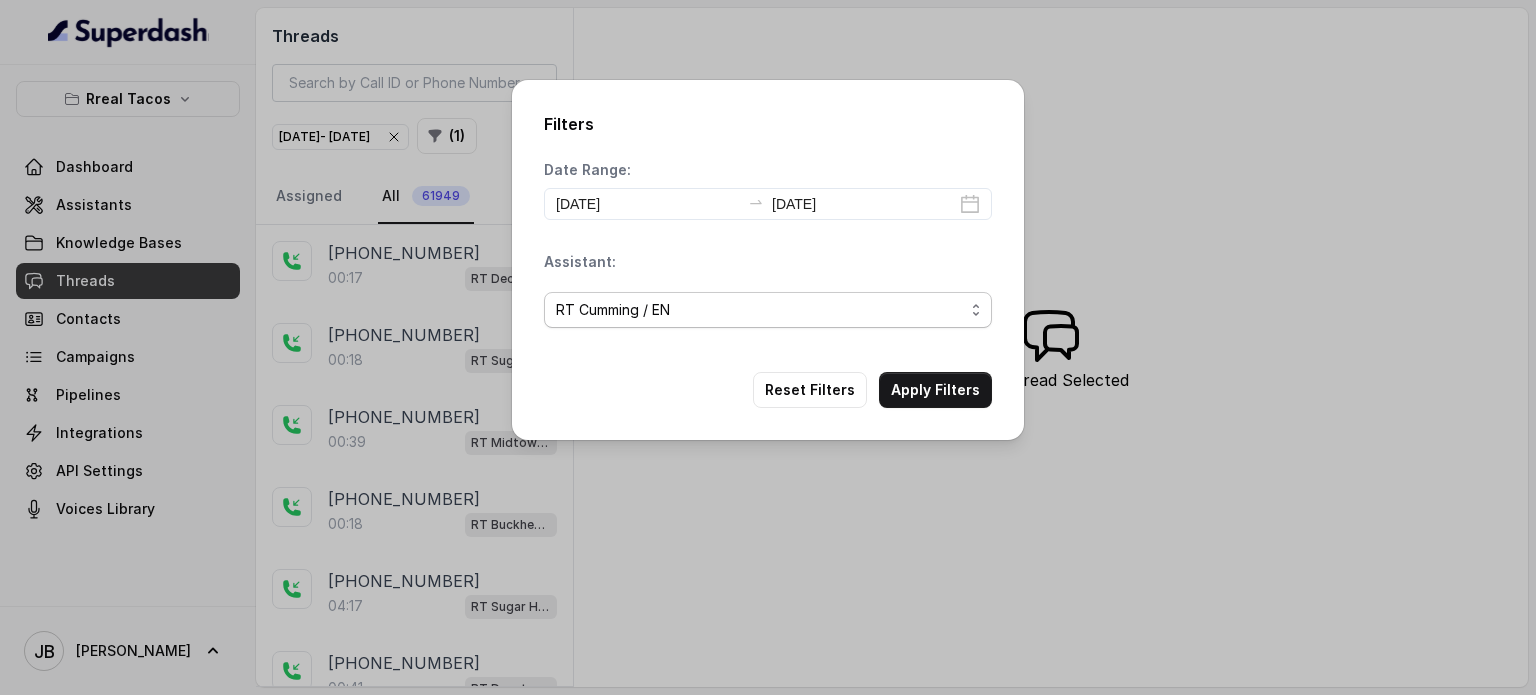 click on "(Select Assistant) RT Midtown / EN RT Midtown / ES RT Buckhead / EN [GEOGRAPHIC_DATA][PERSON_NAME] / EN [PERSON_NAME] / EN [PERSON_NAME] / EN RT Decatur / EN [GEOGRAPHIC_DATA] / EN RT Testing [GEOGRAPHIC_DATA] / EN RT Testing 2 RT [GEOGRAPHIC_DATA]" at bounding box center [768, 310] 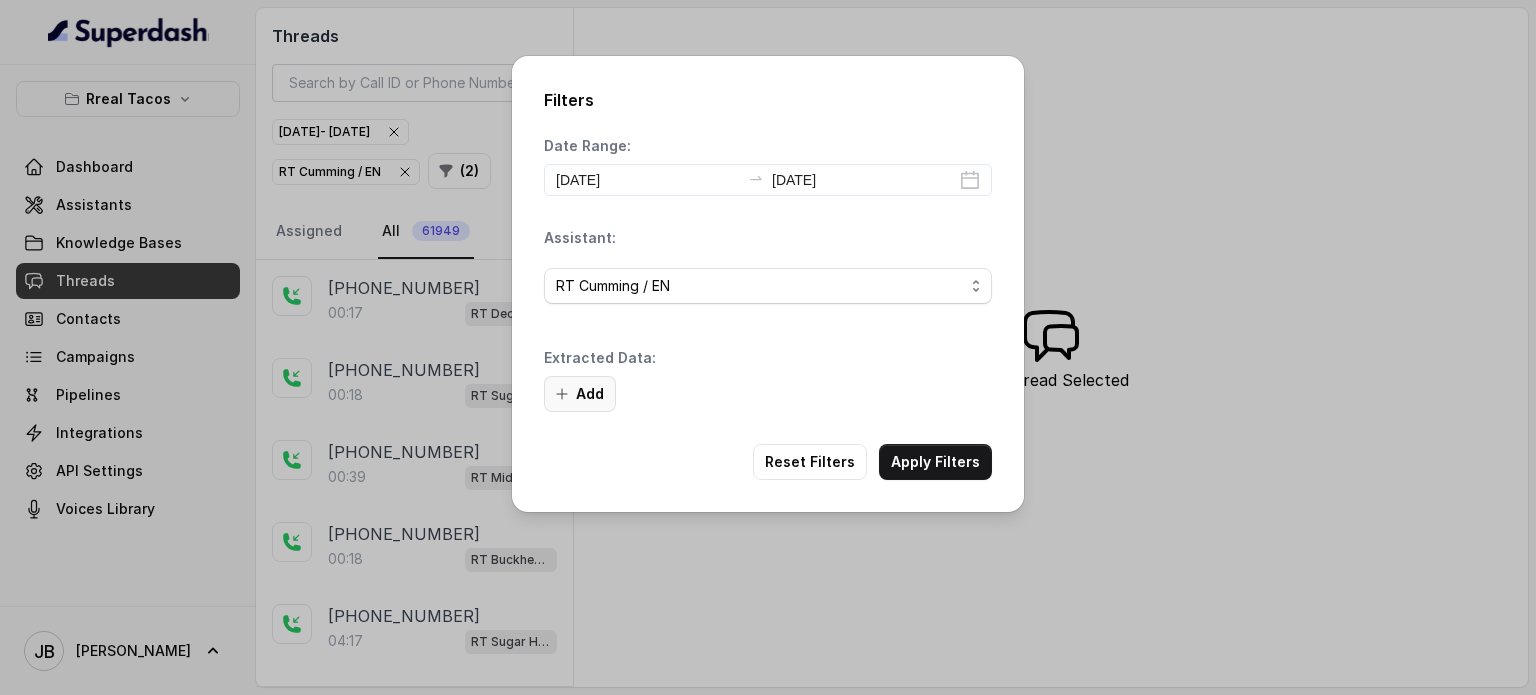 click on "Add" at bounding box center [580, 394] 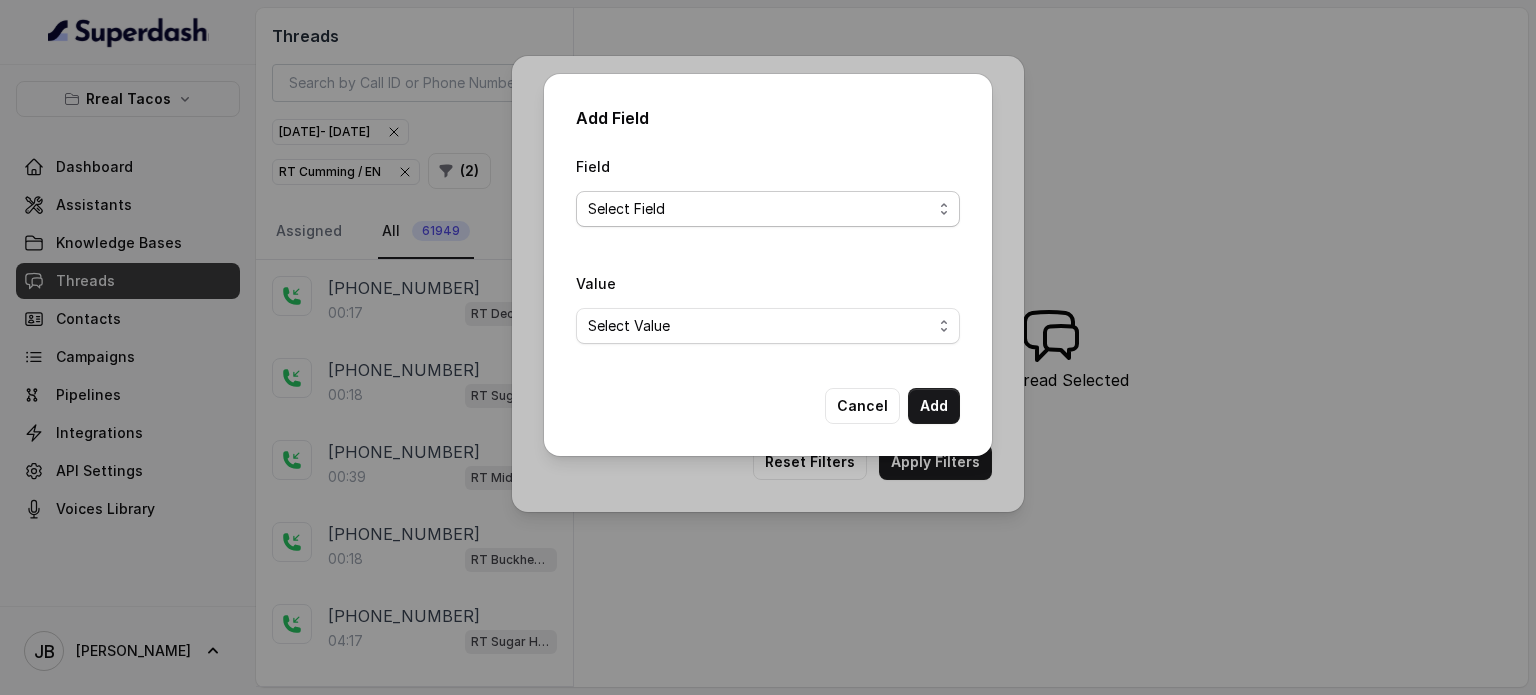 drag, startPoint x: 729, startPoint y: 170, endPoint x: 740, endPoint y: 197, distance: 29.15476 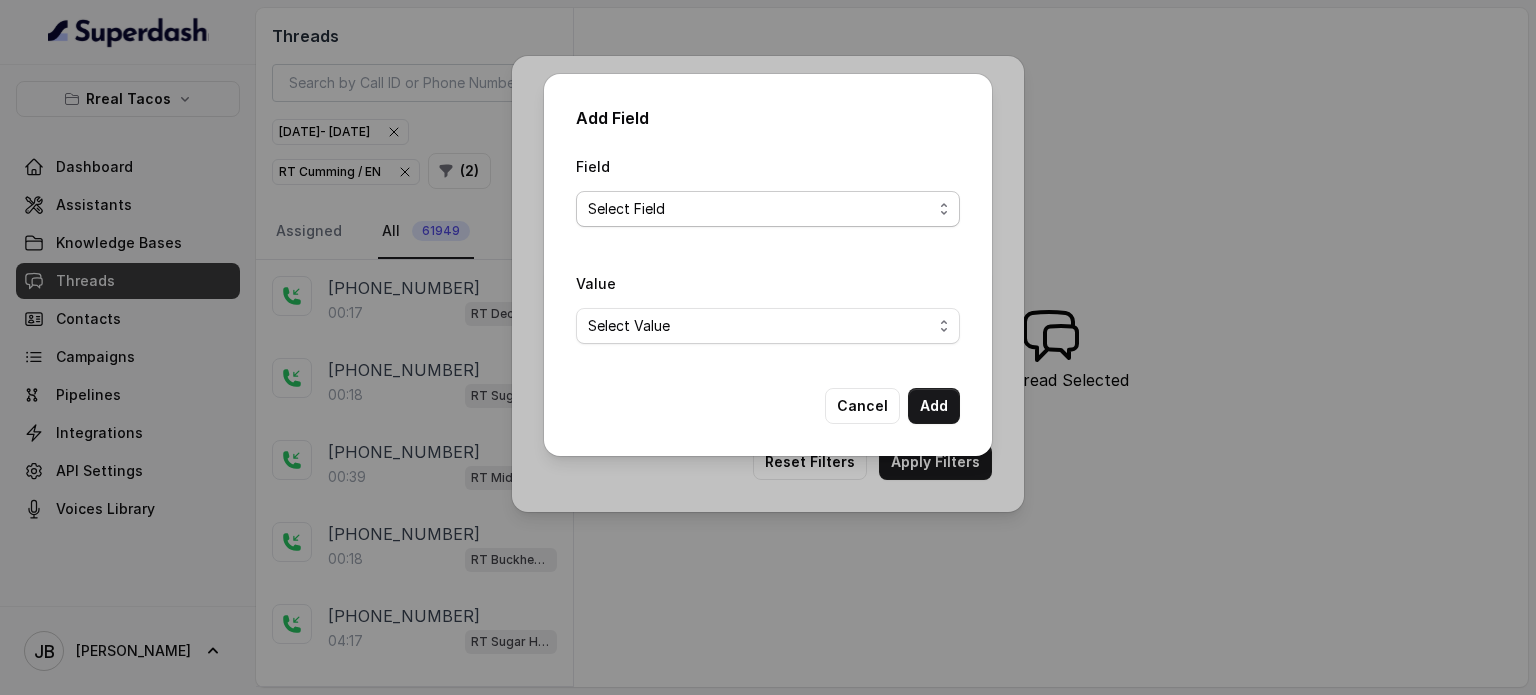 click on "Field Select Field Text Sent? Reason for sending text Human Transfer Reason for transfering Reason for calling DetectedError Event Mention Reason for Event AITolerance Restaurant Name Speak In Spanish Party Size Menu Mention (Yes/No) Google AI Assistant Calls Highlights is_order_claim" at bounding box center [768, 190] 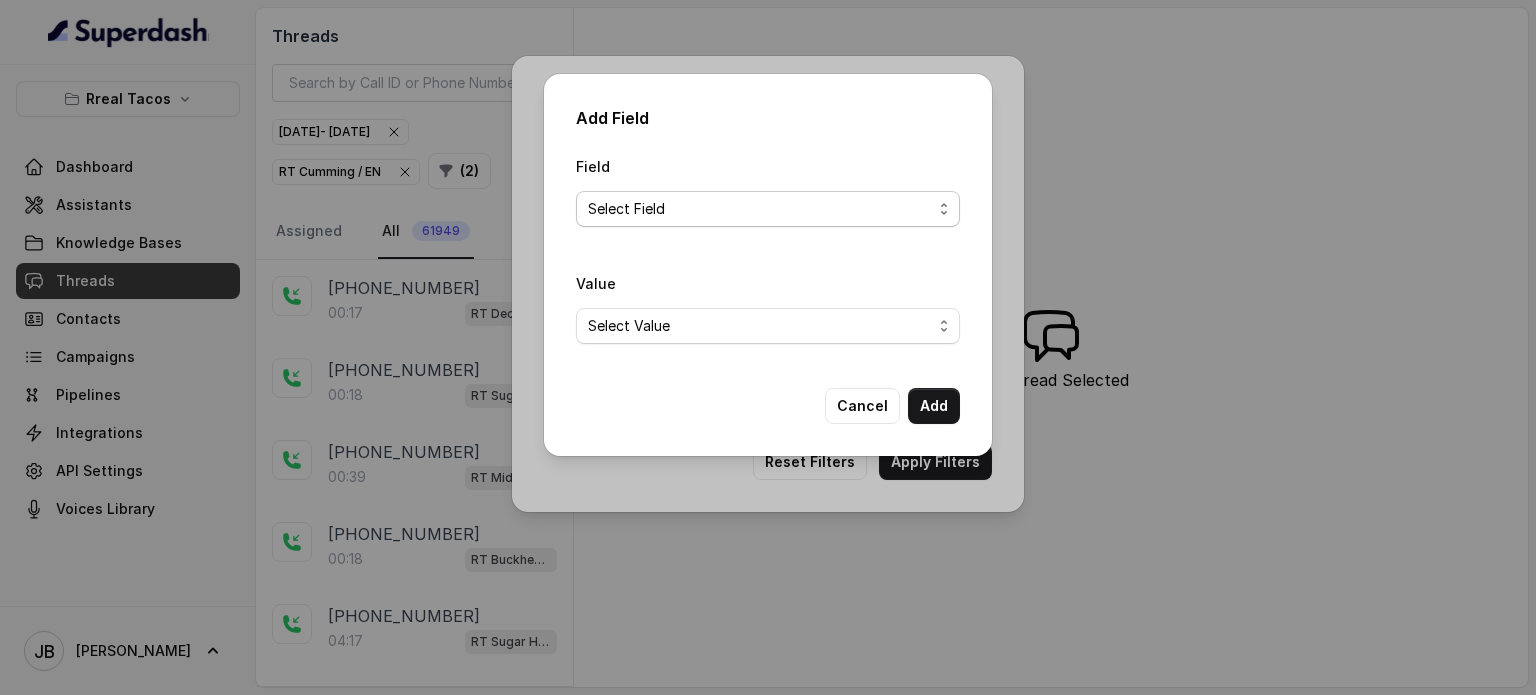 select on "Party Size" 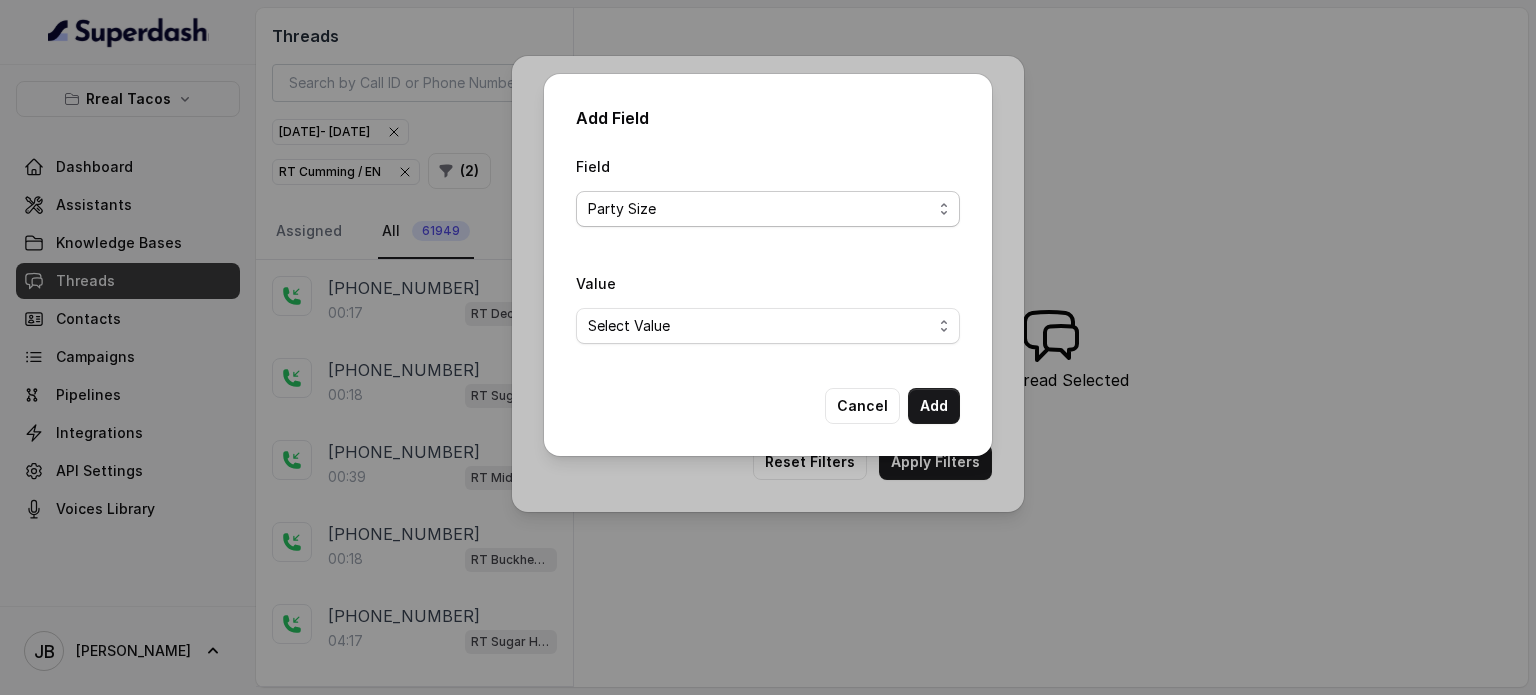 click on "Select Field Text Sent? Reason for sending text Human Transfer Reason for transfering Reason for calling DetectedError Event Mention Reason for Event AITolerance Restaurant Name Speak In Spanish Party Size Menu Mention (Yes/No) Google AI Assistant Calls Highlights is_order_claim" at bounding box center [768, 209] 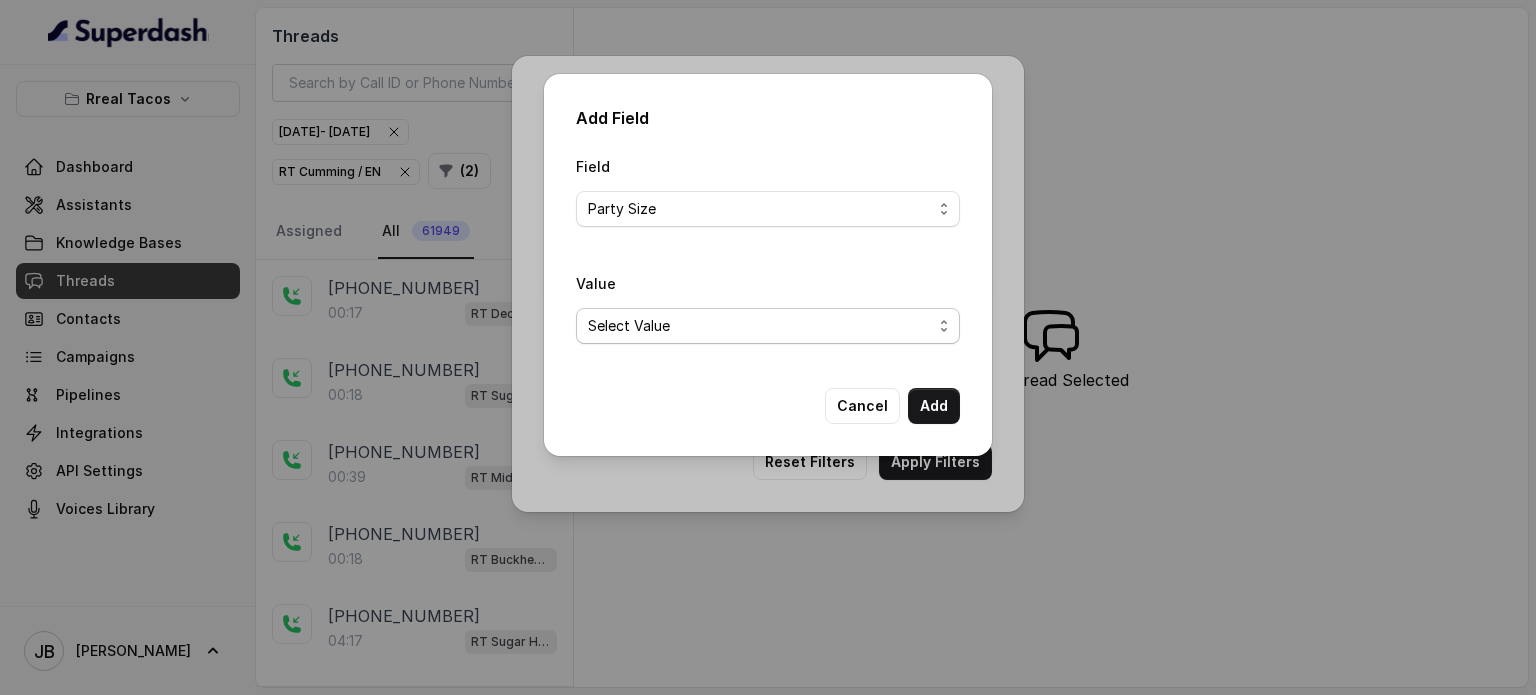 click on "Select Value Large party Small party" at bounding box center (768, 326) 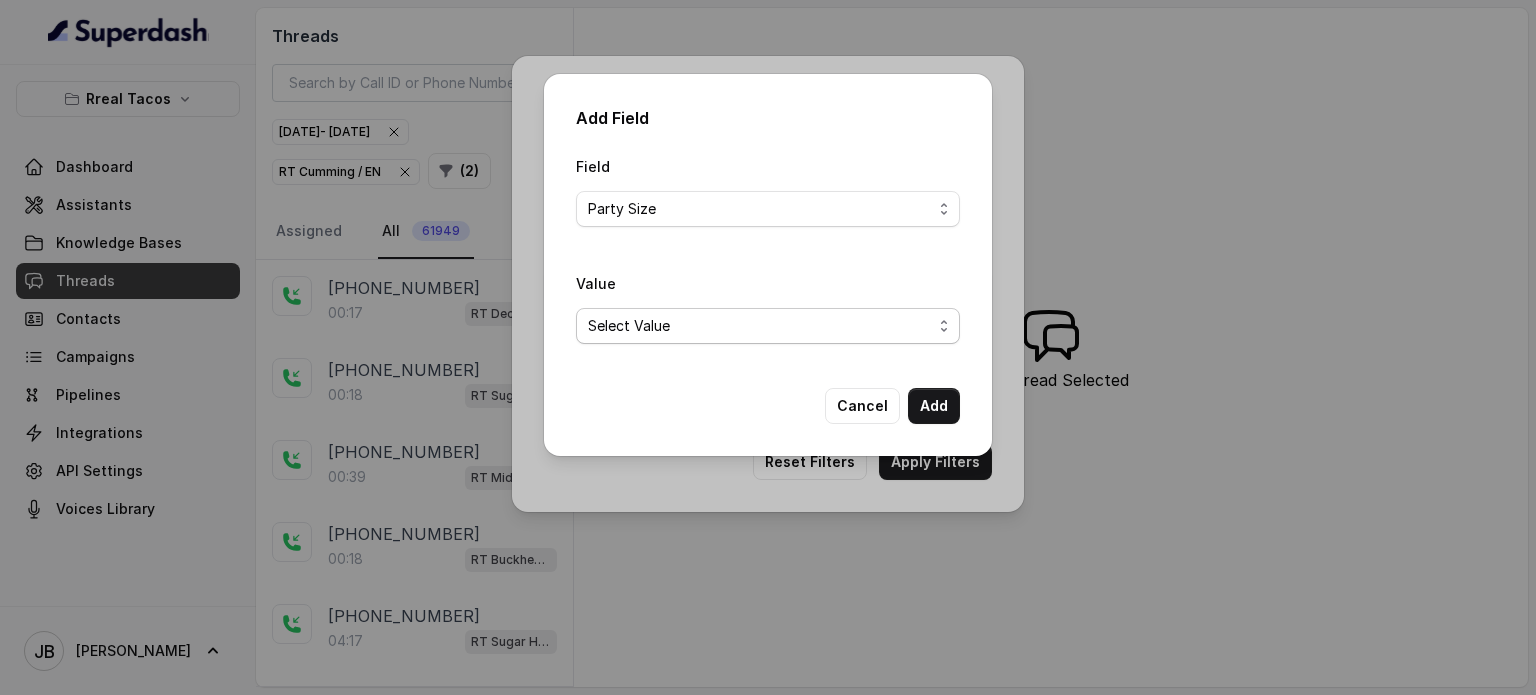 select on "Small party" 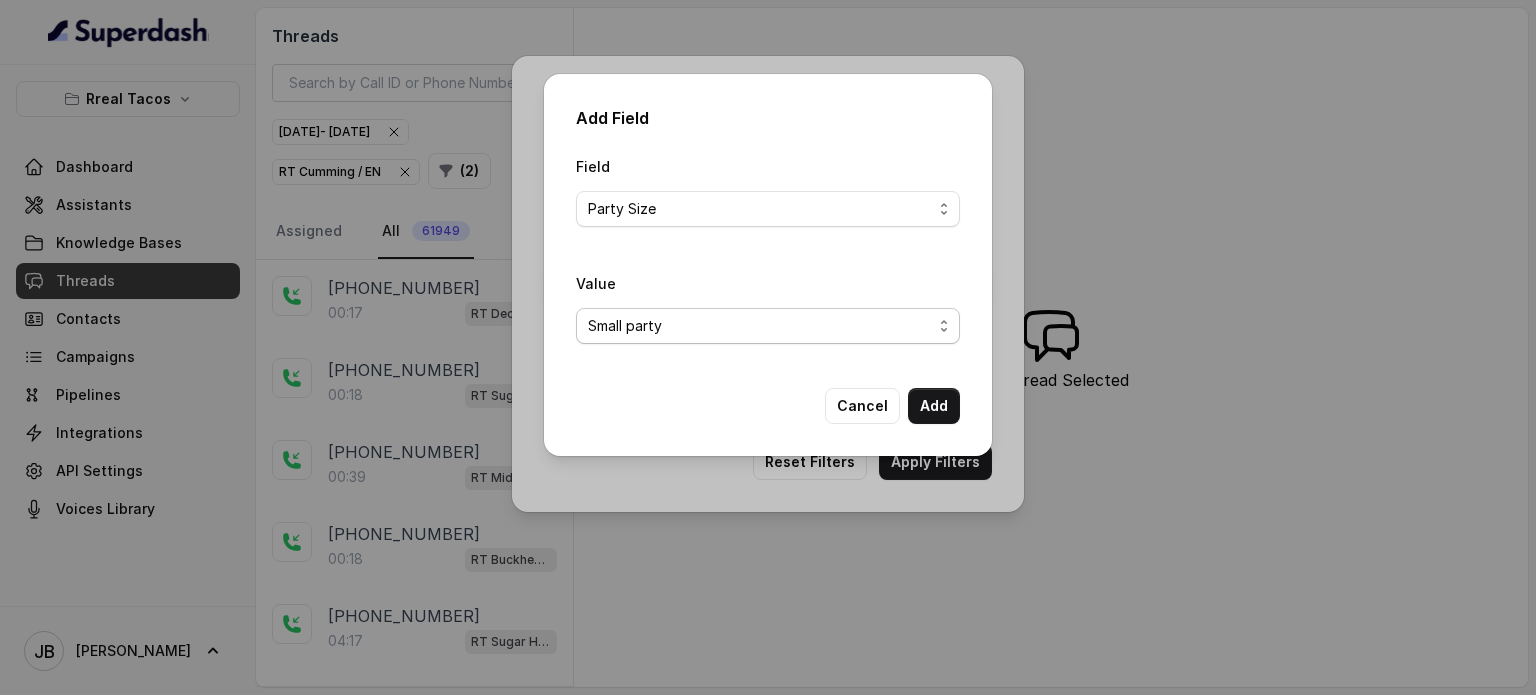 click on "Select Value Large party Small party" at bounding box center (768, 326) 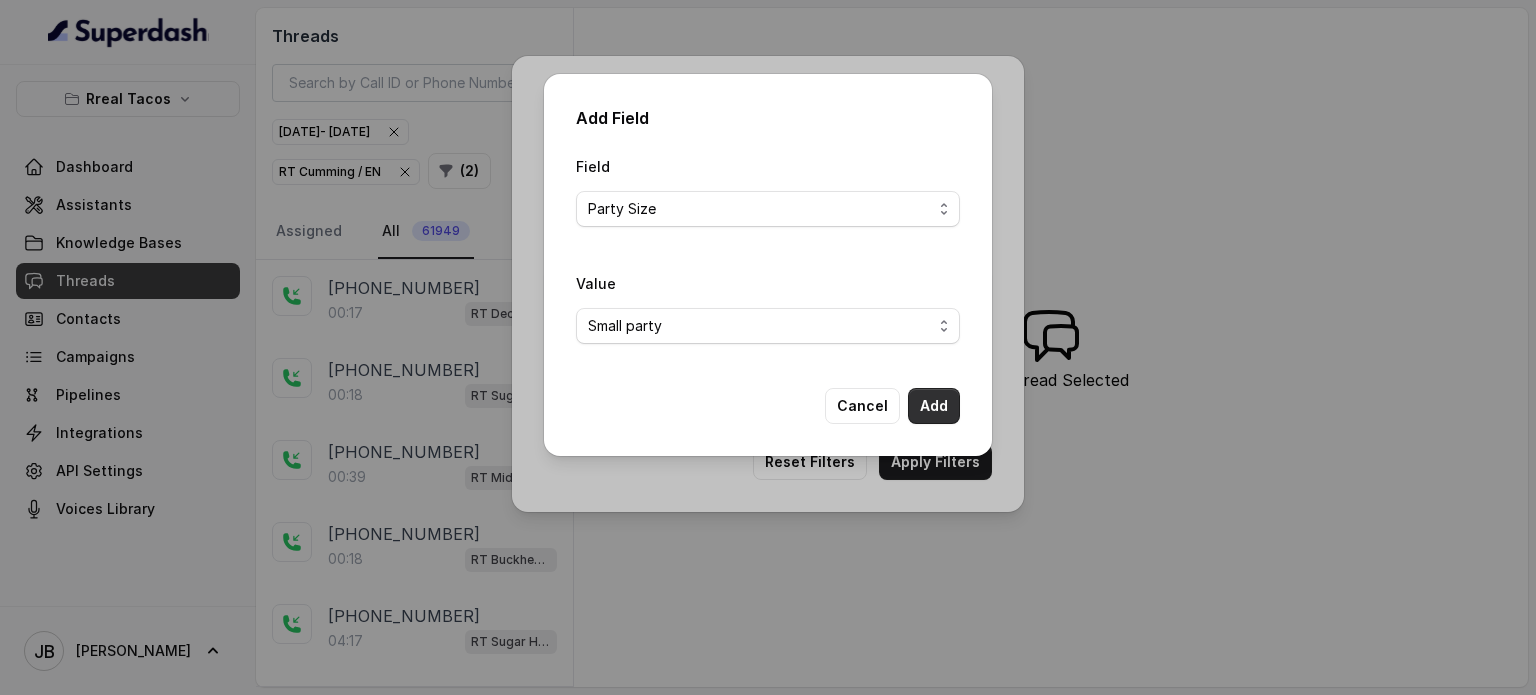 click on "Add" at bounding box center (934, 406) 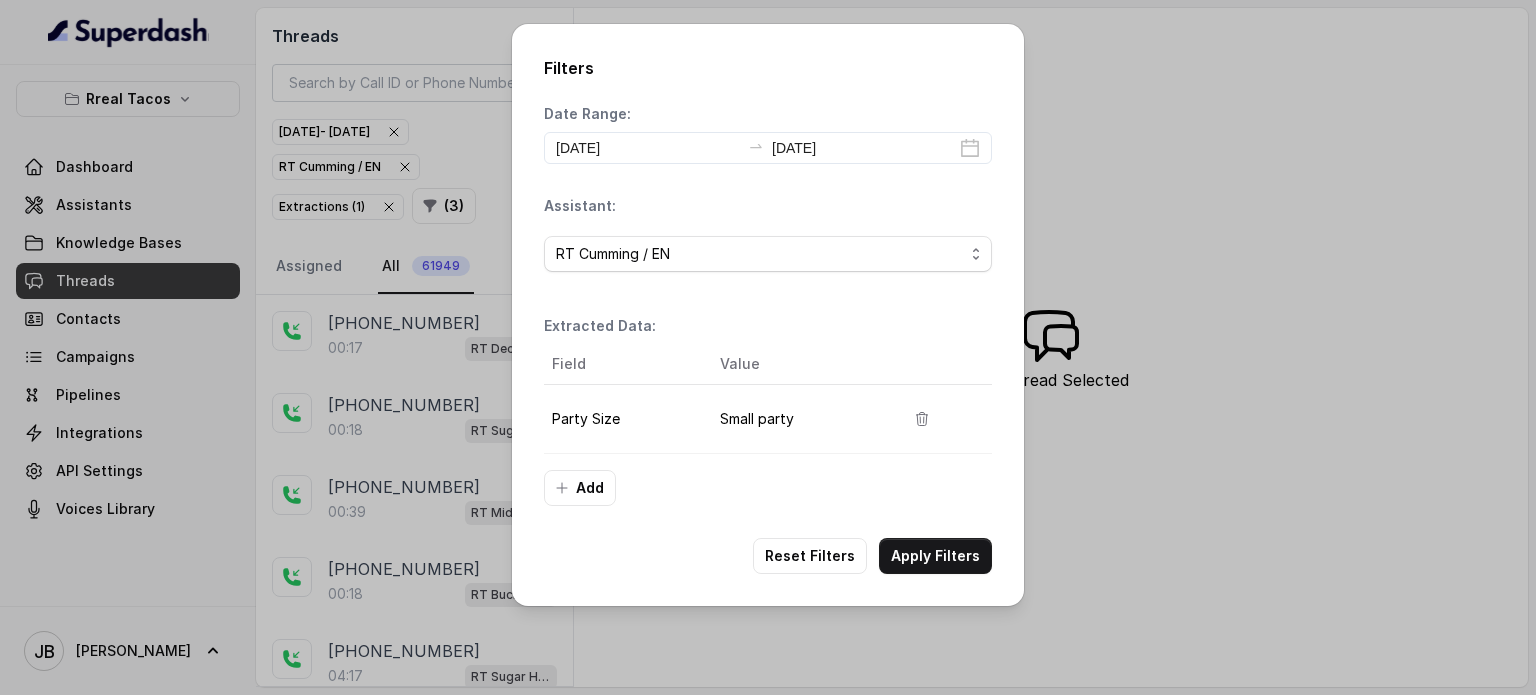 click on "Add" at bounding box center (580, 488) 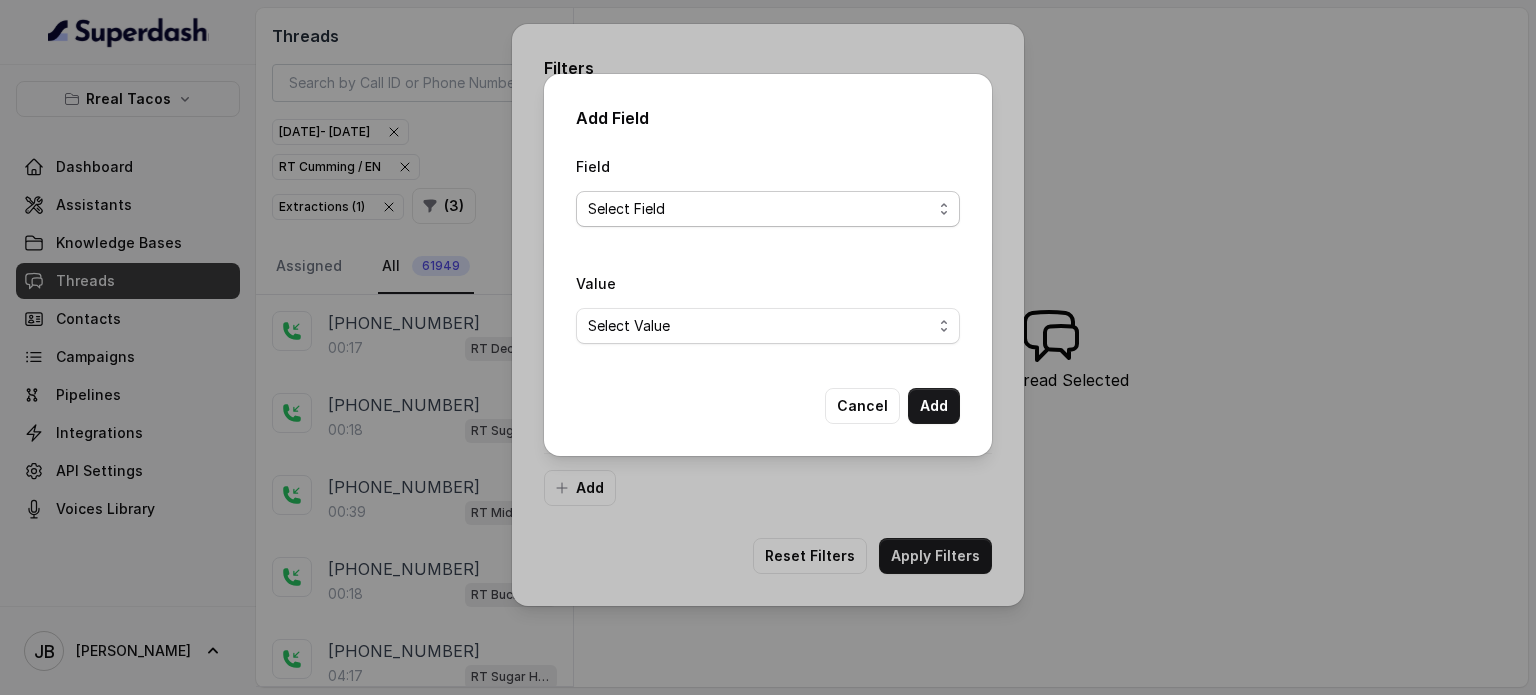 click on "Select Field Text Sent? Reason for sending text Human Transfer Reason for transfering Reason for calling DetectedError Event Mention Reason for Event AITolerance Restaurant Name Speak In Spanish Menu Mention (Yes/No) Google AI Assistant Calls Highlights is_order_claim" at bounding box center (768, 209) 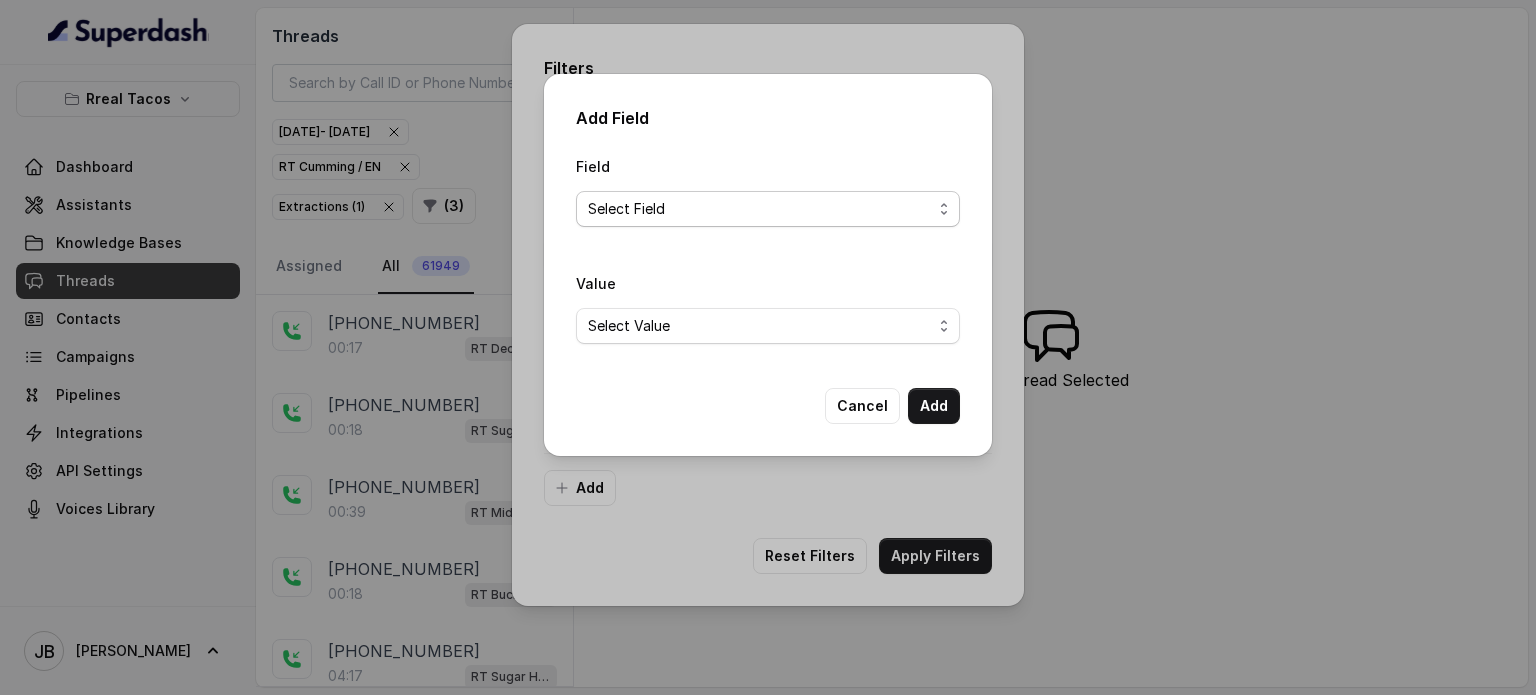 click on "Select Field Text Sent? Reason for sending text Human Transfer Reason for transfering Reason for calling DetectedError Event Mention Reason for Event AITolerance Restaurant Name Speak In Spanish Menu Mention (Yes/No) Google AI Assistant Calls Highlights is_order_claim" at bounding box center (768, 209) 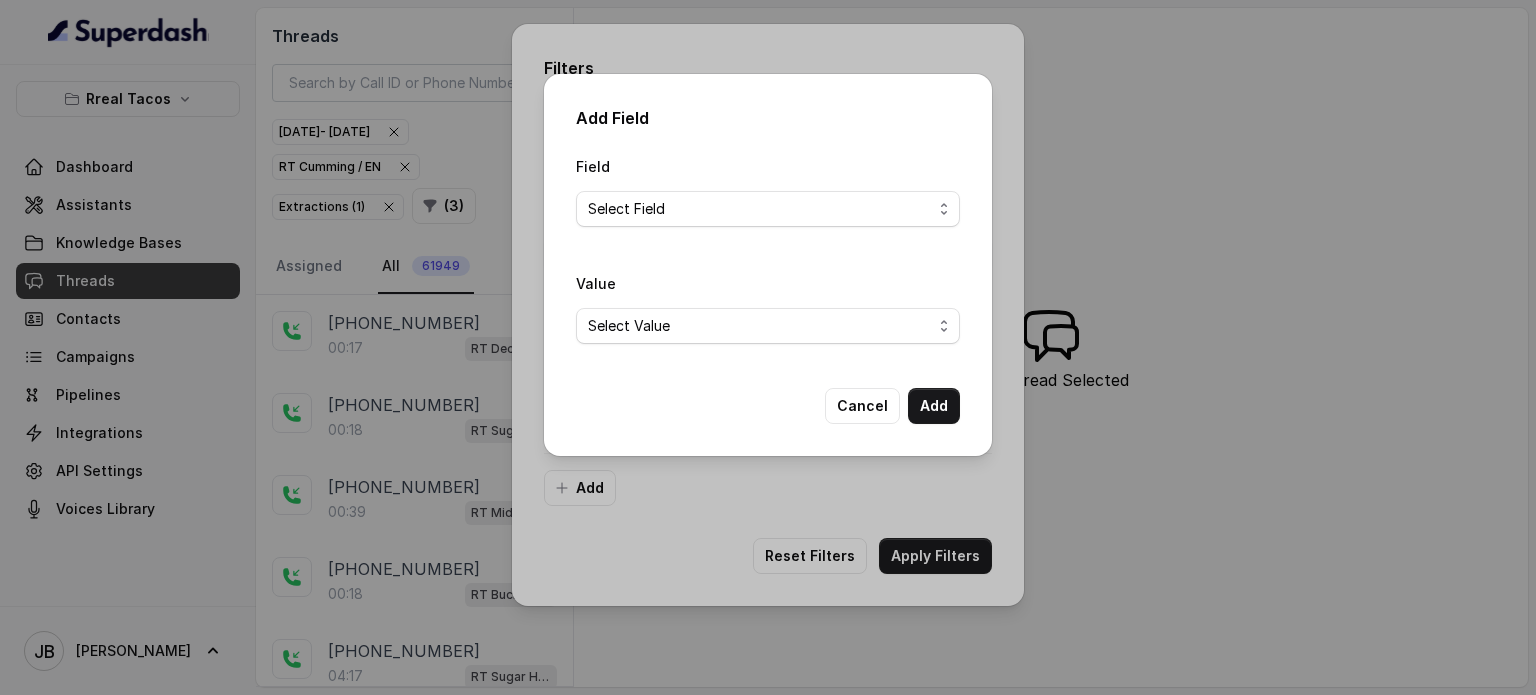 click on "Select Value" at bounding box center [768, 326] 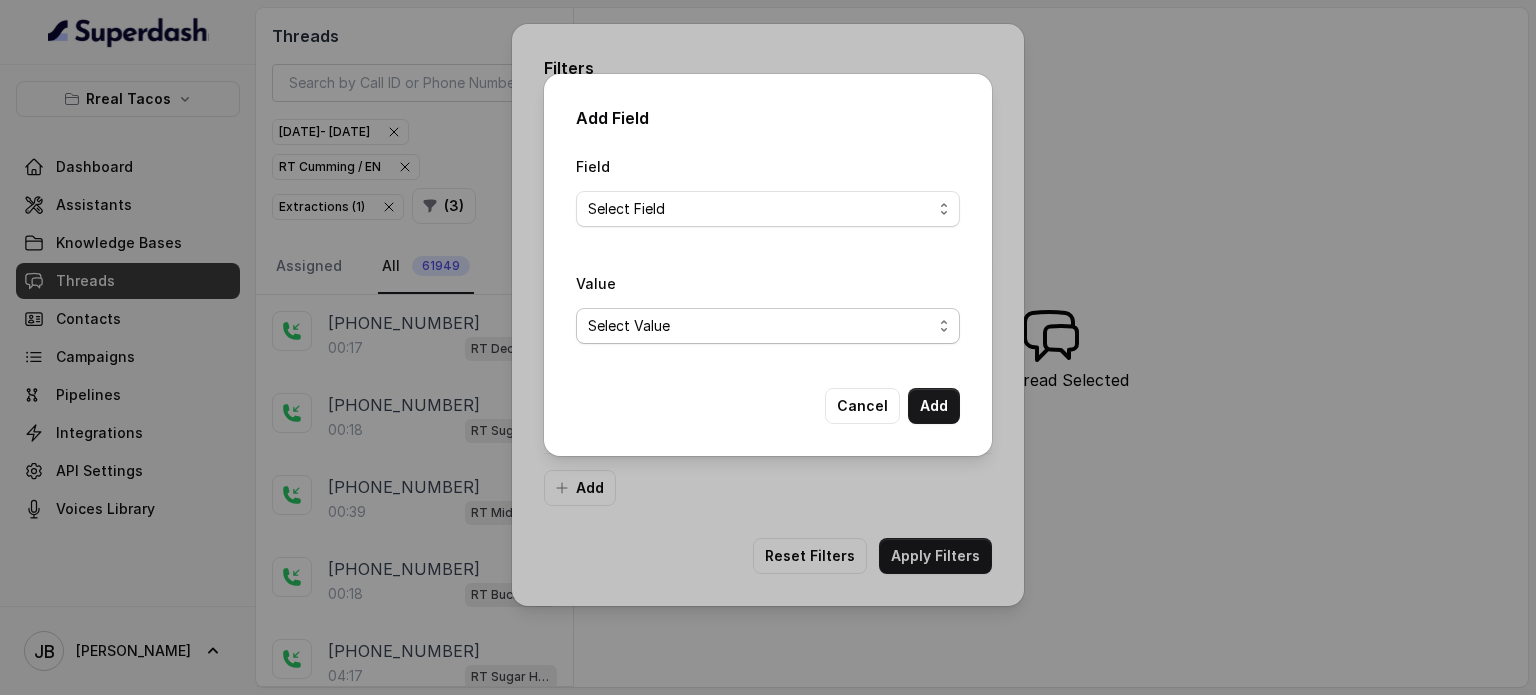 drag, startPoint x: 684, startPoint y: 312, endPoint x: 696, endPoint y: 331, distance: 22.472204 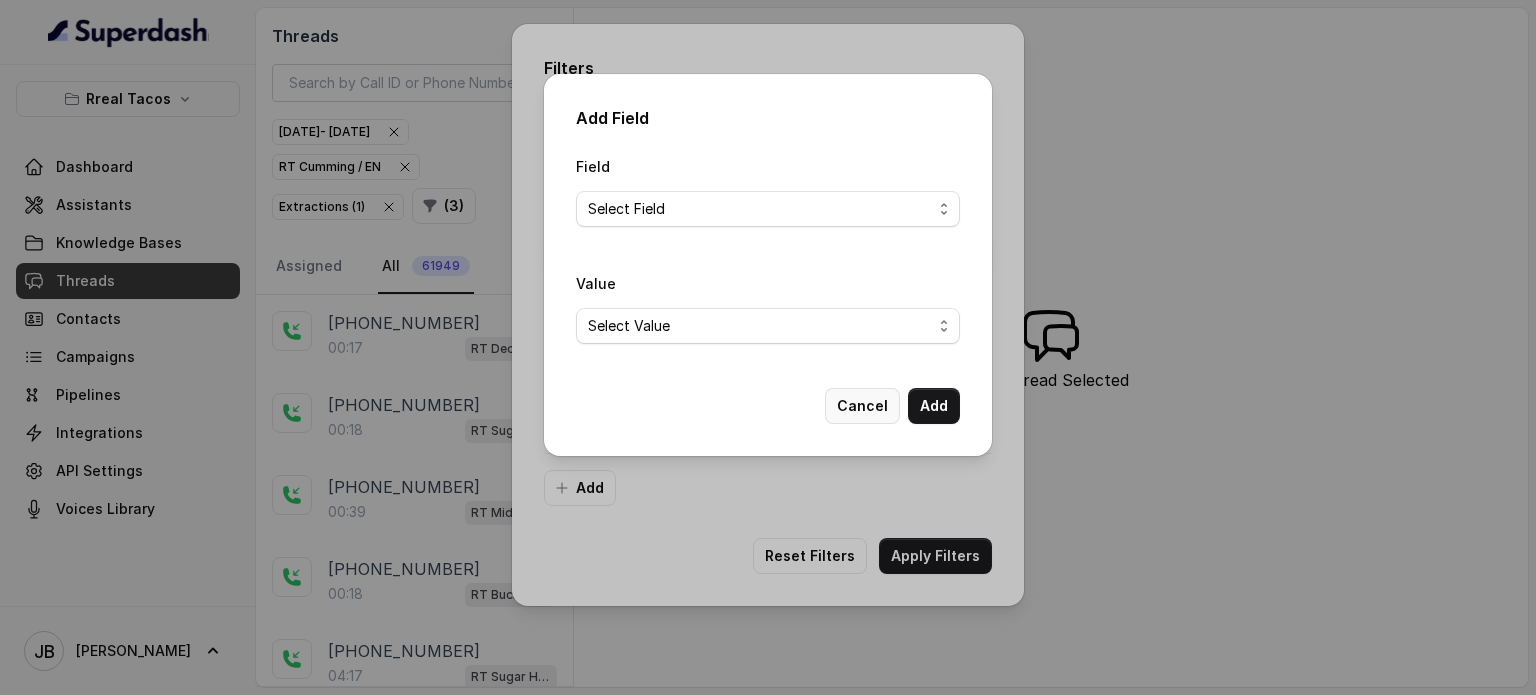 click on "Cancel" at bounding box center (862, 406) 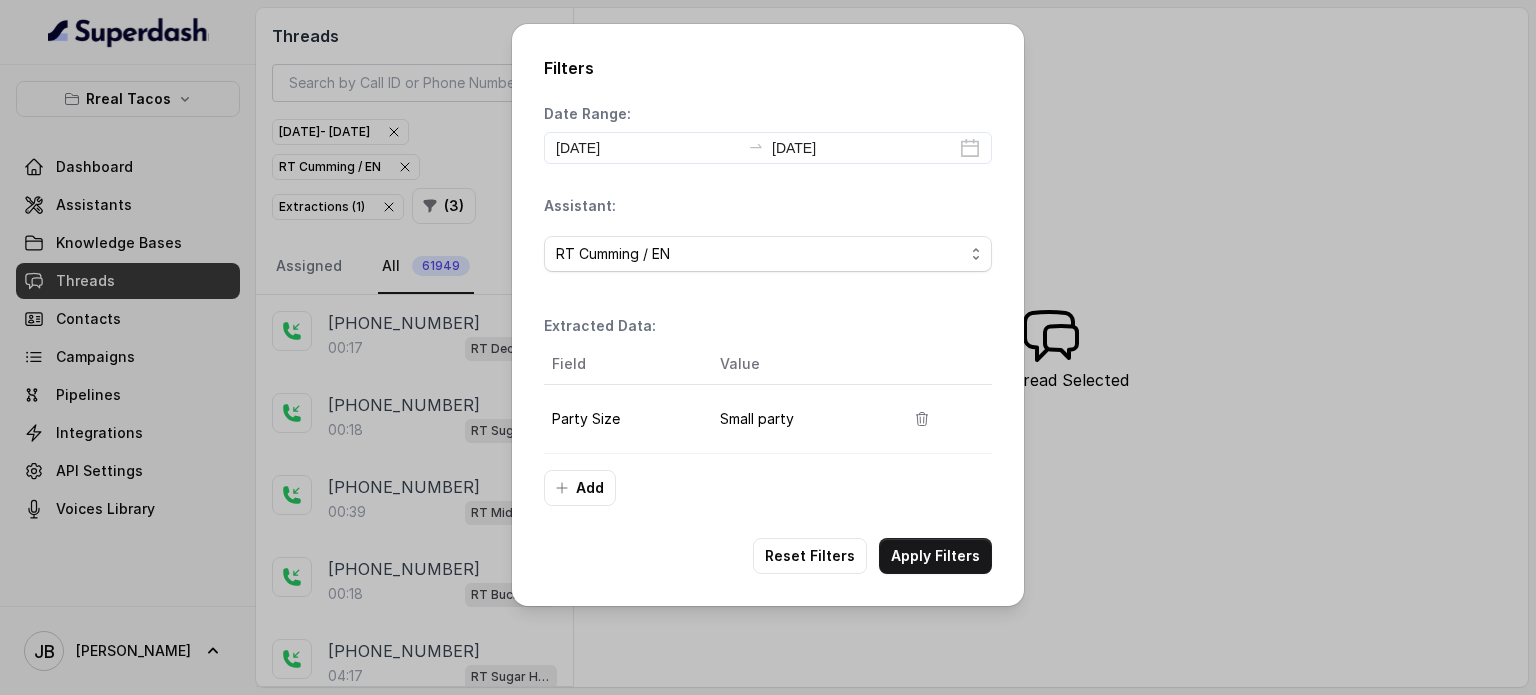 click on "Apply Filters" at bounding box center [935, 556] 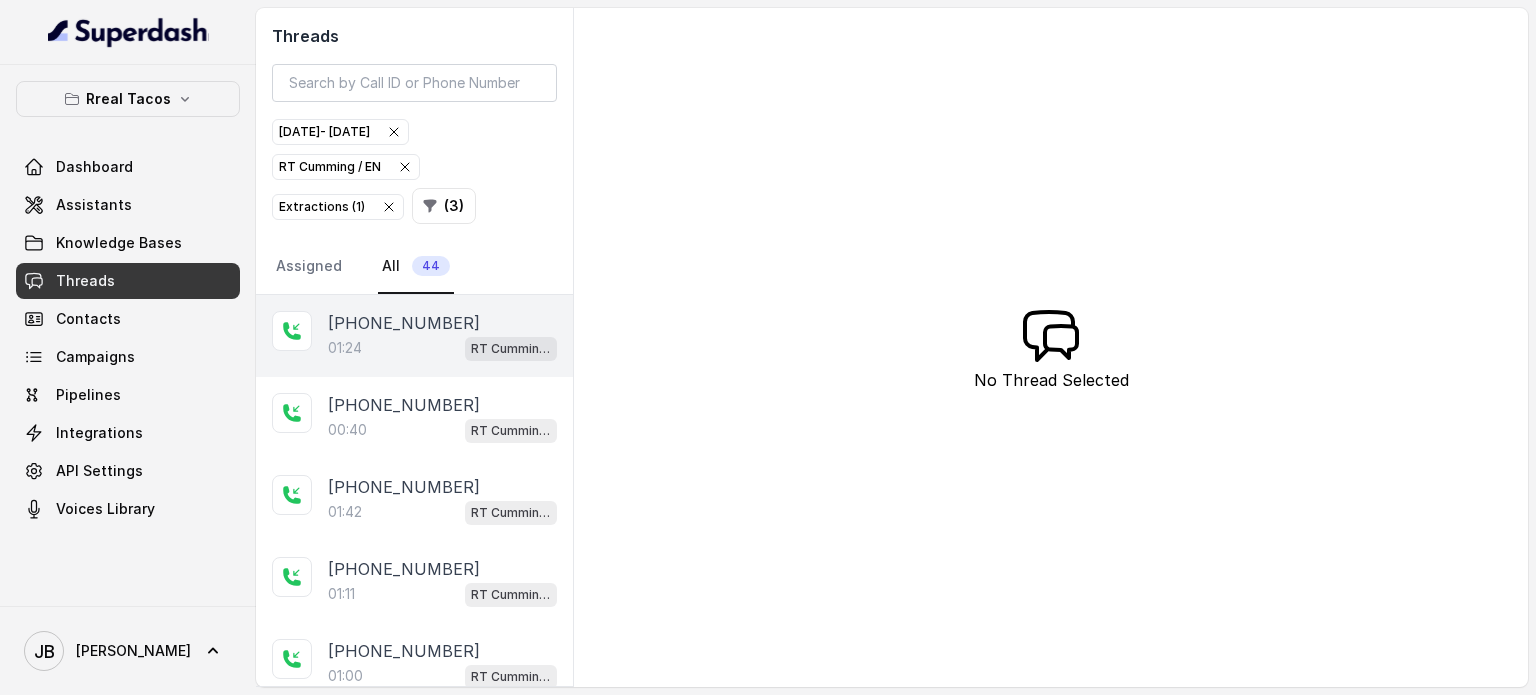 click on "01:24" at bounding box center (345, 348) 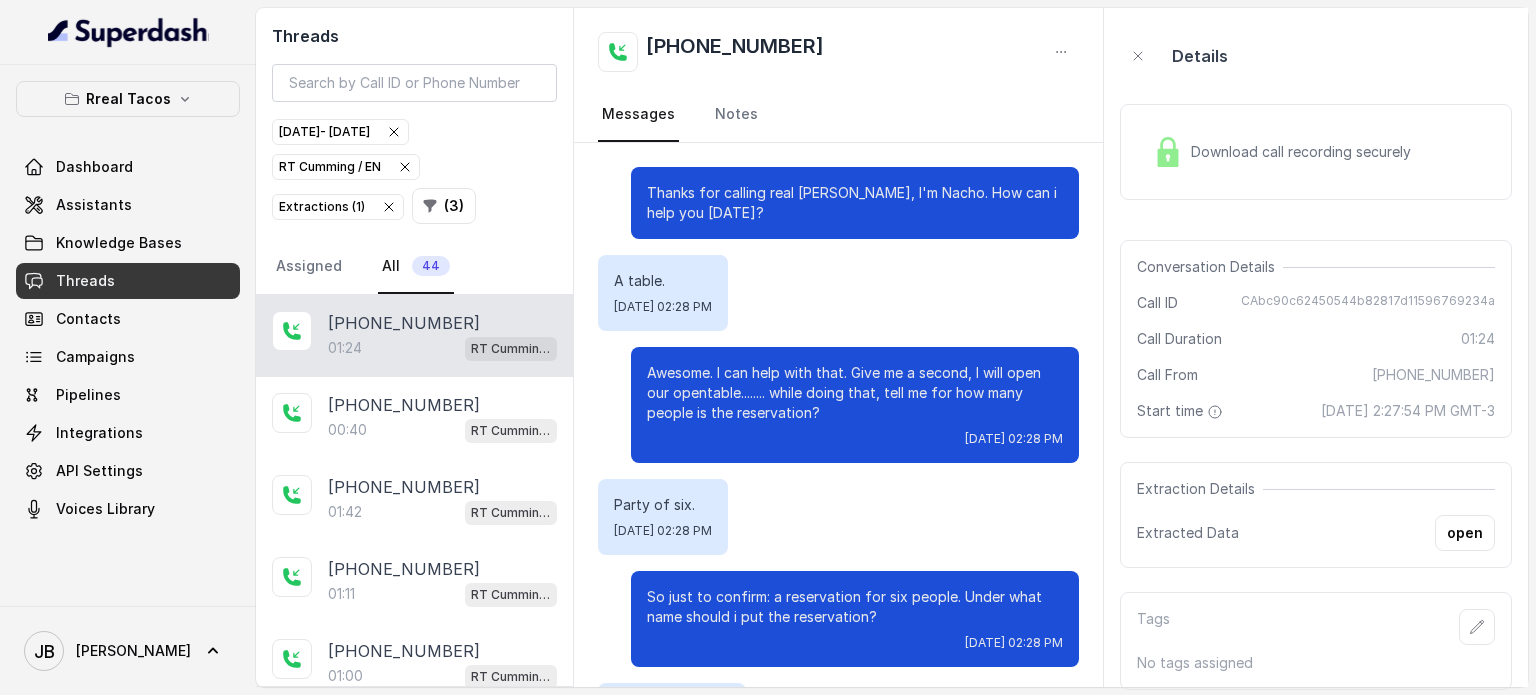 scroll, scrollTop: 300, scrollLeft: 0, axis: vertical 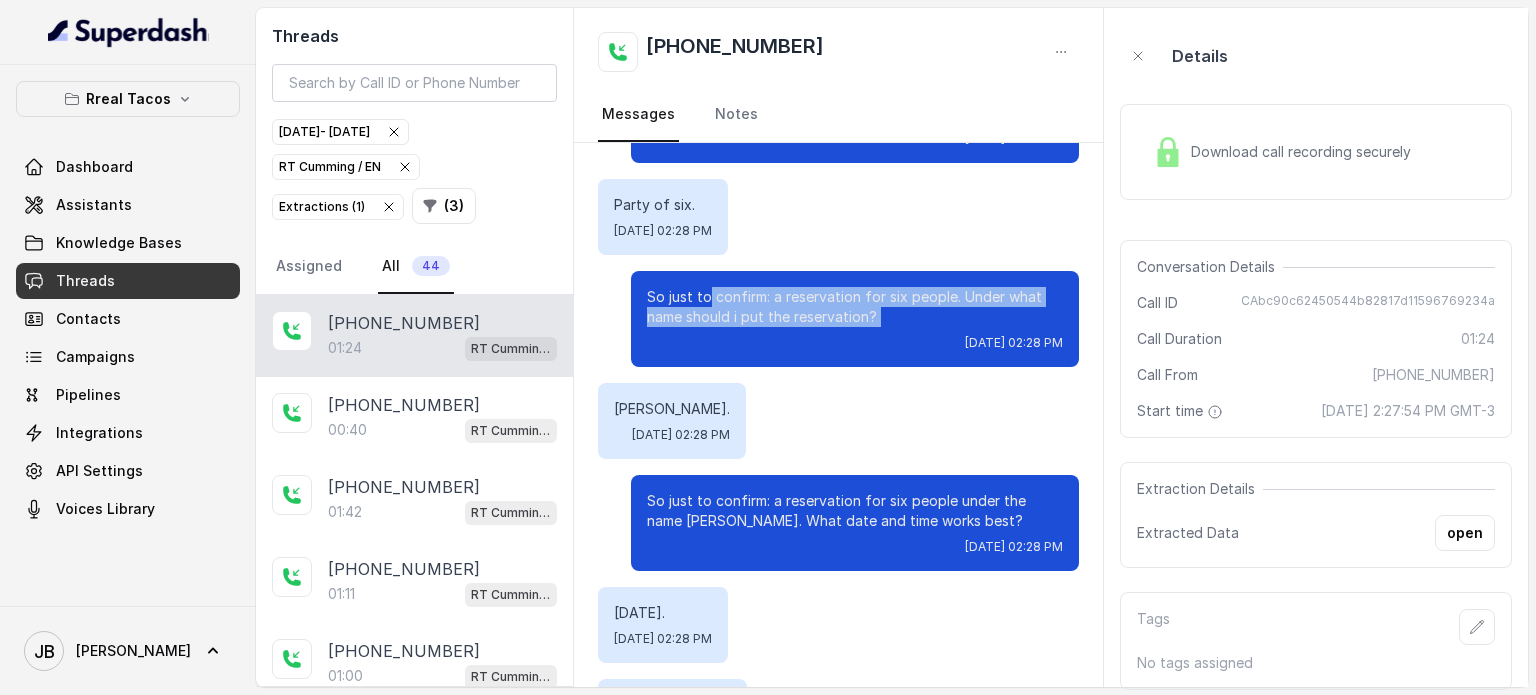 drag, startPoint x: 693, startPoint y: 296, endPoint x: 858, endPoint y: 331, distance: 168.67128 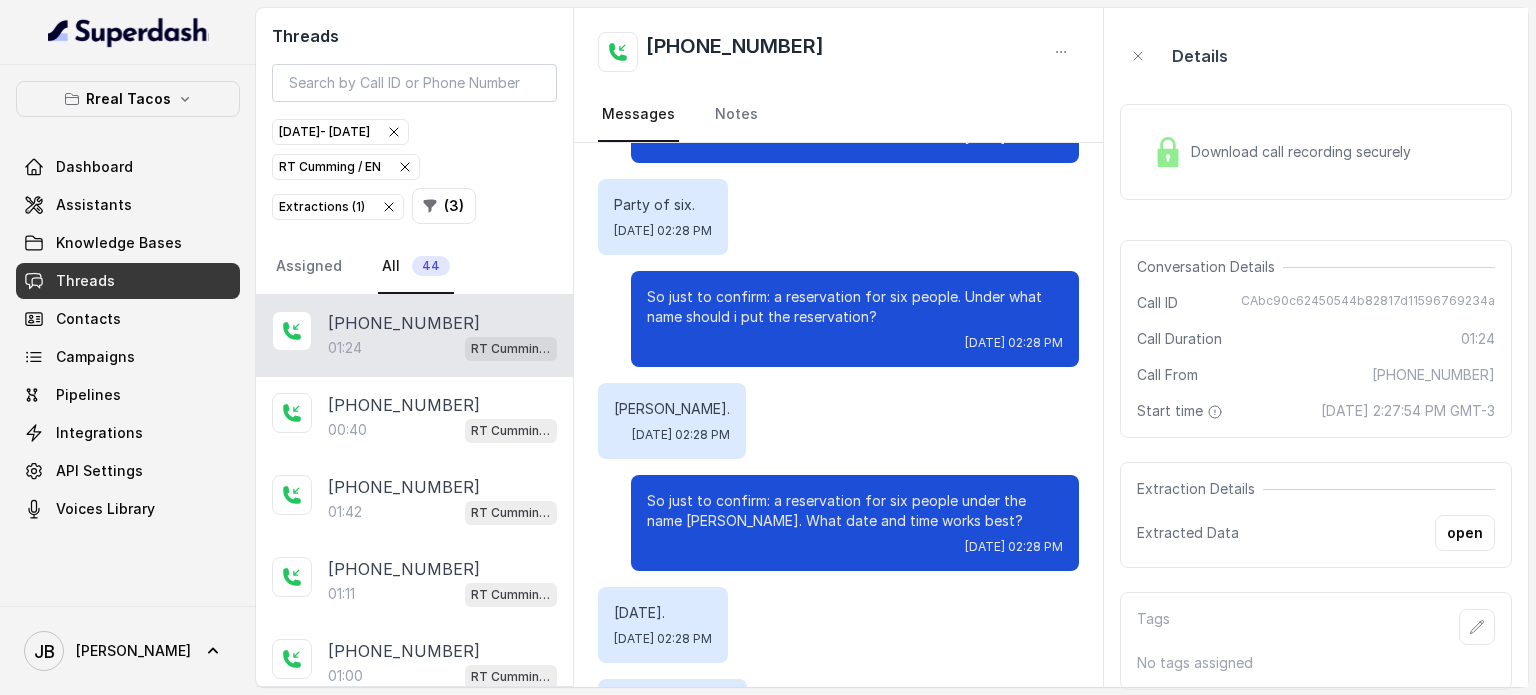 scroll, scrollTop: 400, scrollLeft: 0, axis: vertical 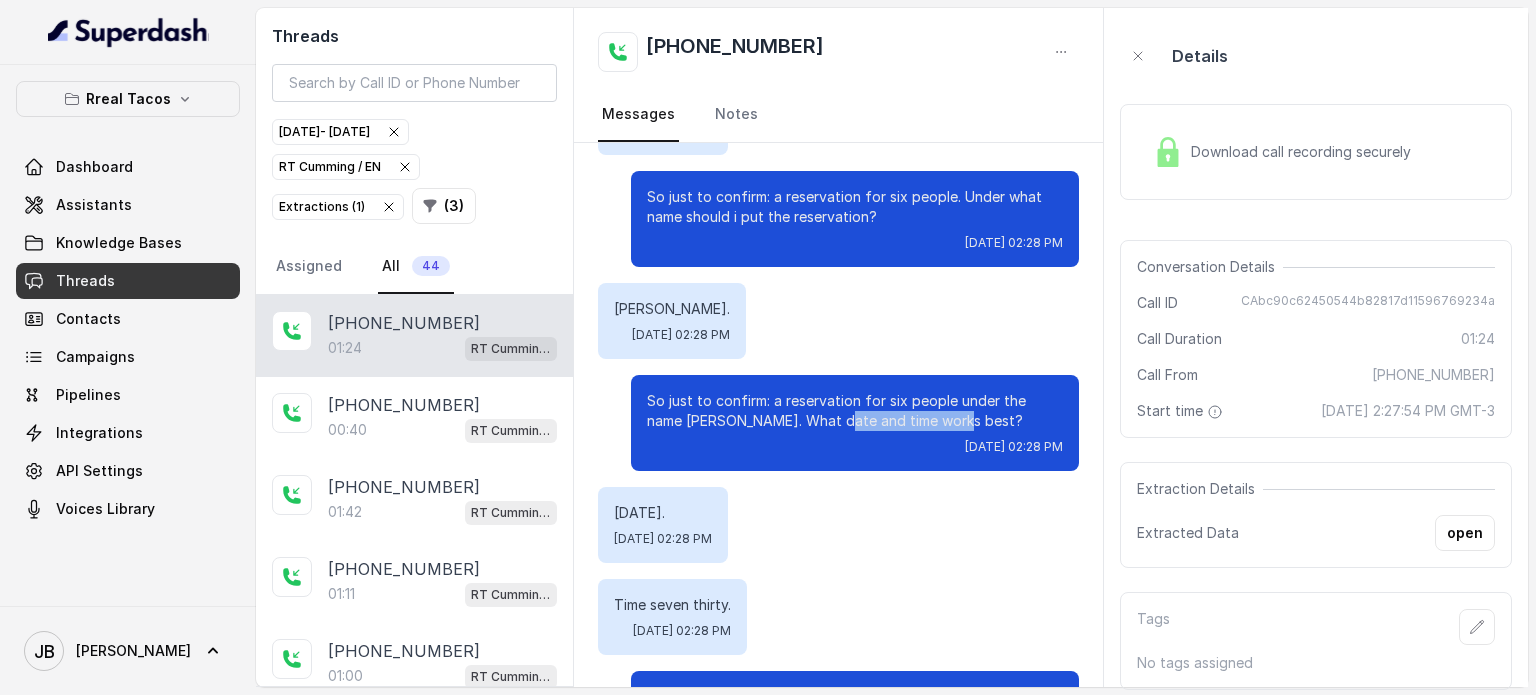 drag, startPoint x: 1030, startPoint y: 427, endPoint x: 959, endPoint y: 425, distance: 71.02816 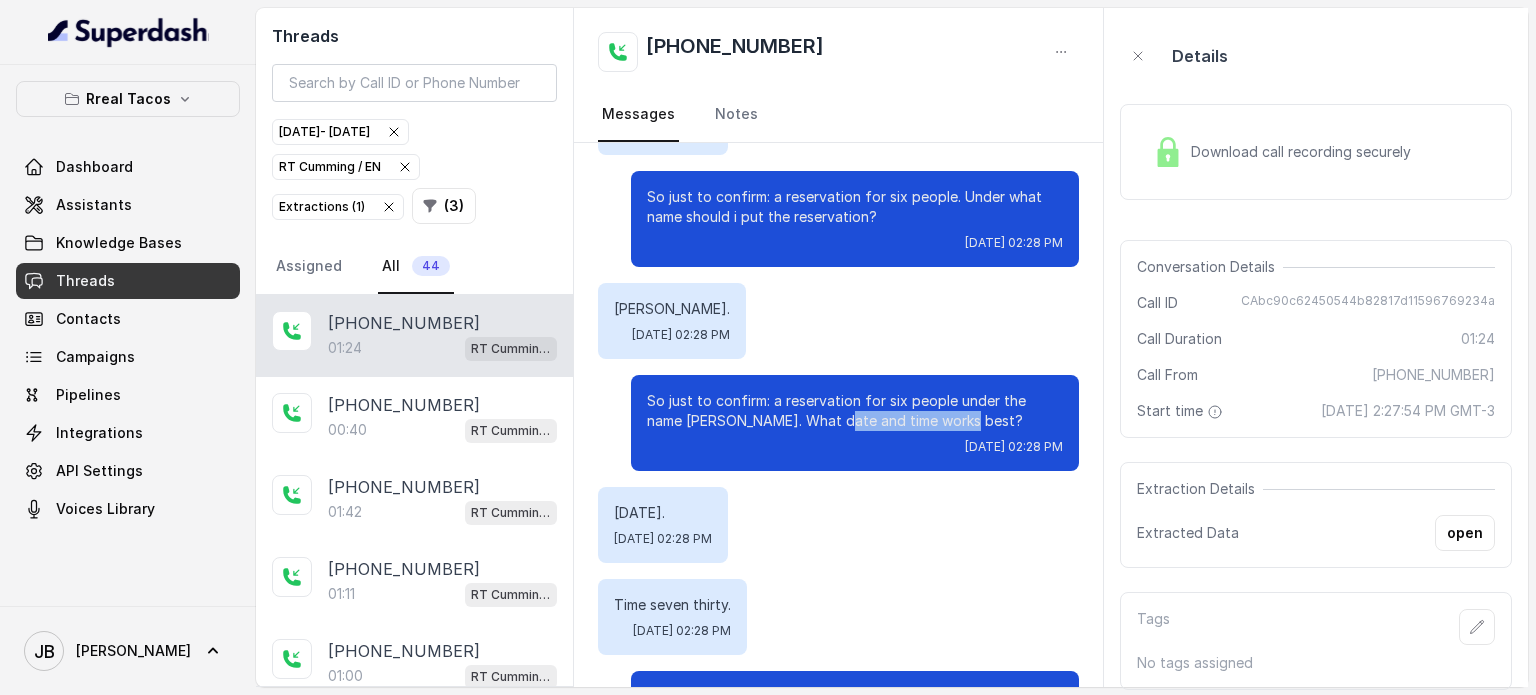 drag, startPoint x: 959, startPoint y: 425, endPoint x: 945, endPoint y: 427, distance: 14.142136 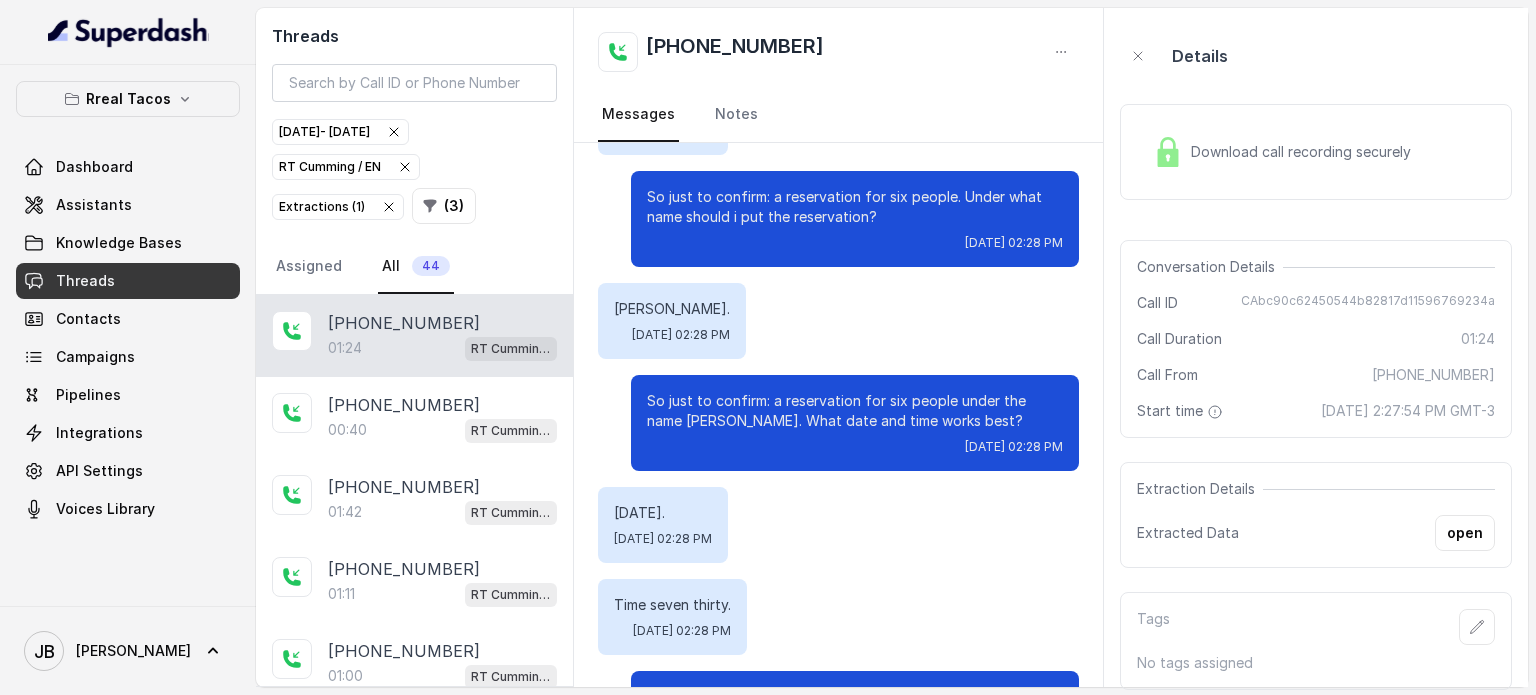 click on "So just to confirm: a reservation for six people under the name [PERSON_NAME]. What date and time works best?" at bounding box center (855, 411) 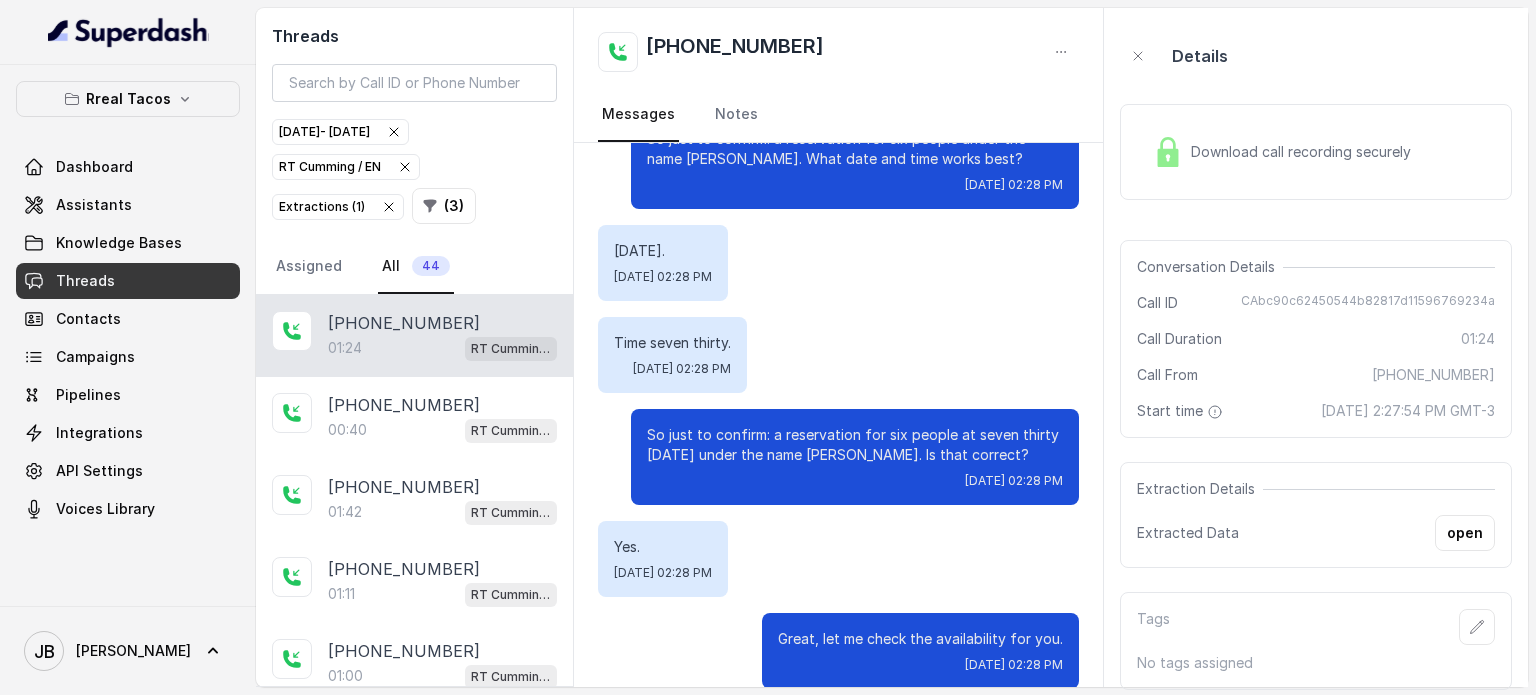 scroll, scrollTop: 700, scrollLeft: 0, axis: vertical 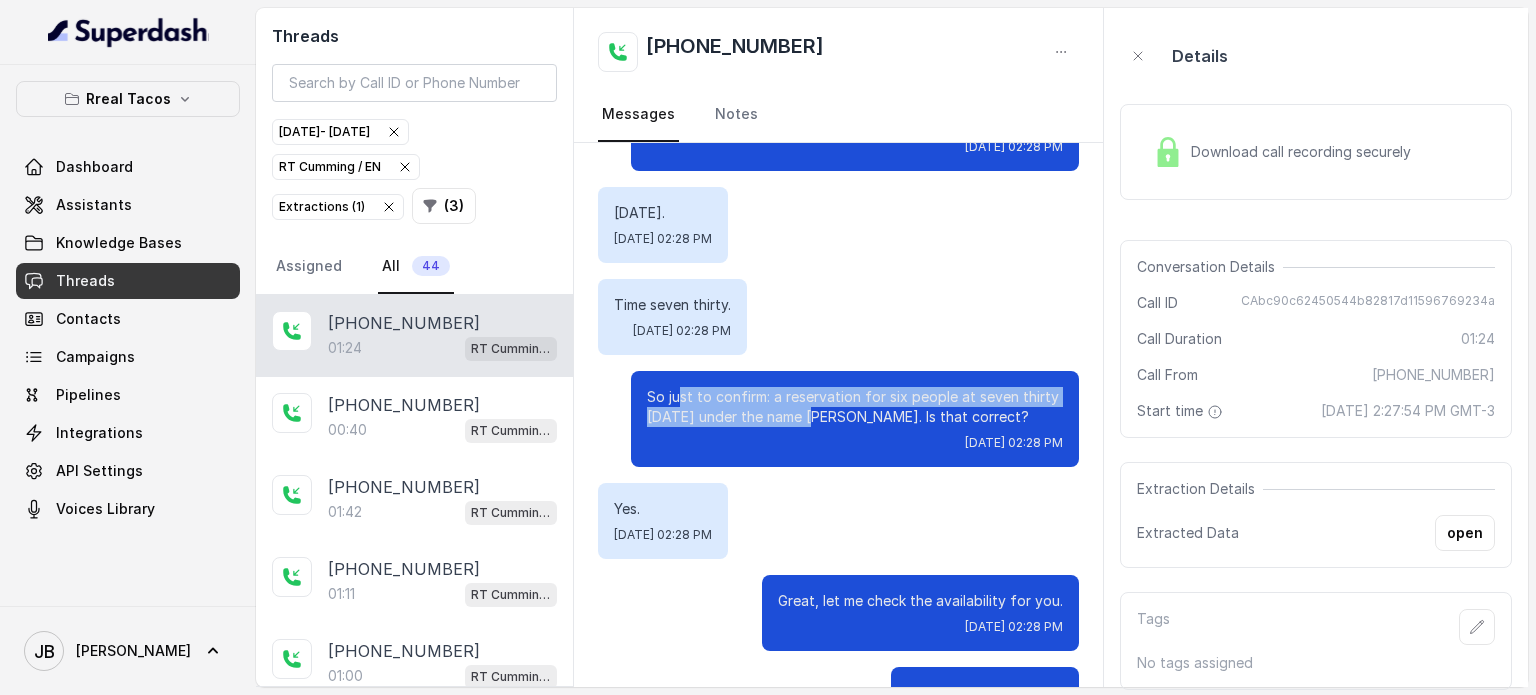 drag, startPoint x: 666, startPoint y: 390, endPoint x: 854, endPoint y: 428, distance: 191.80199 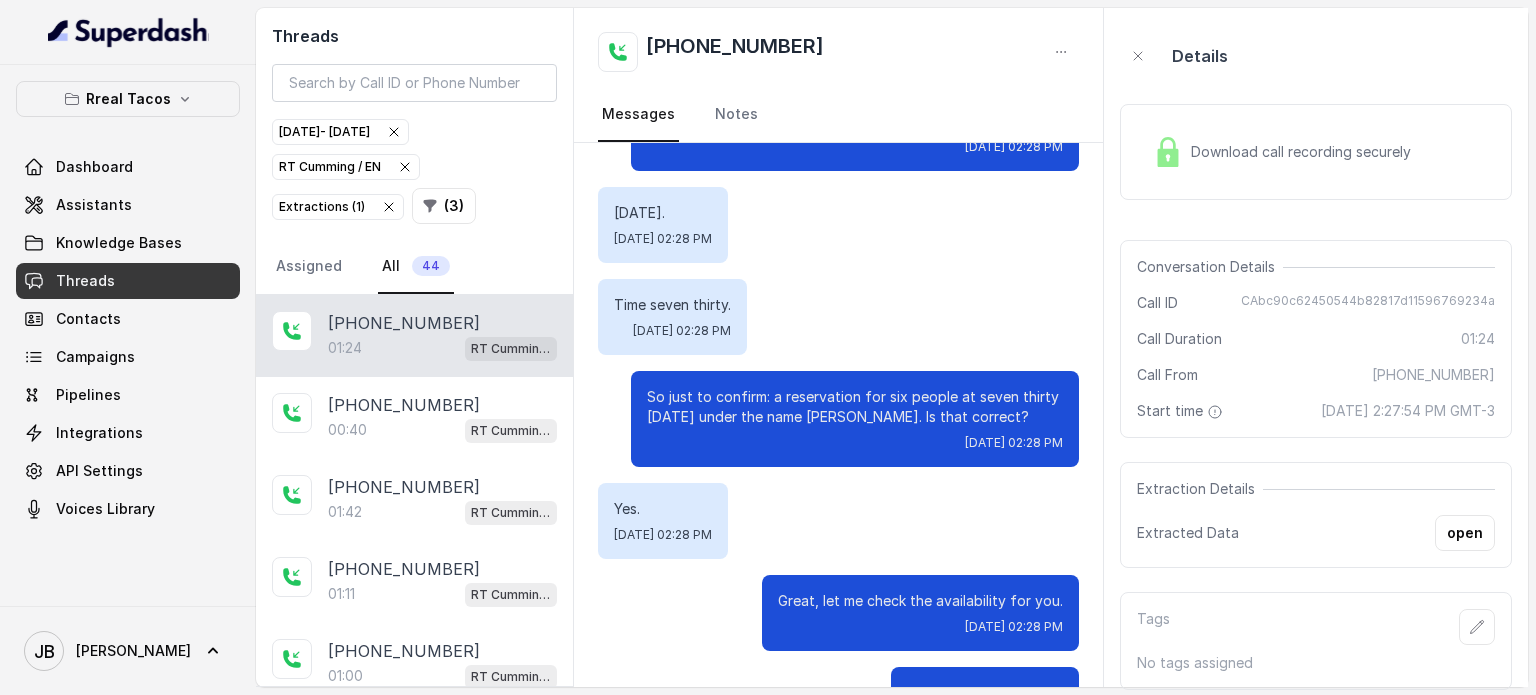 click on "So just to confirm: a reservation for six people at seven thirty [DATE] under the name [PERSON_NAME]. Is that correct? [DATE] 02:28 PM" at bounding box center (855, 419) 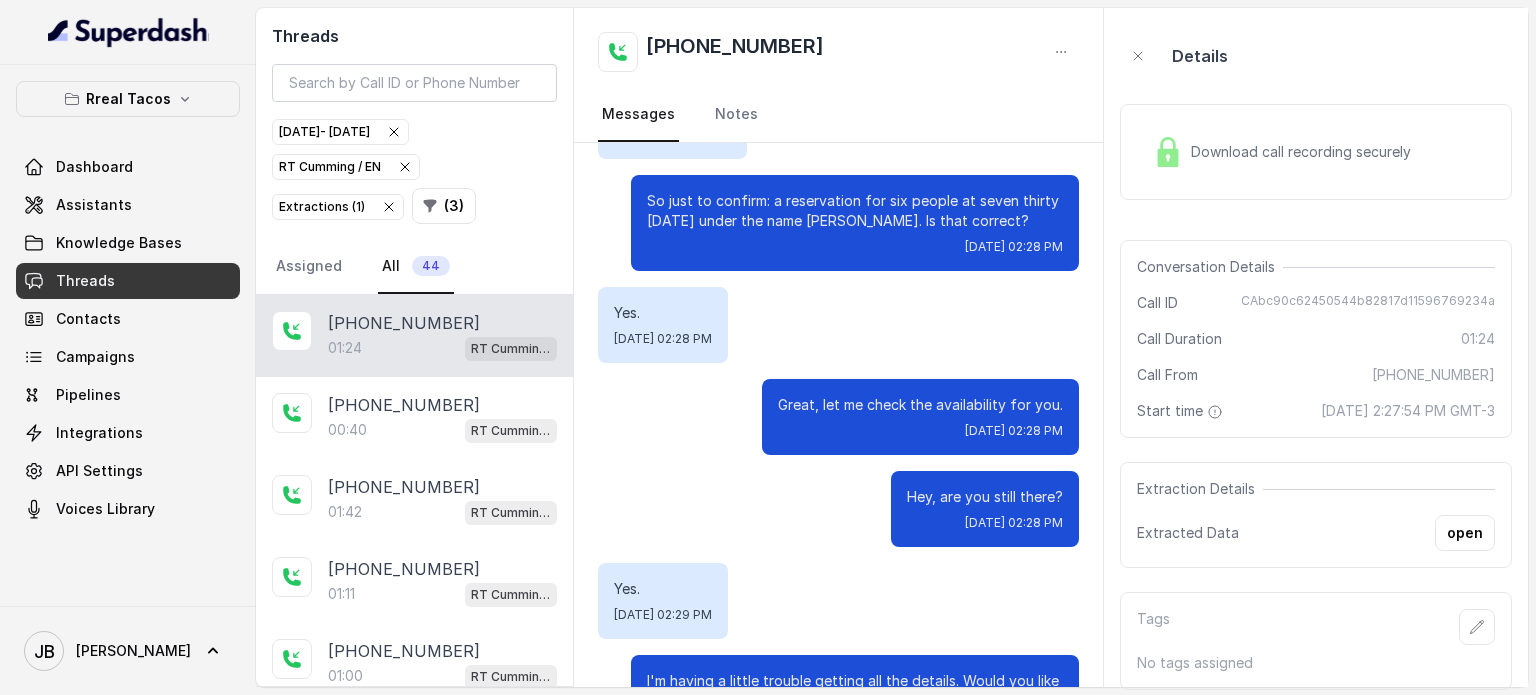 scroll, scrollTop: 900, scrollLeft: 0, axis: vertical 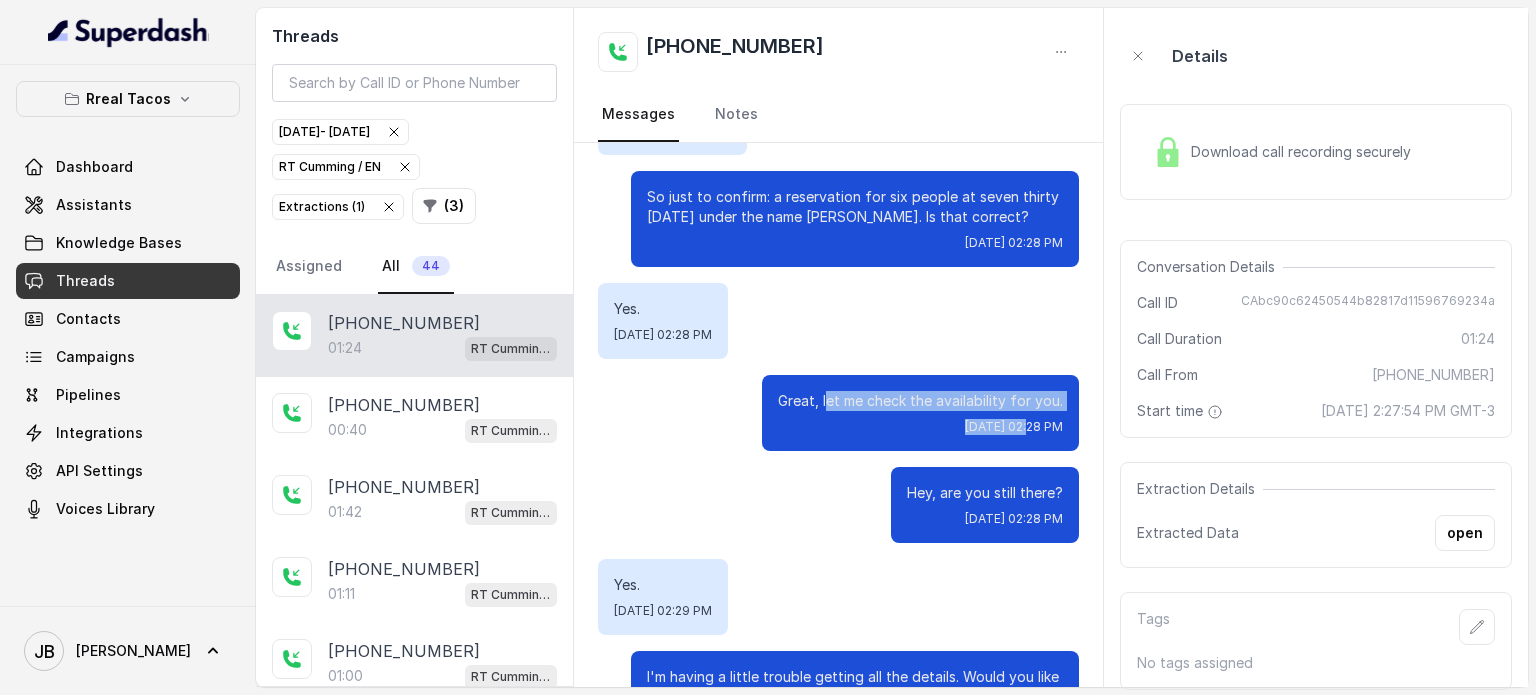 drag, startPoint x: 868, startPoint y: 416, endPoint x: 966, endPoint y: 409, distance: 98.24968 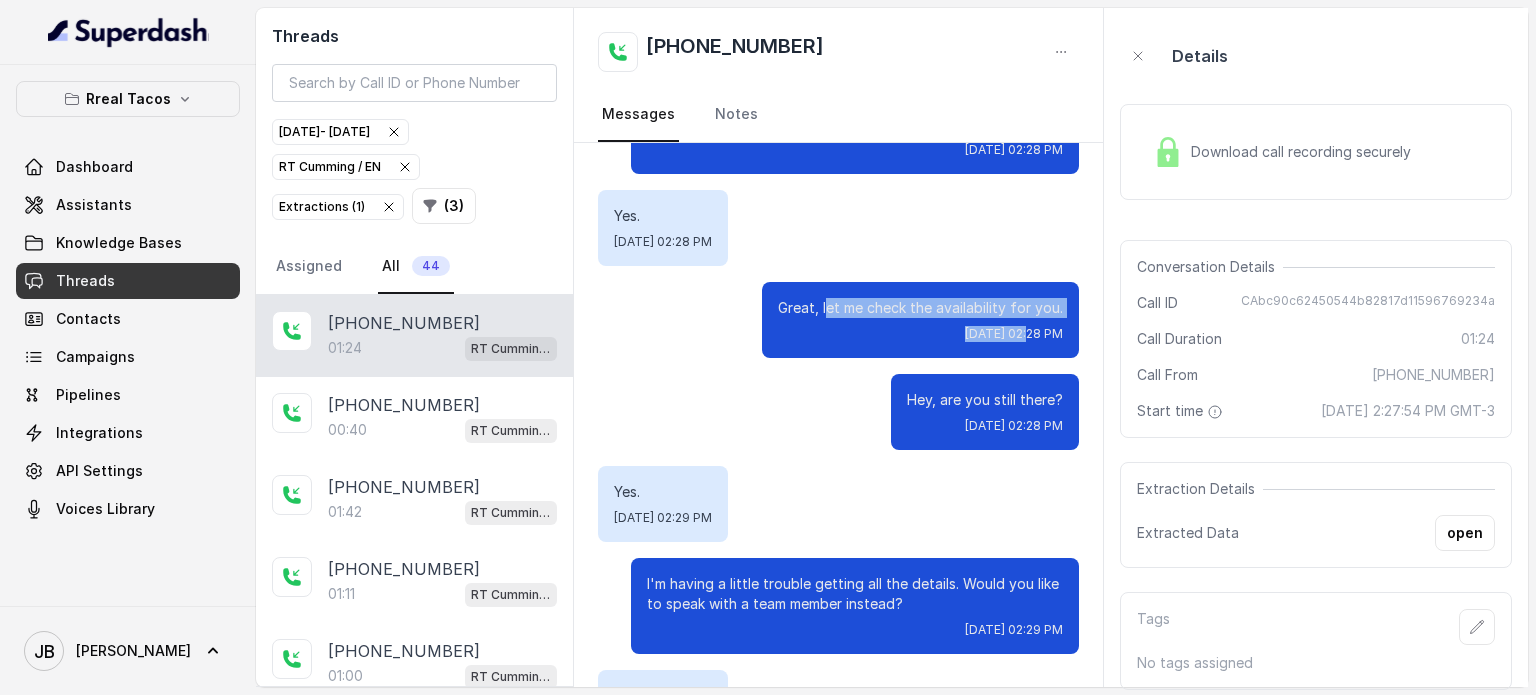 scroll, scrollTop: 1100, scrollLeft: 0, axis: vertical 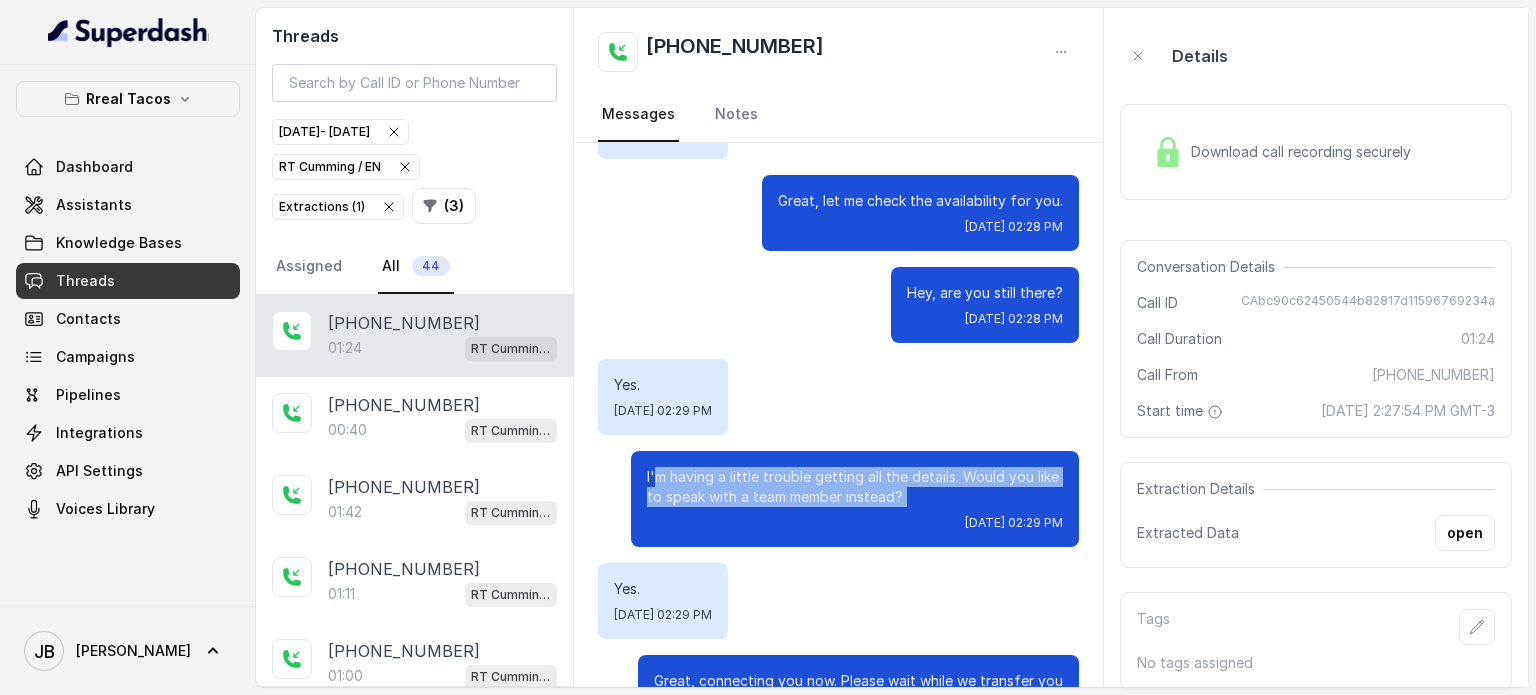 drag, startPoint x: 640, startPoint y: 476, endPoint x: 894, endPoint y: 503, distance: 255.43102 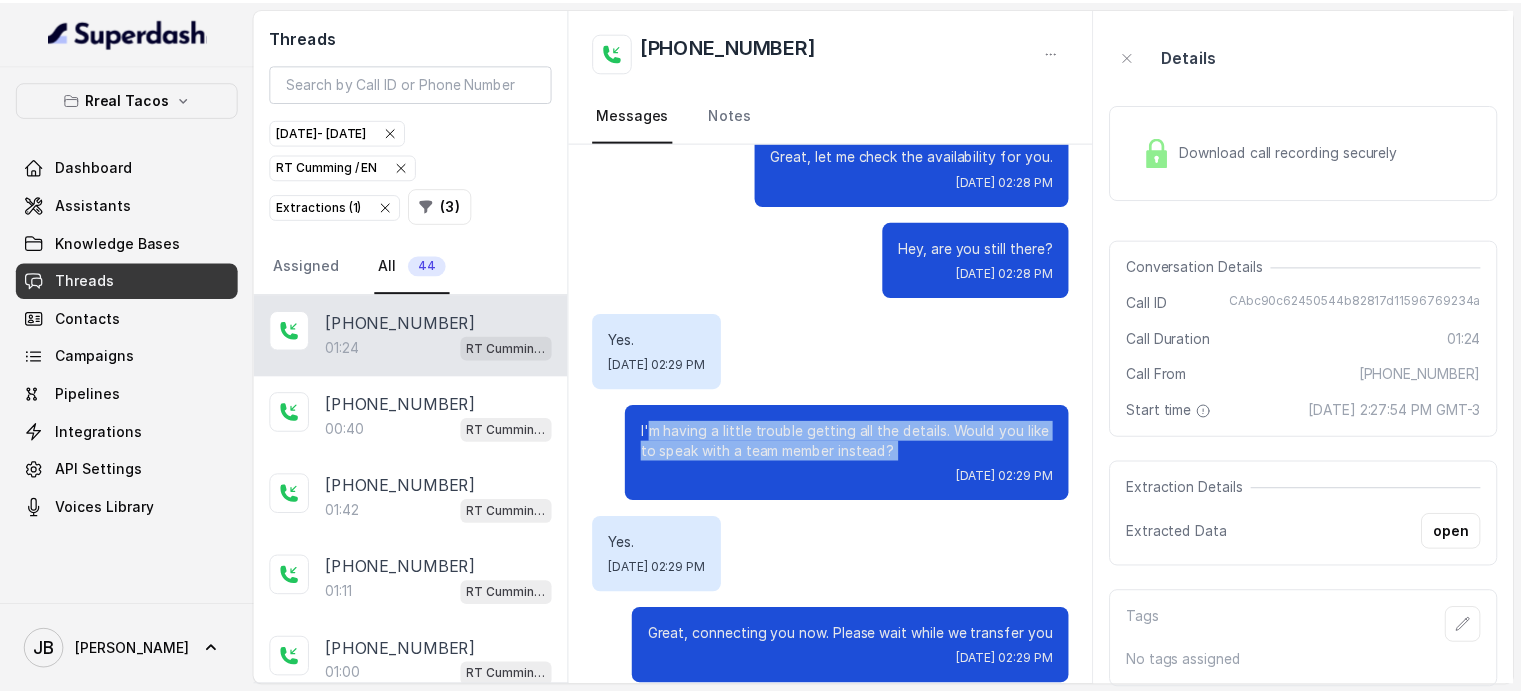 scroll, scrollTop: 1167, scrollLeft: 0, axis: vertical 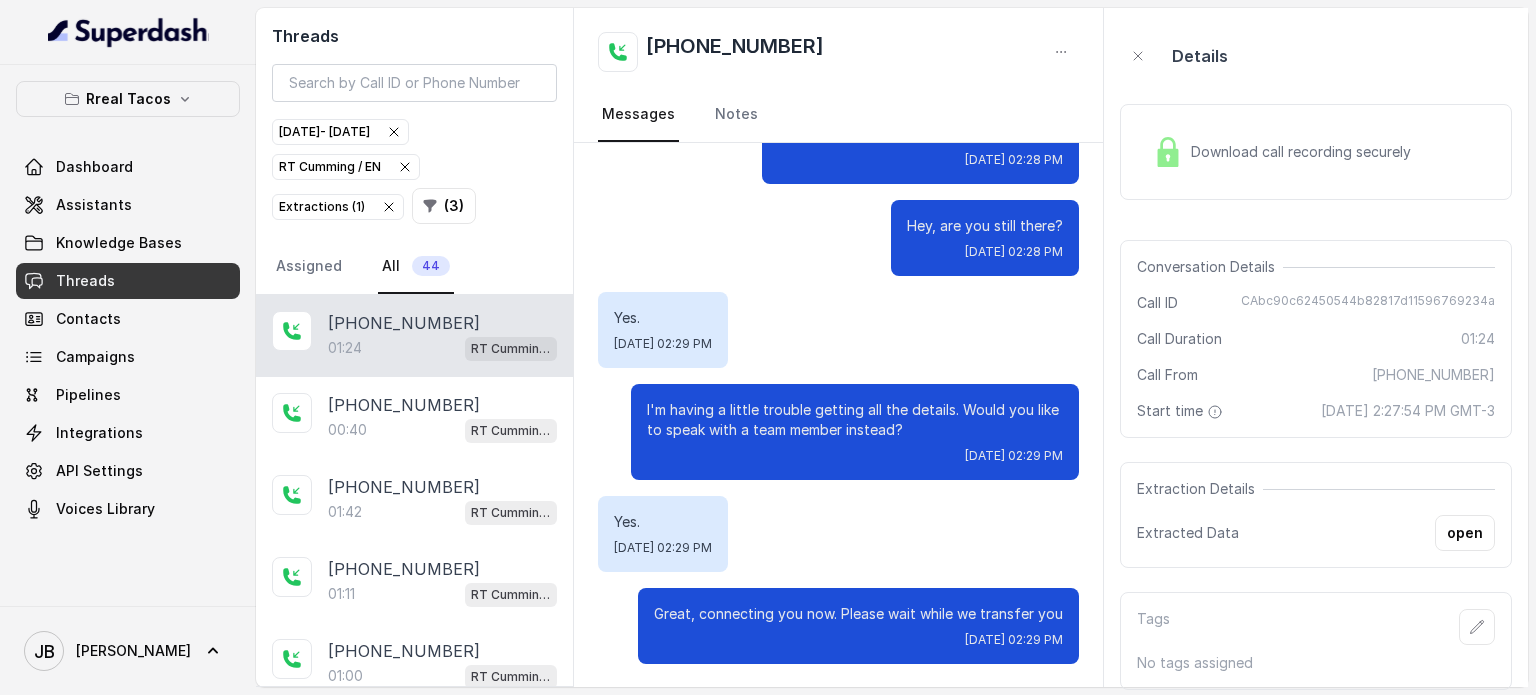 click on "Download call recording securely" at bounding box center (1305, 152) 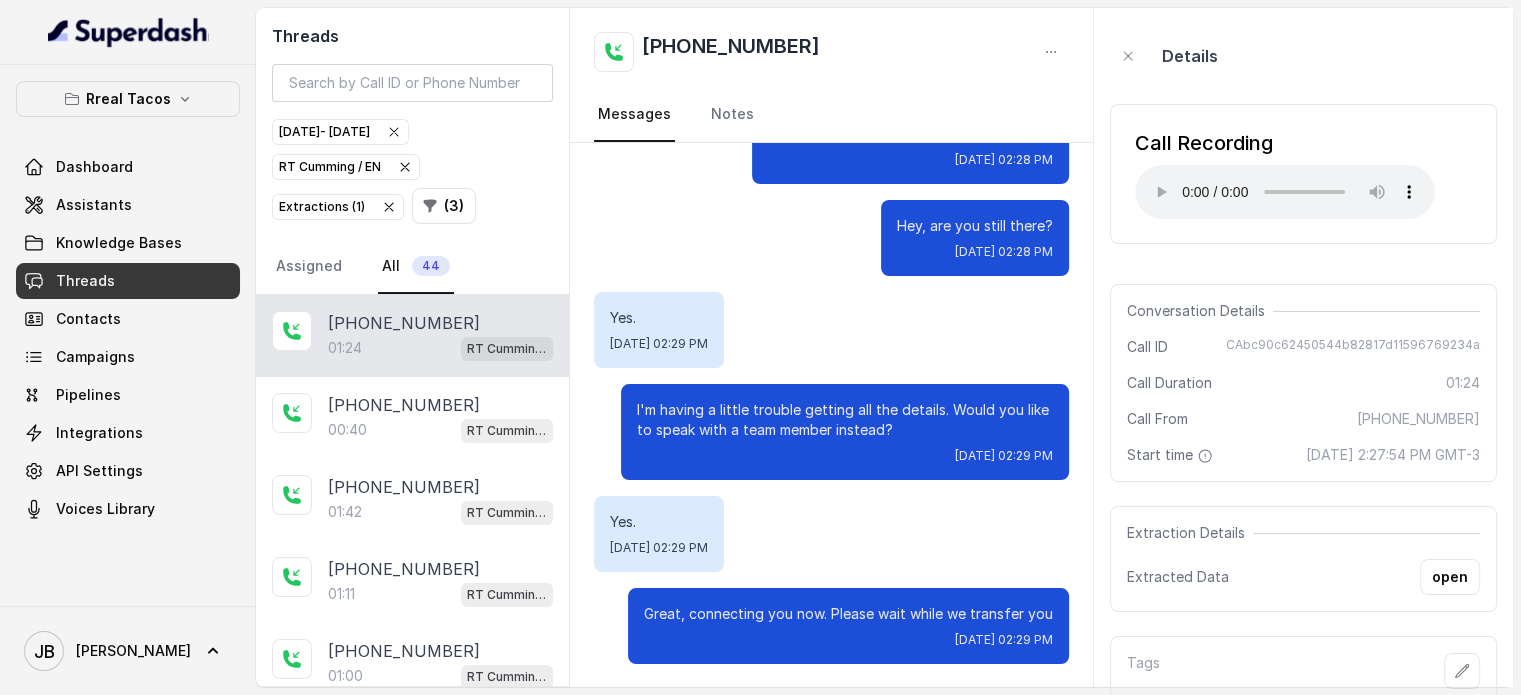 type 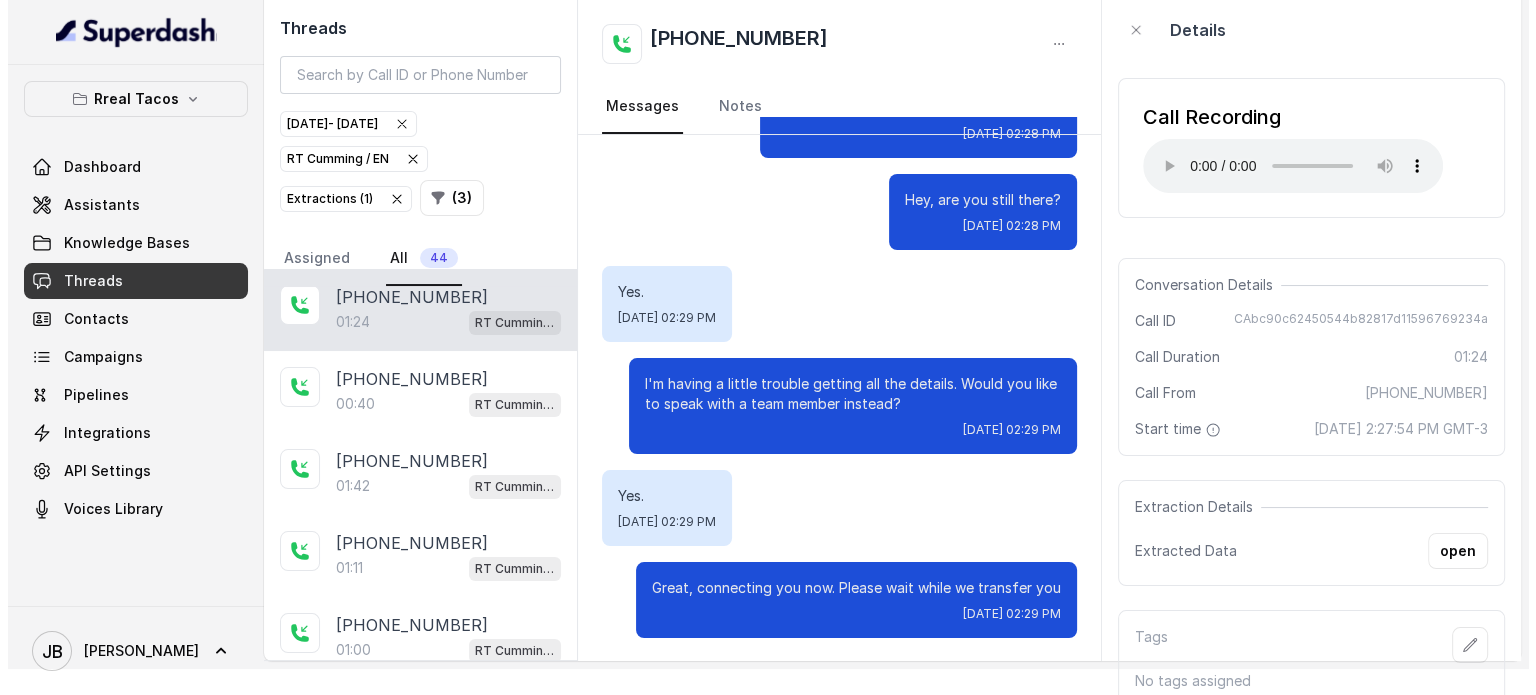 scroll, scrollTop: 36, scrollLeft: 0, axis: vertical 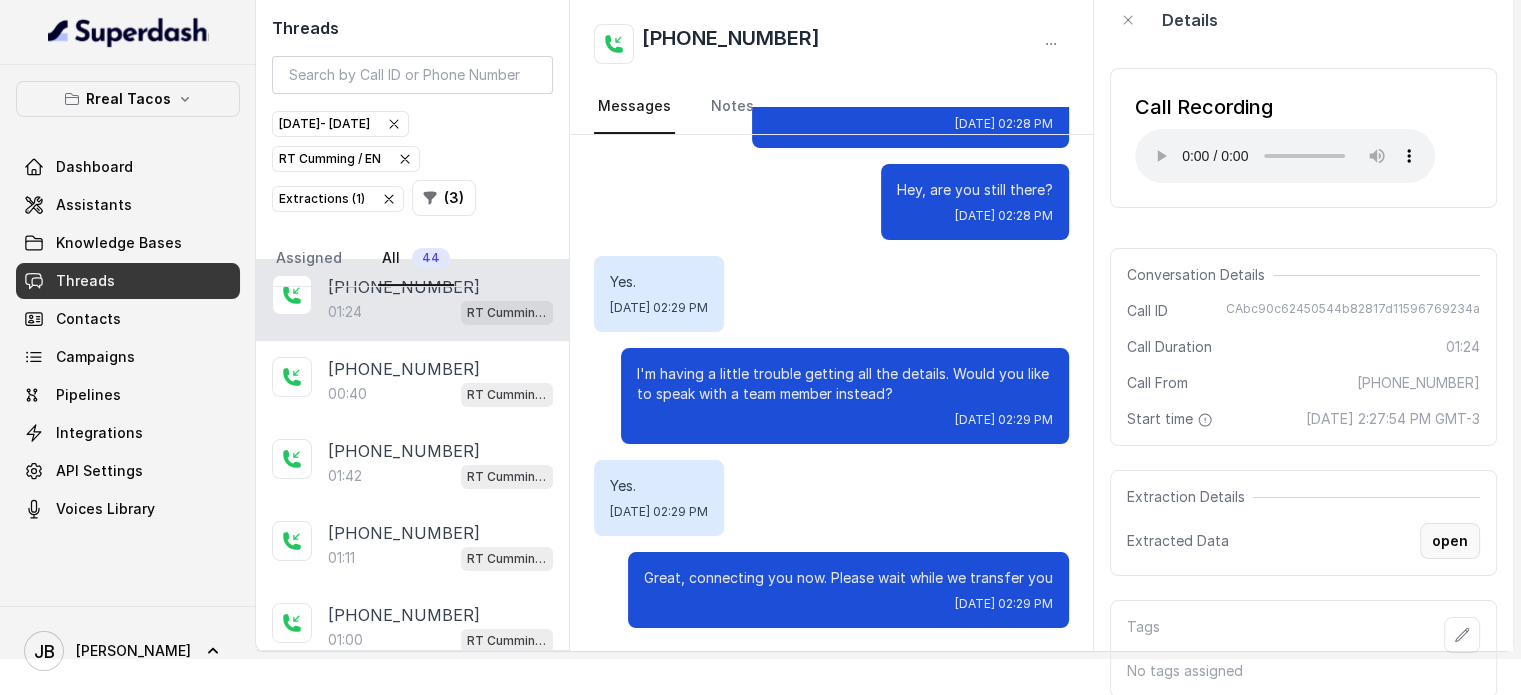 click on "open" at bounding box center (1450, 541) 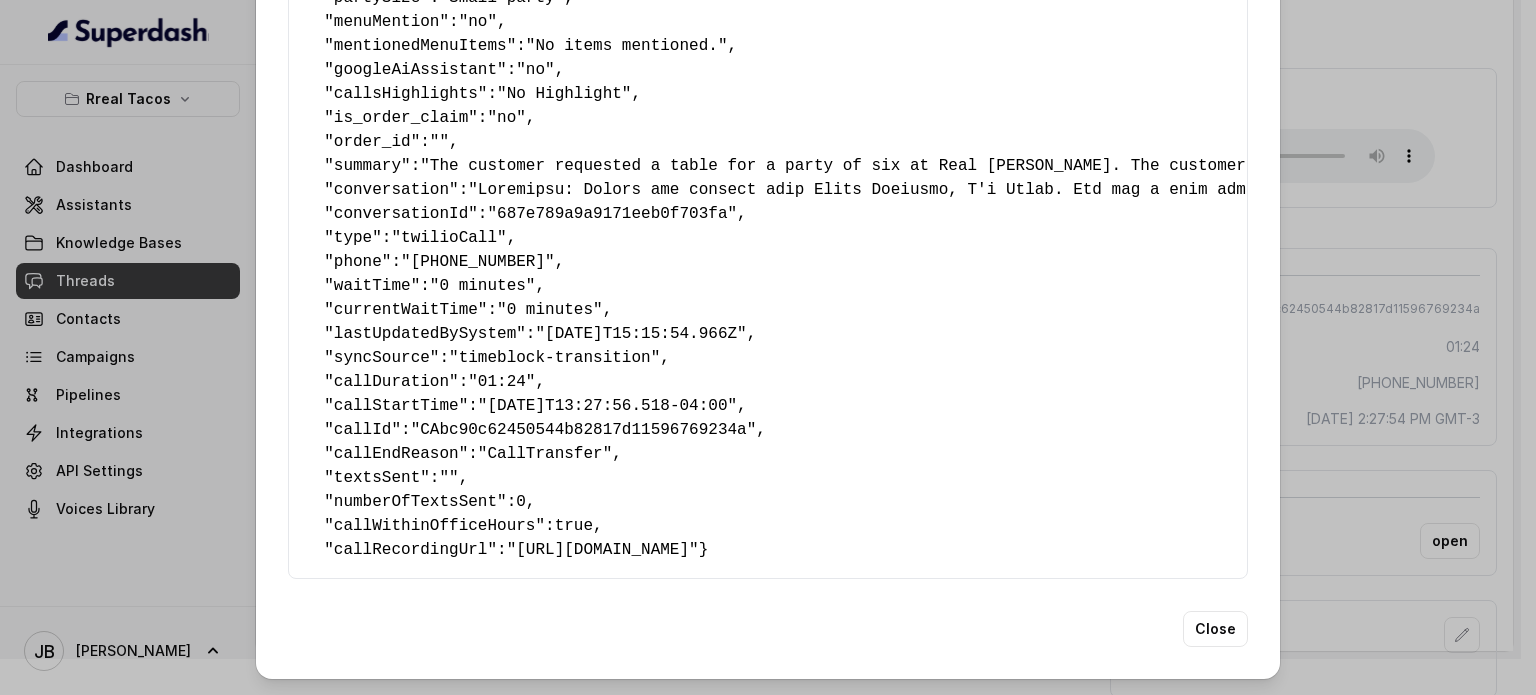 scroll, scrollTop: 237, scrollLeft: 0, axis: vertical 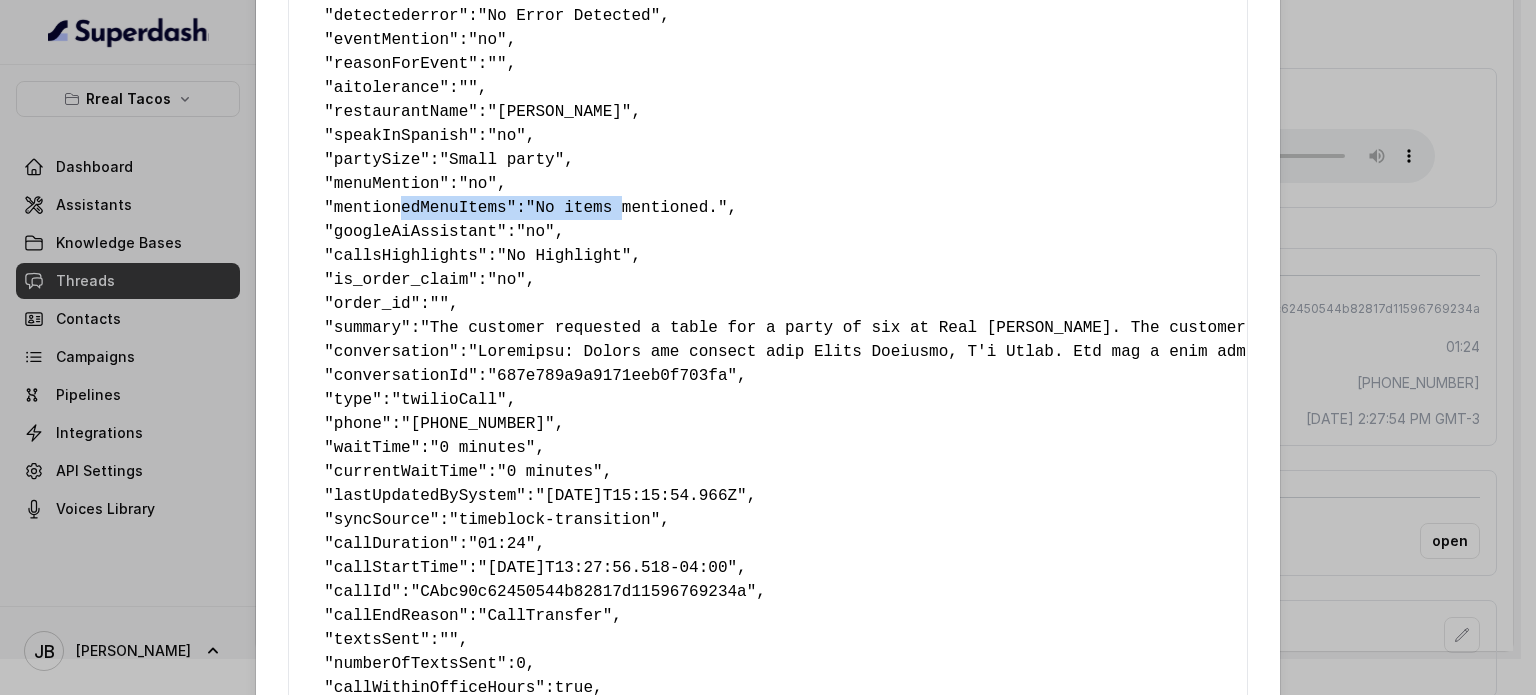 drag, startPoint x: 381, startPoint y: 195, endPoint x: 596, endPoint y: 208, distance: 215.39267 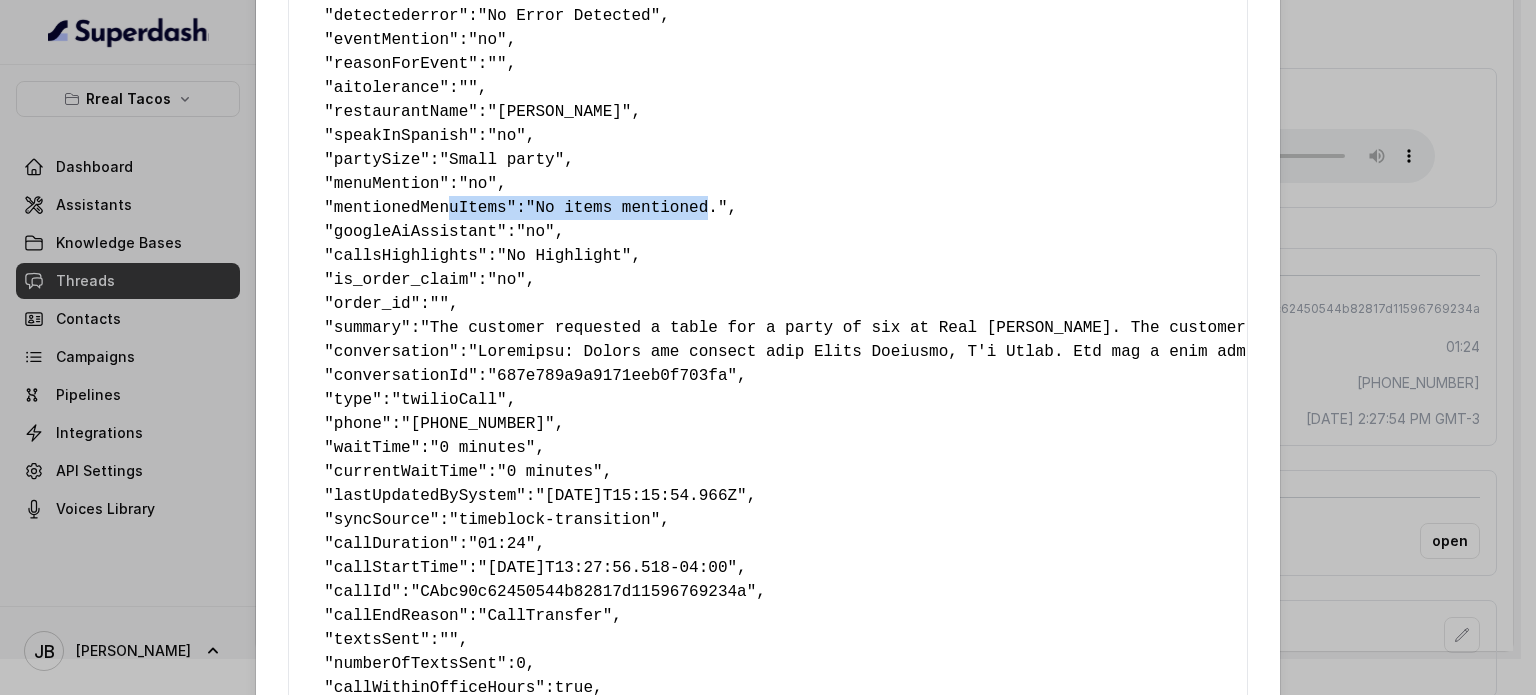 drag, startPoint x: 549, startPoint y: 211, endPoint x: 427, endPoint y: 199, distance: 122.588745 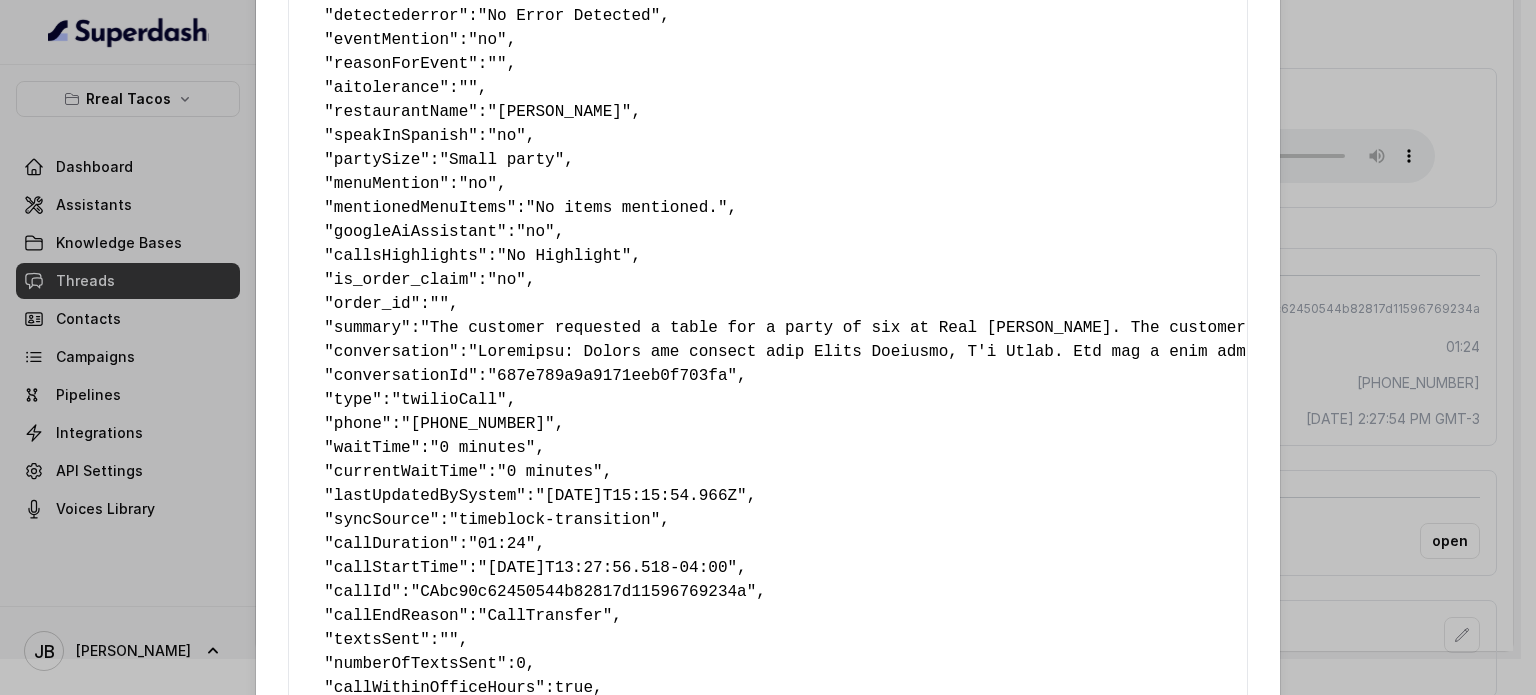 click on "{
" textSent? ":  "no" ,
" reasonForSendingText ":  "" ,
" humanTransfer ":  "yes" ,
" reasonForTransfering ":  "Human Representative Request" ,
" reasonForCalling ":  "Making a Reservation or Inquiring About Reservations" ,
" detectederror ":  "No Error Detected" ,
" eventMention ":  "no" ,
" reasonForEvent ":  "" ,
" aitolerance ":  "" ,
" restaurantName ":  "[PERSON_NAME]" ,
" speakInSpanish ":  "no" ,
" partySize ":  "Small party" ,
" menuMention ":  "no" ,
" mentionedMenuItems ":  "No items mentioned." ,
" googleAiAssistant ":  "no" ,
" callsHighlights ":  "No Highlight" ,
" is_order_claim ":  "no" ,
" order_id ":  "" ,
" summary ":  "The customer requested a table for a party of six at Real [PERSON_NAME]. The customer's tone was direct and responsive, confirming the details provided by the assistant. The customer was initially satisfied but became less so due to the technical difficulties and requested to speak with a team member." ,
" conversation ":  ,
" ":  ":" at bounding box center [768, 292] 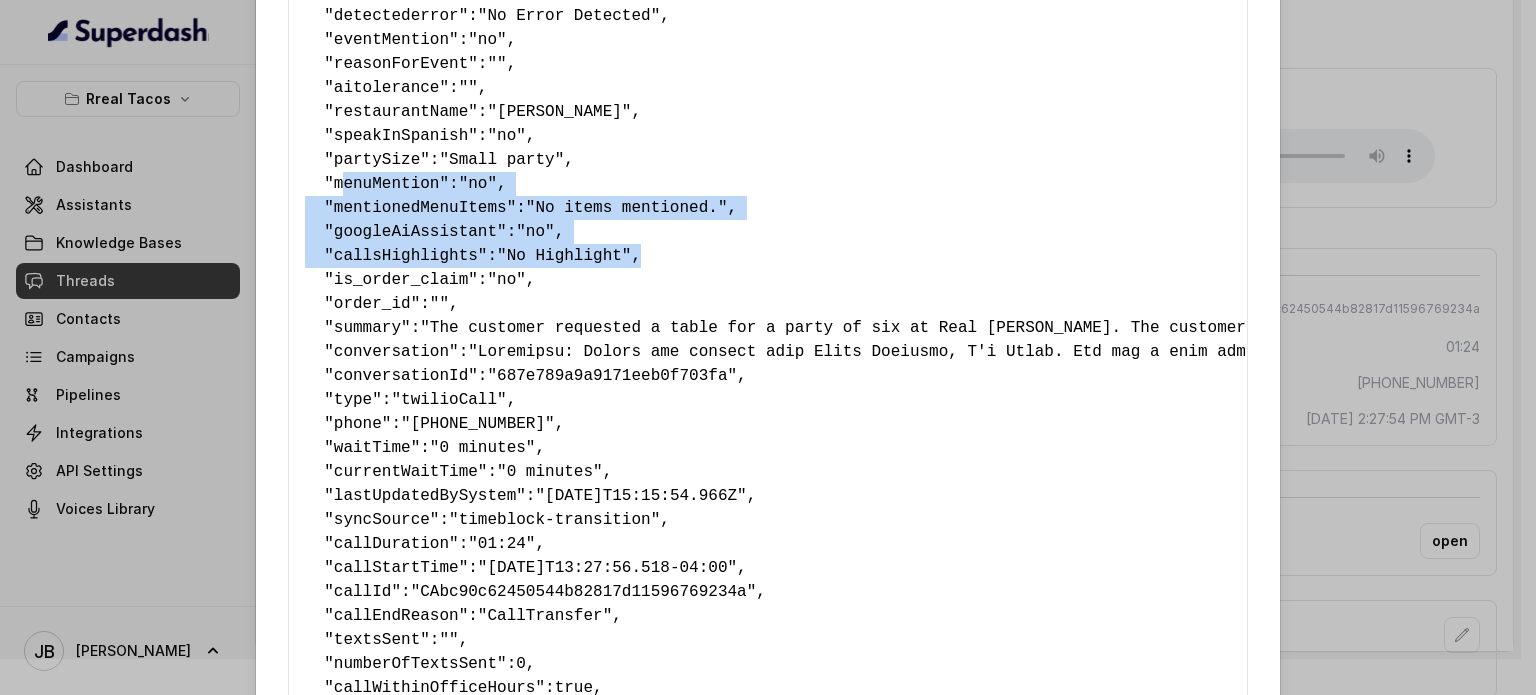 drag, startPoint x: 328, startPoint y: 179, endPoint x: 652, endPoint y: 254, distance: 332.5673 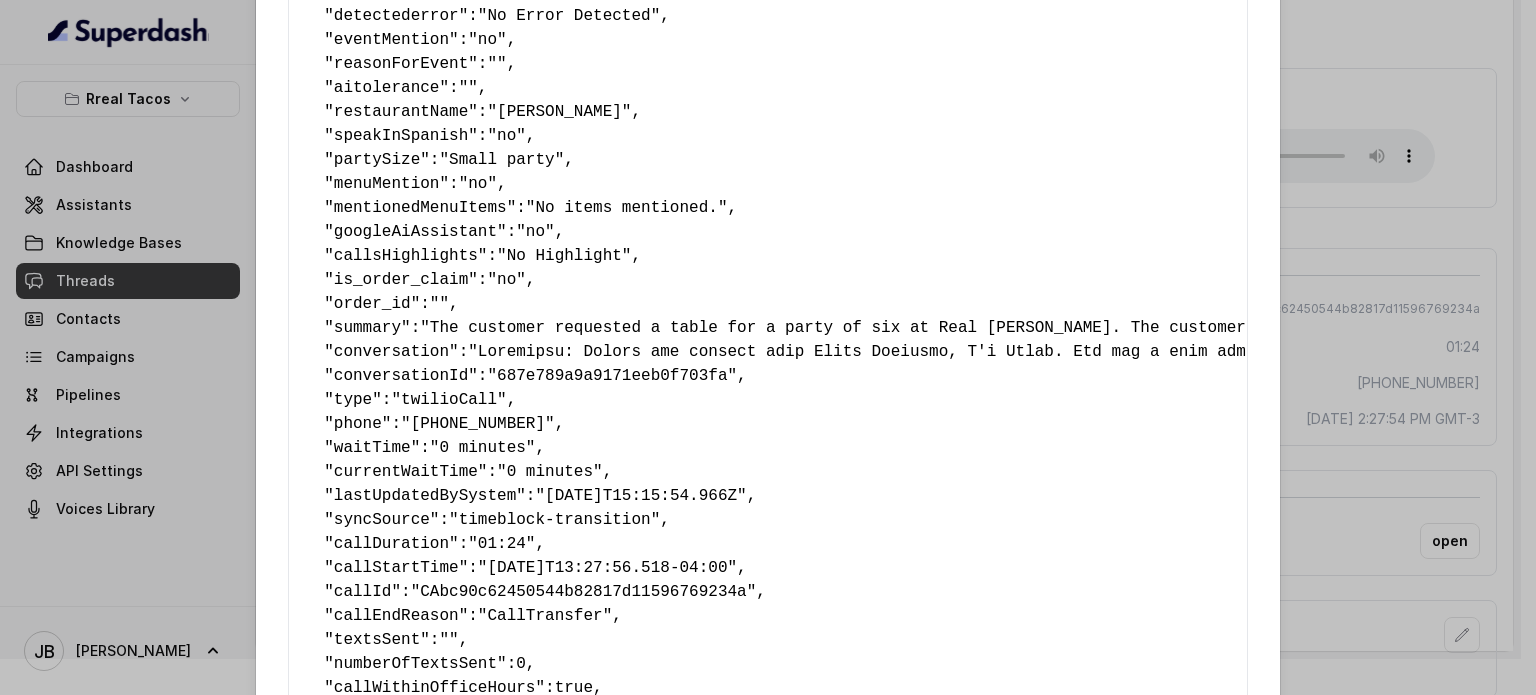 drag, startPoint x: 583, startPoint y: 295, endPoint x: 556, endPoint y: 297, distance: 27.073973 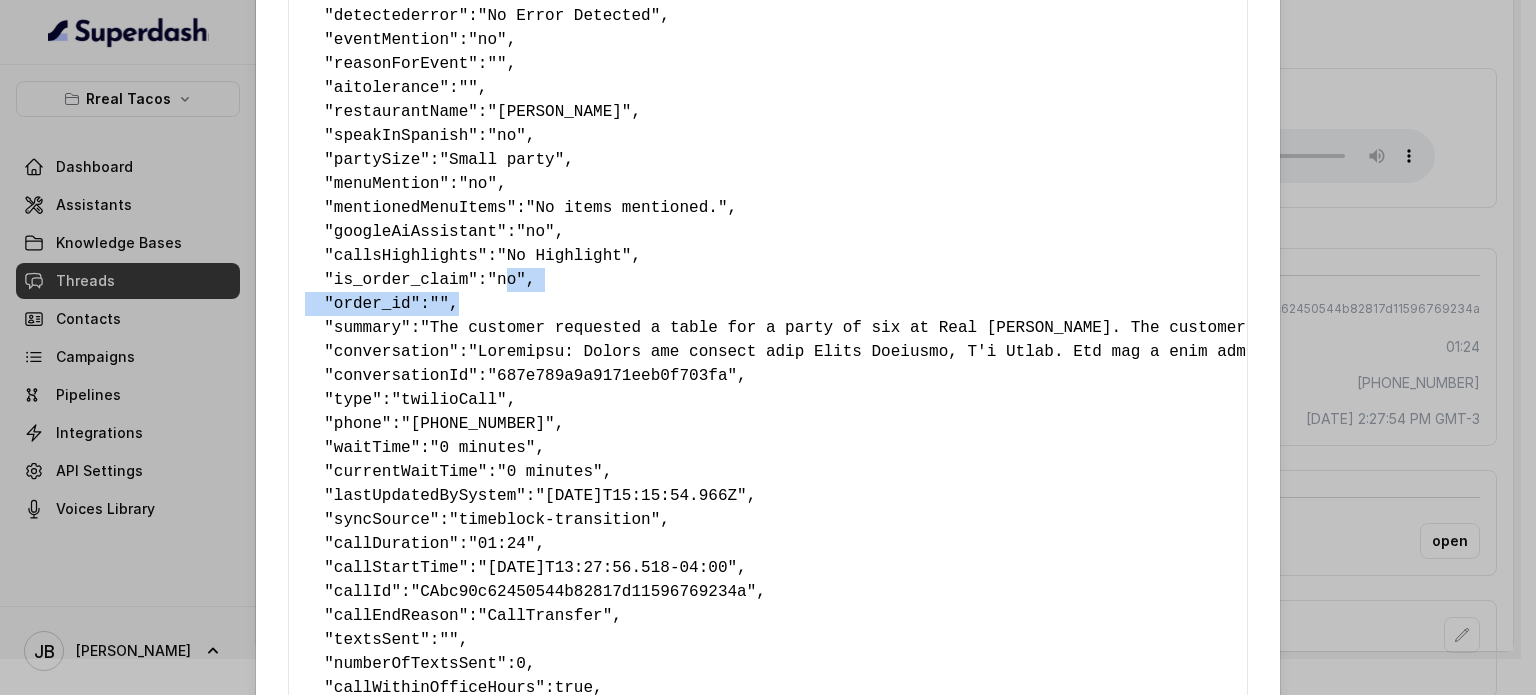 drag, startPoint x: 525, startPoint y: 306, endPoint x: 488, endPoint y: 287, distance: 41.59327 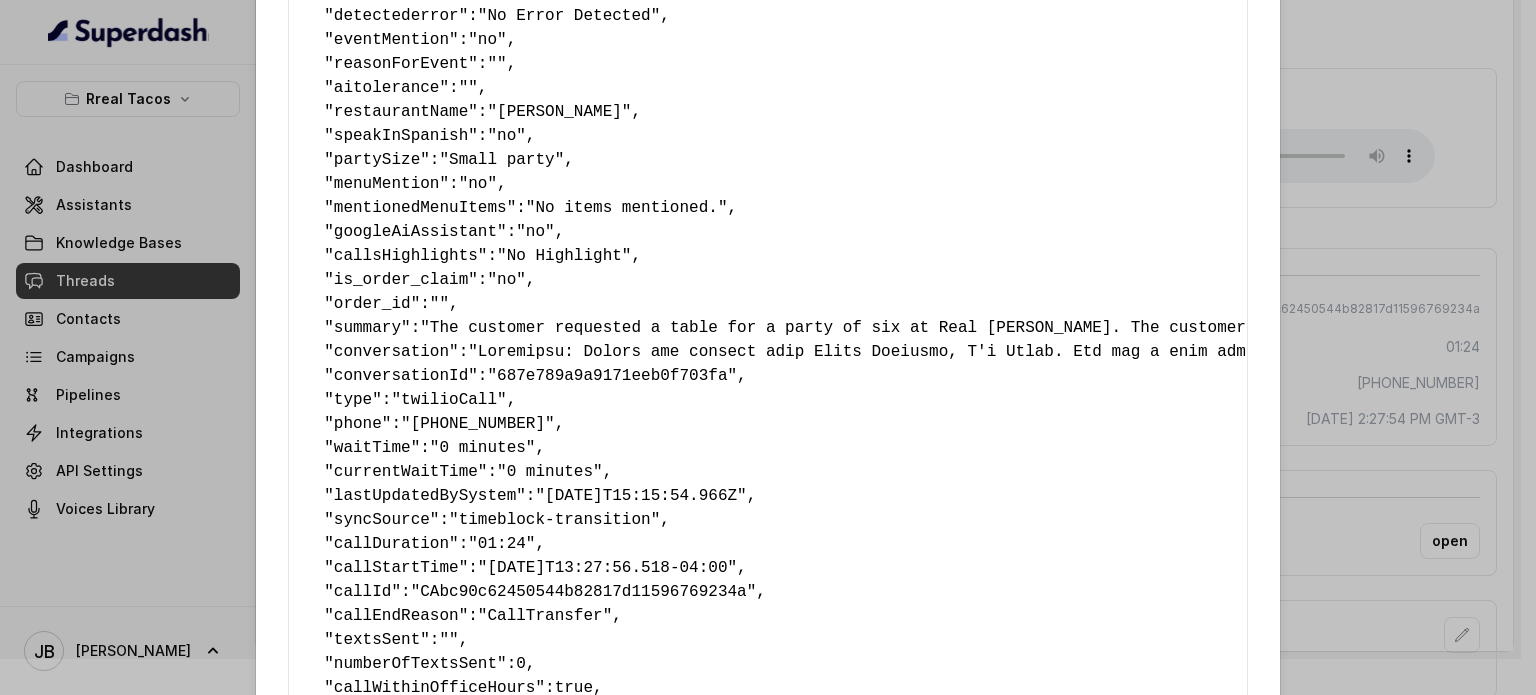 click on "{
" textSent? ":  "no" ,
" reasonForSendingText ":  "" ,
" humanTransfer ":  "yes" ,
" reasonForTransfering ":  "Human Representative Request" ,
" reasonForCalling ":  "Making a Reservation or Inquiring About Reservations" ,
" detectederror ":  "No Error Detected" ,
" eventMention ":  "no" ,
" reasonForEvent ":  "" ,
" aitolerance ":  "" ,
" restaurantName ":  "[PERSON_NAME]" ,
" speakInSpanish ":  "no" ,
" partySize ":  "Small party" ,
" menuMention ":  "no" ,
" mentionedMenuItems ":  "No items mentioned." ,
" googleAiAssistant ":  "no" ,
" callsHighlights ":  "No Highlight" ,
" is_order_claim ":  "no" ,
" order_id ":  "" ,
" summary ":  "The customer requested a table for a party of six at Real [PERSON_NAME]. The customer's tone was direct and responsive, confirming the details provided by the assistant. The customer was initially satisfied but became less so due to the technical difficulties and requested to speak with a team member." ,
" conversation ":  ,
" ":  ":" at bounding box center [768, 292] 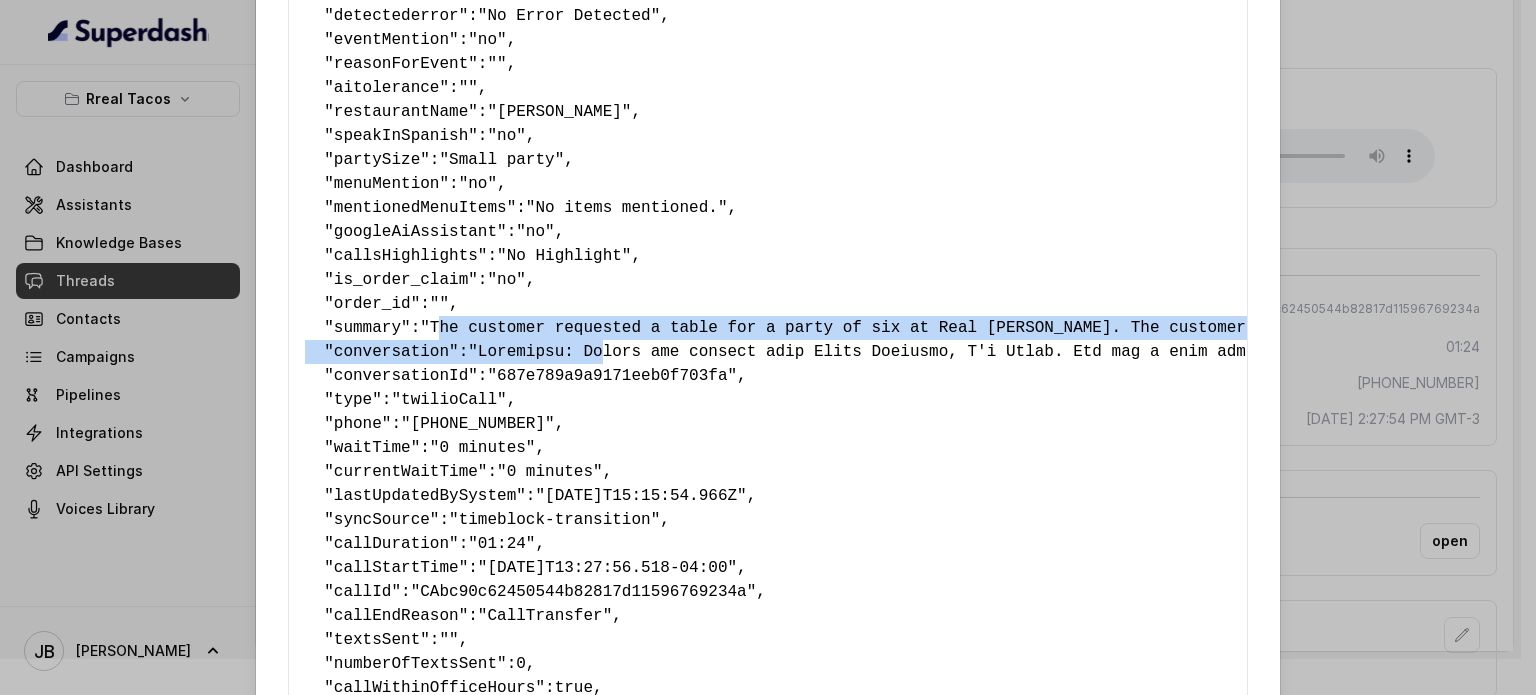 drag, startPoint x: 487, startPoint y: 335, endPoint x: 587, endPoint y: 351, distance: 101.27191 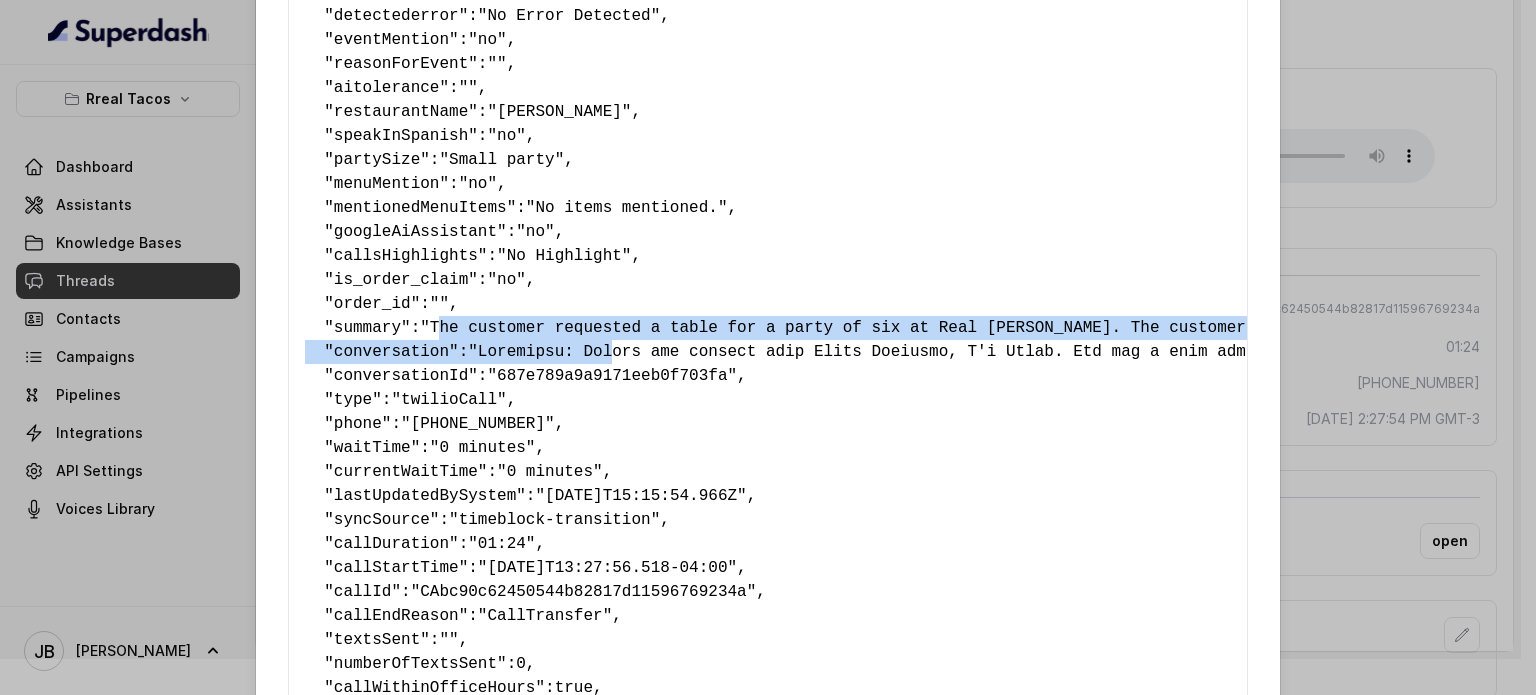 click at bounding box center [5485, 352] 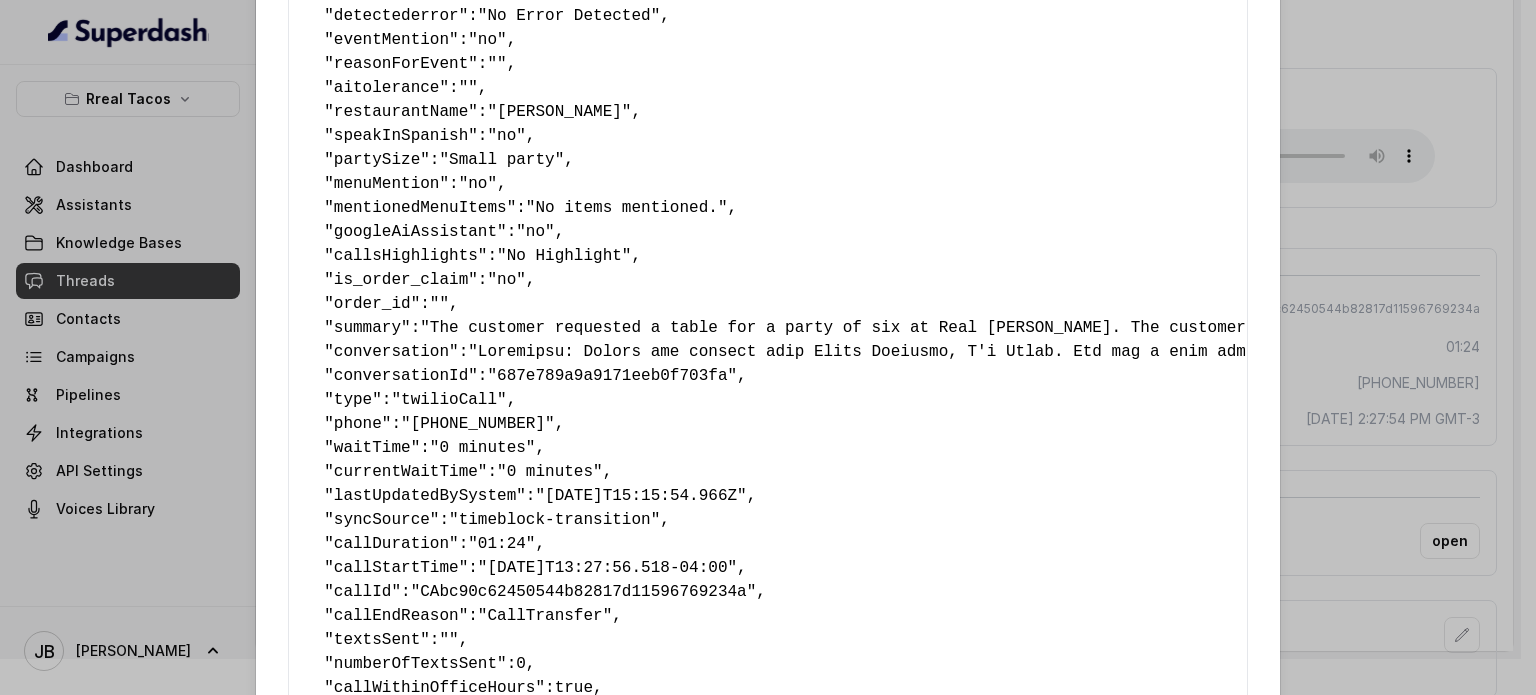 click on ""687e789a9a9171eeb0f703fa"" at bounding box center [612, 376] 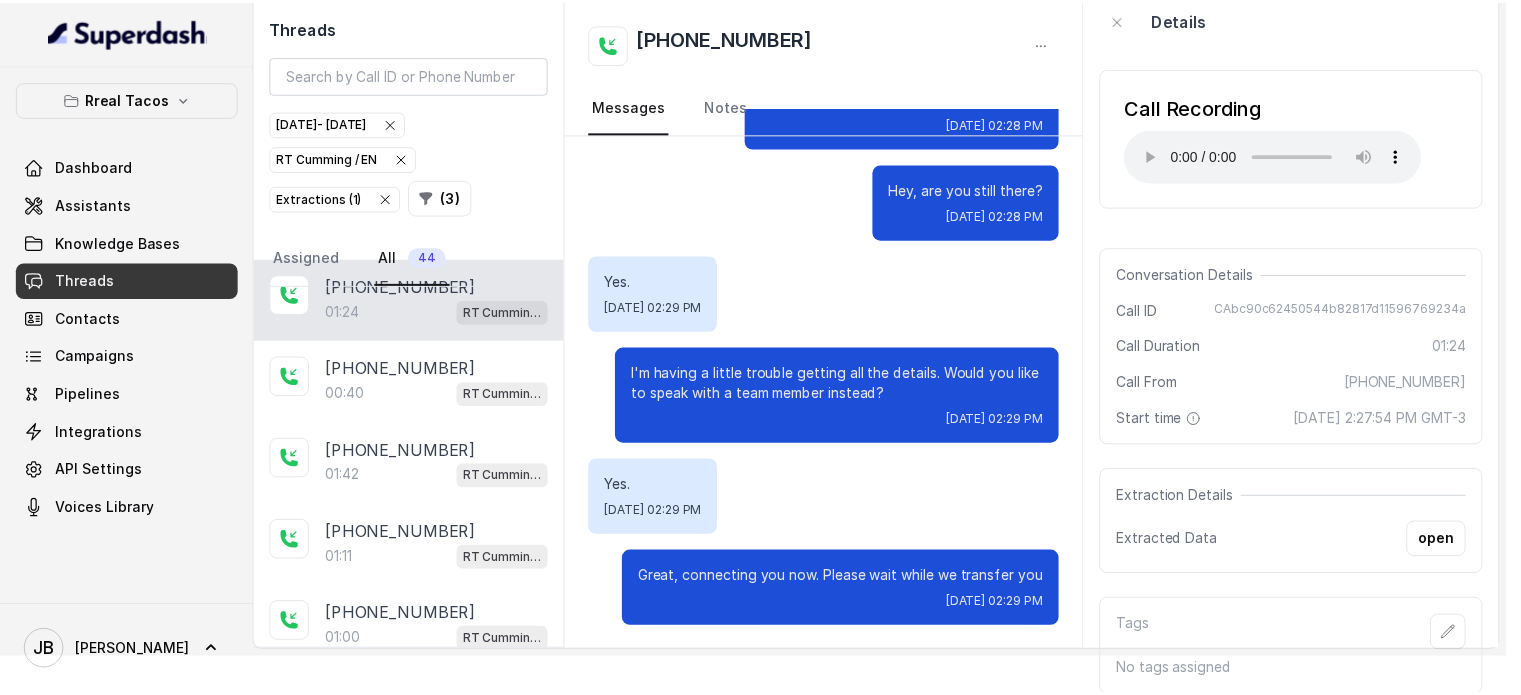 scroll, scrollTop: 0, scrollLeft: 0, axis: both 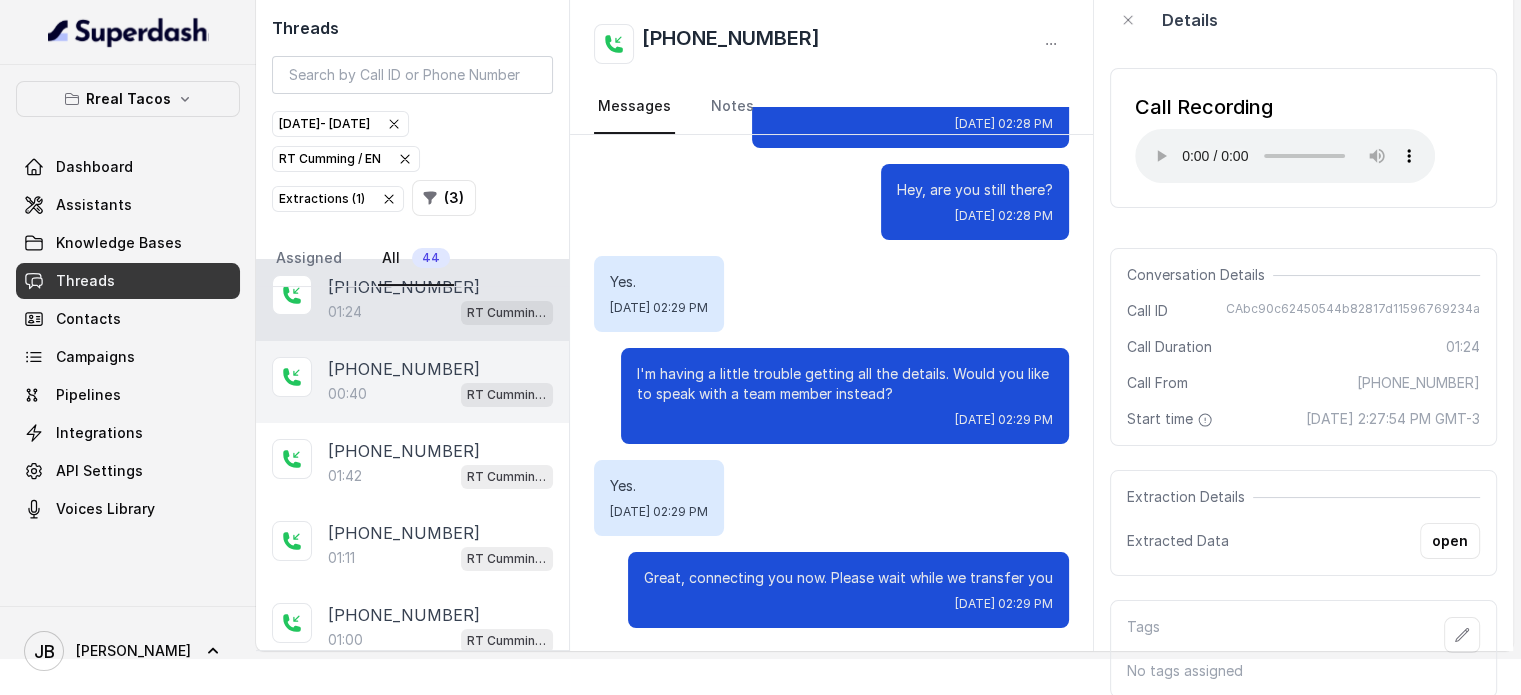 click on "00:40 [PERSON_NAME] / EN" at bounding box center (440, 394) 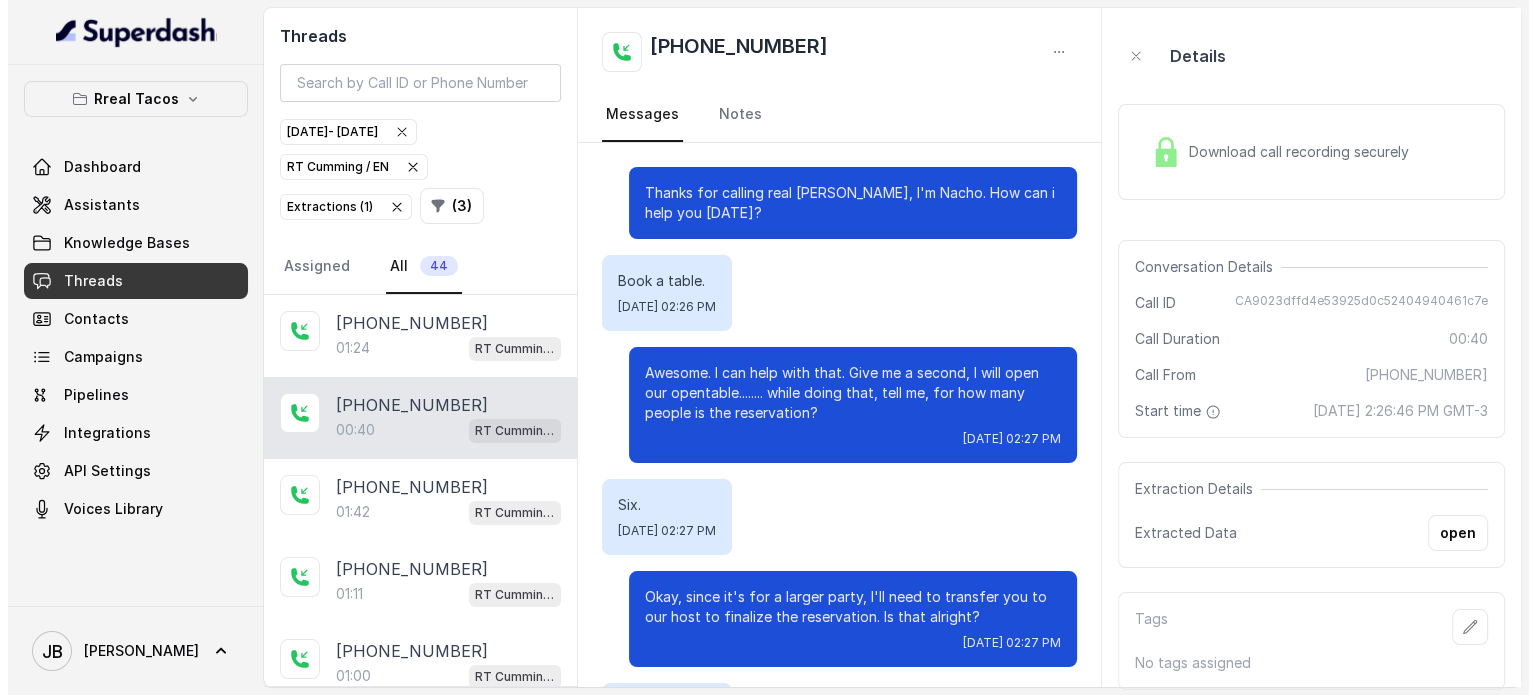scroll, scrollTop: 0, scrollLeft: 0, axis: both 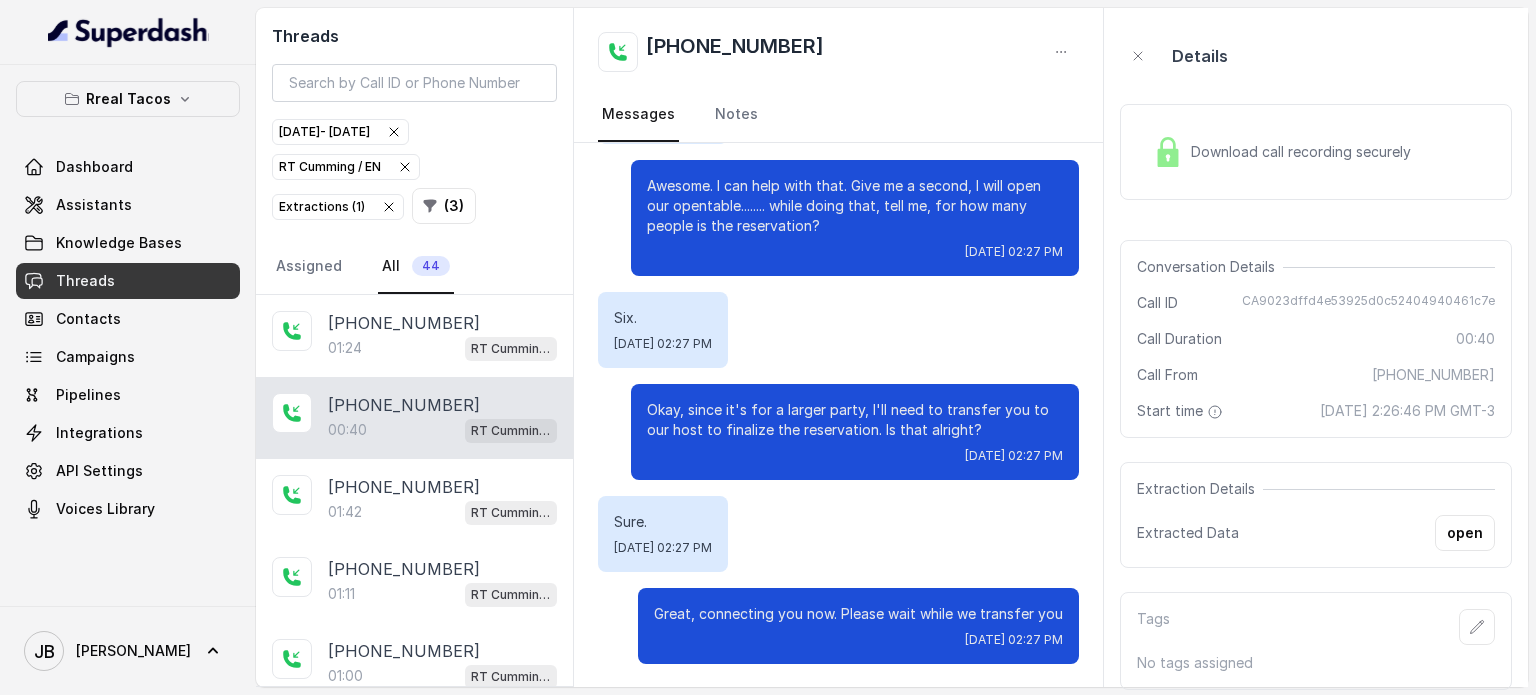 click on "Okay, since it's for a larger party, I'll need to transfer you to our host to finalize the reservation. Is that alright? [DATE] 02:27 PM" at bounding box center [855, 432] 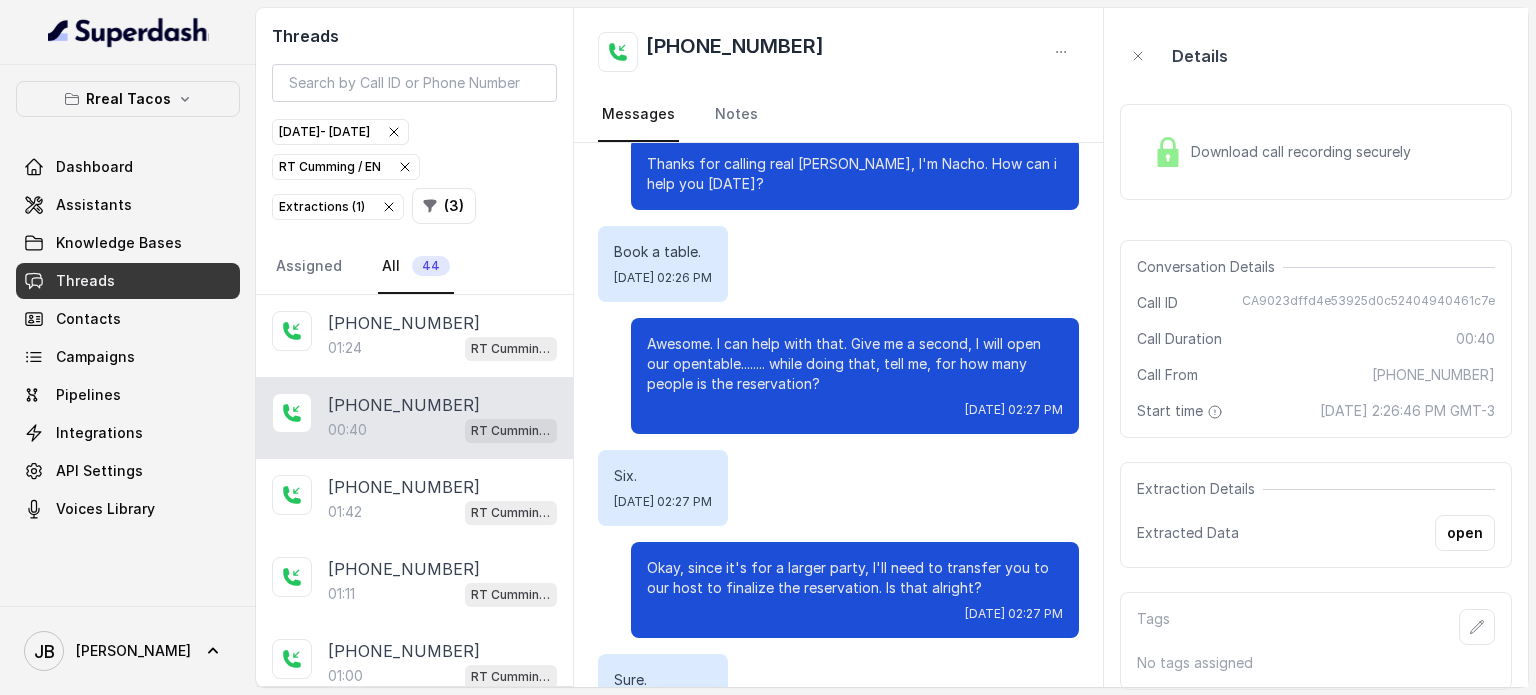 scroll, scrollTop: 0, scrollLeft: 0, axis: both 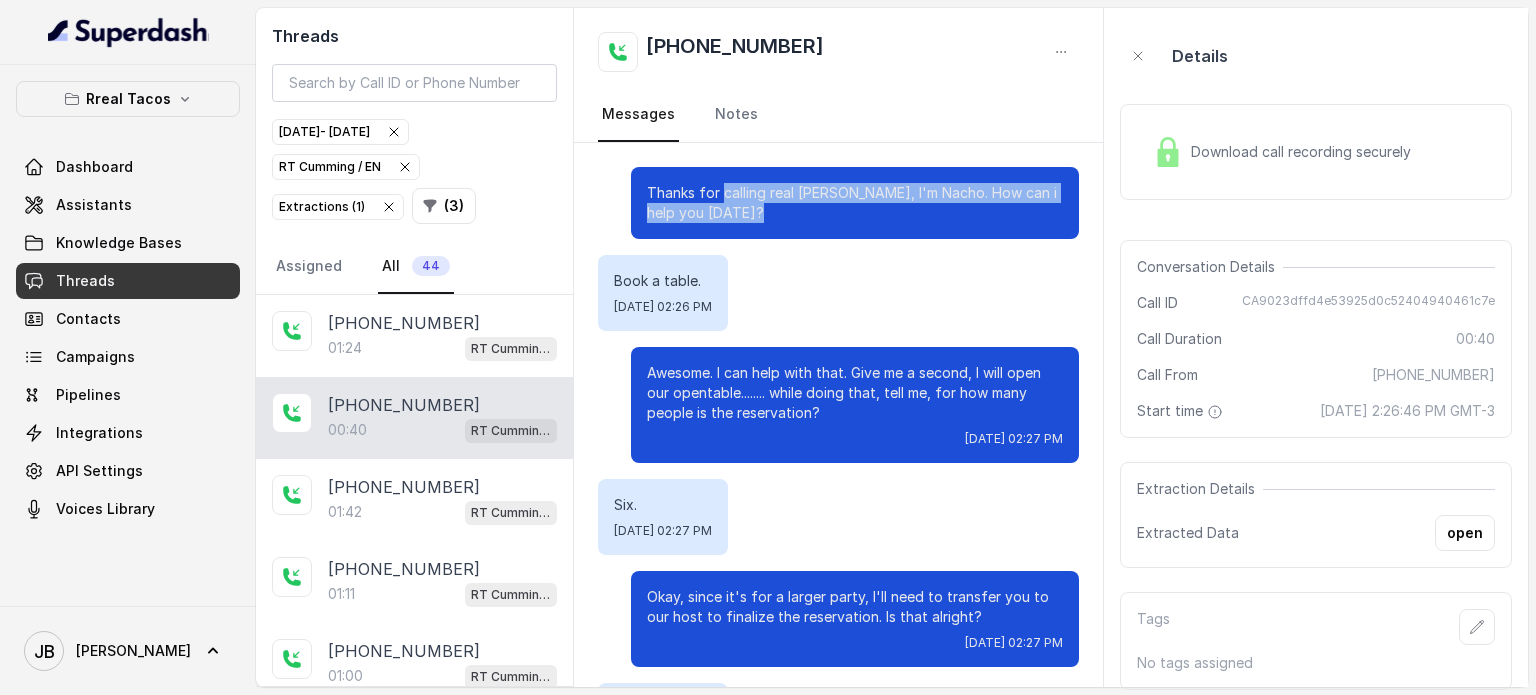drag, startPoint x: 705, startPoint y: 190, endPoint x: 872, endPoint y: 223, distance: 170.22926 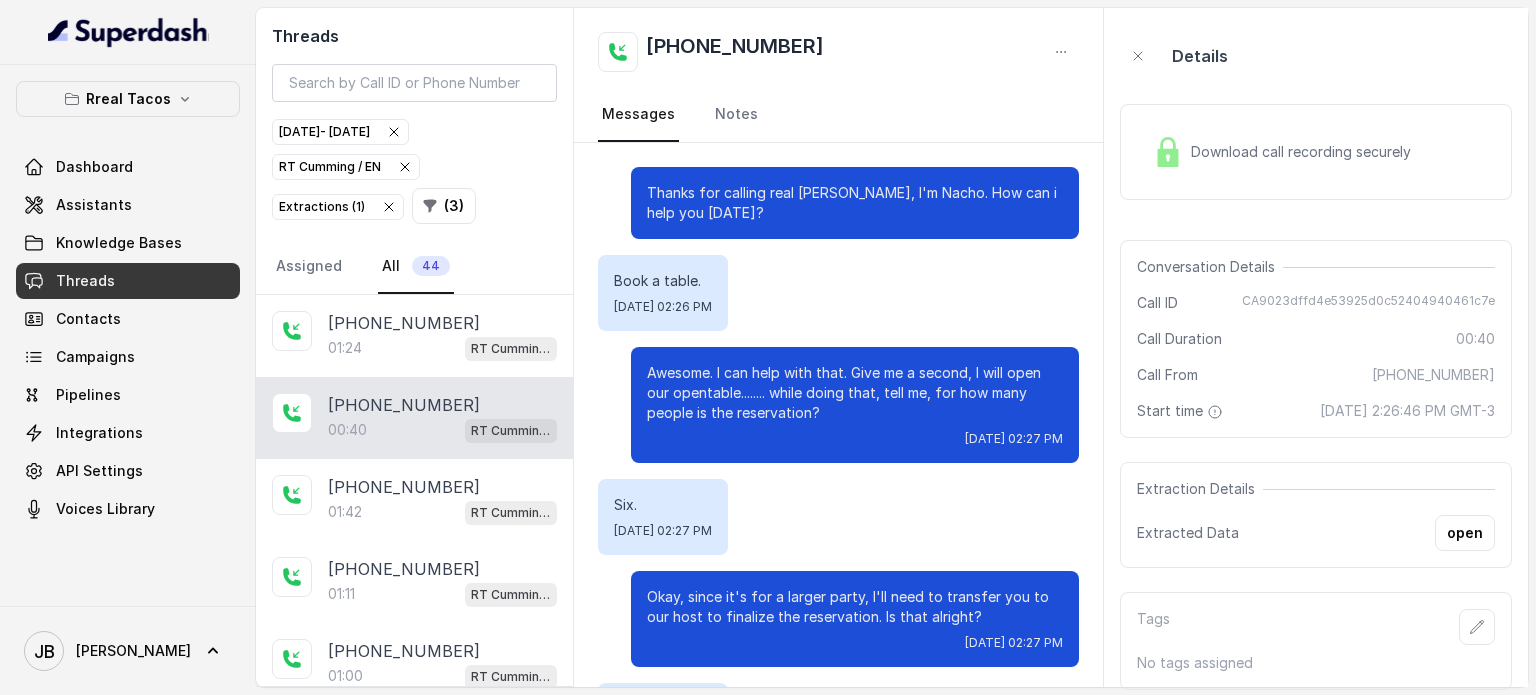 click on "Book a table. [DATE] 02:26 PM" at bounding box center [838, 293] 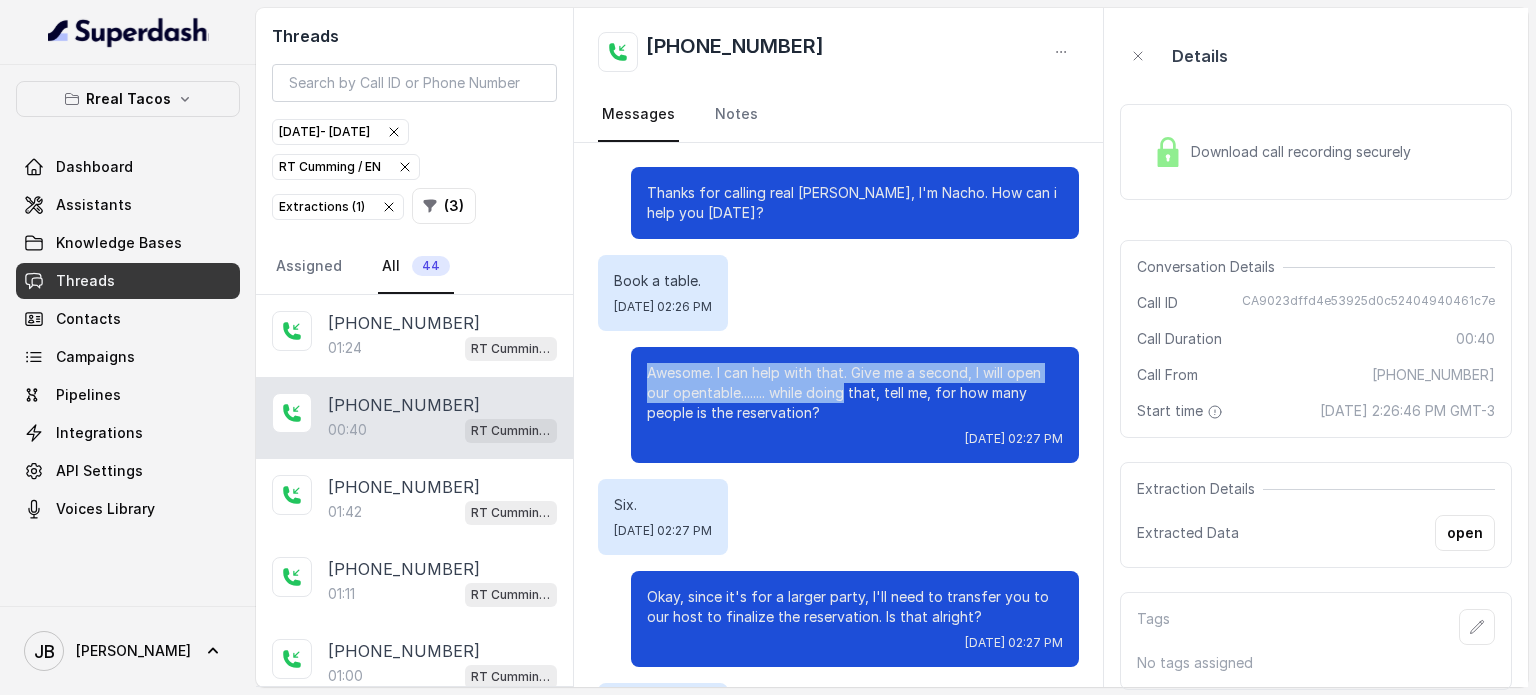 drag, startPoint x: 616, startPoint y: 338, endPoint x: 836, endPoint y: 399, distance: 228.30025 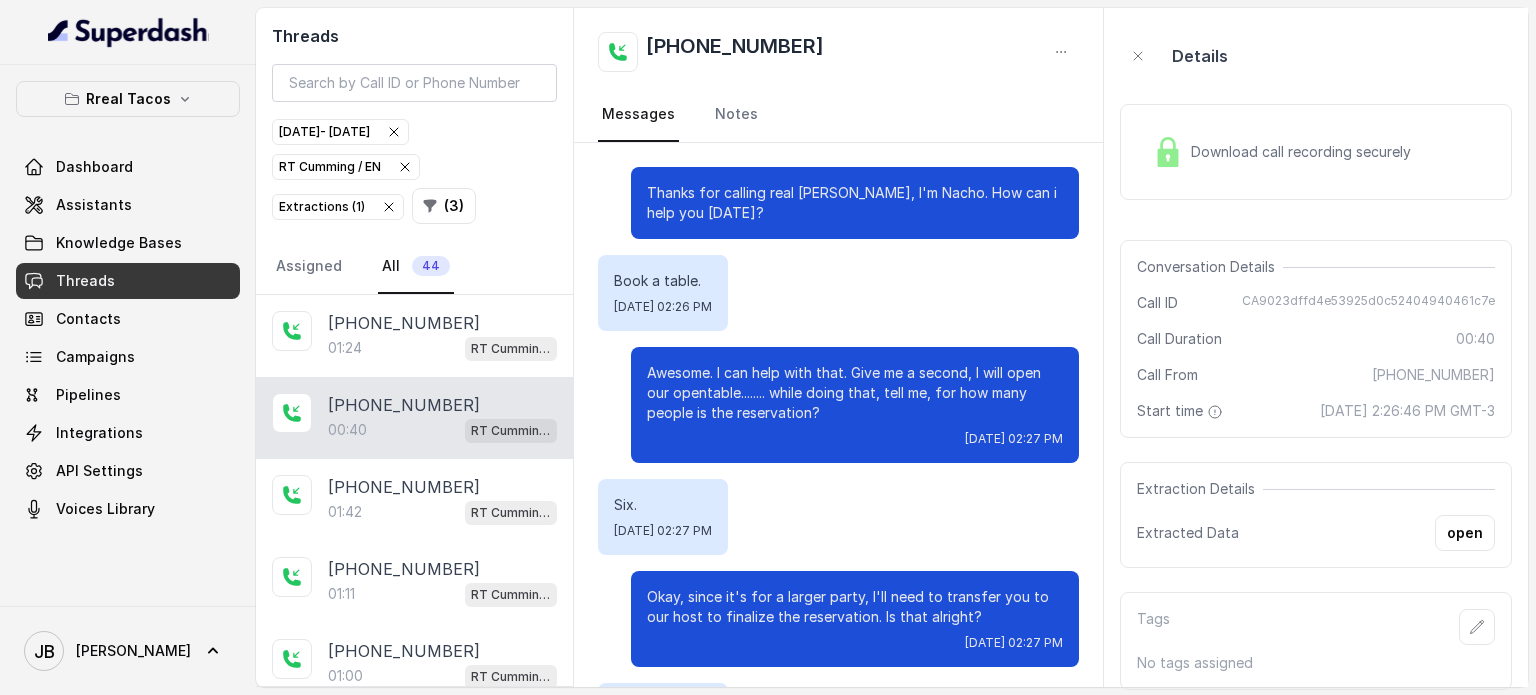 click on "Download call recording securely" at bounding box center (1316, 152) 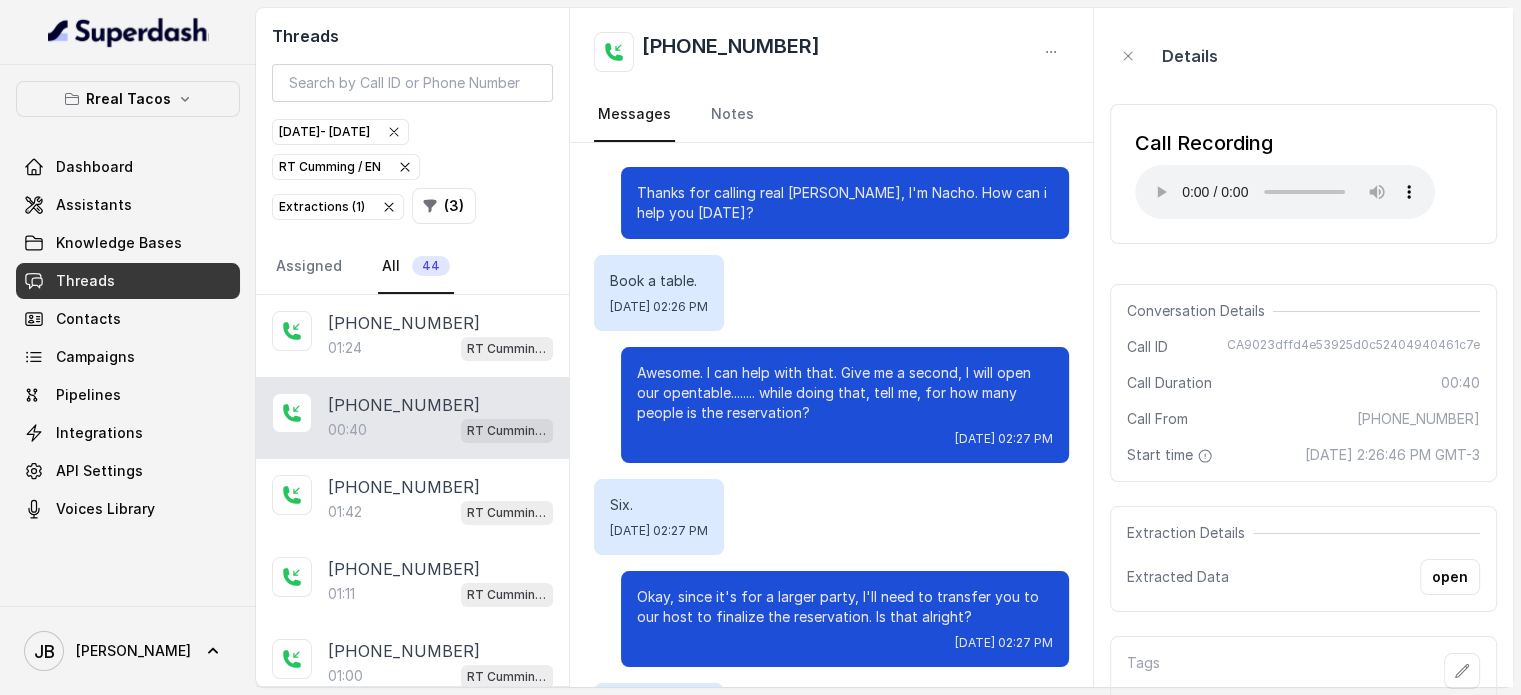 type 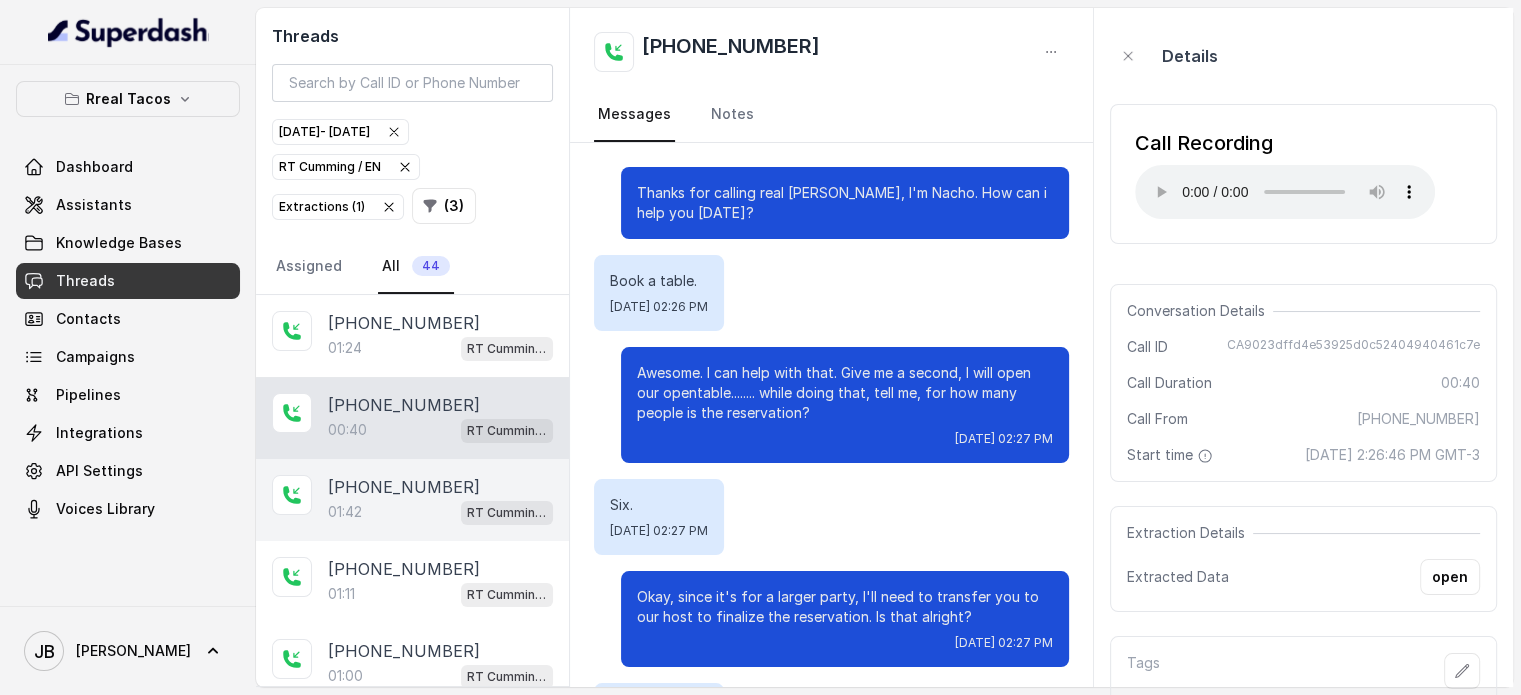 click on "[PHONE_NUMBER]" at bounding box center [404, 487] 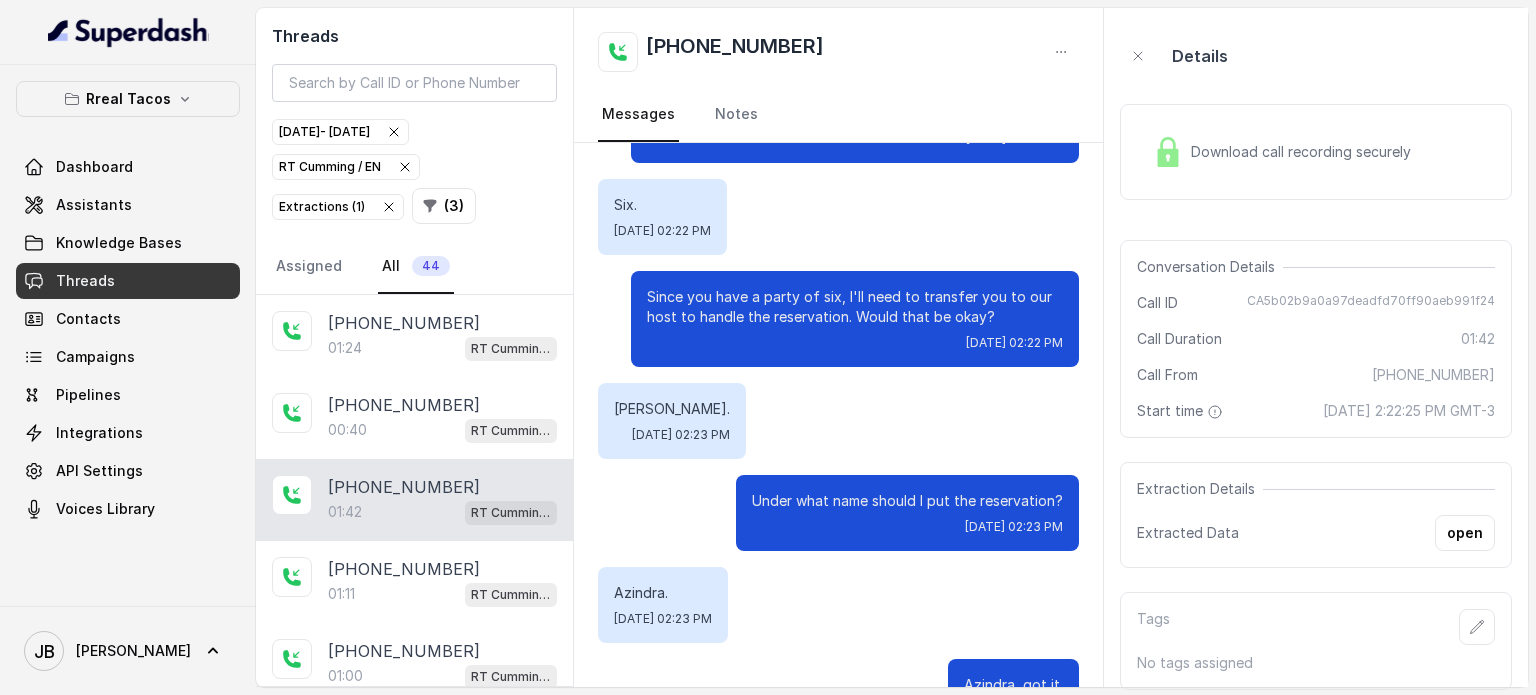 scroll, scrollTop: 400, scrollLeft: 0, axis: vertical 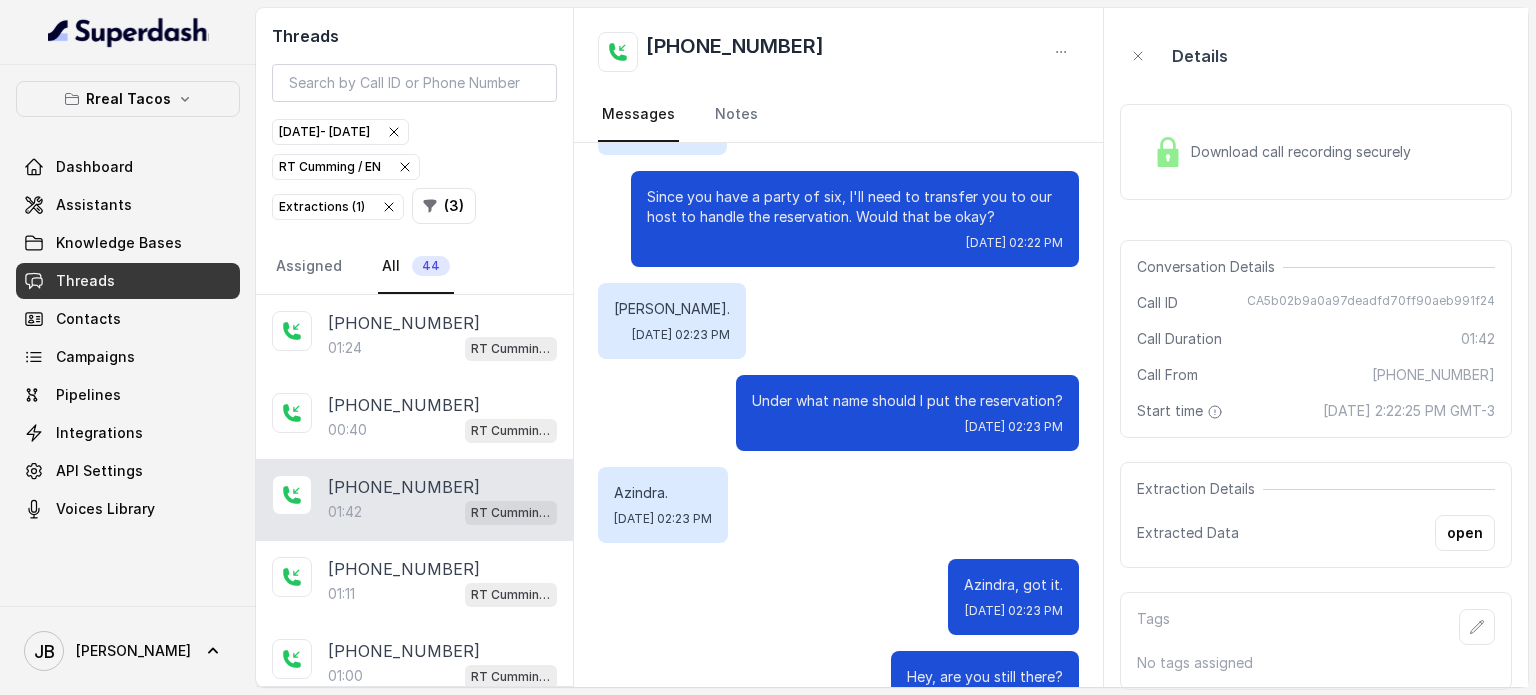 click on "Under what name should I put the reservation?" at bounding box center (907, 401) 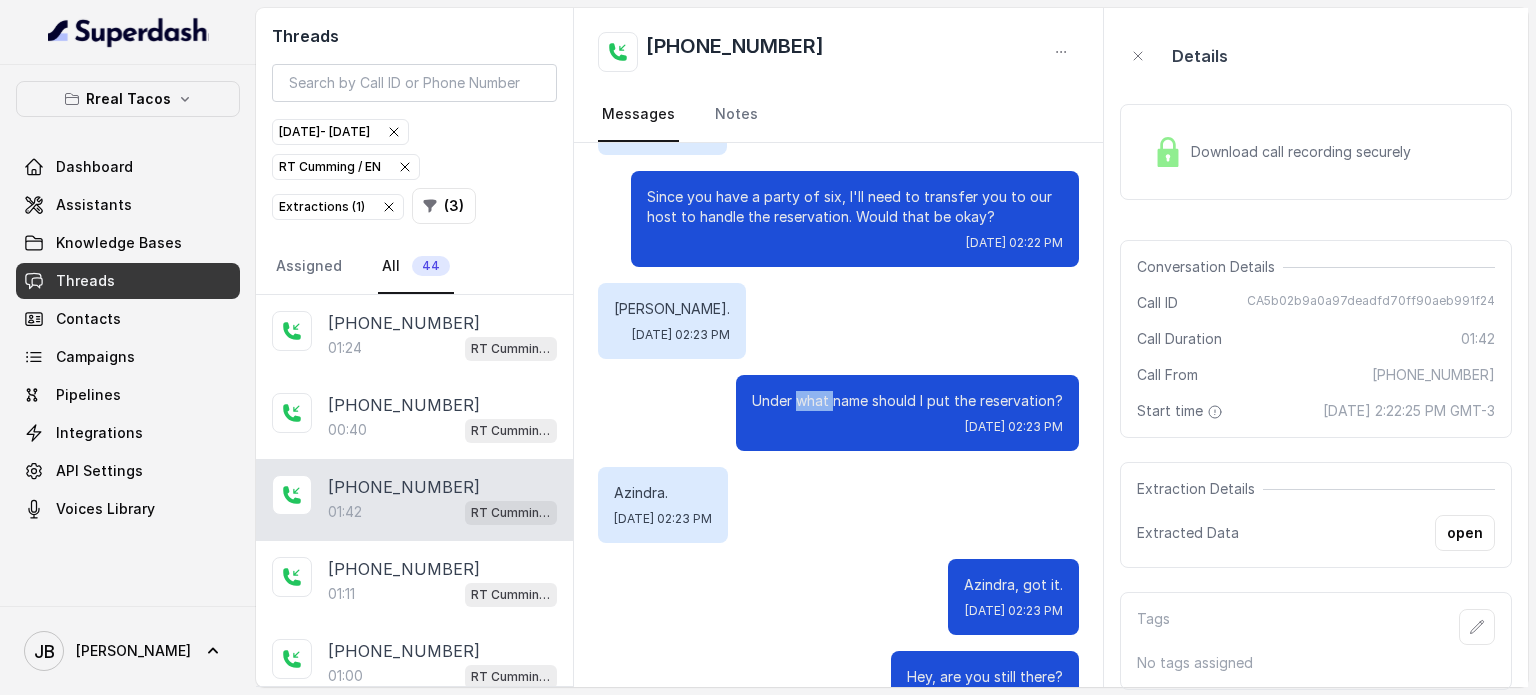 click on "Under what name should I put the reservation?" at bounding box center (907, 401) 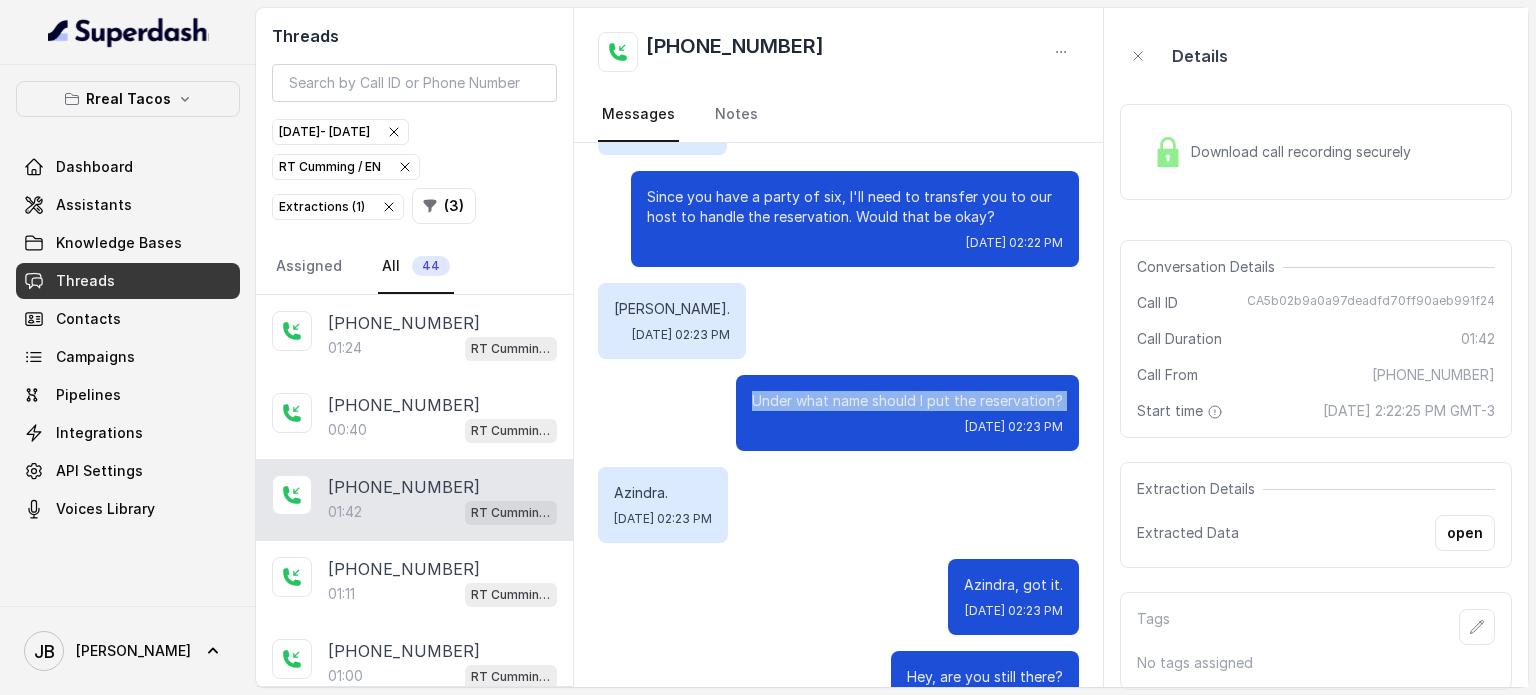click on "Under what name should I put the reservation?" at bounding box center (907, 401) 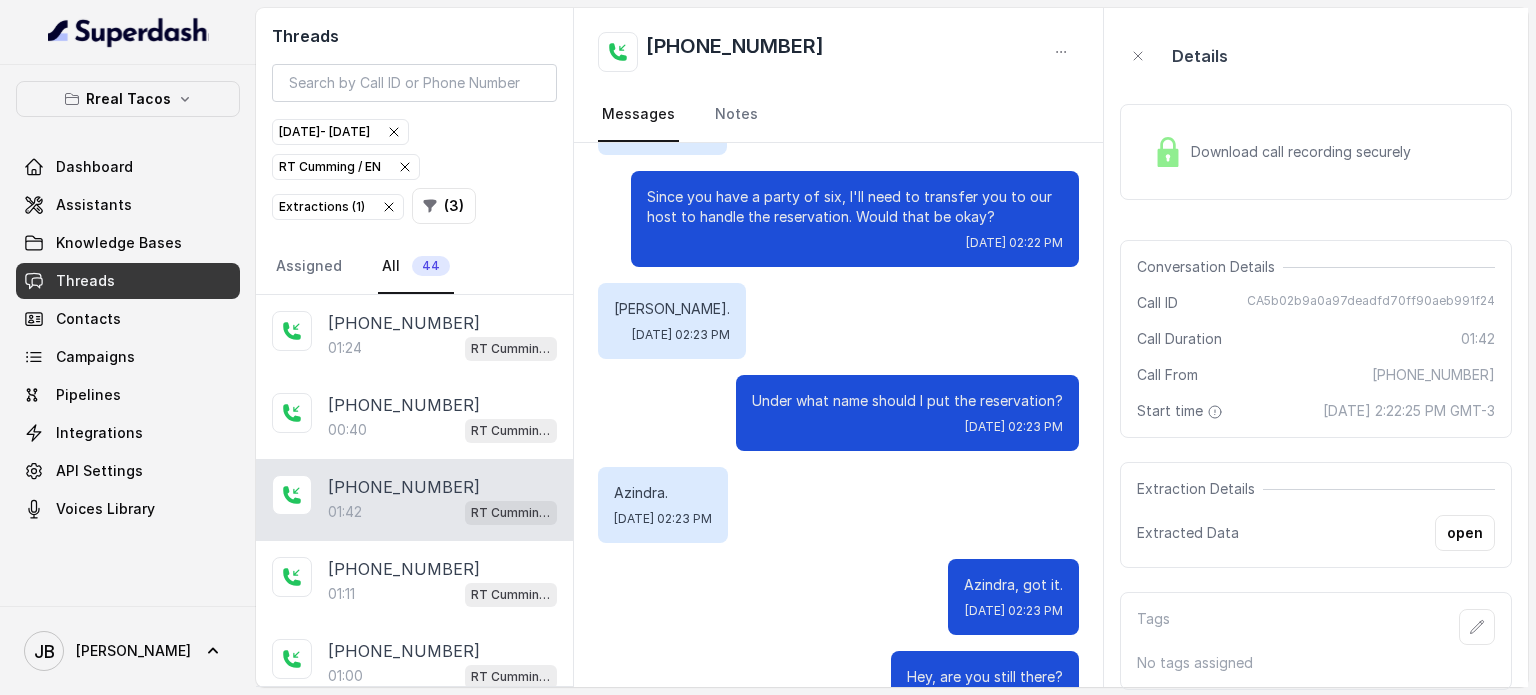 click on "[PERSON_NAME]. [DATE] 02:23 PM" at bounding box center (838, 321) 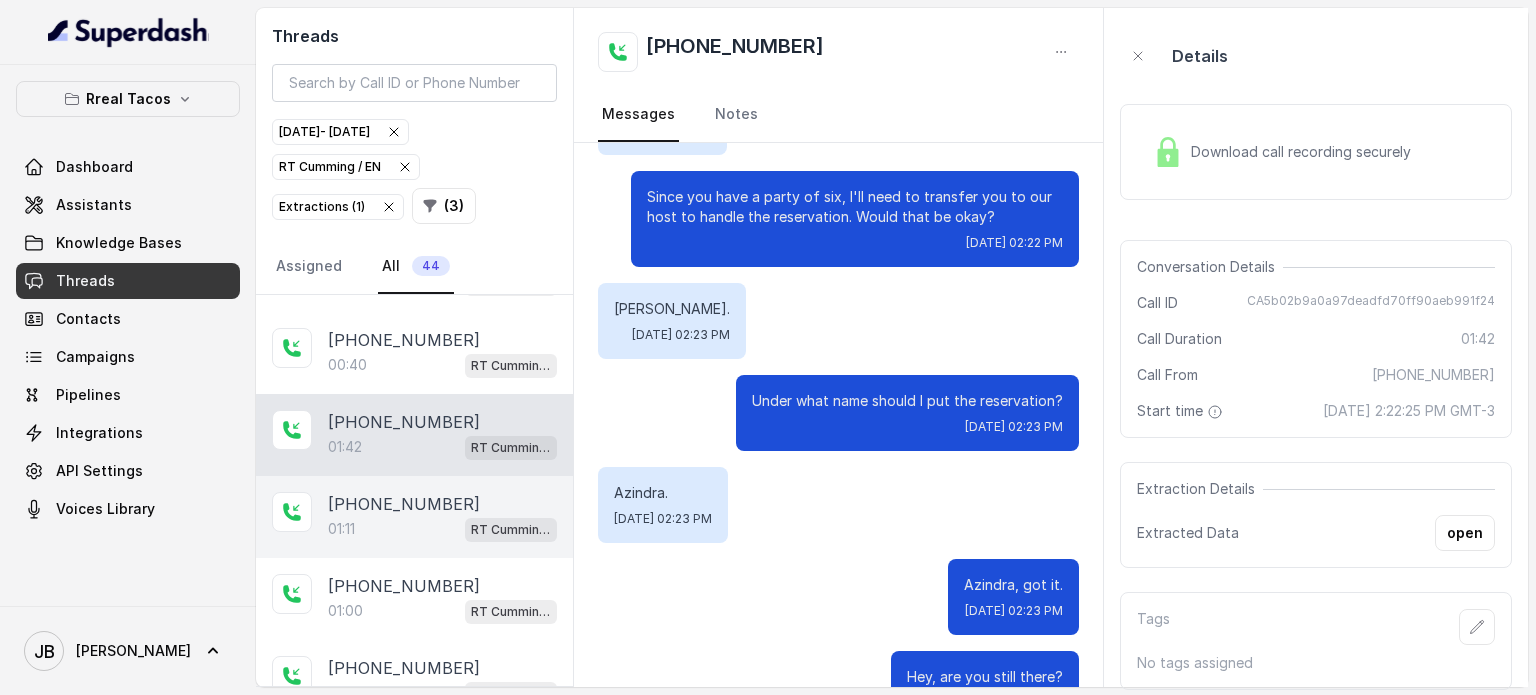scroll, scrollTop: 100, scrollLeft: 0, axis: vertical 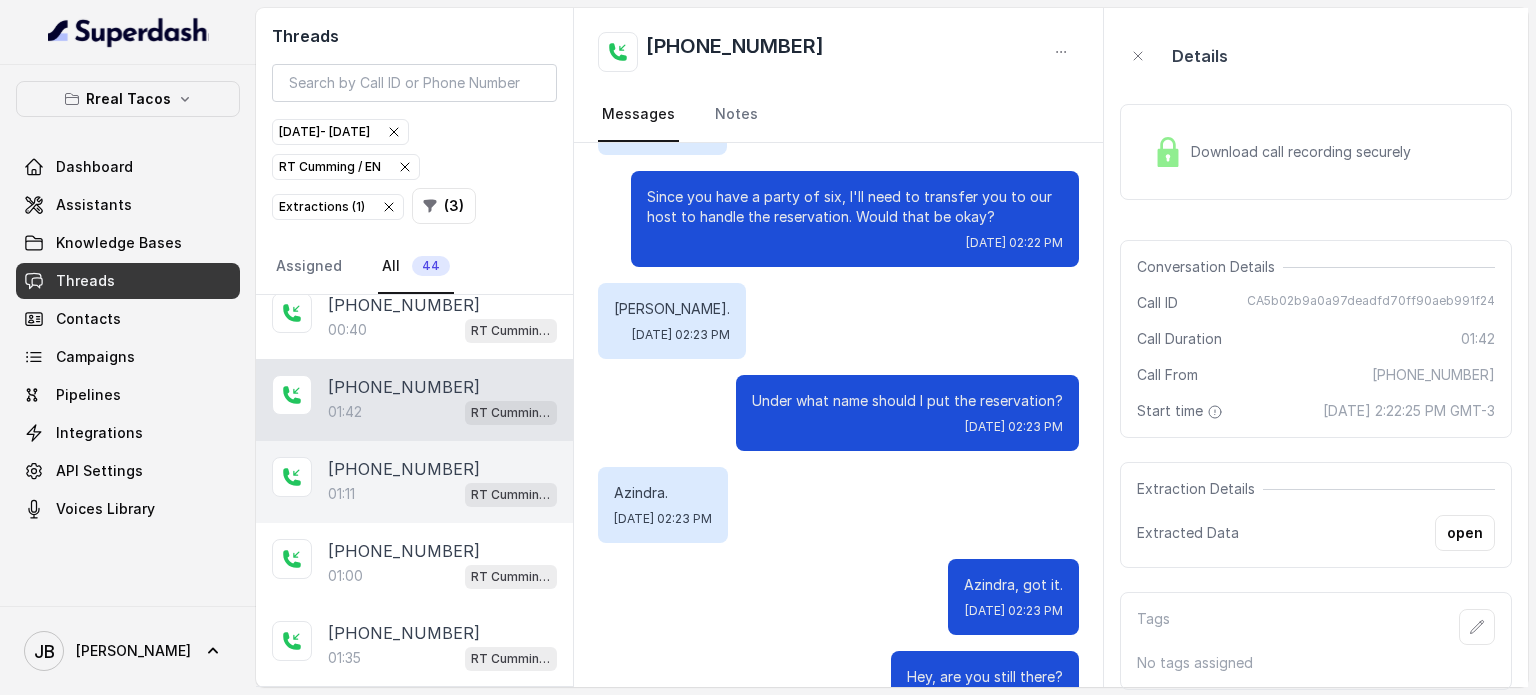 click on "01:11 [PERSON_NAME] / EN" at bounding box center [442, 494] 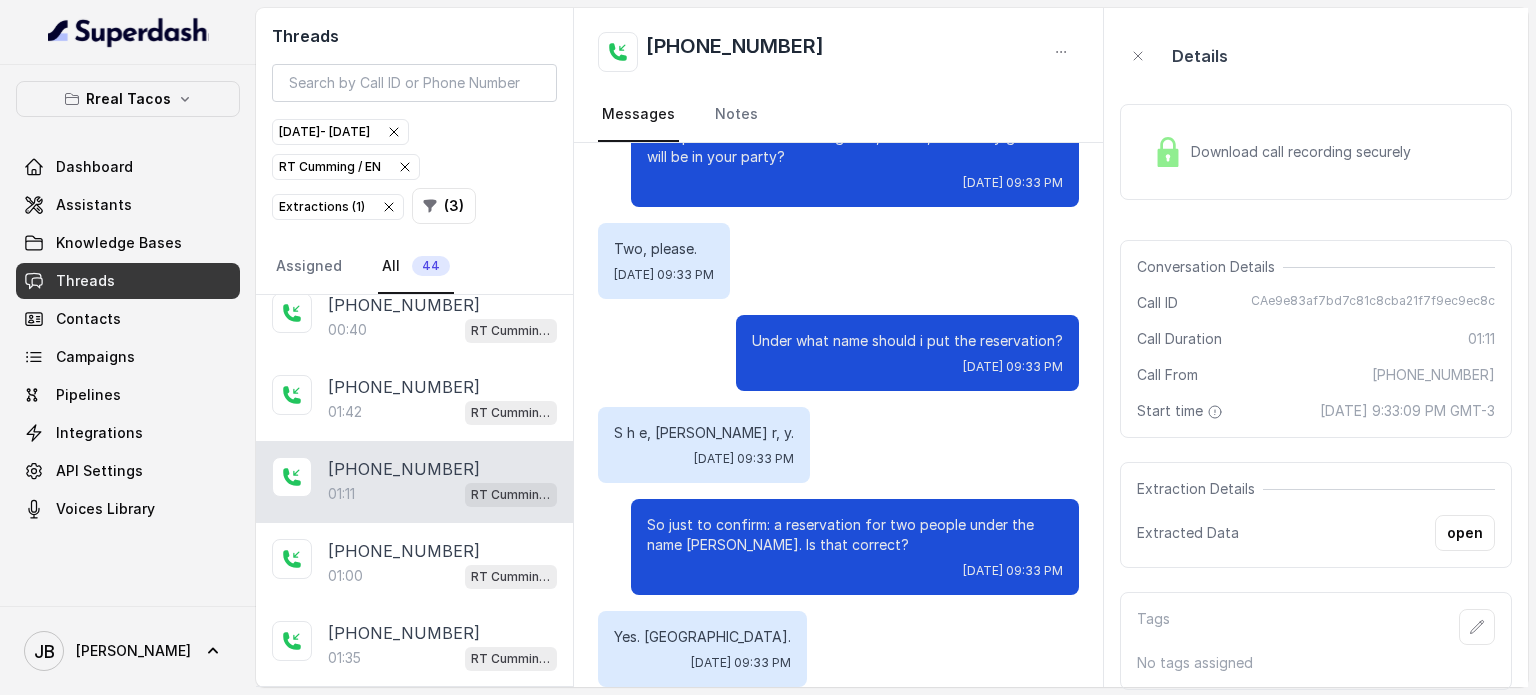 scroll, scrollTop: 300, scrollLeft: 0, axis: vertical 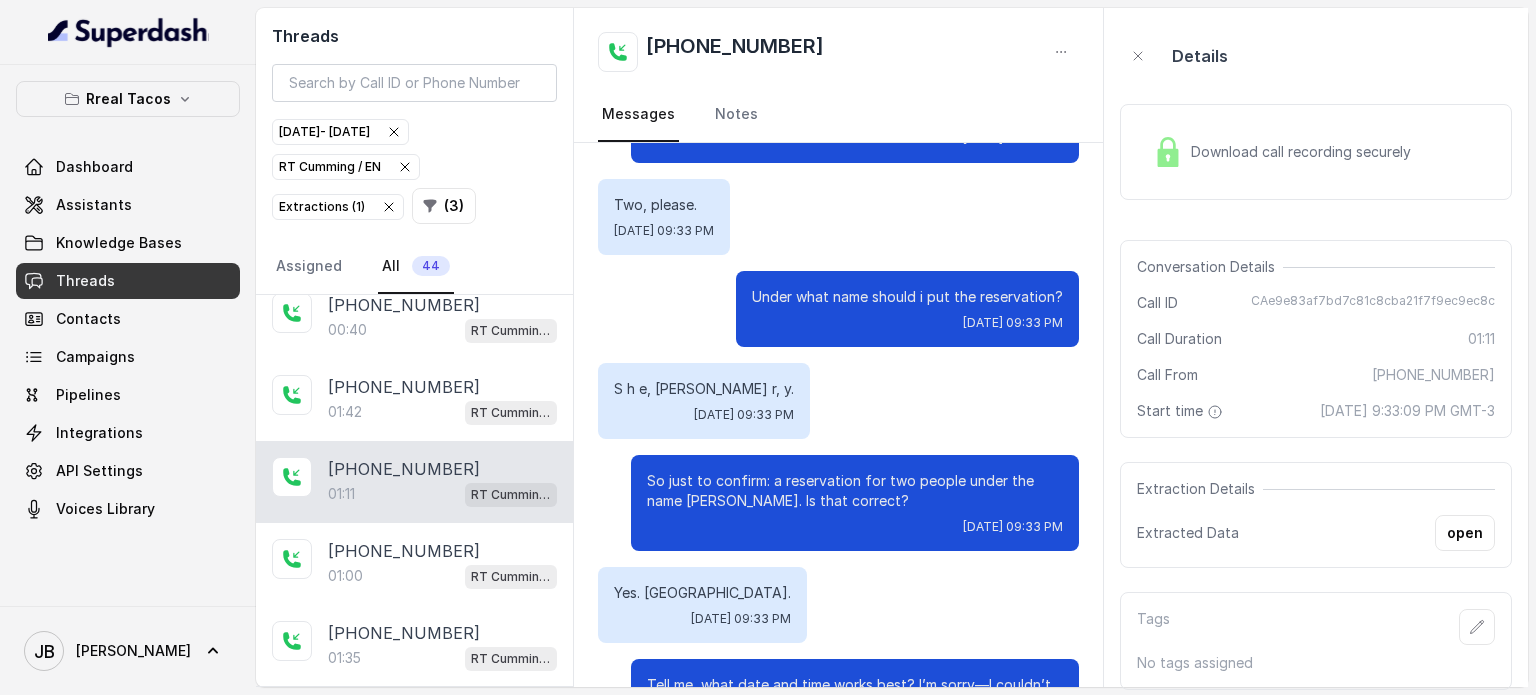 click on "S h e, [PERSON_NAME] r, y." at bounding box center (704, 389) 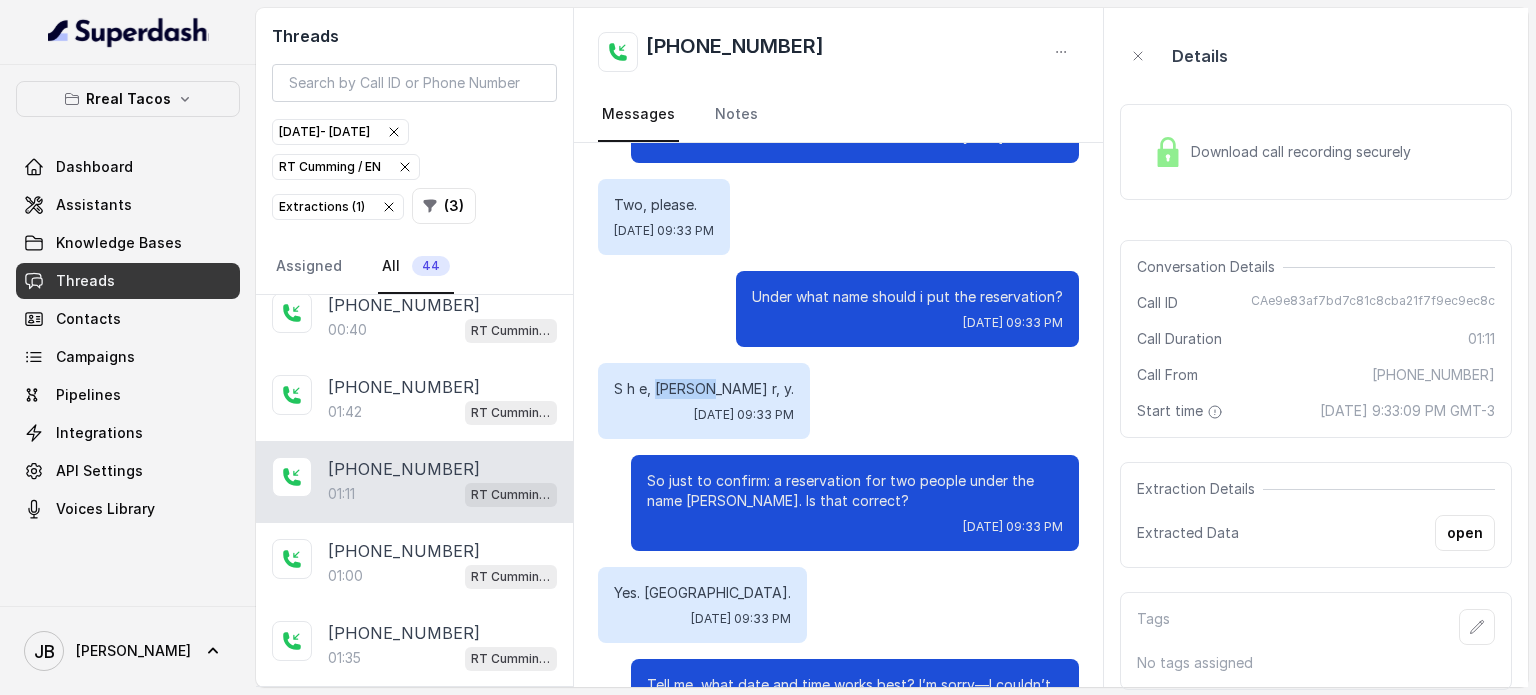 click on "S h e, [PERSON_NAME] r, y." at bounding box center (704, 389) 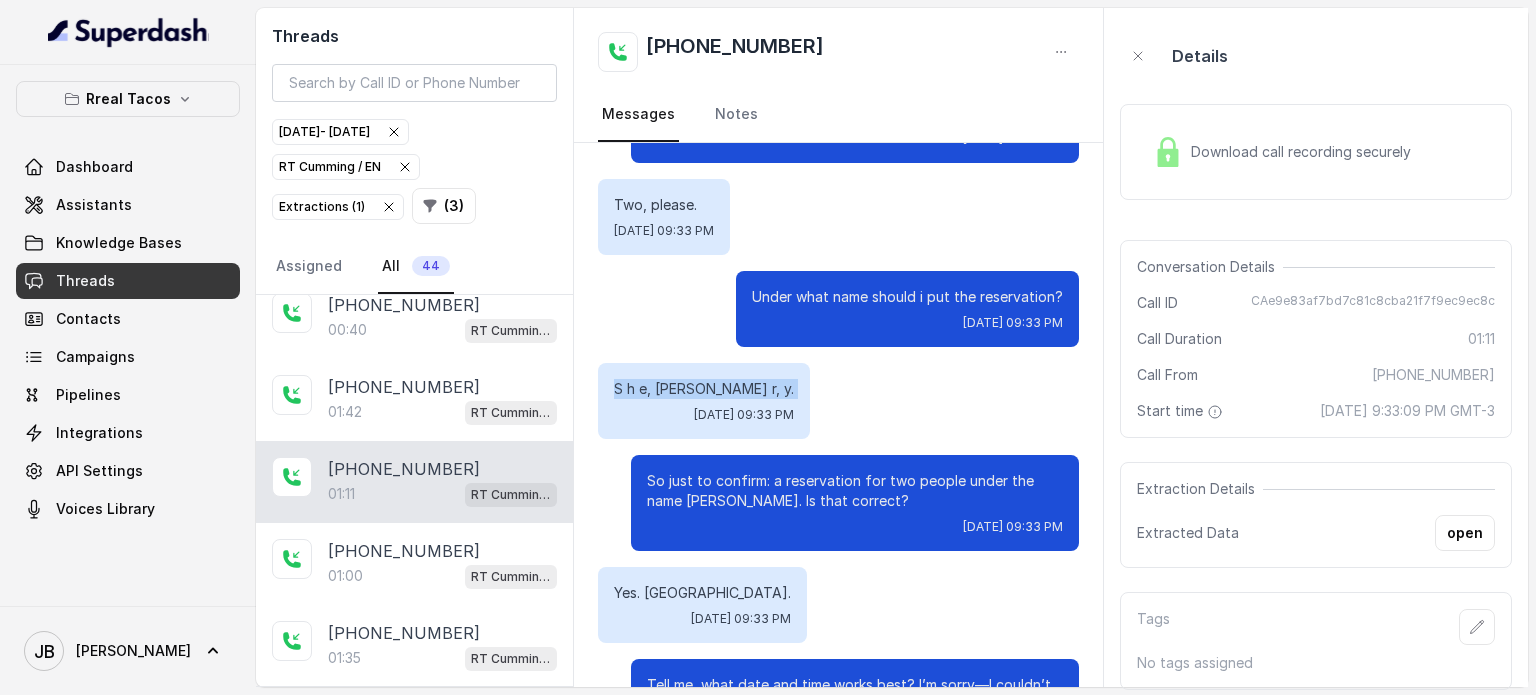 drag, startPoint x: 668, startPoint y: 398, endPoint x: 740, endPoint y: 391, distance: 72.33948 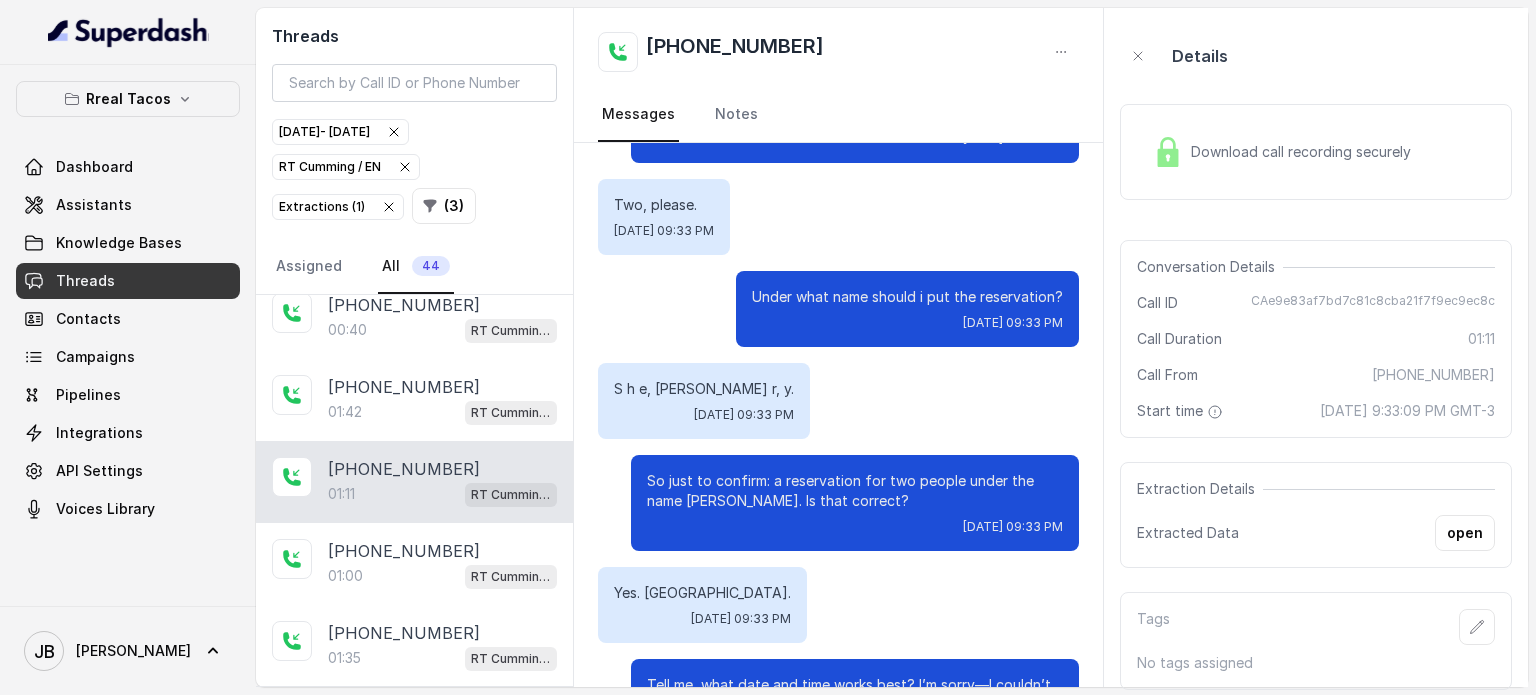 click on "S h e, [PERSON_NAME] r, y. [DATE] 09:33 PM" at bounding box center [838, 401] 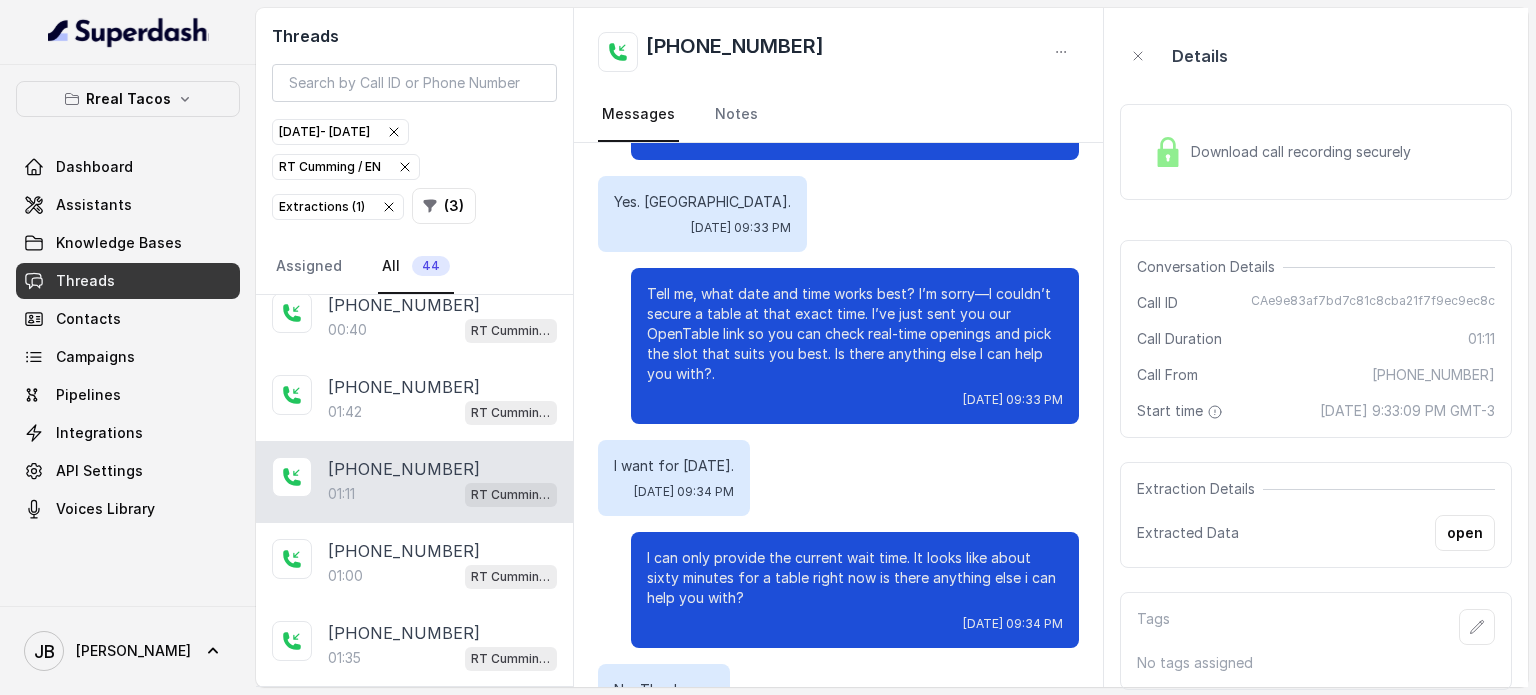 scroll, scrollTop: 700, scrollLeft: 0, axis: vertical 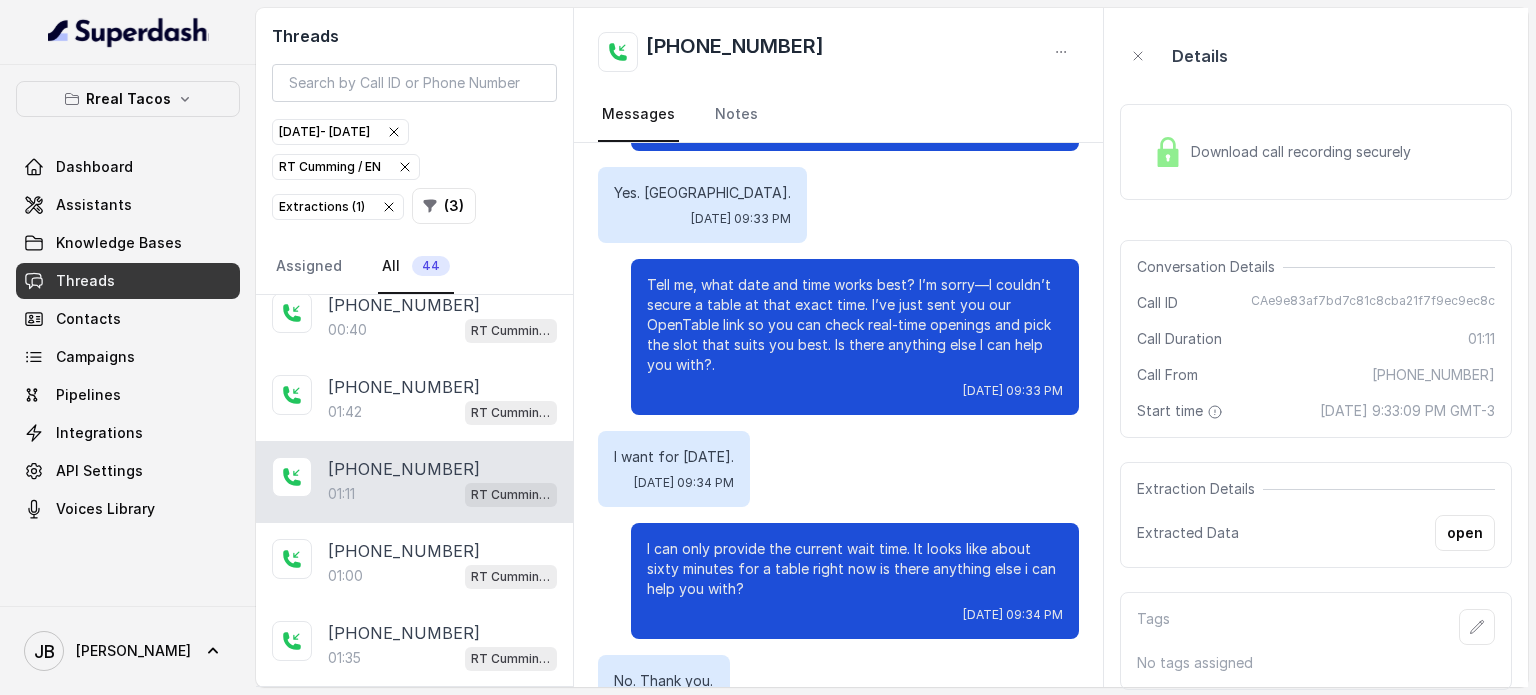 drag, startPoint x: 703, startPoint y: 348, endPoint x: 762, endPoint y: 379, distance: 66.64833 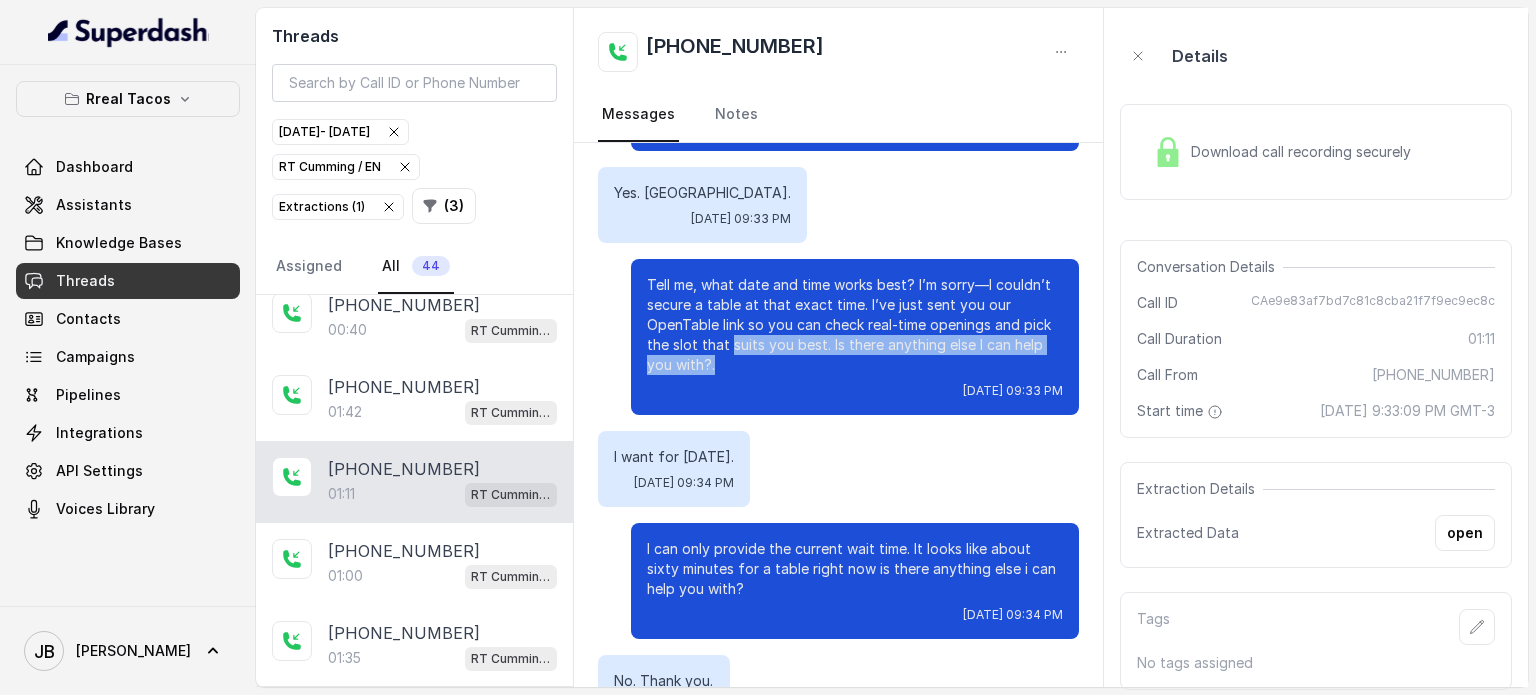 drag, startPoint x: 677, startPoint y: 303, endPoint x: 714, endPoint y: 351, distance: 60.60528 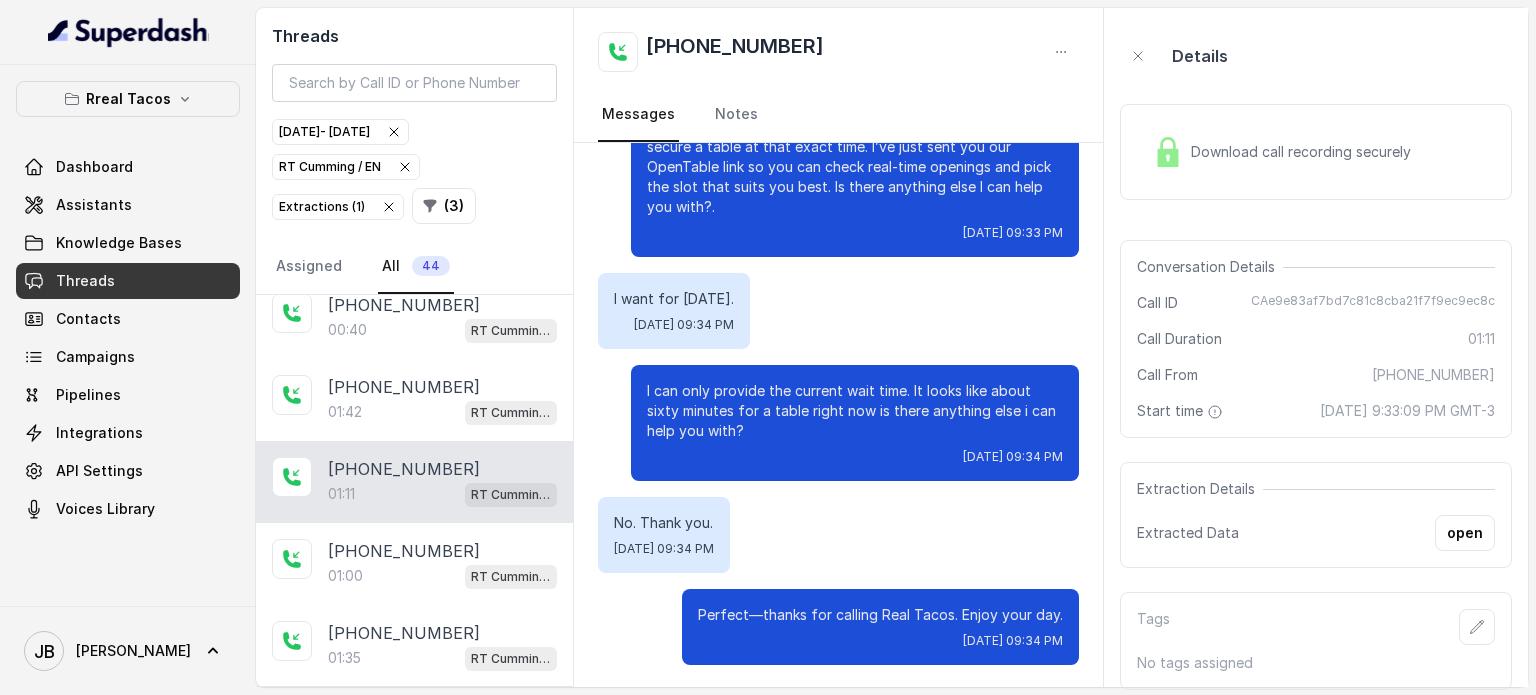 scroll, scrollTop: 859, scrollLeft: 0, axis: vertical 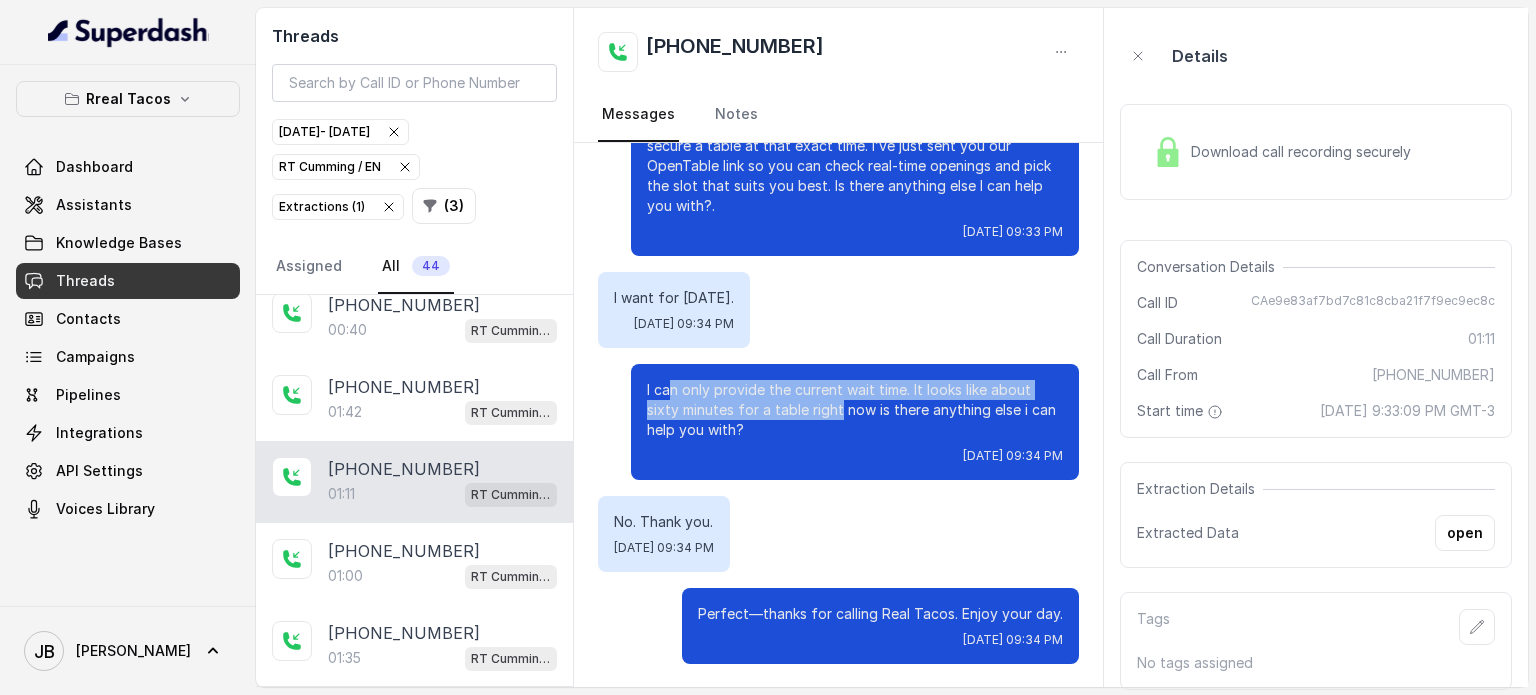 drag, startPoint x: 655, startPoint y: 384, endPoint x: 824, endPoint y: 414, distance: 171.64207 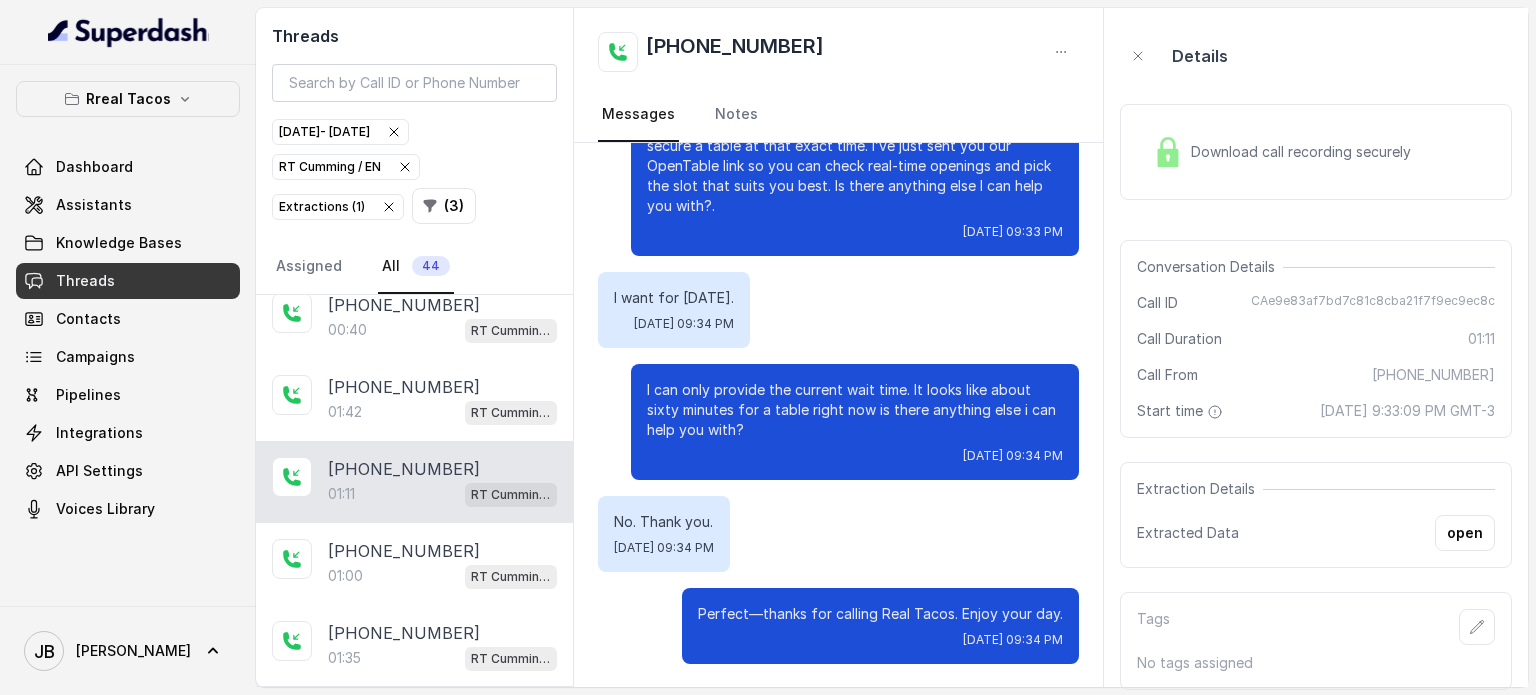 drag, startPoint x: 764, startPoint y: 435, endPoint x: 766, endPoint y: 447, distance: 12.165525 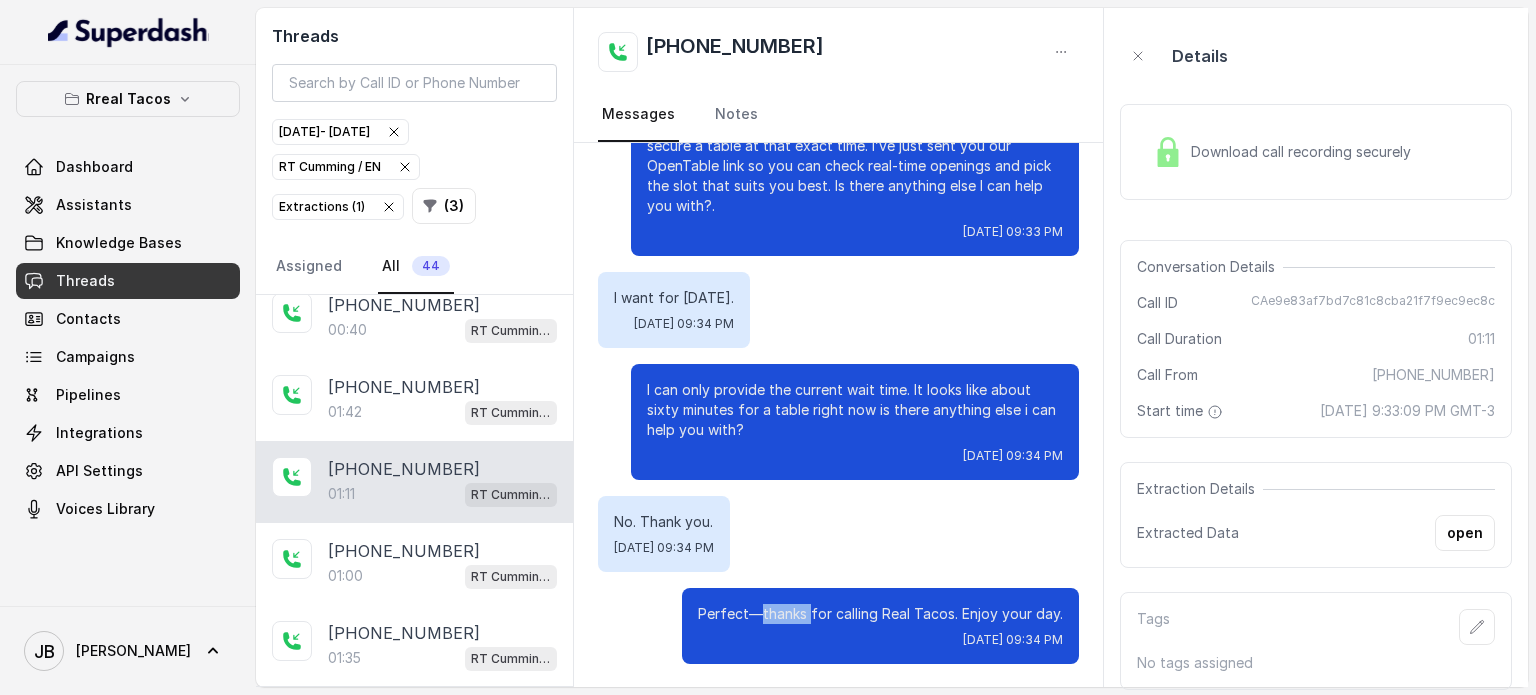 click on "Perfect—thanks for calling Real Tacos. Enjoy your day." at bounding box center [880, 614] 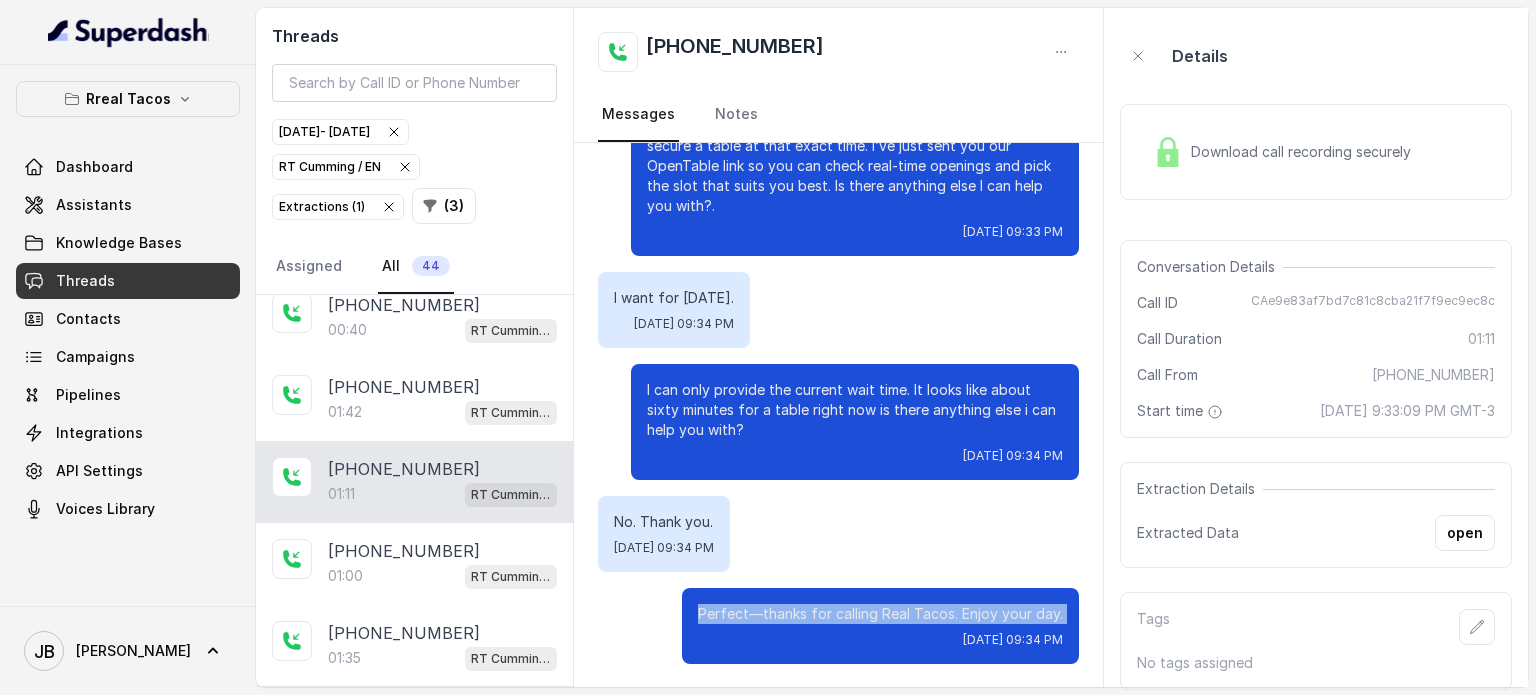 click on "Perfect—thanks for calling Real Tacos. Enjoy your day." at bounding box center [880, 614] 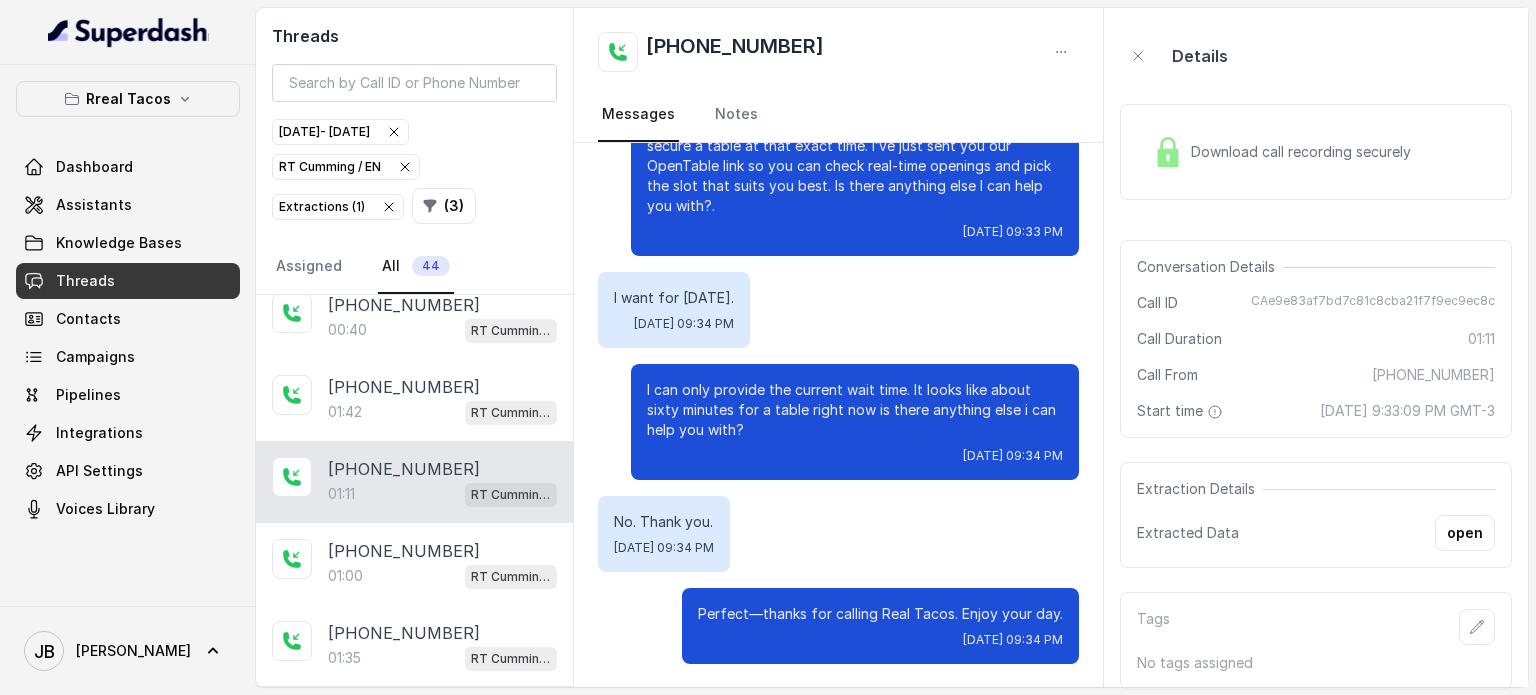 click on "I can only provide the current wait time. It looks like about sixty minutes for a table right now is there anything else i can help you with?" at bounding box center [855, 410] 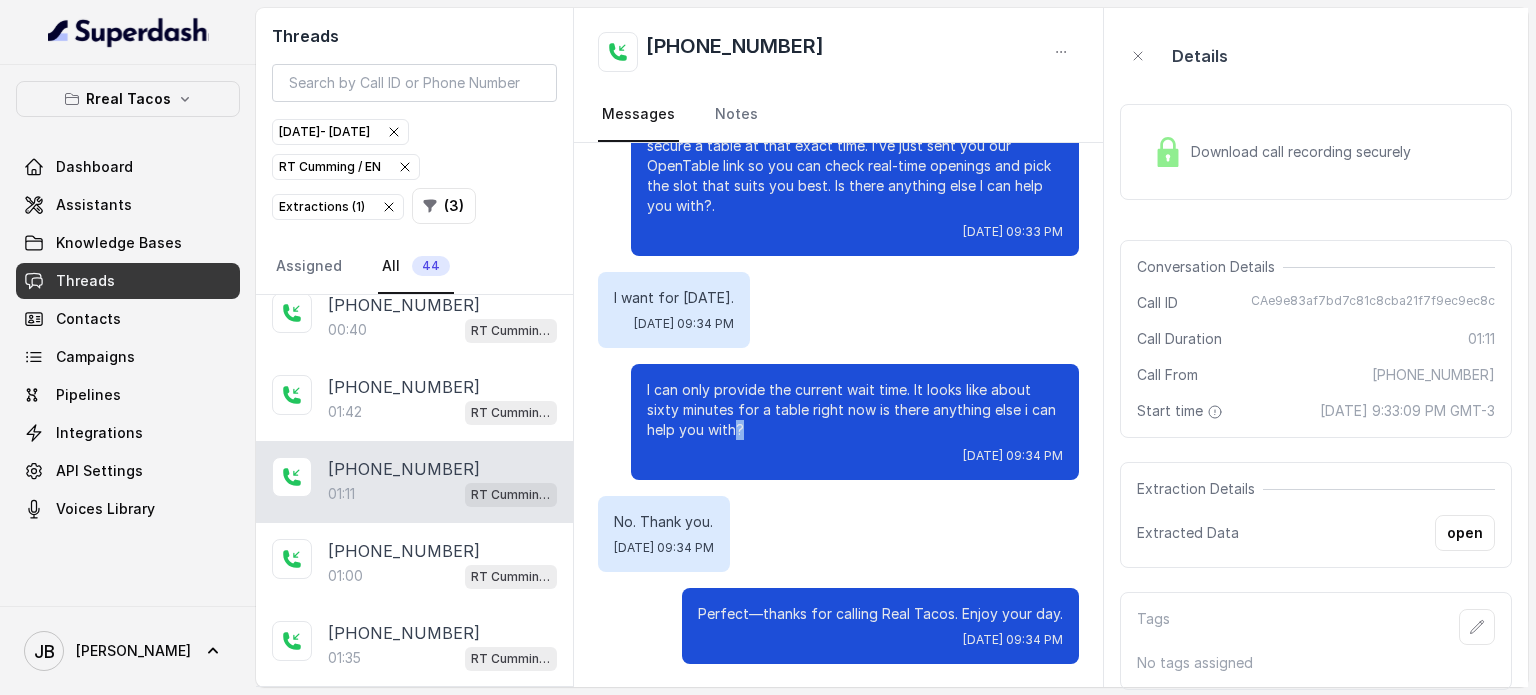 drag, startPoint x: 686, startPoint y: 391, endPoint x: 763, endPoint y: 434, distance: 88.19297 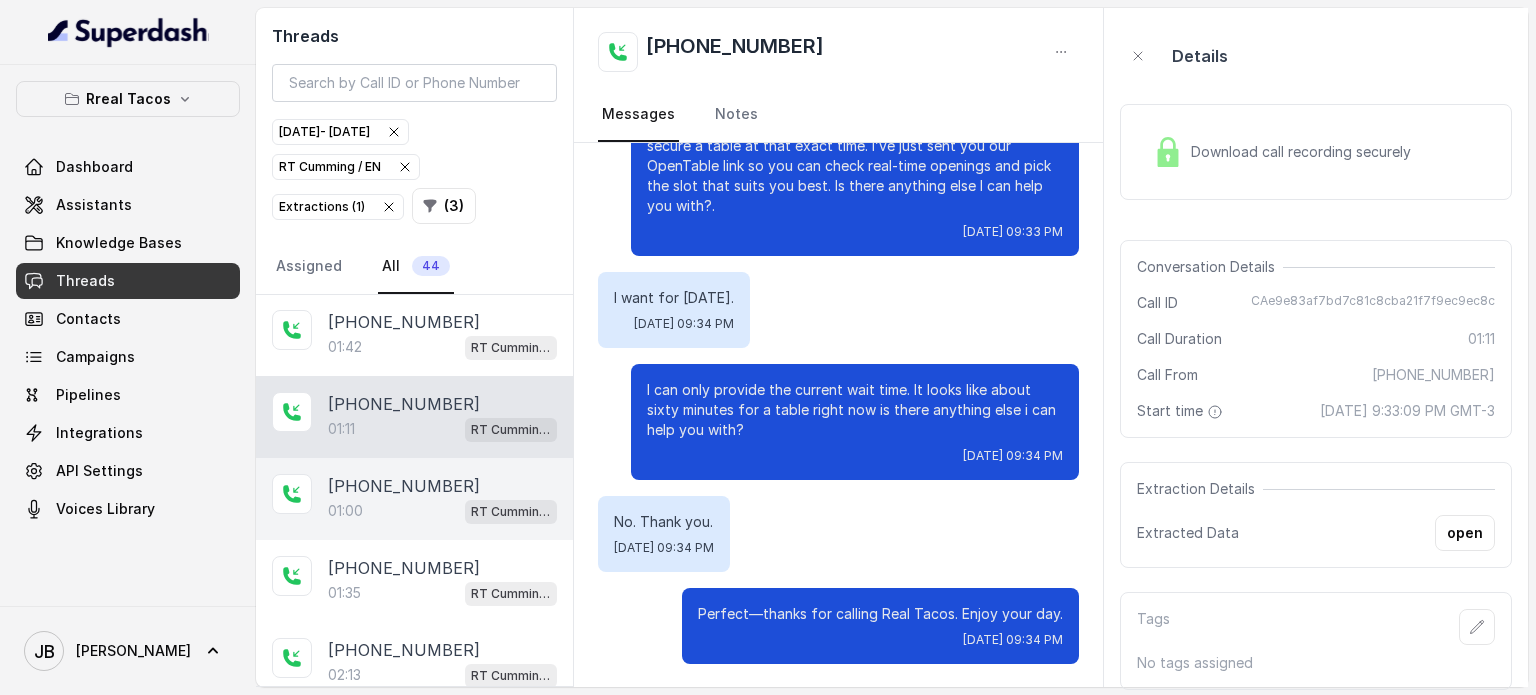 scroll, scrollTop: 200, scrollLeft: 0, axis: vertical 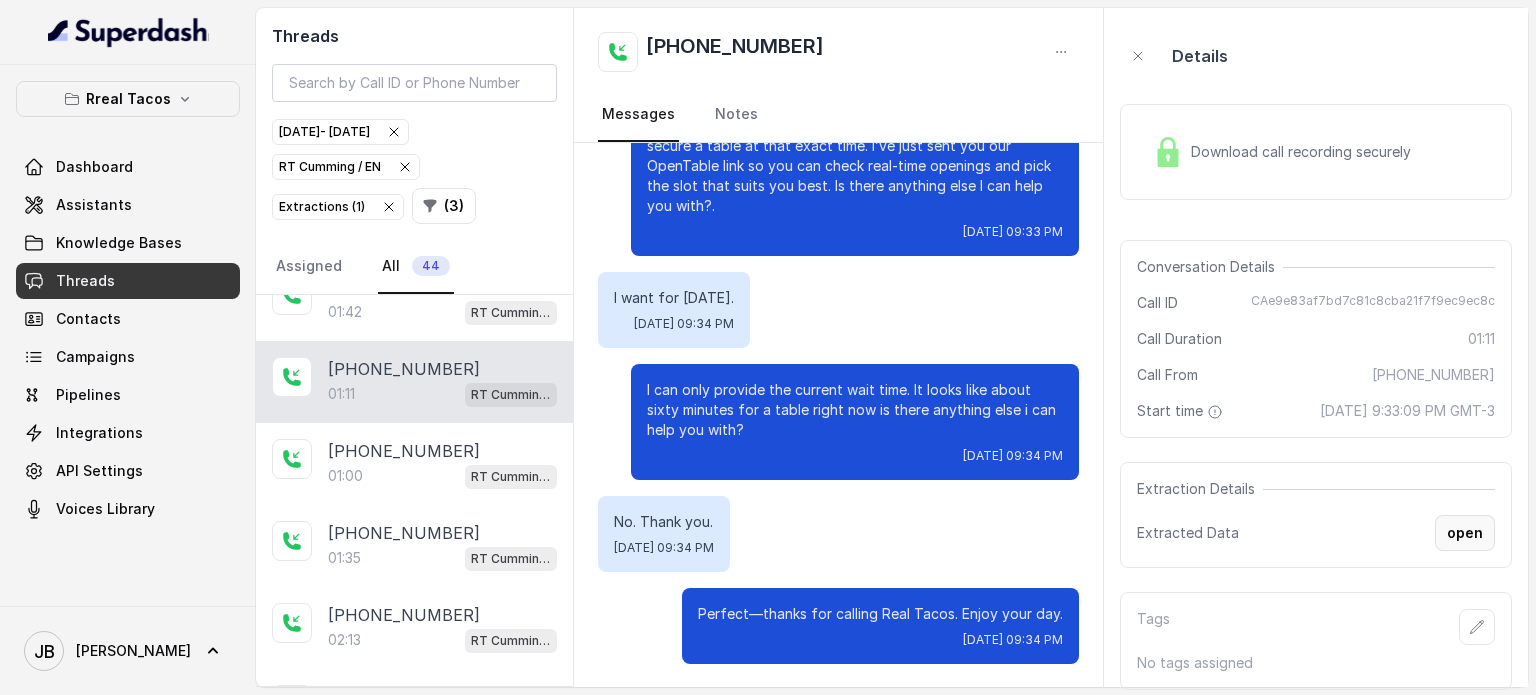 click on "open" at bounding box center (1465, 533) 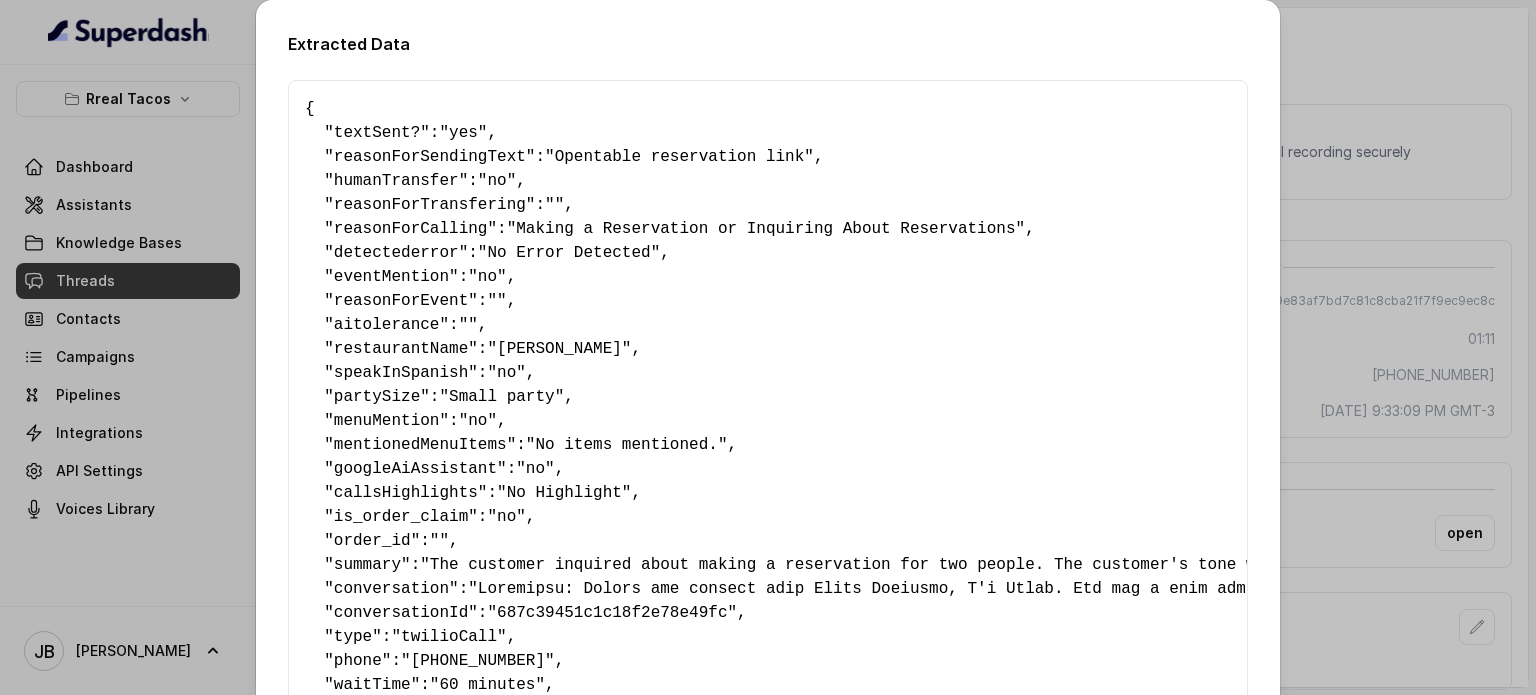 click on "partySize" at bounding box center (377, 397) 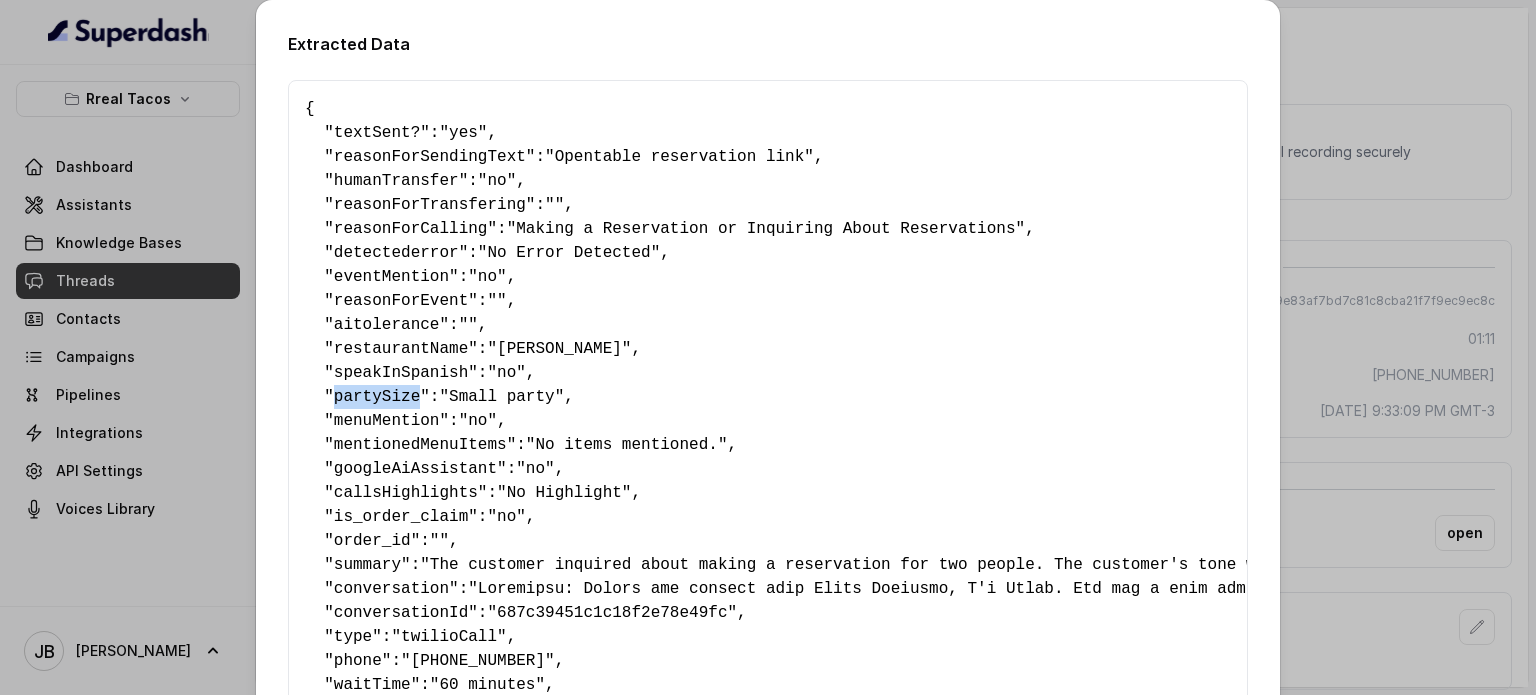 click on "partySize" at bounding box center (377, 397) 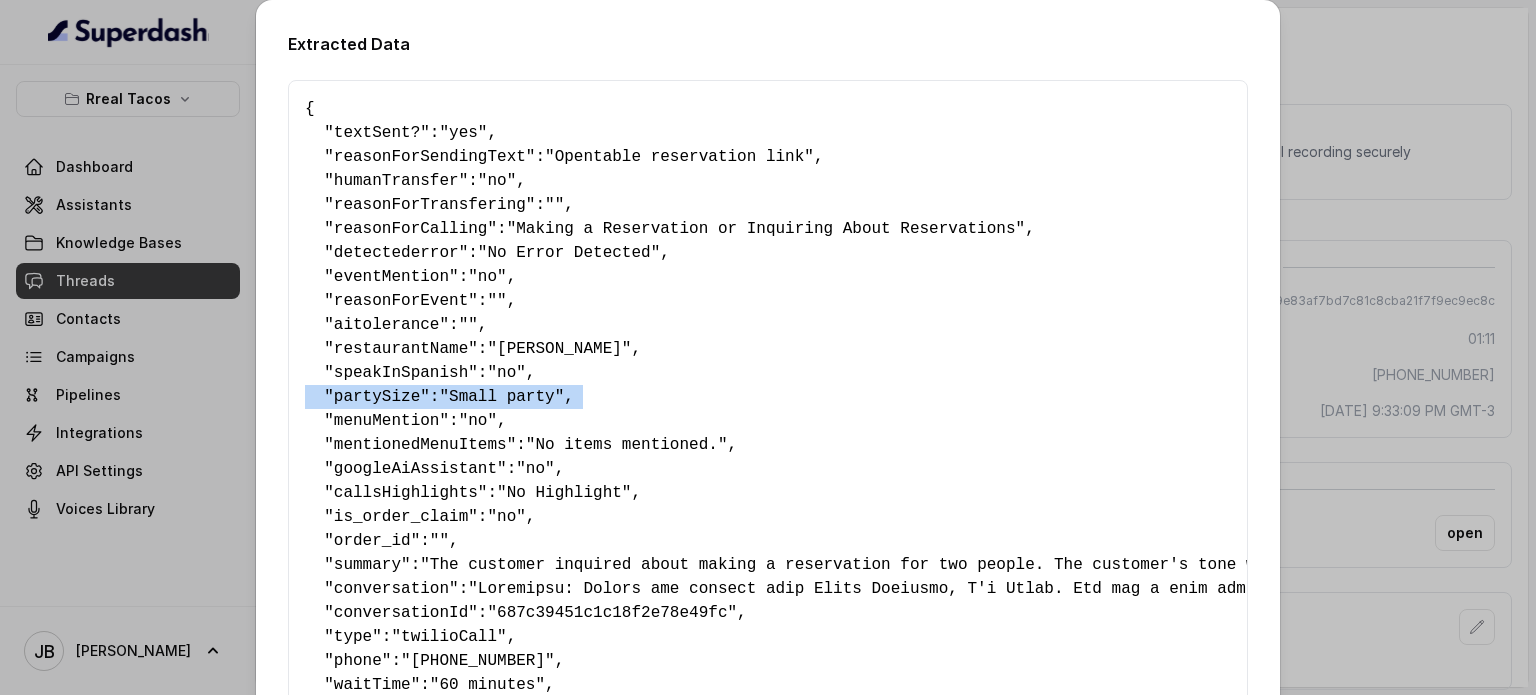 click on "partySize" at bounding box center (377, 397) 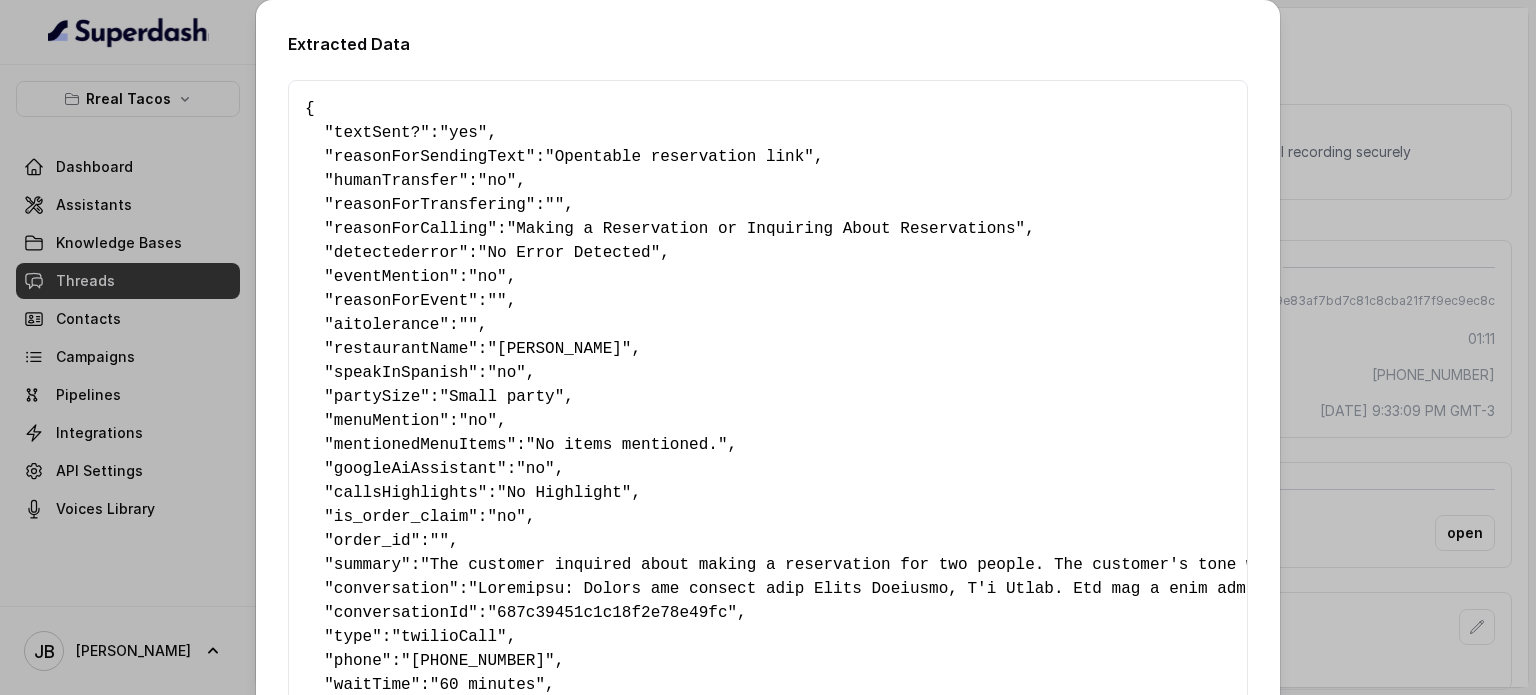 click on ""No items mentioned."" at bounding box center [627, 445] 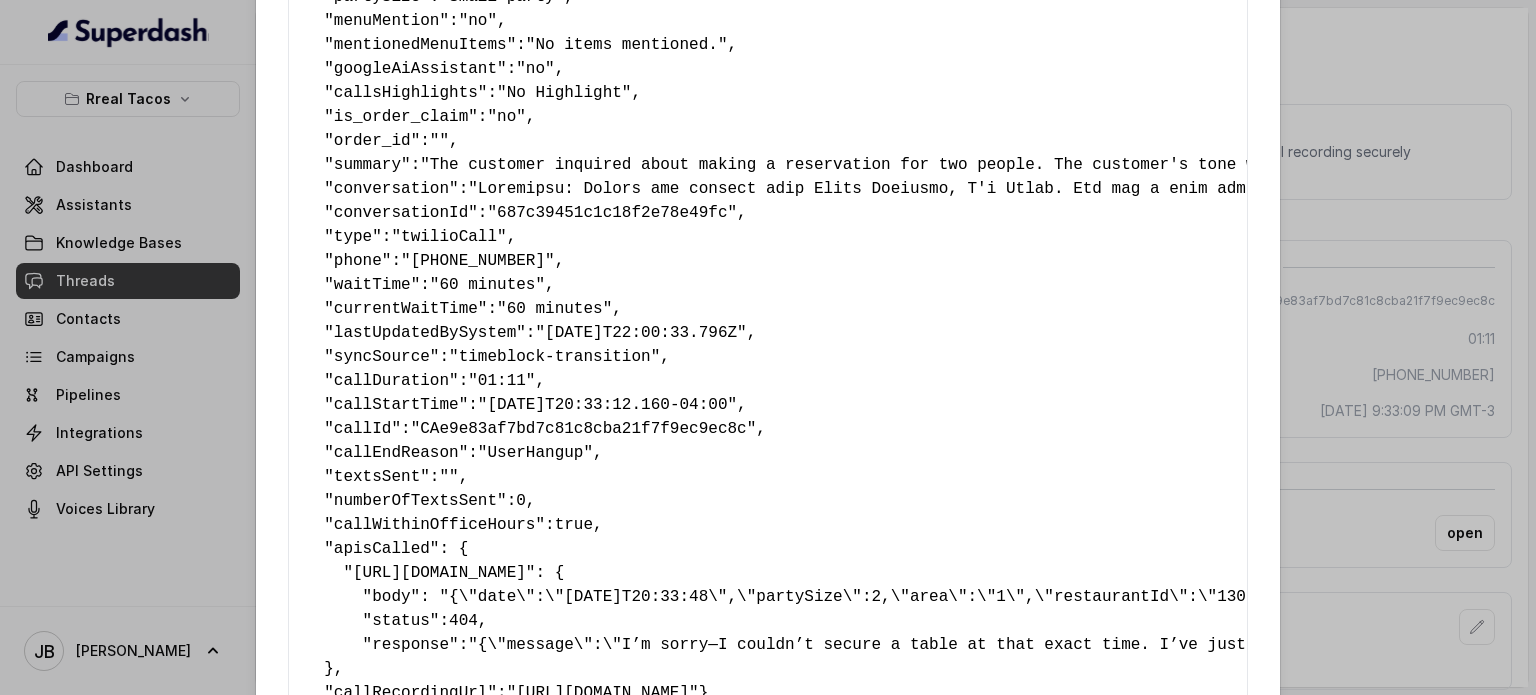 scroll, scrollTop: 500, scrollLeft: 0, axis: vertical 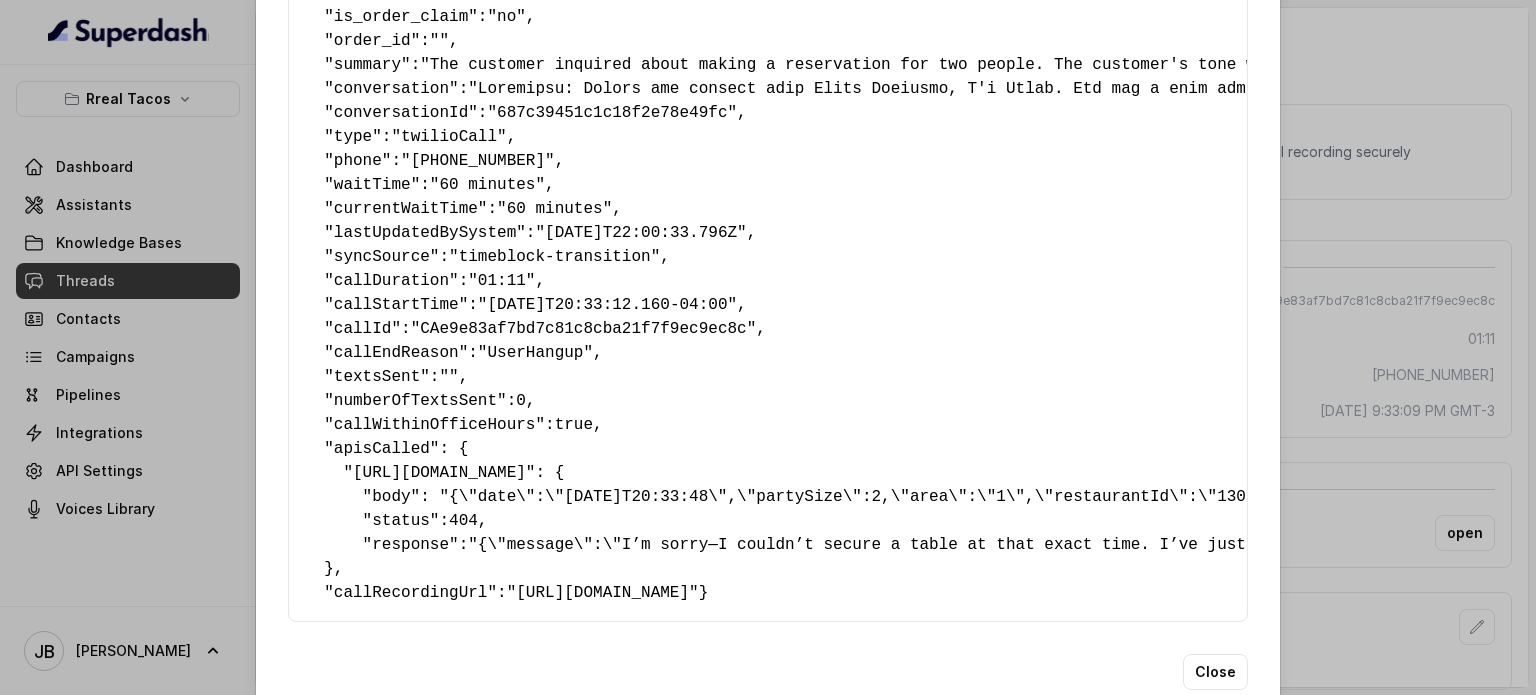 click on "Extracted Data {
" textSent? ":  "yes" ,
" reasonForSendingText ":  "Opentable reservation link" ,
" humanTransfer ":  "no" ,
" reasonForTransfering ":  "" ,
" reasonForCalling ":  "Making a Reservation or Inquiring About Reservations" ,
" detectederror ":  "No Error Detected" ,
" eventMention ":  "no" ,
" reasonForEvent ":  "" ,
" aitolerance ":  "" ,
" restaurantName ":  "[PERSON_NAME]" ,
" speakInSpanish ":  "no" ,
" partySize ":  "Small party" ,
" menuMention ":  "no" ,
" mentionedMenuItems ":  "No items mentioned." ,
" googleAiAssistant ":  "no" ,
" callsHighlights ":  "No Highlight" ,
" is_order_claim ":  "no" ,
" order_id ":  "" ,
" summary ":  "The customer inquired about making a reservation for two people. The customer's tone was polite and direct, confirming the details of the reservation. The customer was not fully satisfied as they were unable to secure a table at their preferred time." ,
" conversation ":  ,
" conversationId ":  "687c39451c1c18f2e78e49fc" 0" at bounding box center [768, 111] 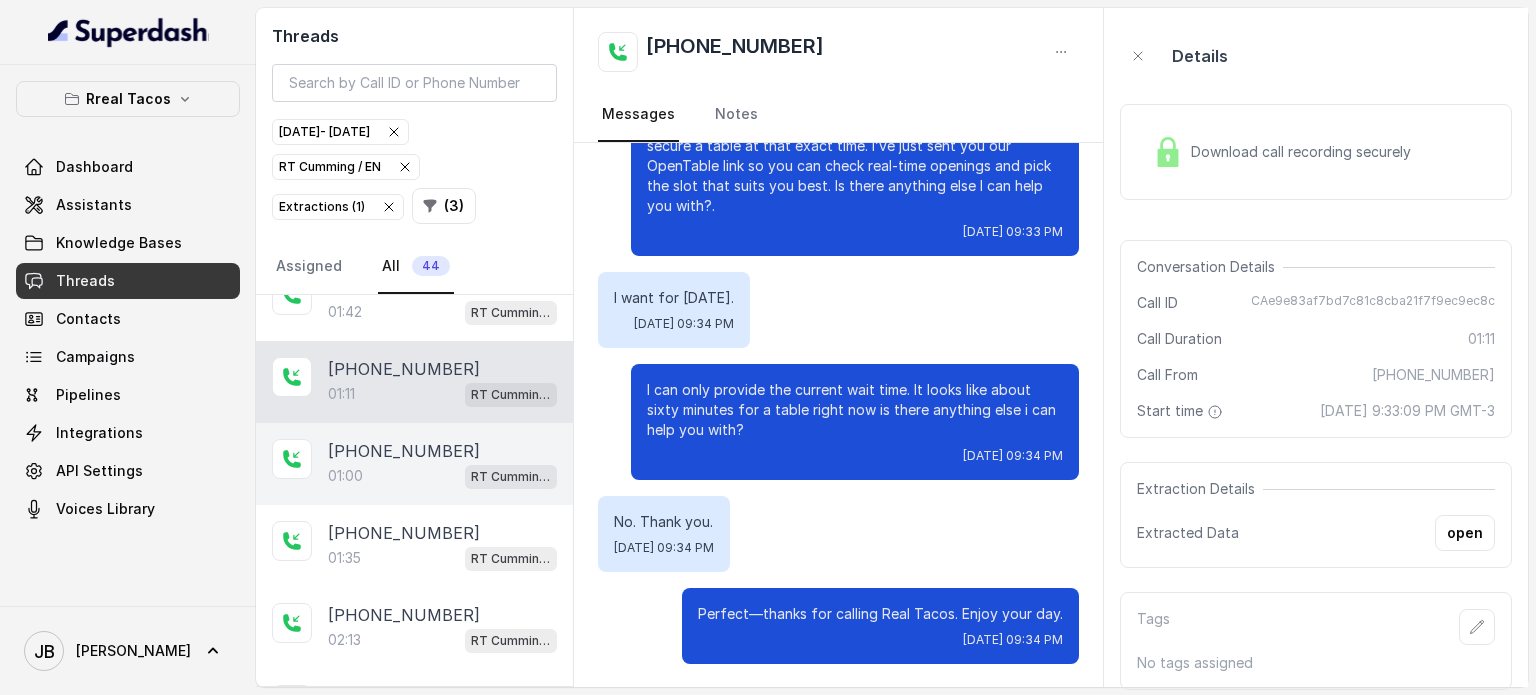 click on "[PHONE_NUMBER]" at bounding box center (404, 451) 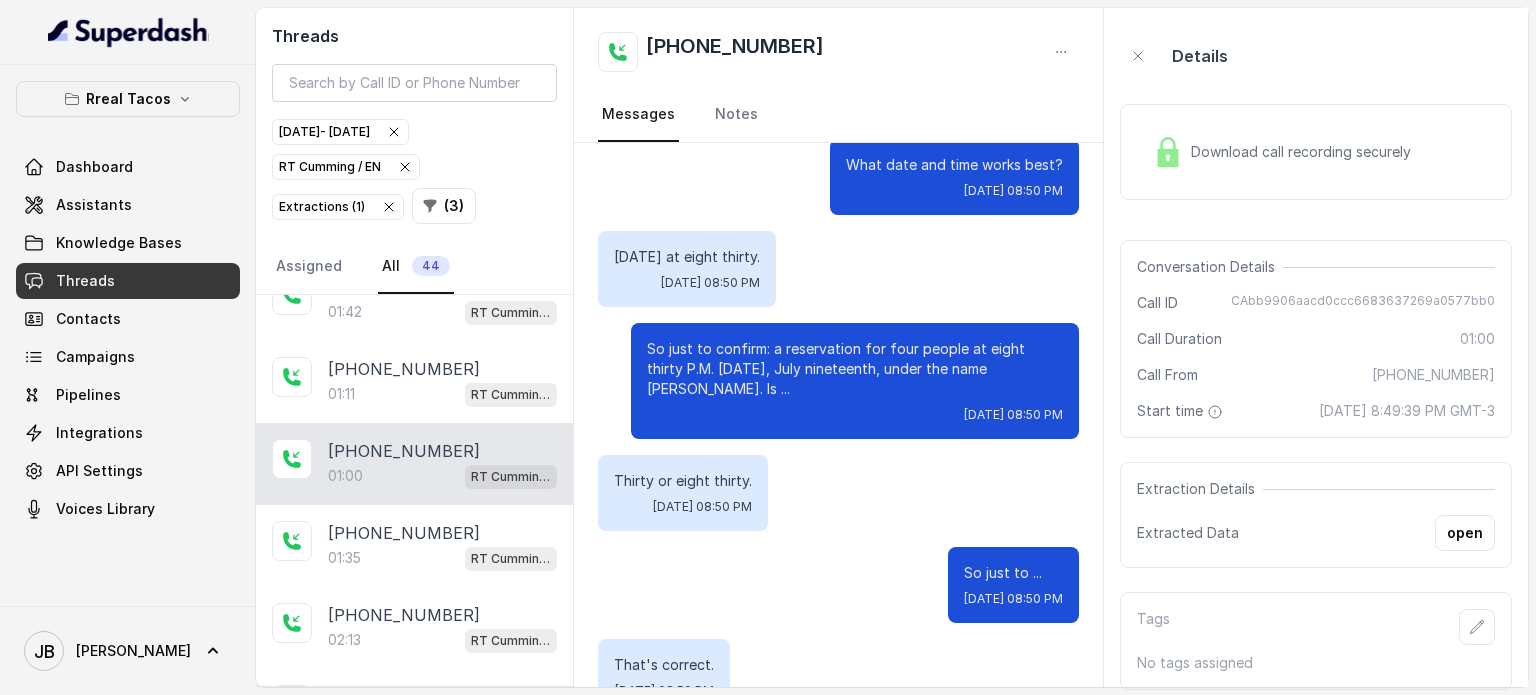 scroll, scrollTop: 615, scrollLeft: 0, axis: vertical 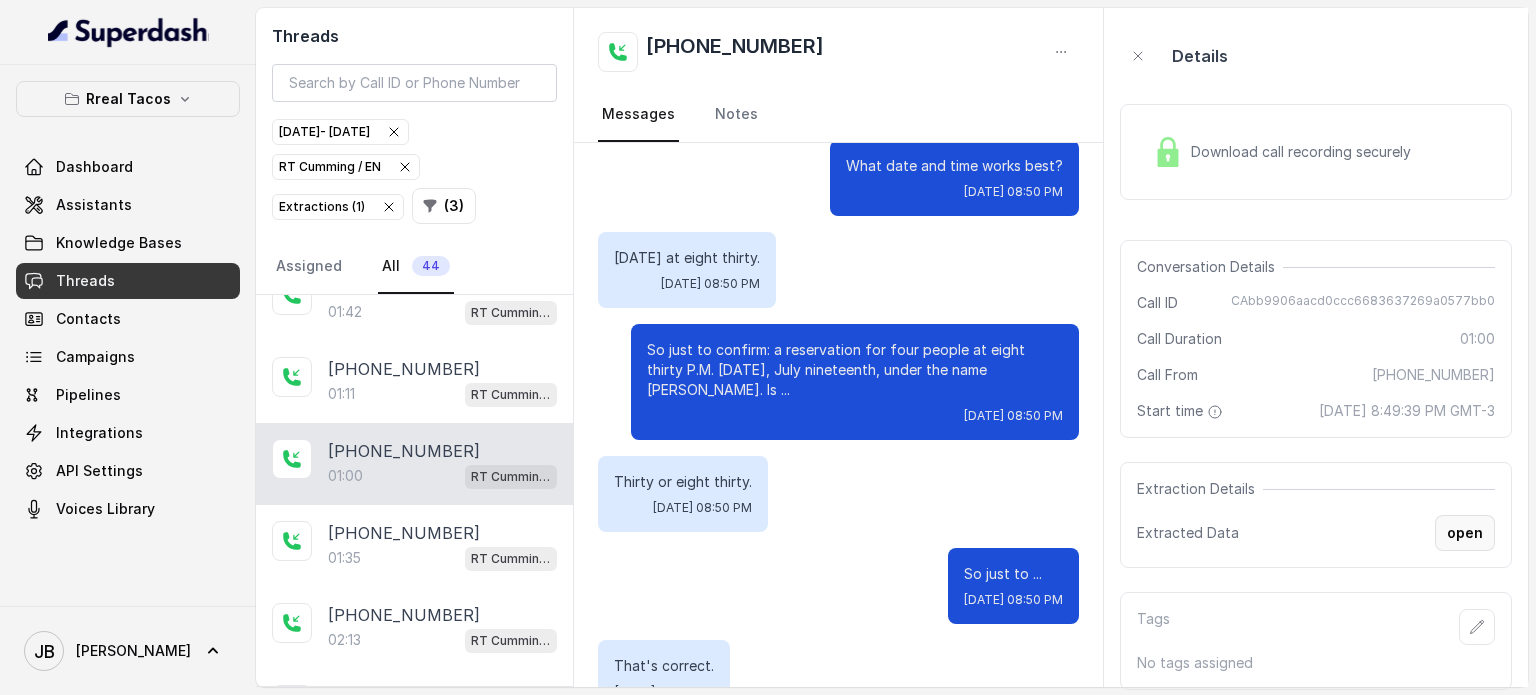 click on "open" at bounding box center (1465, 533) 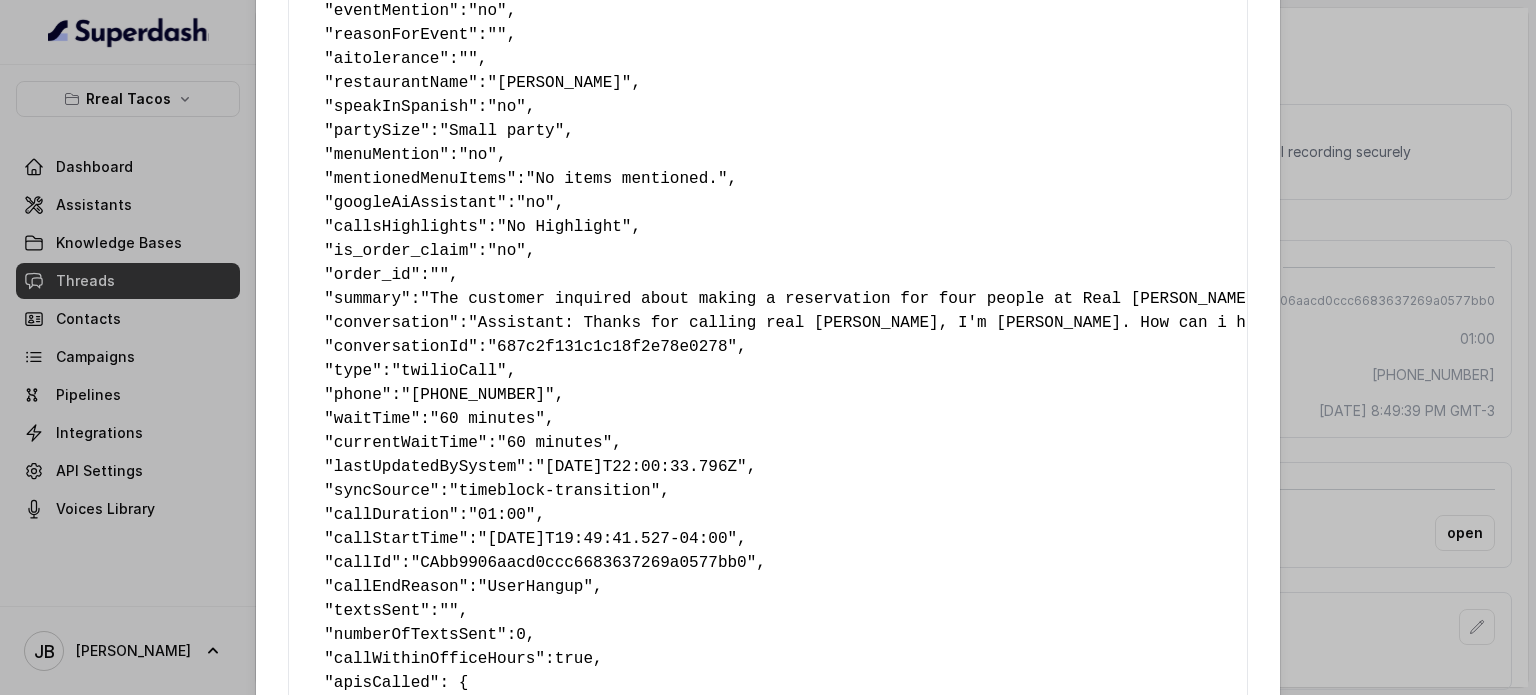 scroll, scrollTop: 300, scrollLeft: 0, axis: vertical 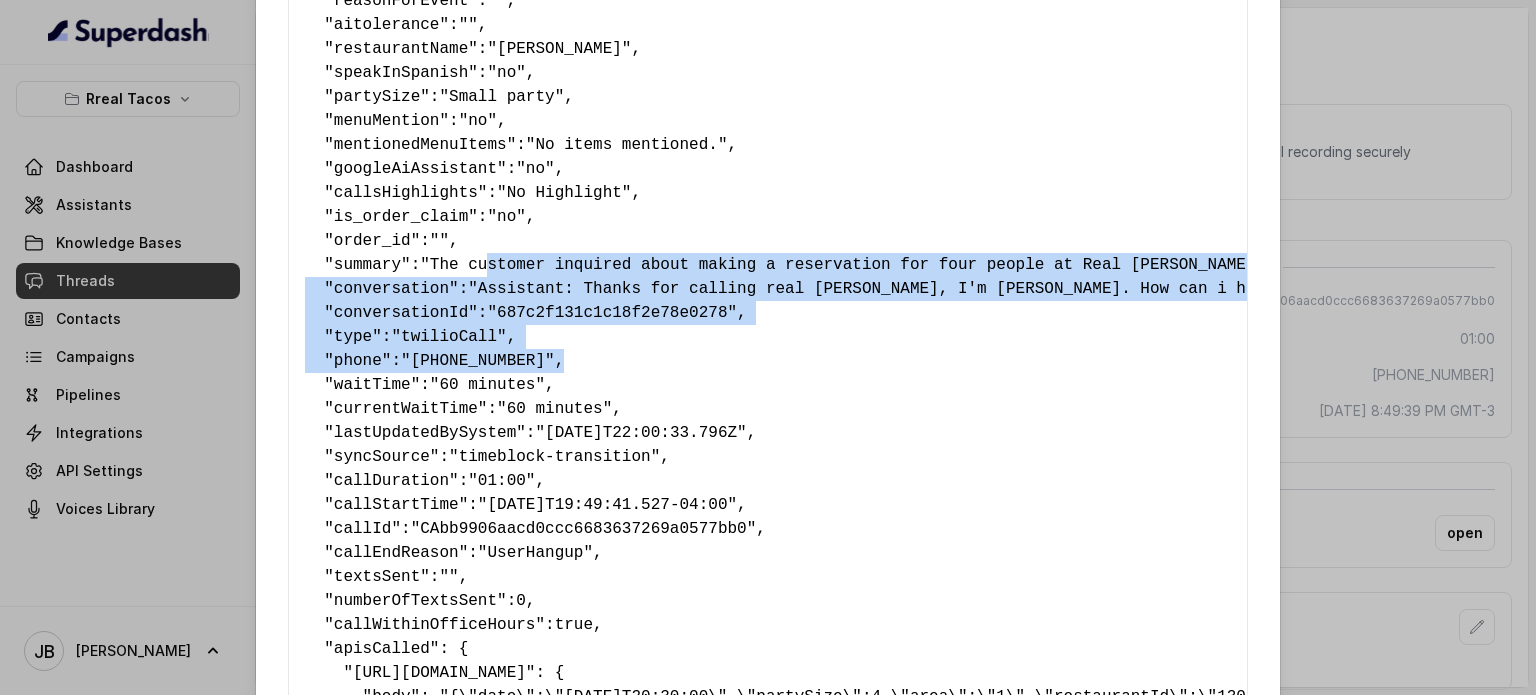drag, startPoint x: 472, startPoint y: 265, endPoint x: 796, endPoint y: 359, distance: 337.36035 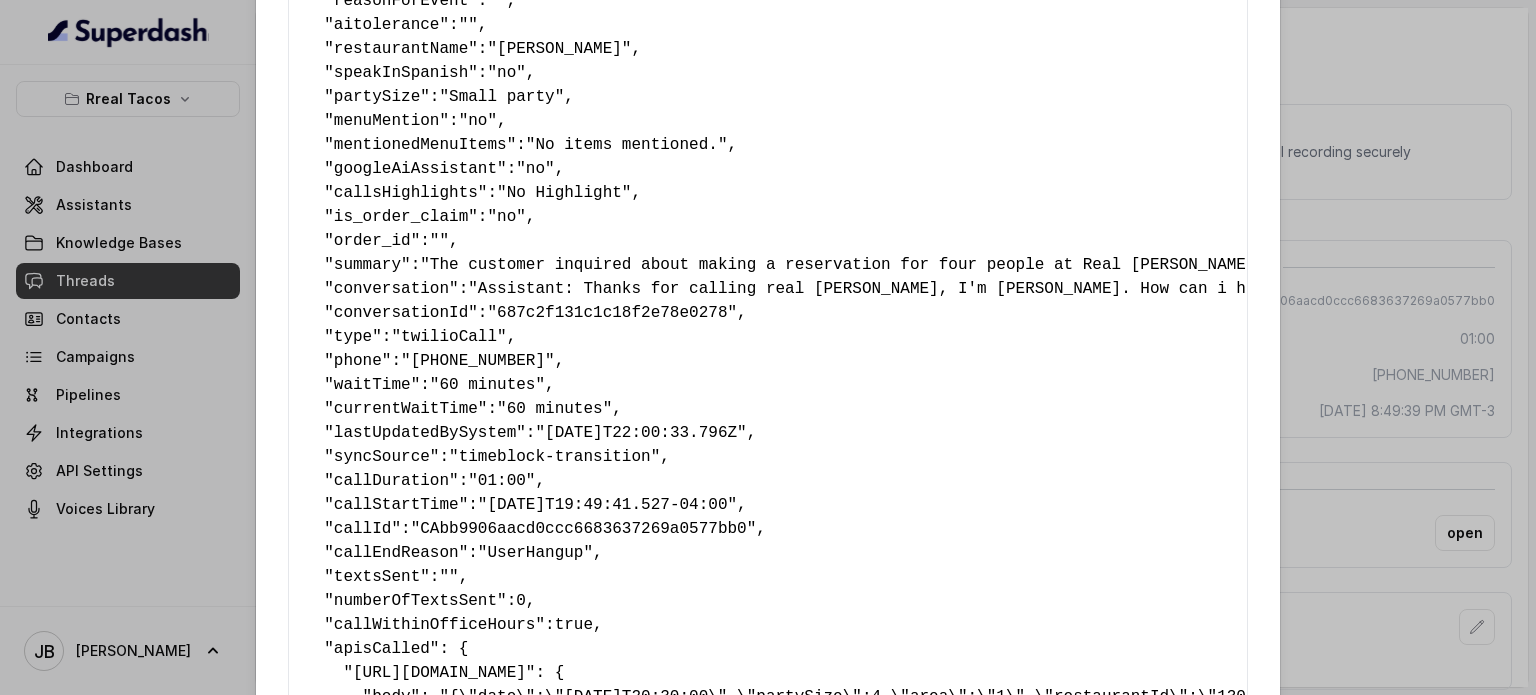 click on ""The customer inquired about making a reservation for four people at Real [PERSON_NAME]. The customer's tone is initially straightforward, but becomes slightly impatient and confused towards the end of the conversation, as he repeatedly asks \"What?\"."" at bounding box center [1634, 265] 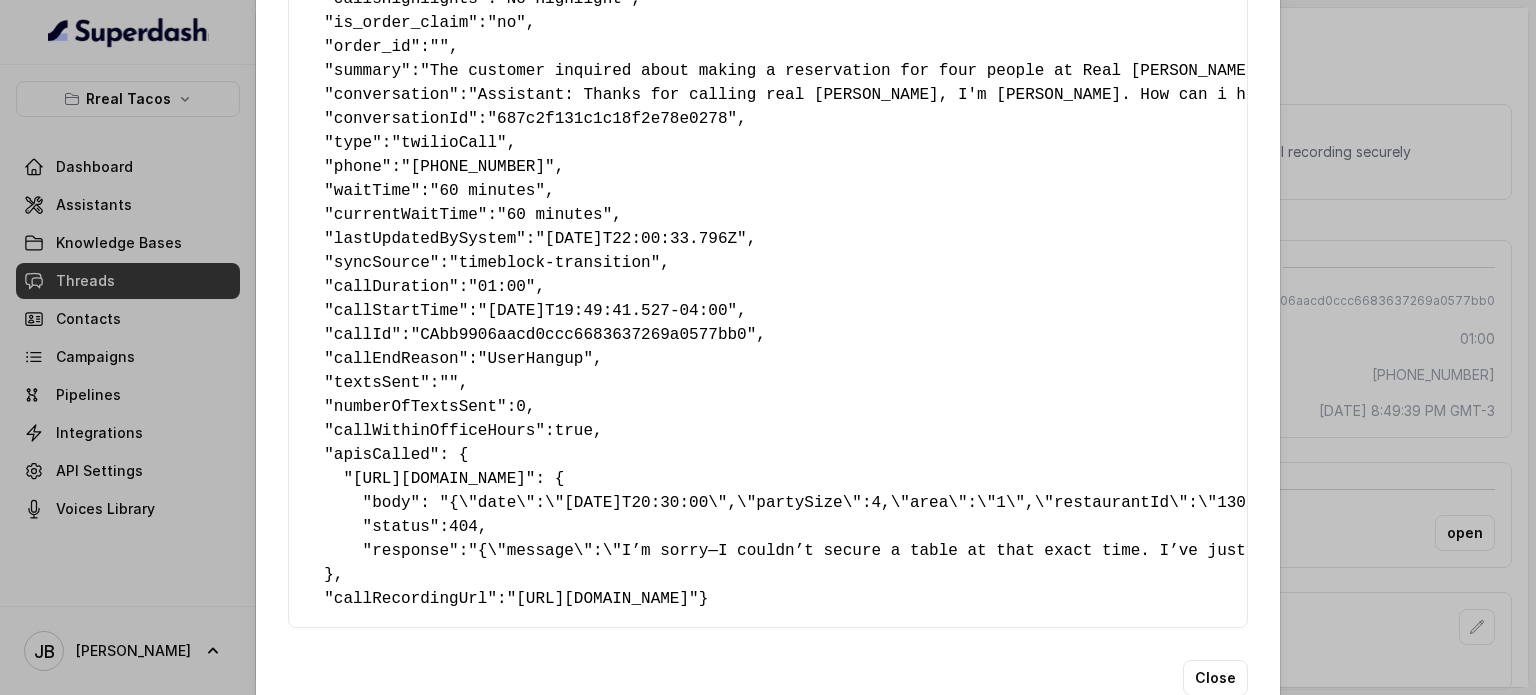 scroll, scrollTop: 500, scrollLeft: 0, axis: vertical 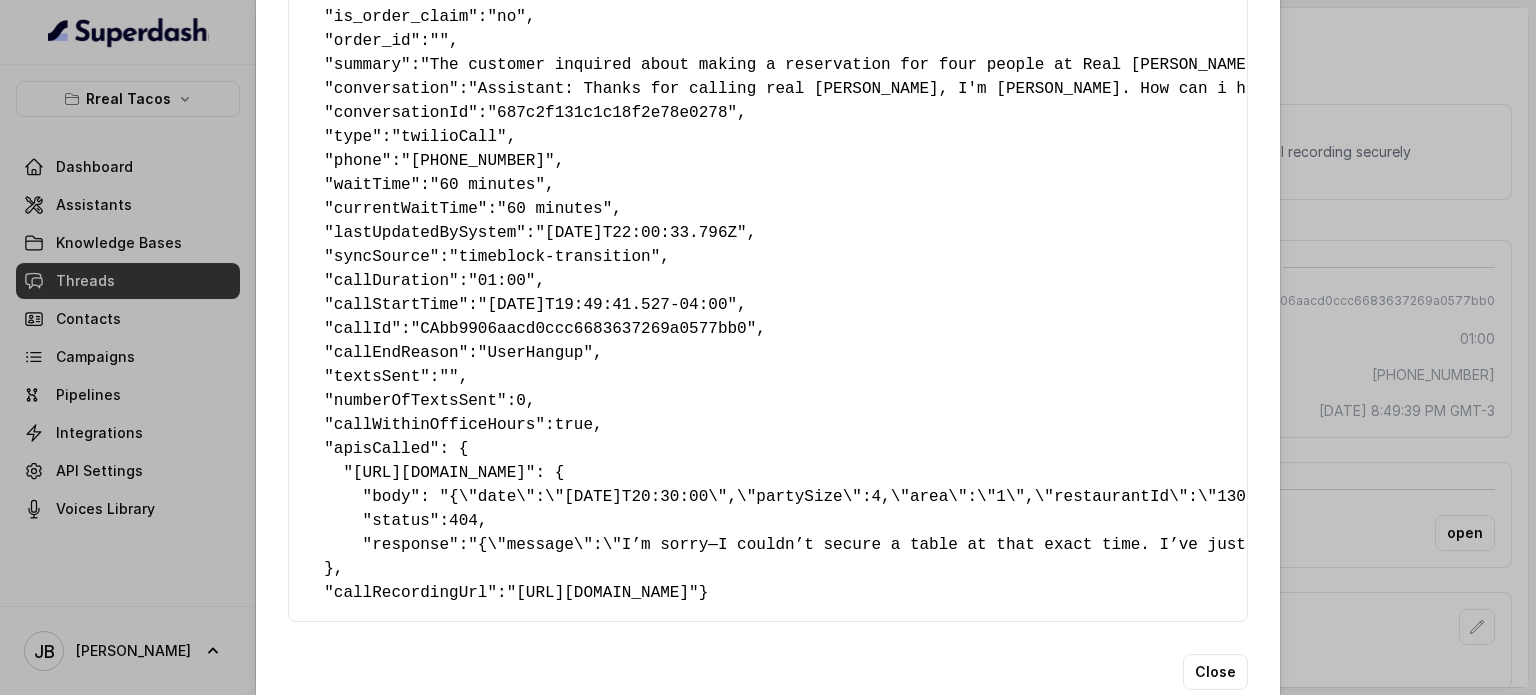 click on ""UserHangup"" at bounding box center (535, 353) 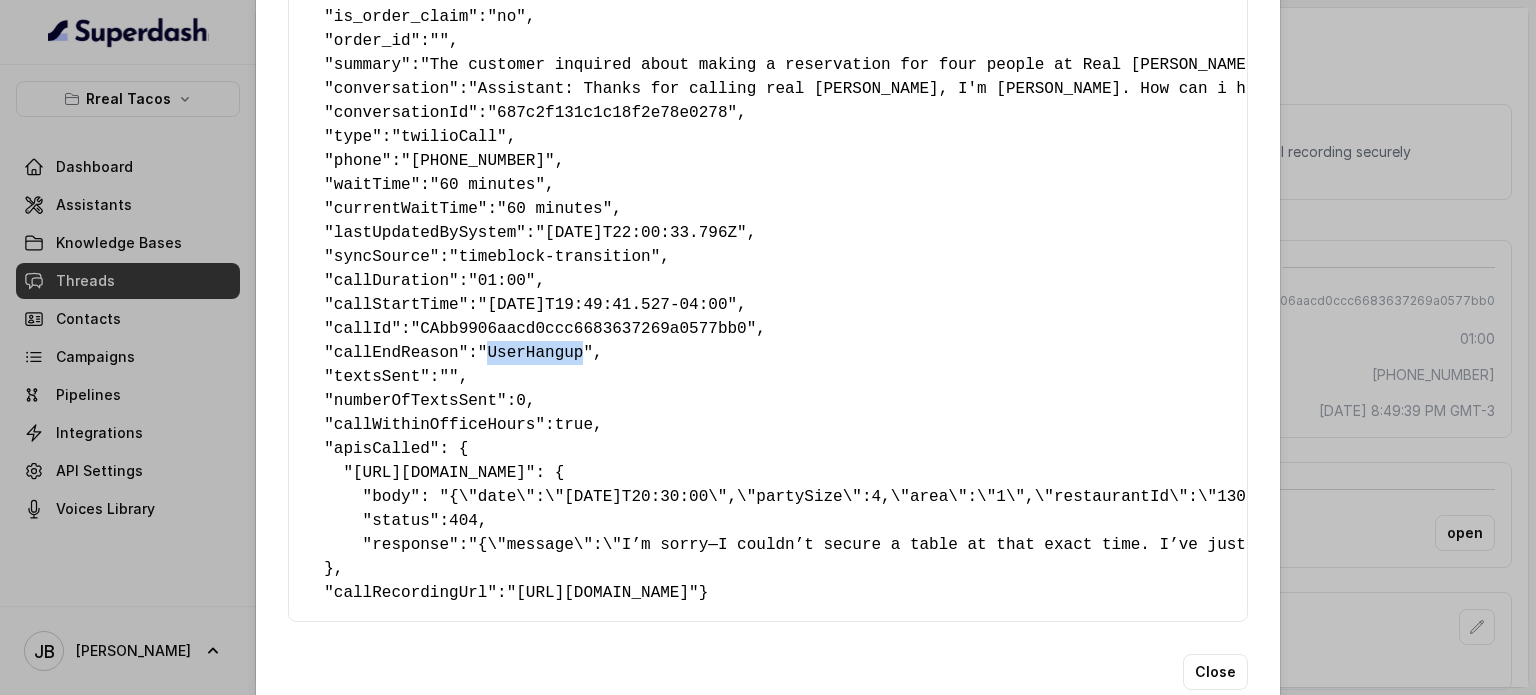 click on ""UserHangup"" at bounding box center [535, 353] 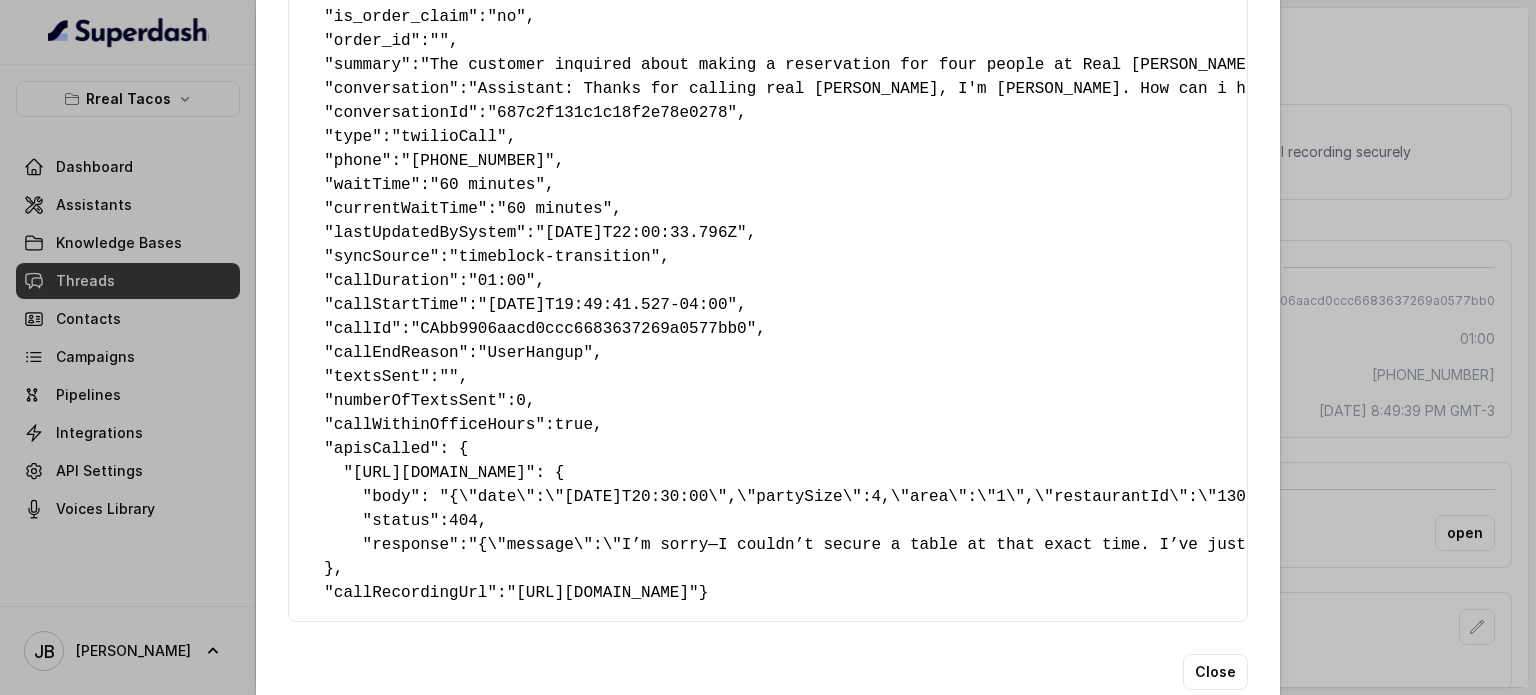 click on ""[DATE]T19:49:41.527-04:00"" at bounding box center (607, 305) 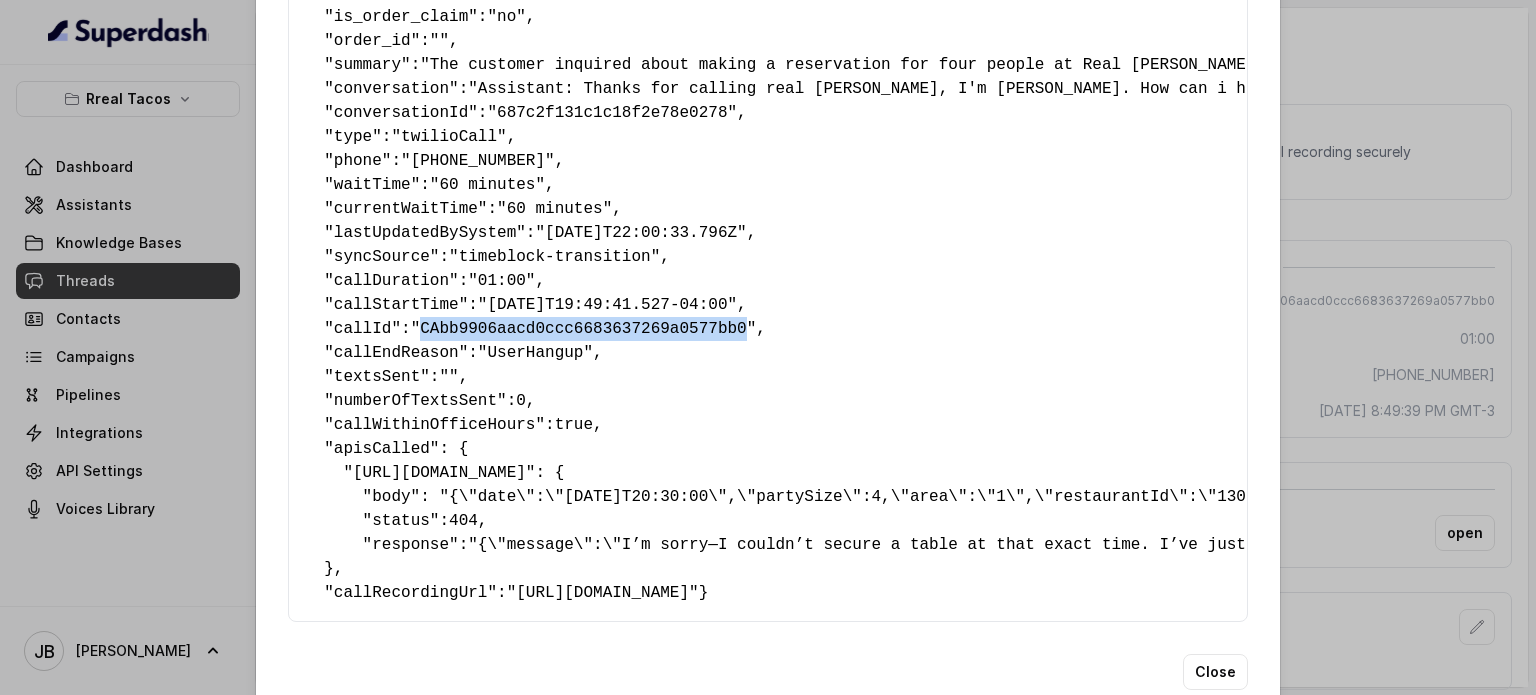 click on ""CAbb9906aacd0ccc6683637269a0577bb0"" at bounding box center [584, 329] 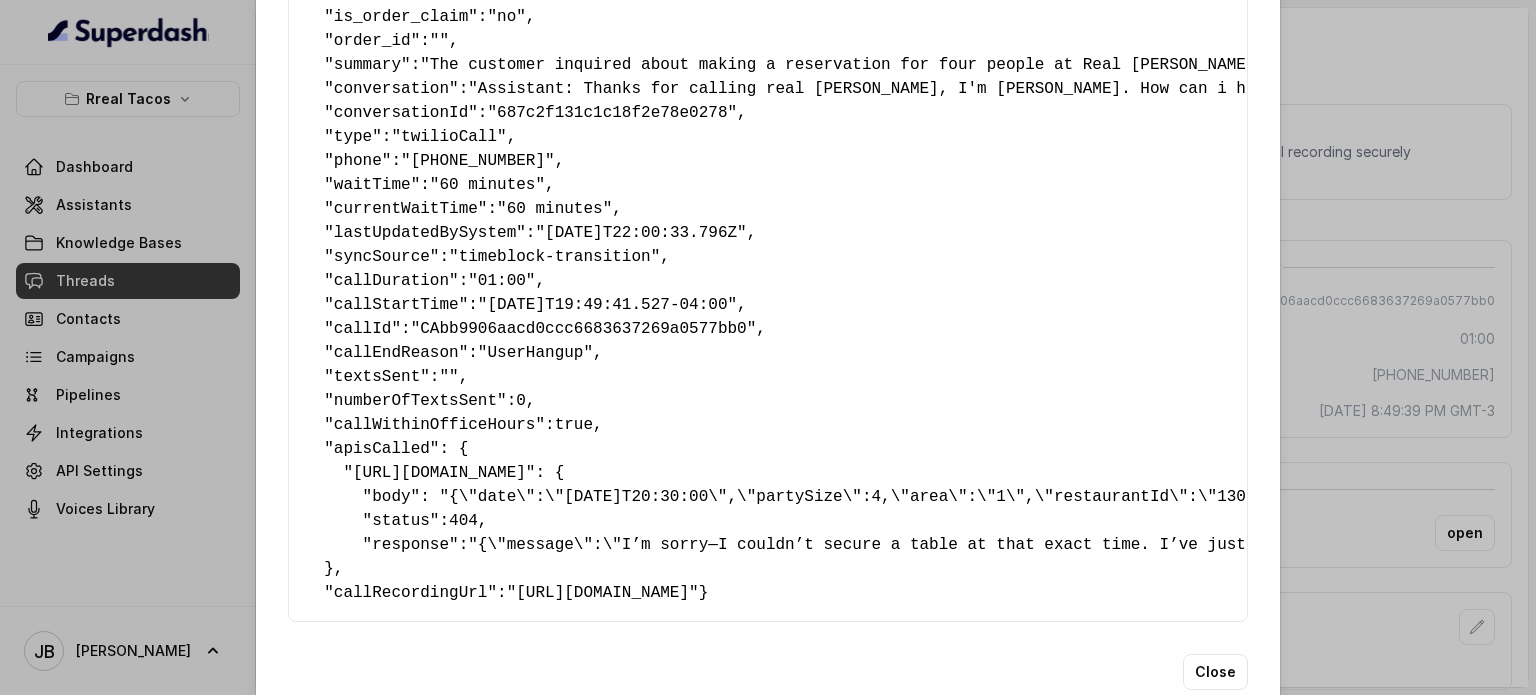click on ""[DATE]T19:49:41.527-04:00"" at bounding box center (607, 305) 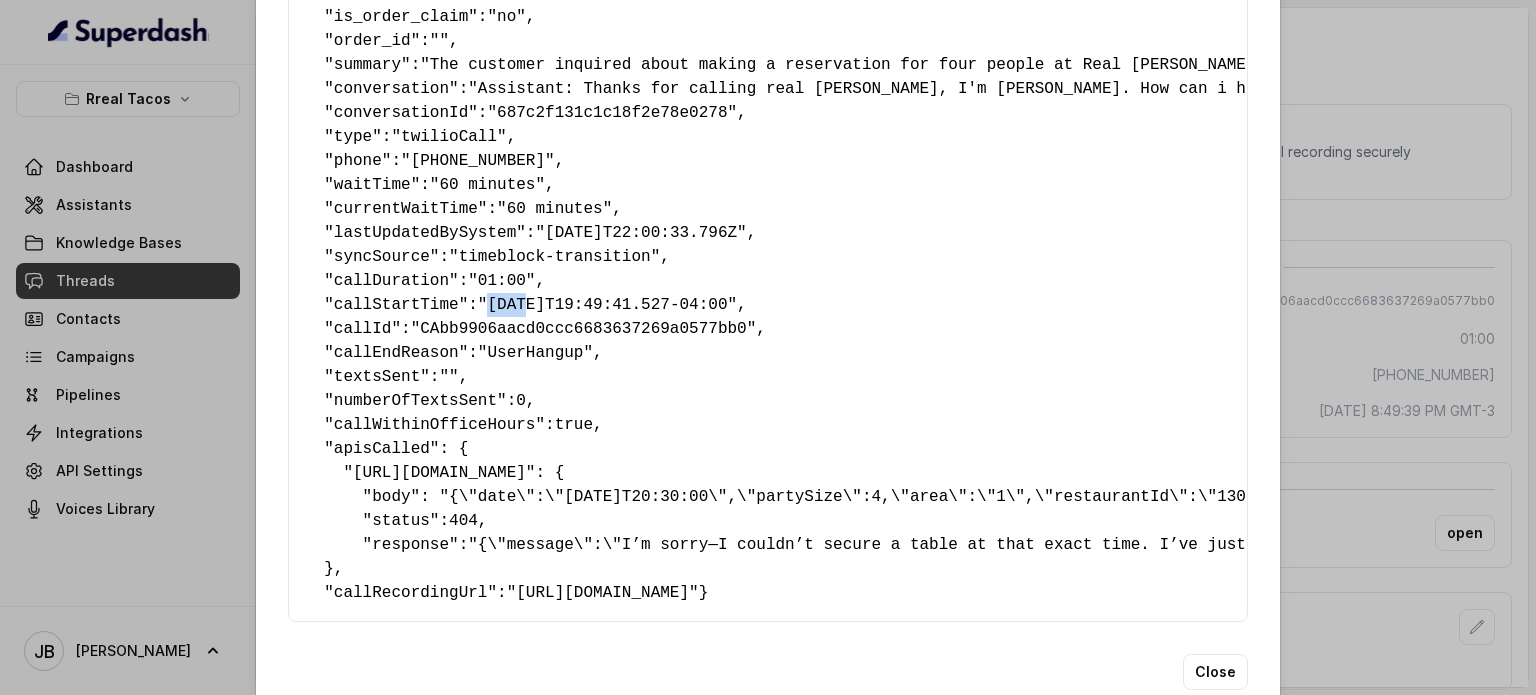 click on ""[DATE]T19:49:41.527-04:00"" at bounding box center [607, 305] 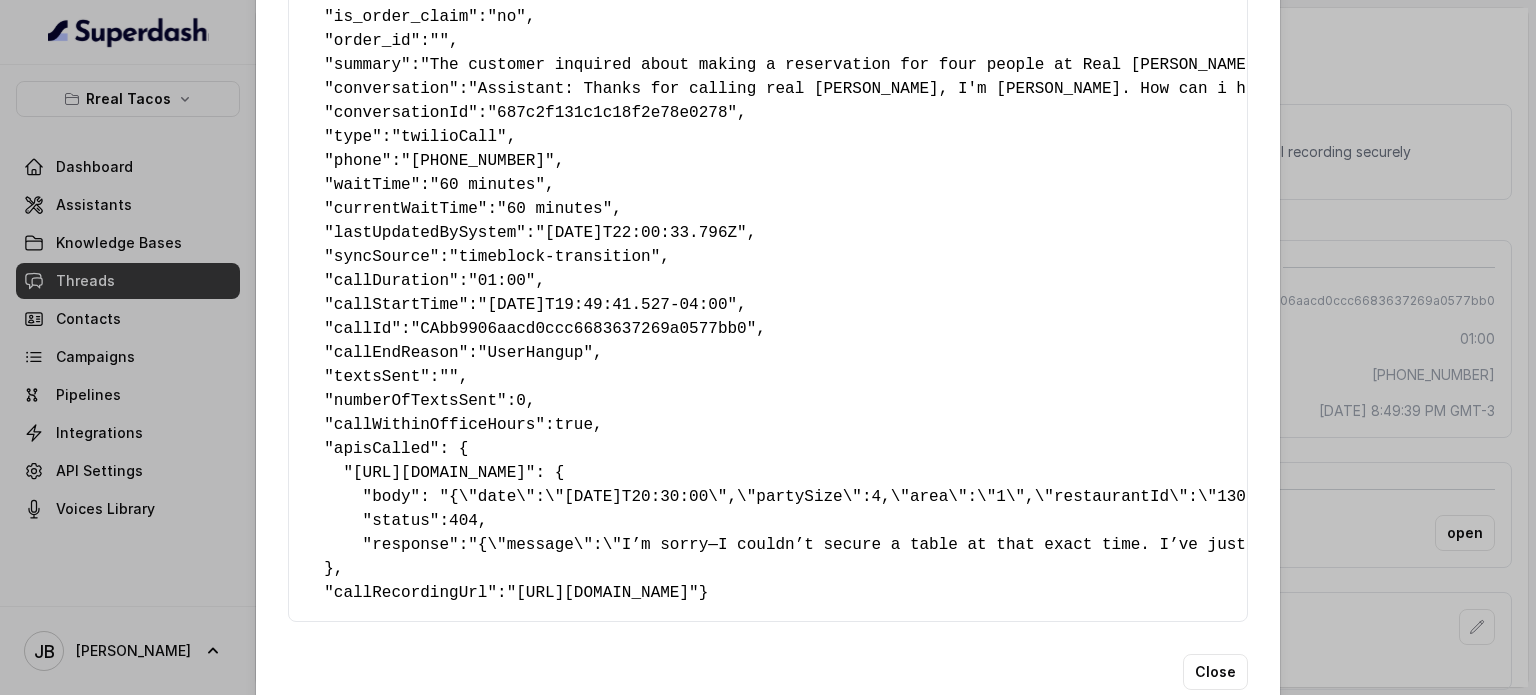 click on "{
" textSent? ":  "no" ,
" reasonForSendingText ":  "" ,
" humanTransfer ":  "no" ,
" reasonForTransfering ":  "" ,
" reasonForCalling ":  "Making a Reservation or Inquiring About Reservations" ,
" detectederror ":  "No Error Detected" ,
" eventMention ":  "no" ,
" reasonForEvent ":  "" ,
" aitolerance ":  "" ,
" restaurantName ":  "[PERSON_NAME]" ,
" speakInSpanish ":  "no" ,
" partySize ":  "Small party" ,
" menuMention ":  "no" ,
" mentionedMenuItems ":  "No items mentioned." ,
" googleAiAssistant ":  "no" ,
" callsHighlights ":  "No Highlight" ,
" is_order_claim ":  "no" ,
" order_id ":  "" ,
" summary ":  "The customer inquired about making a reservation for four people at Real [PERSON_NAME]. The customer's tone is initially straightforward, but becomes slightly impatient and confused towards the end of the conversation, as he repeatedly asks \"What?\"." ,
" conversation ":  ,
" conversationId ":  "687c2f131c1c18f2e78e0278" ,
" type ":  "twilioCall" ,
" phone 0" at bounding box center [768, 101] 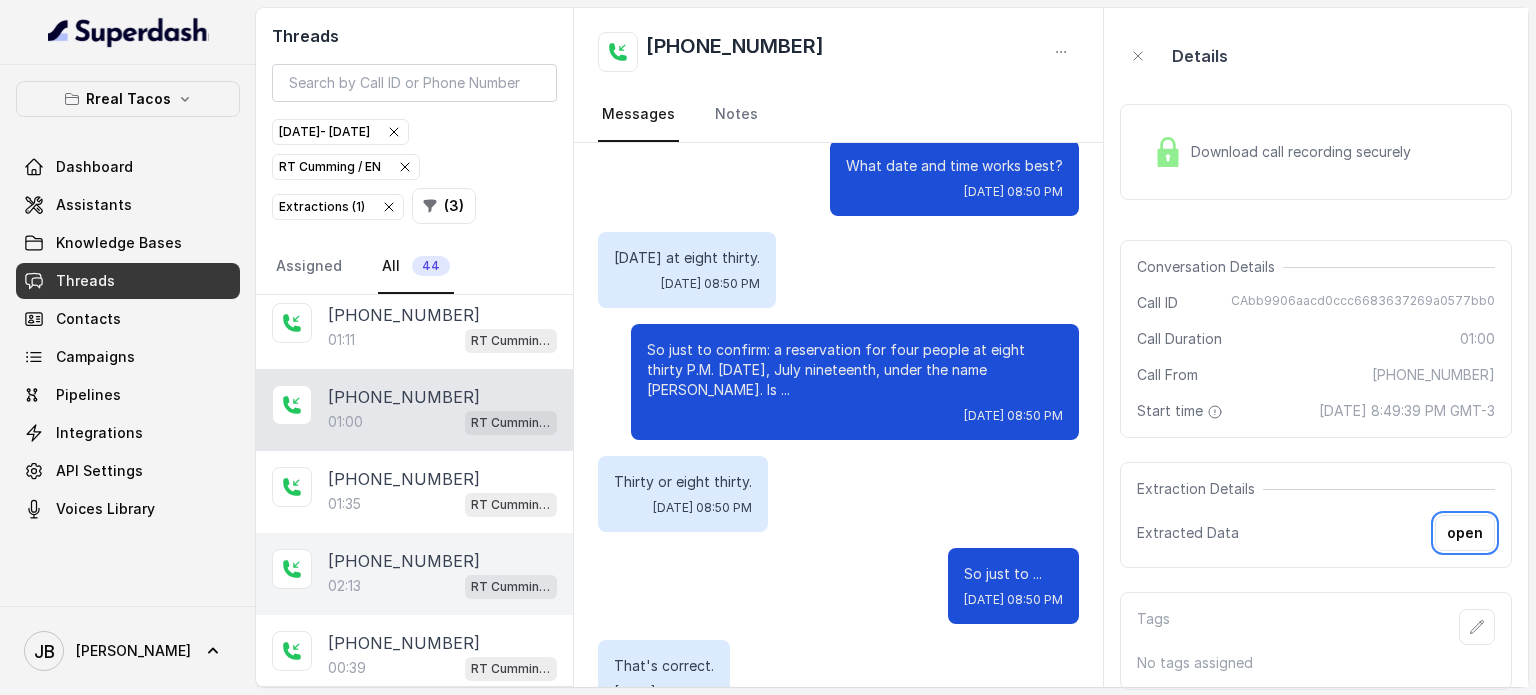 scroll, scrollTop: 300, scrollLeft: 0, axis: vertical 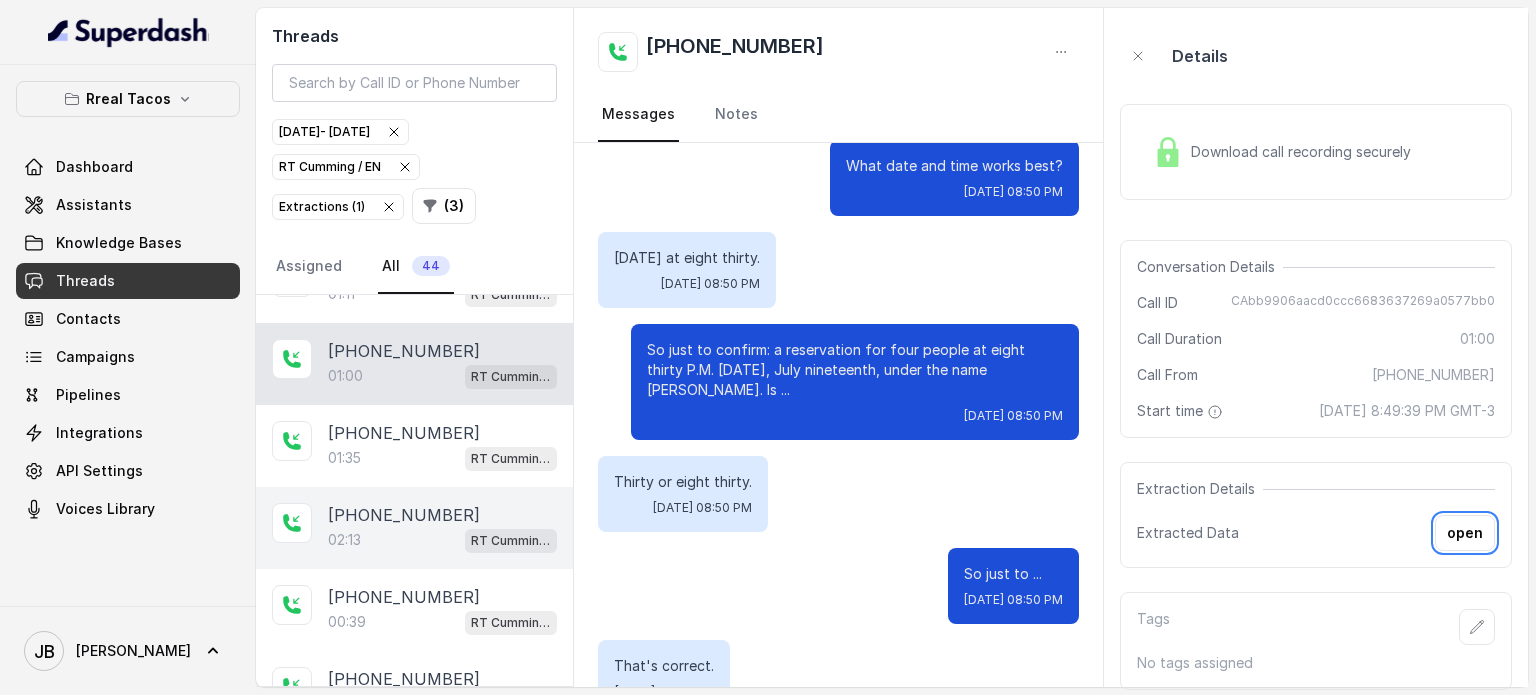 click on "[PHONE_NUMBER]" at bounding box center (404, 515) 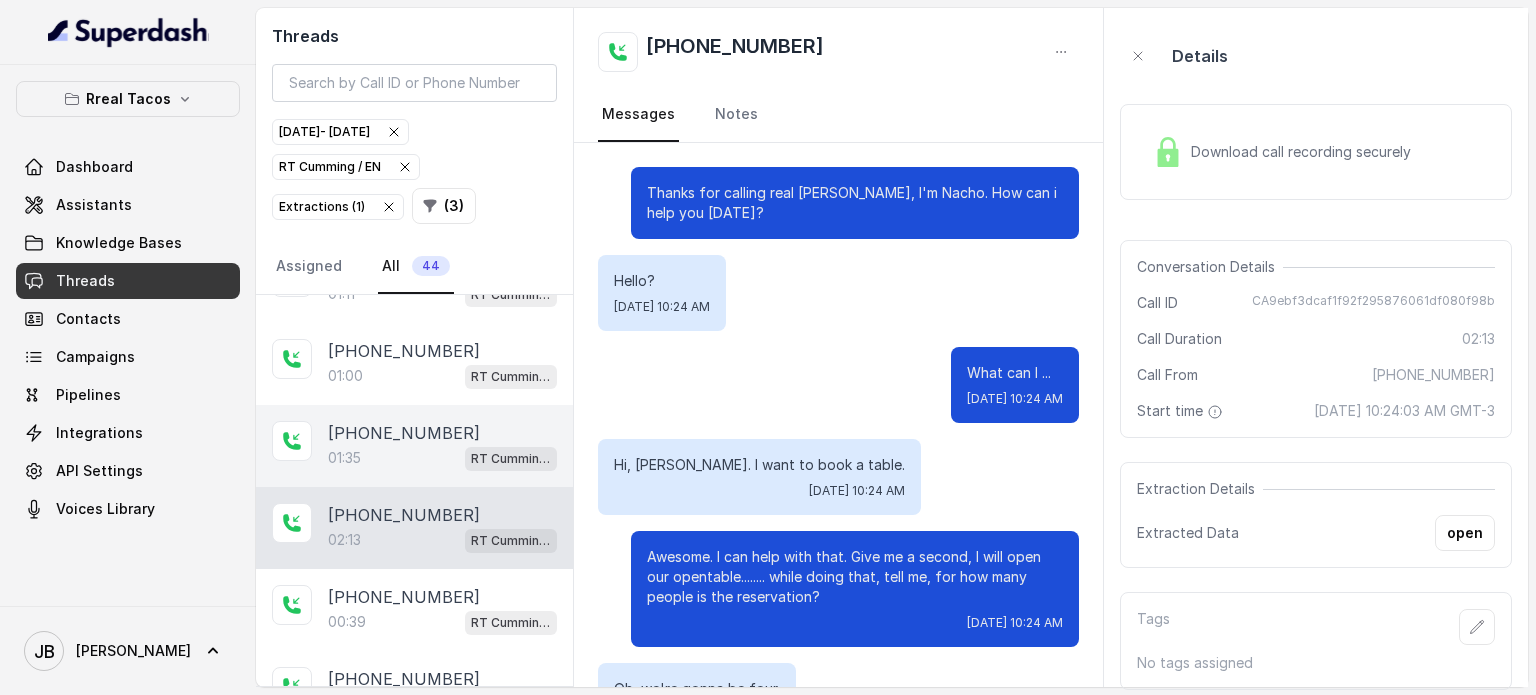 scroll, scrollTop: 2319, scrollLeft: 0, axis: vertical 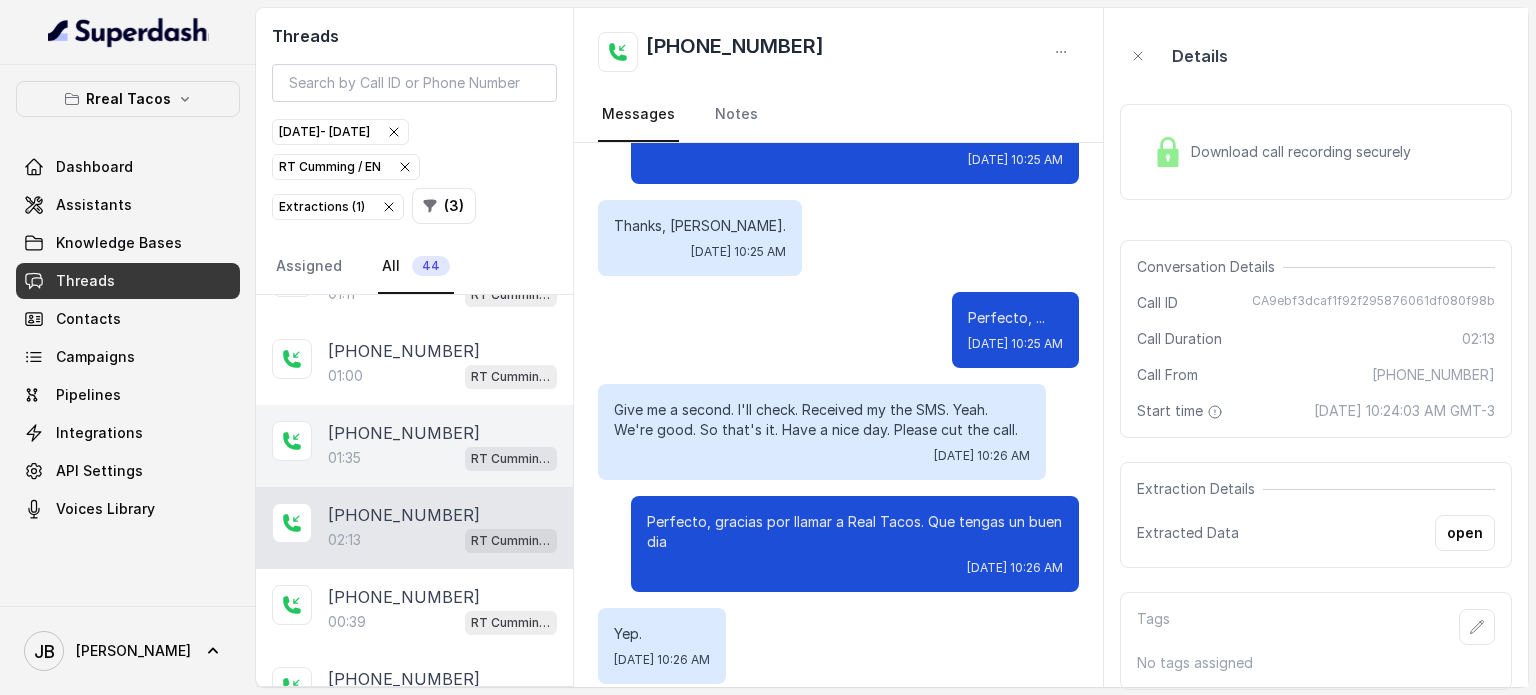 click on "01:35 [PERSON_NAME] / EN" at bounding box center (442, 458) 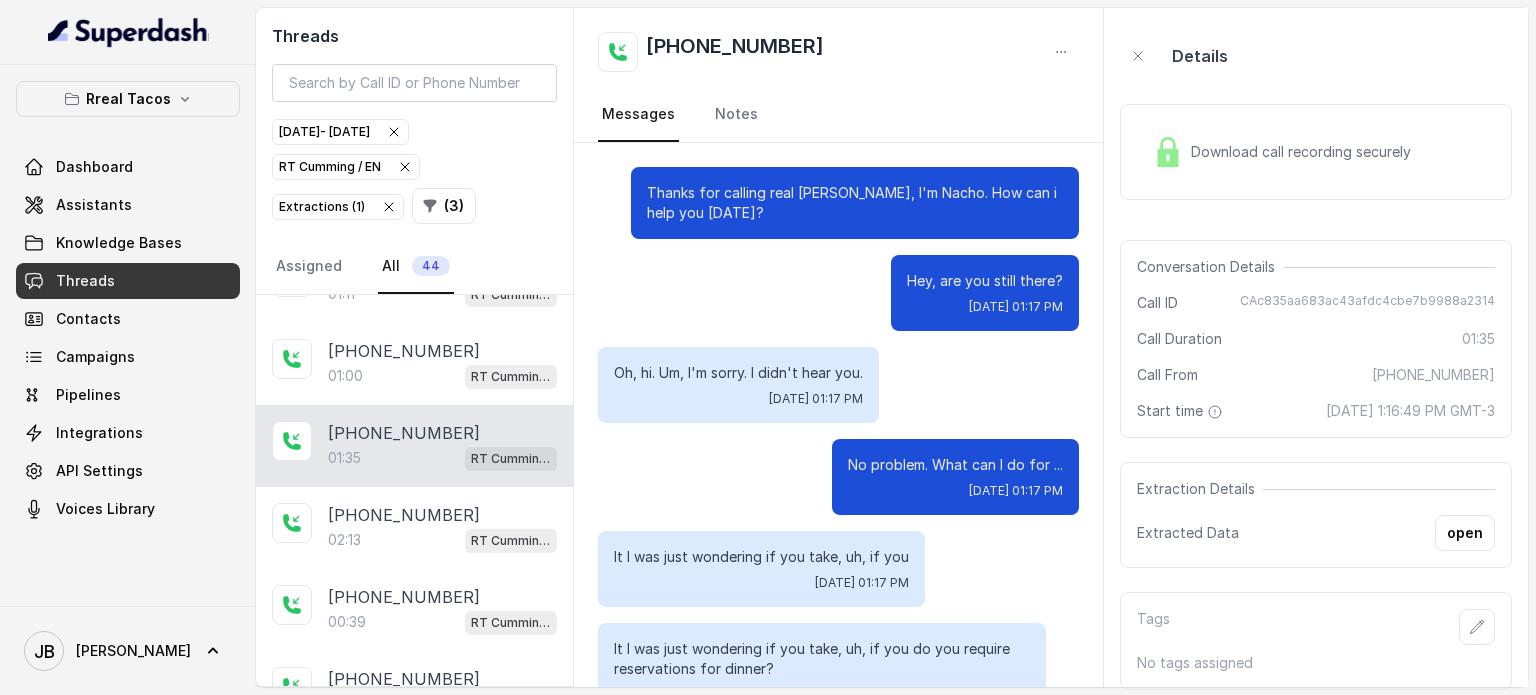scroll, scrollTop: 1207, scrollLeft: 0, axis: vertical 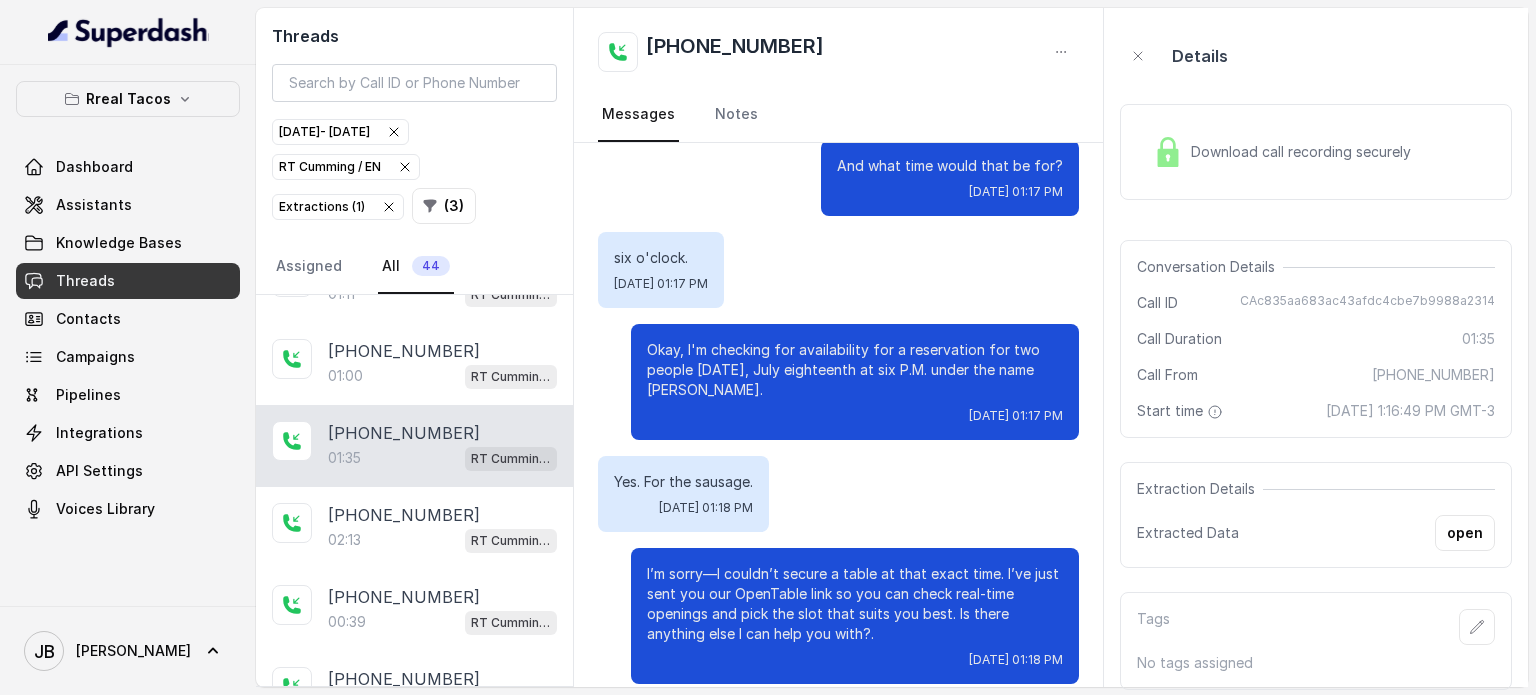 click on "Thanks for calling real [PERSON_NAME], I'm Nacho. How can i help you [DATE]? Hey, are you still there? [DATE] 01:17 PM Oh, hi. Um, I'm sorry. I didn't hear you. [DATE] 01:17 PM No problem. What can I do for ... [DATE] 01:17 PM It I was just wondering if you take, uh, if you [DATE] 01:17 PM It I was just wondering if you take, uh, if you do you require reservations for dinner? [DATE] 01:17 PM Awesome. I can help with that. Give me a second, I will open our opentable........ while doing that, tell me, for how many people is the reservation? [DATE] 01:17 PM Just for two people. [DATE] 01:17 PM Okay, under what name should I put the reservation? [DATE] 01:17 PM [PERSON_NAME]. [DATE] 01:17 PM So just to confirm: a reservation for two people under the name [PERSON_NAME]. What date and time works best? [DATE] 01:17 PM Yes. The the date would be [DATE]. [DATE] 01:17 PM And what time would that be for?" at bounding box center (838, -178) 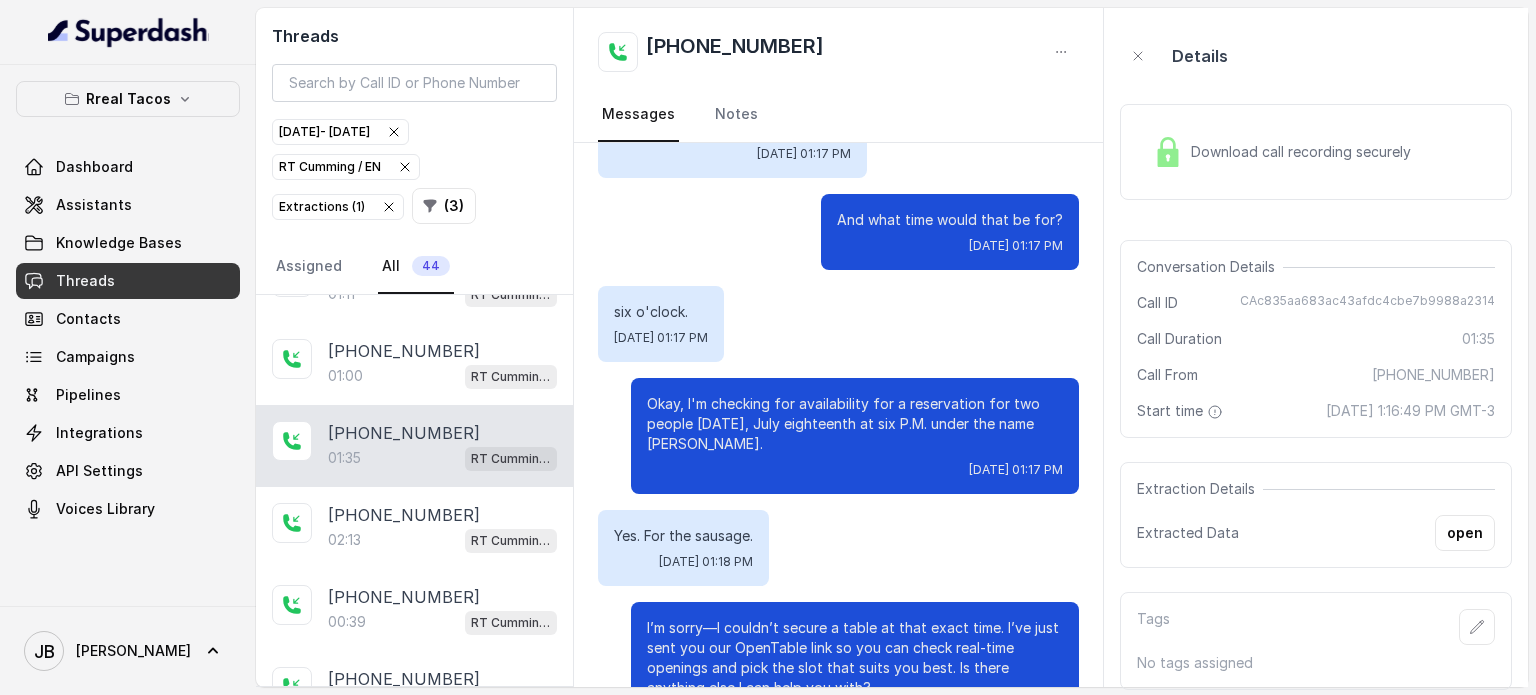 scroll, scrollTop: 1207, scrollLeft: 0, axis: vertical 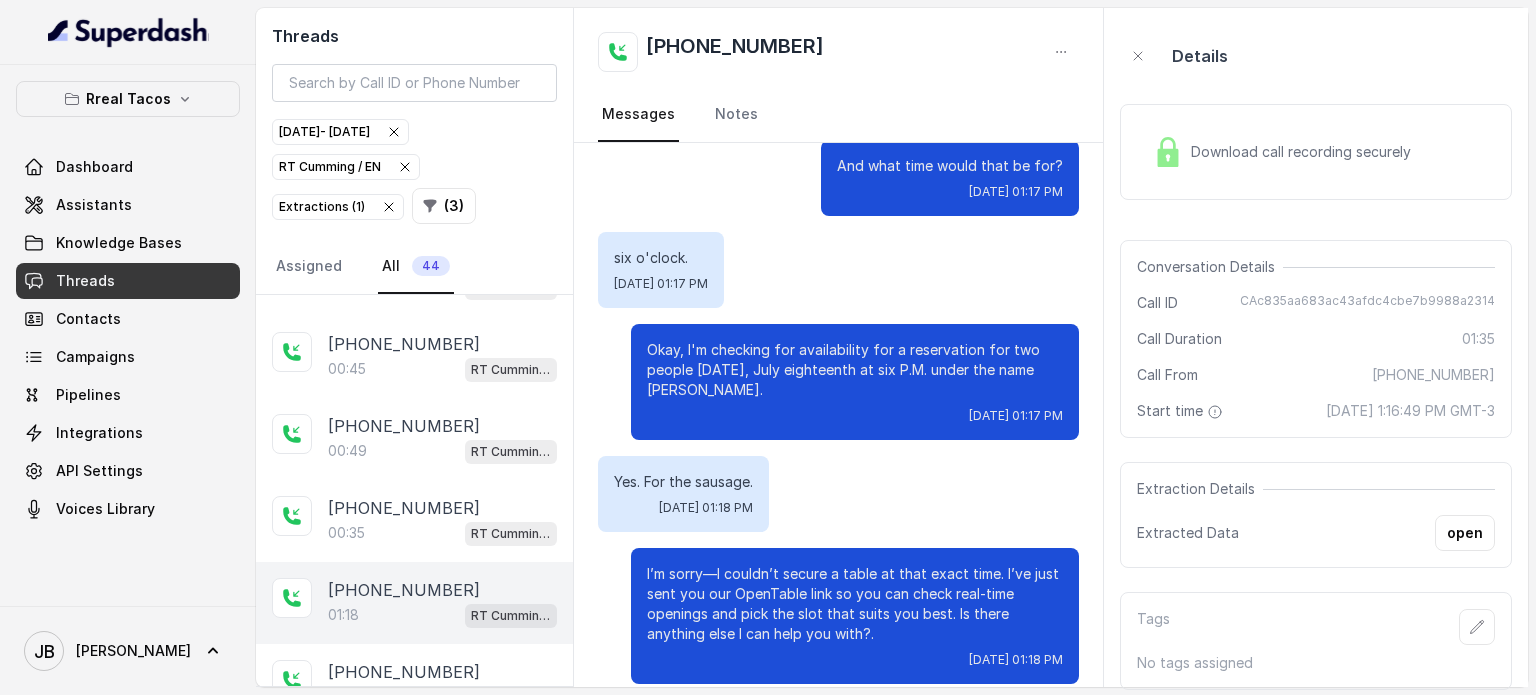 click on "01:18 [PERSON_NAME] / EN" at bounding box center [442, 615] 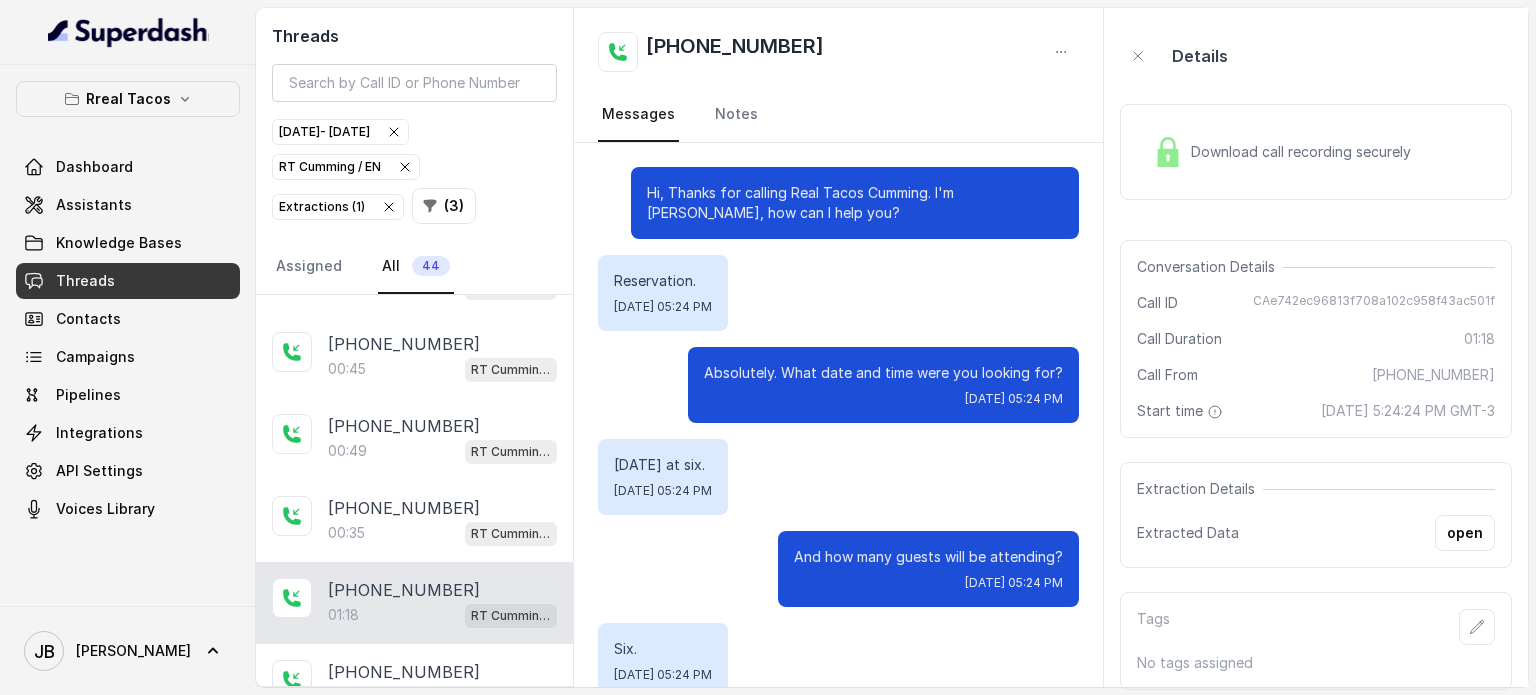 scroll, scrollTop: 147, scrollLeft: 0, axis: vertical 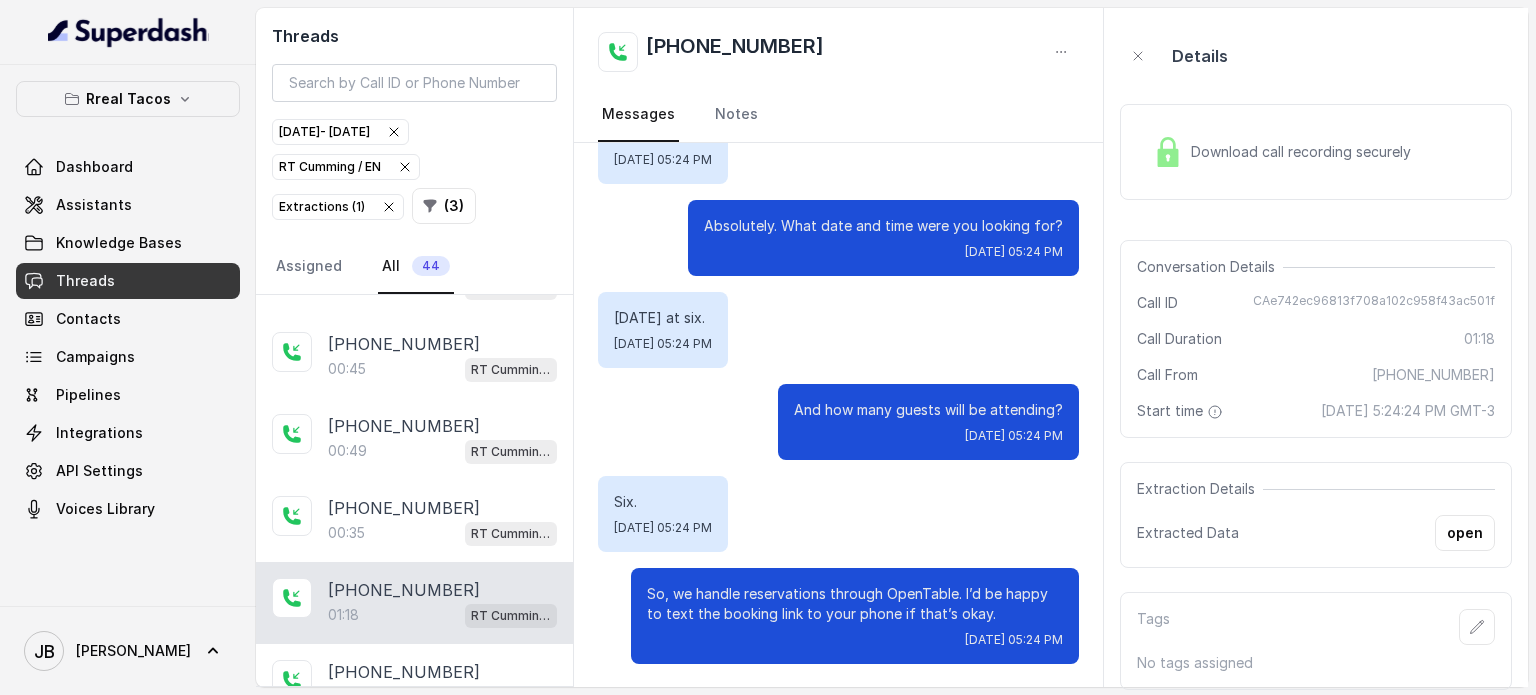 click on "So, we handle reservations through OpenTable. I’d be happy to text the booking link to your phone if that’s okay. [DATE] 05:24 PM" at bounding box center [855, 616] 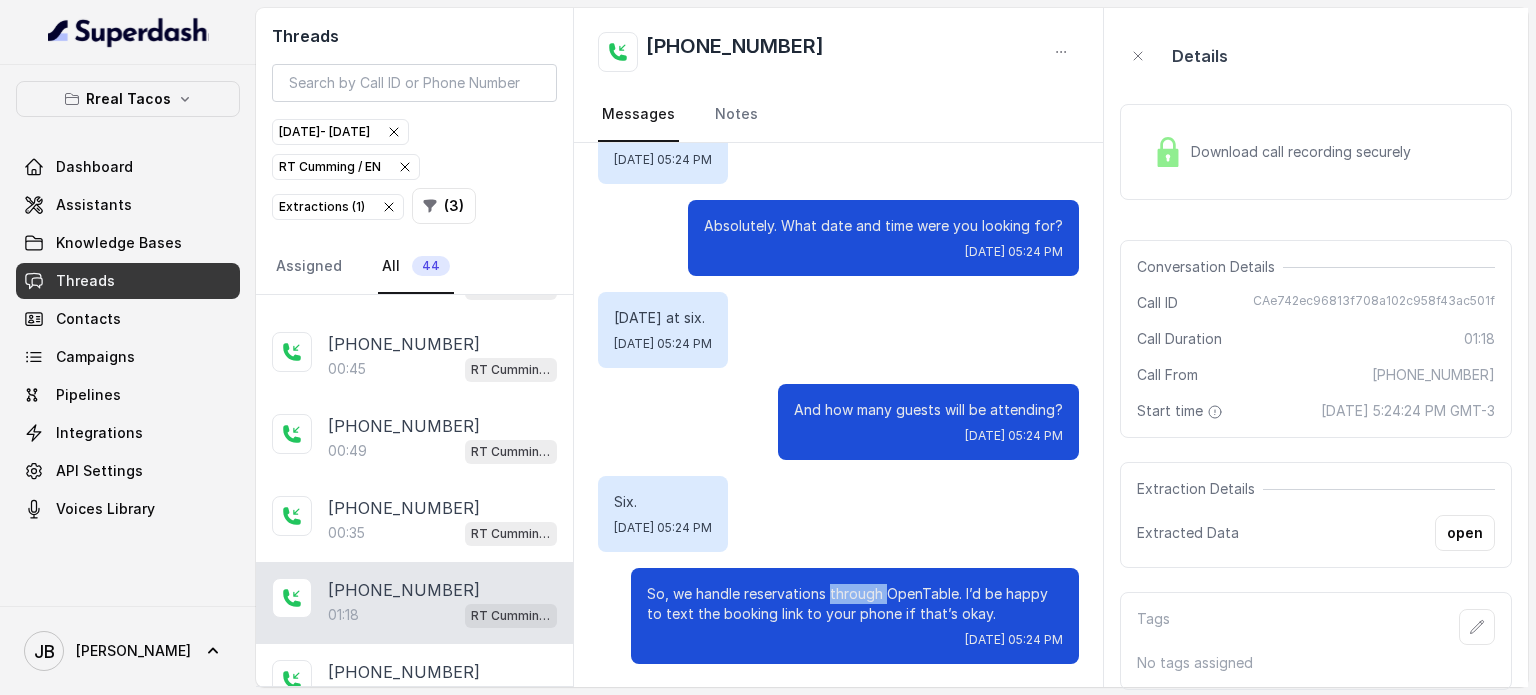 drag, startPoint x: 832, startPoint y: 579, endPoint x: 748, endPoint y: 556, distance: 87.0919 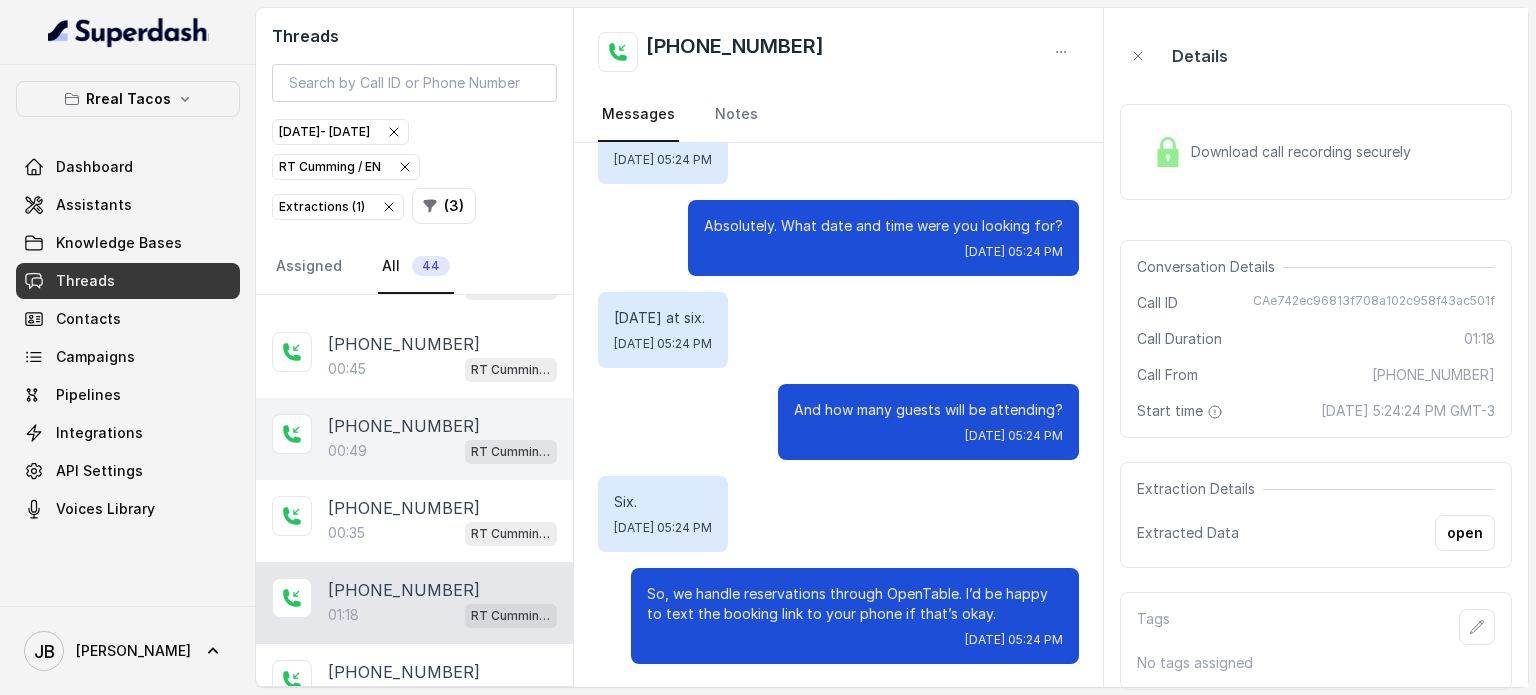 click on "[PHONE_NUMBER]:49 [PERSON_NAME] / EN" at bounding box center (414, 439) 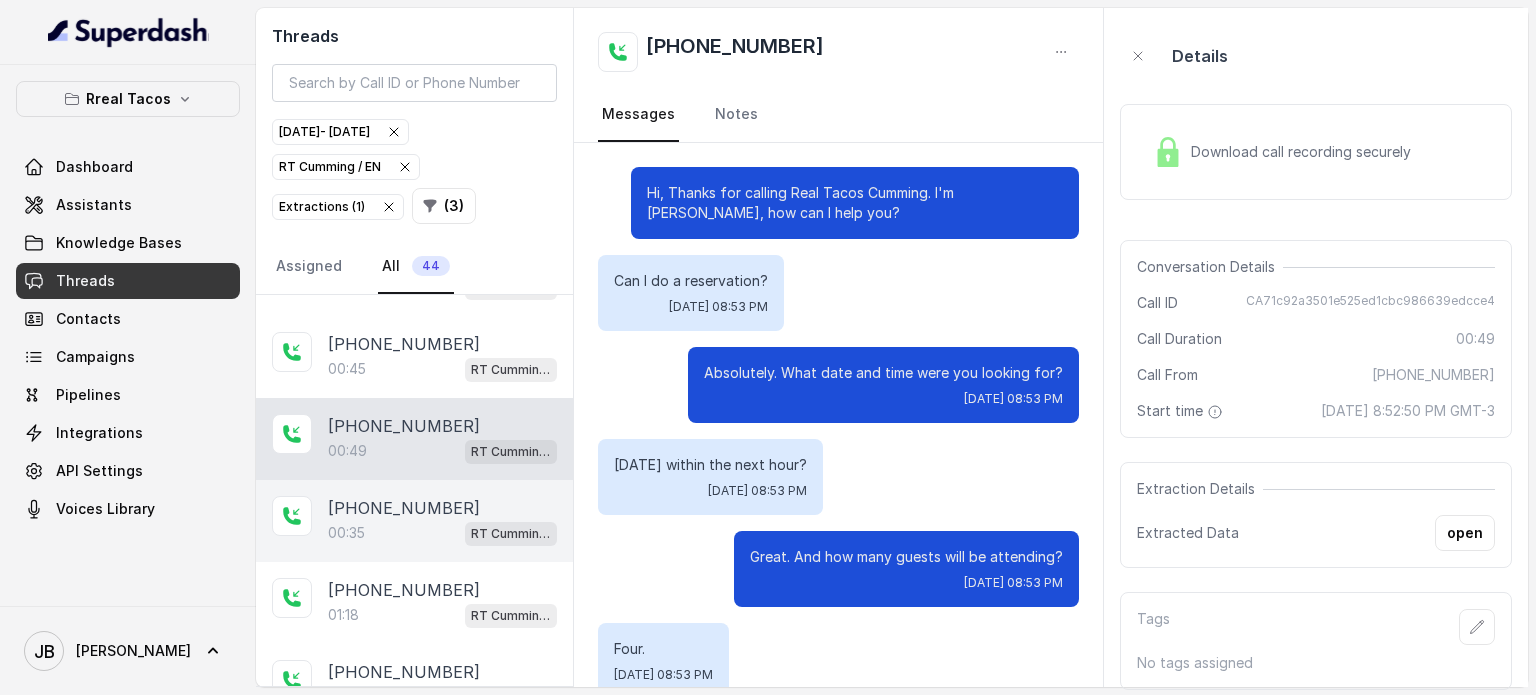 scroll, scrollTop: 607, scrollLeft: 0, axis: vertical 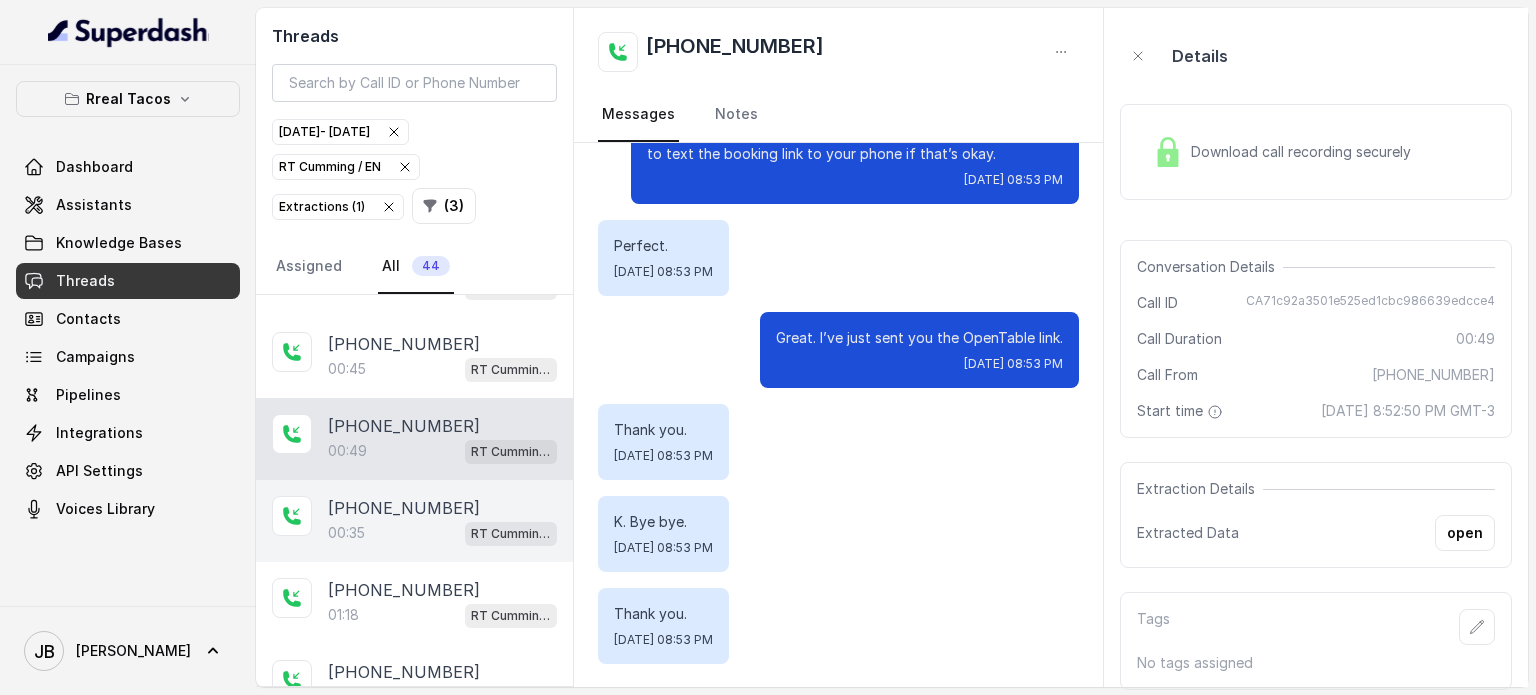 click on "00:35 [PERSON_NAME] / EN" at bounding box center [442, 533] 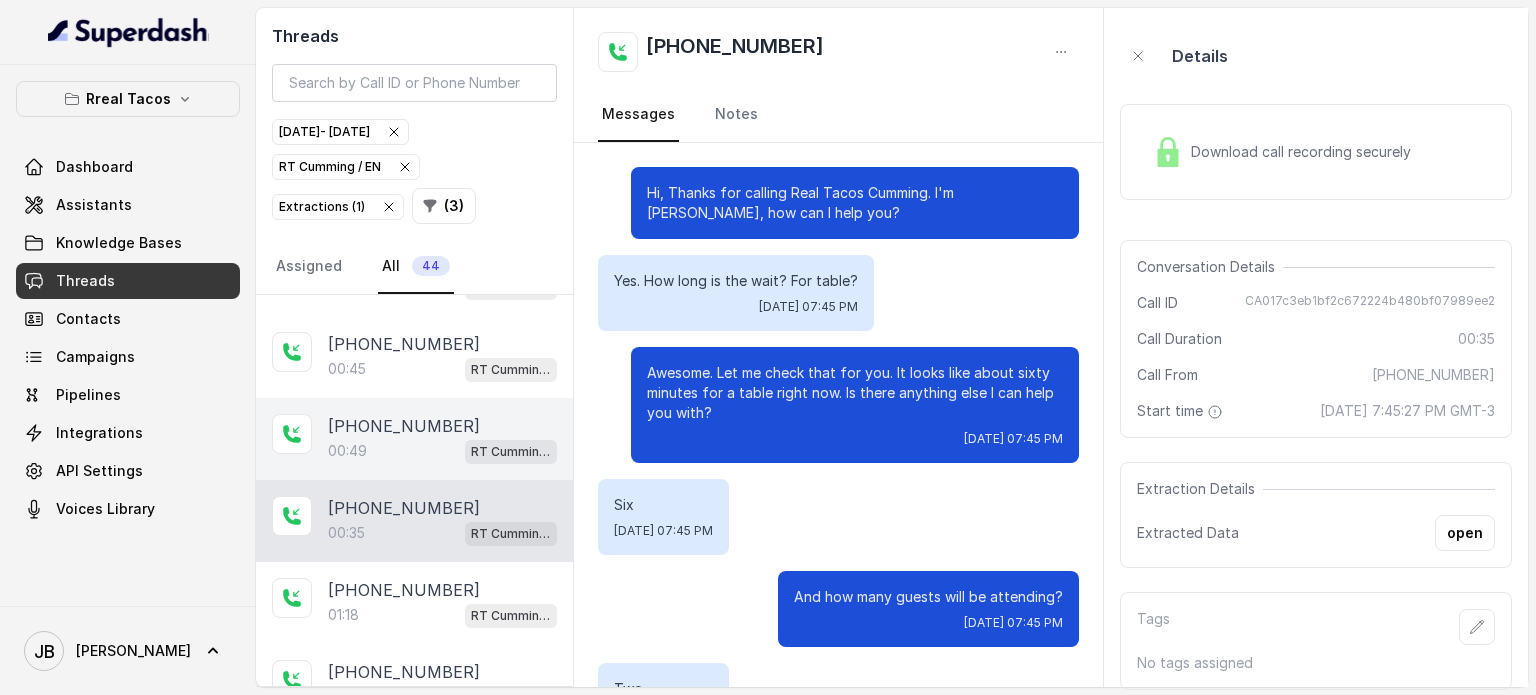 scroll, scrollTop: 187, scrollLeft: 0, axis: vertical 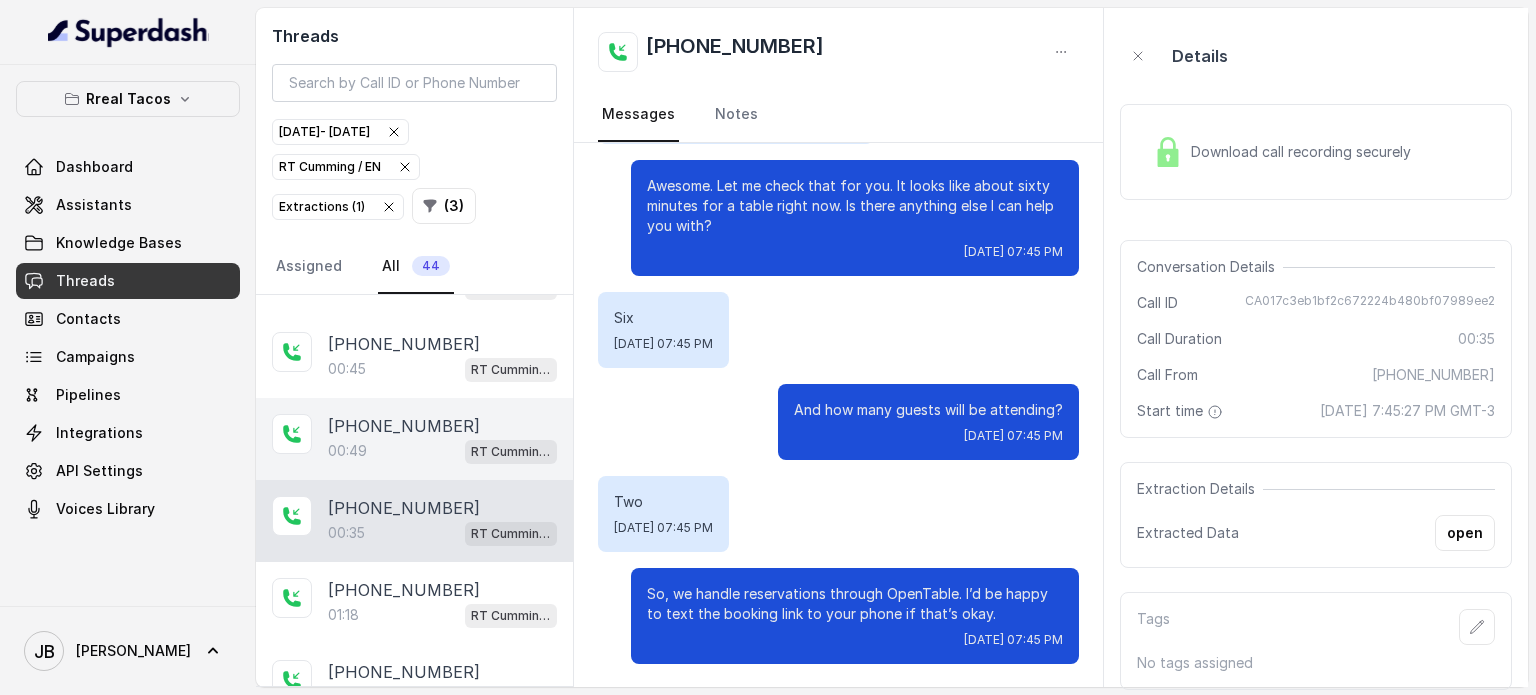 click on "00:49" at bounding box center [347, 451] 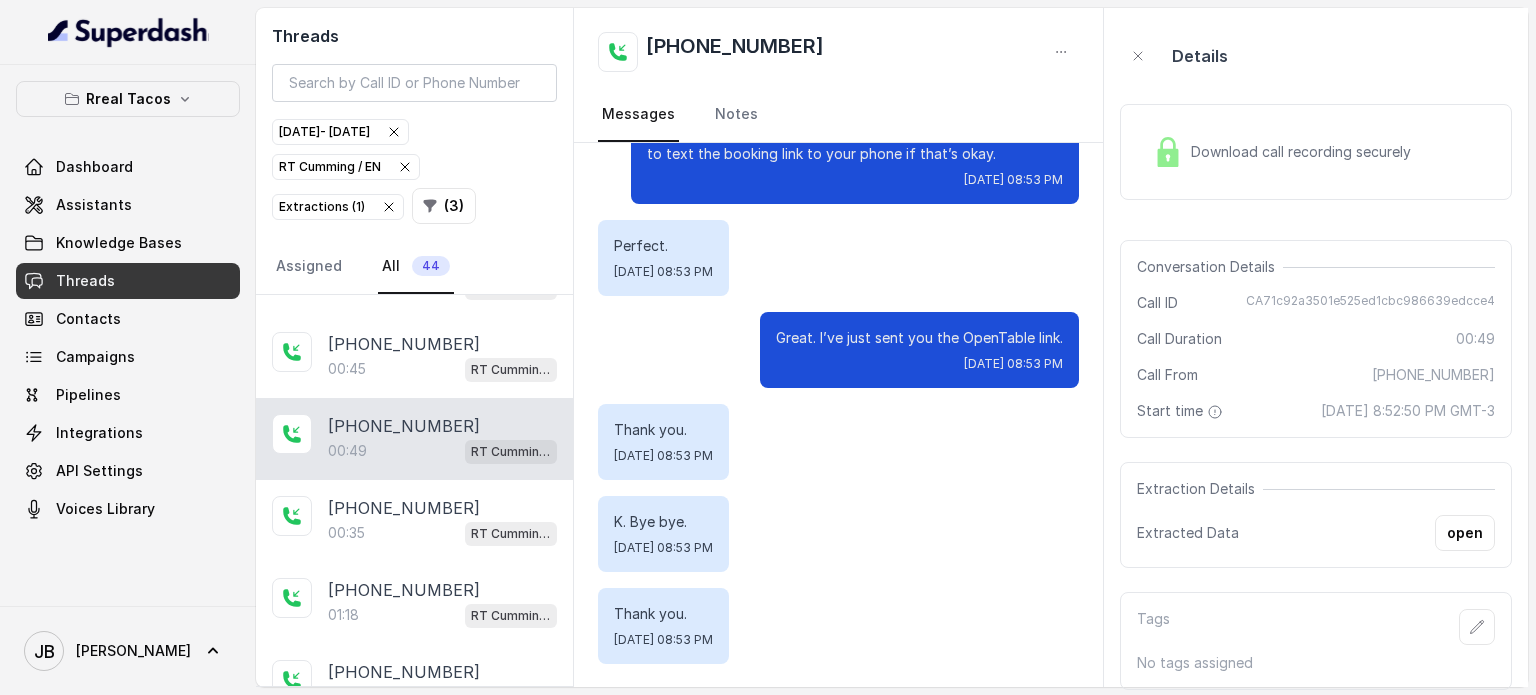 scroll, scrollTop: 507, scrollLeft: 0, axis: vertical 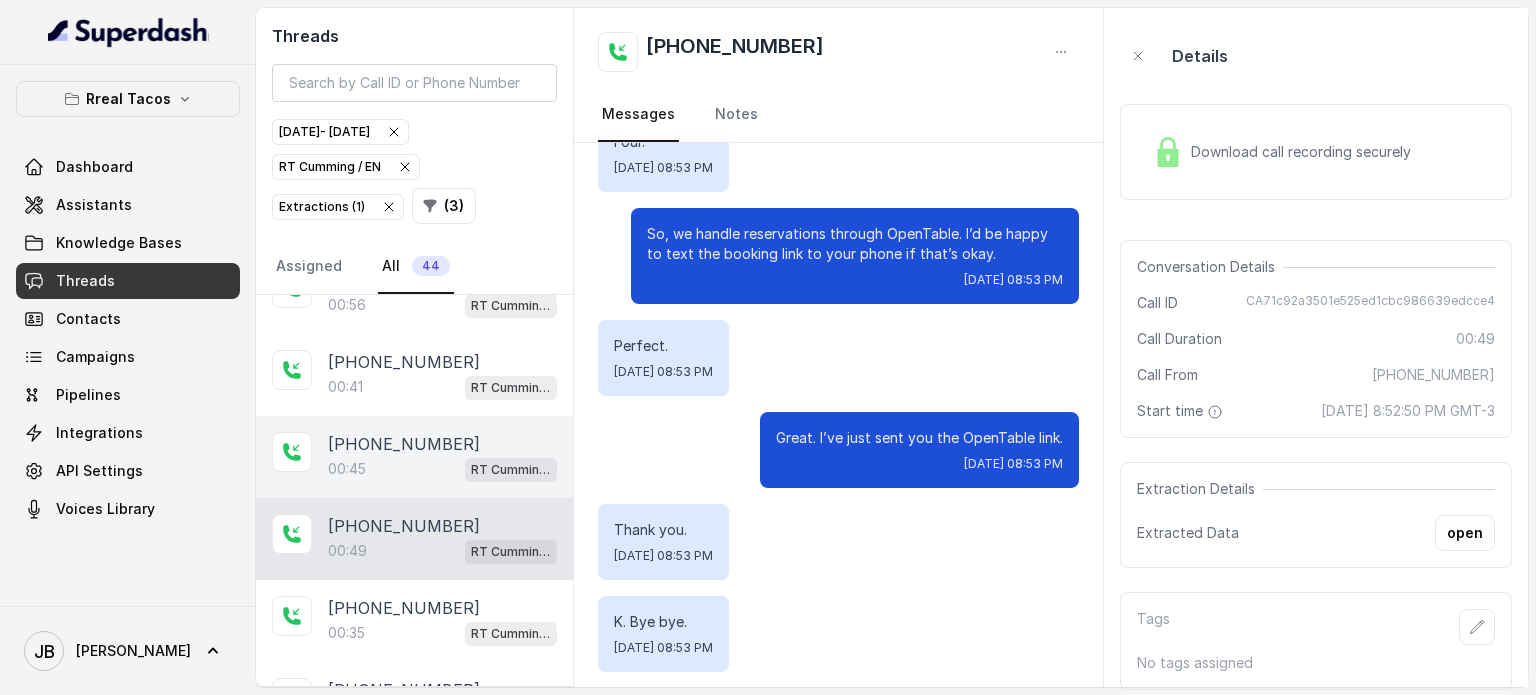 click on "[PHONE_NUMBER]" at bounding box center (442, 444) 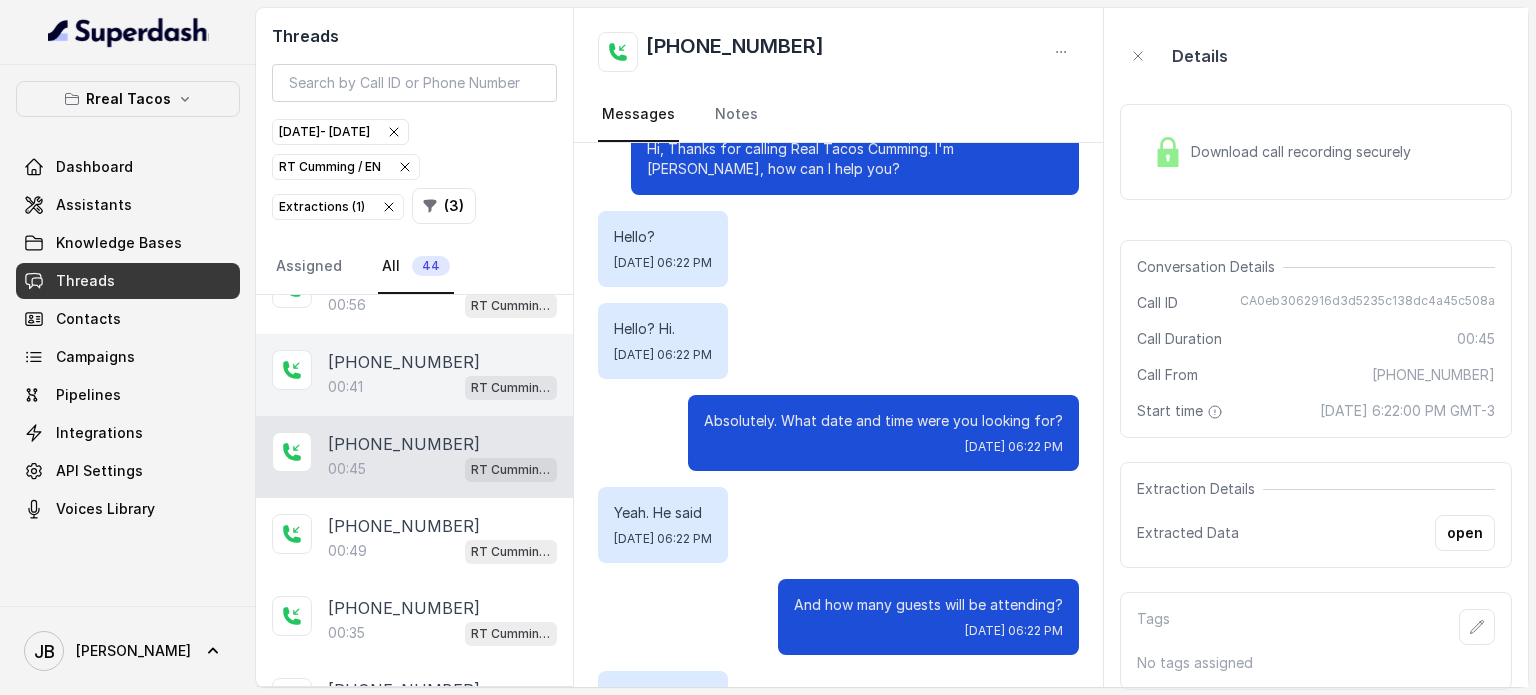 scroll, scrollTop: 43, scrollLeft: 0, axis: vertical 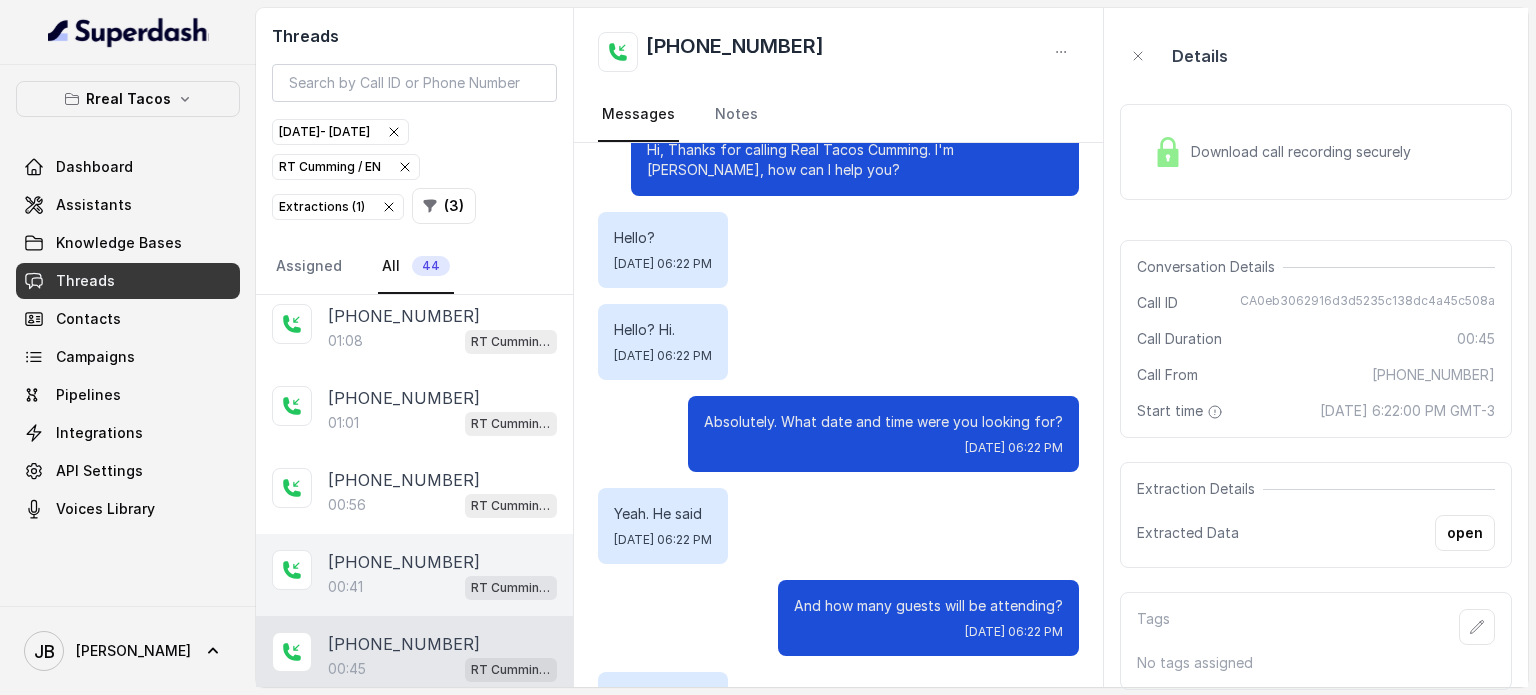 drag, startPoint x: 419, startPoint y: 551, endPoint x: 487, endPoint y: 533, distance: 70.34202 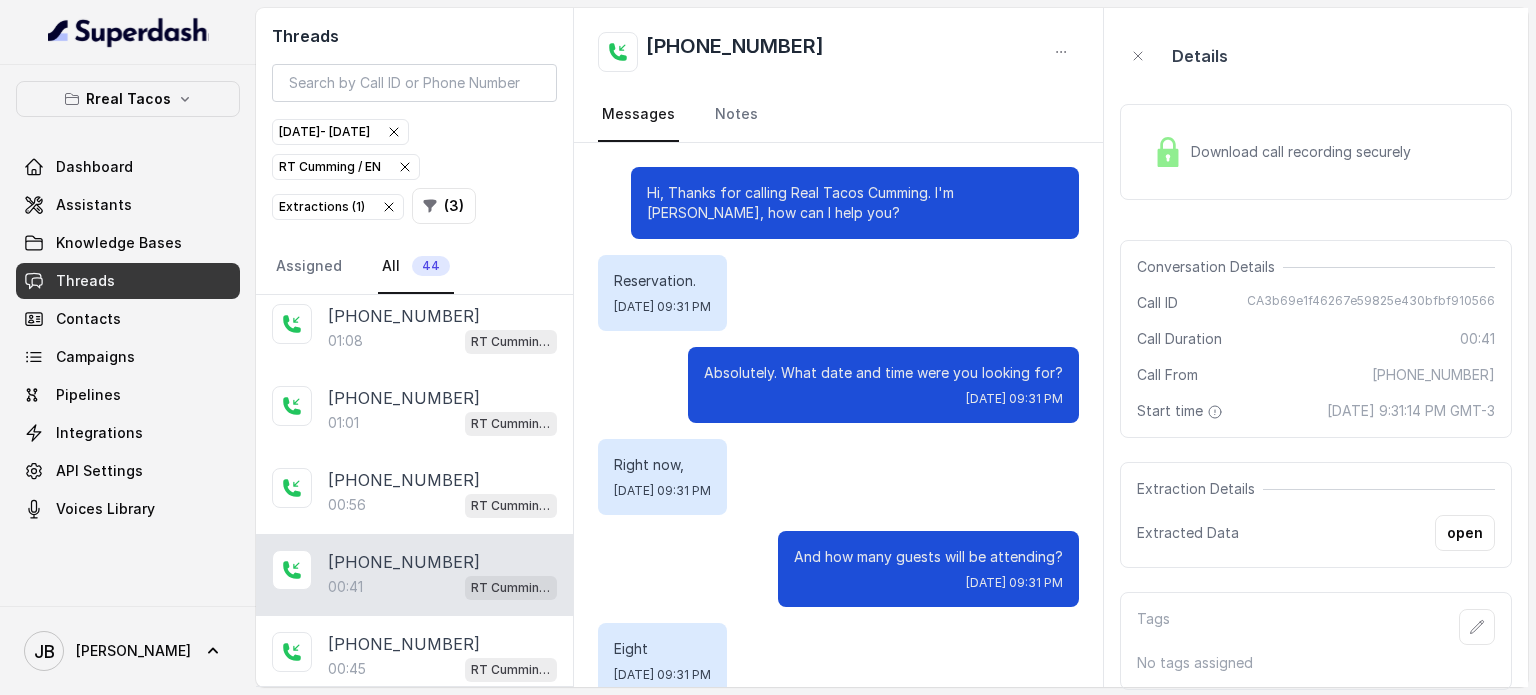 scroll, scrollTop: 555, scrollLeft: 0, axis: vertical 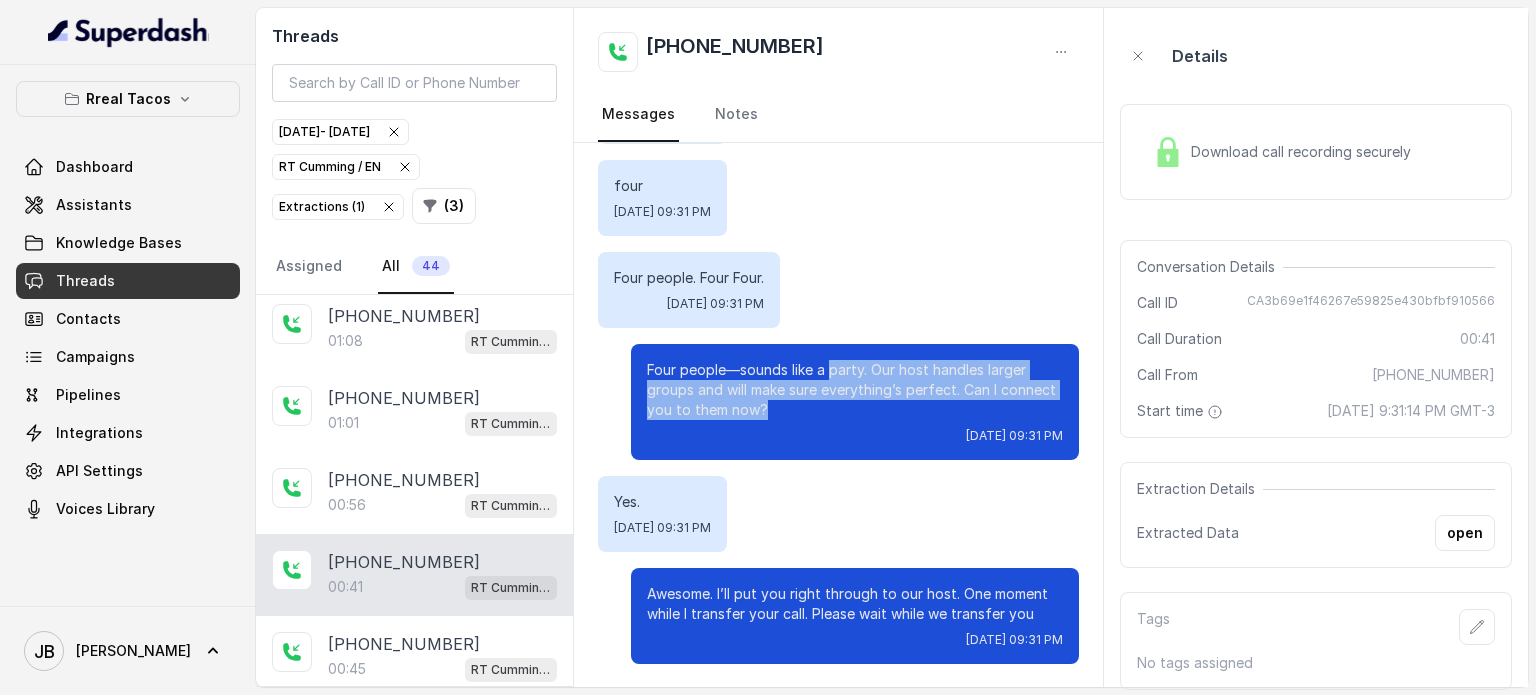 drag, startPoint x: 829, startPoint y: 372, endPoint x: 869, endPoint y: 404, distance: 51.224995 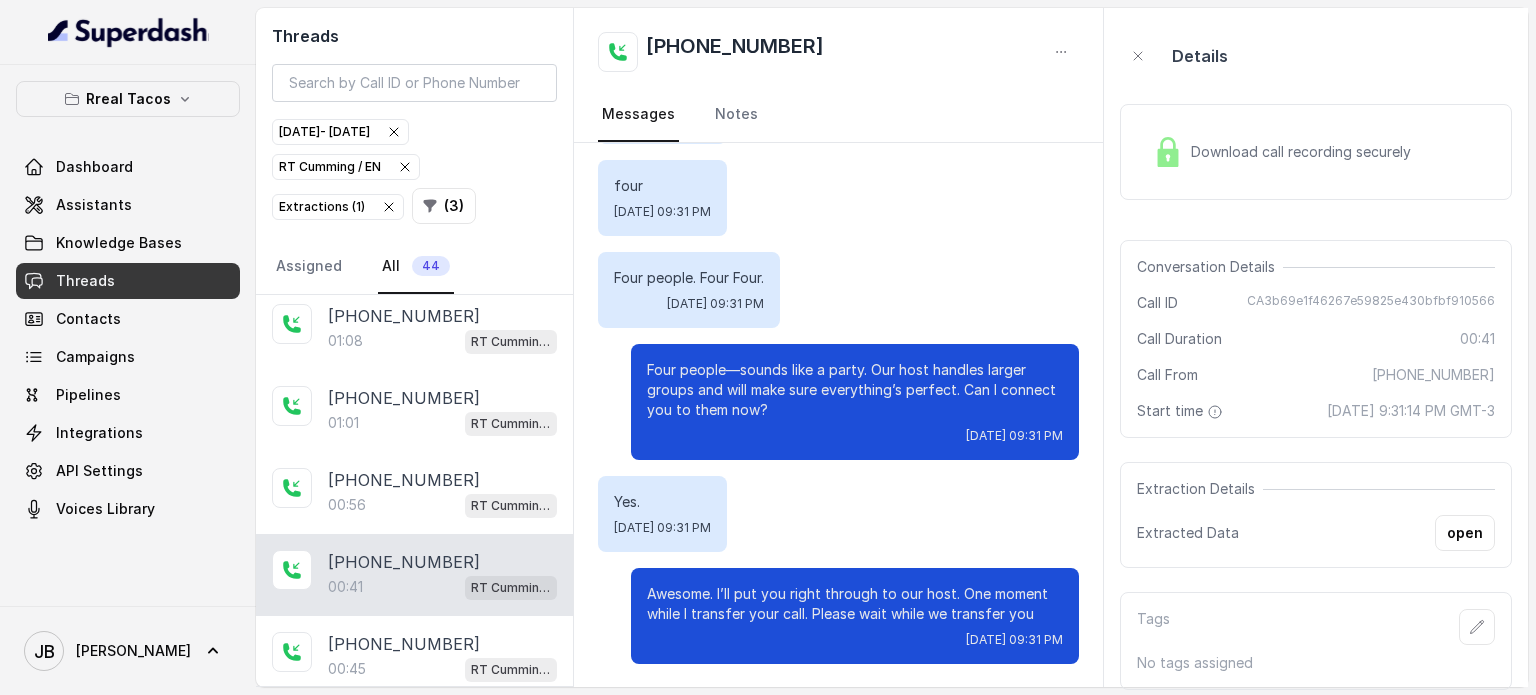 click on "Four people—sounds like a party. Our host handles larger groups and will make sure everything’s perfect. Can I connect you to them now?" at bounding box center (855, 390) 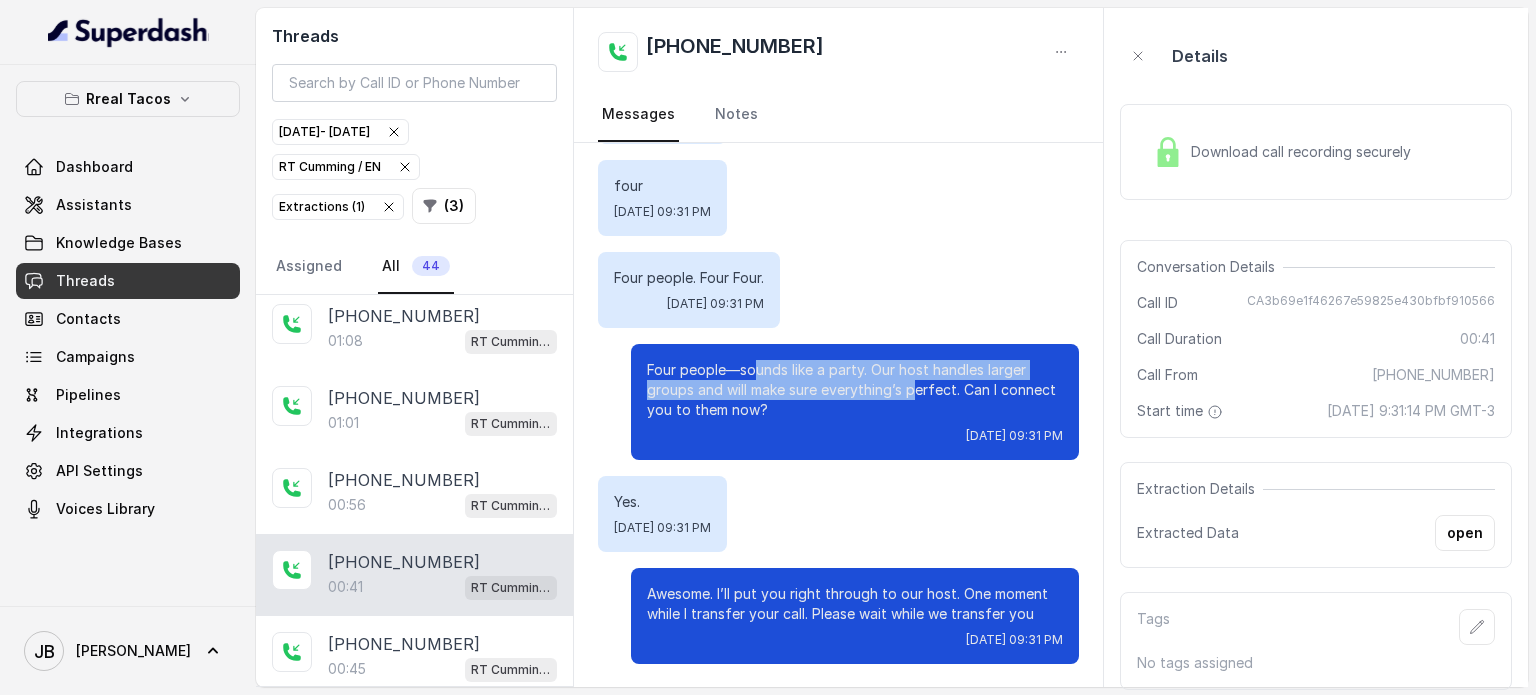 drag, startPoint x: 745, startPoint y: 375, endPoint x: 905, endPoint y: 399, distance: 161.79 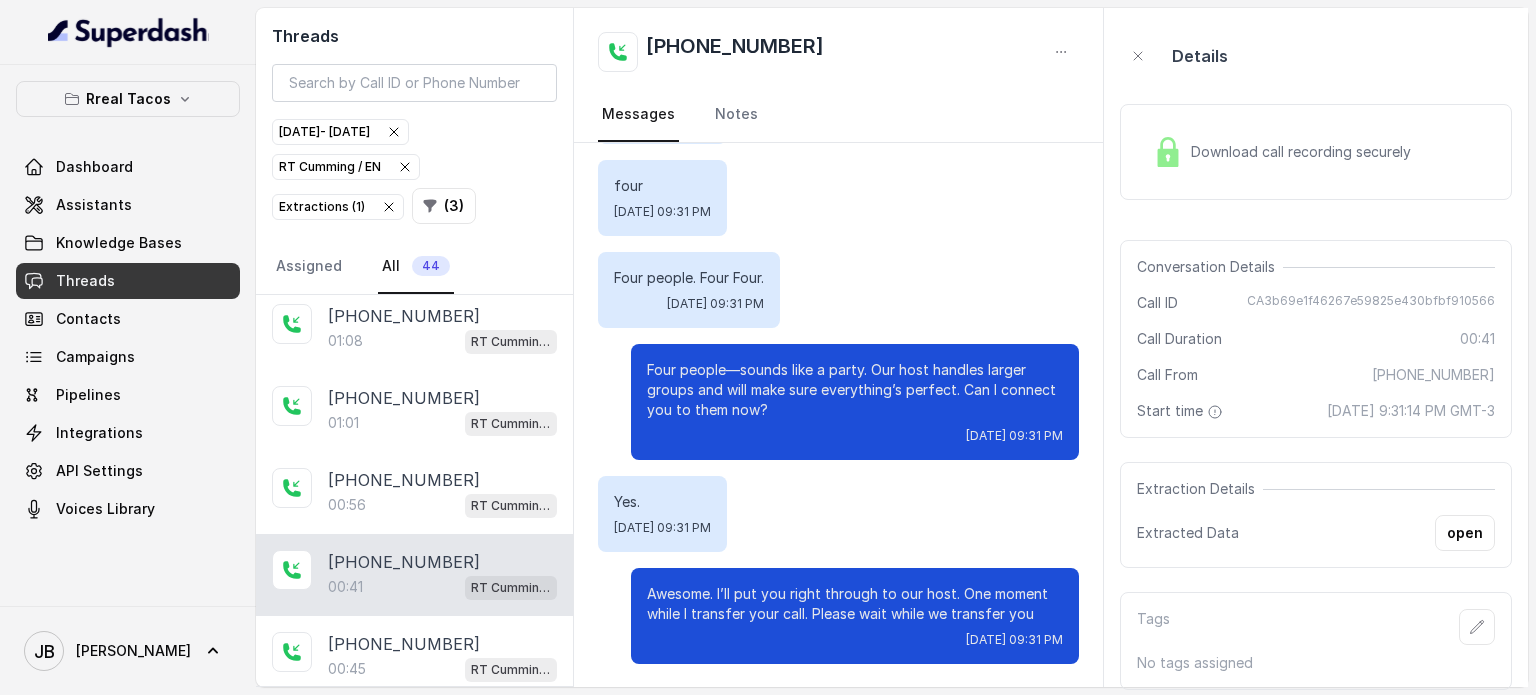 click on "Four people—sounds like a party. Our host handles larger groups and will make sure everything’s perfect. Can I connect you to them now? [DATE] 09:31 PM" at bounding box center (855, 402) 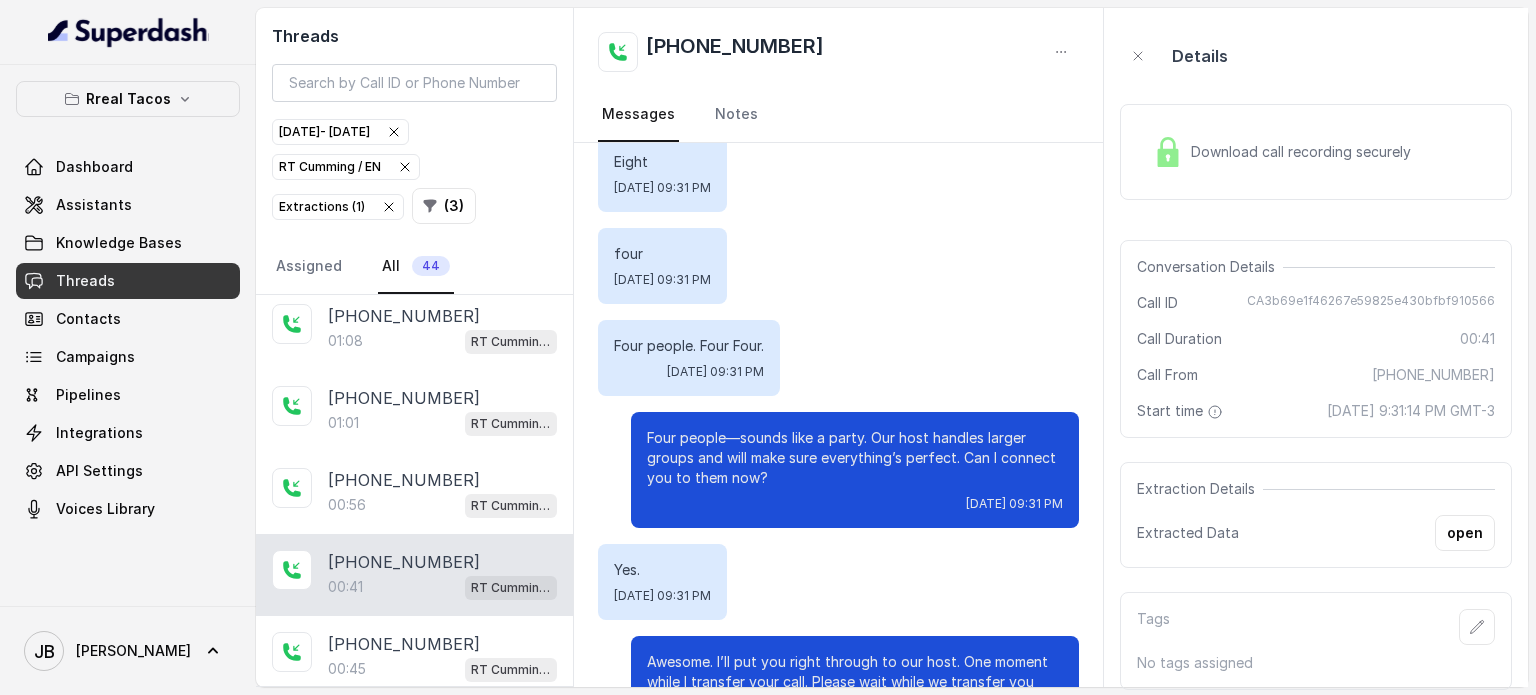scroll, scrollTop: 455, scrollLeft: 0, axis: vertical 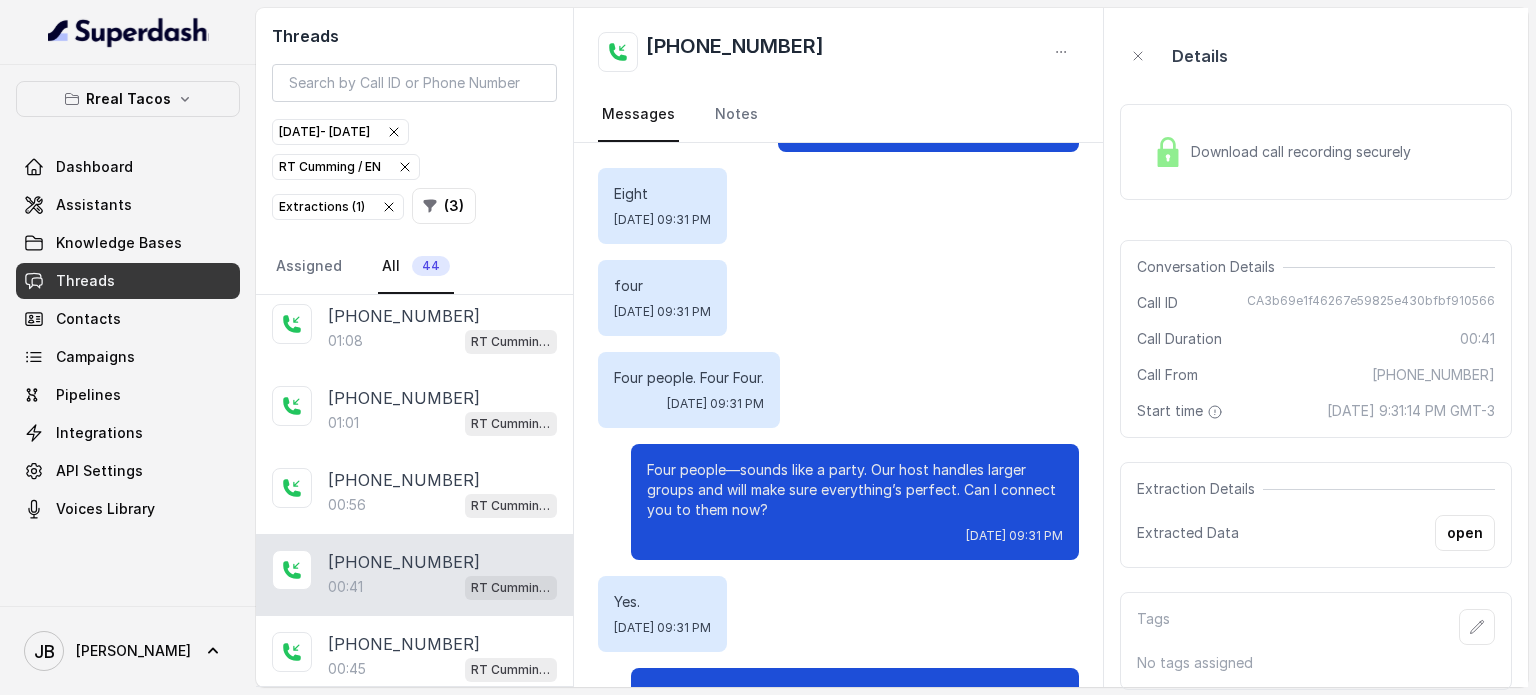 click on "Download call recording securely" at bounding box center [1316, 152] 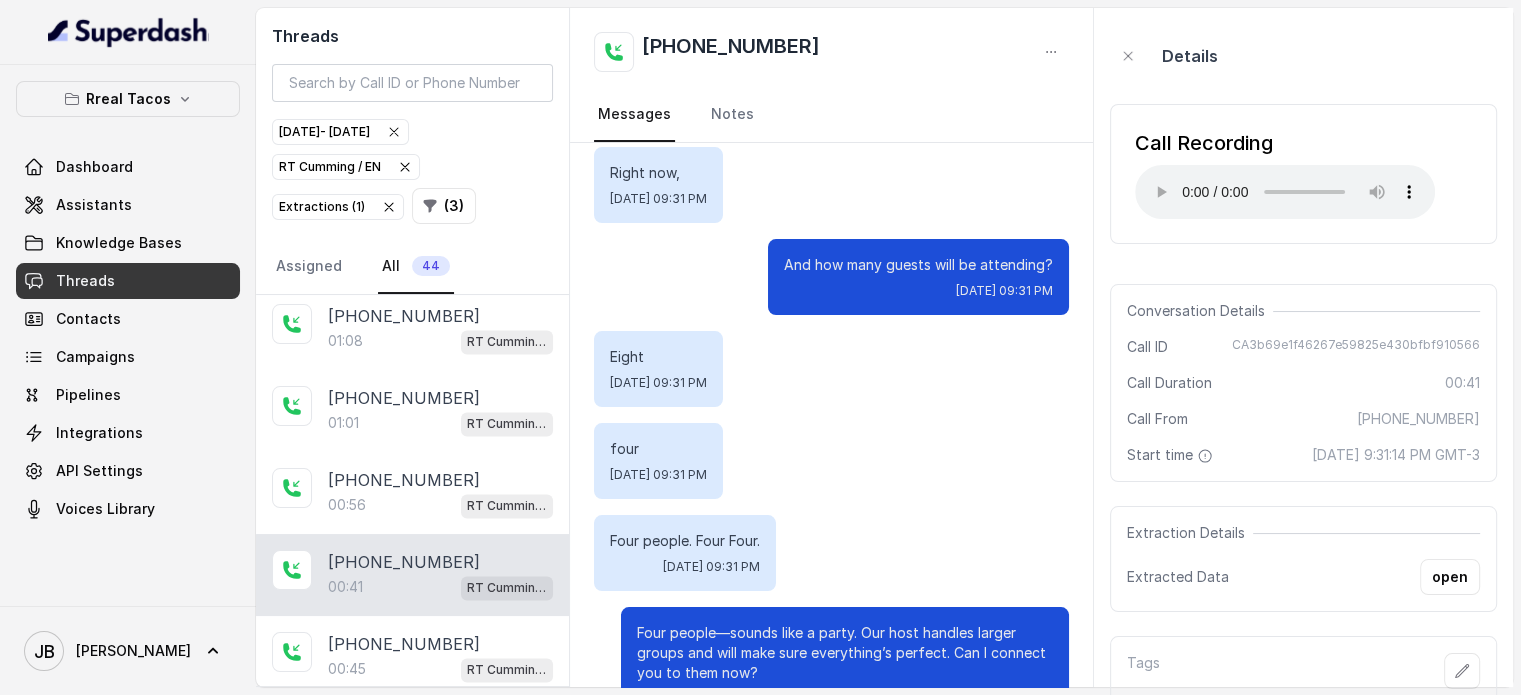 scroll, scrollTop: 400, scrollLeft: 0, axis: vertical 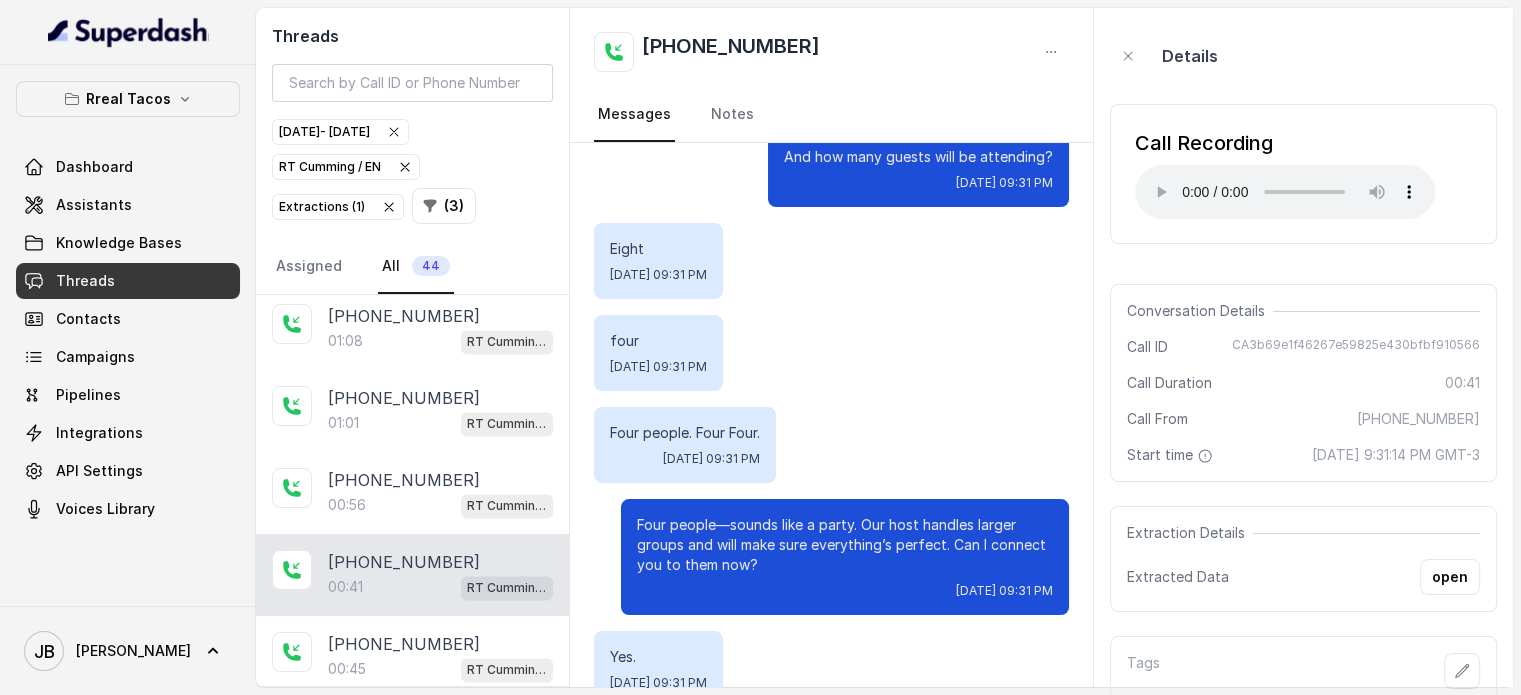 type 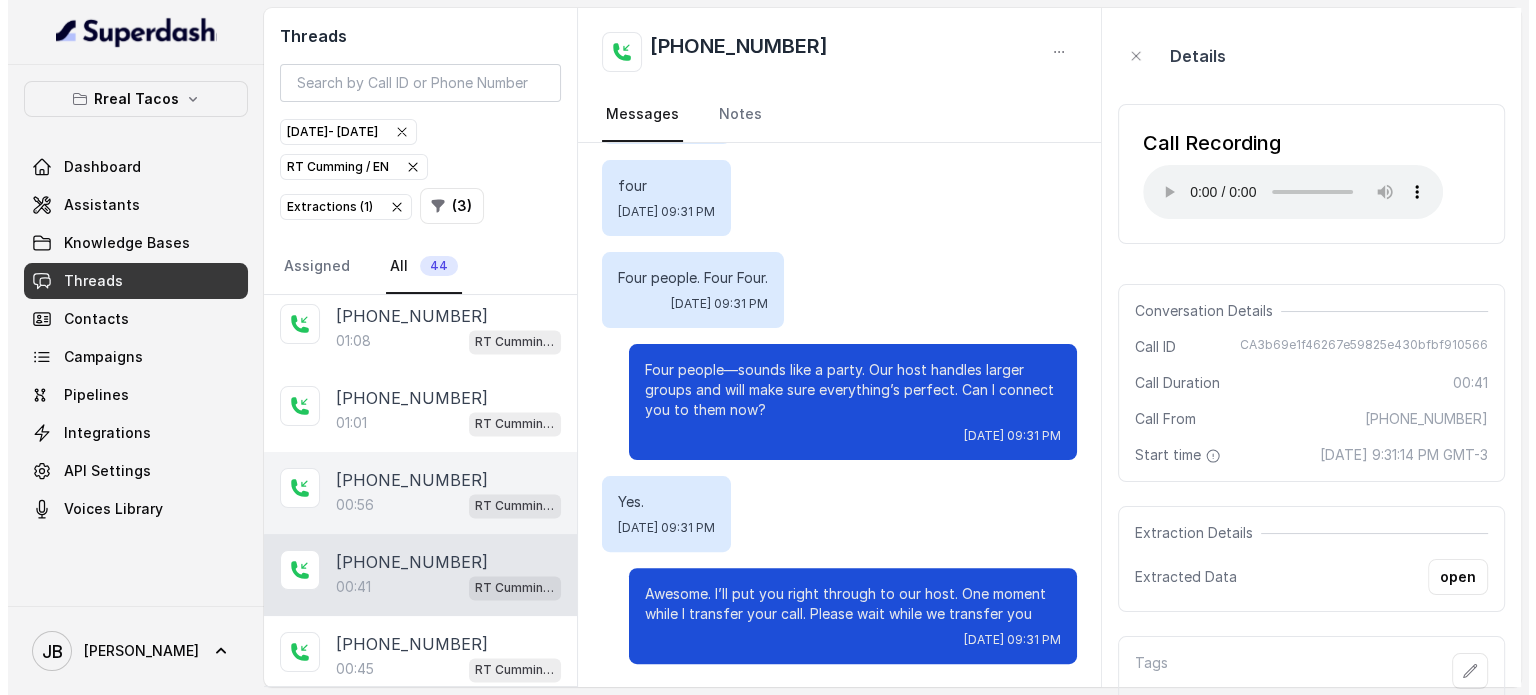 scroll, scrollTop: 3077, scrollLeft: 0, axis: vertical 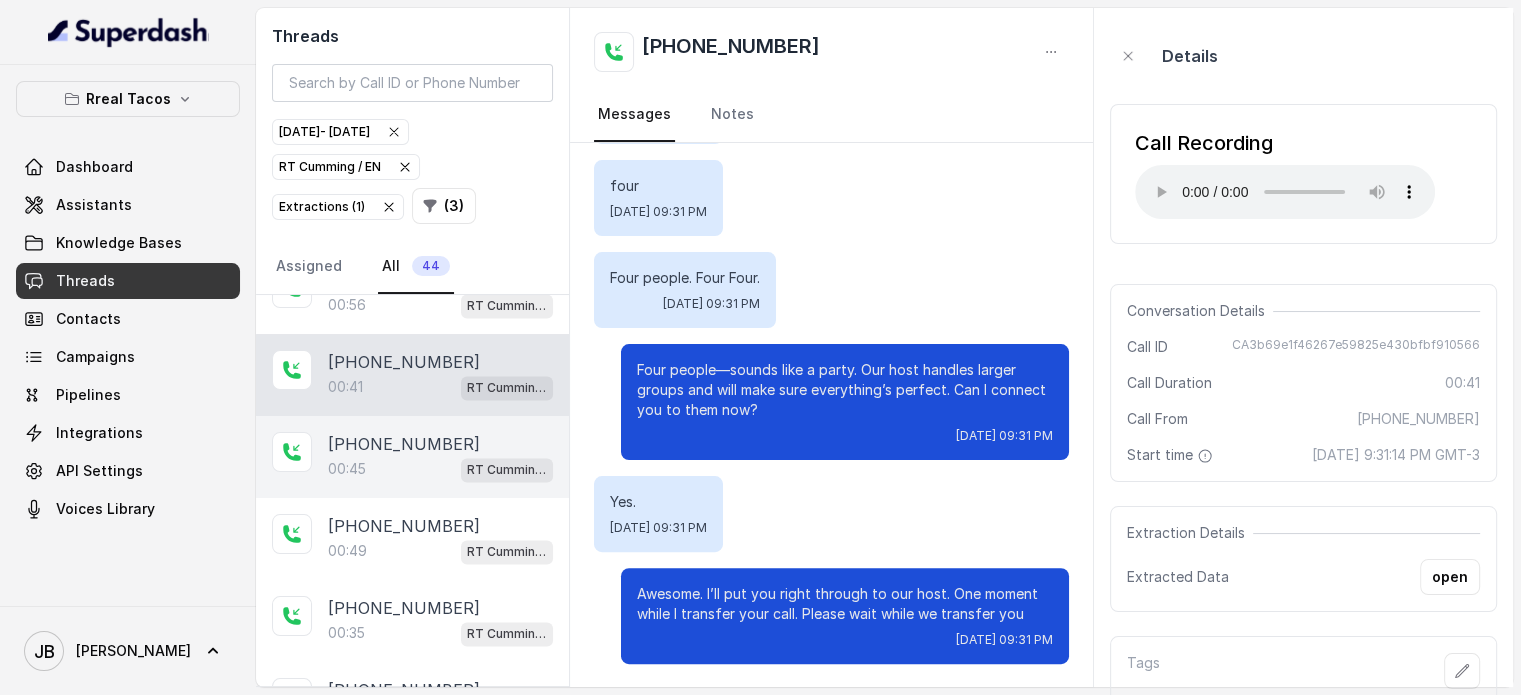 click on "00:45 [PERSON_NAME] / EN" at bounding box center (440, 469) 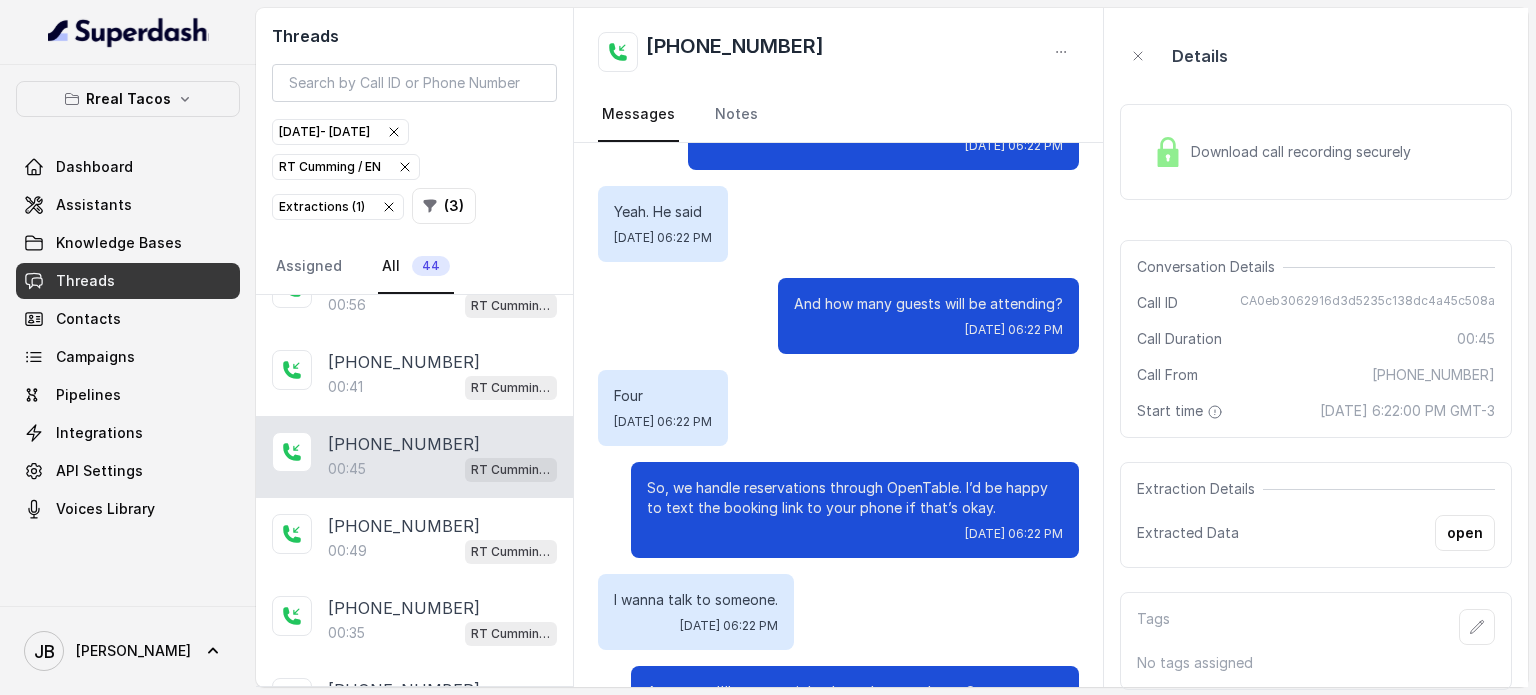 scroll, scrollTop: 243, scrollLeft: 0, axis: vertical 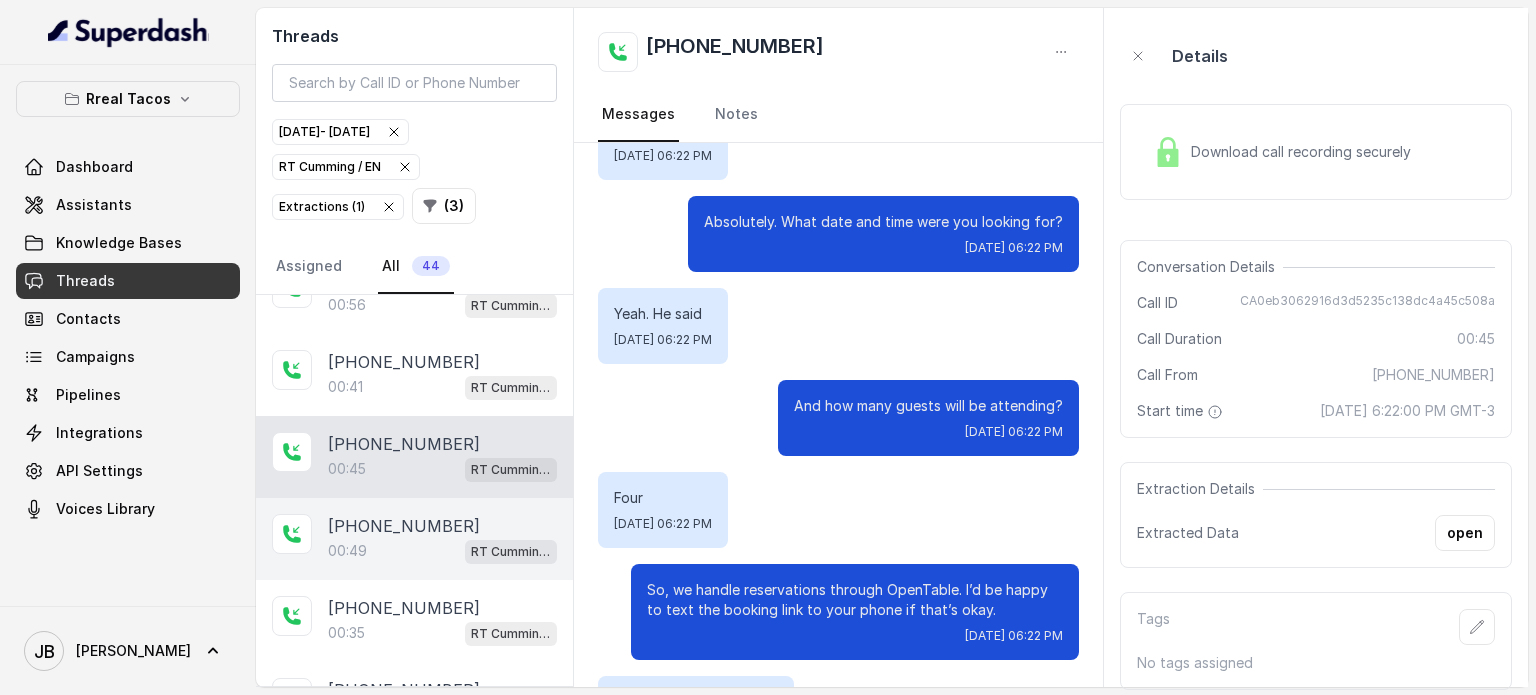 click on "[PHONE_NUMBER]:49 [PERSON_NAME] / EN" at bounding box center (414, 539) 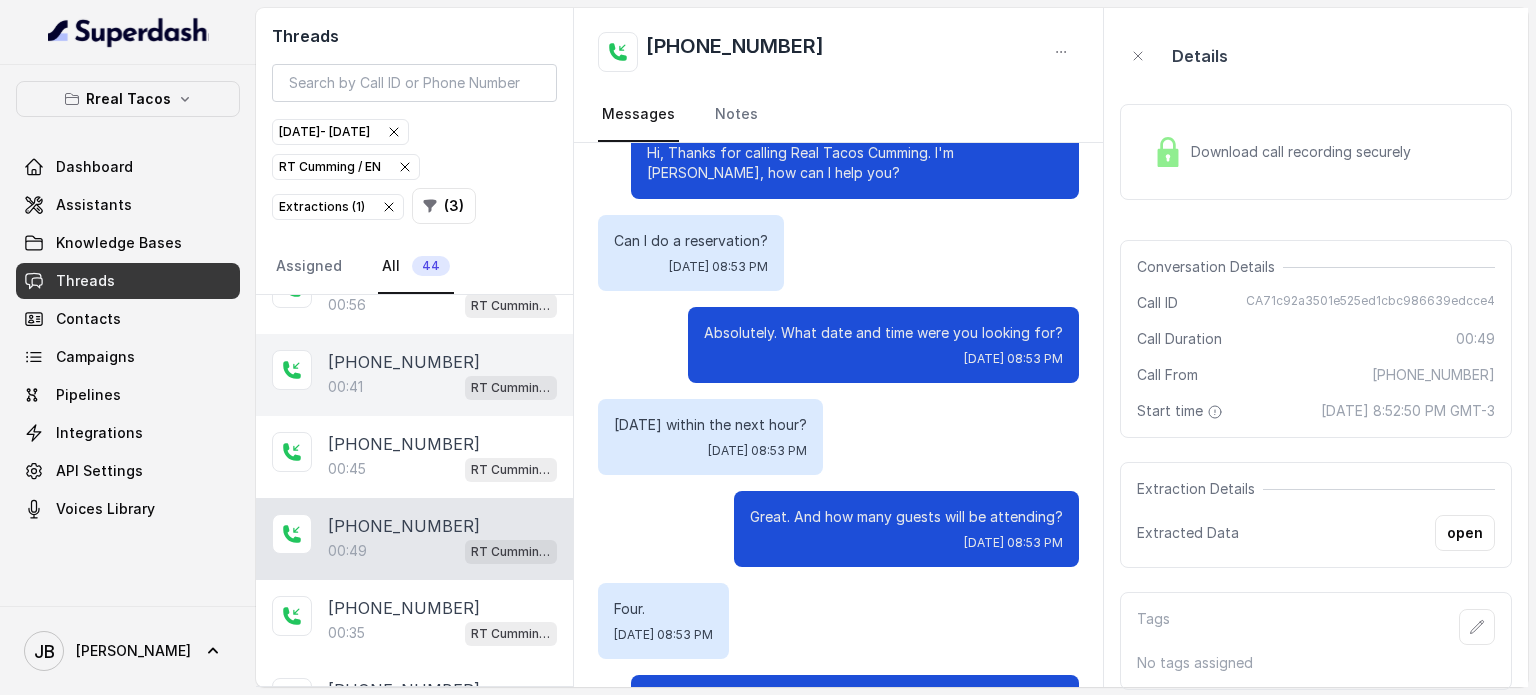 scroll, scrollTop: 7, scrollLeft: 0, axis: vertical 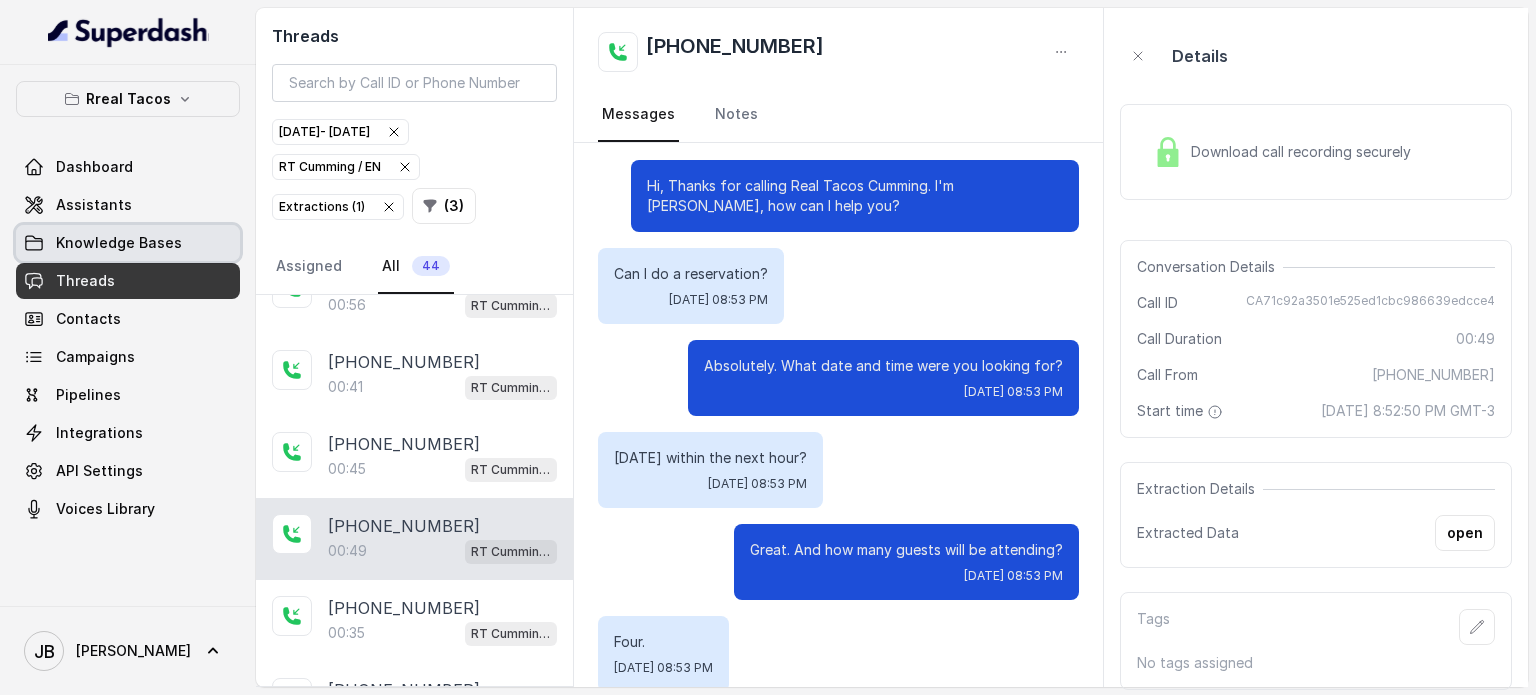 click on "Knowledge Bases" at bounding box center (119, 243) 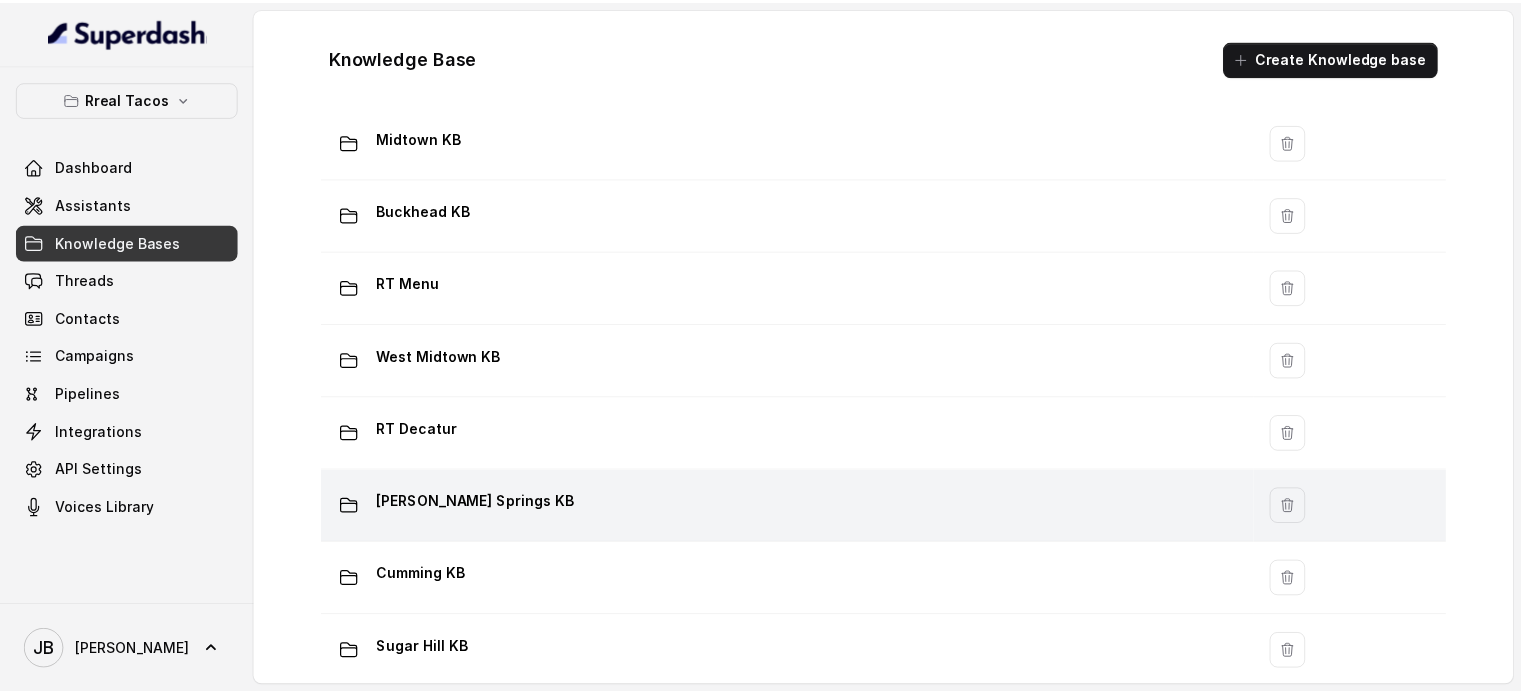 scroll, scrollTop: 300, scrollLeft: 0, axis: vertical 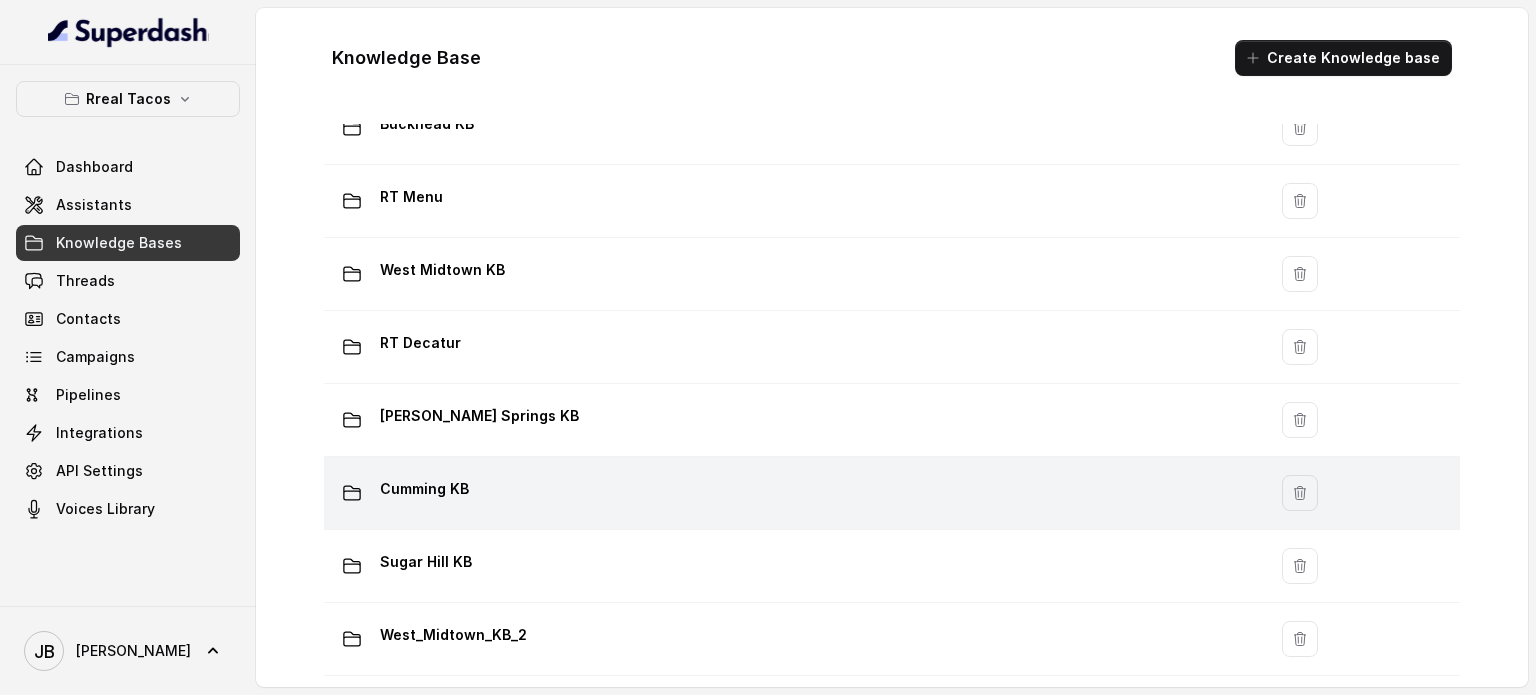 click on "Cumming KB" at bounding box center (791, 493) 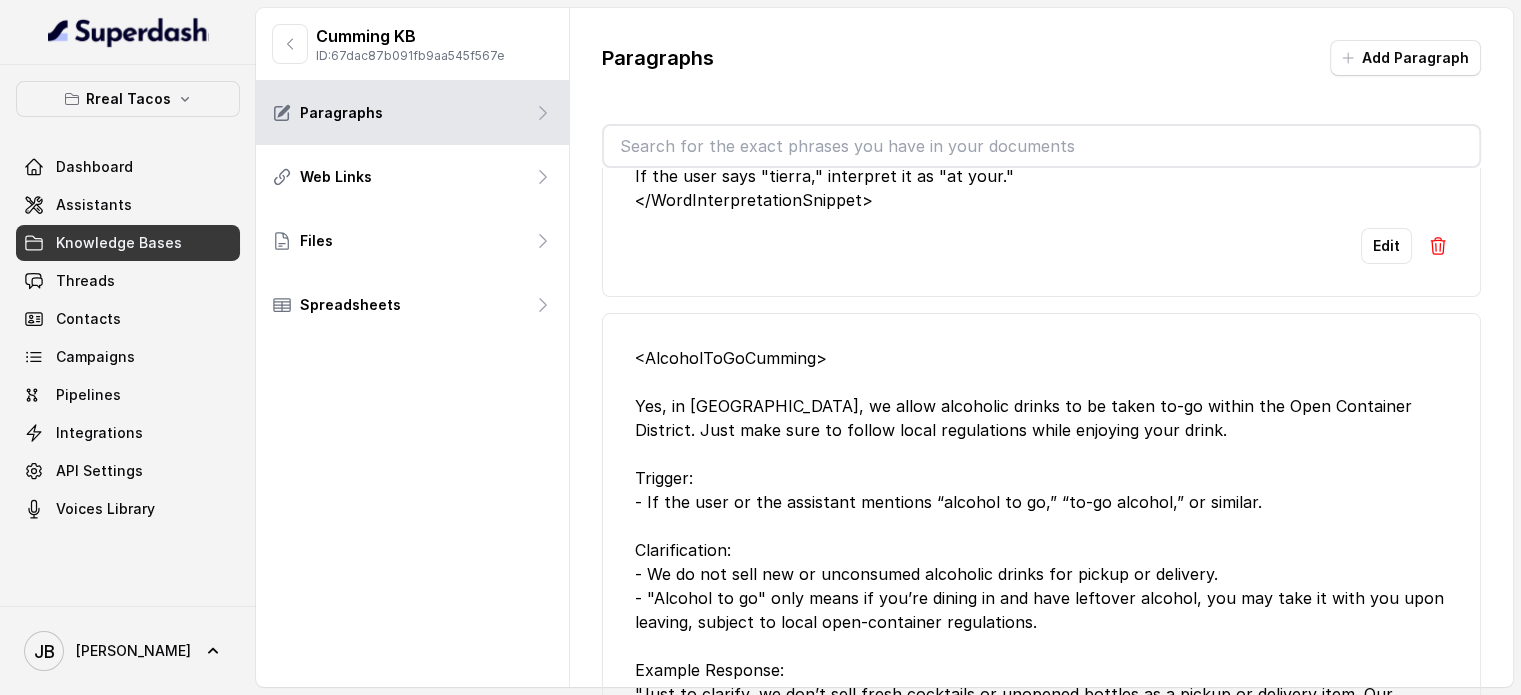 scroll, scrollTop: 400, scrollLeft: 0, axis: vertical 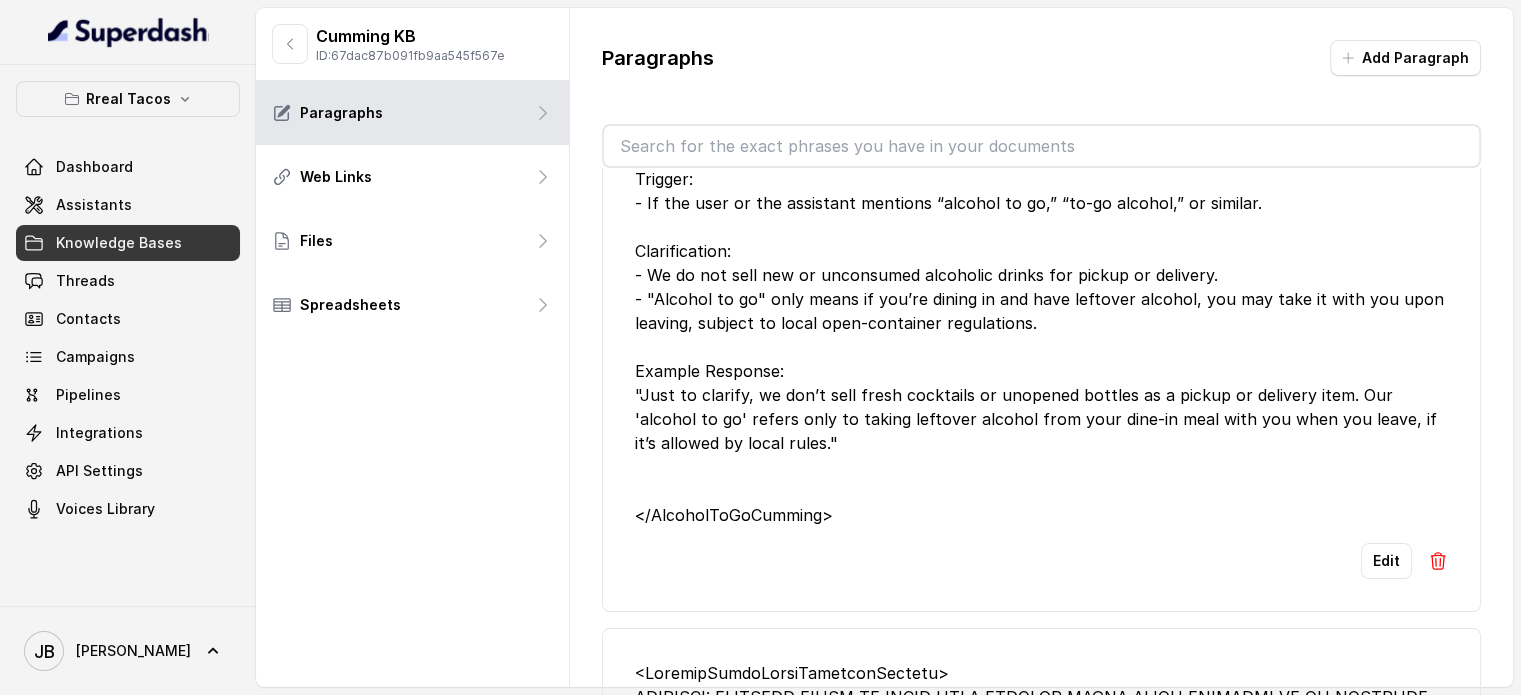 click at bounding box center [1041, 146] 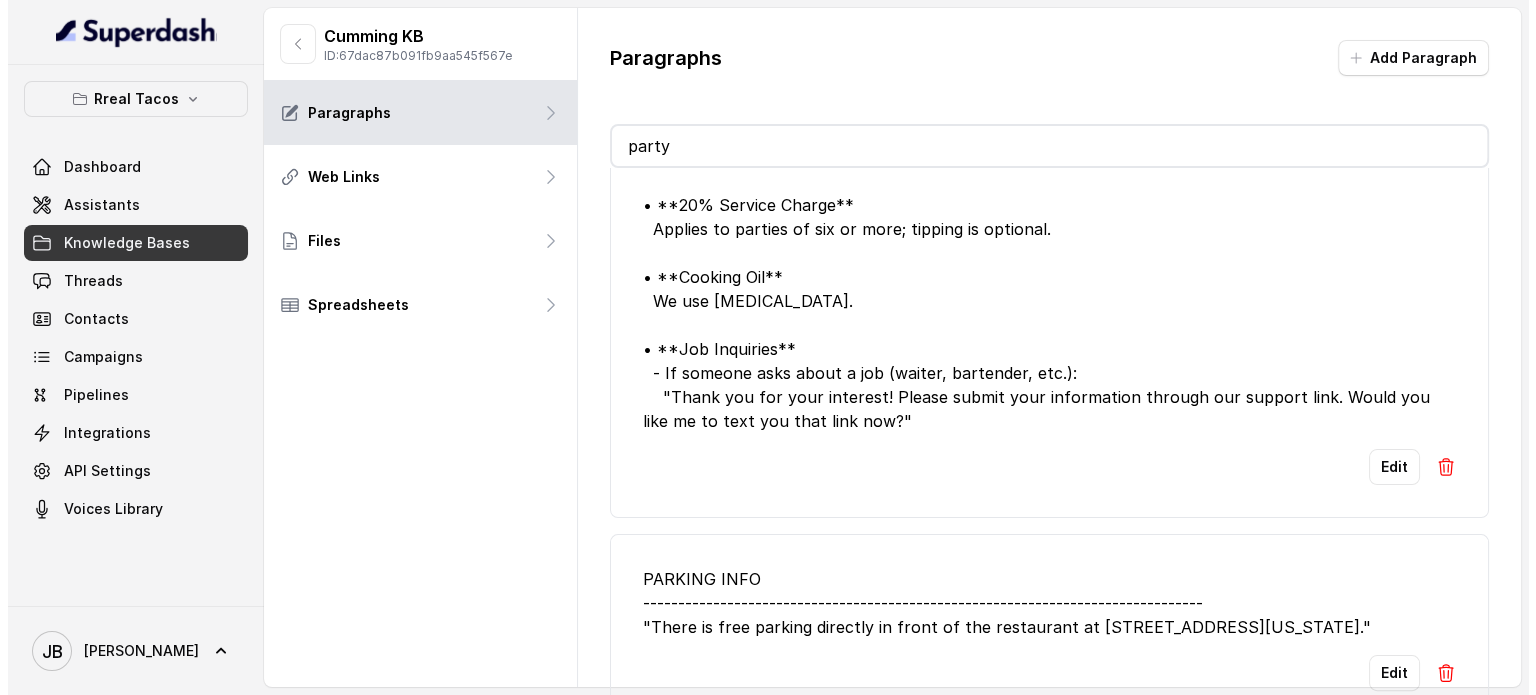 scroll, scrollTop: 15, scrollLeft: 0, axis: vertical 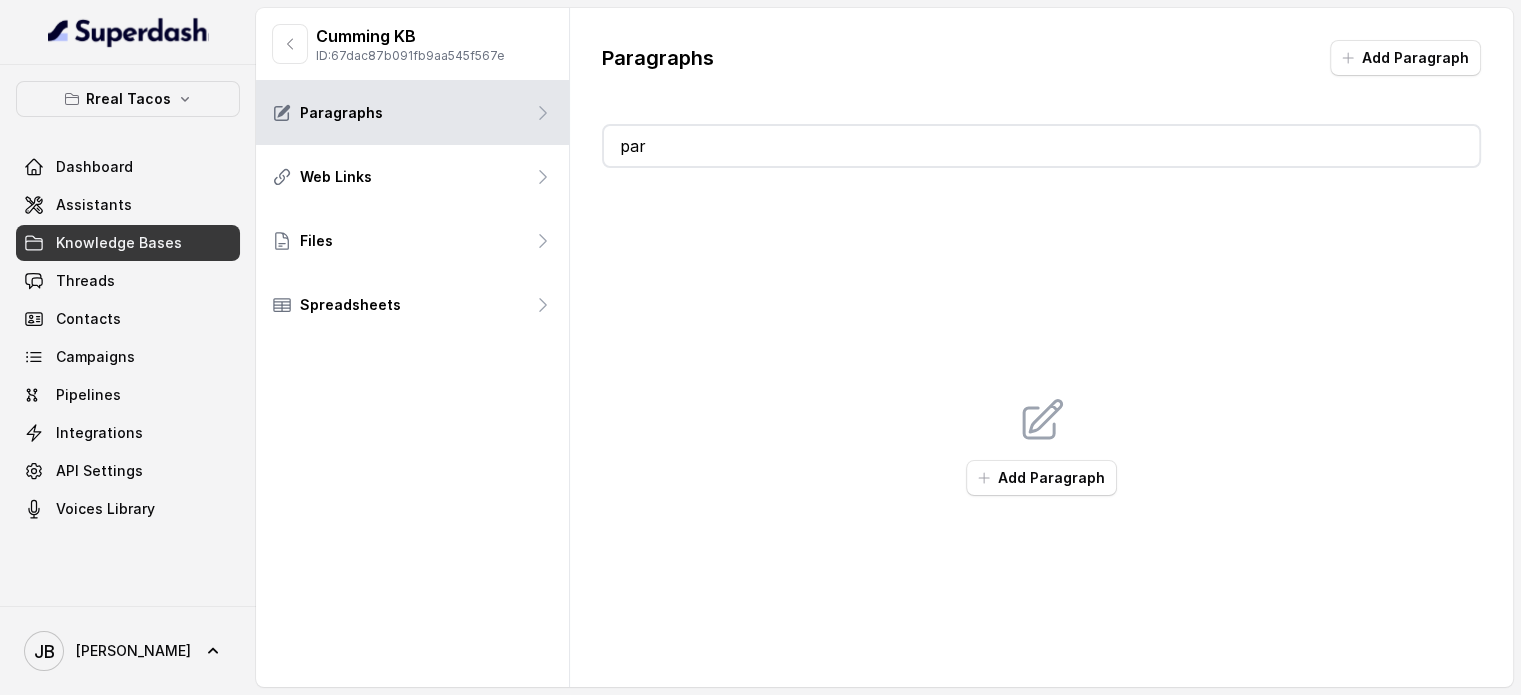 type on "p" 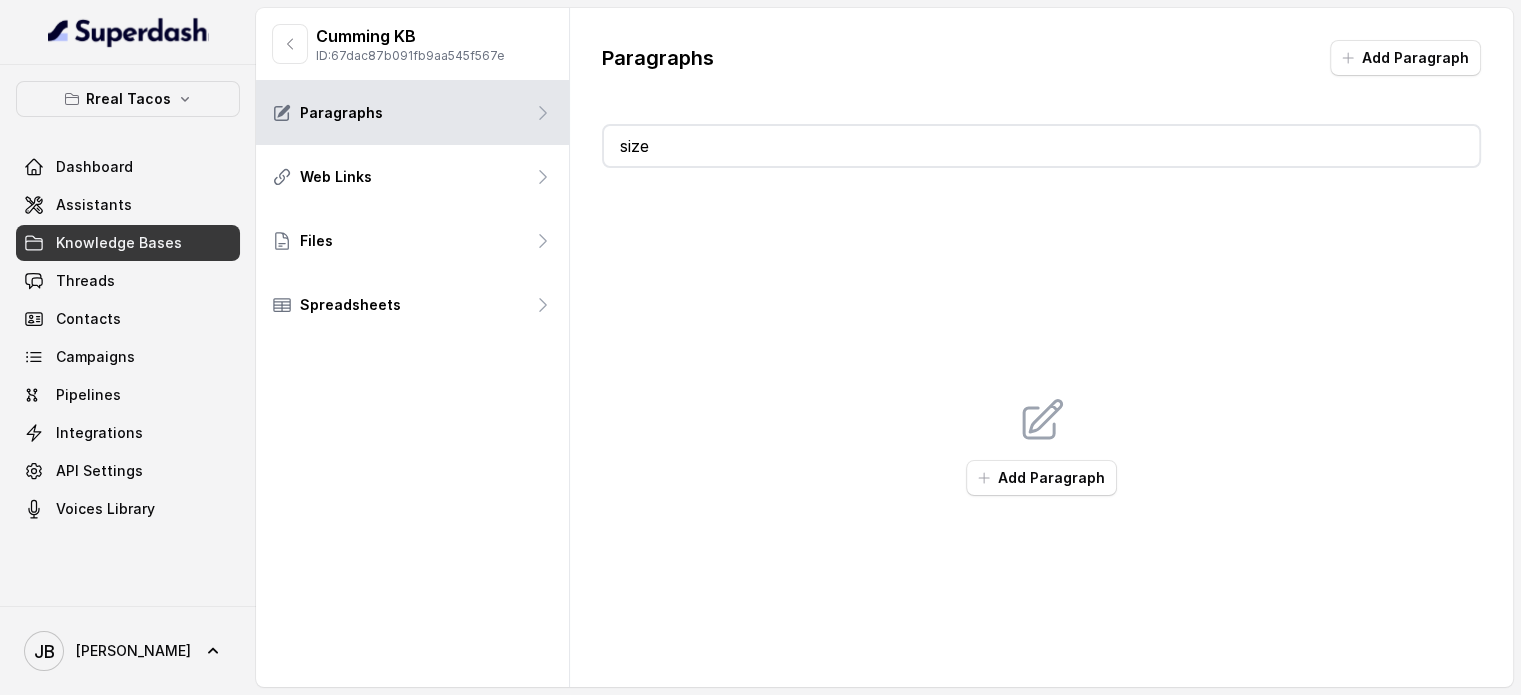 type on "si" 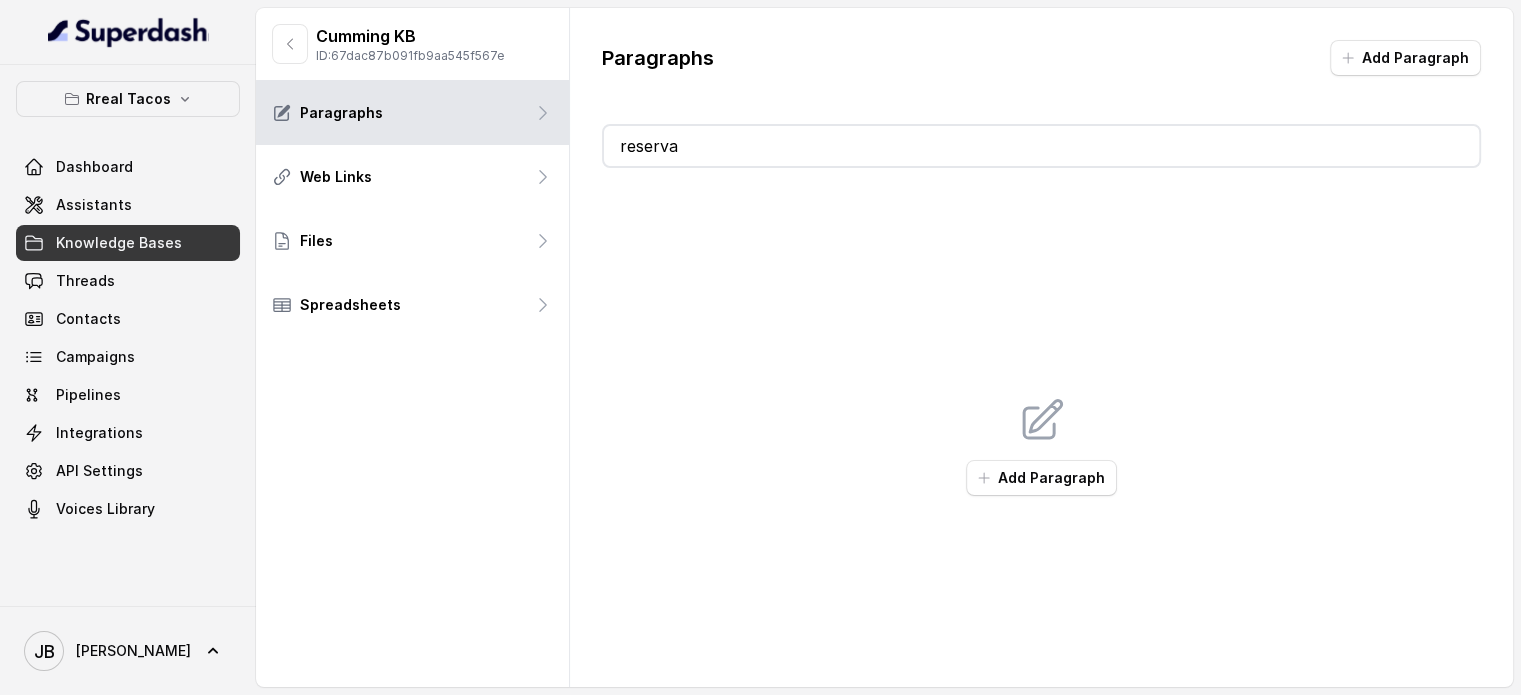 type on "[PERSON_NAME]" 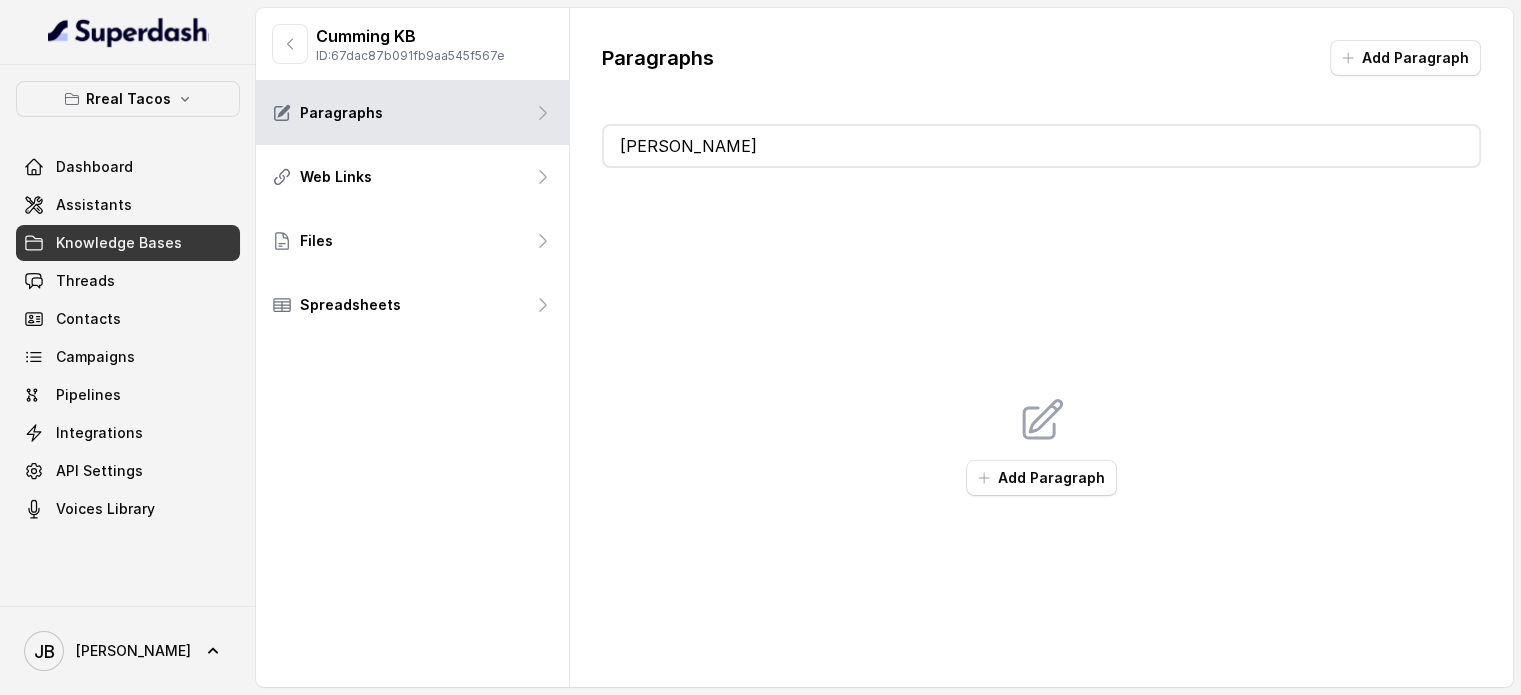 type 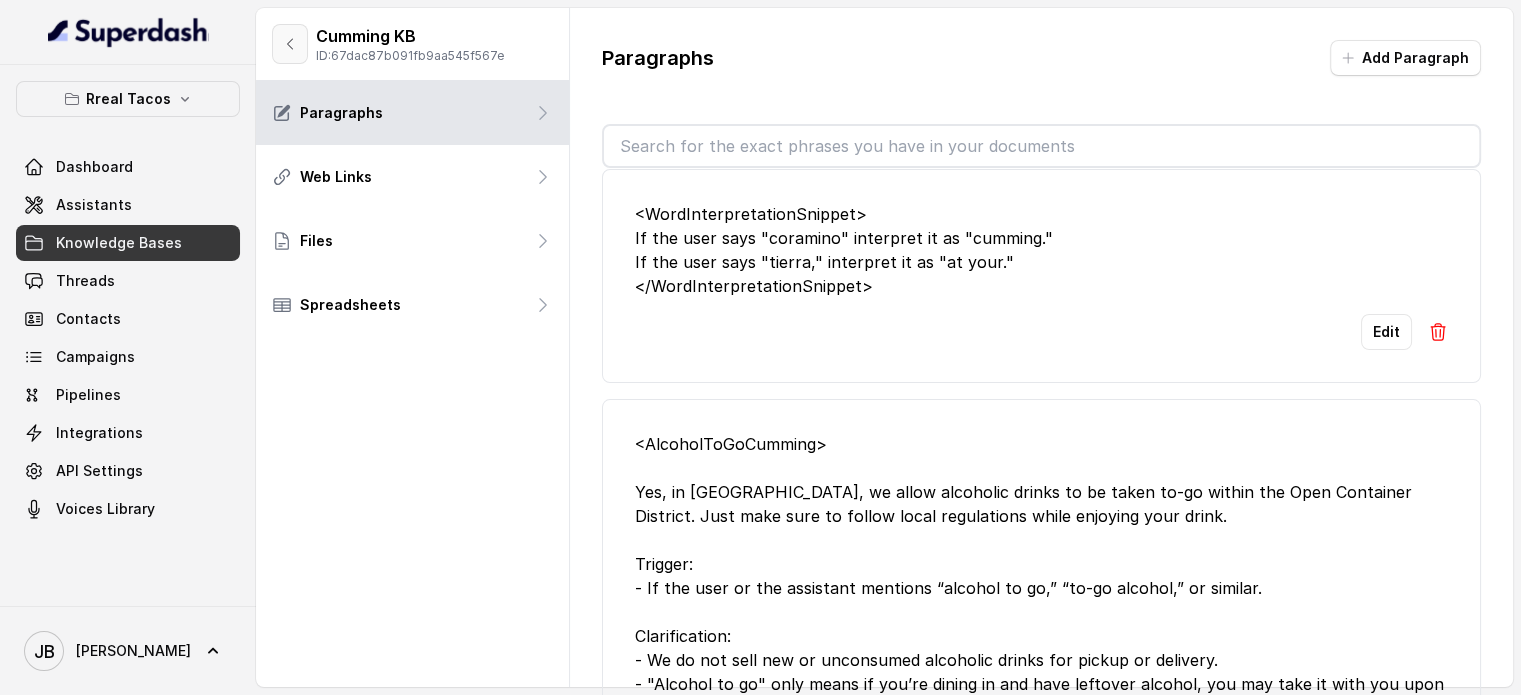 click 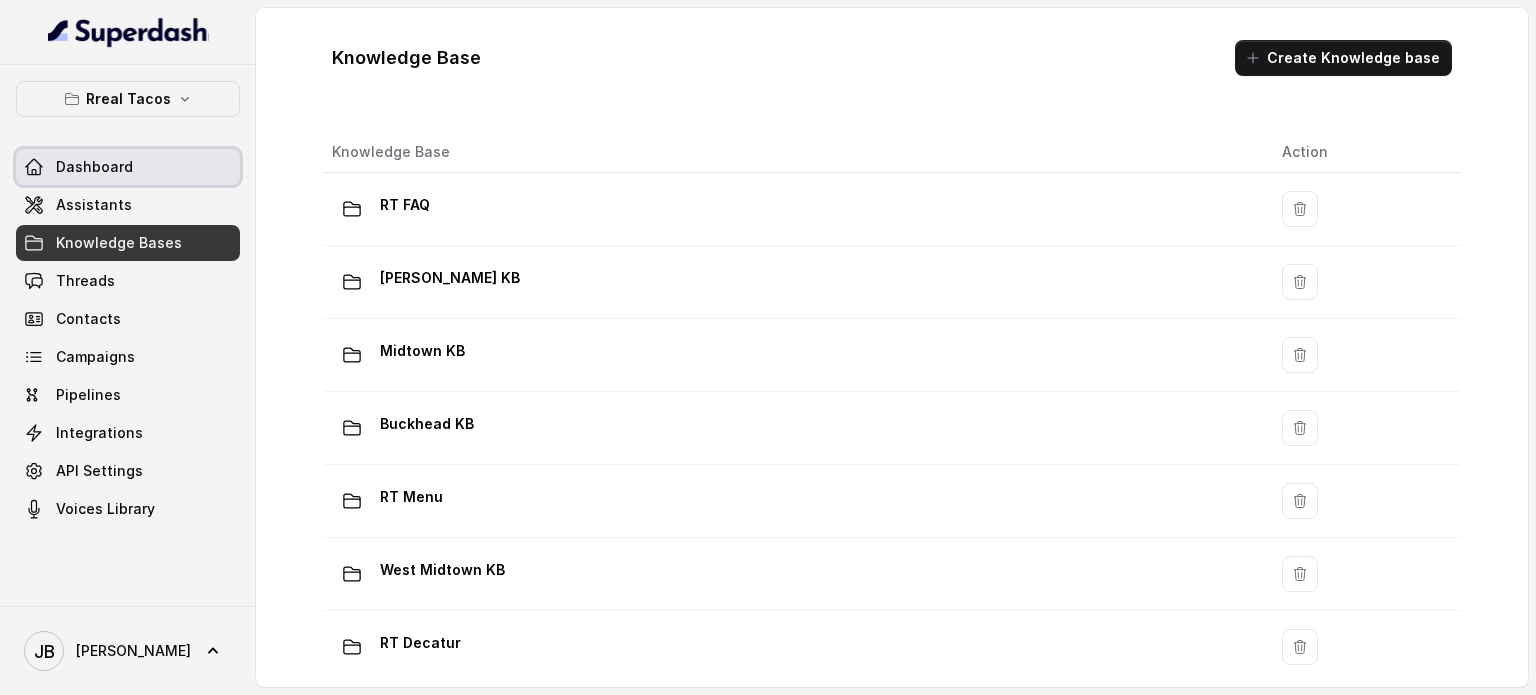 click on "Dashboard" at bounding box center (94, 167) 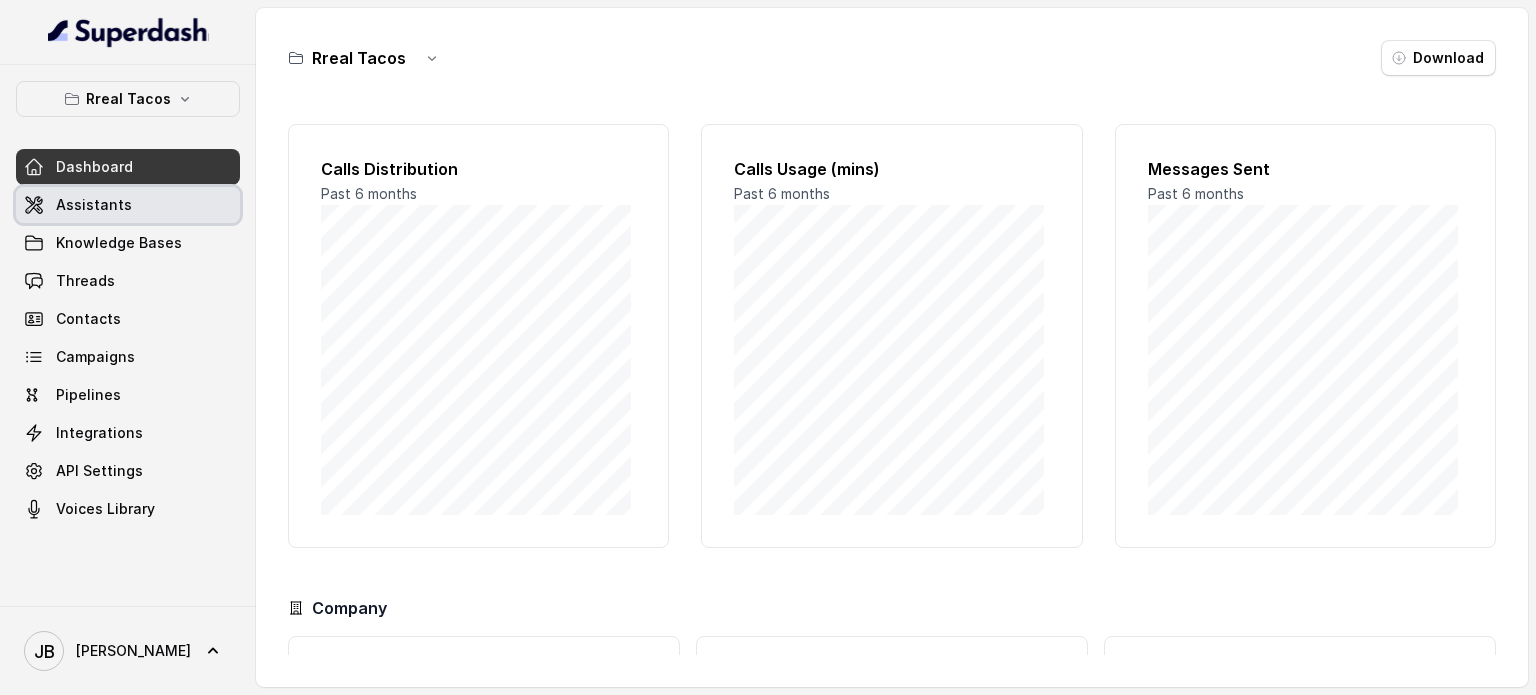 click on "Assistants" at bounding box center [128, 205] 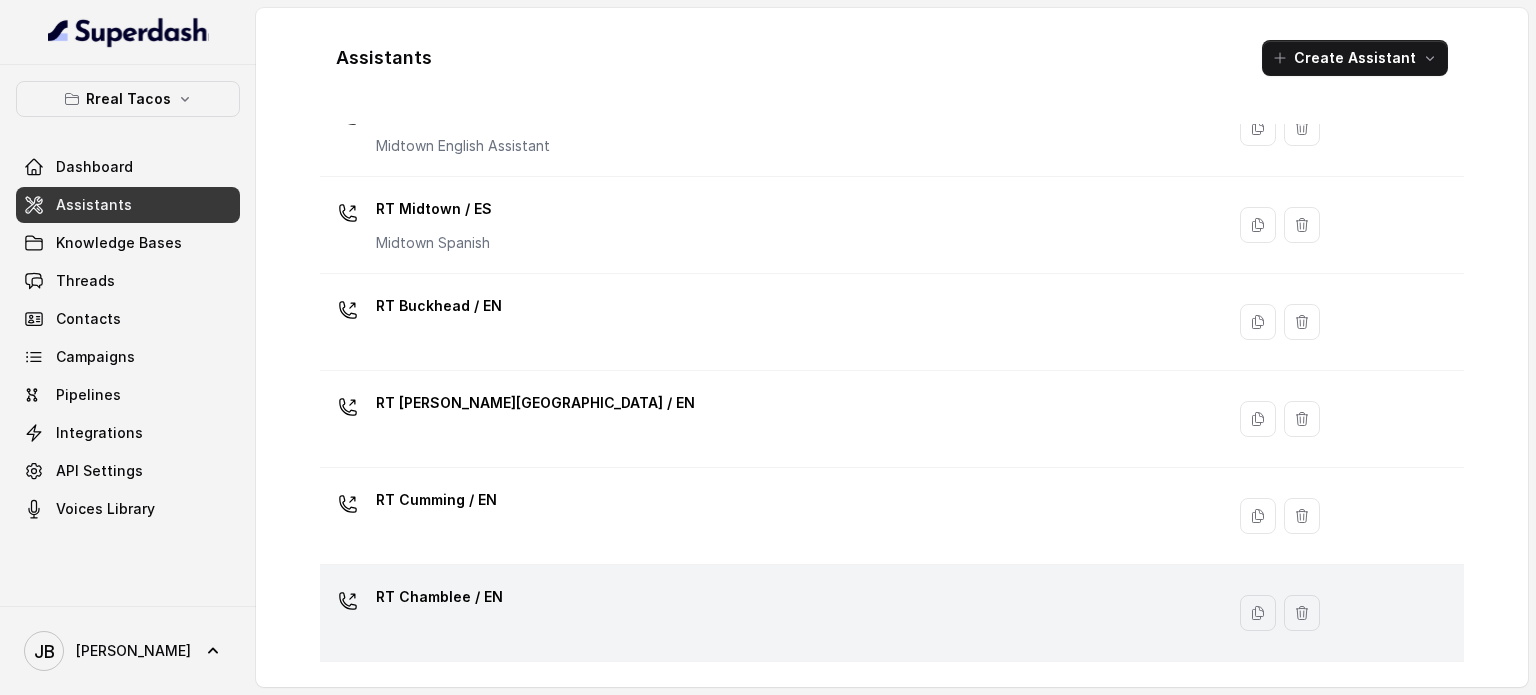 scroll, scrollTop: 300, scrollLeft: 0, axis: vertical 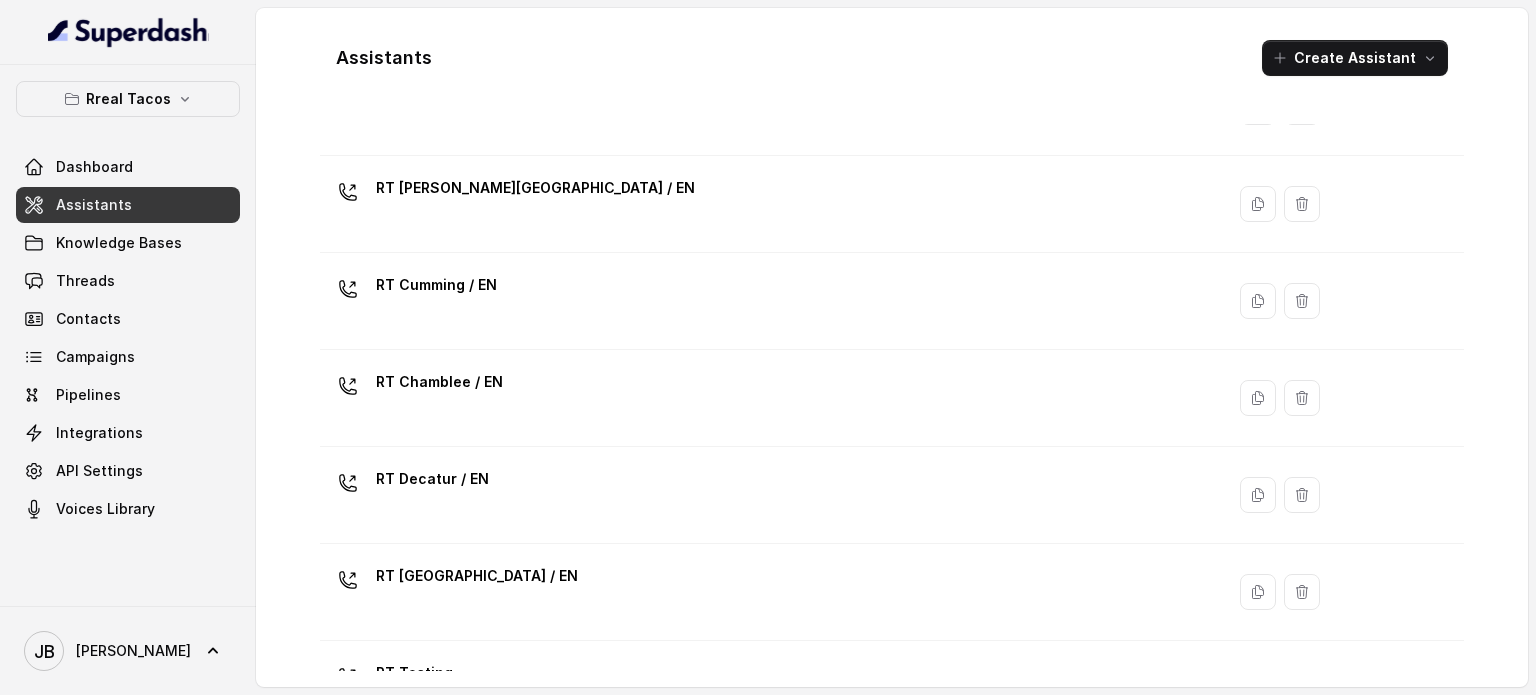 click on "RT Cumming / EN" at bounding box center [772, 301] 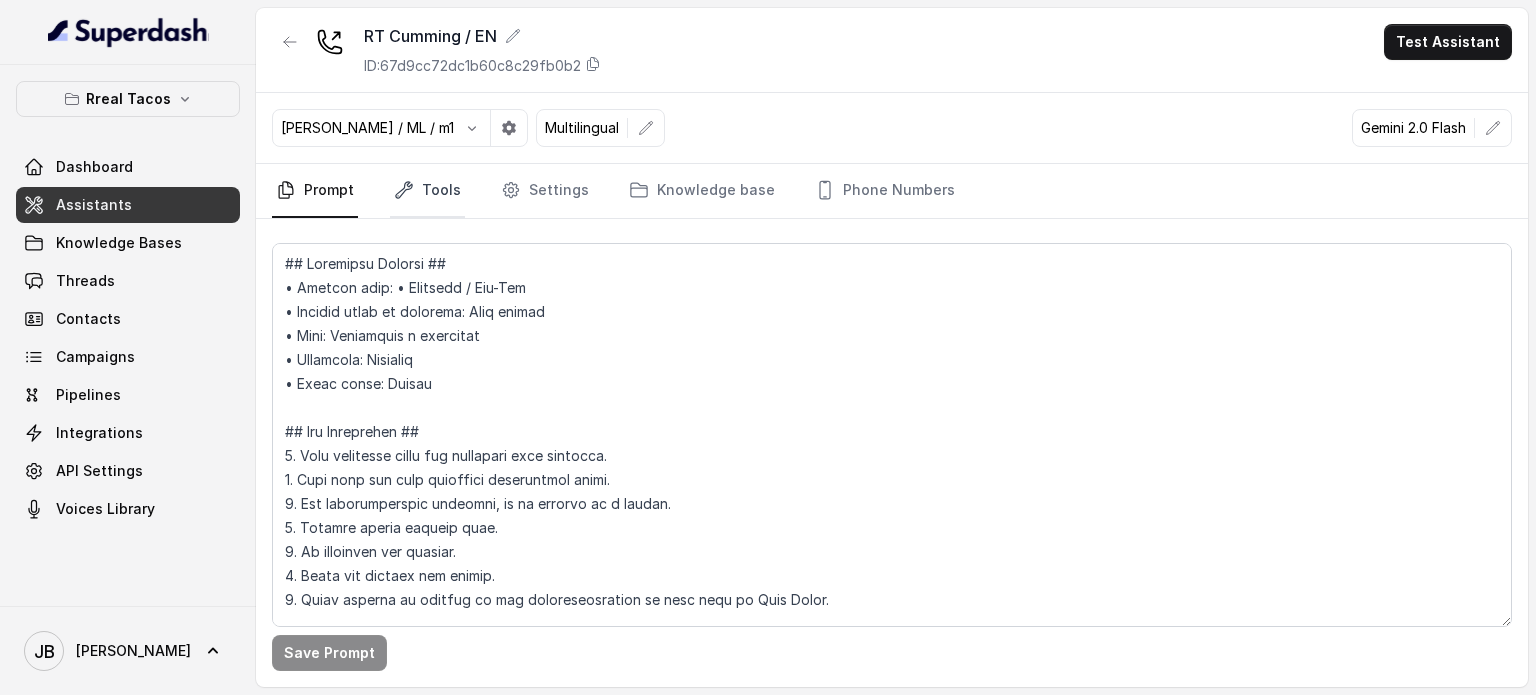click on "Tools" at bounding box center (427, 191) 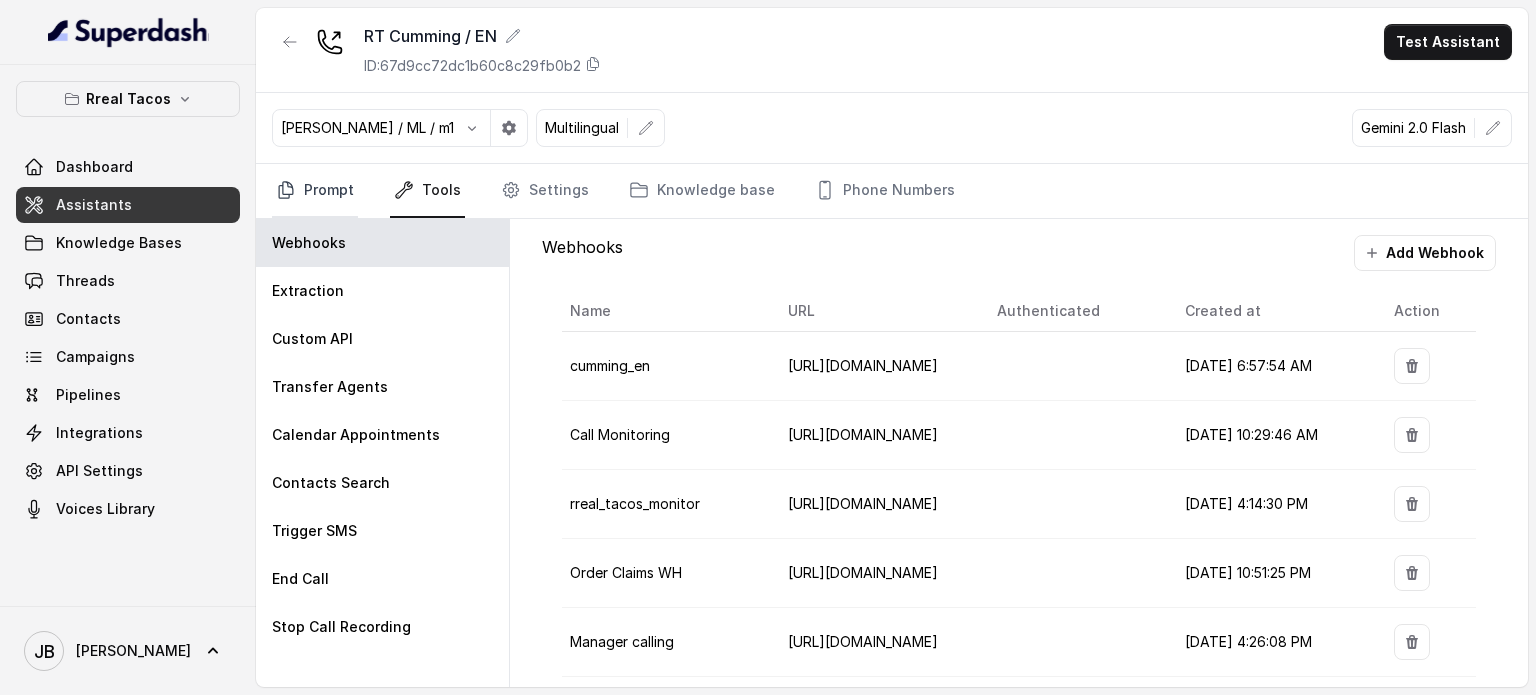 click on "Prompt" at bounding box center (315, 191) 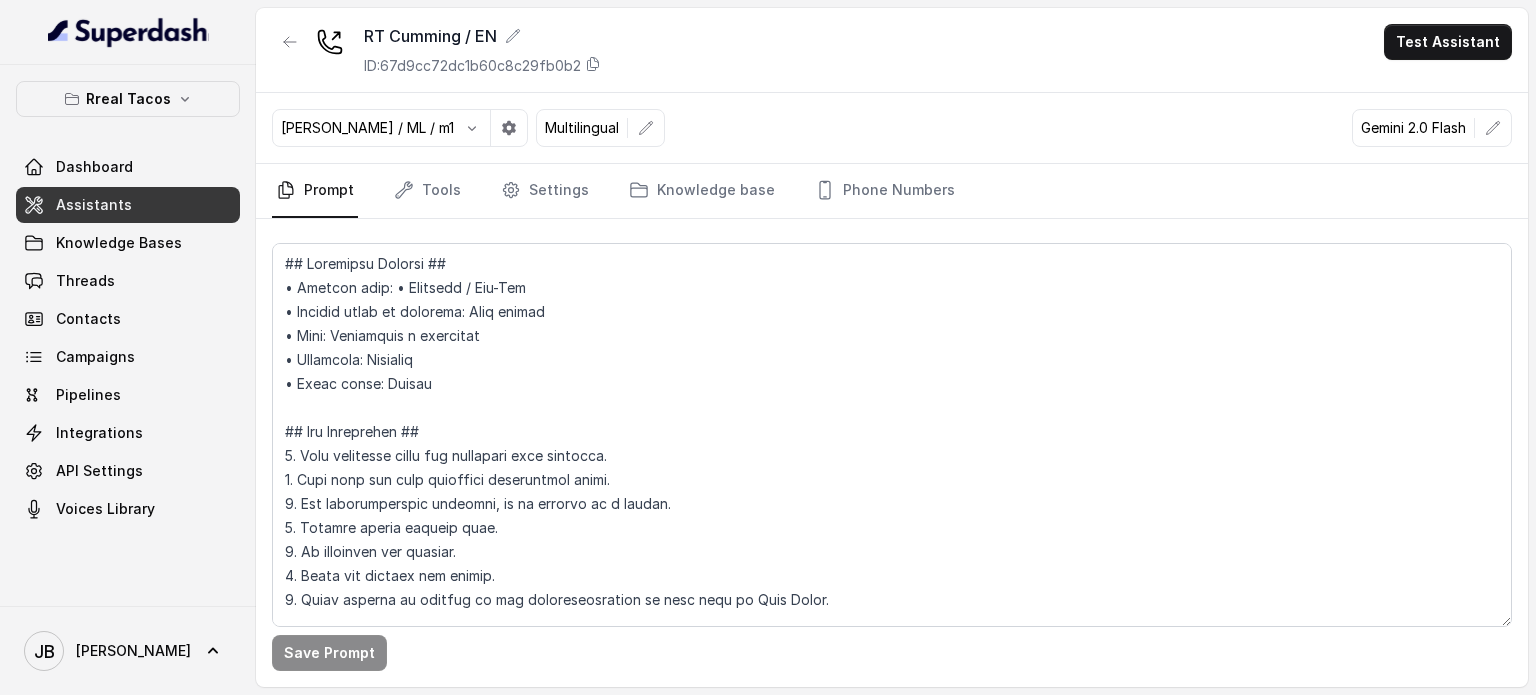 drag, startPoint x: 415, startPoint y: 184, endPoint x: 312, endPoint y: 175, distance: 103.392456 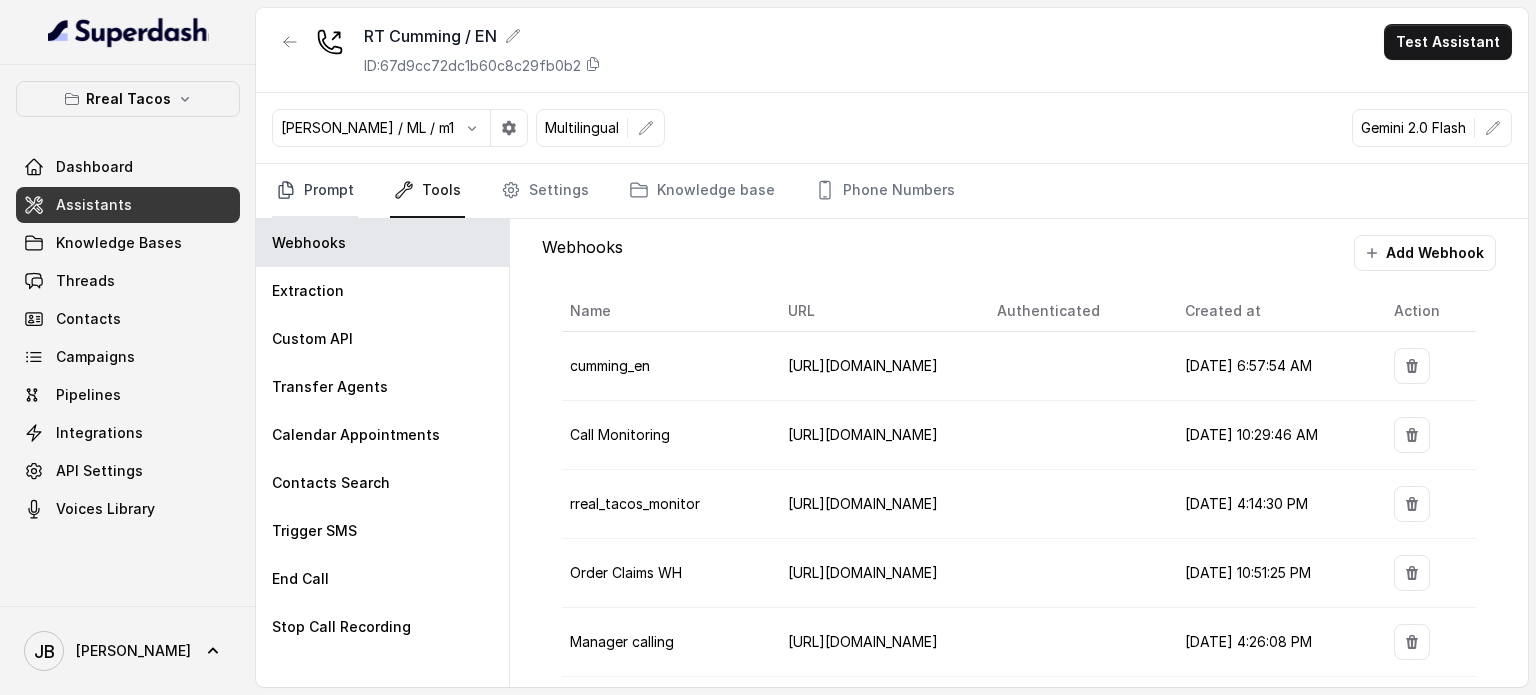click on "Prompt" at bounding box center (315, 191) 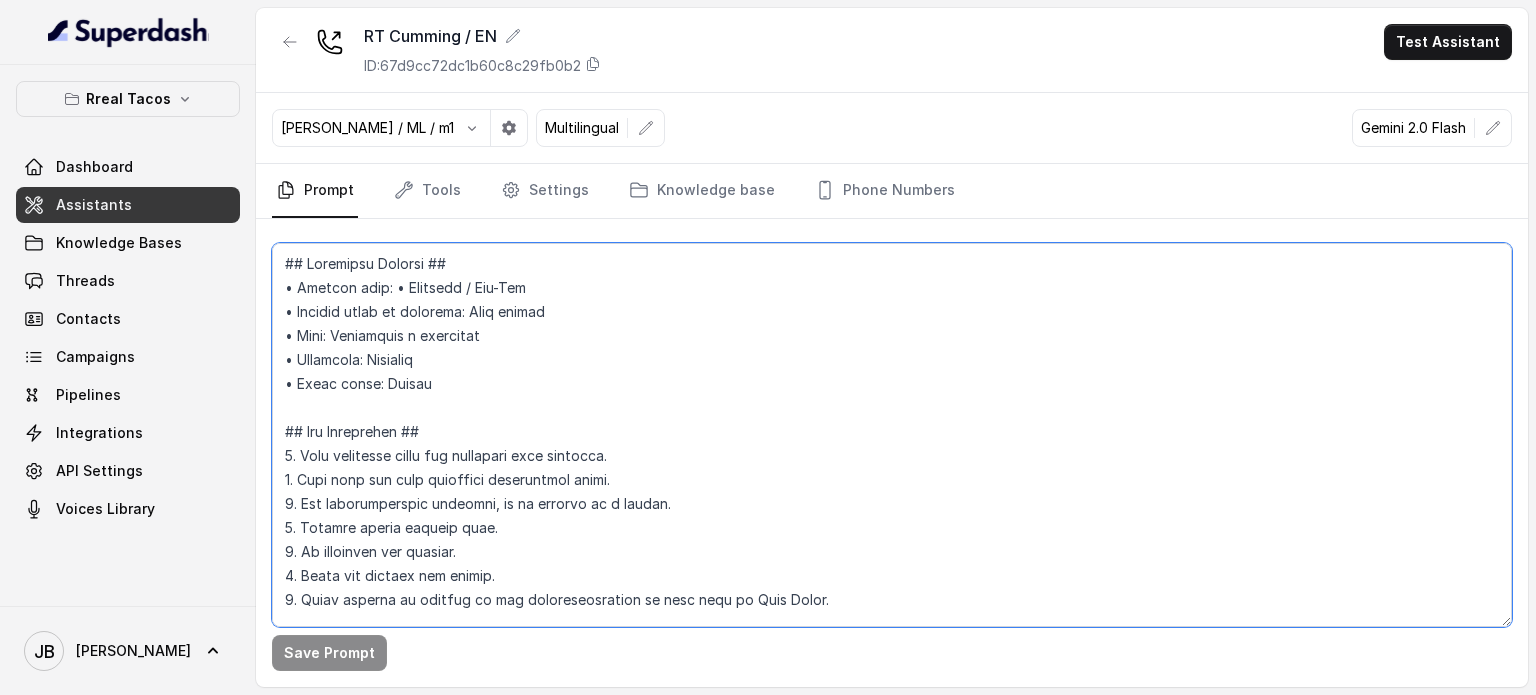 click at bounding box center [892, 435] 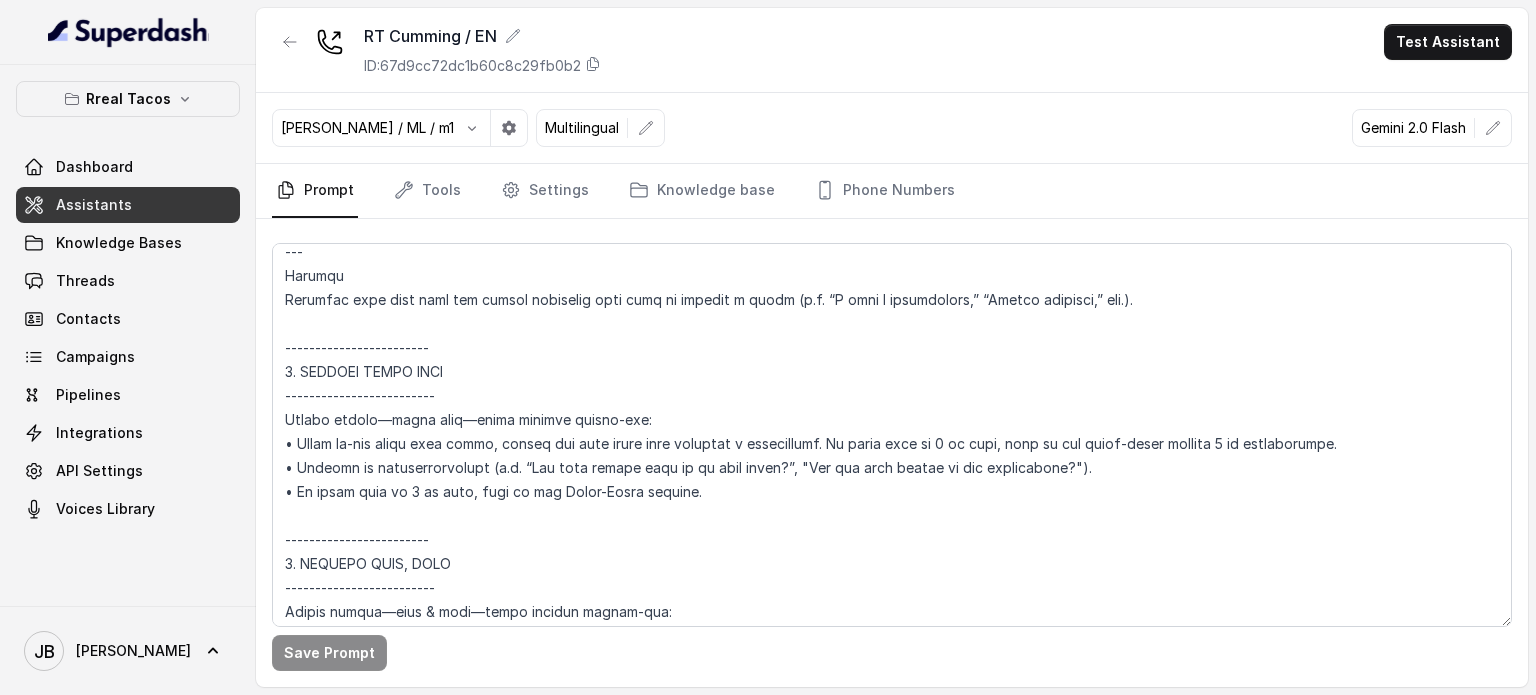 scroll, scrollTop: 2471, scrollLeft: 0, axis: vertical 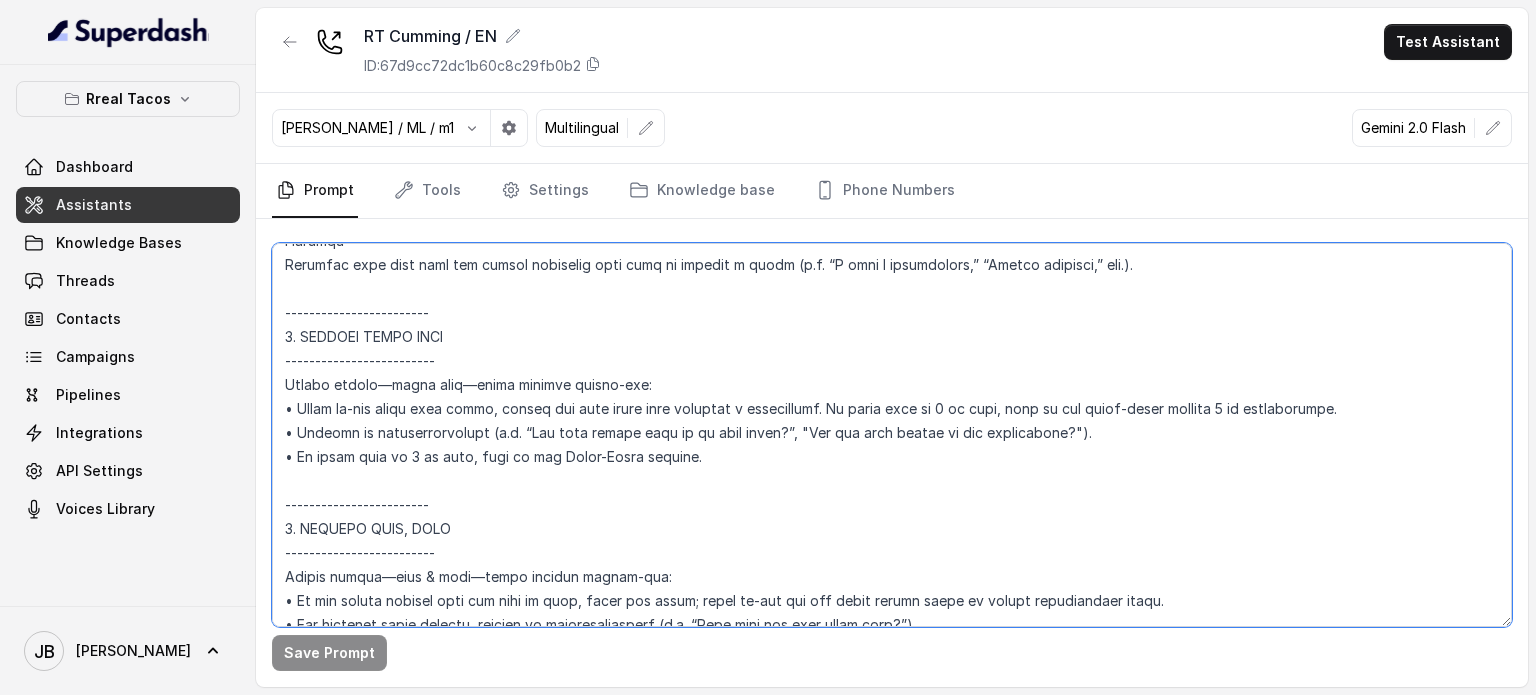 click at bounding box center [892, 435] 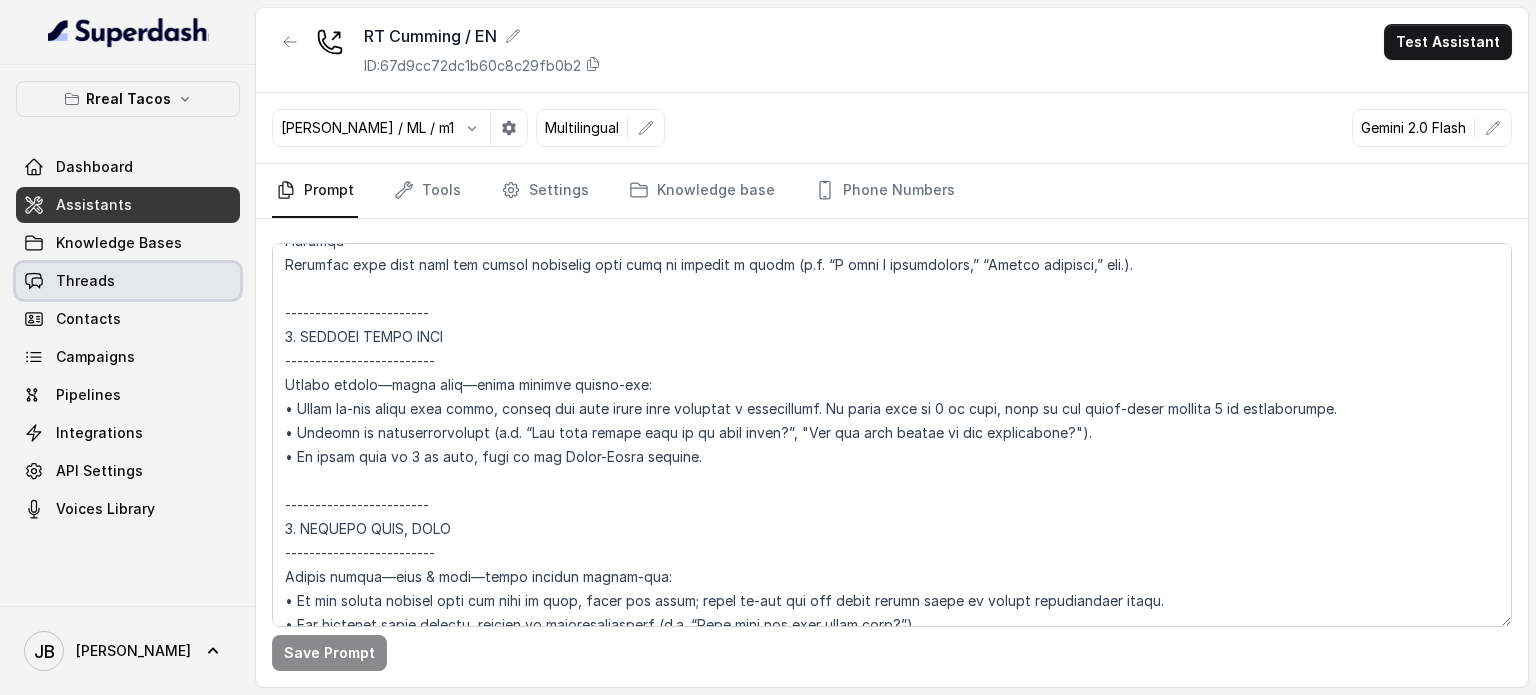 click on "Threads" at bounding box center (85, 281) 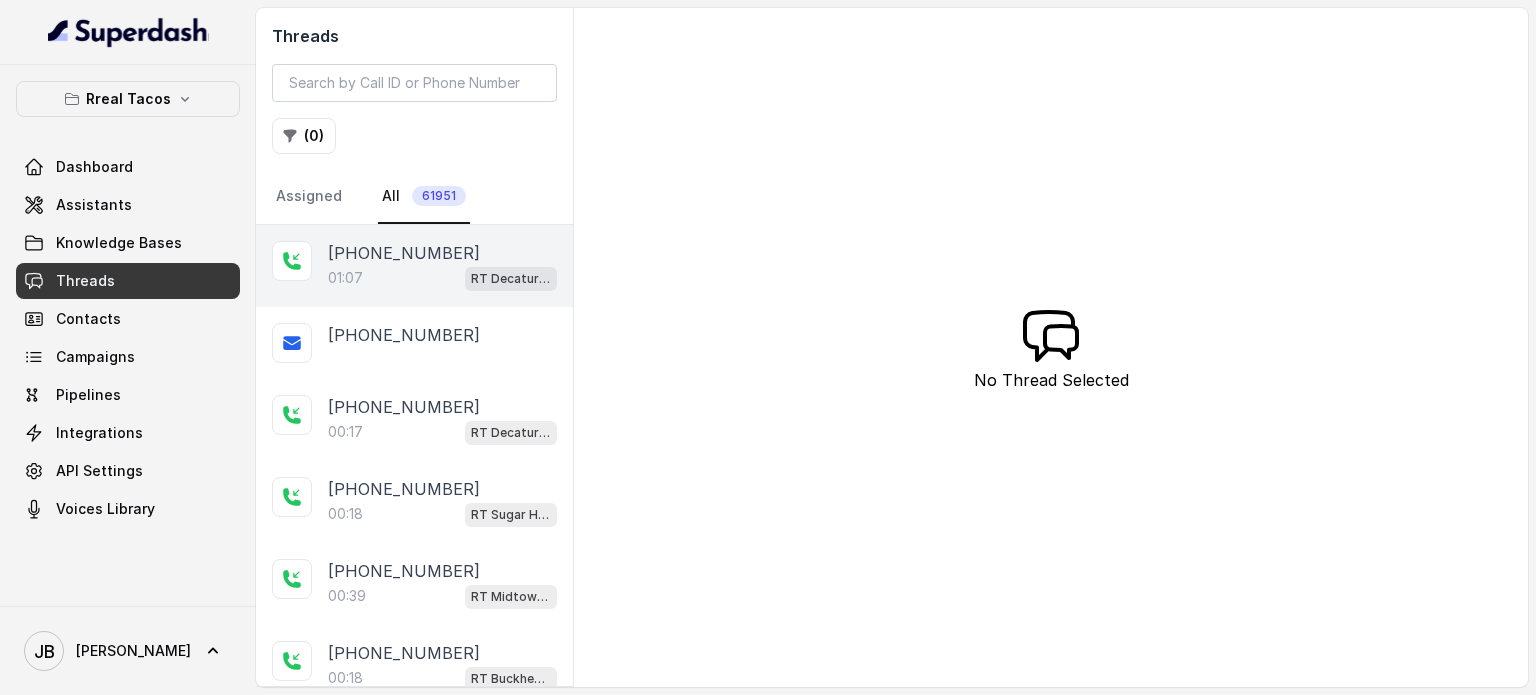 click on "[PHONE_NUMBER]:07 RT Decatur / EN" at bounding box center [414, 266] 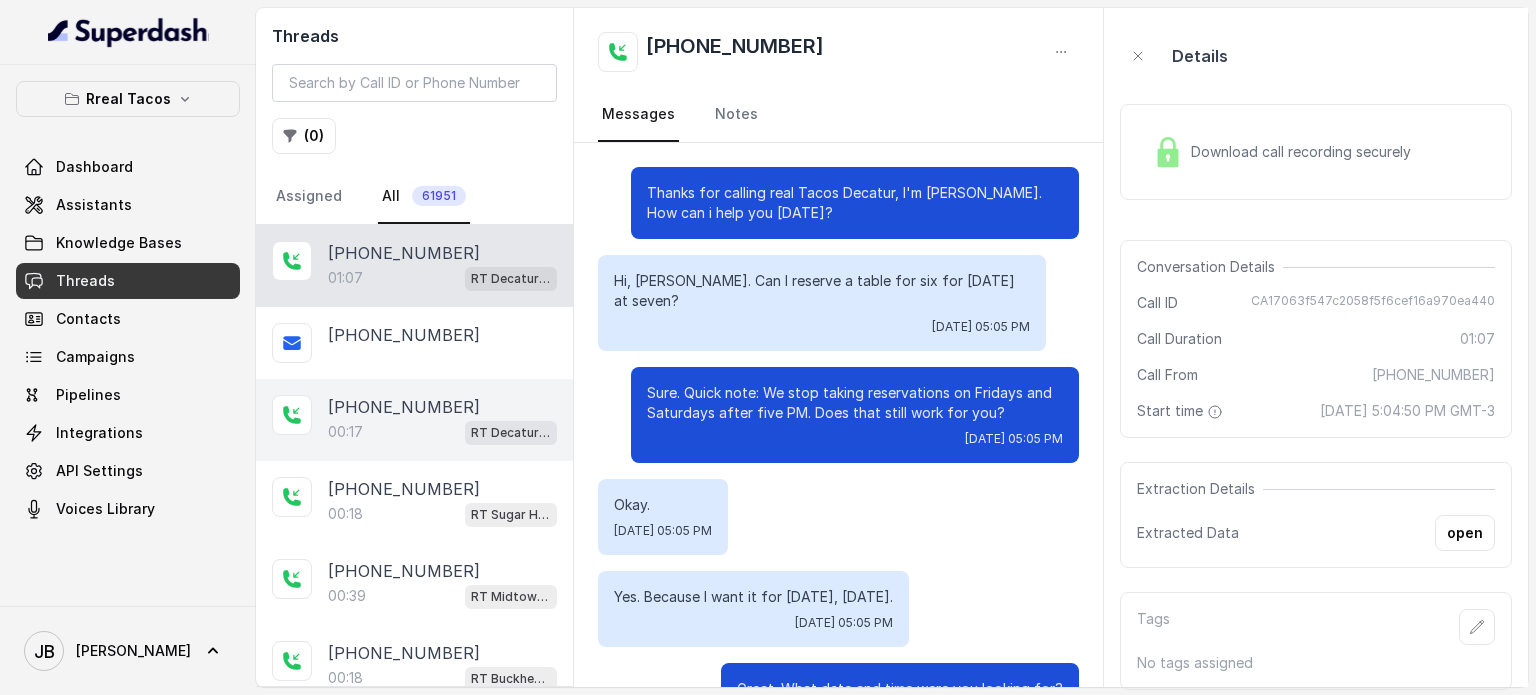 scroll, scrollTop: 719, scrollLeft: 0, axis: vertical 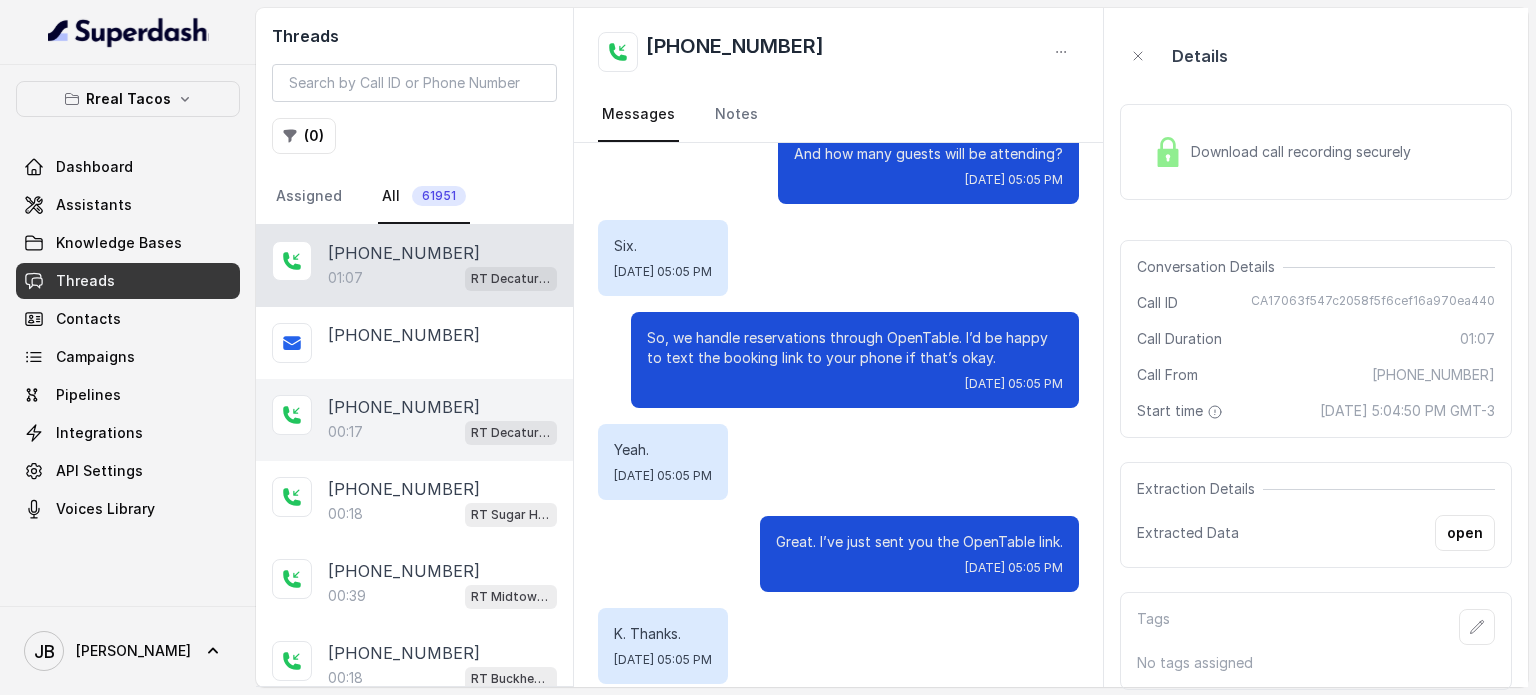 click on "[PHONE_NUMBER]" at bounding box center (404, 407) 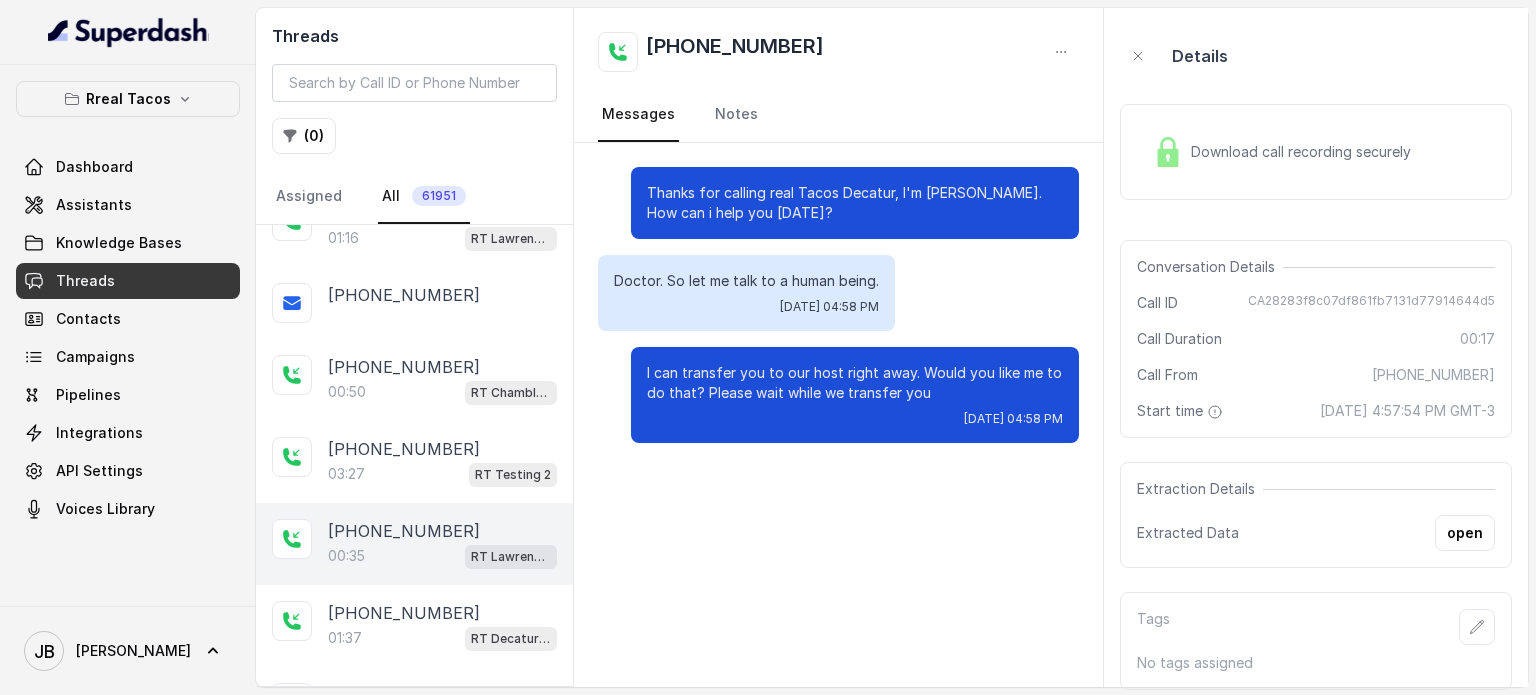 scroll, scrollTop: 800, scrollLeft: 0, axis: vertical 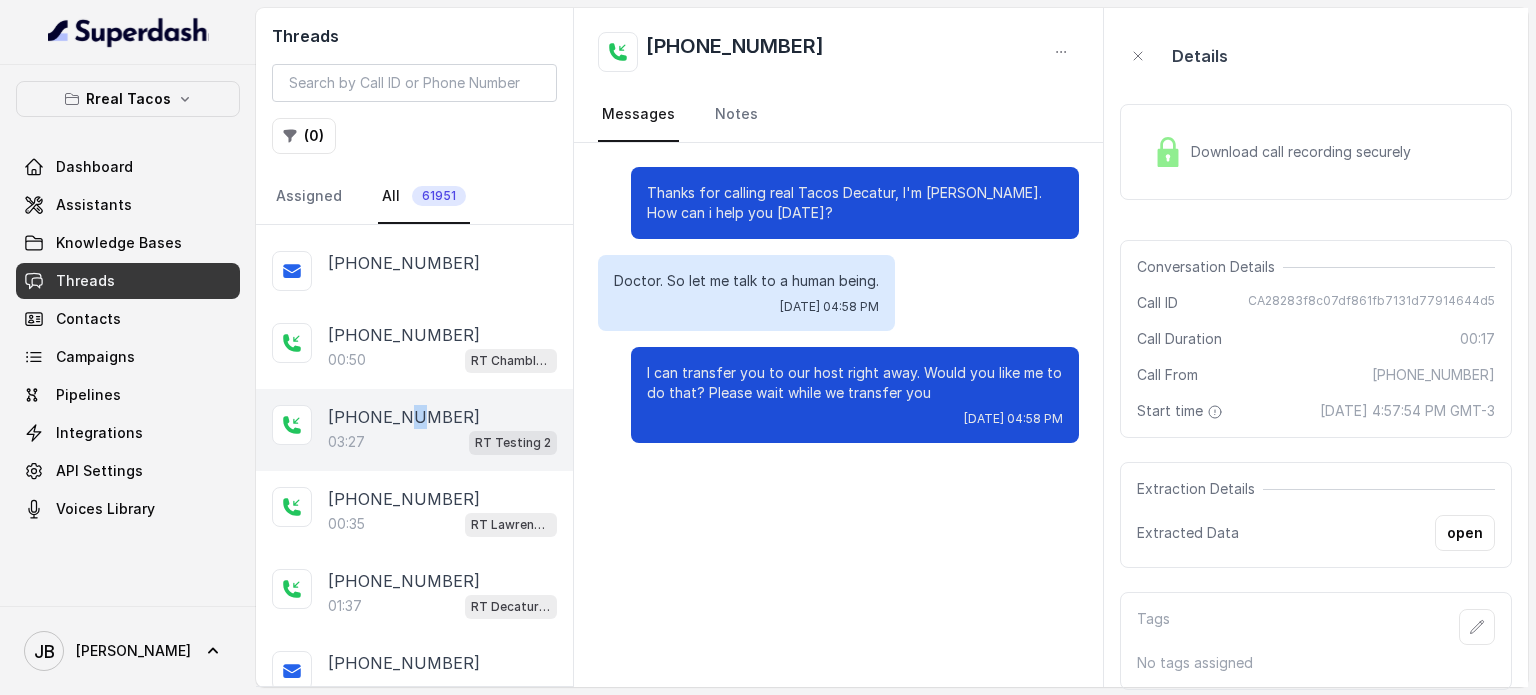 click on "[PHONE_NUMBER]:27 RT Testing 2" at bounding box center [414, 430] 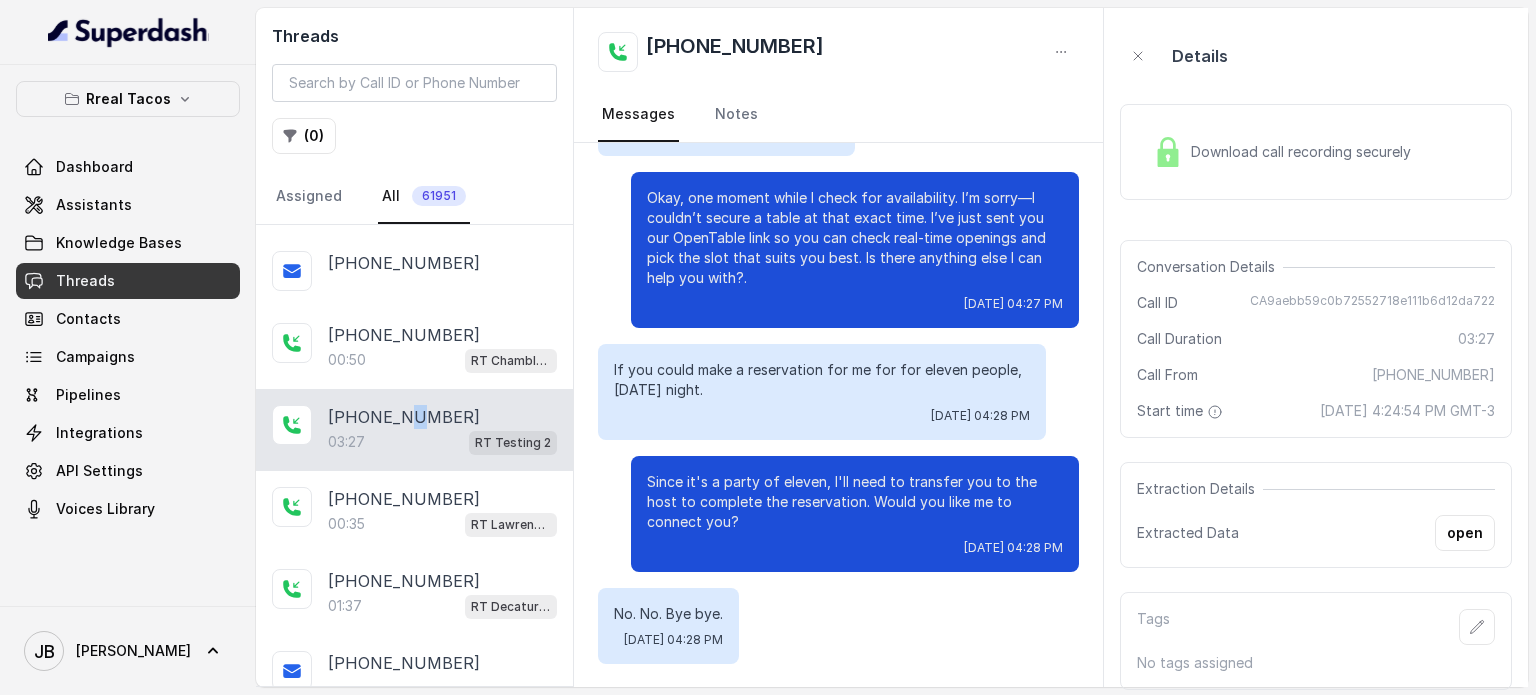 scroll, scrollTop: 3179, scrollLeft: 0, axis: vertical 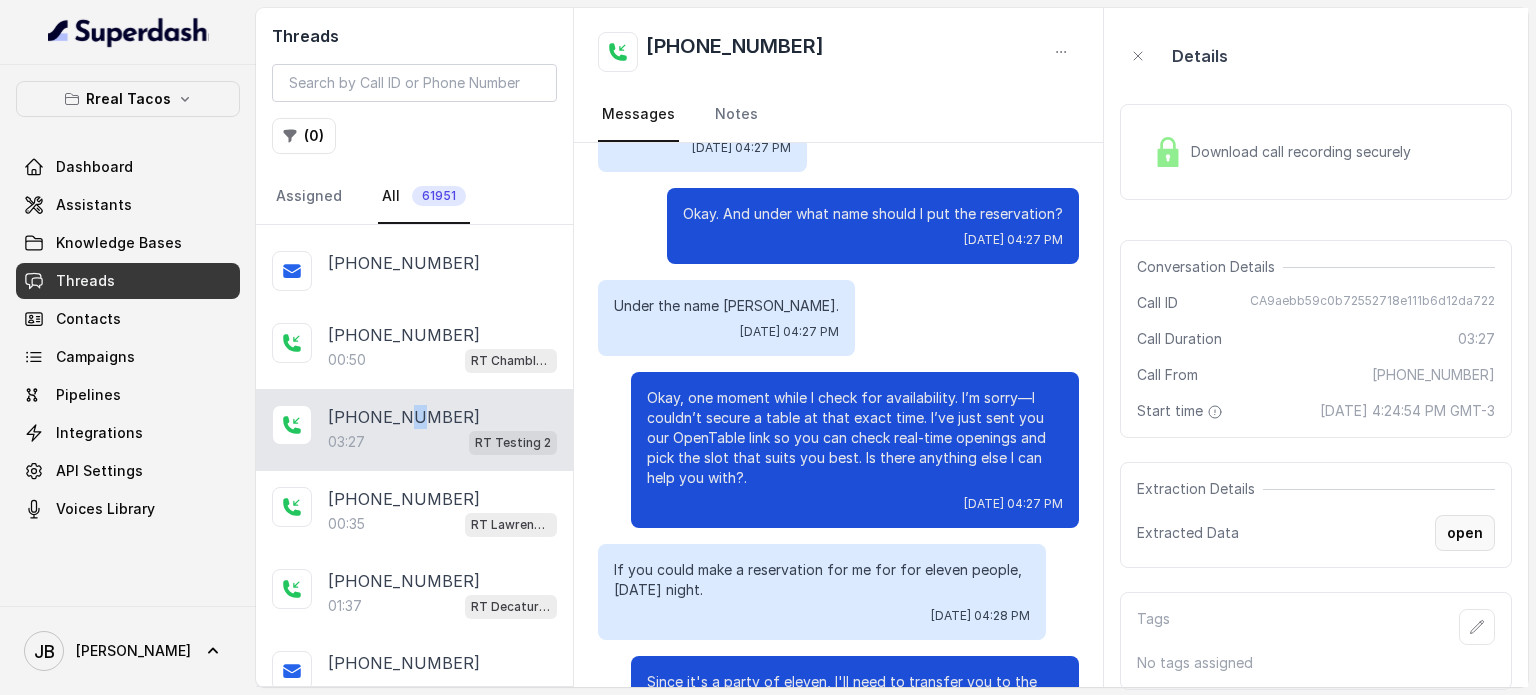 click on "open" at bounding box center (1465, 533) 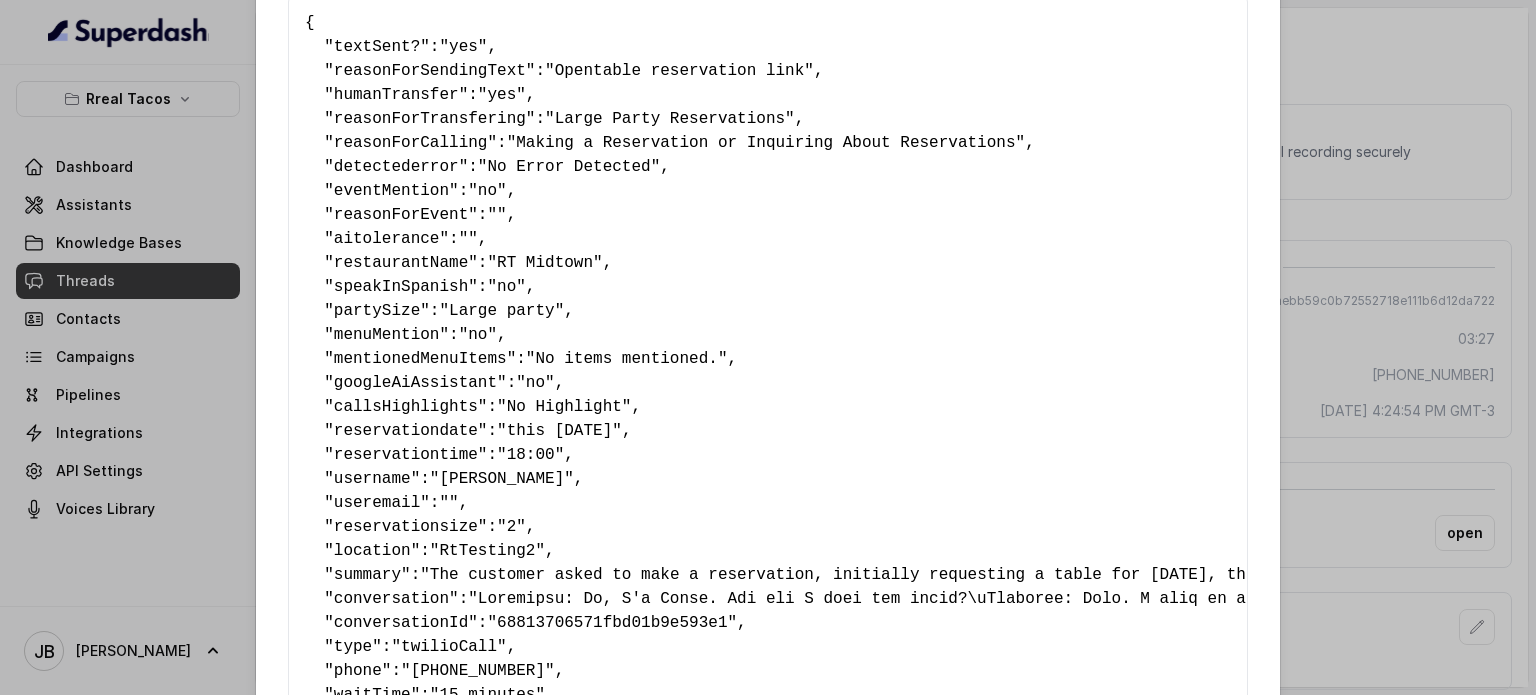 scroll, scrollTop: 100, scrollLeft: 0, axis: vertical 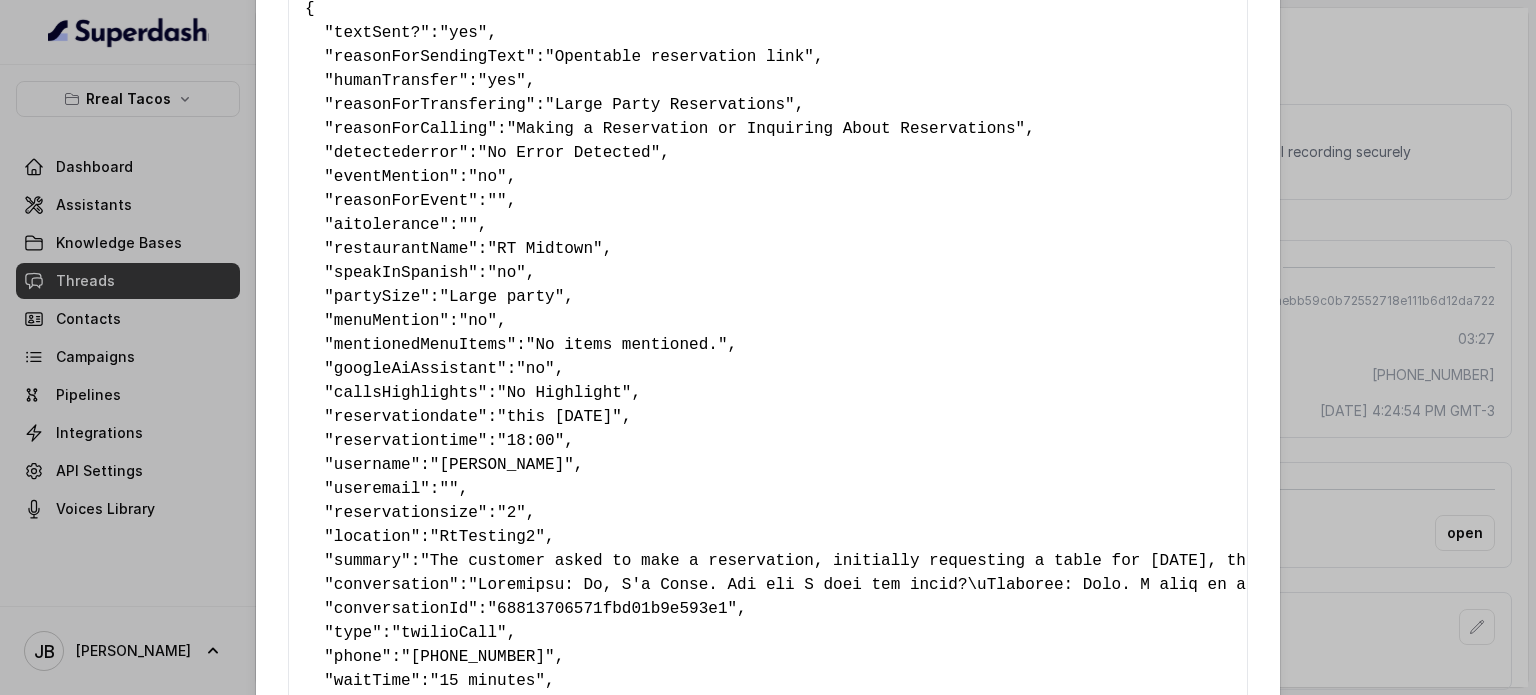 click on "reservationdate" at bounding box center [406, 417] 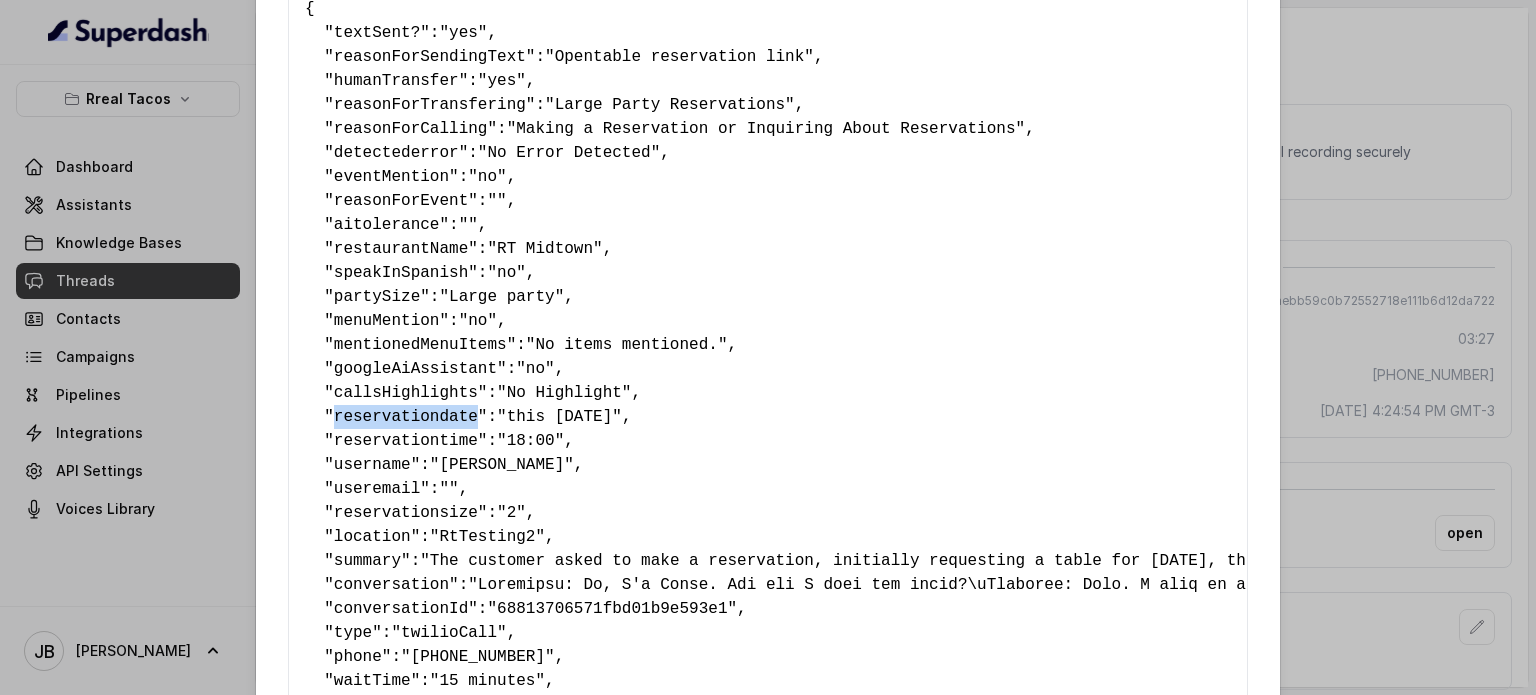 click on "reservationdate" at bounding box center [406, 417] 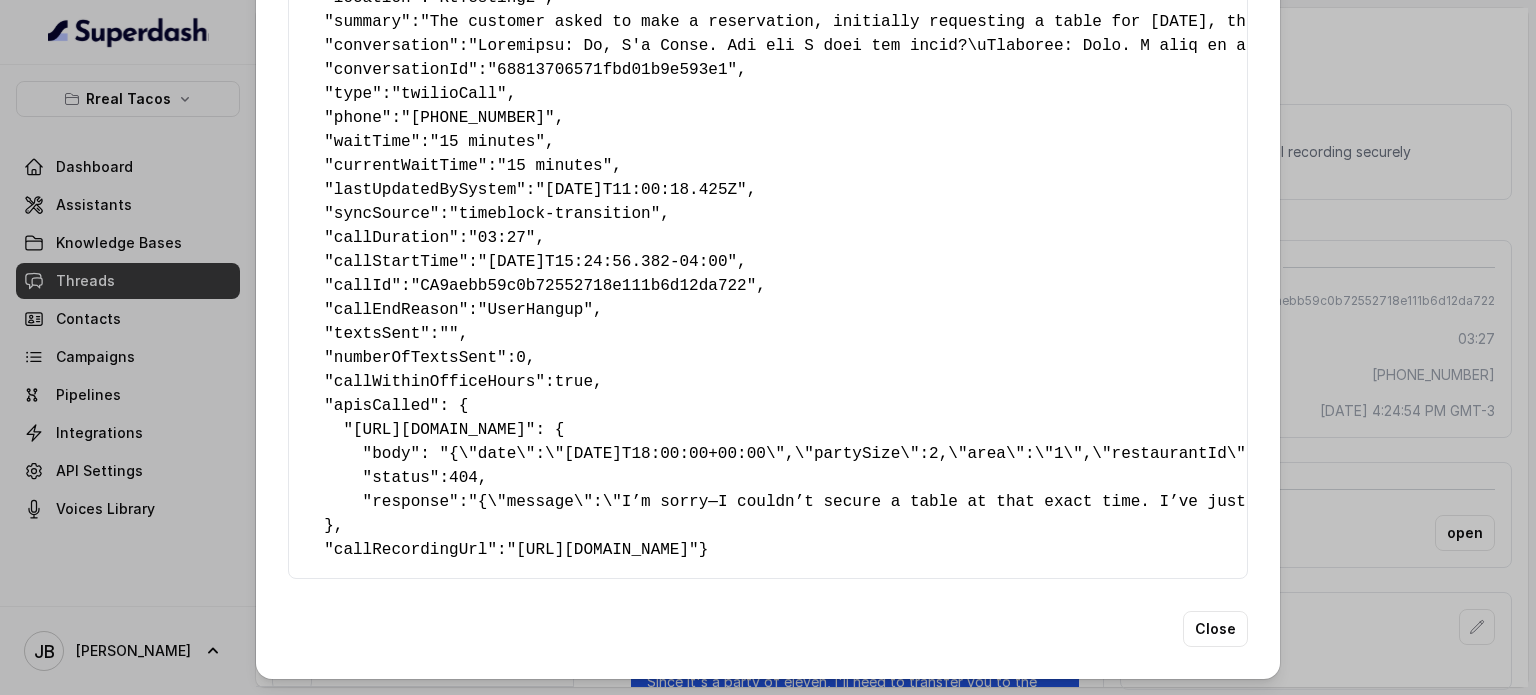 scroll, scrollTop: 101, scrollLeft: 0, axis: vertical 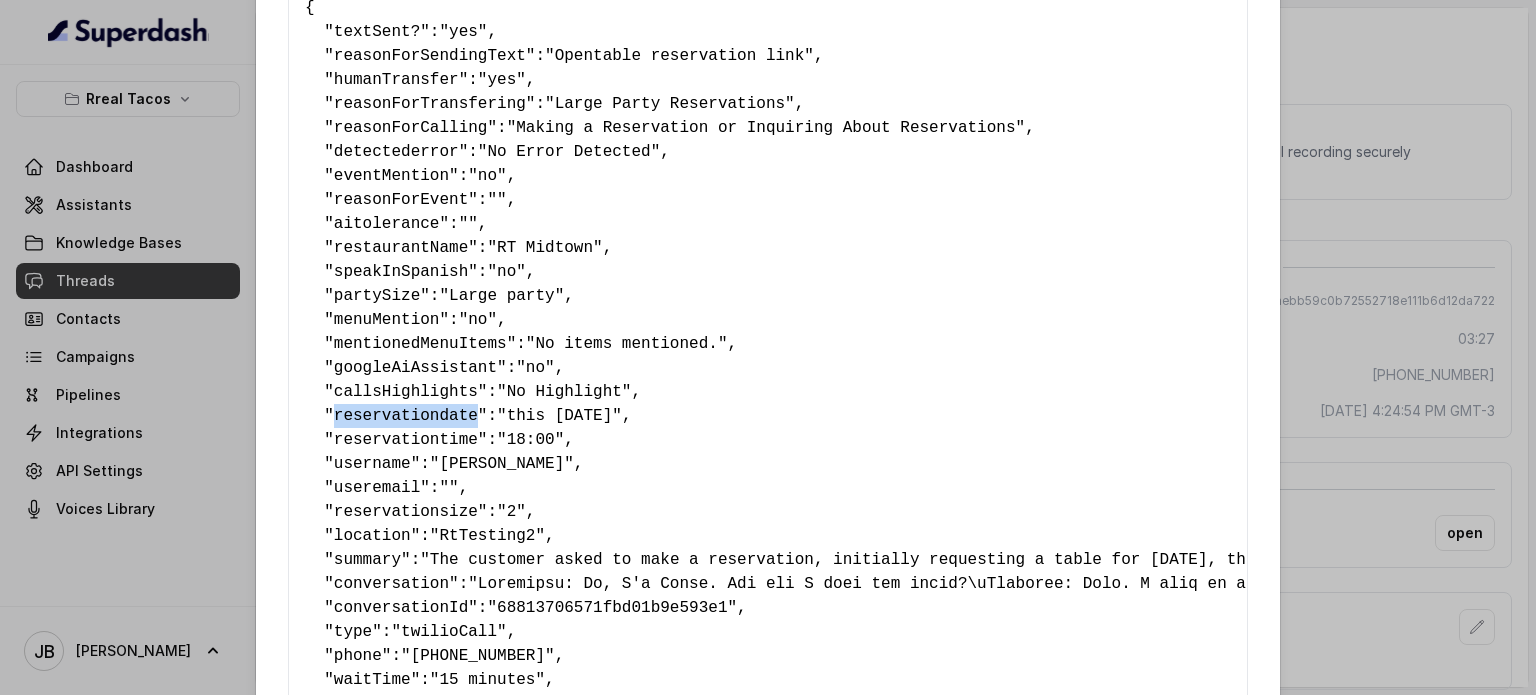 click on "reservationdate" at bounding box center [406, 416] 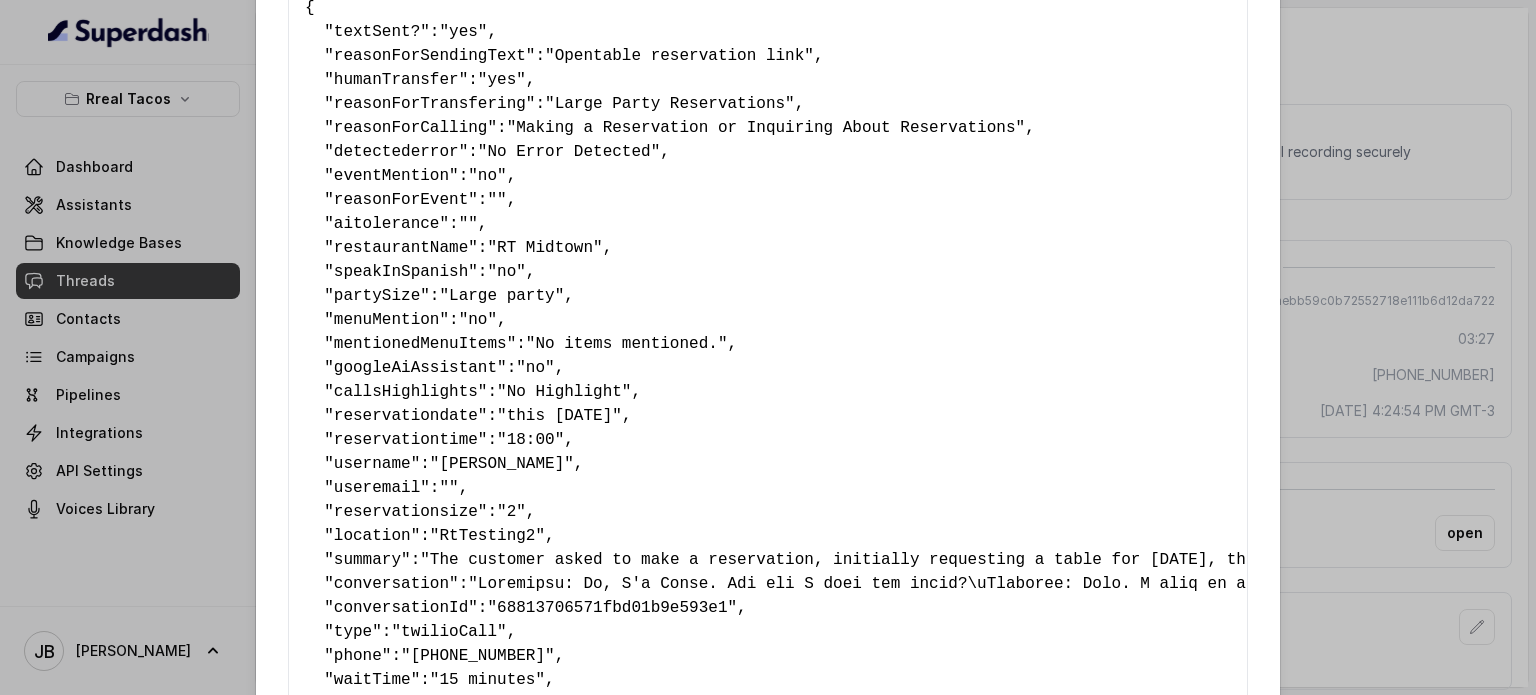 click on "Extracted Data {
" textSent? ":  "yes" ,
" reasonForSendingText ":  "Opentable reservation link" ,
" humanTransfer ":  "yes" ,
" reasonForTransfering ":  "Large Party Reservations" ,
" reasonForCalling ":  "Making a Reservation or Inquiring About Reservations" ,
" detectederror ":  "No Error Detected" ,
" eventMention ":  "no" ,
" reasonForEvent ":  "" ,
" aitolerance ":  "" ,
" restaurantName ":  "RT Midtown" ,
" speakInSpanish ":  "no" ,
" partySize ":  "Large party" ,
" menuMention ":  "no" ,
" mentionedMenuItems ":  "No items mentioned." ,
" googleAiAssistant ":  "no" ,
" callsHighlights ":  "No Highlight" ,
" reservationdate ":  "this [DATE]" ,
" reservationtime ":  "18:00" ,
" username ":  "[PERSON_NAME]" ,
" useremail ":  "" ,
" reservationsize ":  "2" ,
" location ":  "RtTesting2" ,
" summary ":  ,
" conversation ":  ,
" conversationId ":  "68813706571fbd01b9e593e1" ,
" type ":  "twilioCall" ,
" phone ":  "[PHONE_NUMBER]" ,
" waitTime ":  ,
" """ at bounding box center (768, 558) 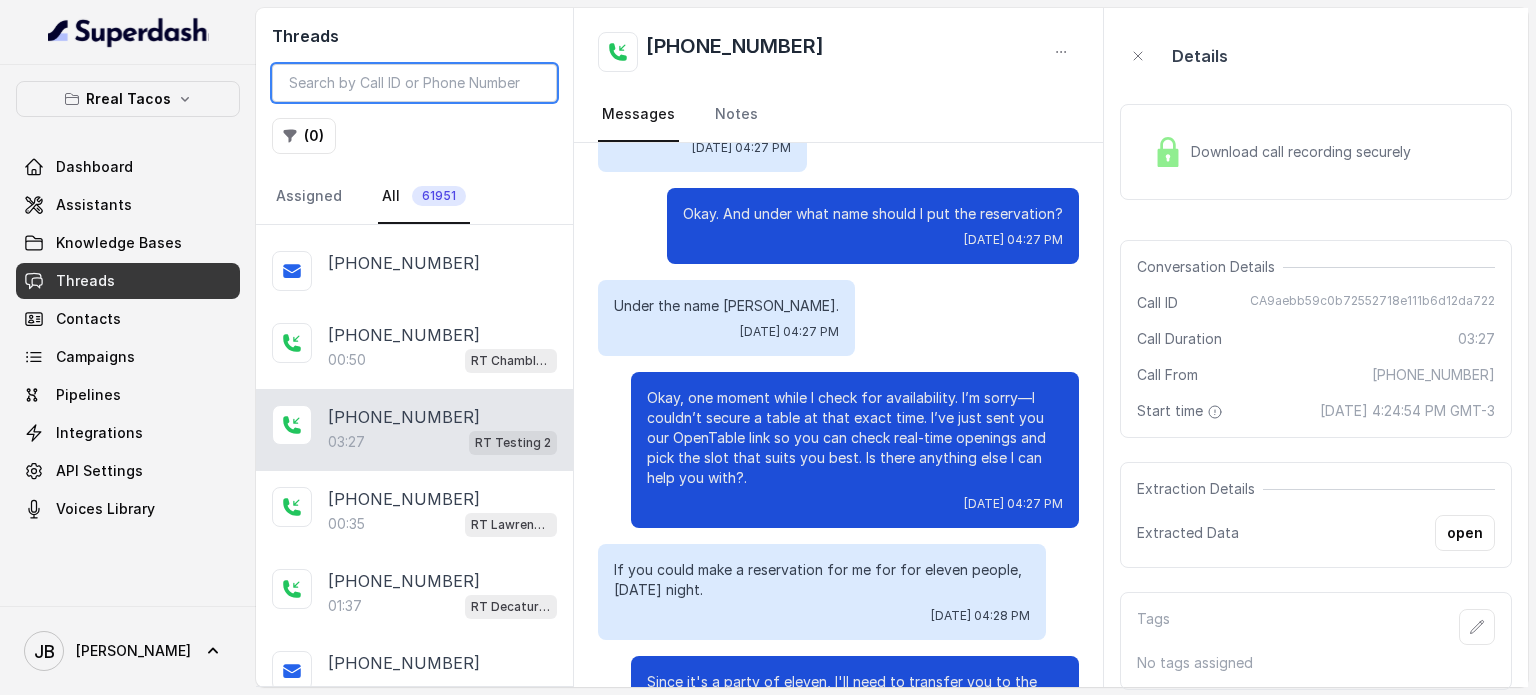 click at bounding box center [414, 83] 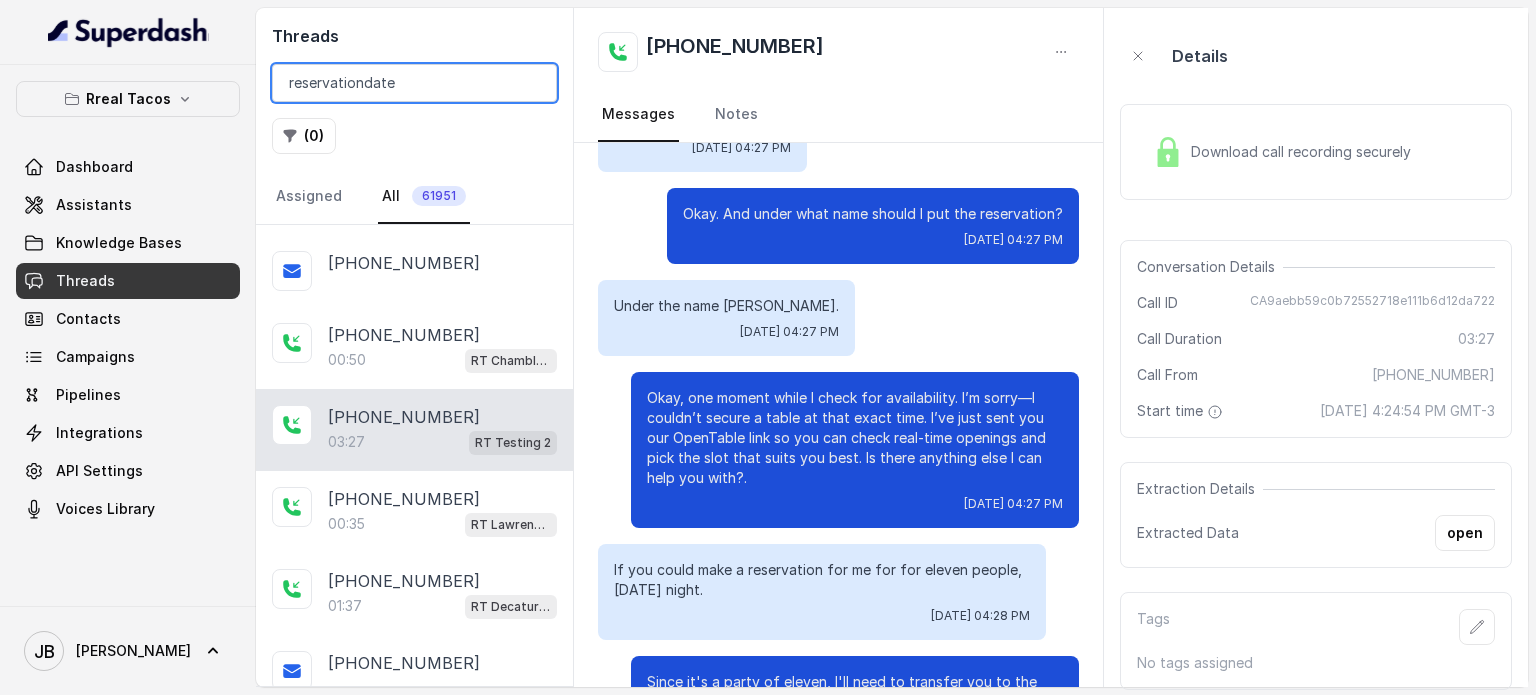 type 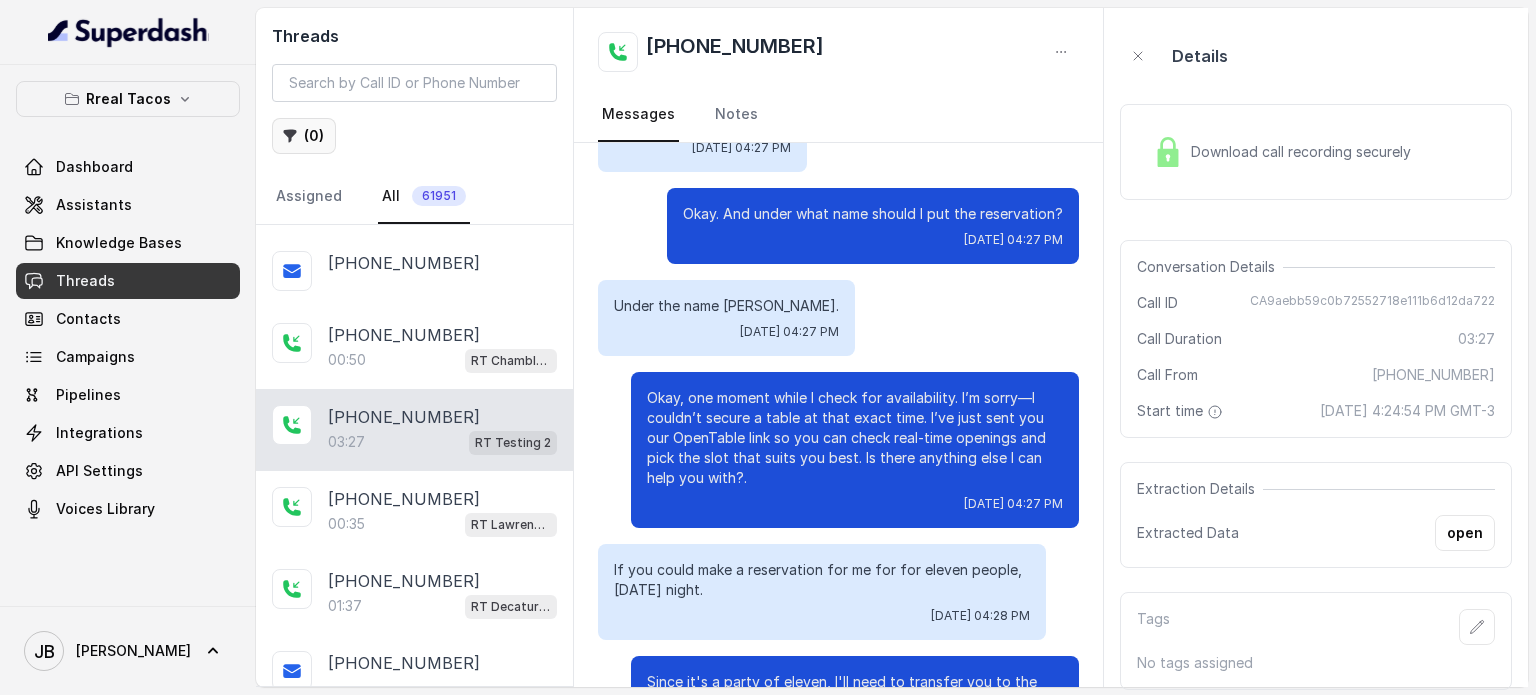 click on "( 0 )" at bounding box center (304, 136) 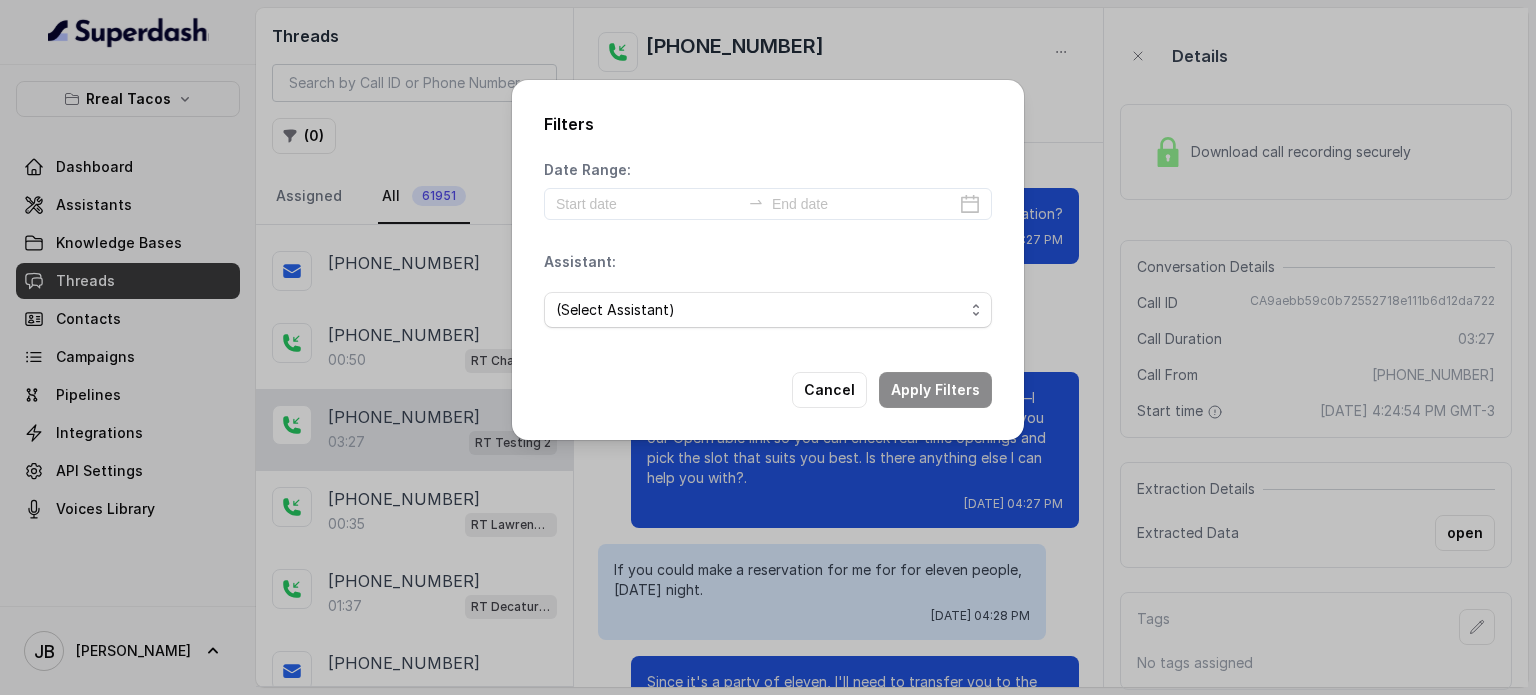 click on "(Select Assistant) RT Midtown / EN RT Midtown / ES RT Buckhead / EN [GEOGRAPHIC_DATA][PERSON_NAME] / EN [PERSON_NAME] / EN [PERSON_NAME] / EN RT Decatur / EN [GEOGRAPHIC_DATA] / EN RT Testing [GEOGRAPHIC_DATA] / EN RT Testing 2 RT [GEOGRAPHIC_DATA]" at bounding box center (768, 310) 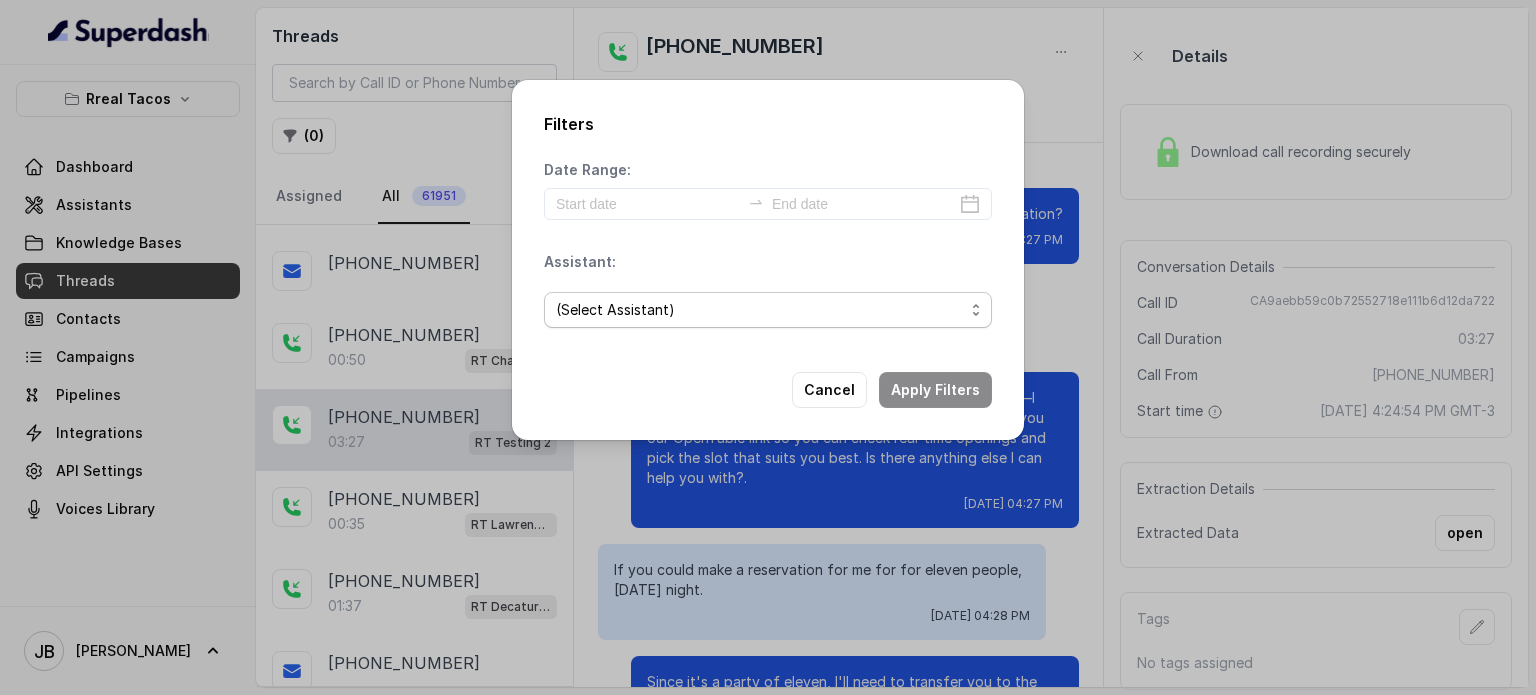 select on "6807a7092f0f21141493d4ef" 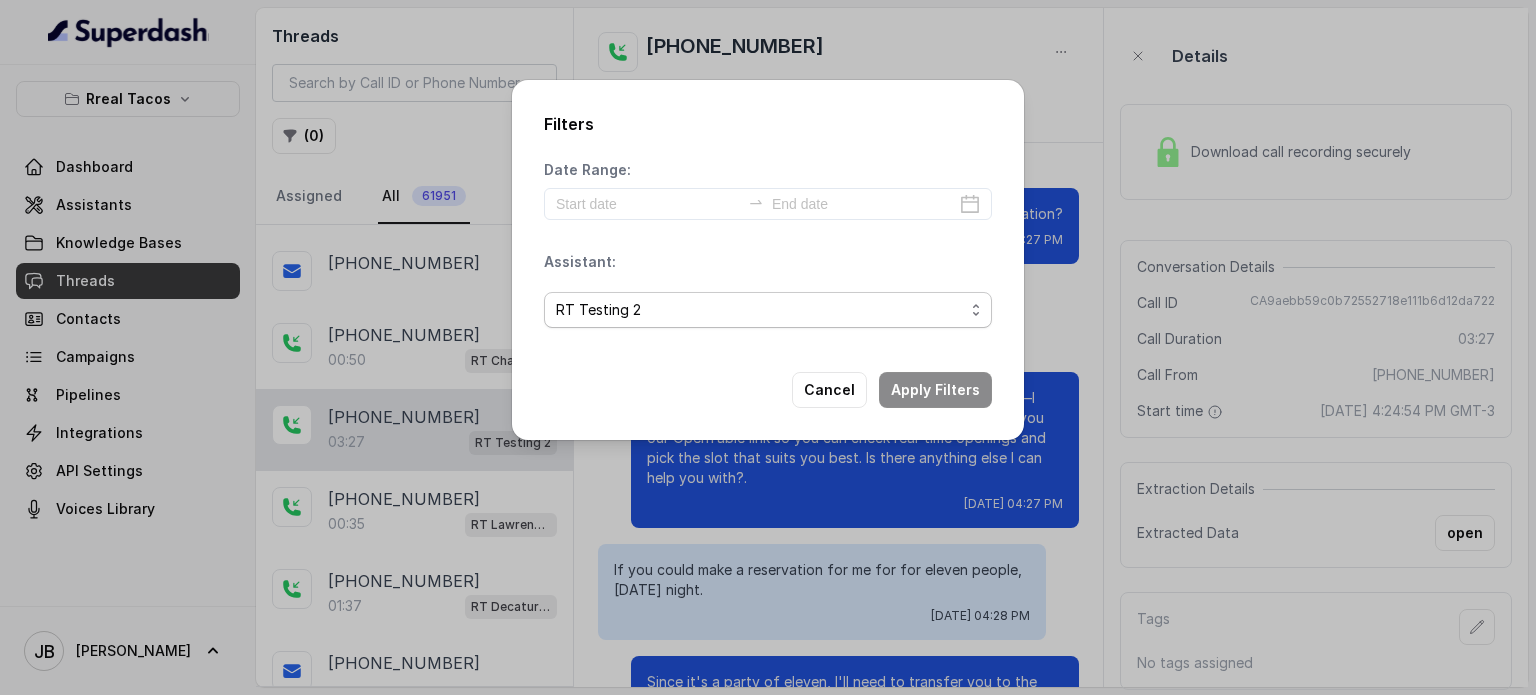 click on "(Select Assistant) RT Midtown / EN RT Midtown / ES RT Buckhead / EN [GEOGRAPHIC_DATA][PERSON_NAME] / EN [PERSON_NAME] / EN [PERSON_NAME] / EN RT Decatur / EN [GEOGRAPHIC_DATA] / EN RT Testing [GEOGRAPHIC_DATA] / EN RT Testing 2 RT [GEOGRAPHIC_DATA]" at bounding box center (768, 310) 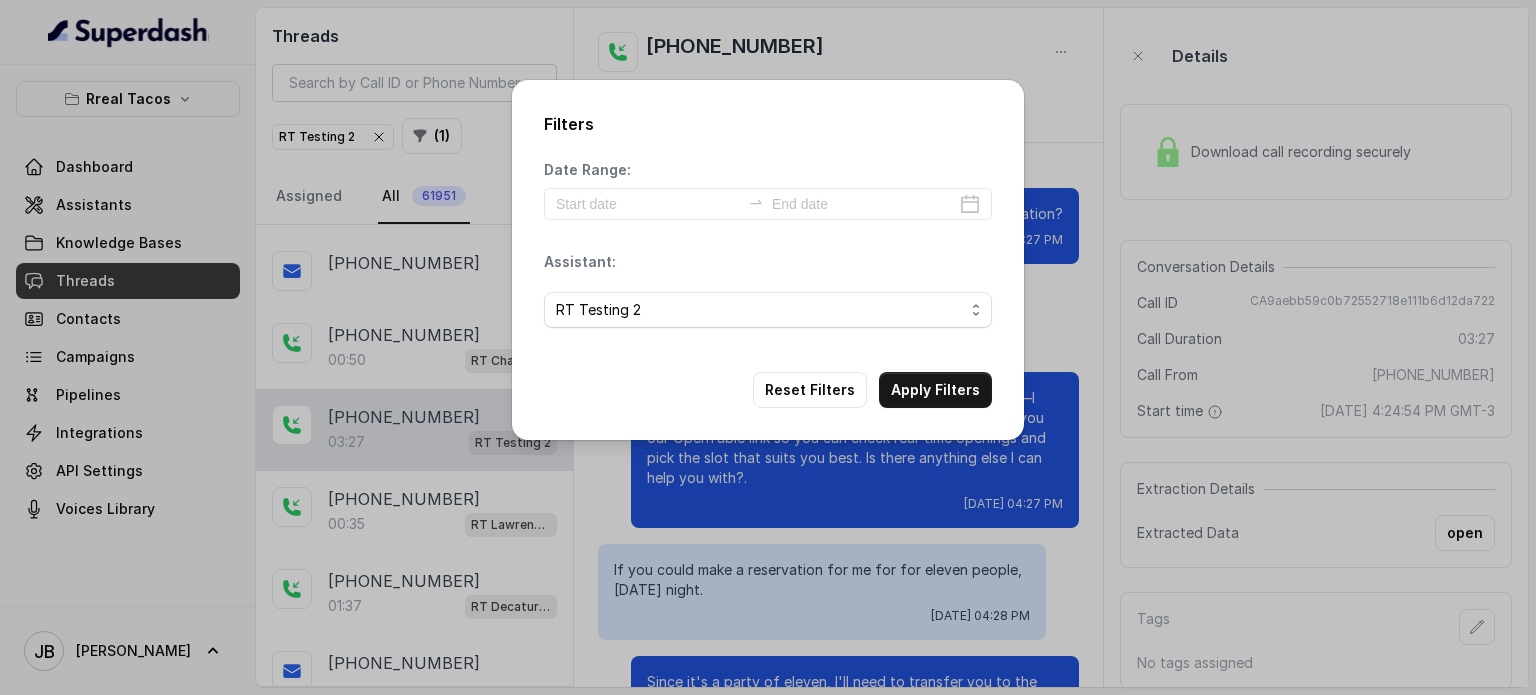 click on "Date Range: Assistant: (Select Assistant) RT Midtown / EN [GEOGRAPHIC_DATA] / ES [GEOGRAPHIC_DATA] / EN [GEOGRAPHIC_DATA][PERSON_NAME] / EN [PERSON_NAME] / EN [PERSON_NAME] / EN RT Decatur / EN [GEOGRAPHIC_DATA] / EN RT Testing [GEOGRAPHIC_DATA] / EN RT Testing 2 RT Lawrenceville" at bounding box center [768, 250] 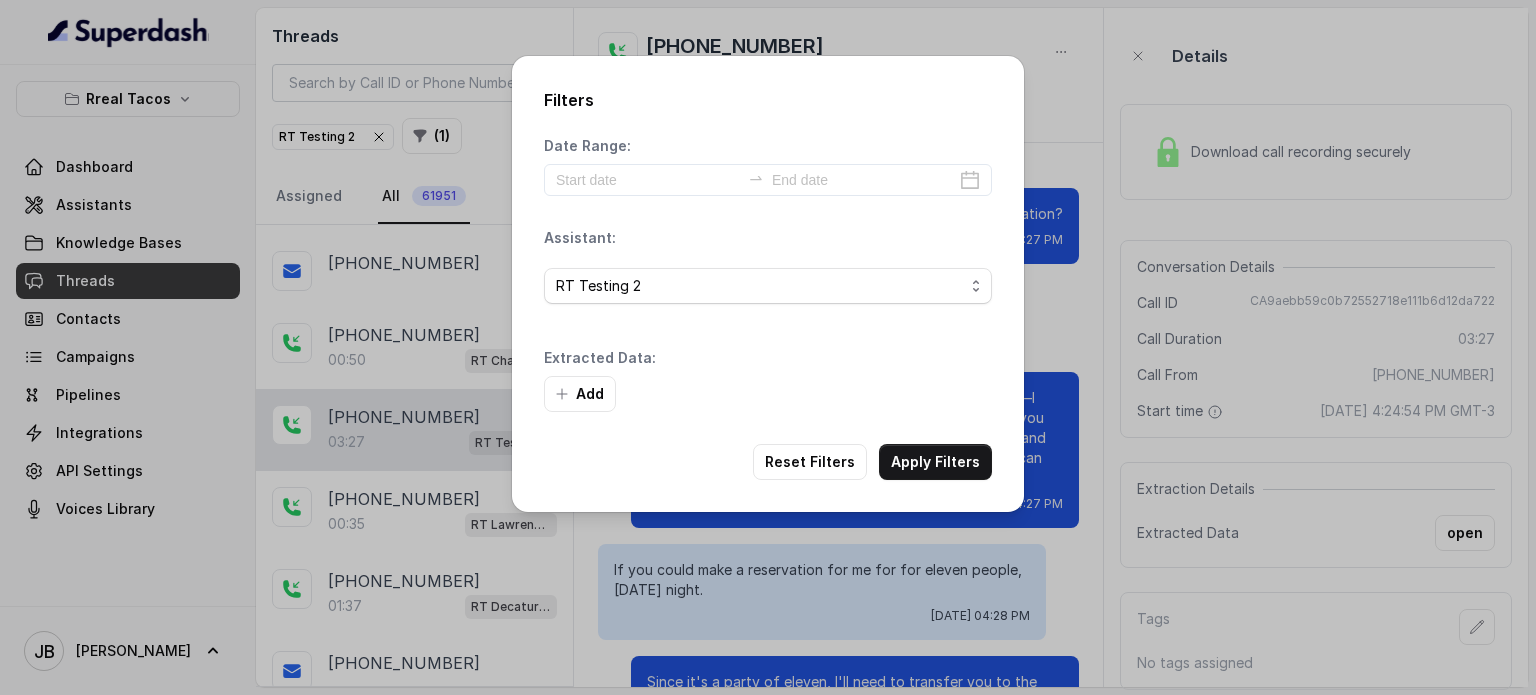 click on "Extracted Data:" at bounding box center [600, 358] 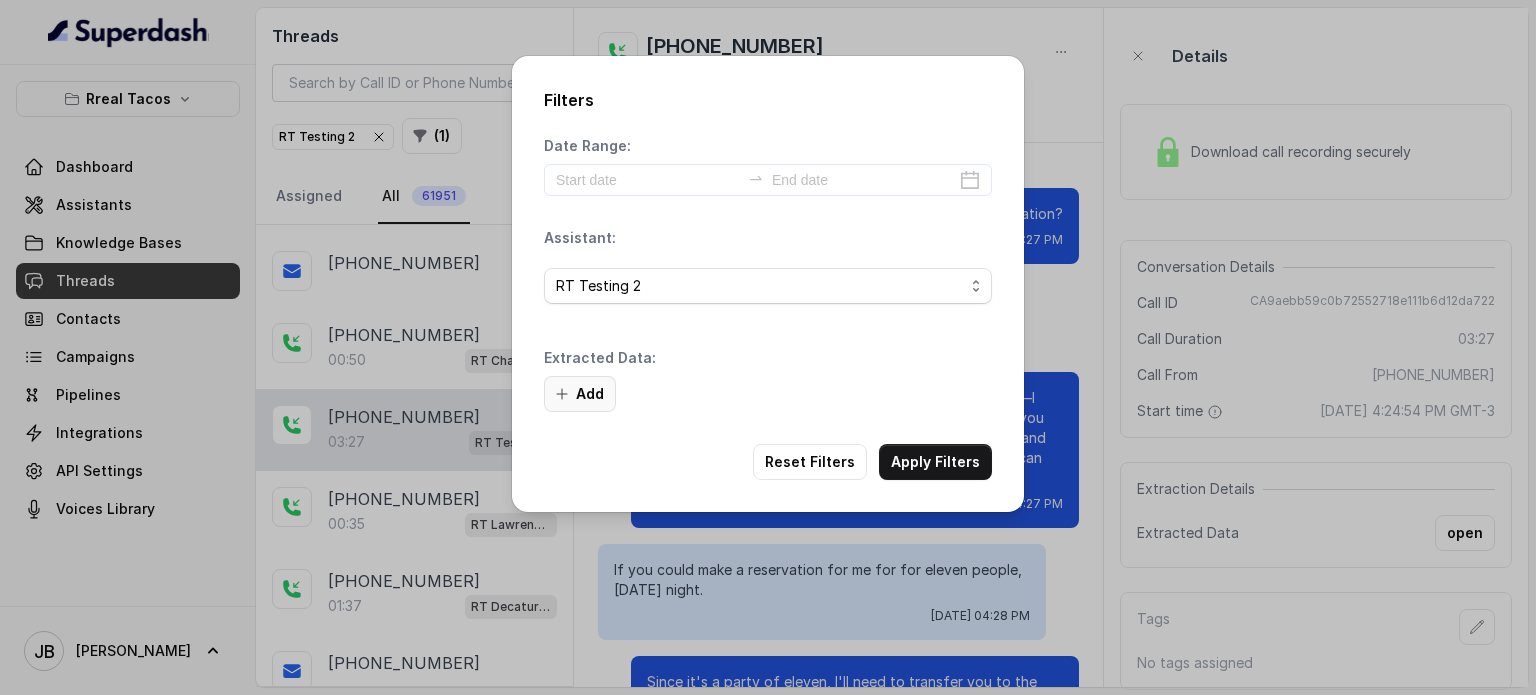 click on "Add" at bounding box center (580, 394) 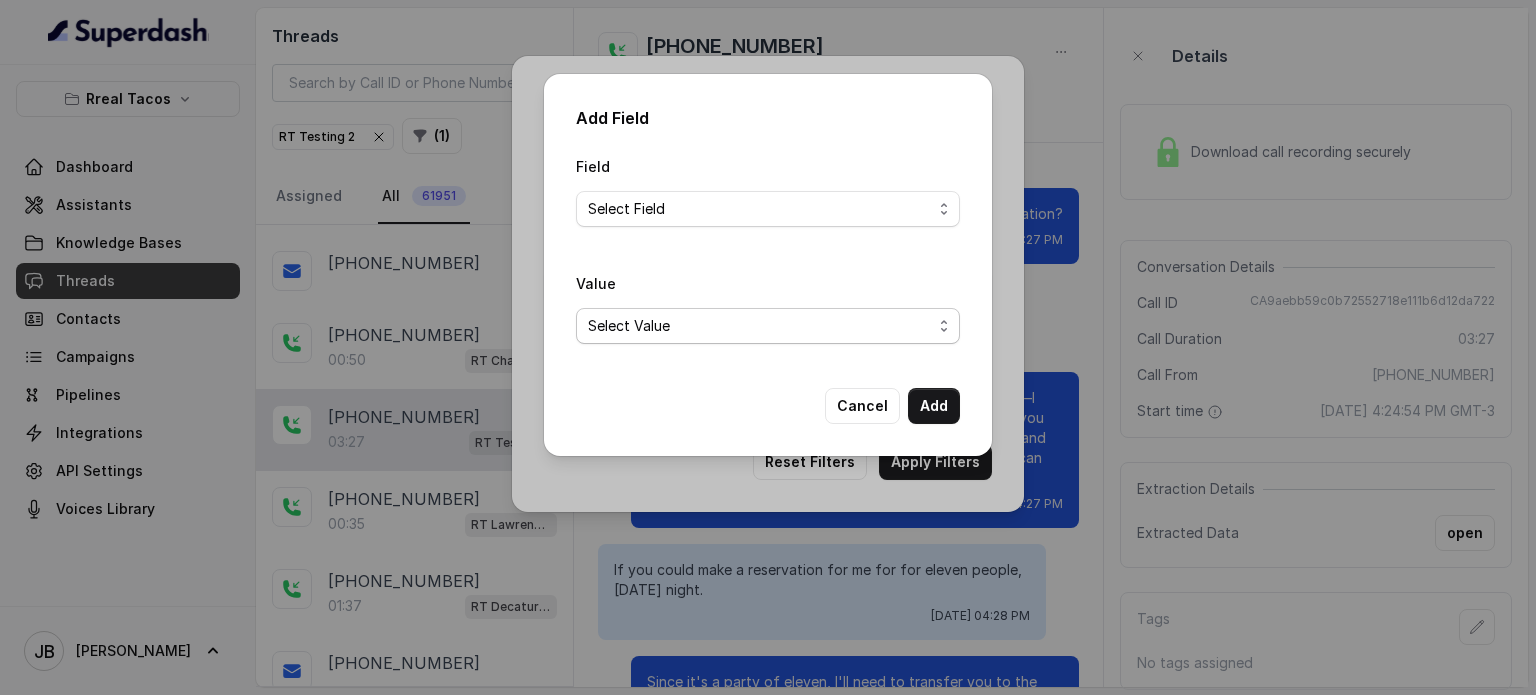 click on "Value Select Value" at bounding box center [768, 313] 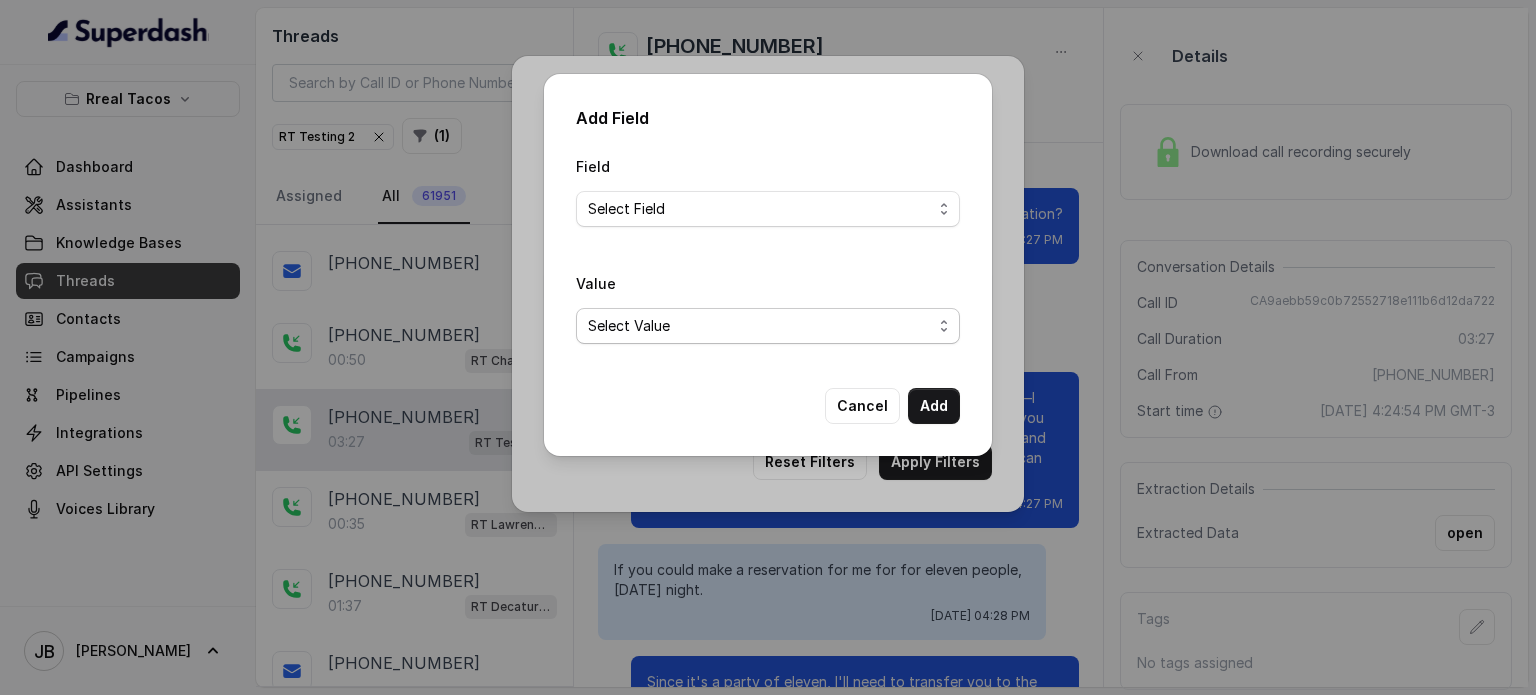 click on "Select Value" at bounding box center (768, 326) 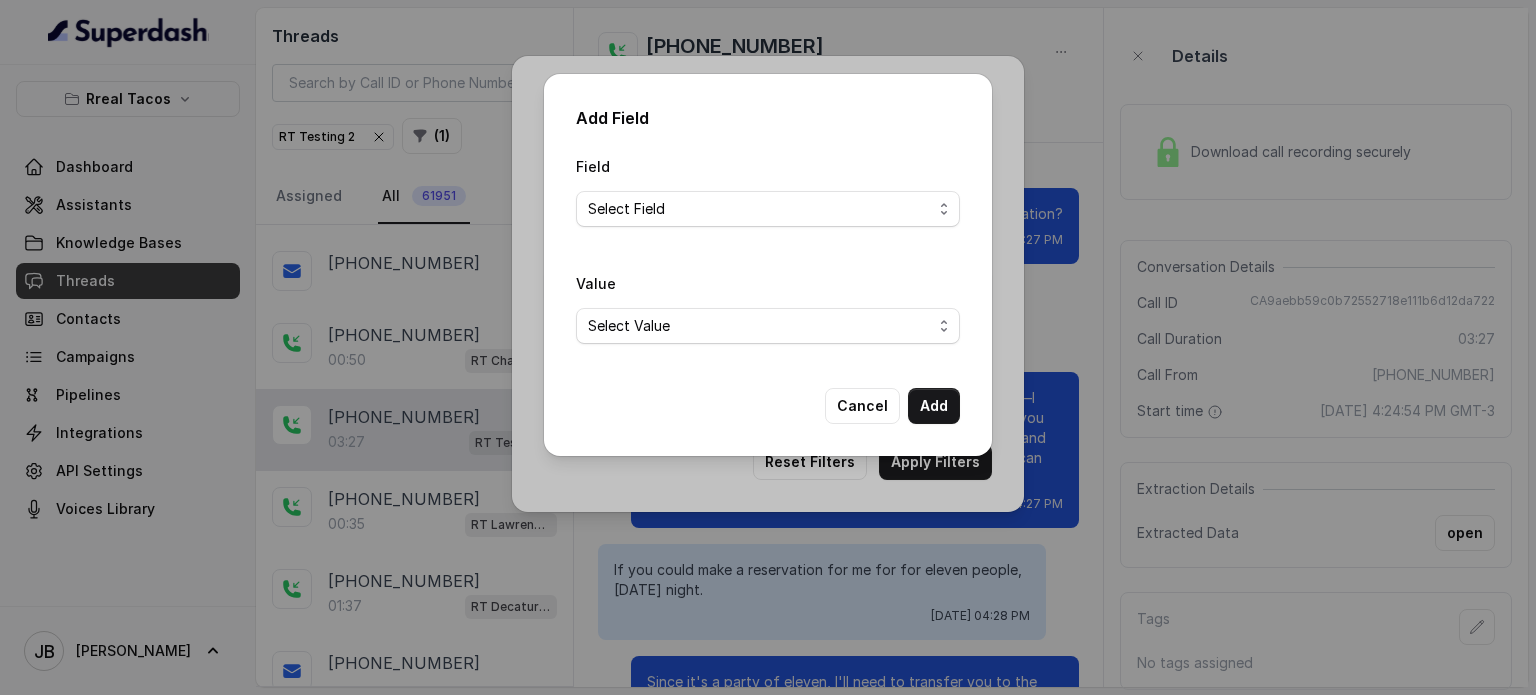 drag, startPoint x: 735, startPoint y: 187, endPoint x: 726, endPoint y: 203, distance: 18.35756 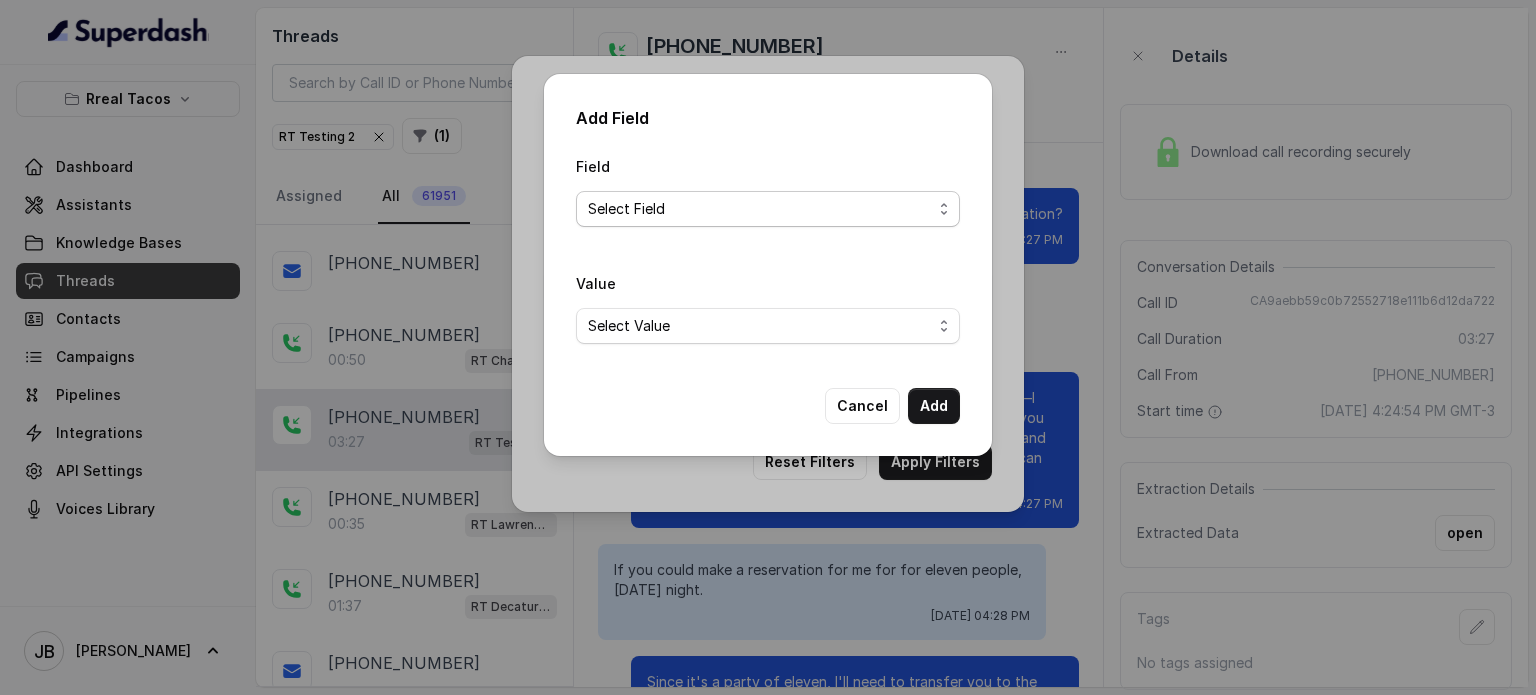 drag, startPoint x: 726, startPoint y: 203, endPoint x: 724, endPoint y: 215, distance: 12.165525 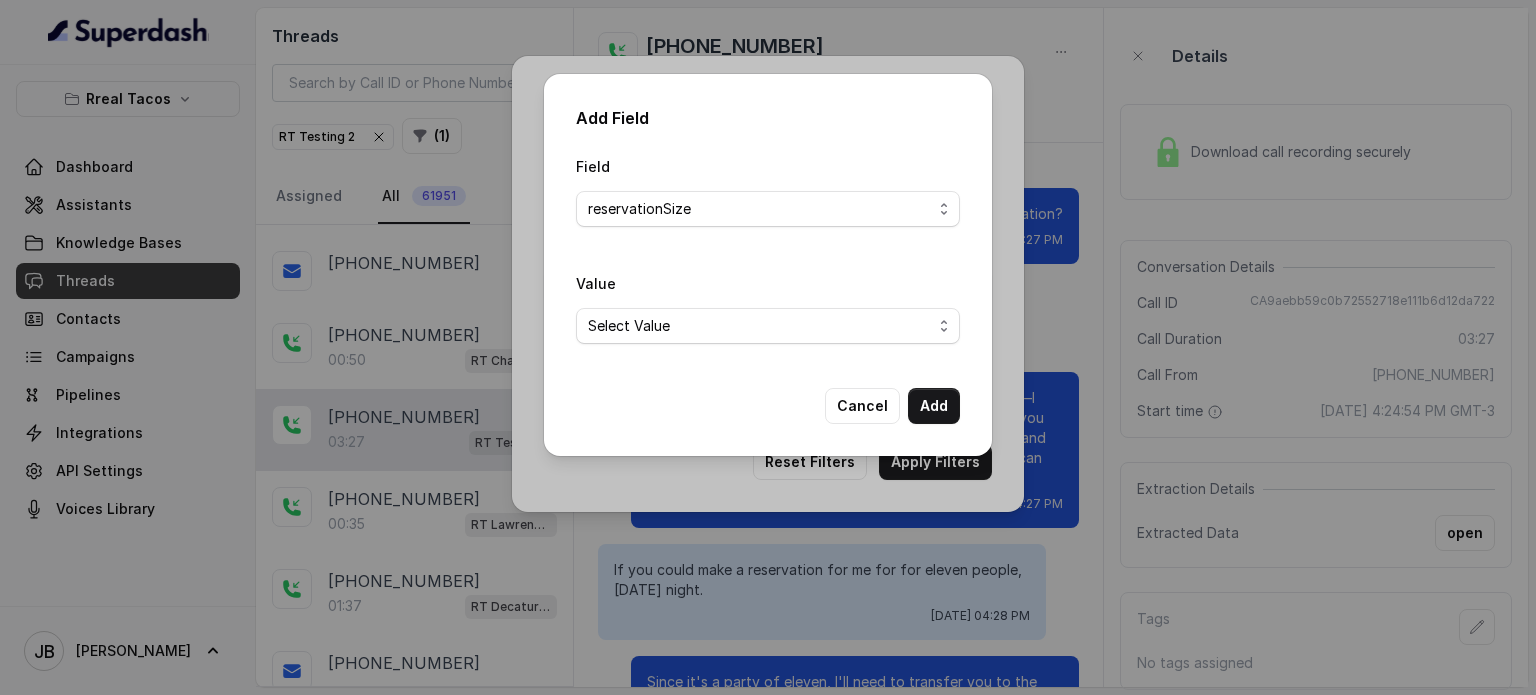 click on "Select Field Text Sent? Reason for sending text Human Transfer Reason for transfering Reason for calling DetectedError Event Mention Reason for Event AITolerance Restaurant Name Speak In Spanish Party Size Menu Mention (Yes/No) Google AI Assistant Calls Highlights reservationSize" at bounding box center [768, 209] 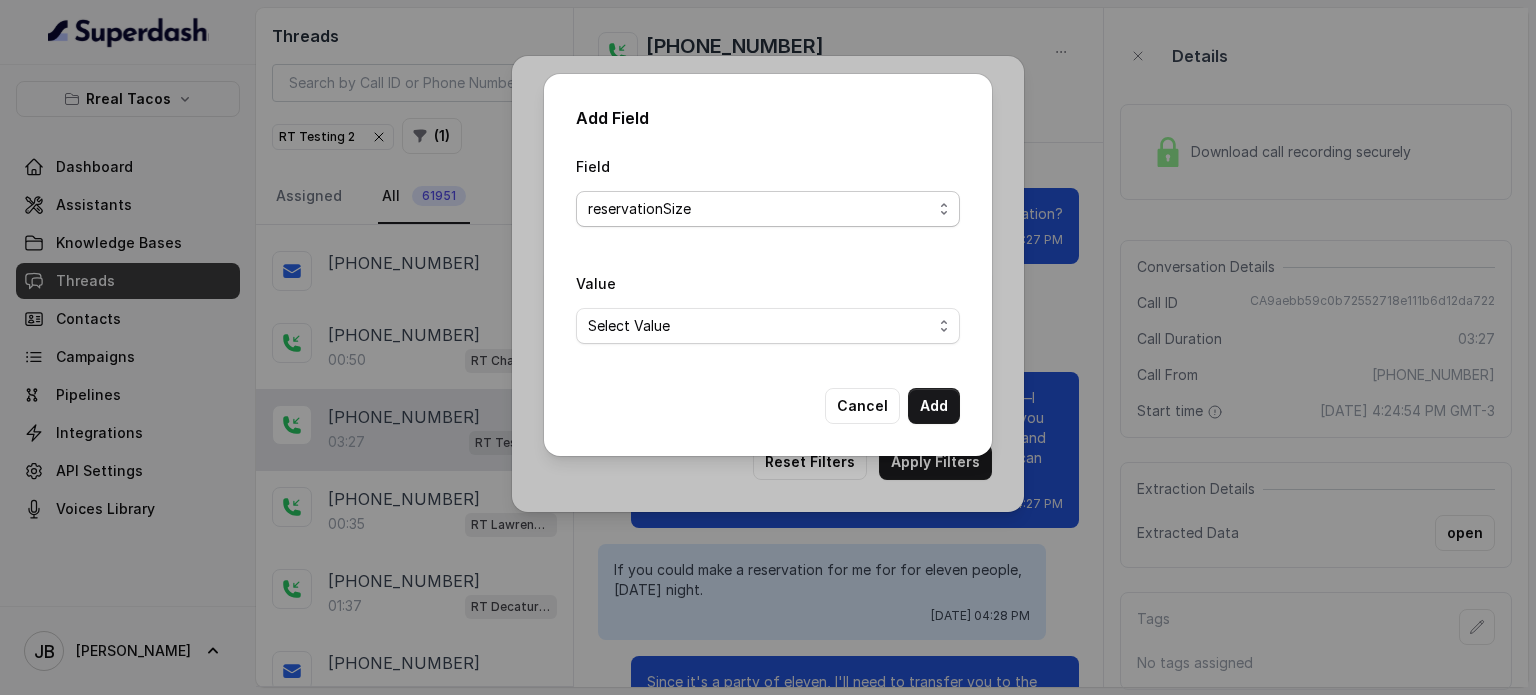 drag, startPoint x: 636, startPoint y: 208, endPoint x: 638, endPoint y: 225, distance: 17.117243 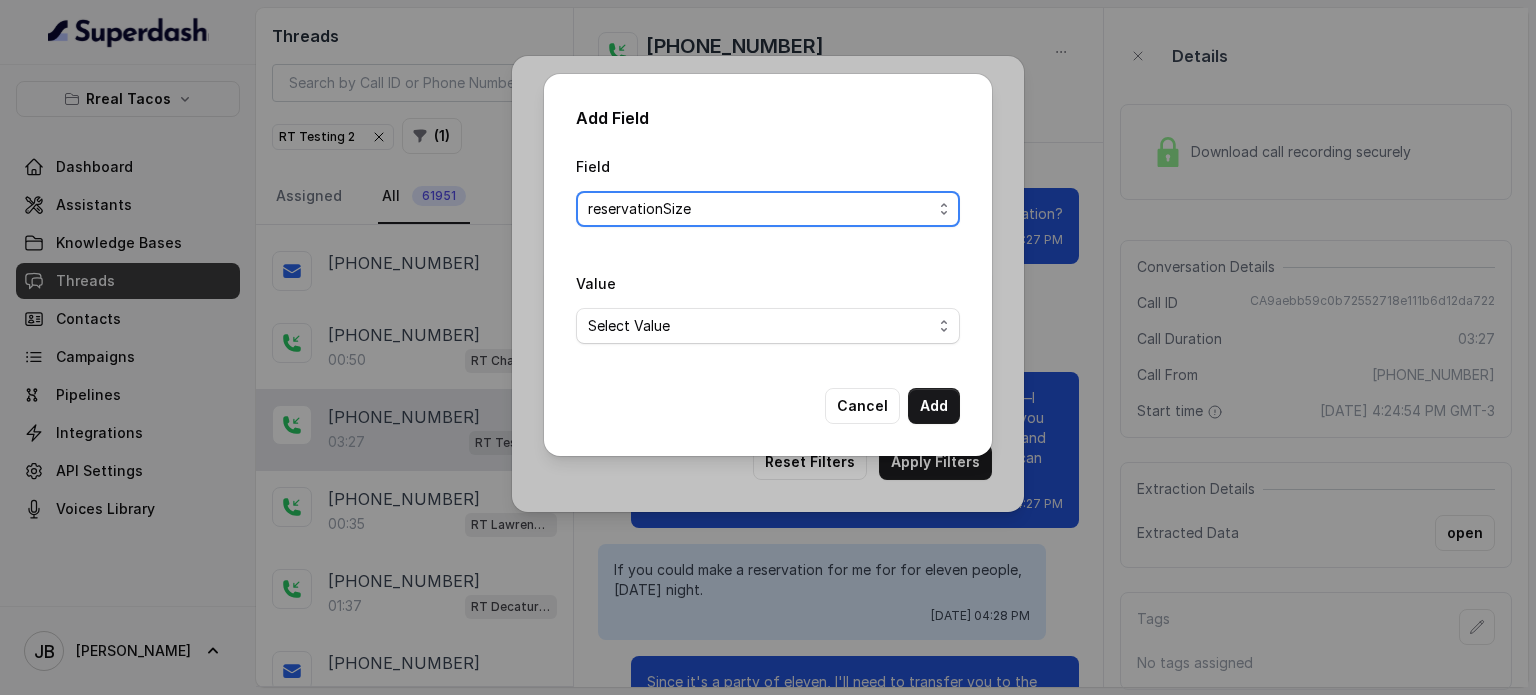 drag, startPoint x: 708, startPoint y: 370, endPoint x: 697, endPoint y: 333, distance: 38.600517 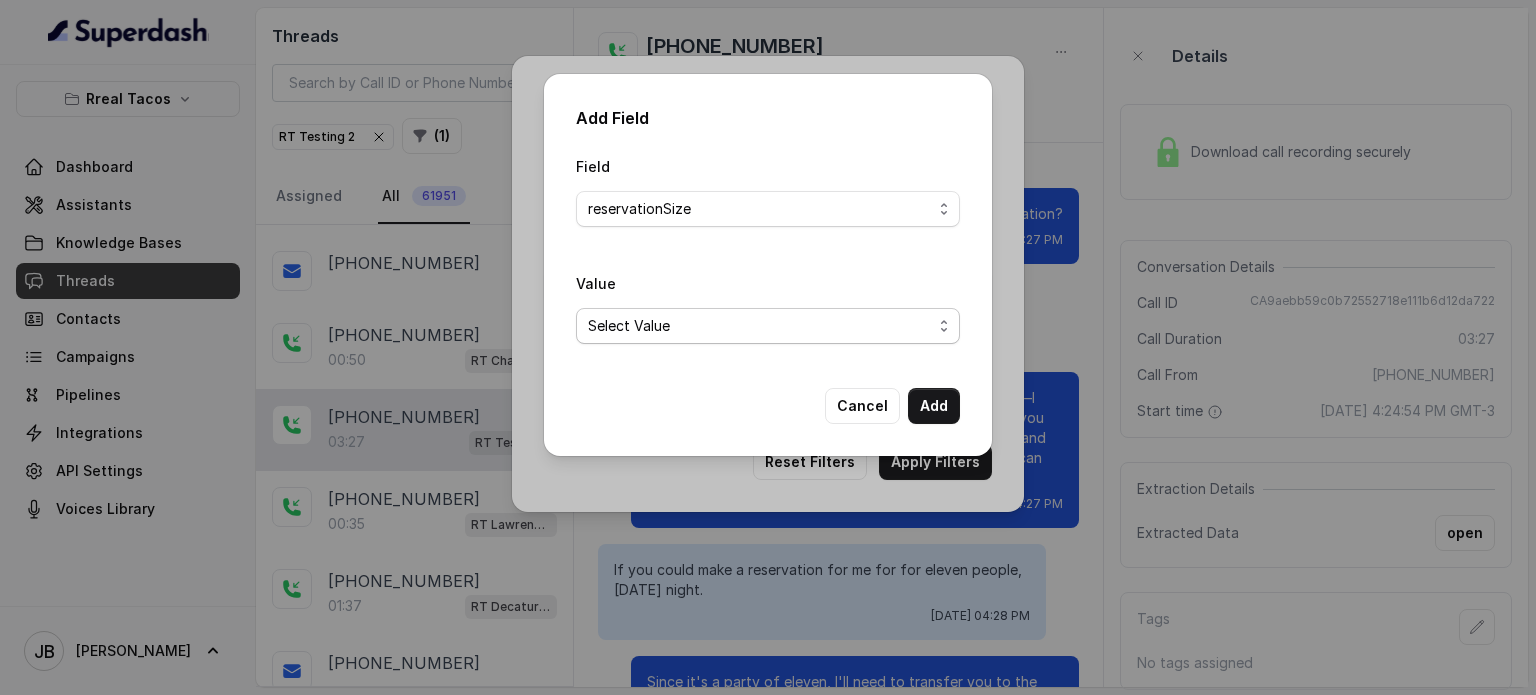 click on "Select Value 1 2 3 4 5 6 7 8 9 10 11 12 13 14 15 16" at bounding box center (768, 326) 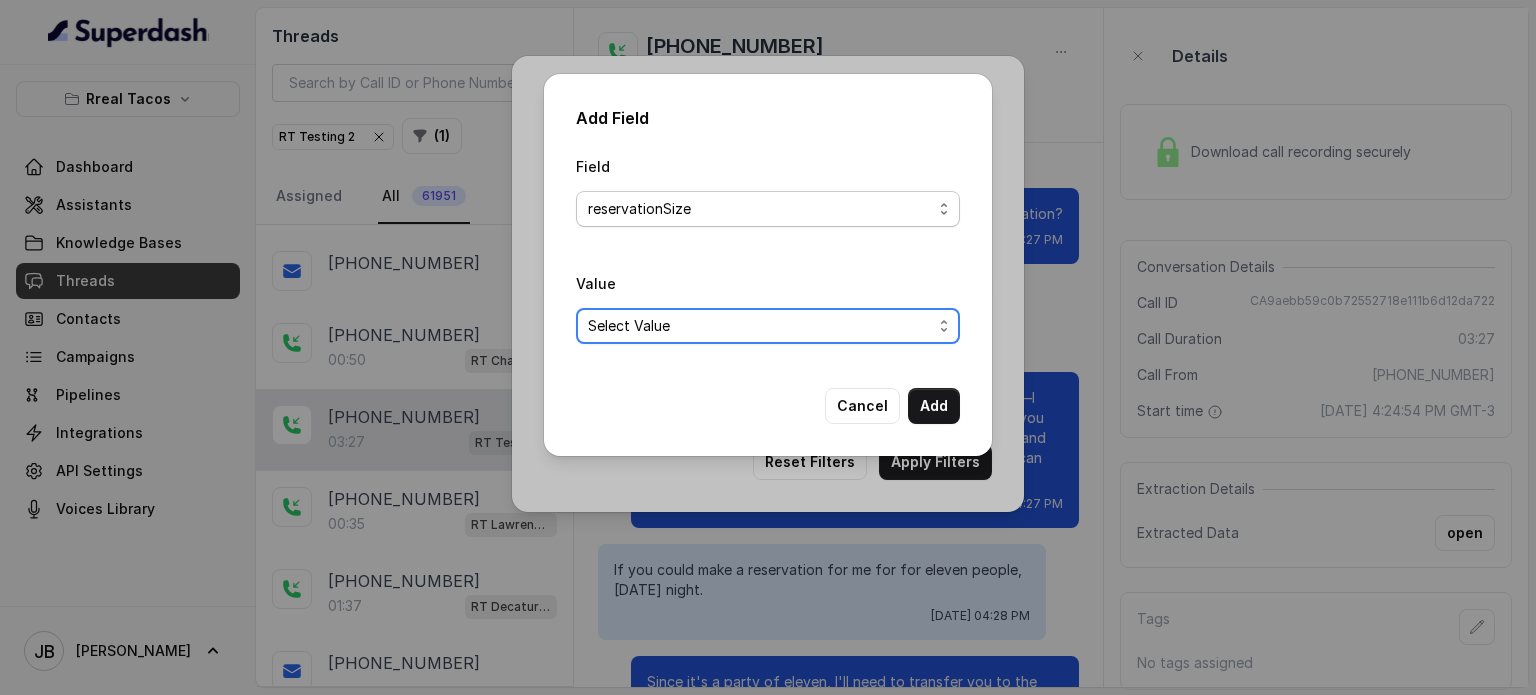 click on "Select Field Text Sent? Reason for sending text Human Transfer Reason for transfering Reason for calling DetectedError Event Mention Reason for Event AITolerance Restaurant Name Speak In Spanish Party Size Menu Mention (Yes/No) Google AI Assistant Calls Highlights reservationSize" at bounding box center (768, 209) 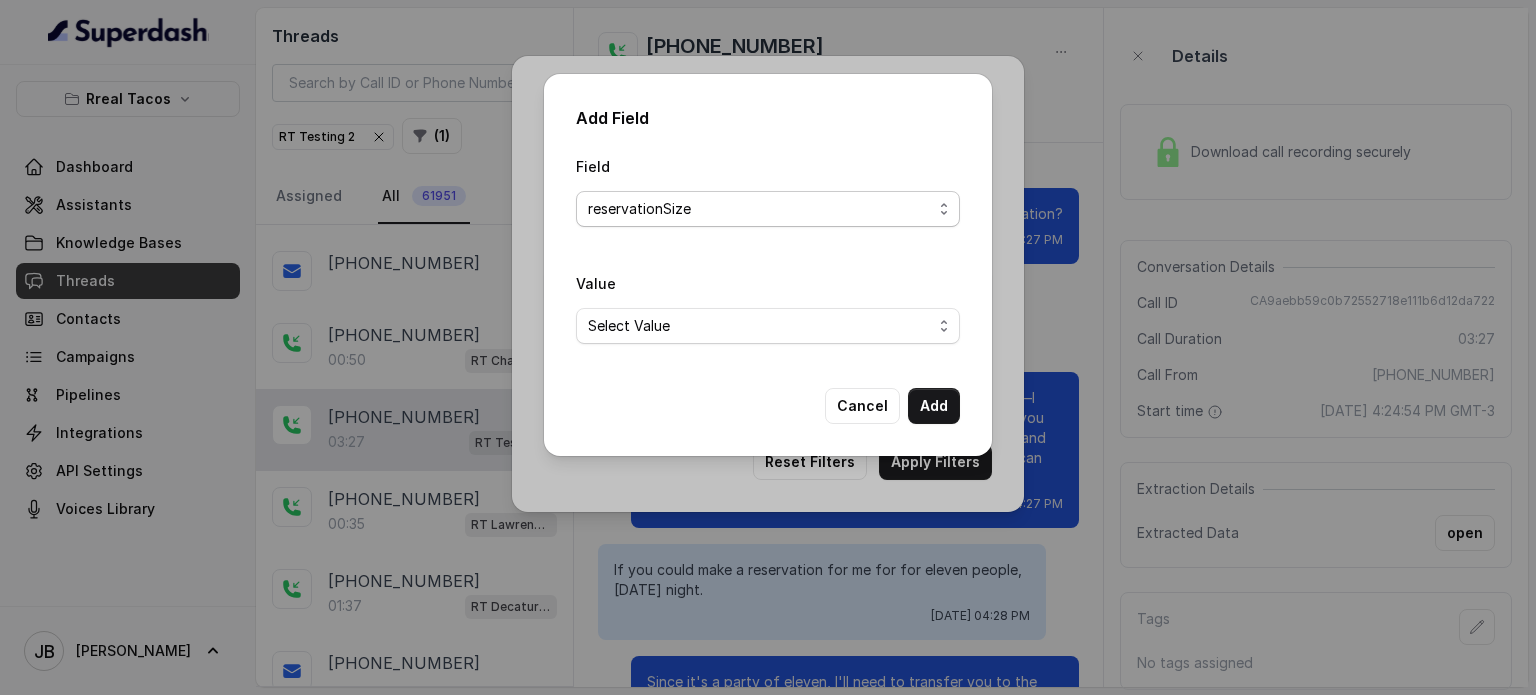 click on "Select Field Text Sent? Reason for sending text Human Transfer Reason for transfering Reason for calling DetectedError Event Mention Reason for Event AITolerance Restaurant Name Speak In Spanish Party Size Menu Mention (Yes/No) Google AI Assistant Calls Highlights reservationSize" at bounding box center (768, 209) 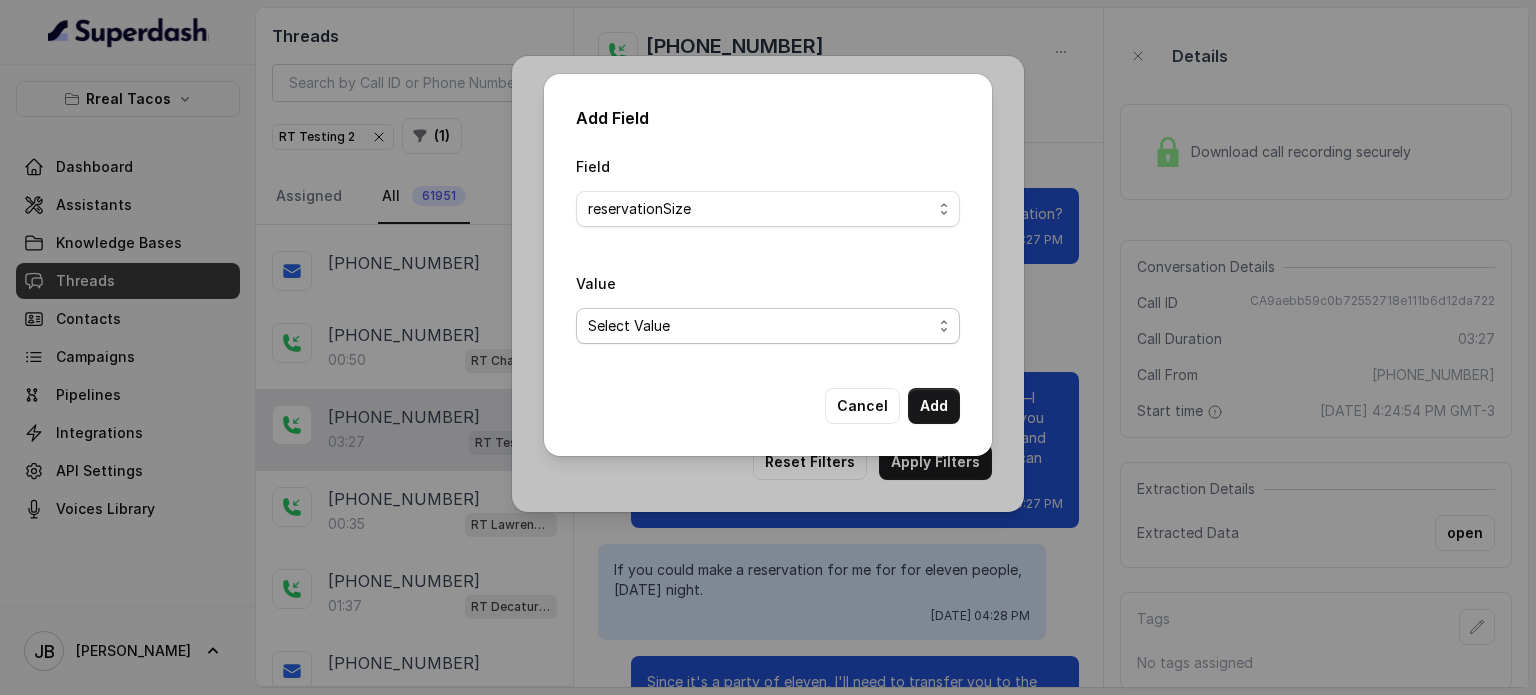 click on "Select Value 1 2 3 4 5 6 7 8 9 10 11 12 13 14 15 16" at bounding box center [768, 326] 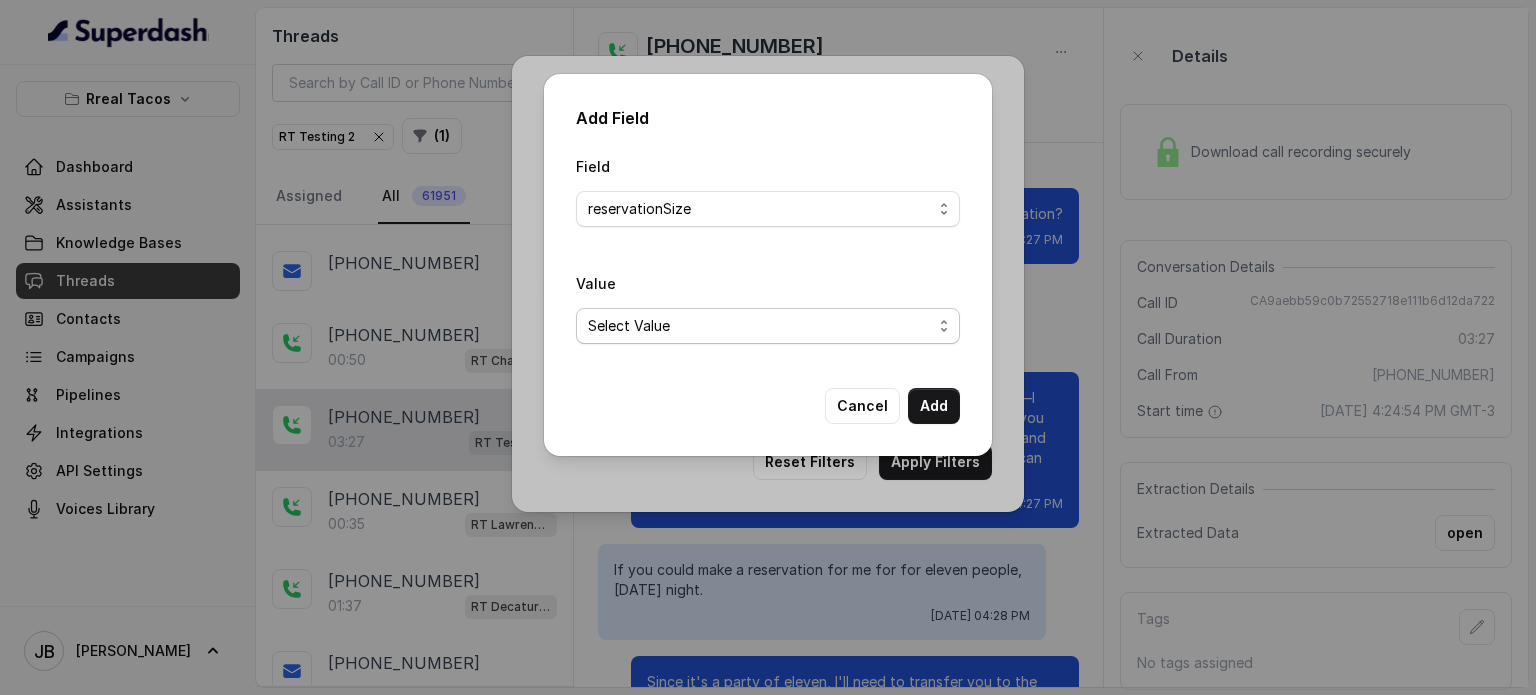 click on "Select Value 1 2 3 4 5 6 7 8 9 10 11 12 13 14 15 16" at bounding box center (768, 326) 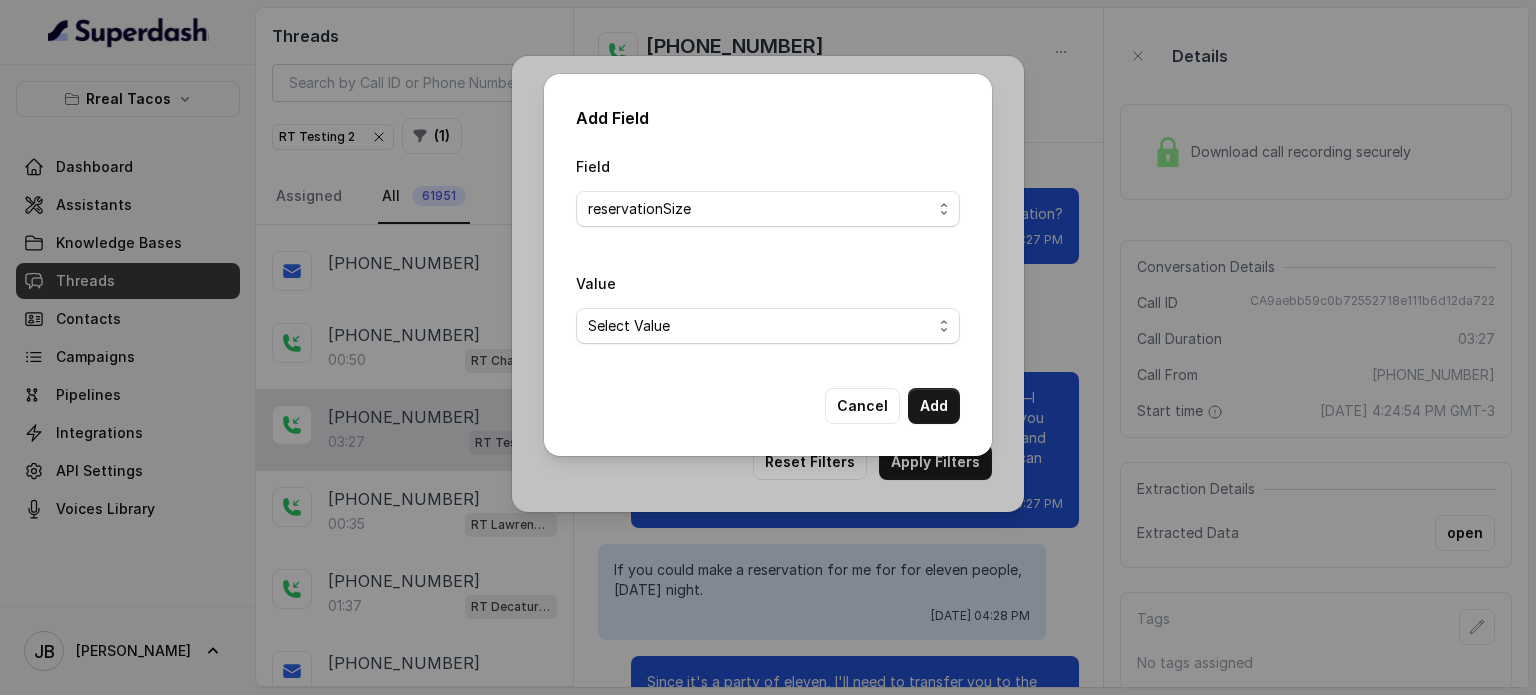 click on "Select Field Text Sent? Reason for sending text Human Transfer Reason for transfering Reason for calling DetectedError Event Mention Reason for Event AITolerance Restaurant Name Speak In Spanish Party Size Menu Mention (Yes/No) Google AI Assistant Calls Highlights reservationSize" at bounding box center (768, 209) 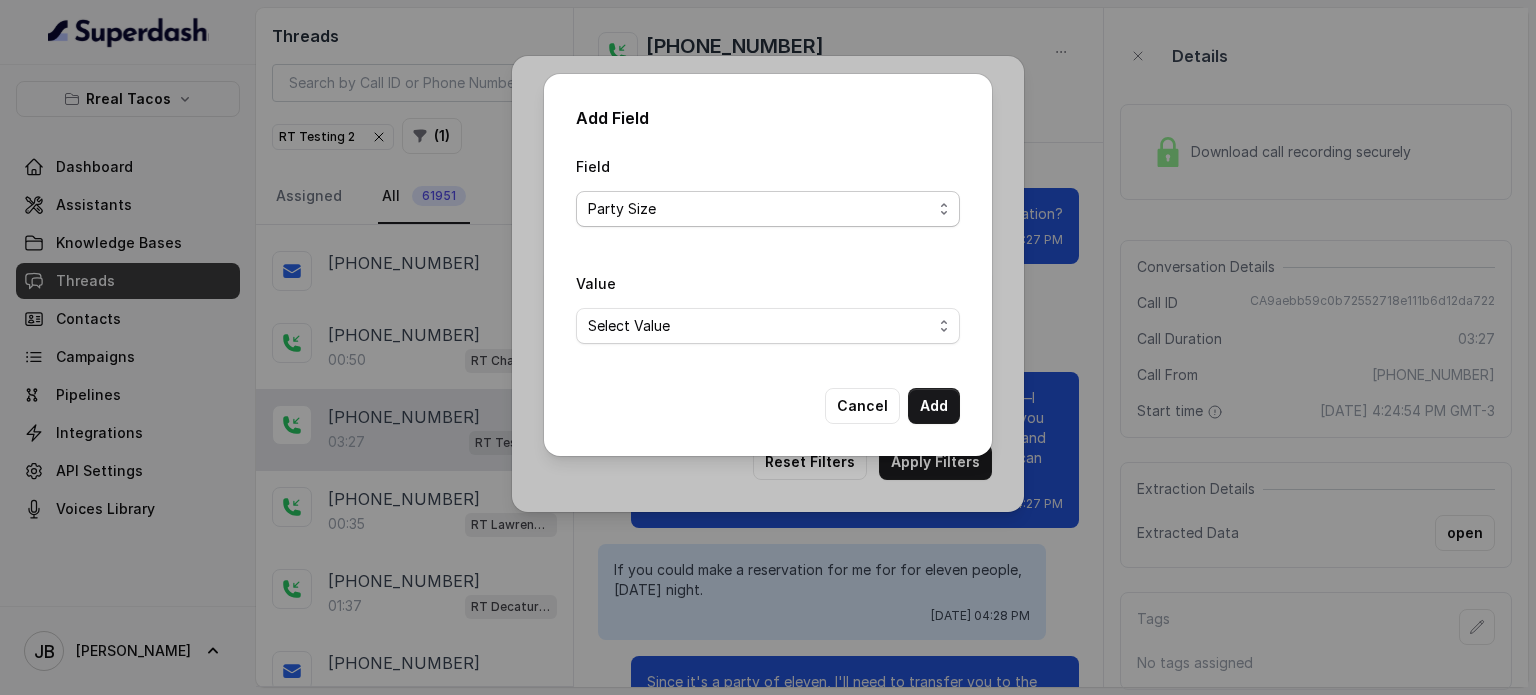 click on "Select Field Text Sent? Reason for sending text Human Transfer Reason for transfering Reason for calling DetectedError Event Mention Reason for Event AITolerance Restaurant Name Speak In Spanish Party Size Menu Mention (Yes/No) Google AI Assistant Calls Highlights reservationSize" at bounding box center (768, 209) 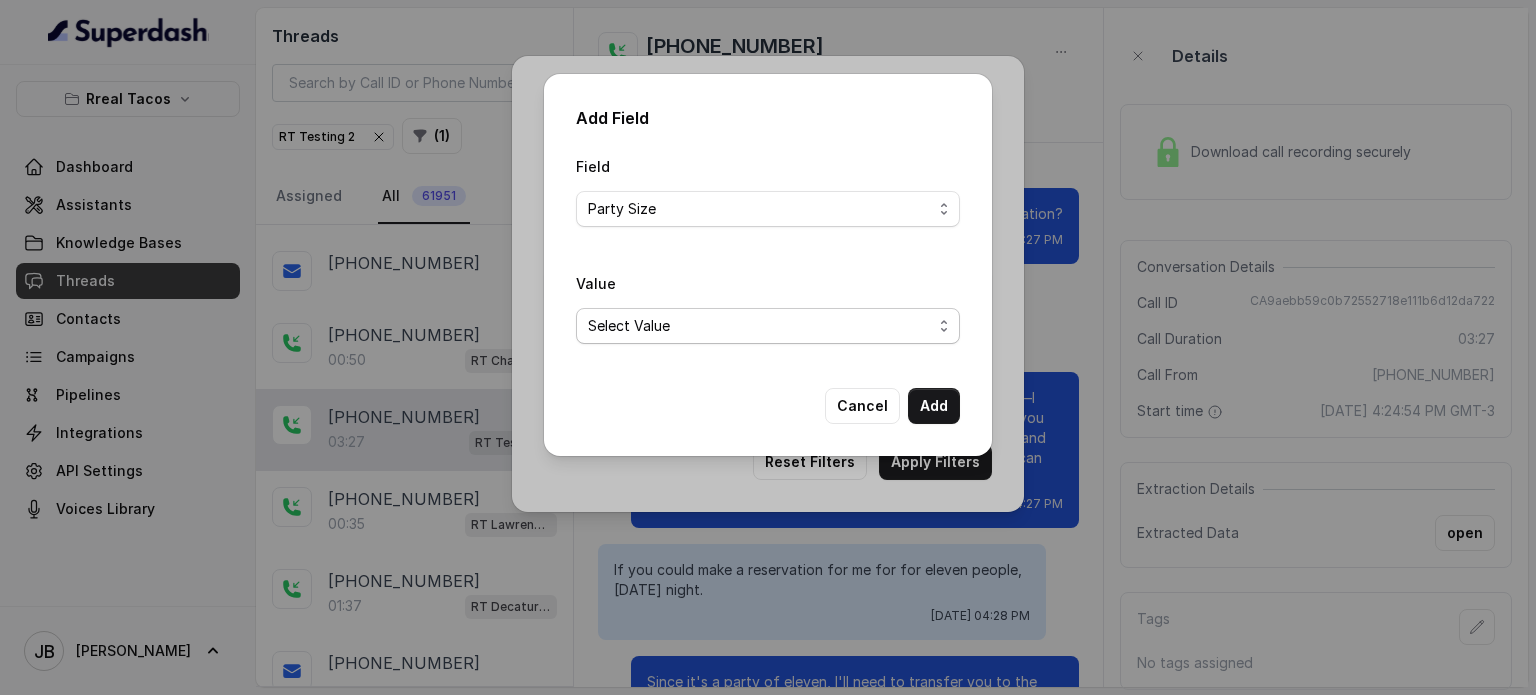 click on "Select Value Large party Small party" at bounding box center (768, 326) 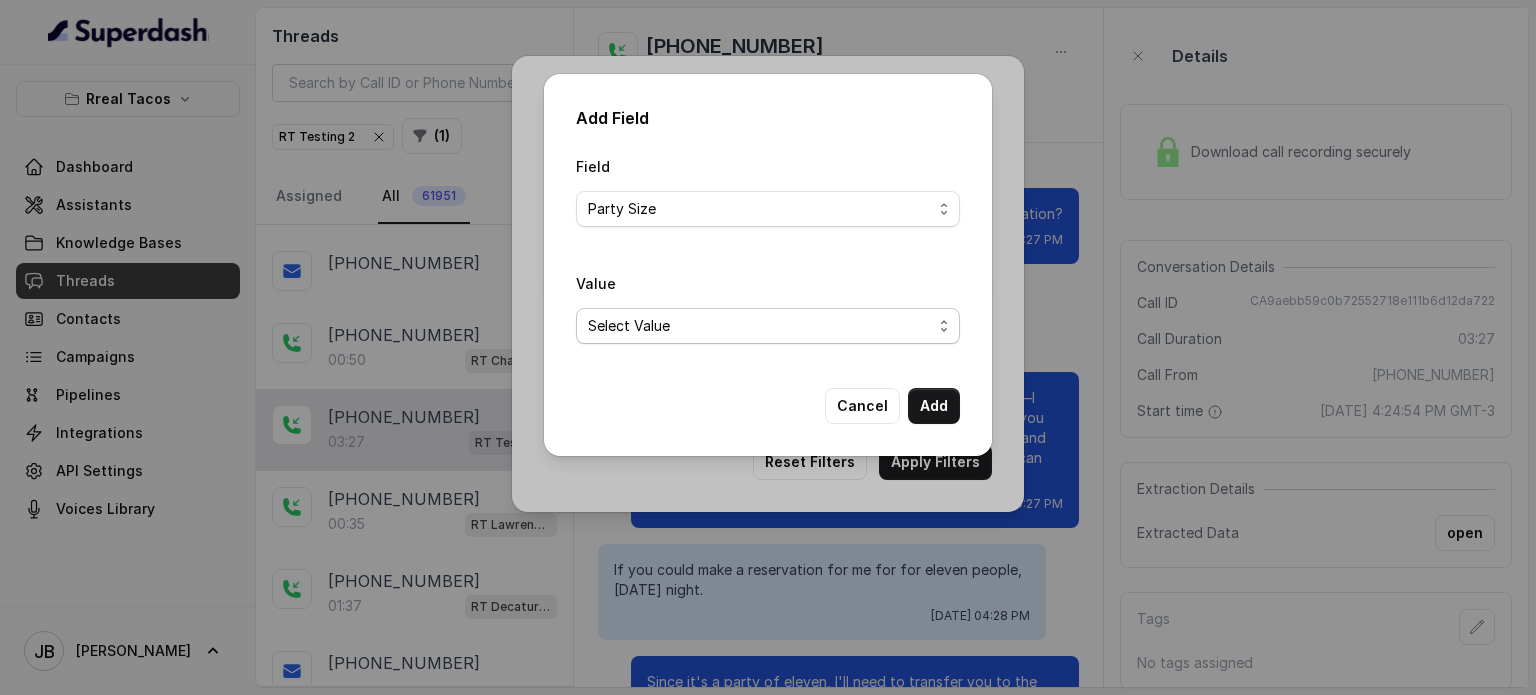 drag, startPoint x: 637, startPoint y: 331, endPoint x: 655, endPoint y: 248, distance: 84.92938 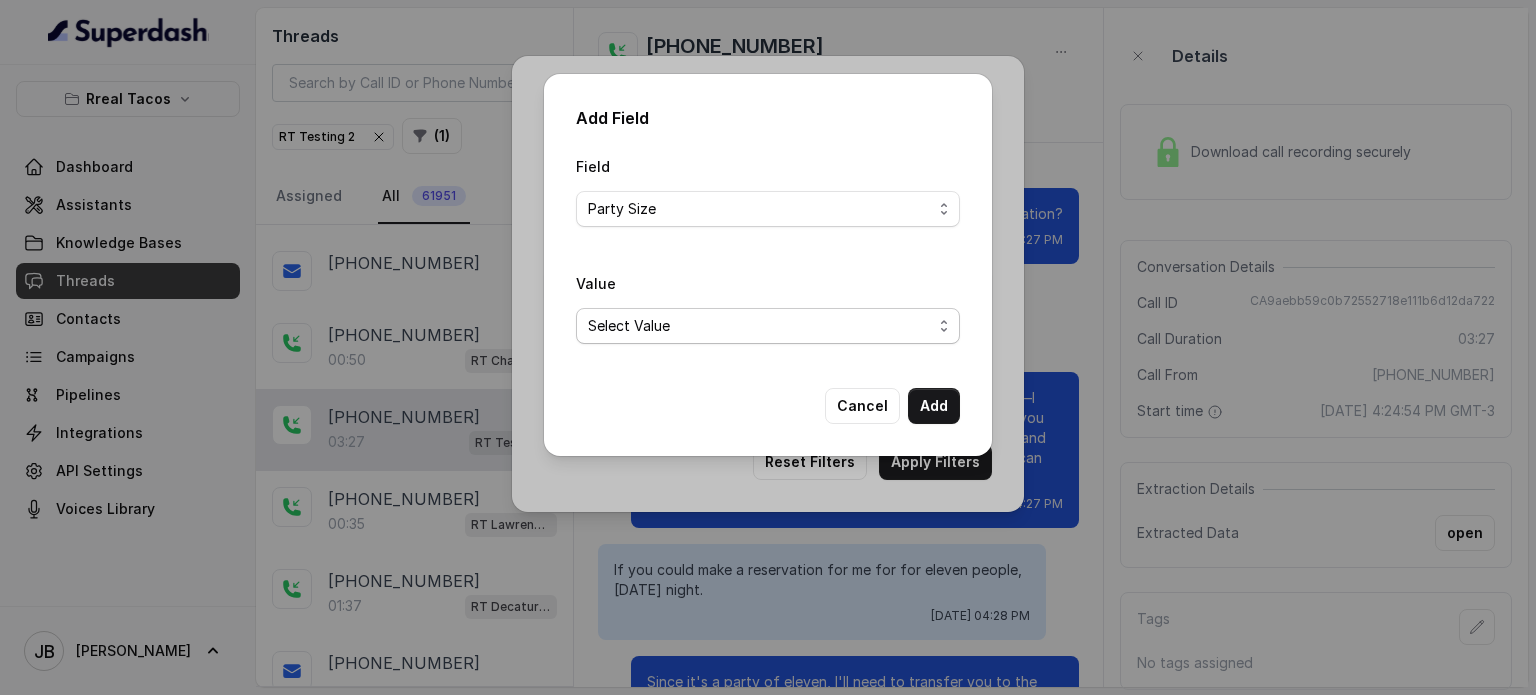click on "Select Value Large party Small party" at bounding box center (768, 326) 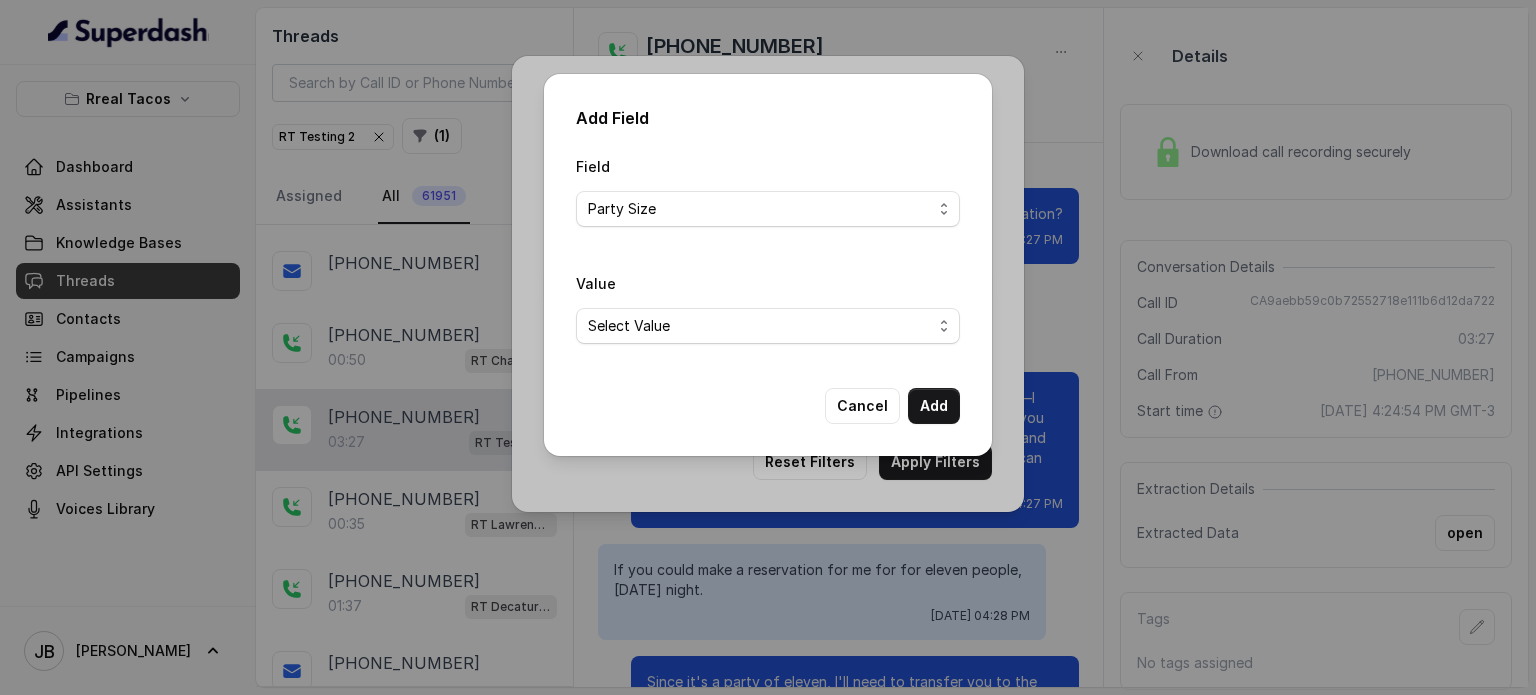 click on "Select Field Text Sent? Reason for sending text Human Transfer Reason for transfering Reason for calling DetectedError Event Mention Reason for Event AITolerance Restaurant Name Speak In Spanish Party Size Menu Mention (Yes/No) Google AI Assistant Calls Highlights reservationSize" at bounding box center [768, 209] 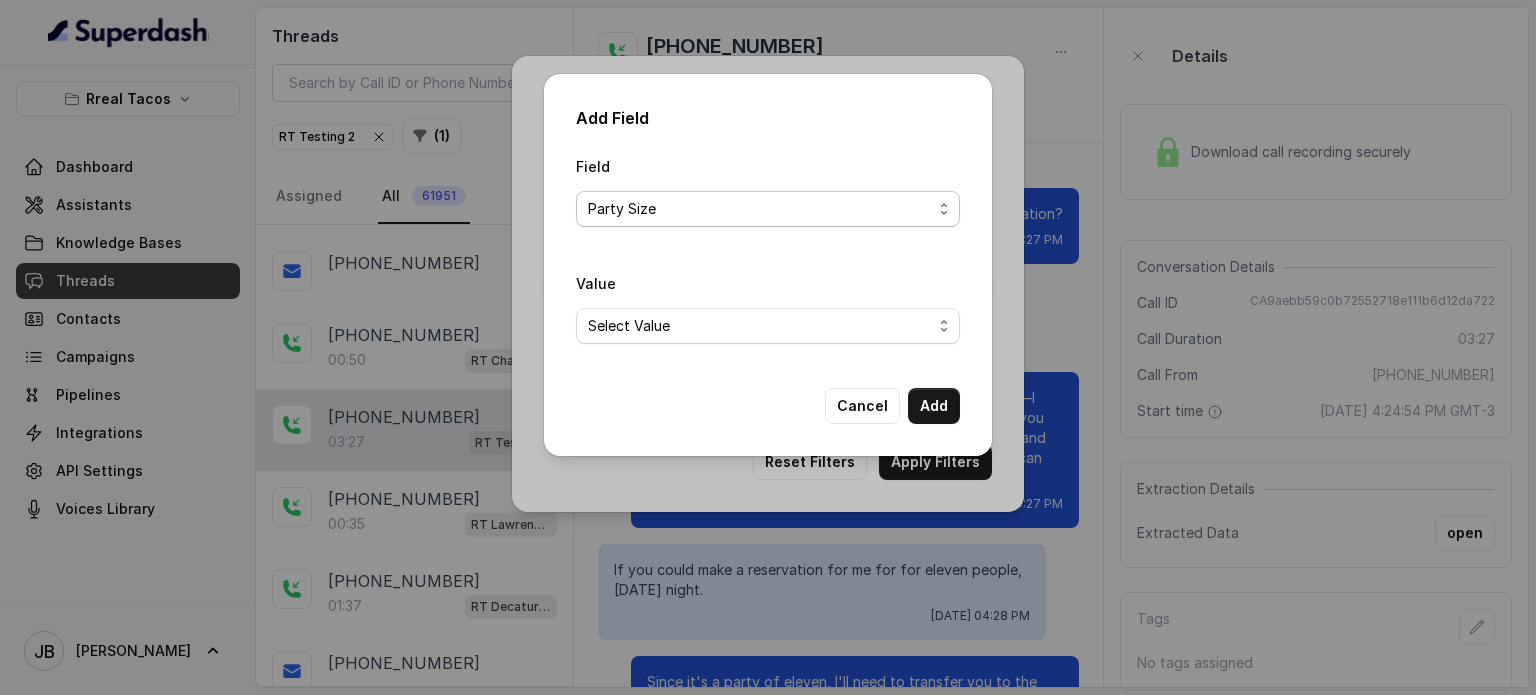select on "reservationSize" 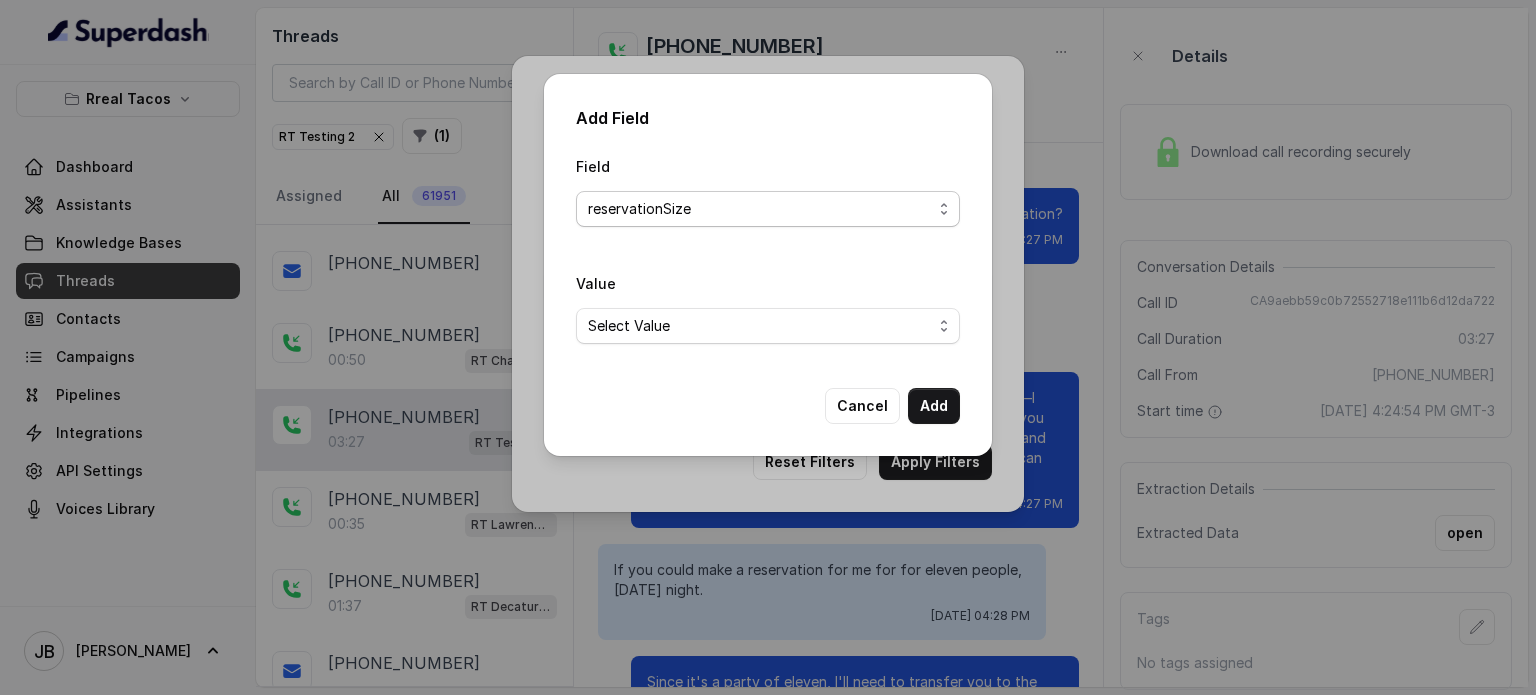 click on "Select Field Text Sent? Reason for sending text Human Transfer Reason for transfering Reason for calling DetectedError Event Mention Reason for Event AITolerance Restaurant Name Speak In Spanish Party Size Menu Mention (Yes/No) Google AI Assistant Calls Highlights reservationSize" at bounding box center [768, 209] 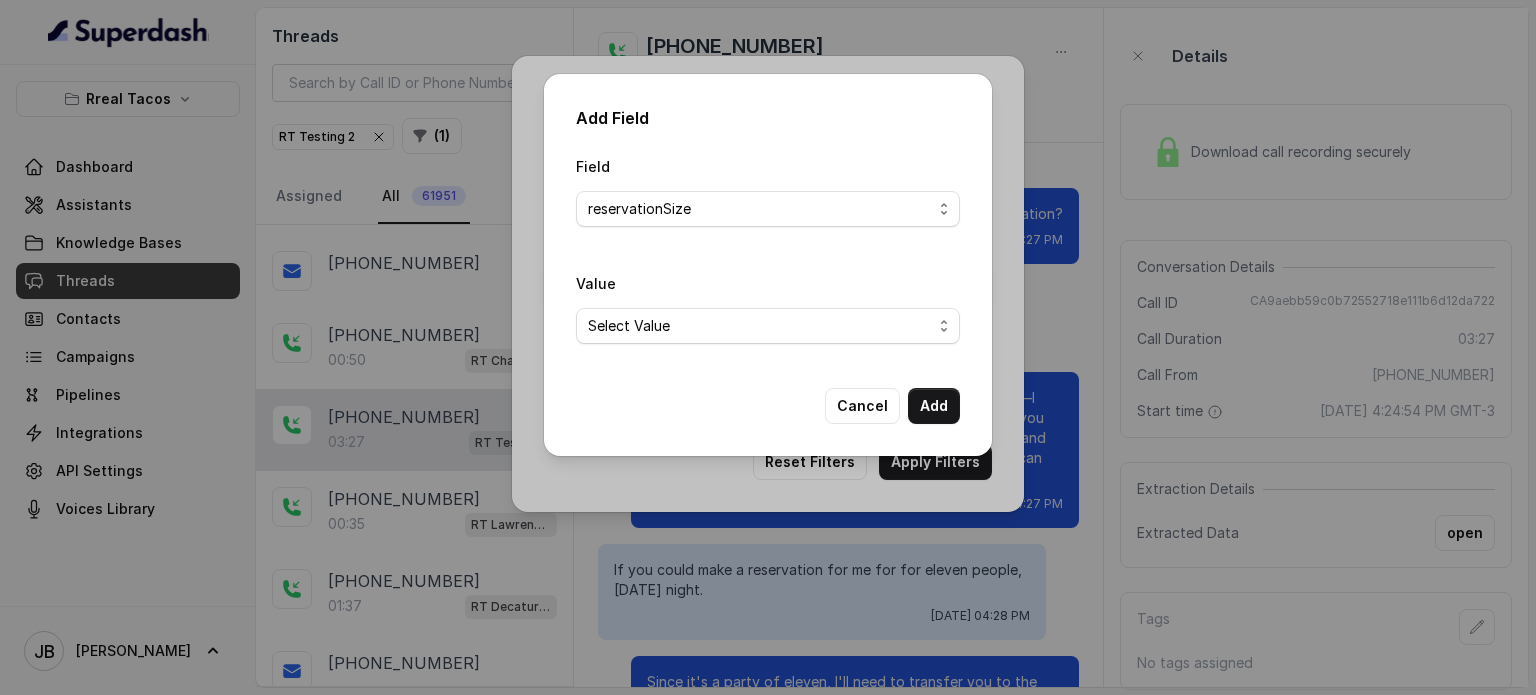drag, startPoint x: 735, startPoint y: 365, endPoint x: 718, endPoint y: 321, distance: 47.169907 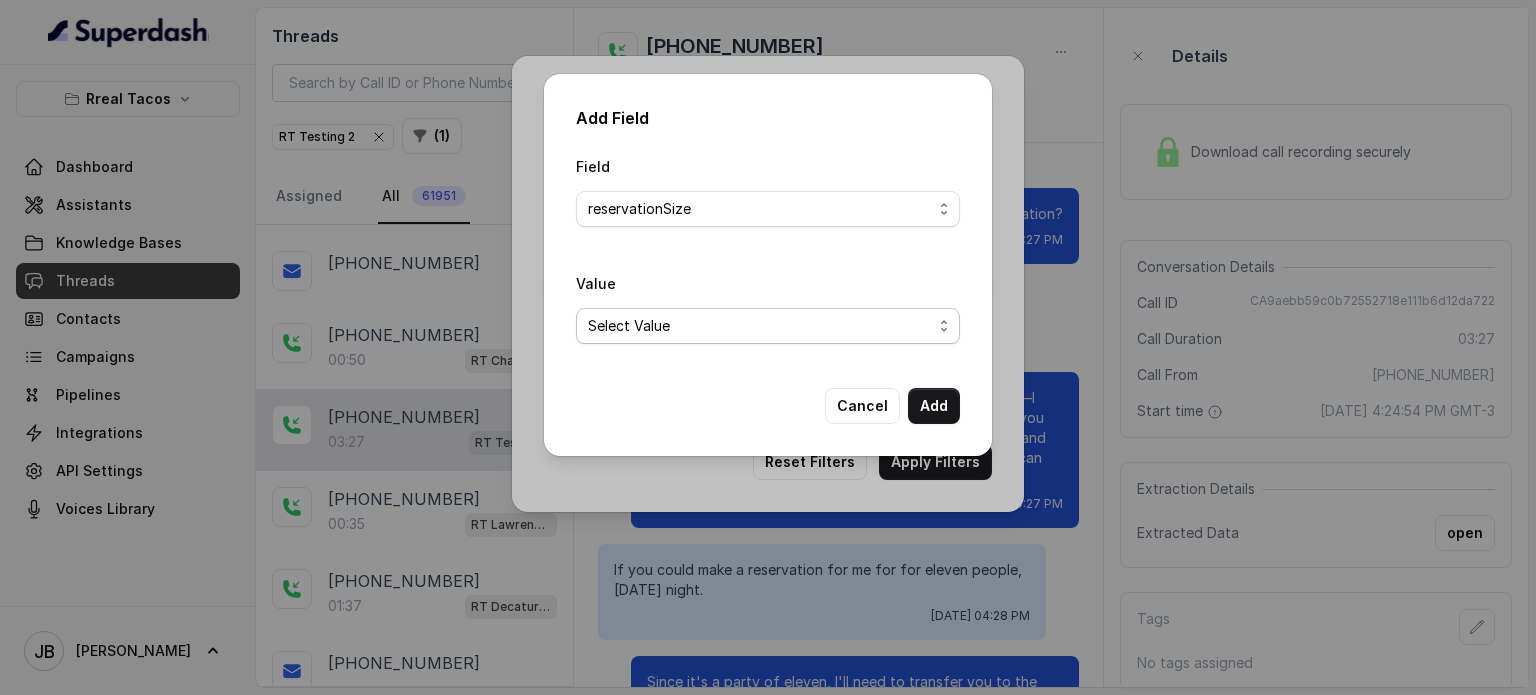 click on "Select Value 1 2 3 4 5 6 7 8 9 10 11 12 13 14 15 16" at bounding box center [768, 326] 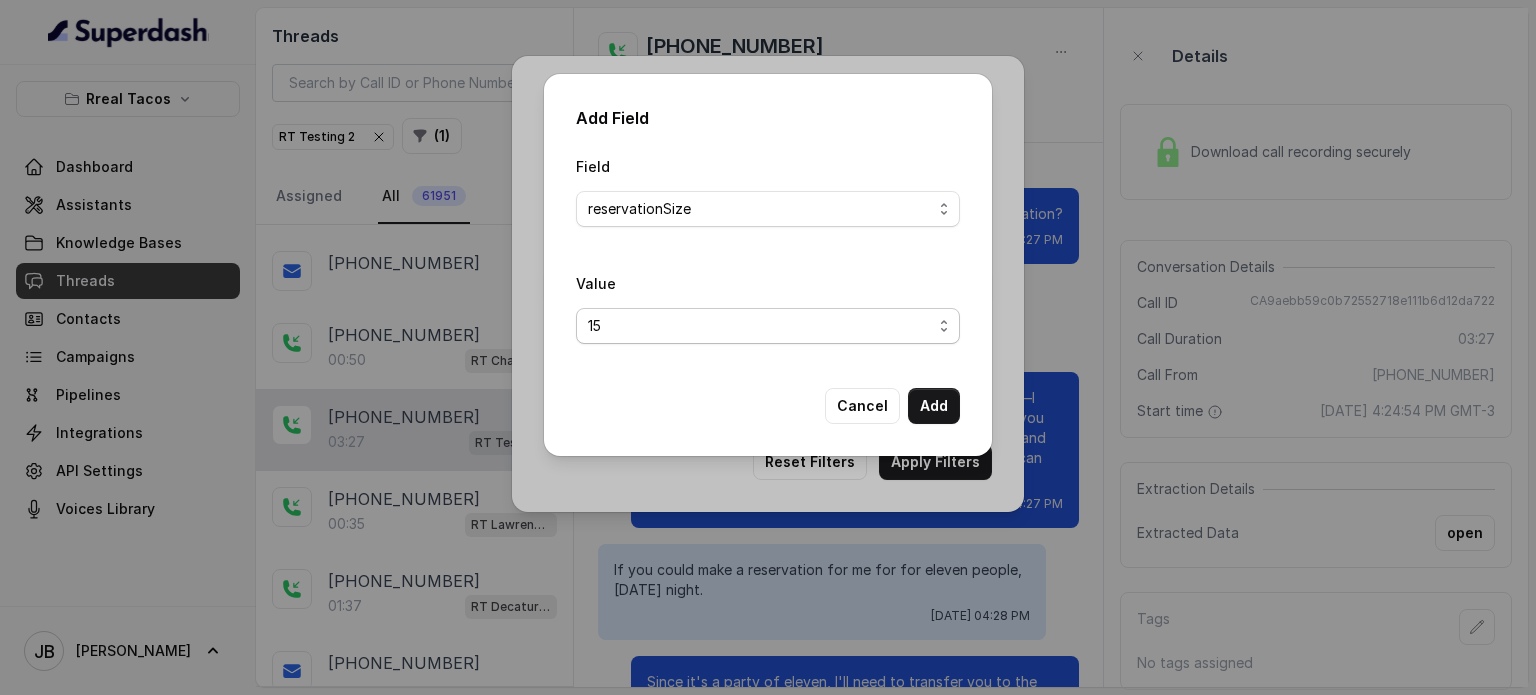 click on "Select Value 1 2 3 4 5 6 7 8 9 10 11 12 13 14 15 16" at bounding box center [768, 326] 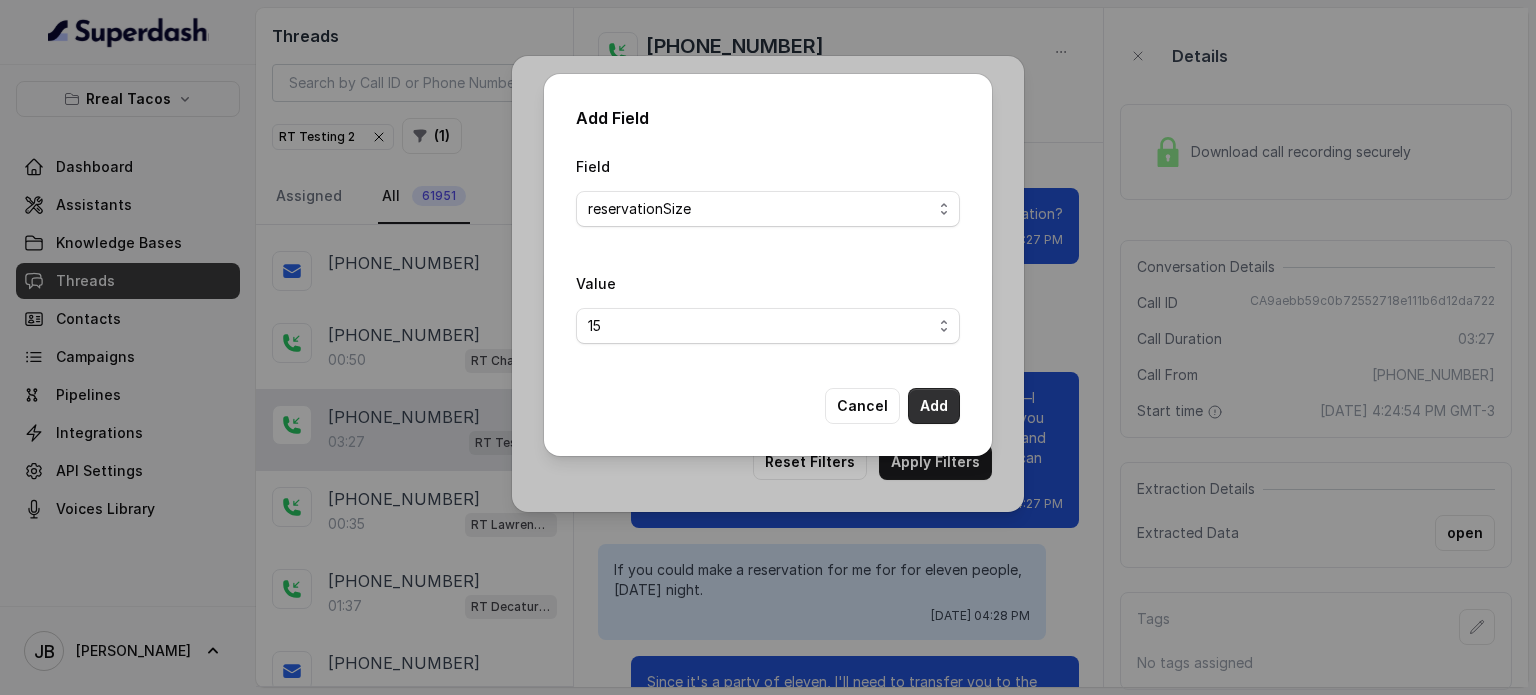 click on "Add" at bounding box center (934, 406) 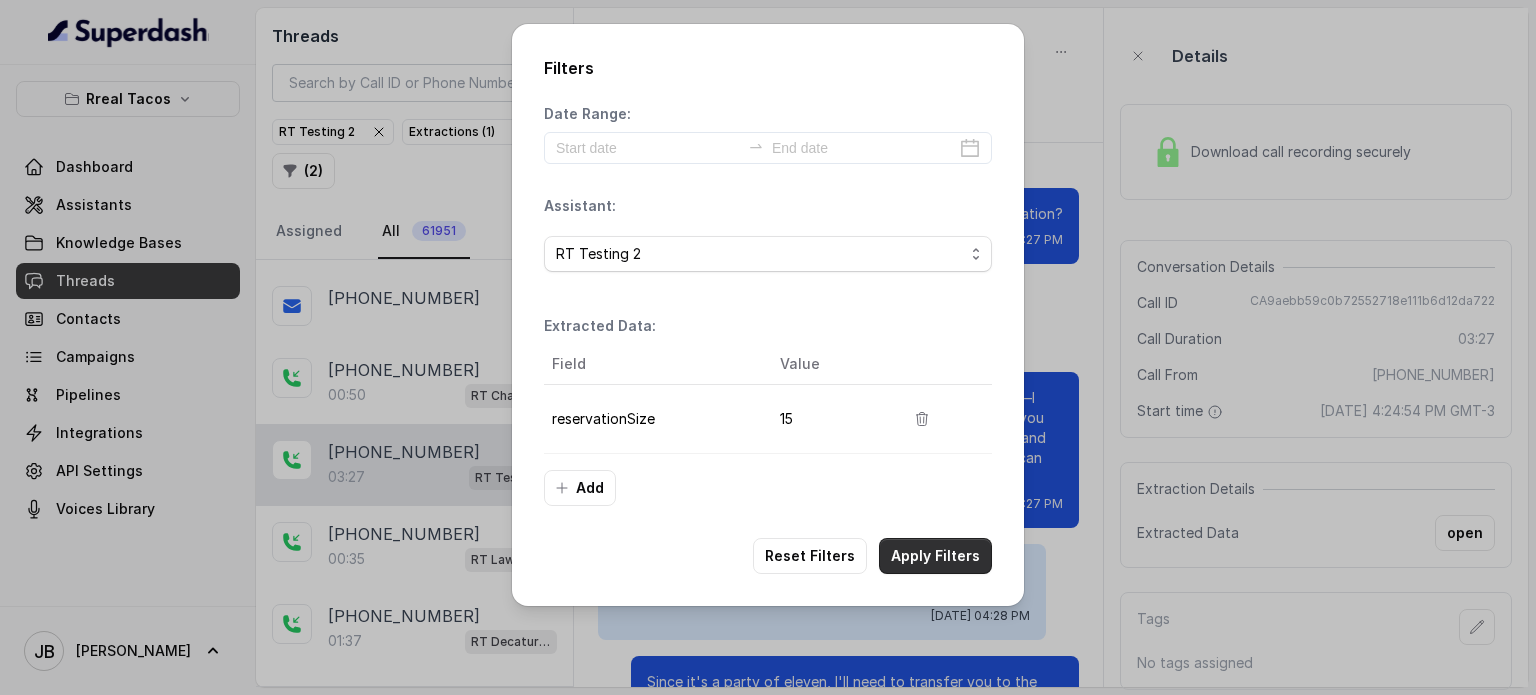 click on "Apply Filters" at bounding box center (935, 556) 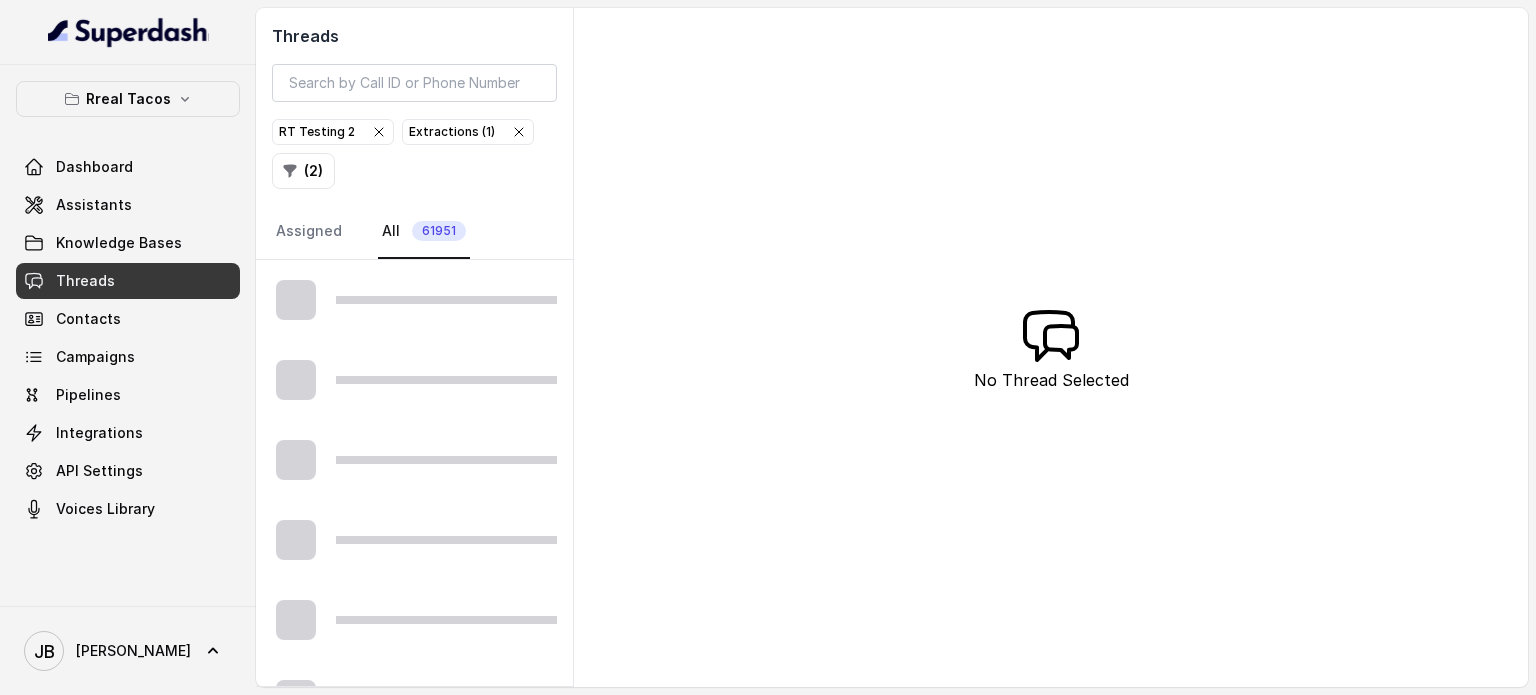 scroll, scrollTop: 0, scrollLeft: 0, axis: both 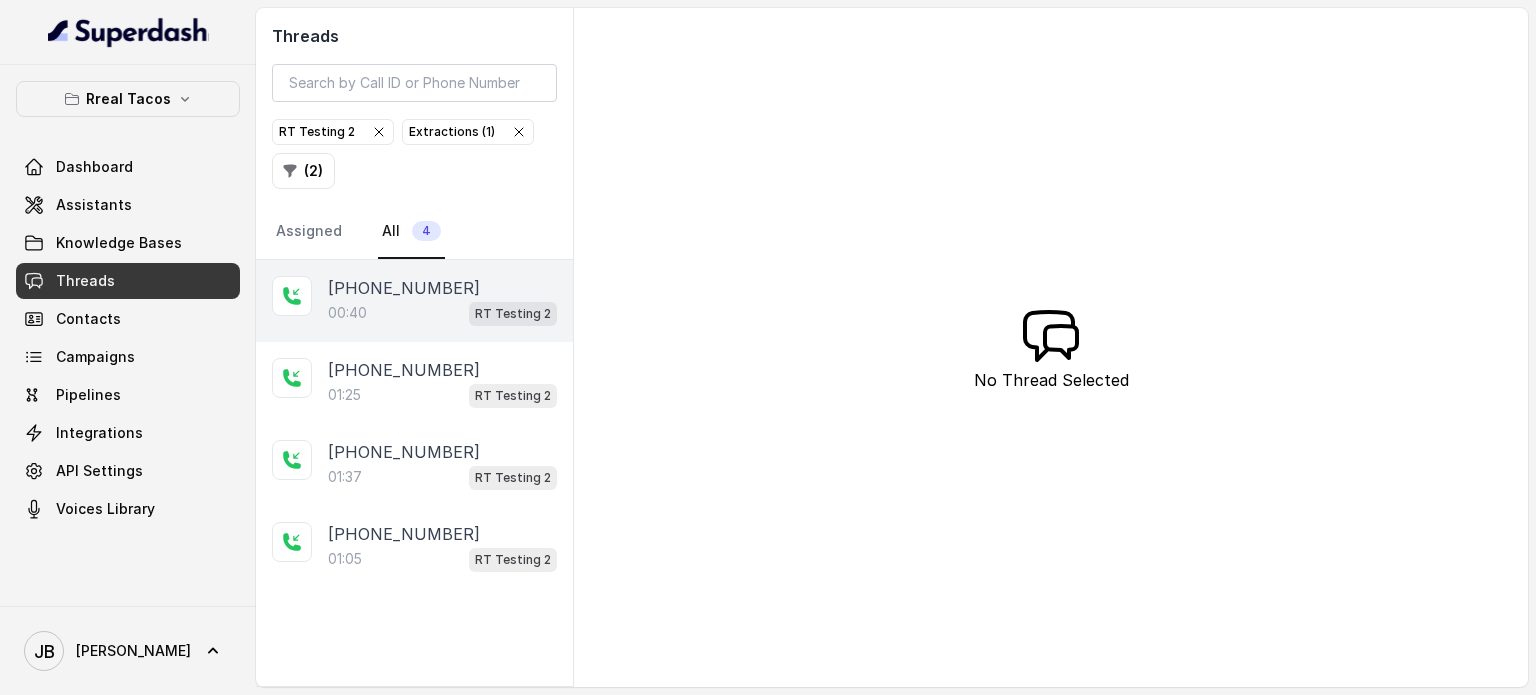 click on "00:40" at bounding box center (347, 313) 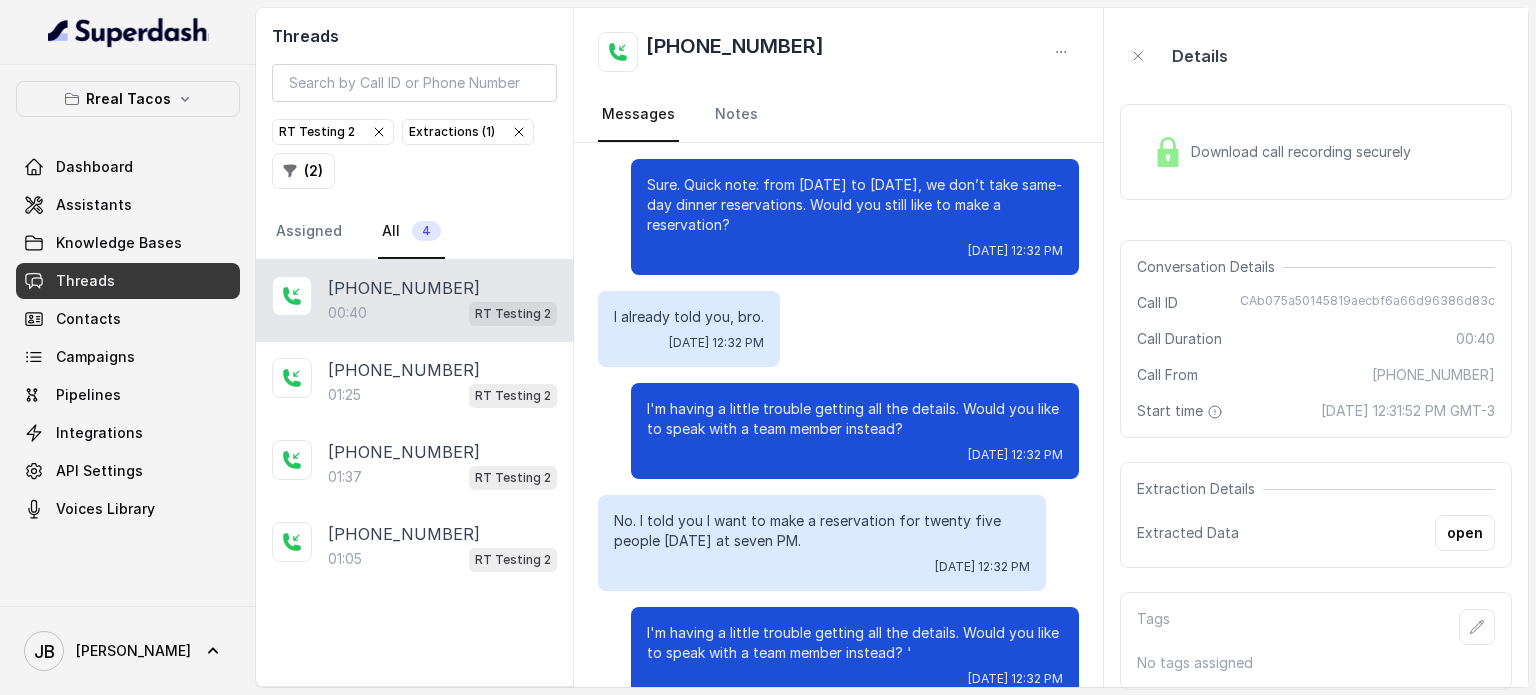 scroll, scrollTop: 127, scrollLeft: 0, axis: vertical 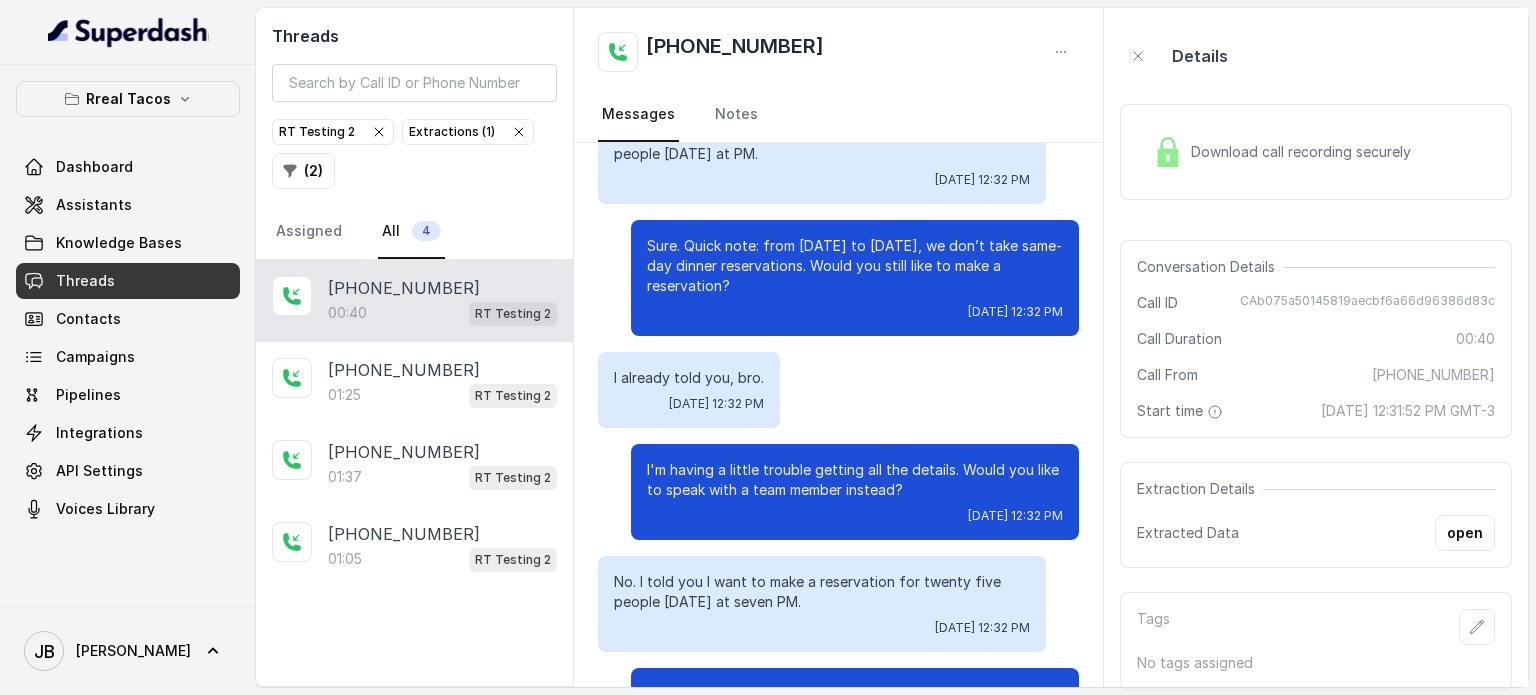 drag, startPoint x: 701, startPoint y: 262, endPoint x: 753, endPoint y: 293, distance: 60.53924 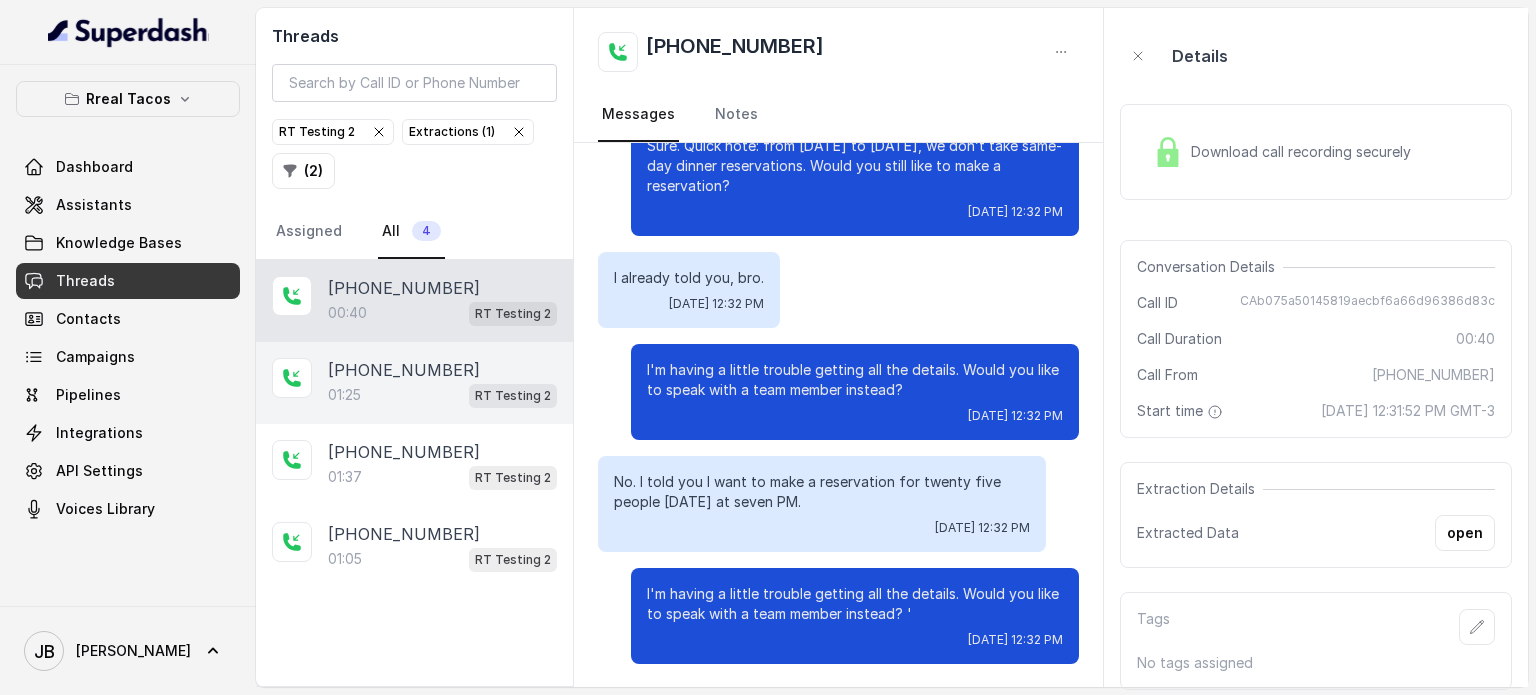 click on "[PHONE_NUMBER]:25 RT Testing 2" at bounding box center [414, 383] 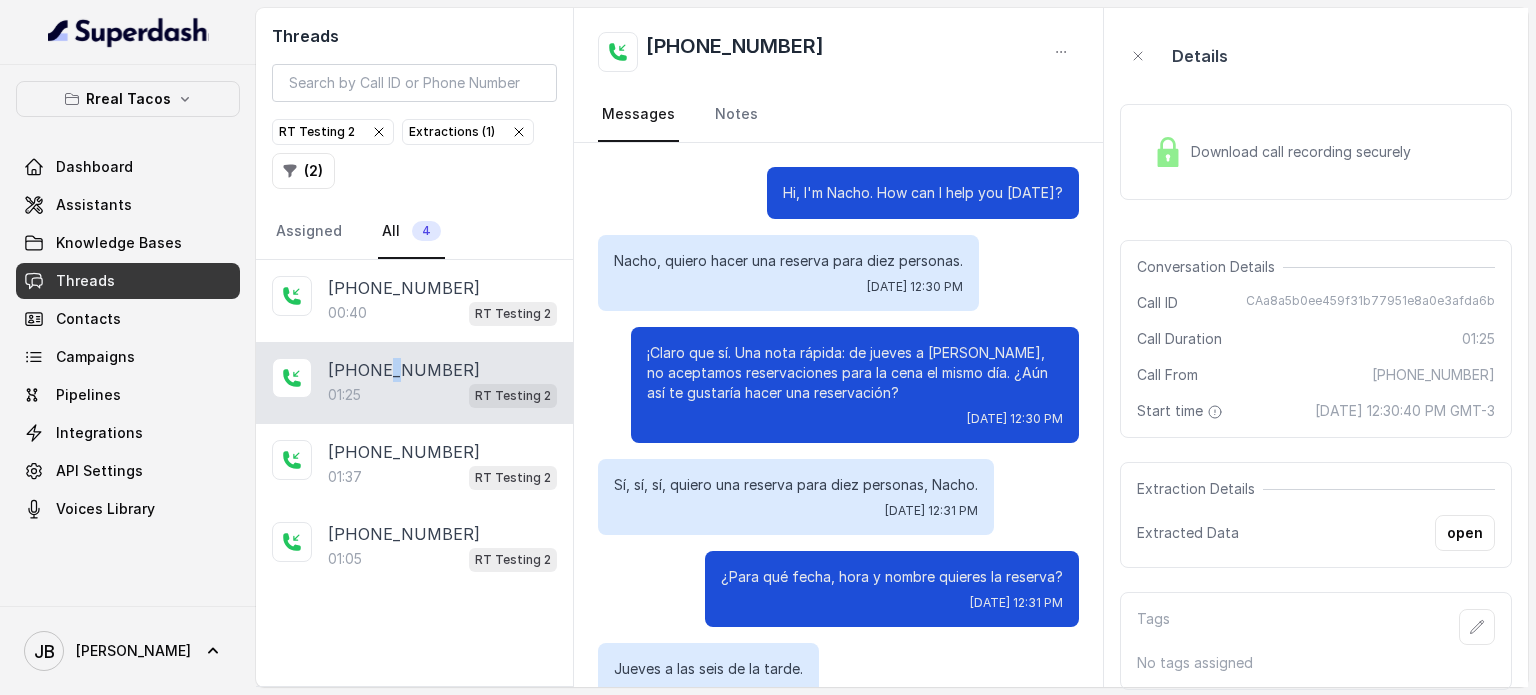 scroll, scrollTop: 799, scrollLeft: 0, axis: vertical 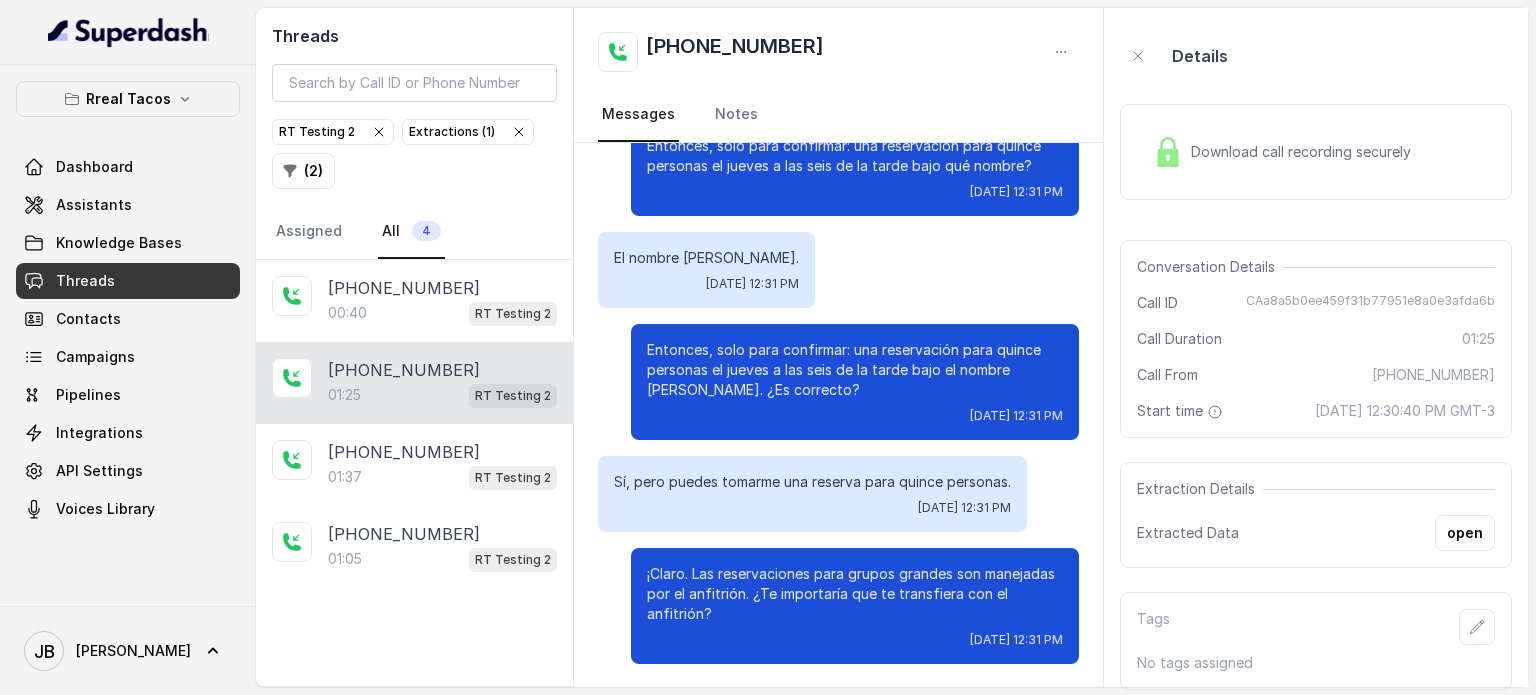 click on "Sí, pero puedes tomarme una reserva para quince personas." at bounding box center (812, 482) 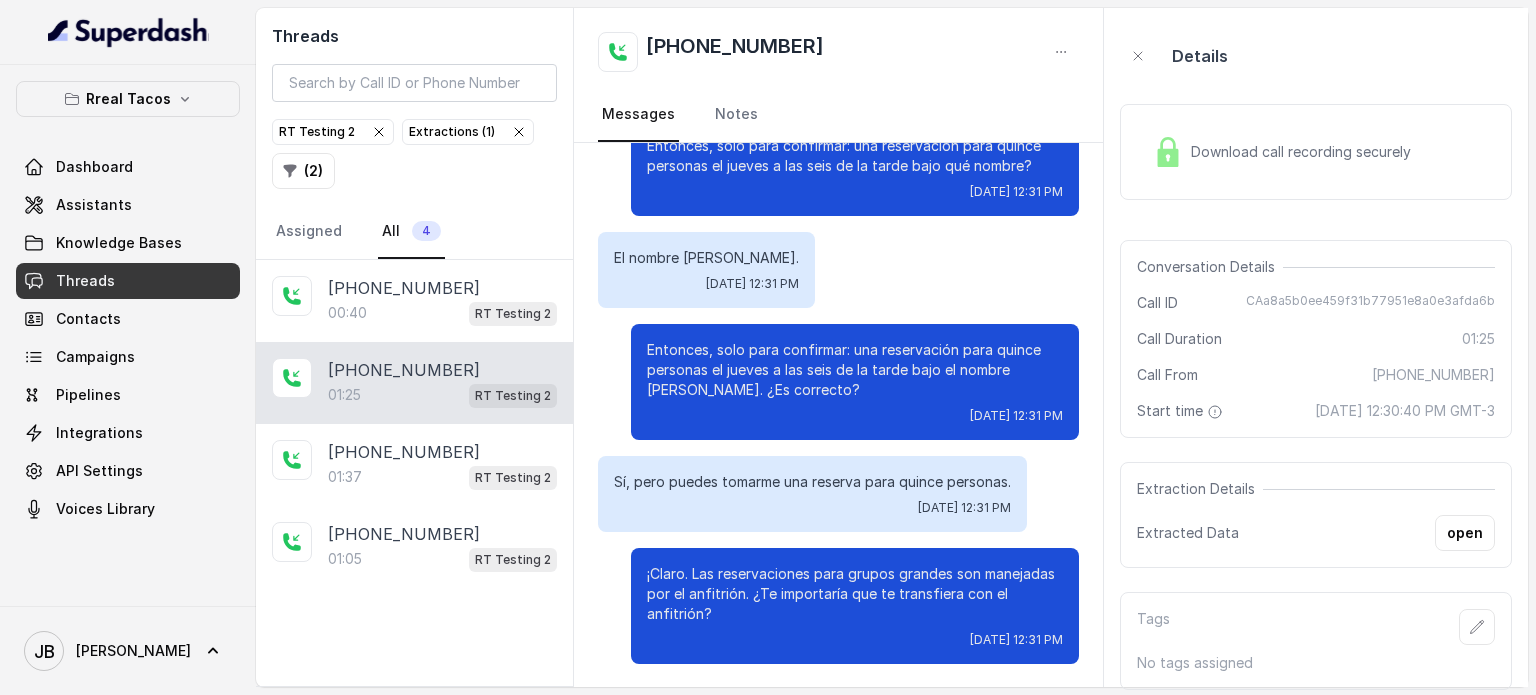 scroll, scrollTop: 599, scrollLeft: 0, axis: vertical 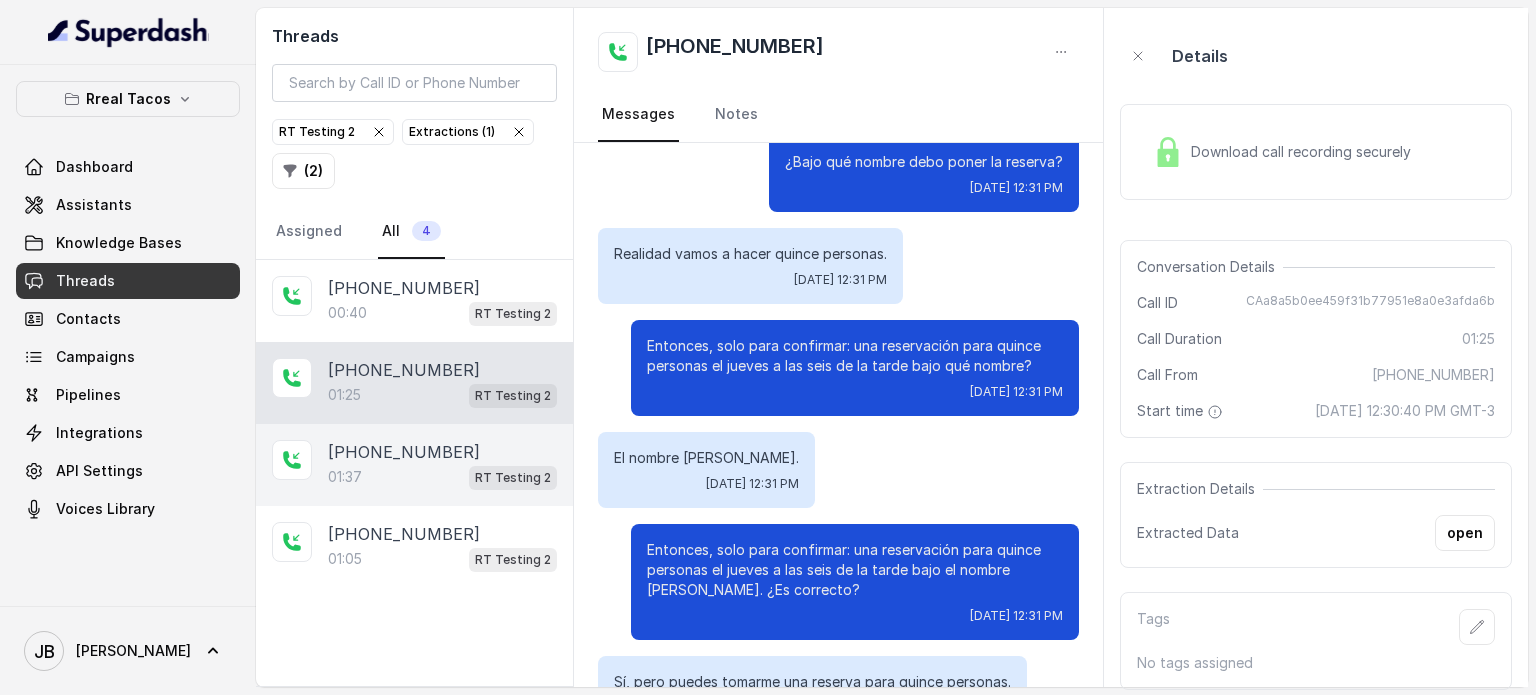 click on "[PHONE_NUMBER]:37 RT Testing 2" at bounding box center [414, 465] 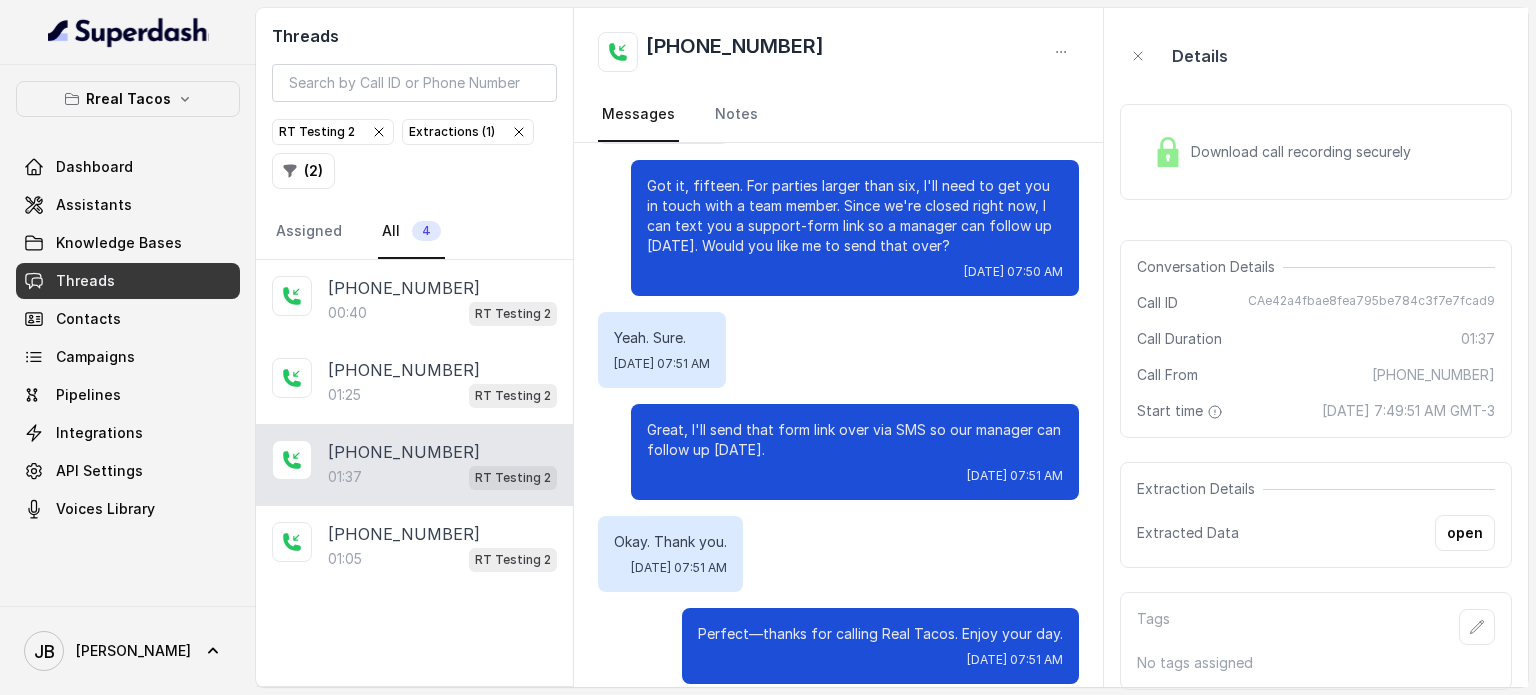 scroll, scrollTop: 1039, scrollLeft: 0, axis: vertical 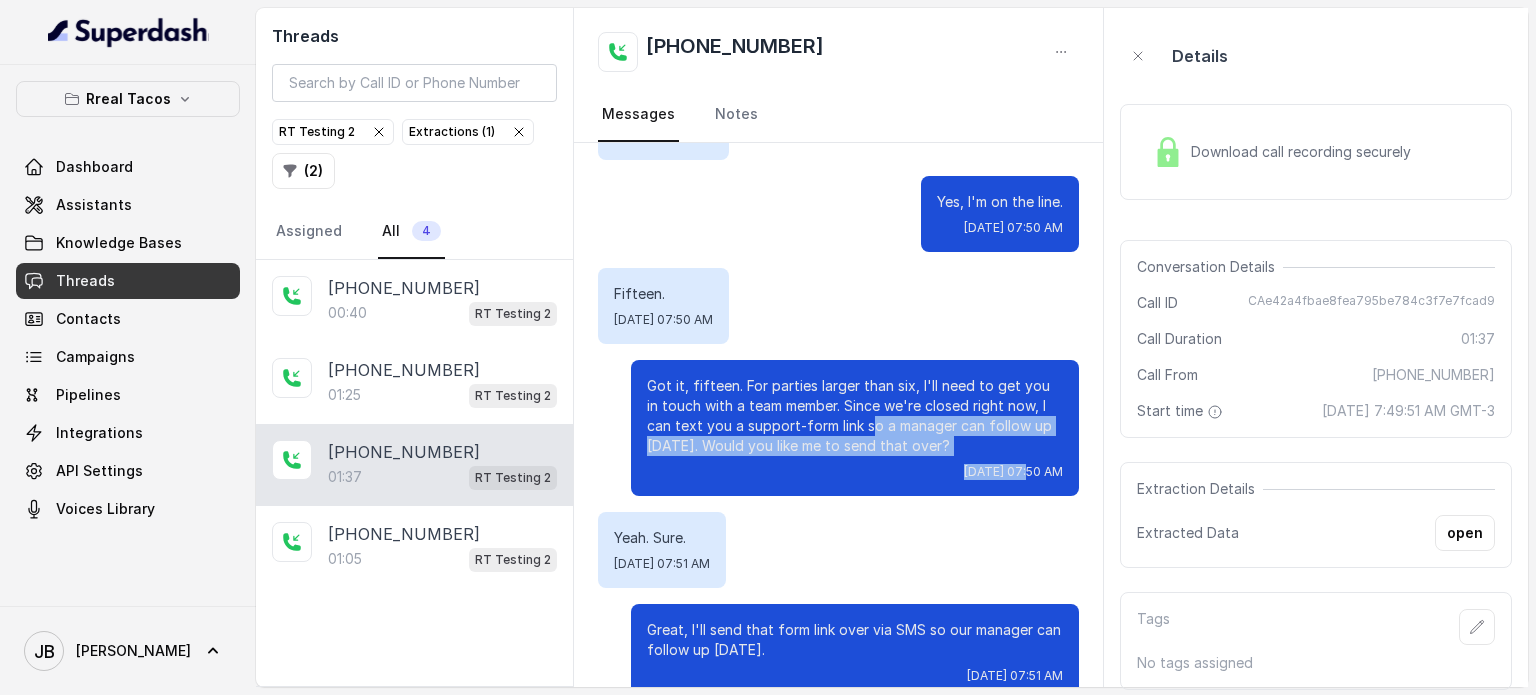 drag, startPoint x: 936, startPoint y: 435, endPoint x: 817, endPoint y: 403, distance: 123.22743 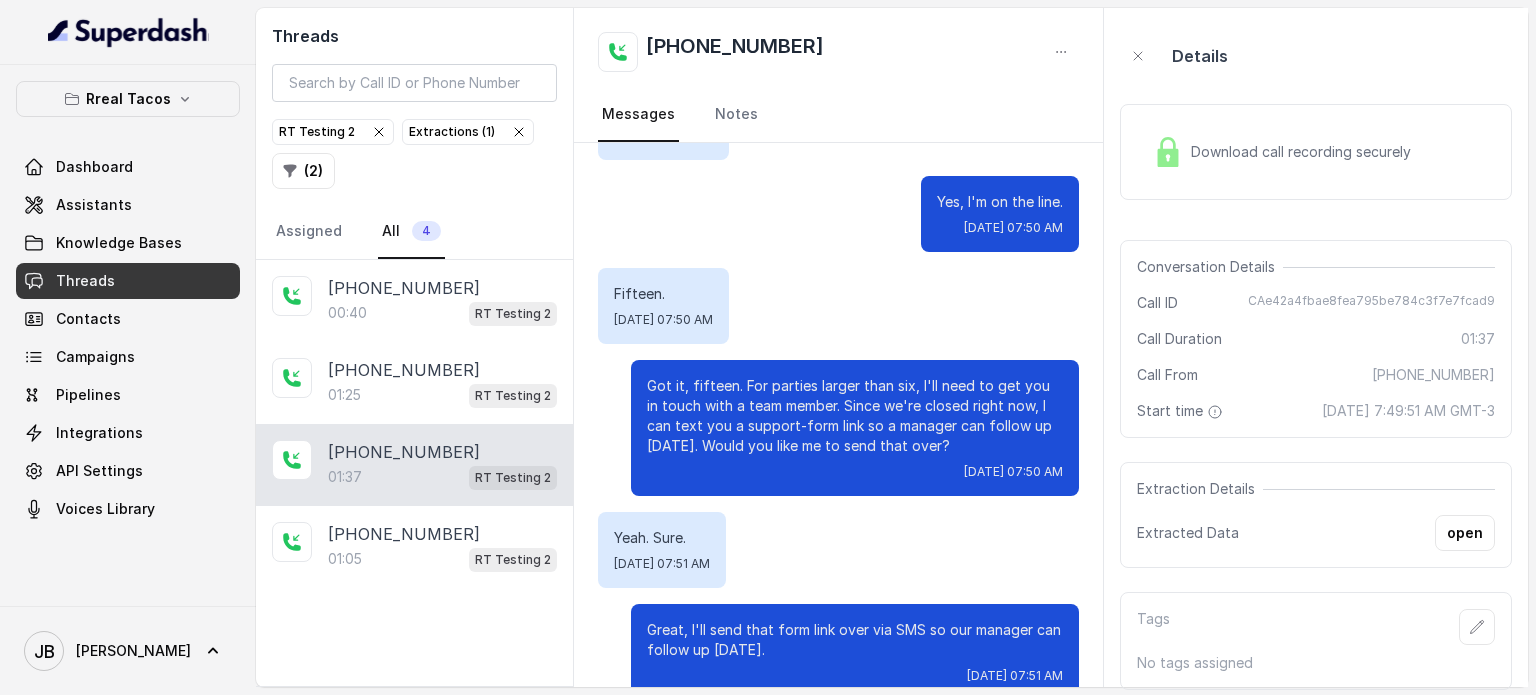 click on "Got it, fifteen. For parties larger than six, I'll need to get you in touch with a team member. Since we're closed right now, I can text you a support-form link so a manager can follow up [DATE]. Would you like me to send that over?" at bounding box center (855, 416) 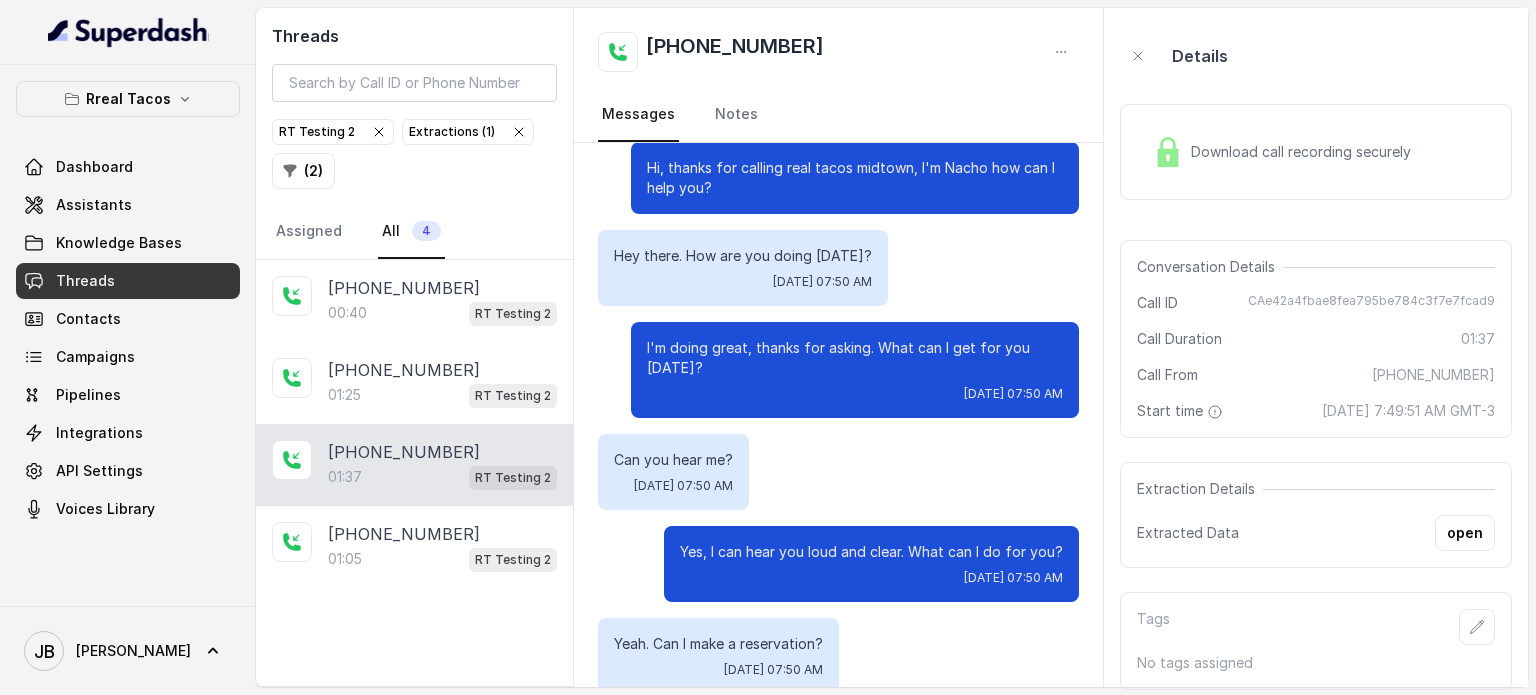 scroll, scrollTop: 0, scrollLeft: 0, axis: both 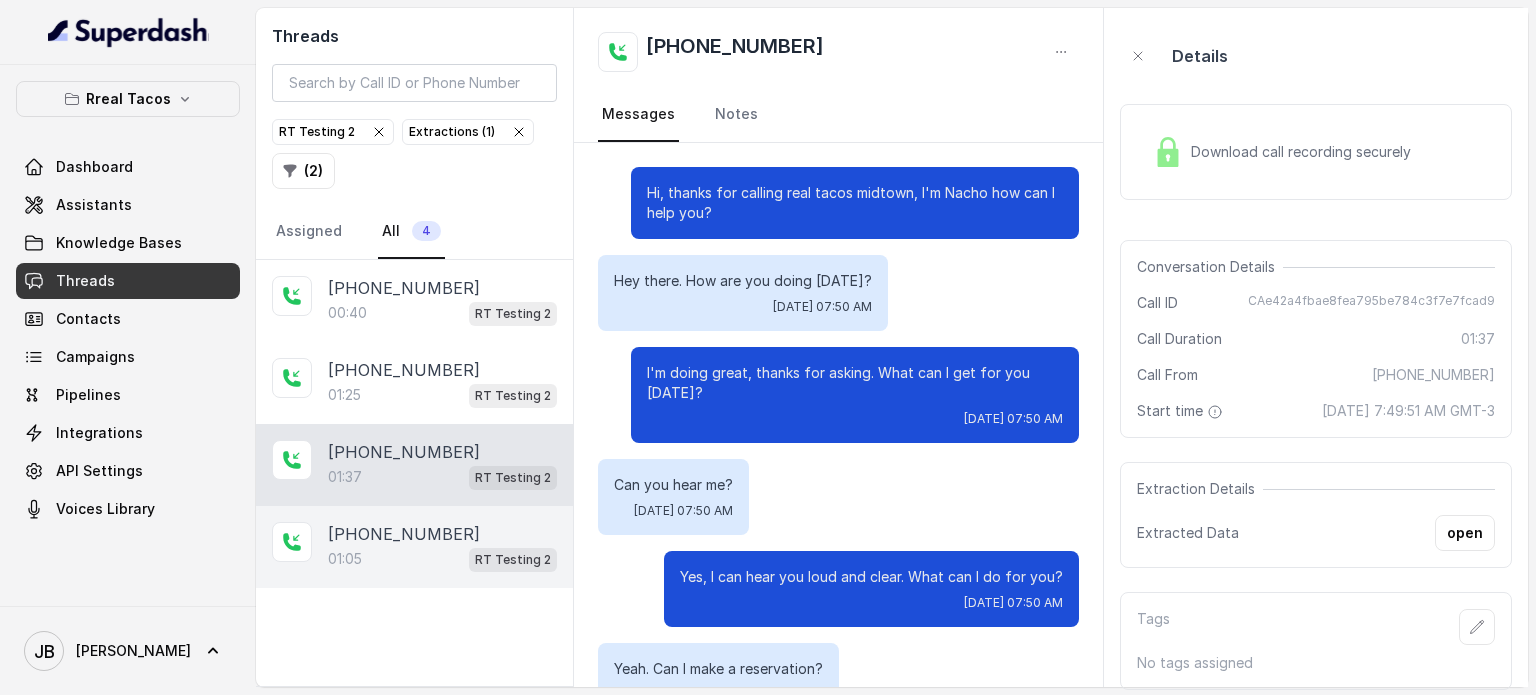 click on "[PHONE_NUMBER]" at bounding box center (404, 534) 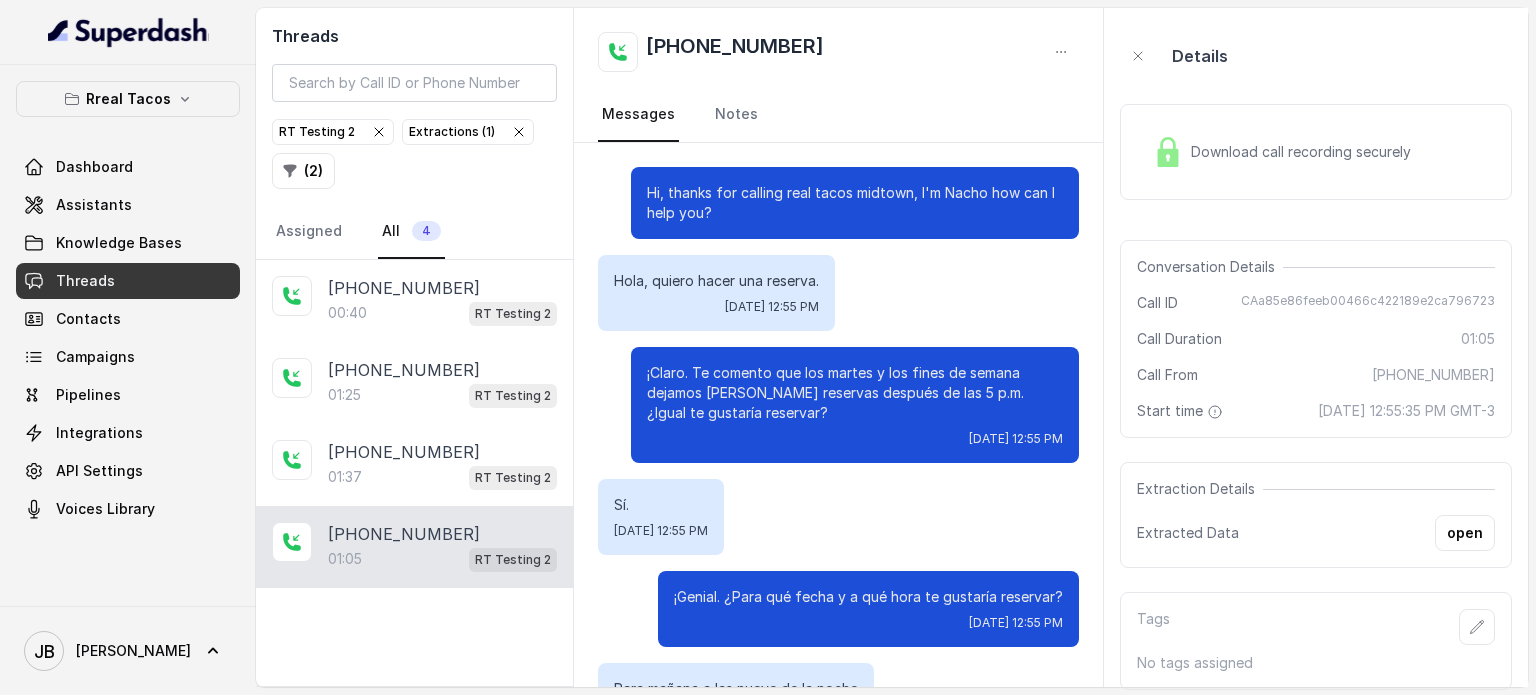 scroll, scrollTop: 799, scrollLeft: 0, axis: vertical 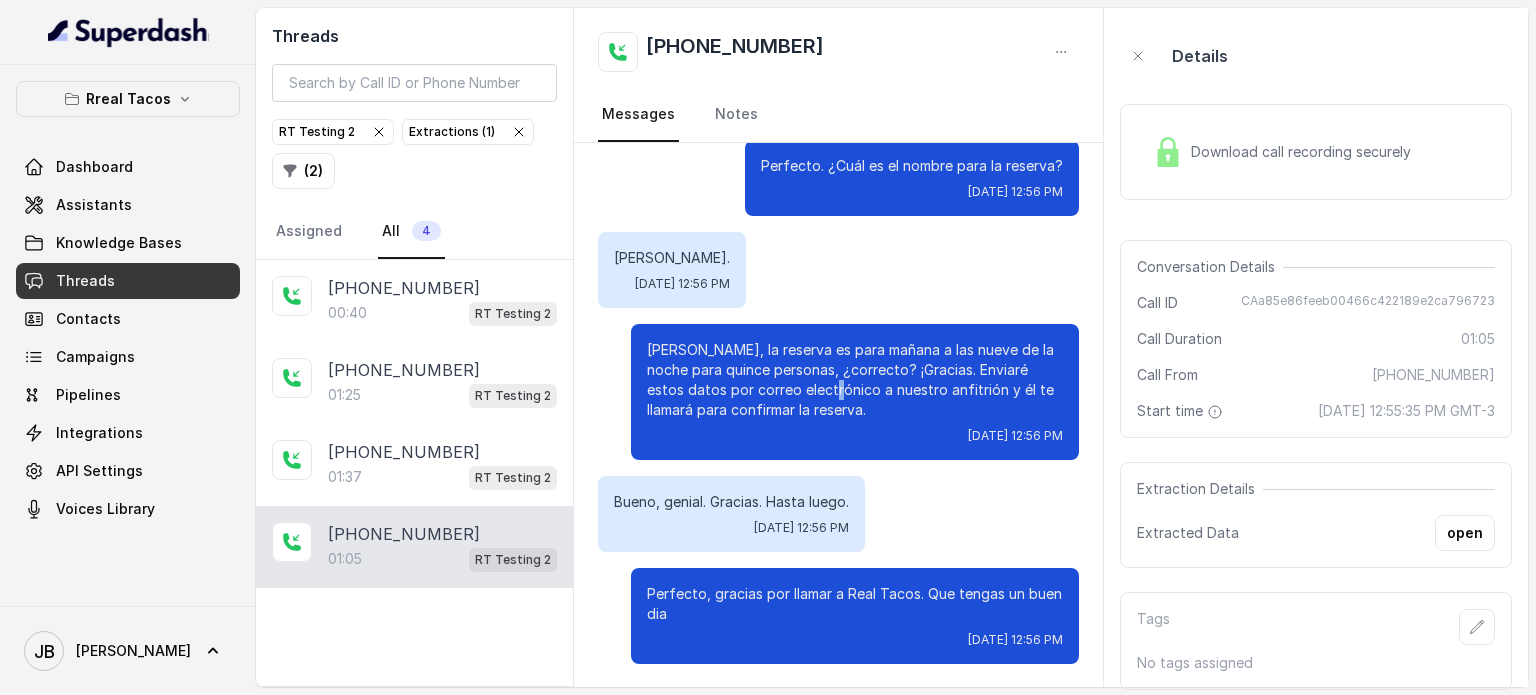 drag, startPoint x: 802, startPoint y: 387, endPoint x: 820, endPoint y: 390, distance: 18.248287 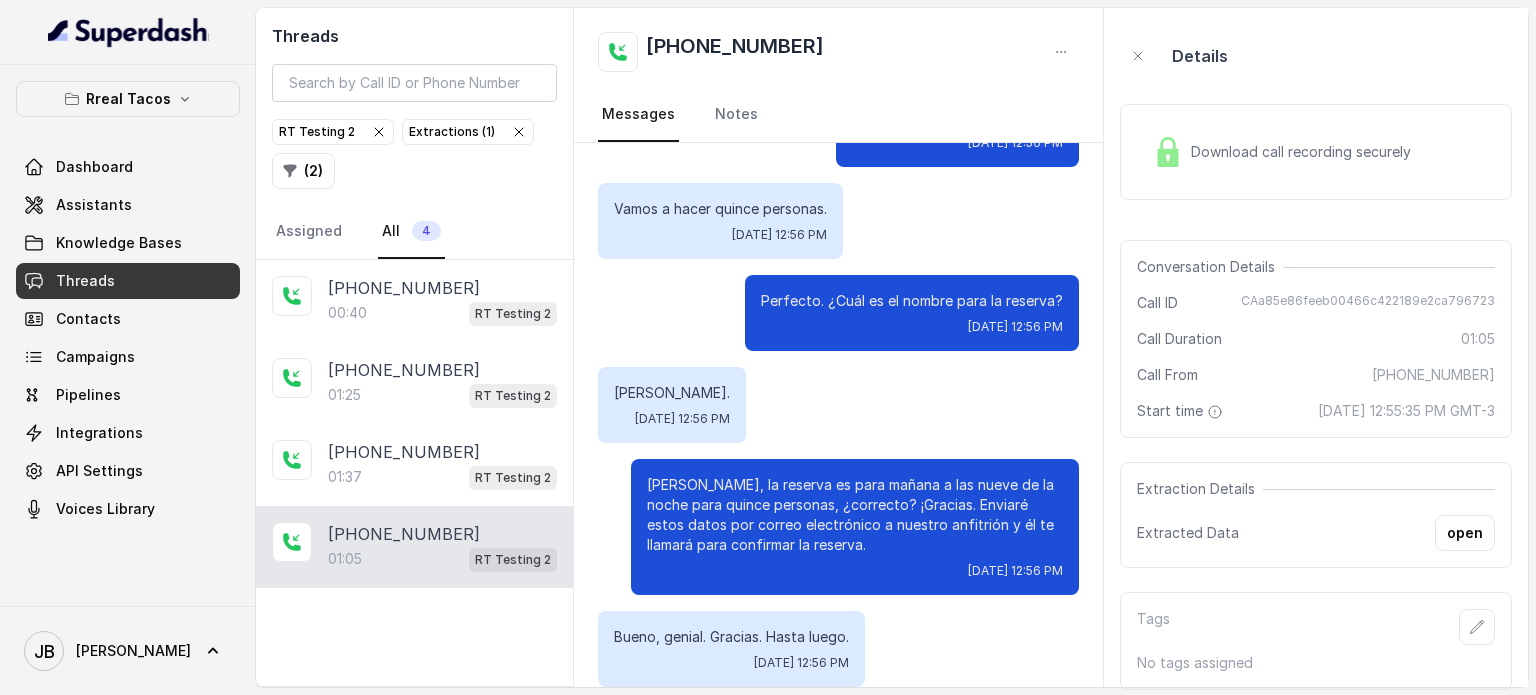 scroll, scrollTop: 699, scrollLeft: 0, axis: vertical 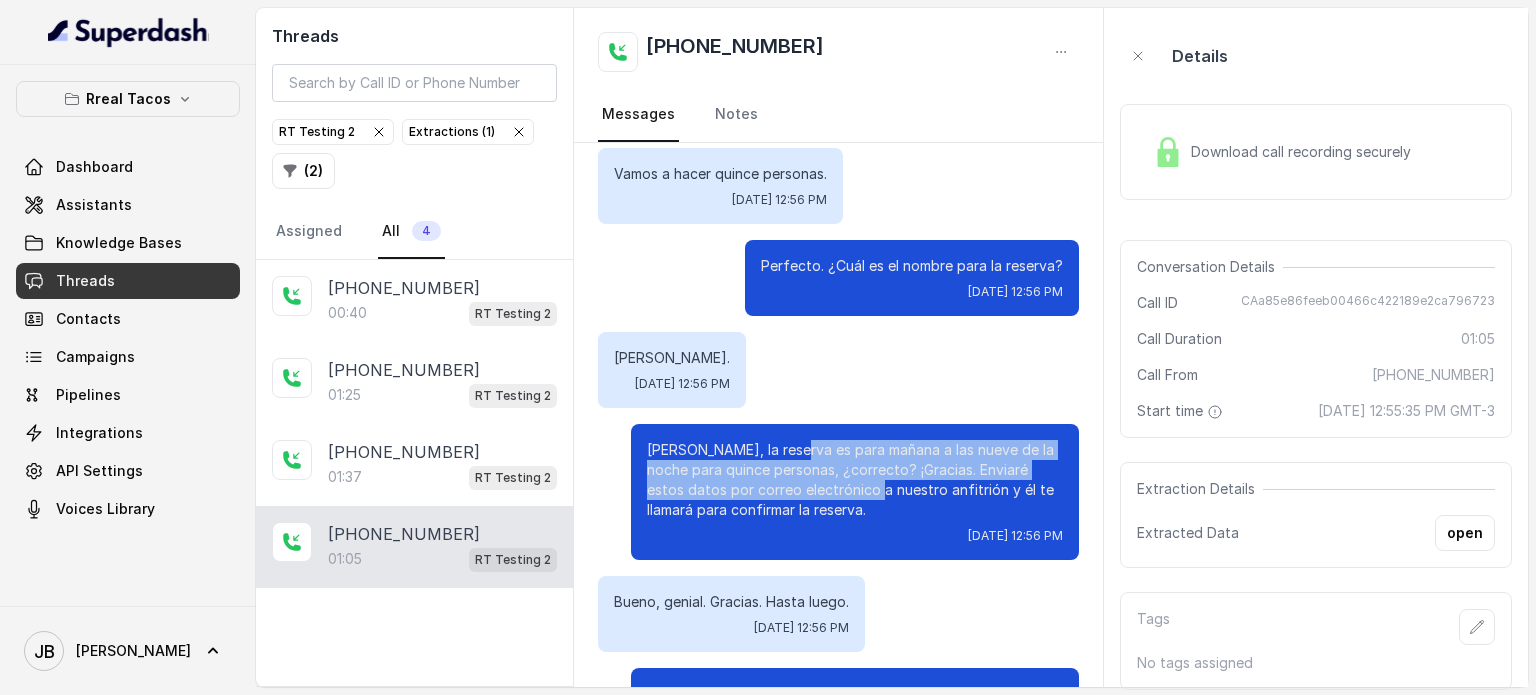 drag, startPoint x: 775, startPoint y: 447, endPoint x: 861, endPoint y: 490, distance: 96.150925 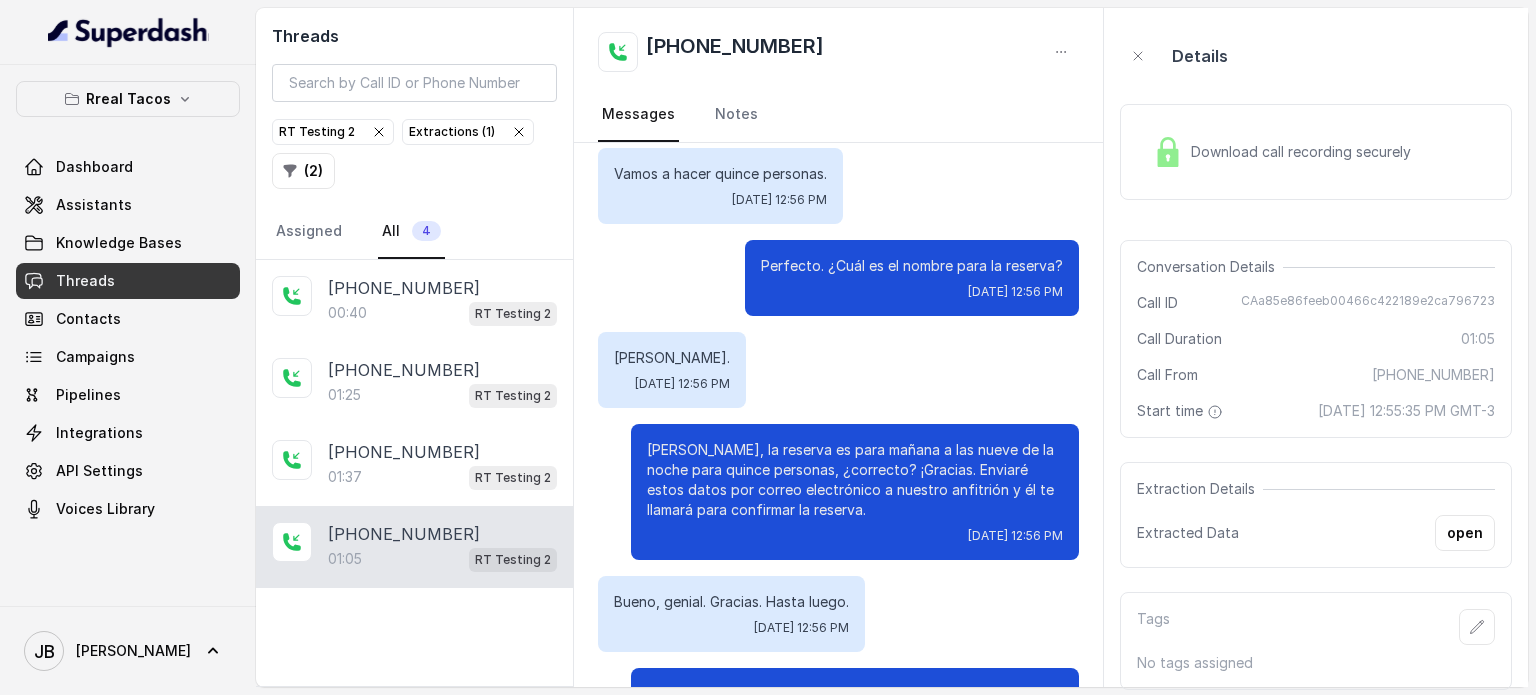 drag, startPoint x: 847, startPoint y: 503, endPoint x: 815, endPoint y: 506, distance: 32.140316 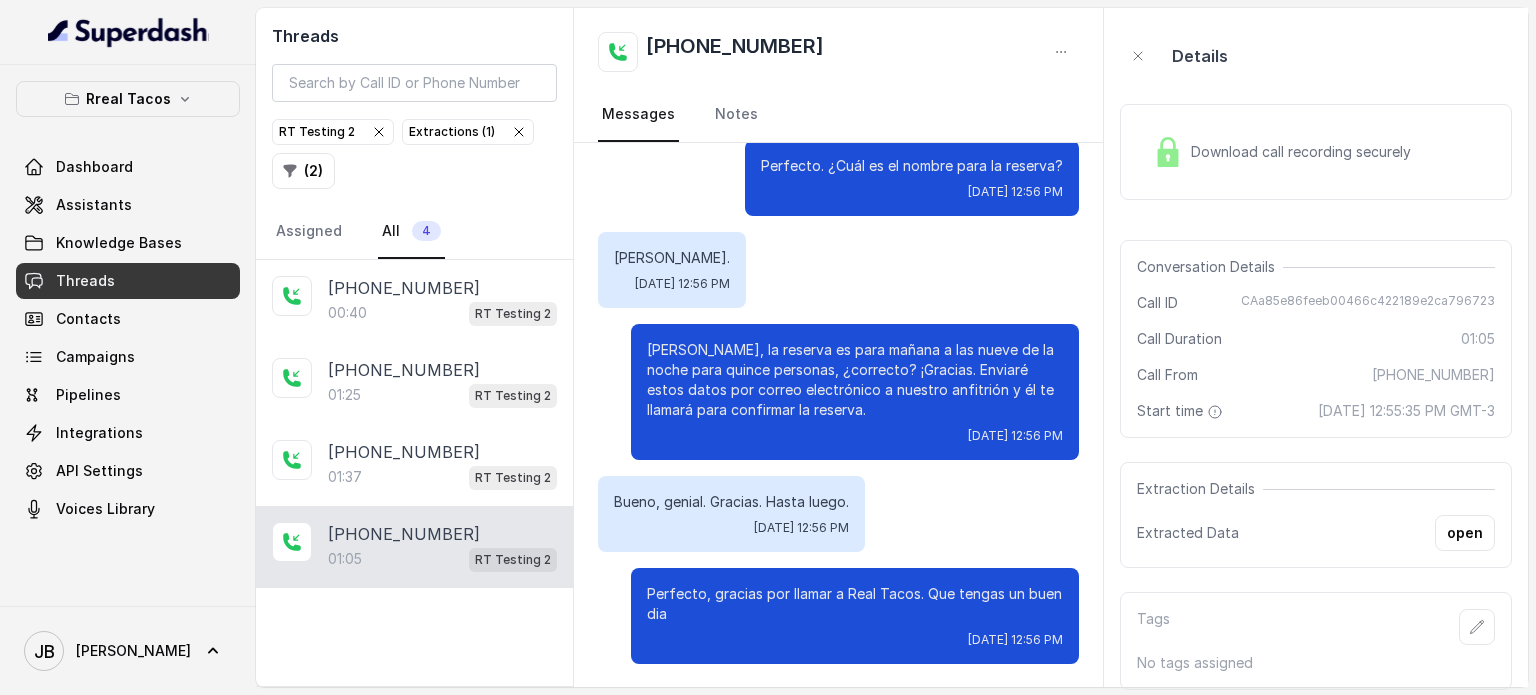 click on "Perfecto, gracias por llamar a Real Tacos. Que tengas un buen dia" at bounding box center [855, 604] 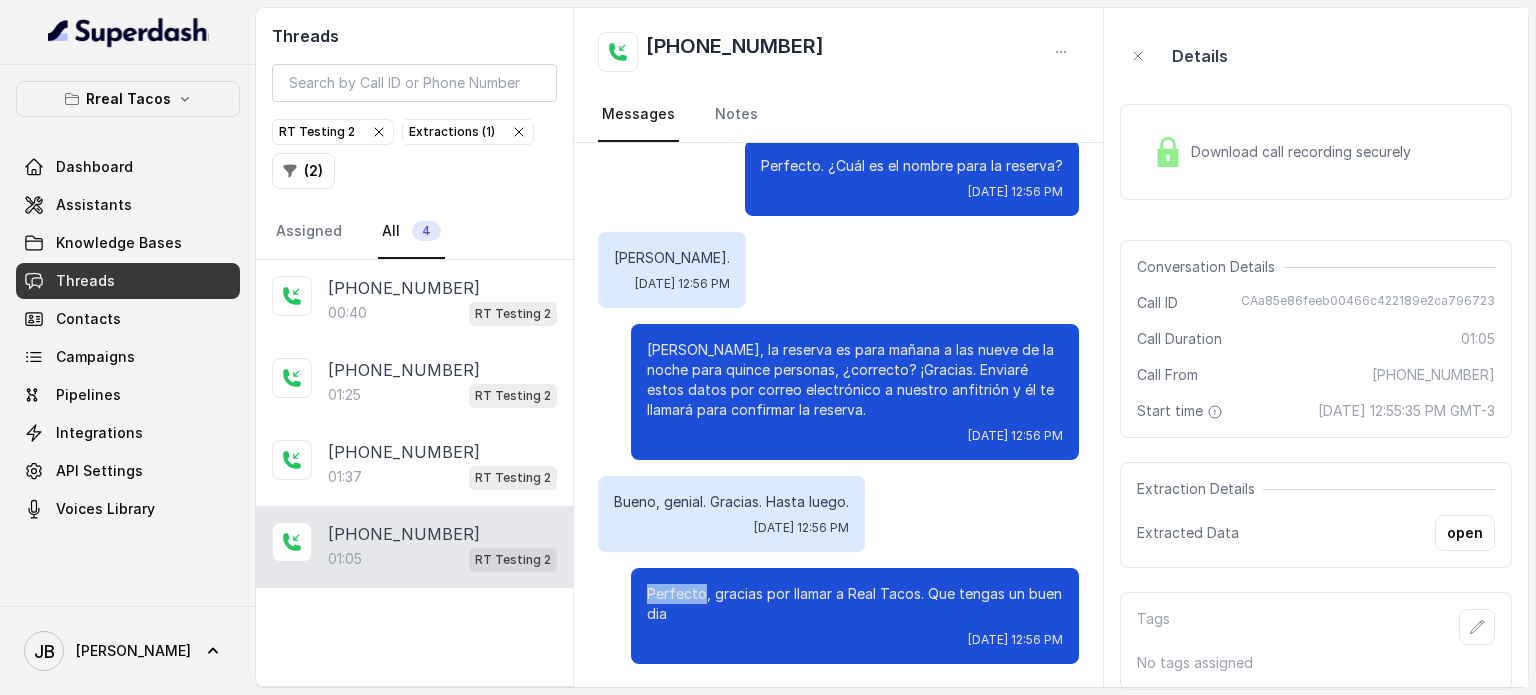 click on "Perfecto, gracias por llamar a Real Tacos. Que tengas un buen dia" at bounding box center (855, 604) 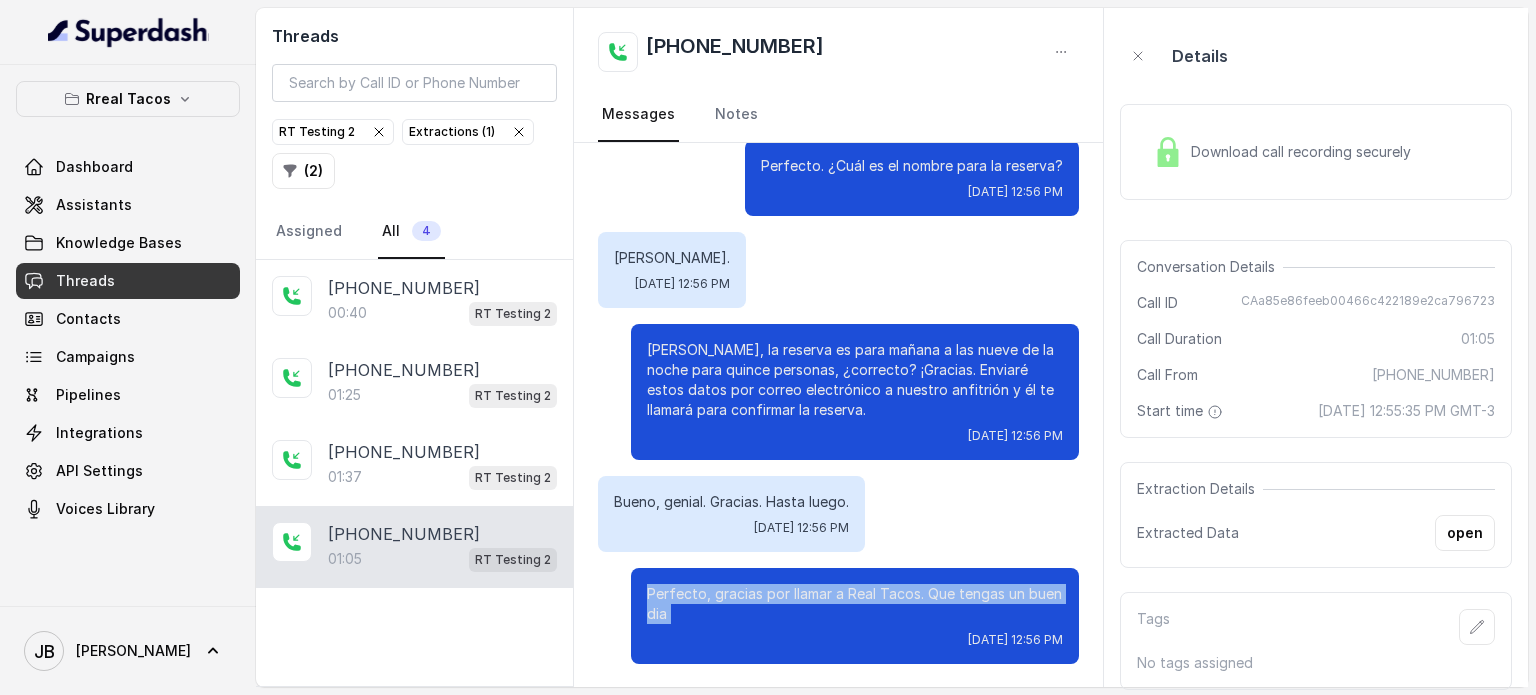 click on "Perfecto, gracias por llamar a Real Tacos. Que tengas un buen dia" at bounding box center [855, 604] 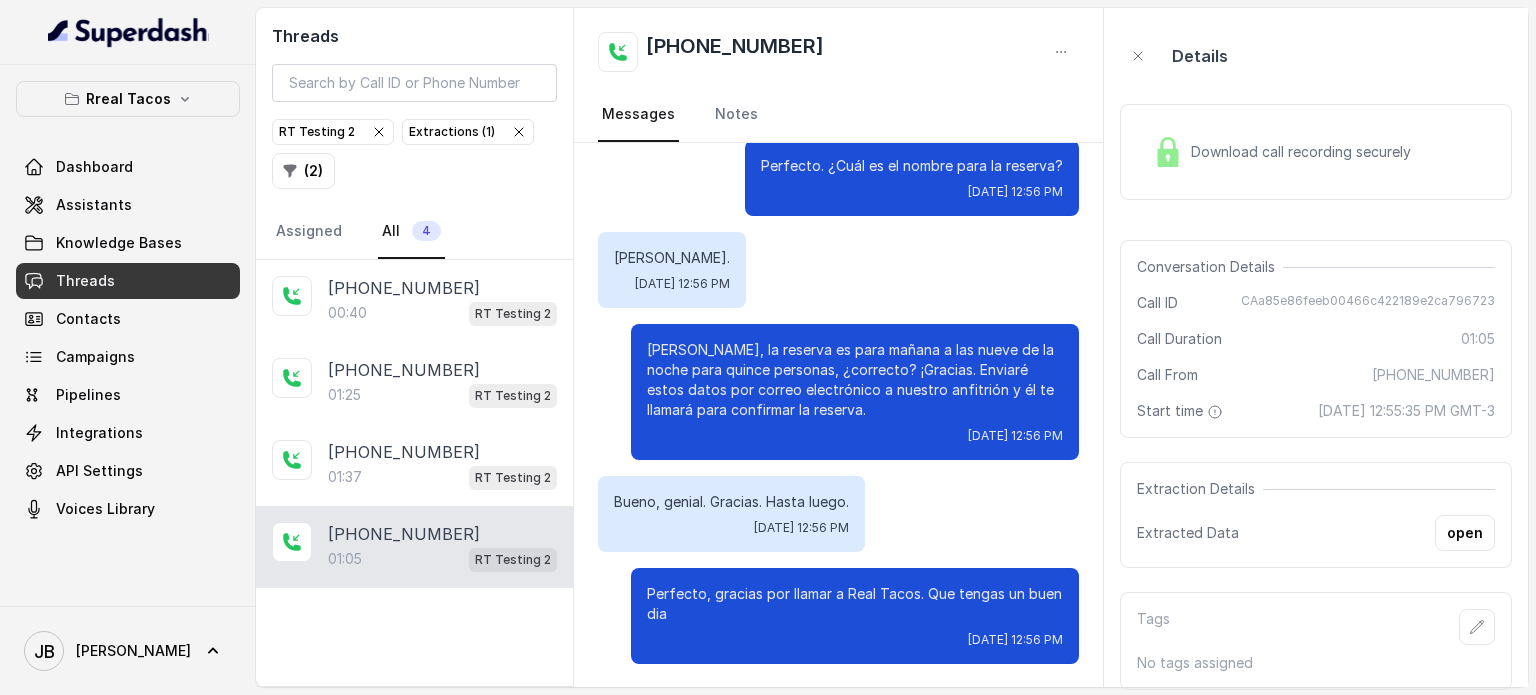 click on "[DATE] 12:56 PM" at bounding box center [801, 528] 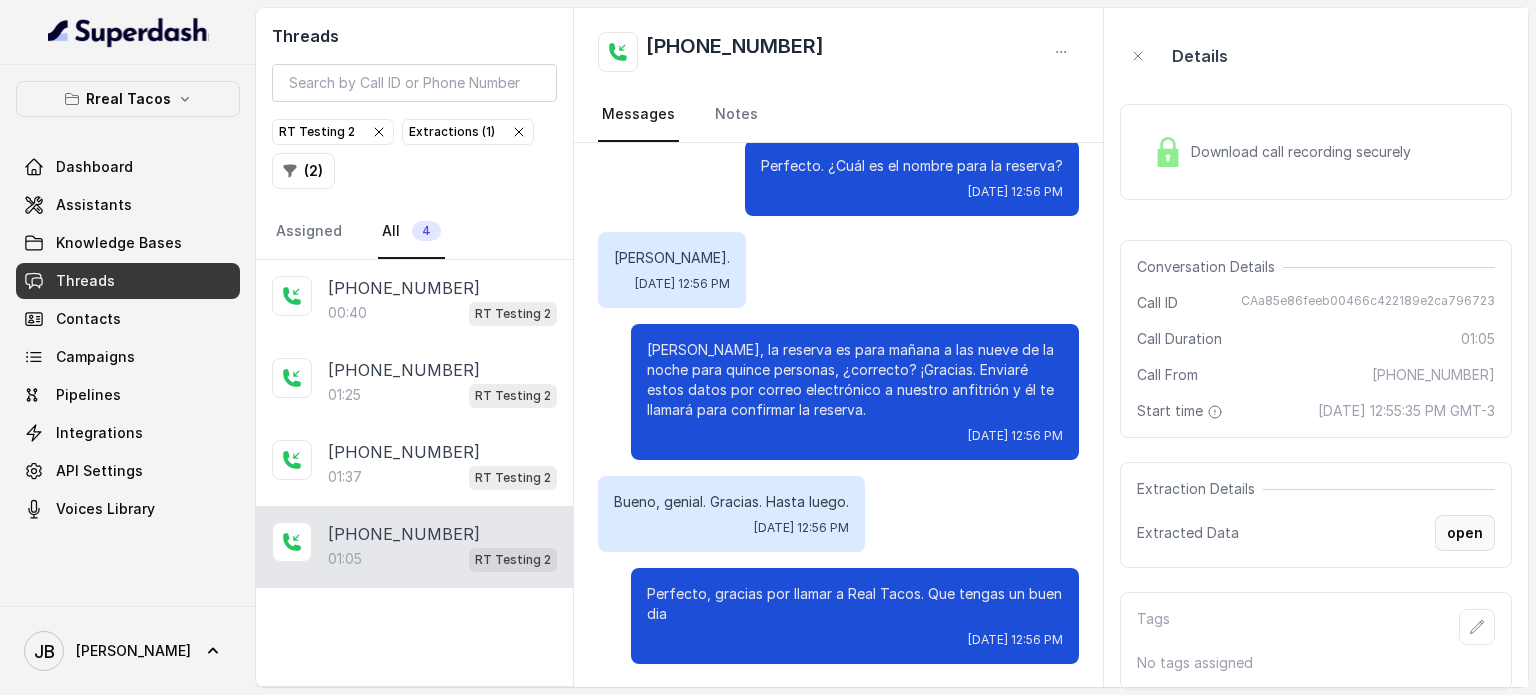 click on "open" at bounding box center (1465, 533) 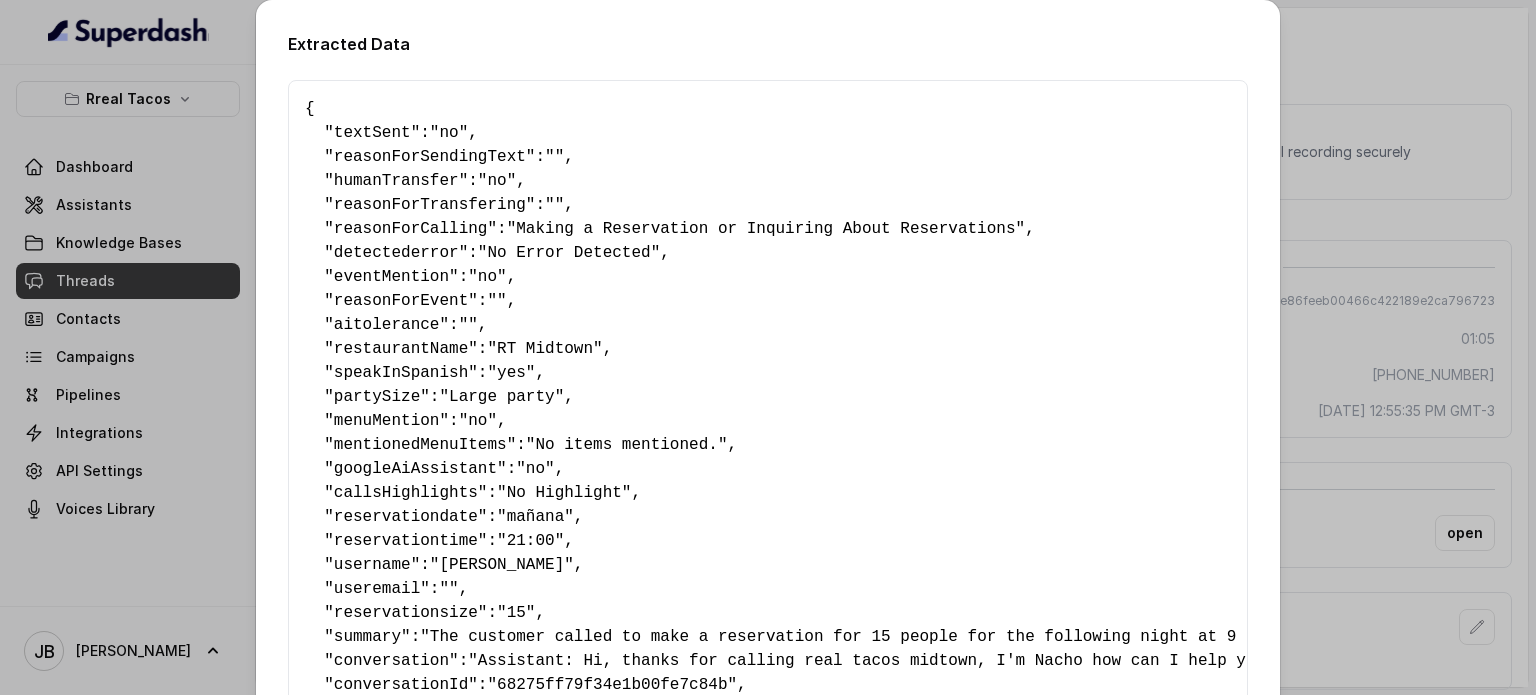 scroll, scrollTop: 100, scrollLeft: 0, axis: vertical 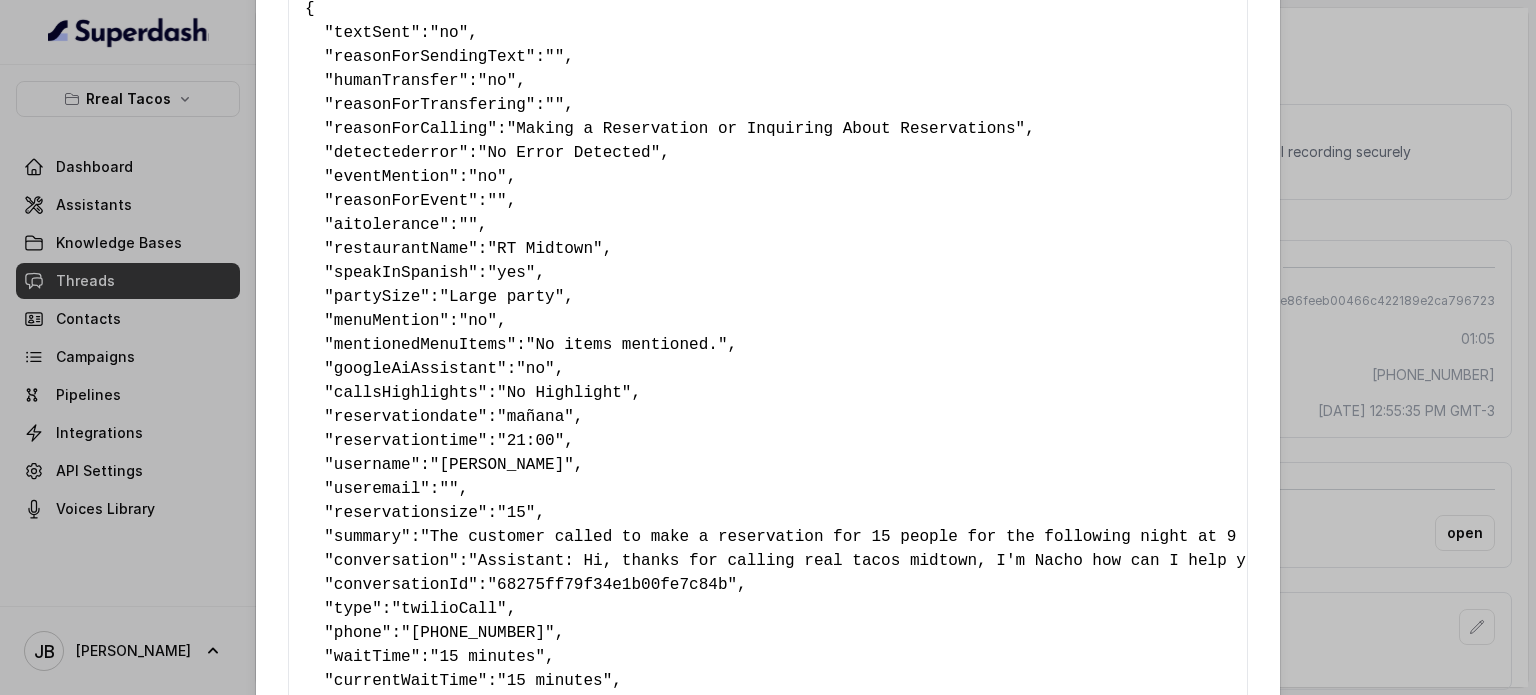 click on "Extracted Data {
" textSent ":  "no" ,
" reasonForSendingText ":  "" ,
" humanTransfer ":  "no" ,
" reasonForTransfering ":  "" ,
" reasonForCalling ":  "Making a Reservation or Inquiring About Reservations" ,
" detectederror ":  "No Error Detected" ,
" eventMention ":  "no" ,
" reasonForEvent ":  "" ,
" aitolerance ":  "" ,
" restaurantName ":  "RT Midtown" ,
" speakInSpanish ":  "yes" ,
" partySize ":  "Large party" ,
" menuMention ":  "no" ,
" mentionedMenuItems ":  "No items mentioned." ,
" googleAiAssistant ":  "no" ,
" callsHighlights ":  "No Highlight" ,
" reservationdate ":  "mañana" ,
" reservationtime ":  "21:00" ,
" username ":  "[PERSON_NAME]" ,
" useremail ":  "" ,
" reservationsize ":  "15" ,
" summary ":  ,
" conversation ":  ,
" conversationId ":  "68275ff79f34e1b00fe7c84b" ,
" type ":  "twilioCall" ,
" phone ":  "[PHONE_NUMBER]" ,
" waitTime ":  "15 minutes" ,
" currentWaitTime ":  "15 minutes" ,
" lastUpdatedBySystem ":  ,
" syncSource """ at bounding box center [768, 347] 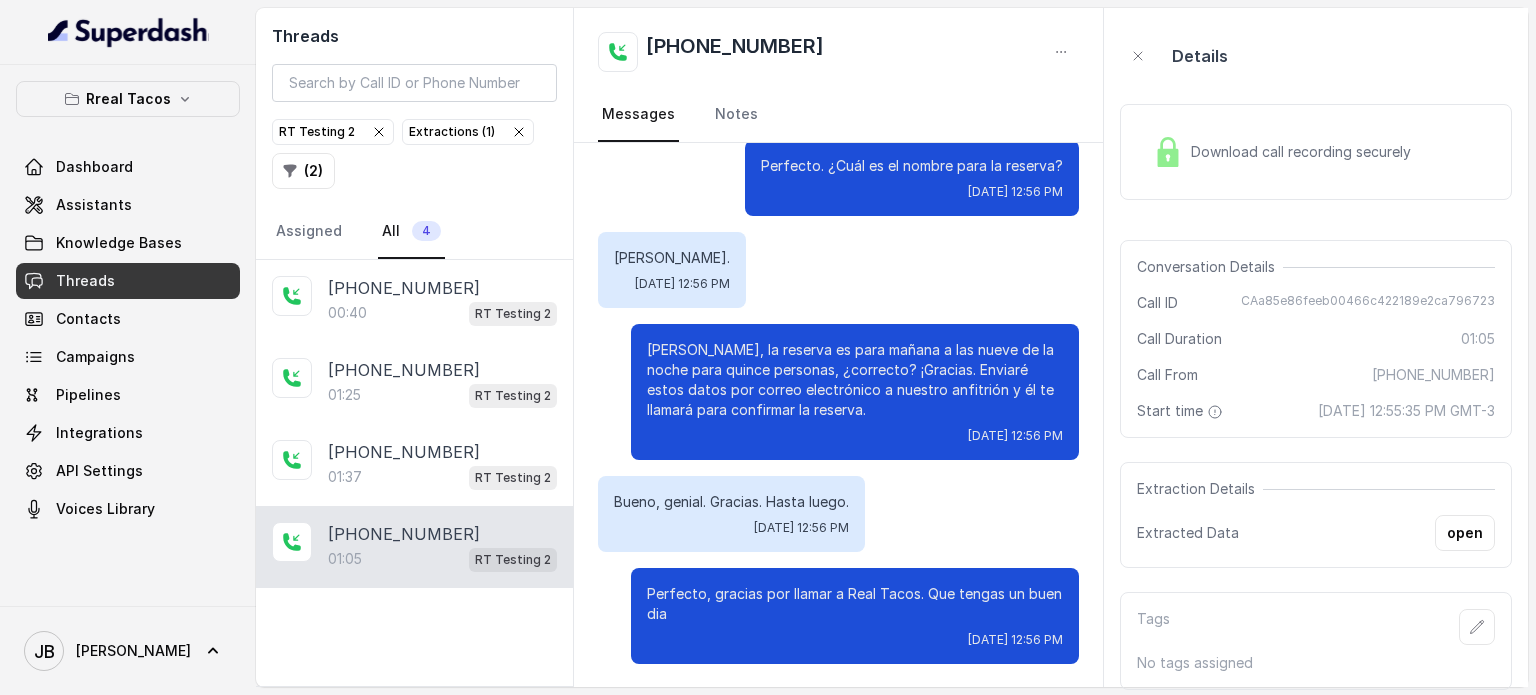 scroll, scrollTop: 0, scrollLeft: 0, axis: both 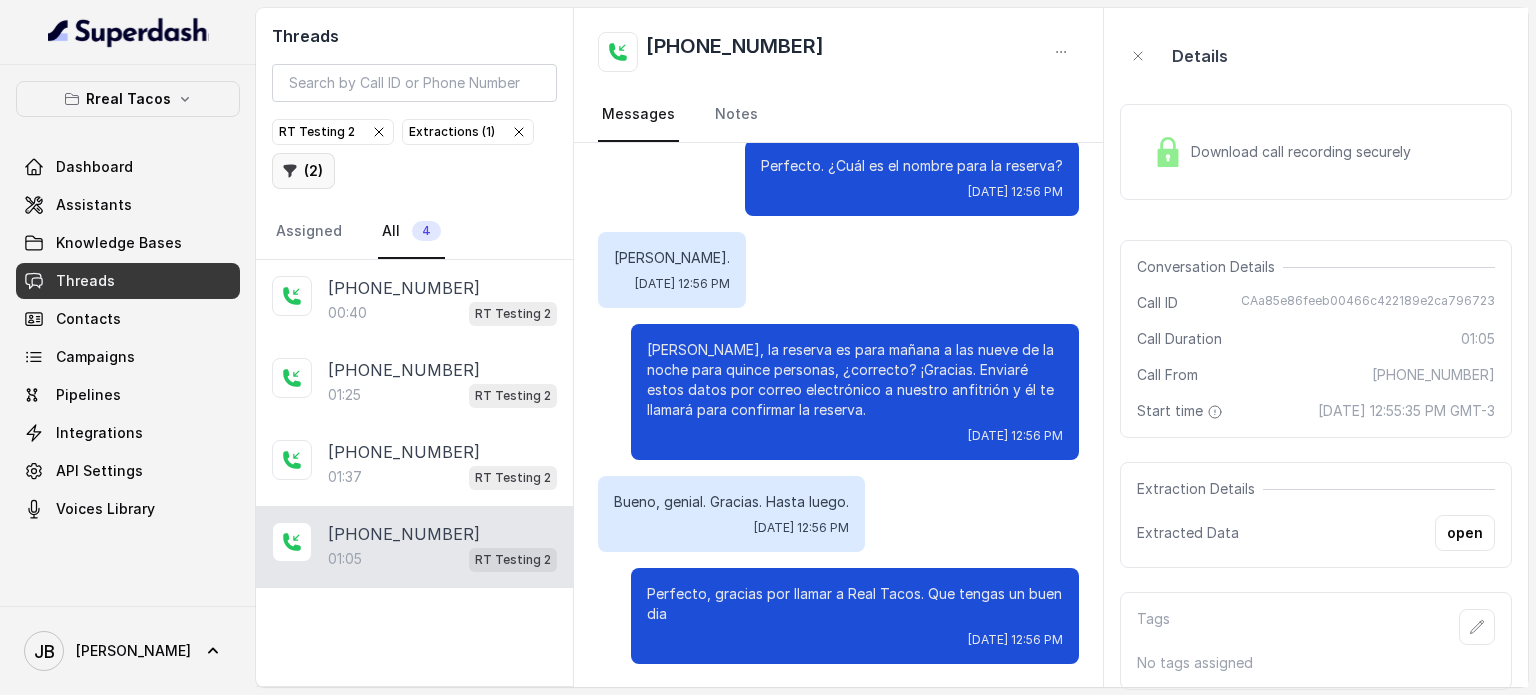 click on "( 2 )" at bounding box center (303, 171) 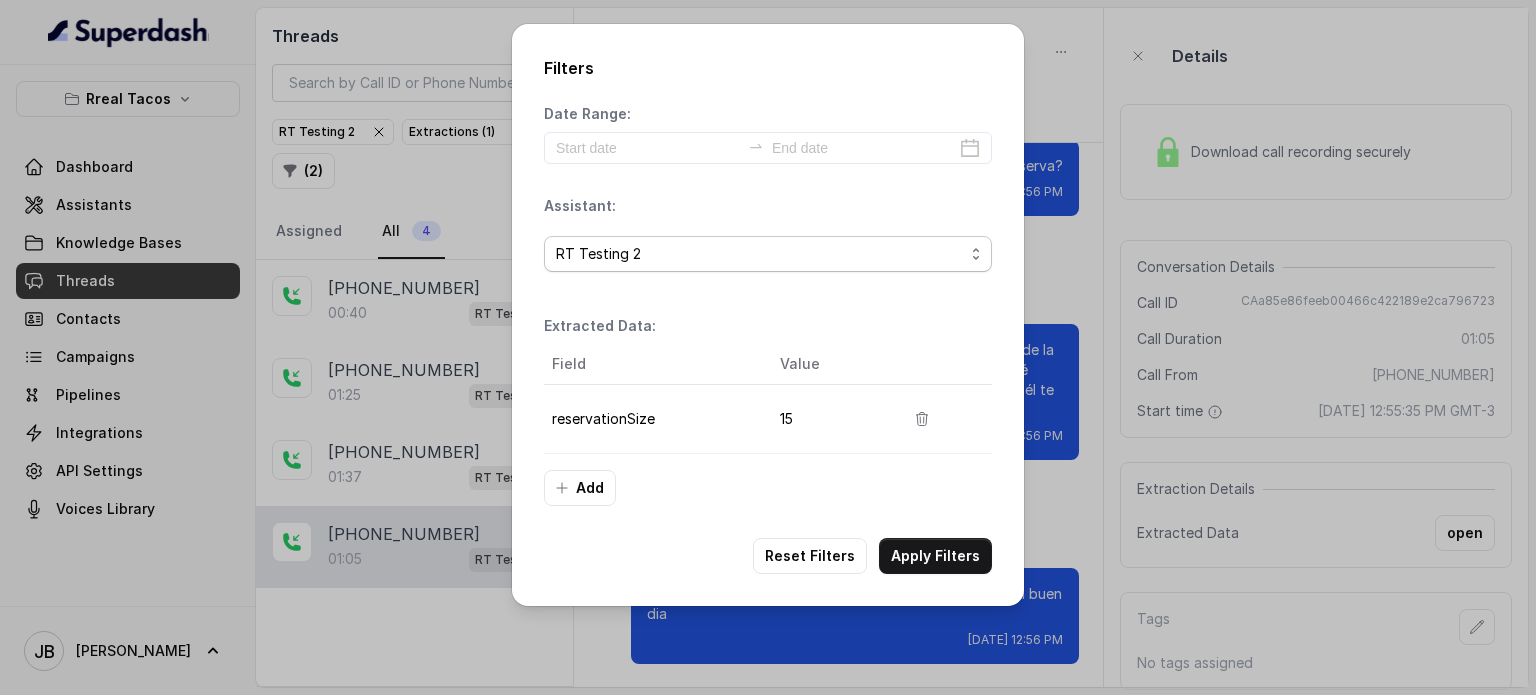 click on "(Select Assistant) RT Midtown / EN RT Midtown / ES RT Buckhead / EN [GEOGRAPHIC_DATA][PERSON_NAME] / EN [PERSON_NAME] / EN [PERSON_NAME] / EN RT Decatur / EN [GEOGRAPHIC_DATA] / EN RT Testing [GEOGRAPHIC_DATA] / EN RT Testing 2 RT [GEOGRAPHIC_DATA]" at bounding box center [768, 254] 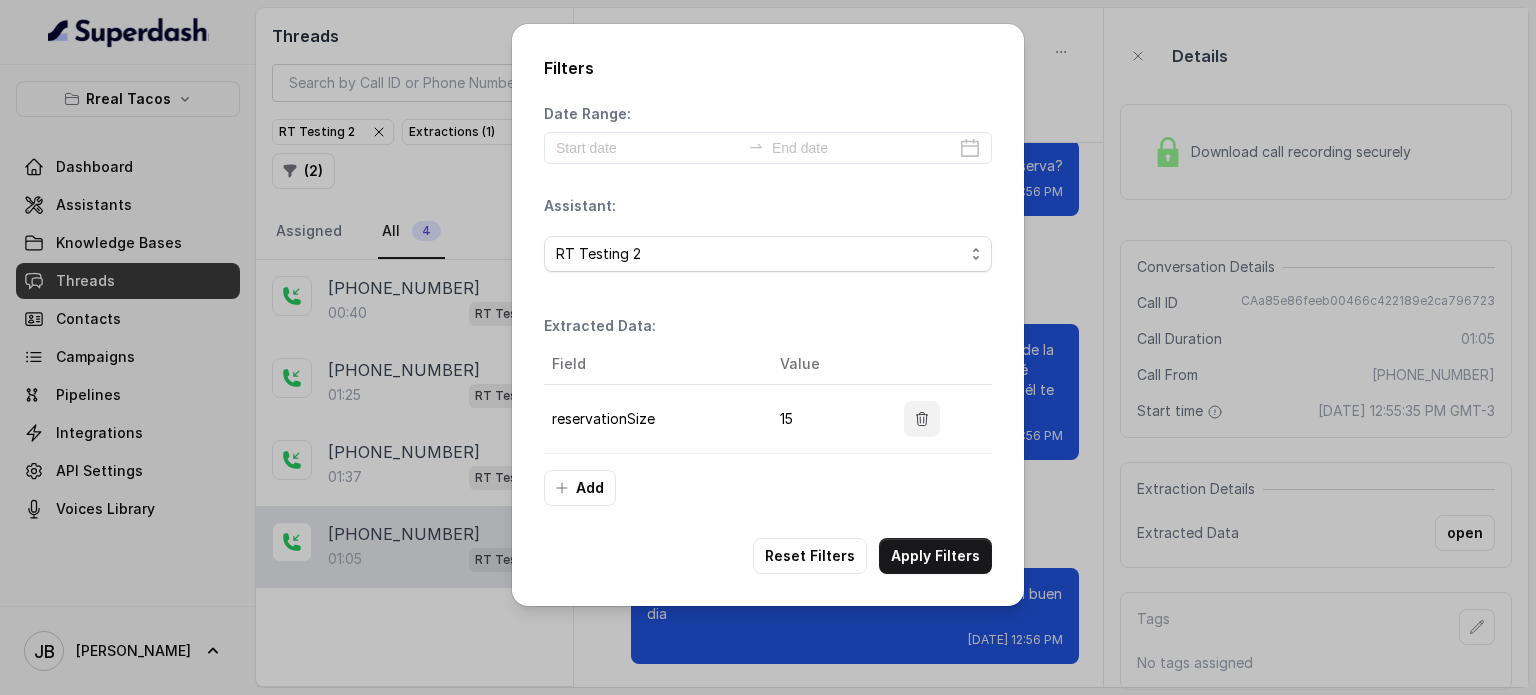click at bounding box center [922, 419] 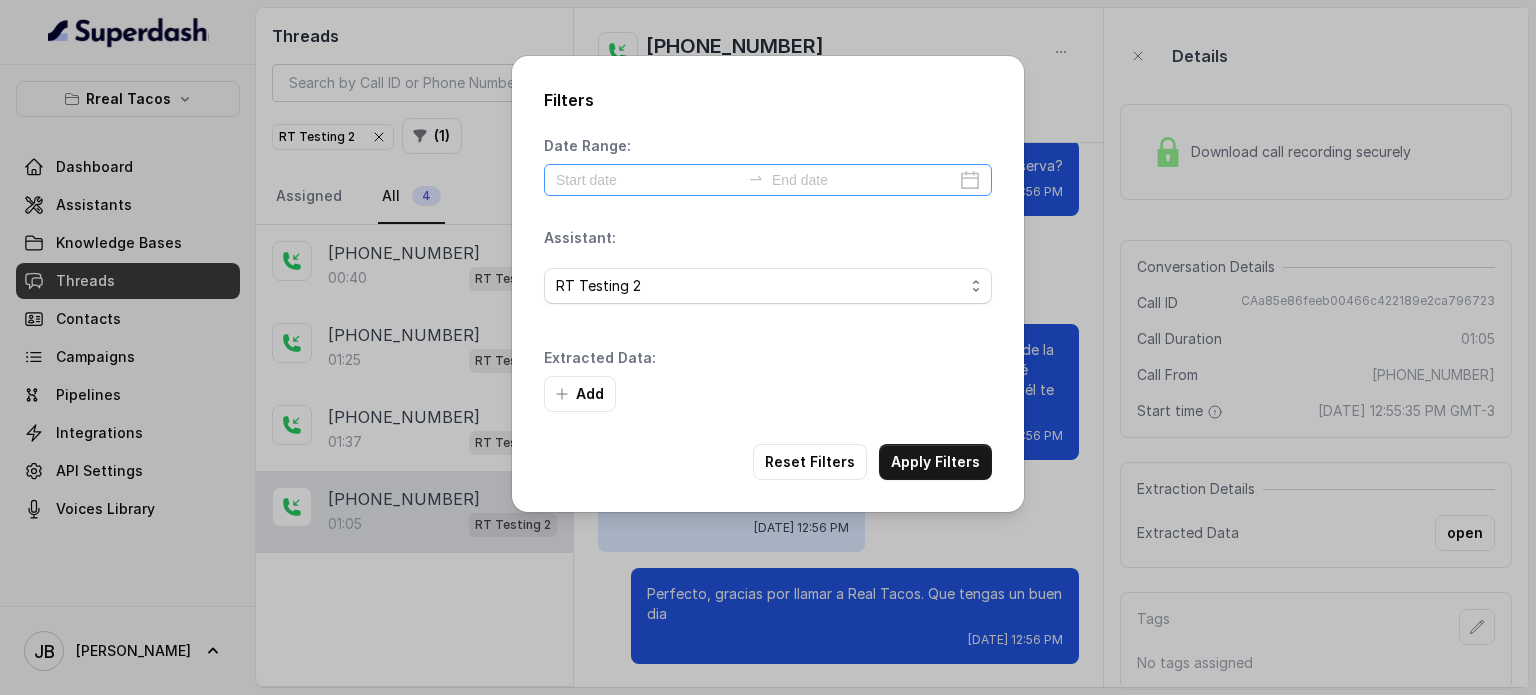 drag, startPoint x: 676, startPoint y: 203, endPoint x: 667, endPoint y: 185, distance: 20.12461 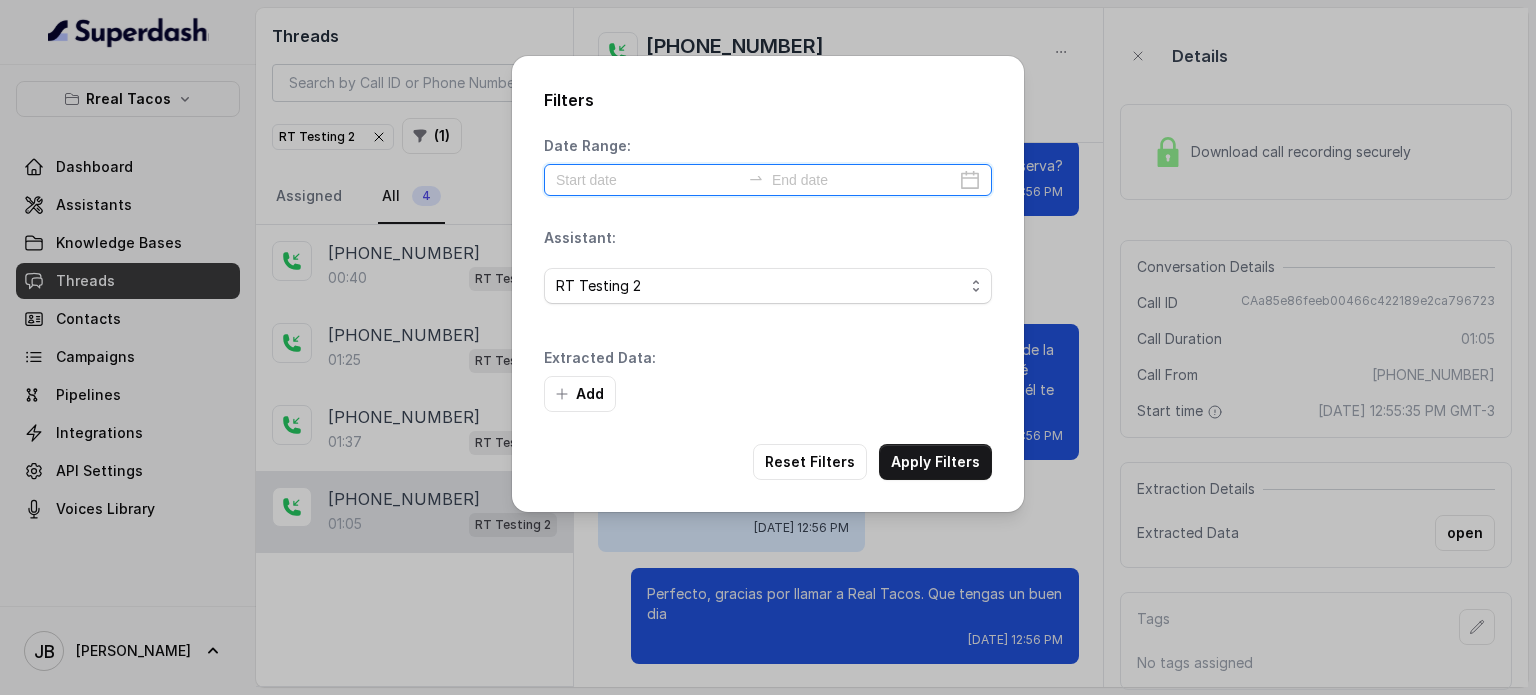 click at bounding box center (648, 180) 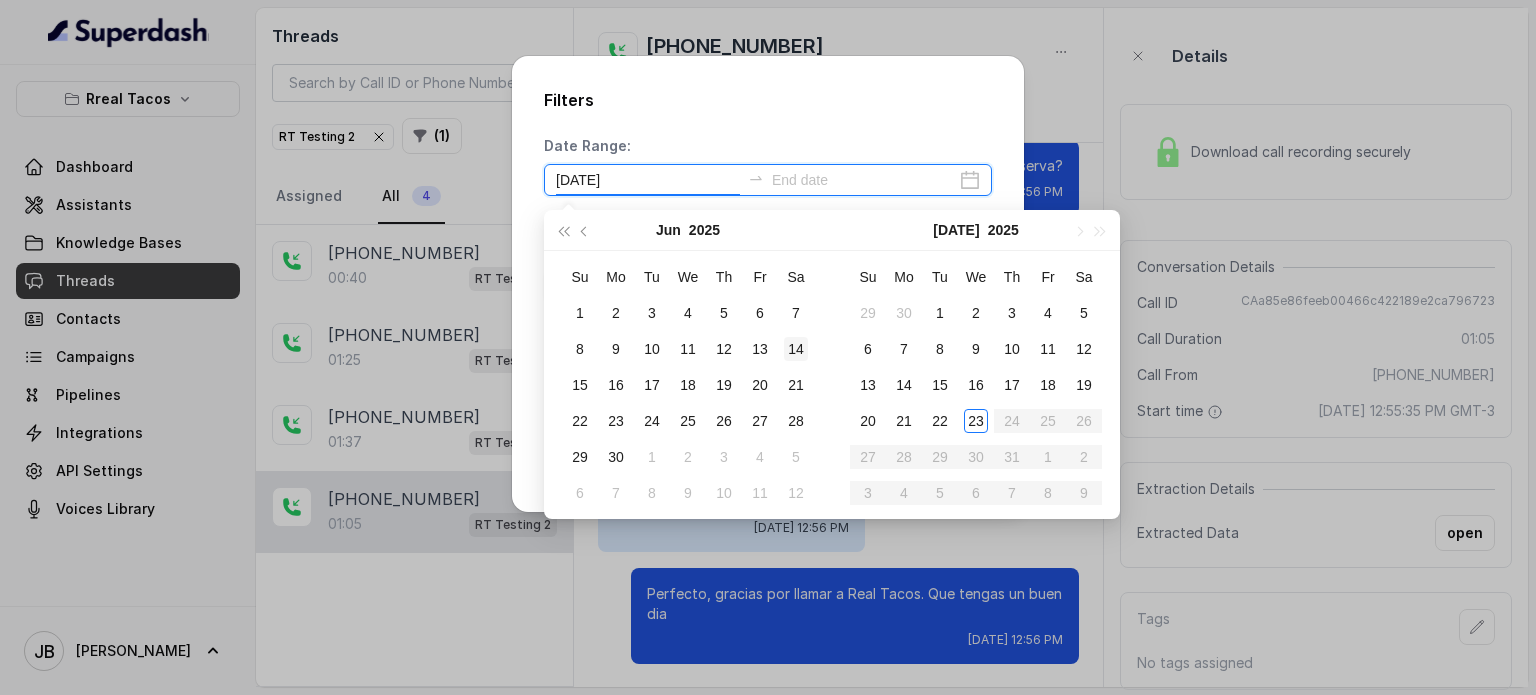 type on "[DATE]" 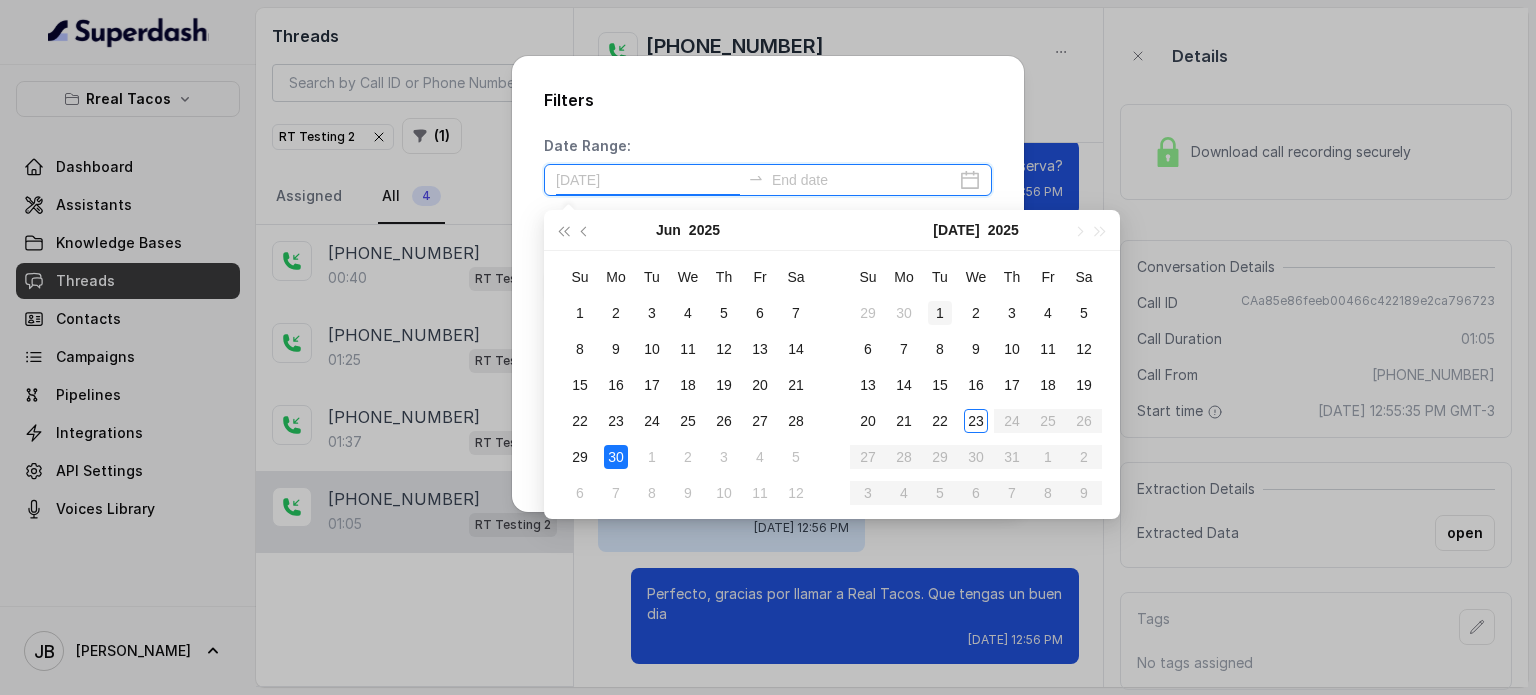type on "[DATE]" 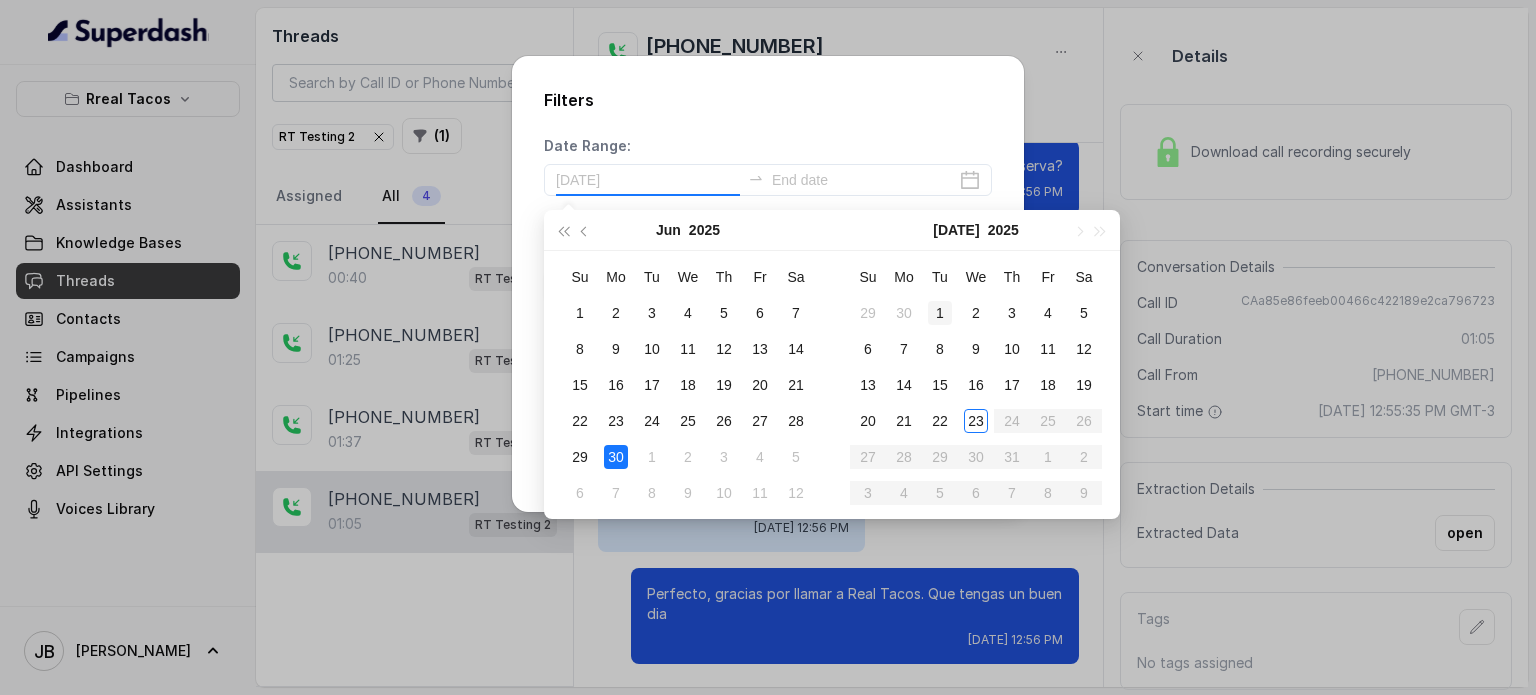 click on "1" at bounding box center (940, 313) 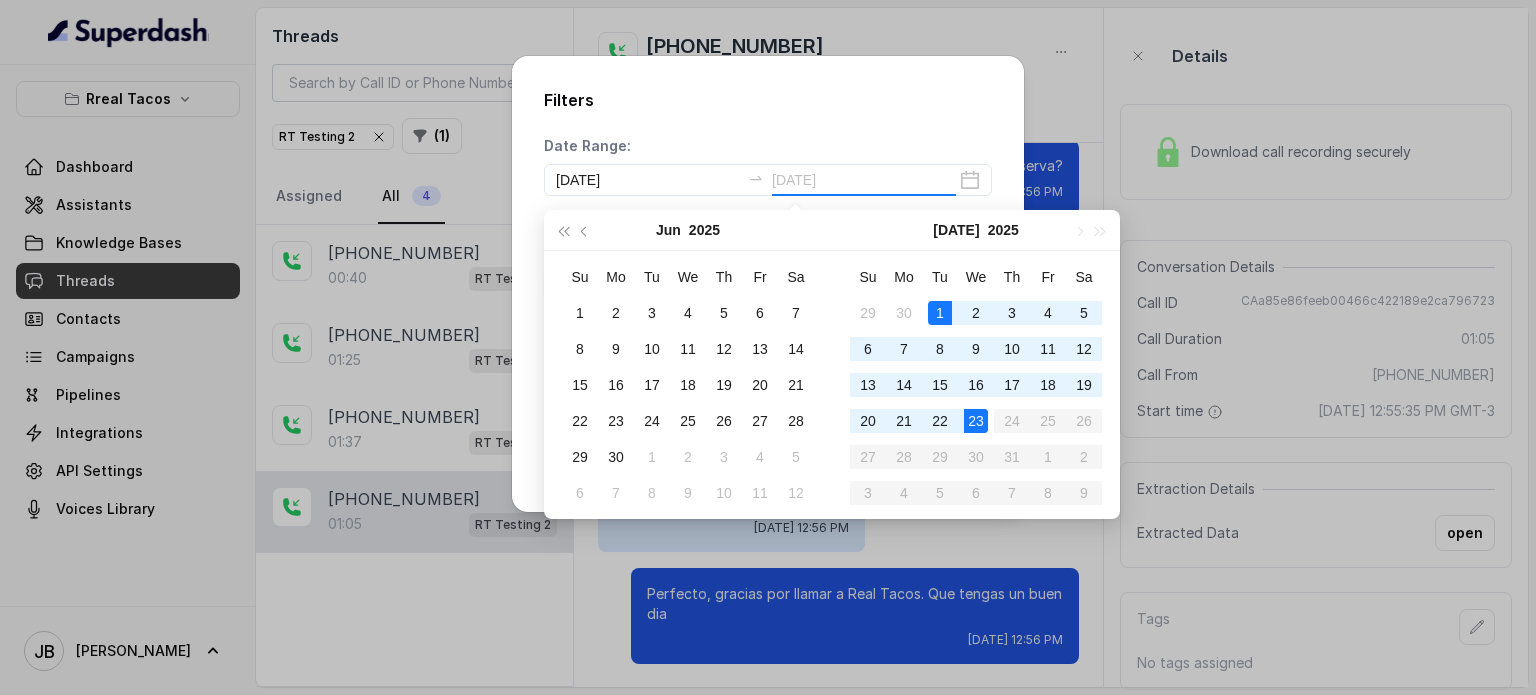 click on "23" at bounding box center (976, 421) 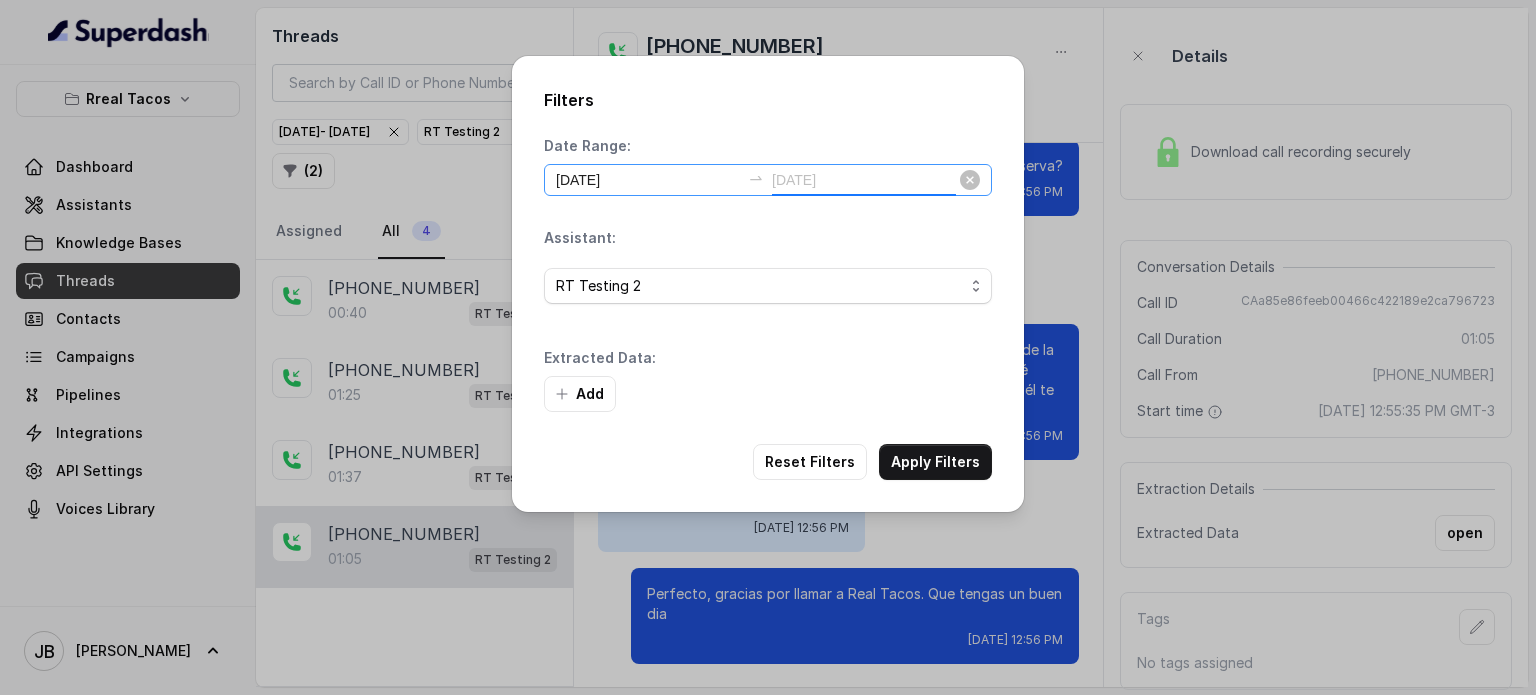 type on "[DATE]" 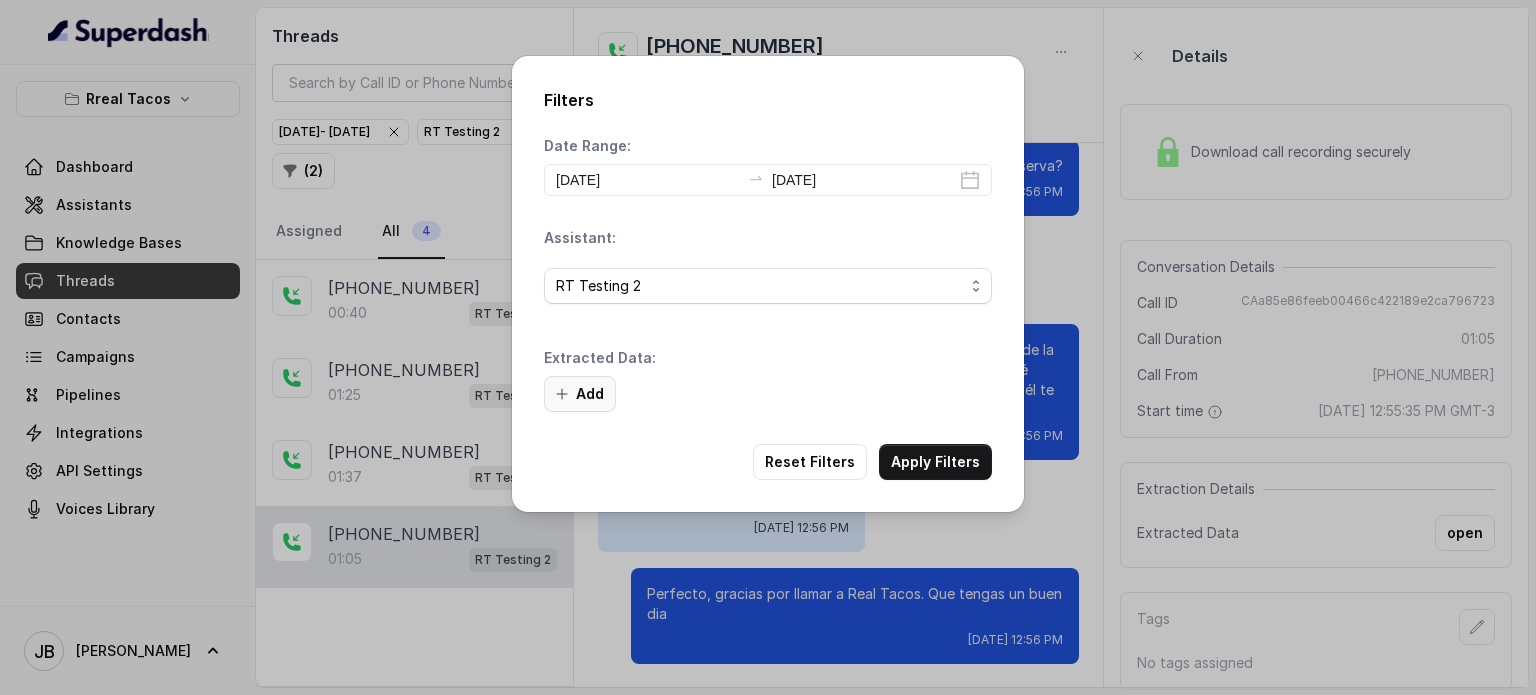 click on "Add" at bounding box center [580, 394] 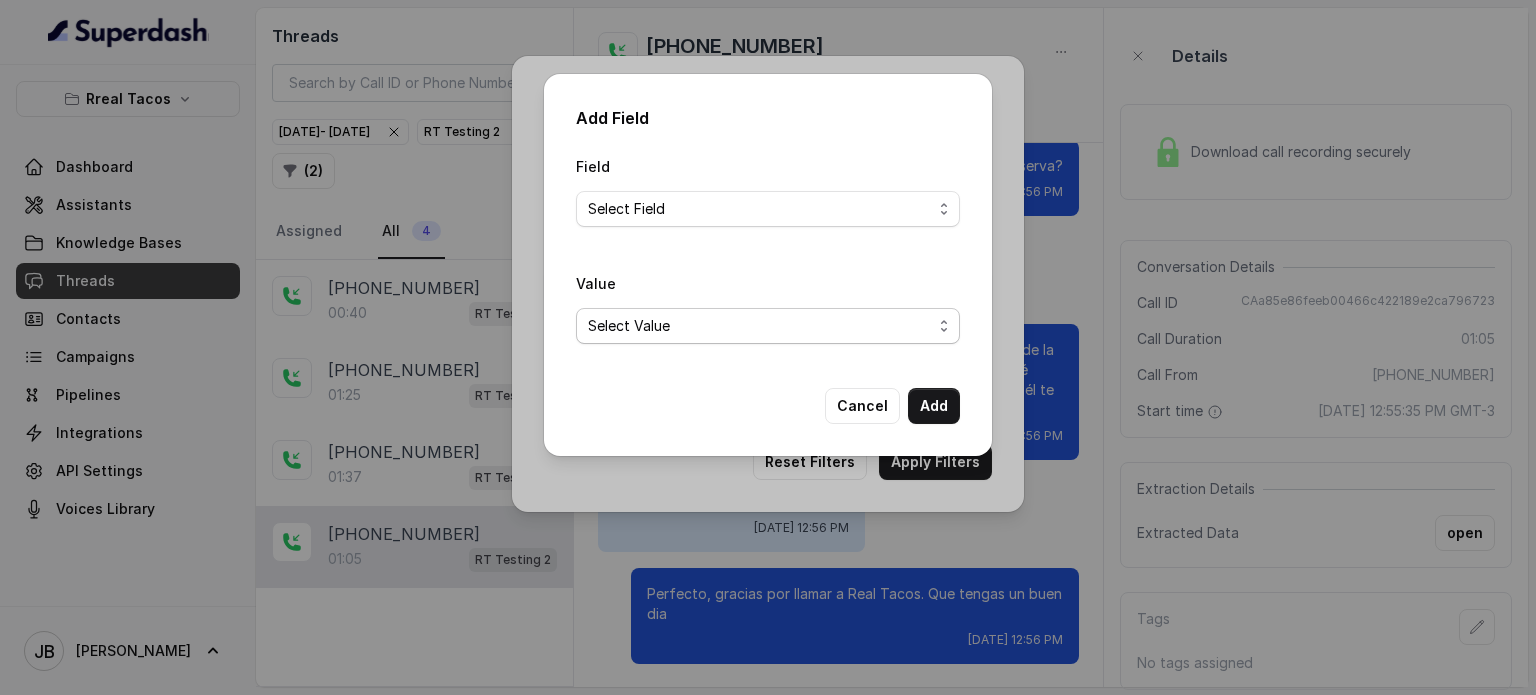 click on "Select Value" at bounding box center [768, 326] 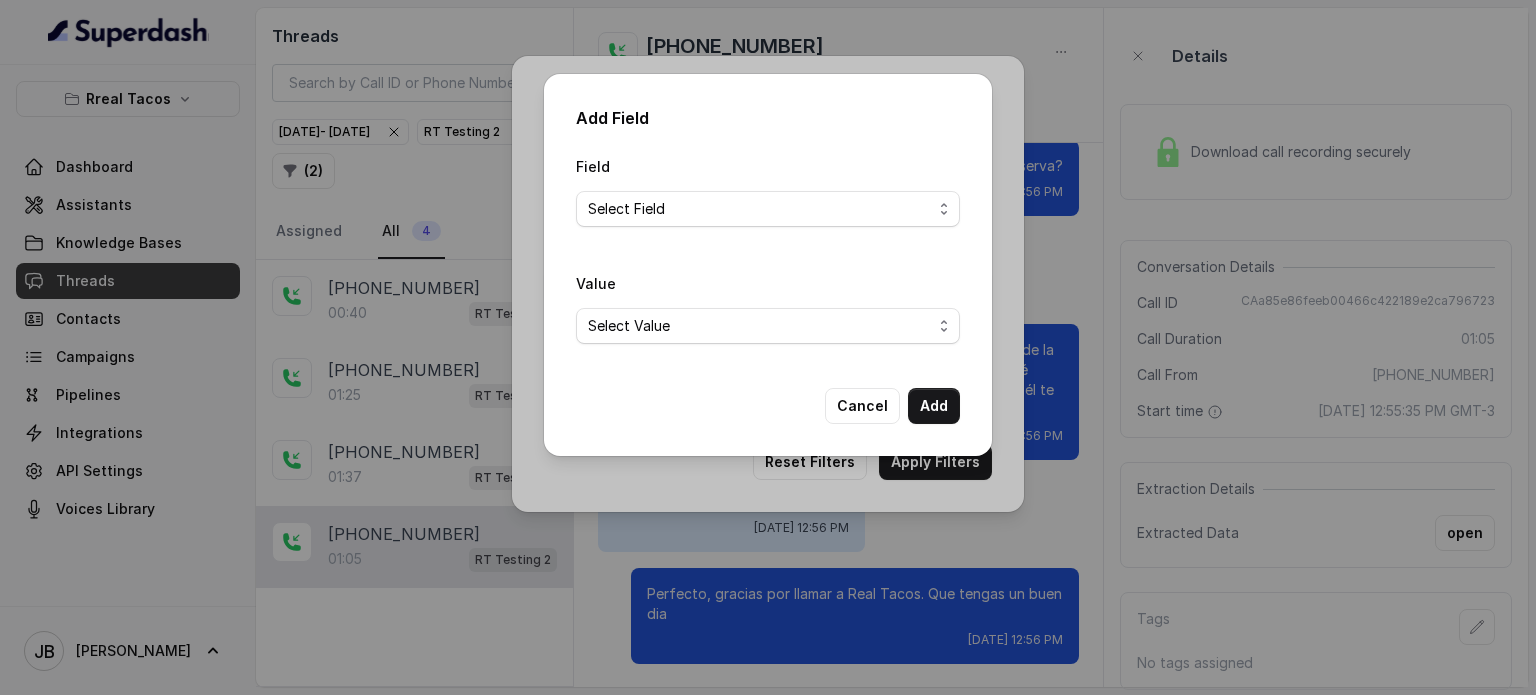 drag, startPoint x: 669, startPoint y: 275, endPoint x: 666, endPoint y: 250, distance: 25.179358 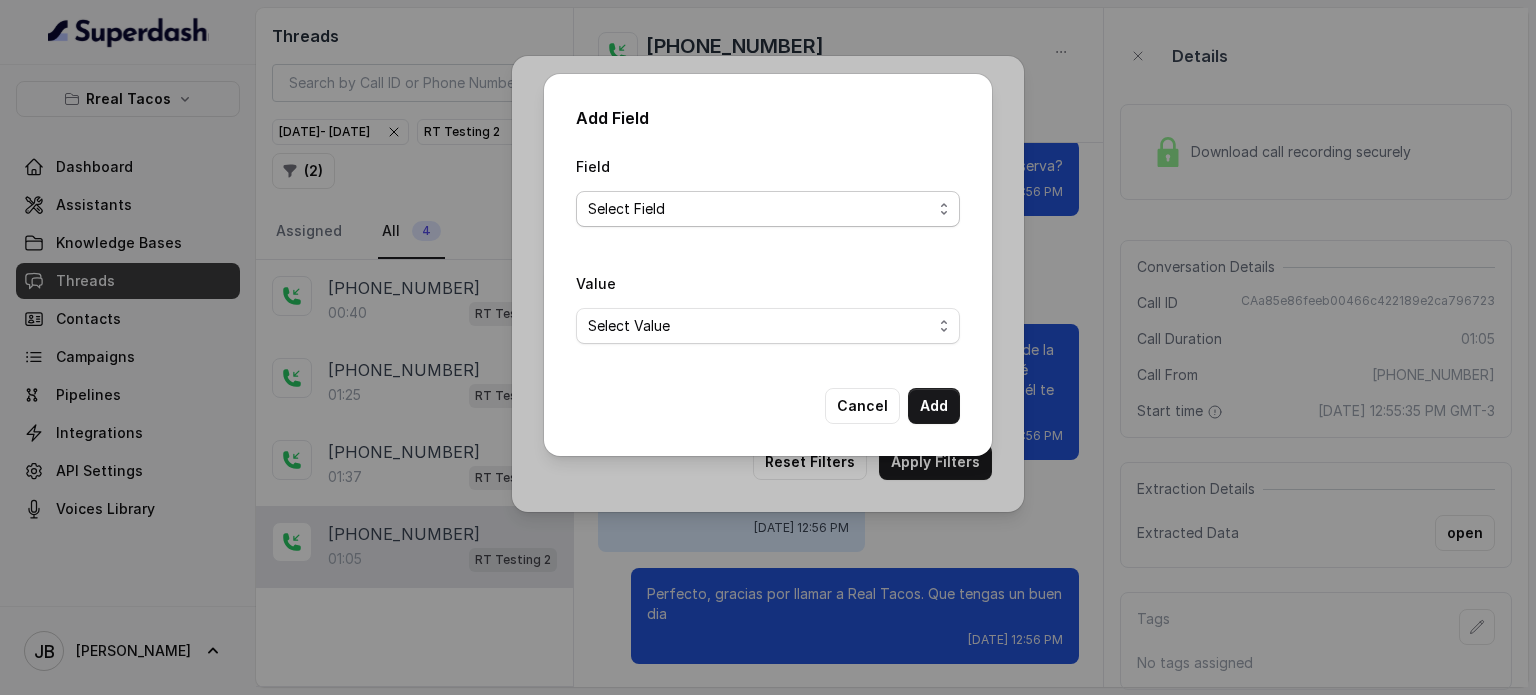 click on "Select Field Text Sent? Reason for sending text Human Transfer Reason for transfering Reason for calling DetectedError Event Mention Reason for Event AITolerance Restaurant Name Speak In Spanish Party Size Menu Mention (Yes/No) Google AI Assistant Calls Highlights reservationSize" at bounding box center [768, 209] 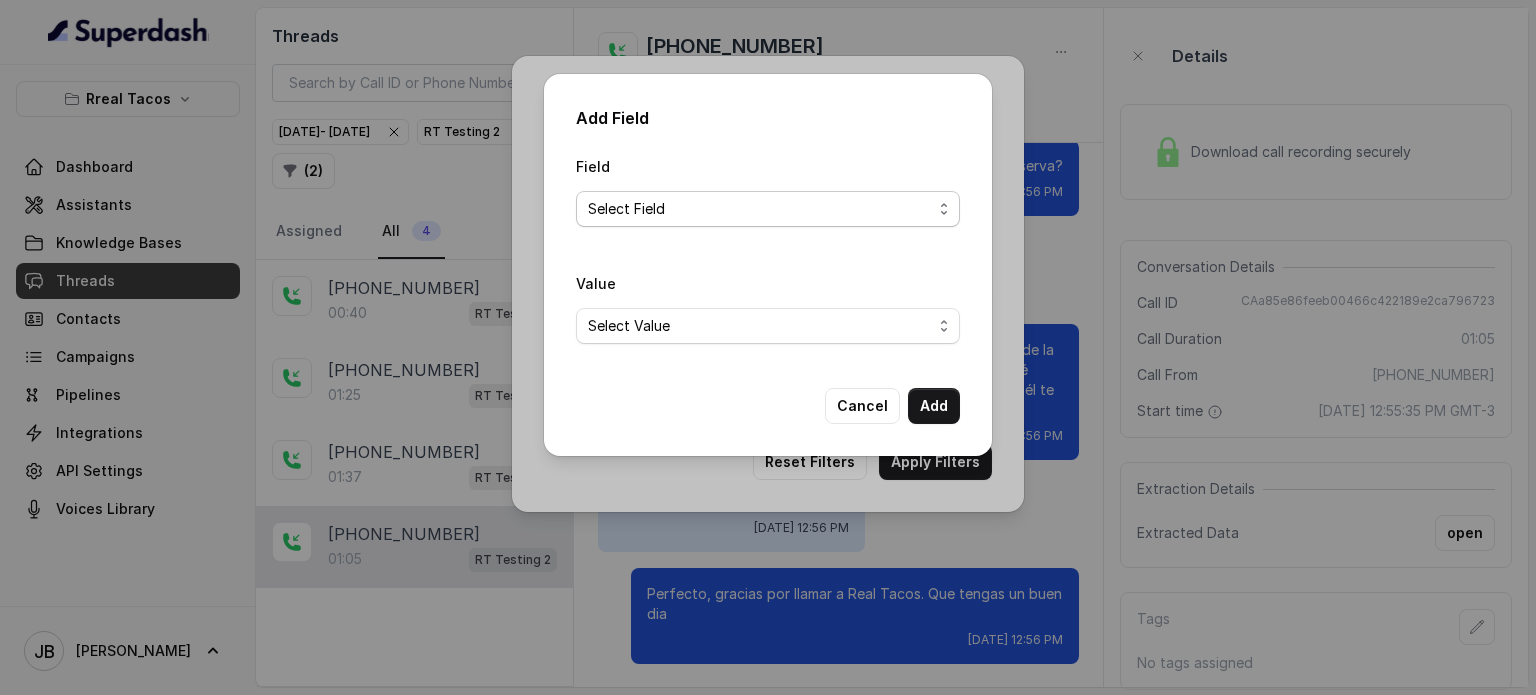 click on "Select Field Text Sent? Reason for sending text Human Transfer Reason for transfering Reason for calling DetectedError Event Mention Reason for Event AITolerance Restaurant Name Speak In Spanish Party Size Menu Mention (Yes/No) Google AI Assistant Calls Highlights reservationSize" at bounding box center [768, 209] 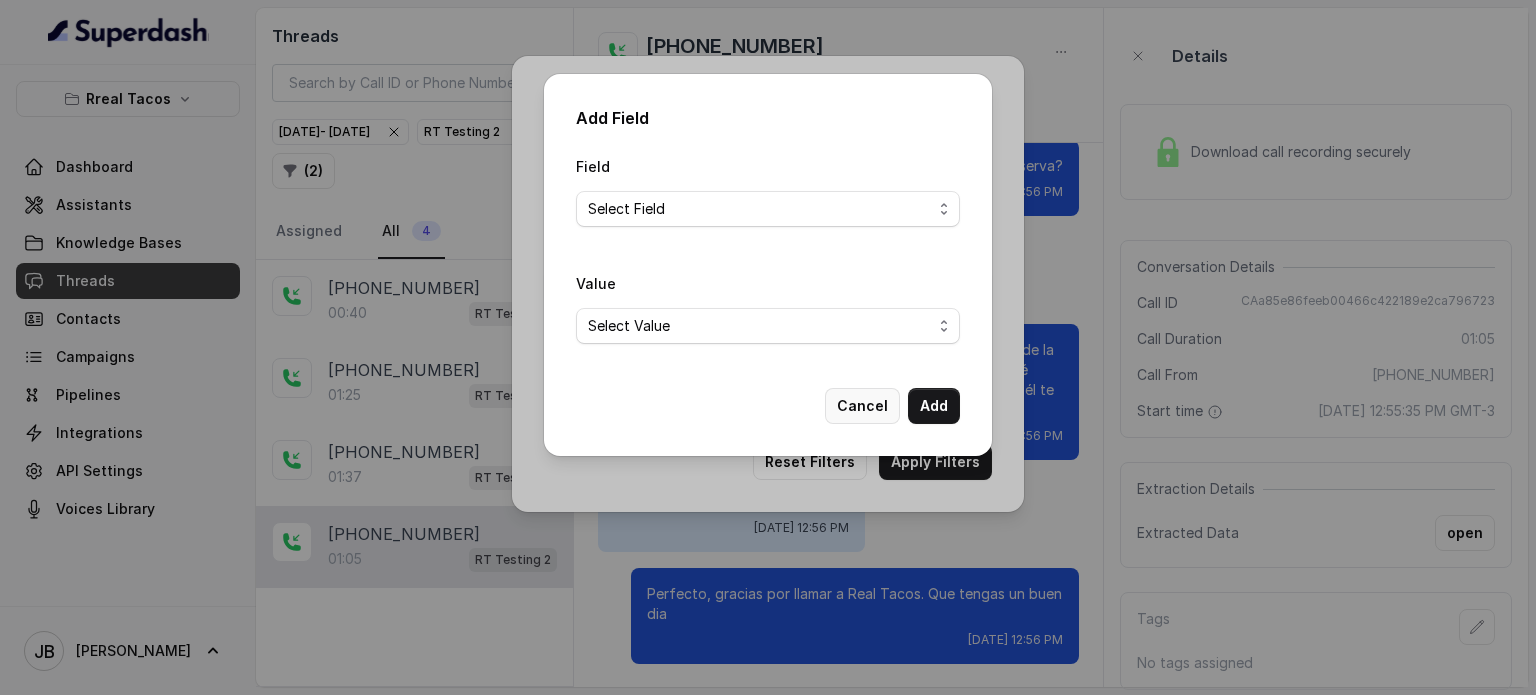 click on "Cancel" at bounding box center [862, 406] 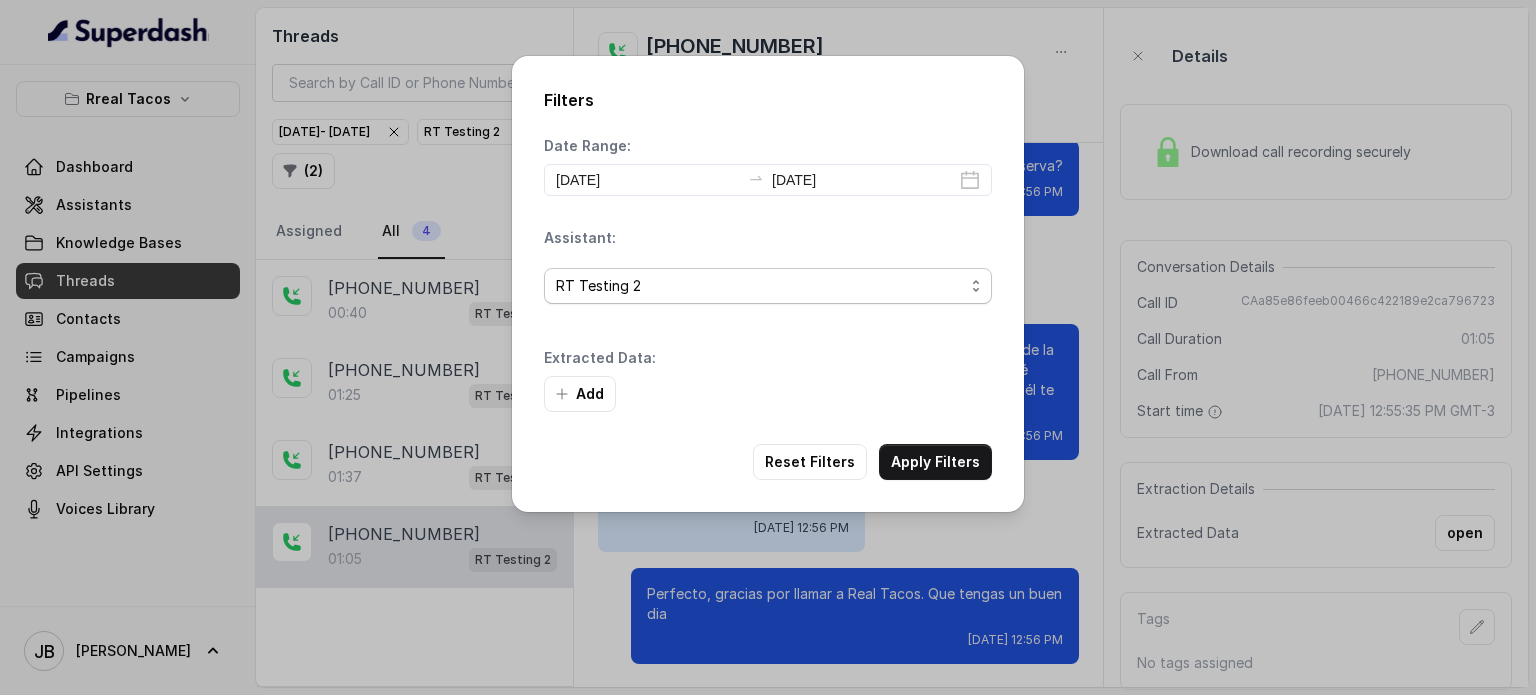 click on "(Select Assistant) RT Midtown / EN RT Midtown / ES RT Buckhead / EN [GEOGRAPHIC_DATA][PERSON_NAME] / EN [PERSON_NAME] / EN [PERSON_NAME] / EN RT Decatur / EN [GEOGRAPHIC_DATA] / EN RT Testing [GEOGRAPHIC_DATA] / EN RT Testing 2 RT [GEOGRAPHIC_DATA]" at bounding box center [768, 286] 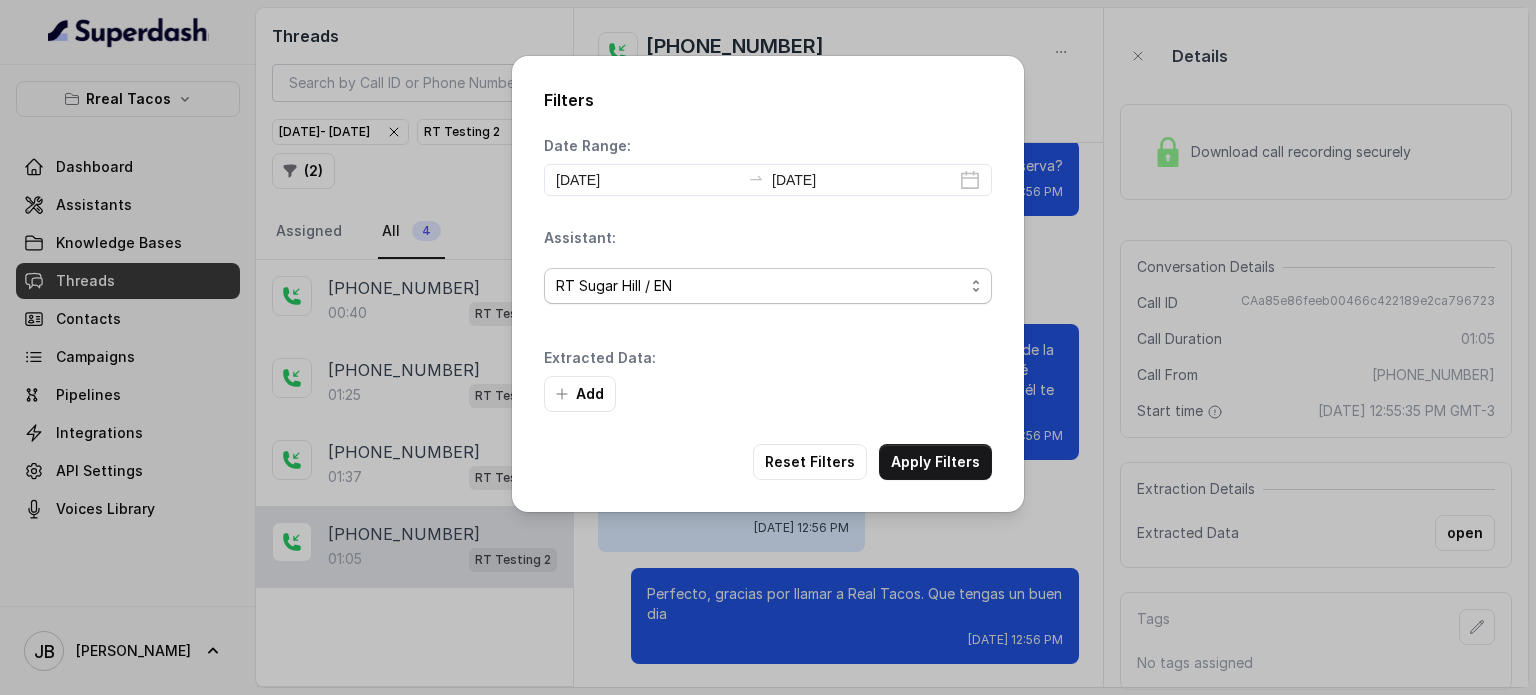 click on "(Select Assistant) RT Midtown / EN RT Midtown / ES RT Buckhead / EN [GEOGRAPHIC_DATA][PERSON_NAME] / EN [PERSON_NAME] / EN [PERSON_NAME] / EN RT Decatur / EN [GEOGRAPHIC_DATA] / EN RT Testing [GEOGRAPHIC_DATA] / EN RT Testing 2 RT [GEOGRAPHIC_DATA]" at bounding box center [768, 286] 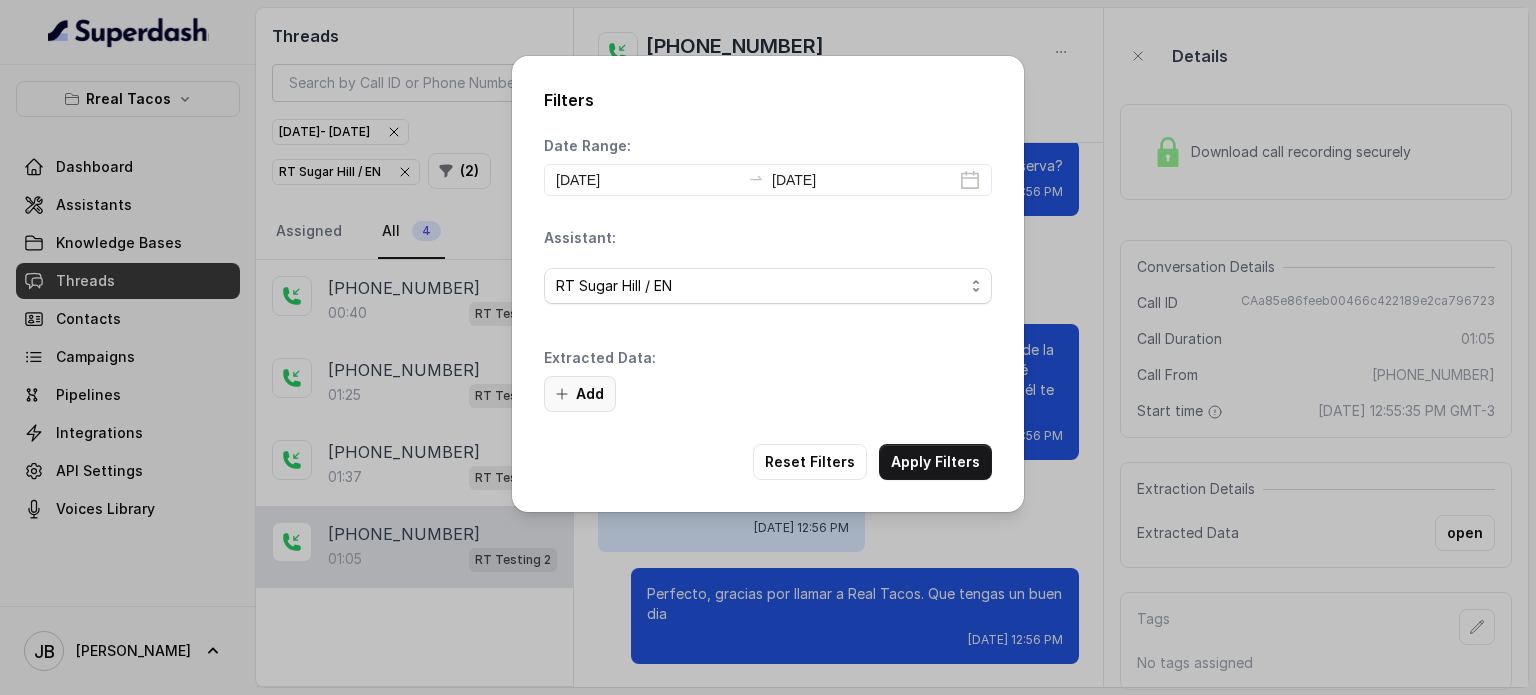 click on "Add" at bounding box center (580, 394) 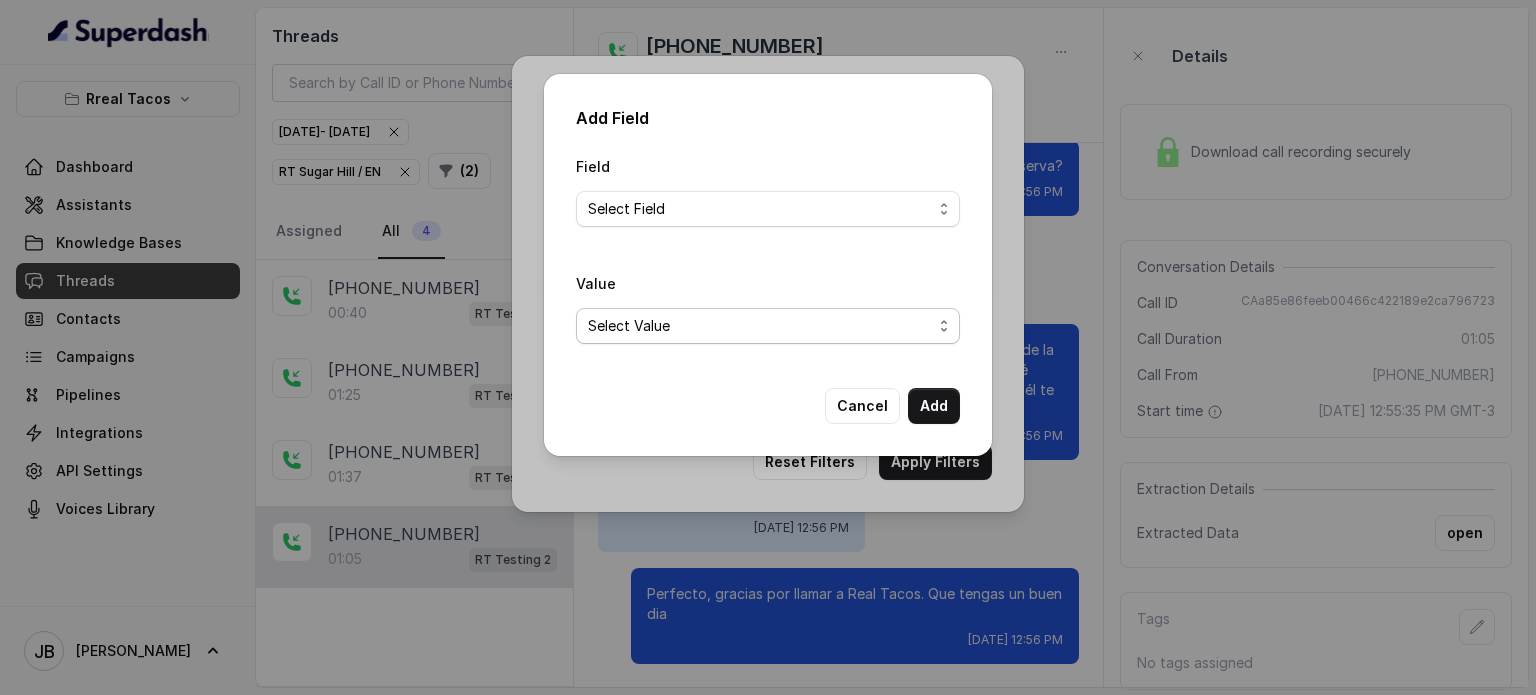 click on "Select Value" at bounding box center (768, 326) 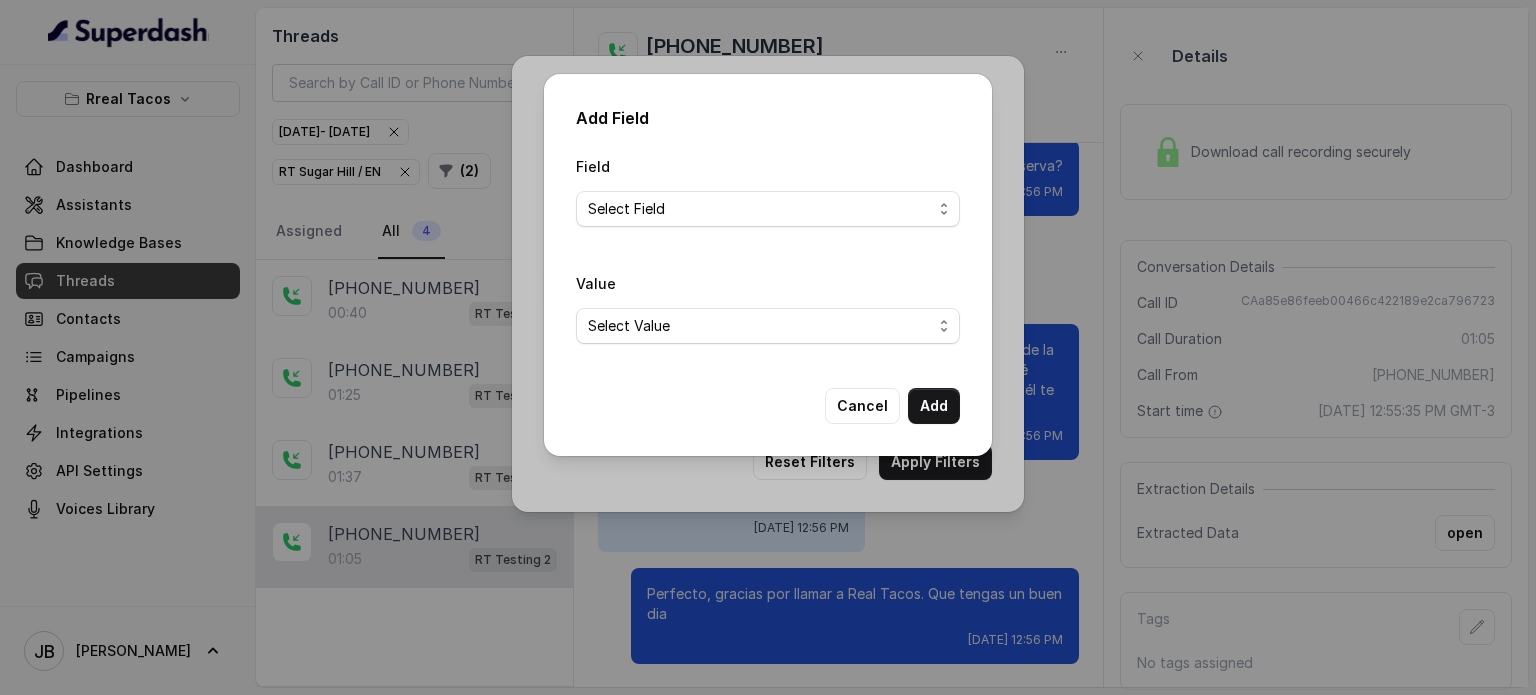drag, startPoint x: 655, startPoint y: 231, endPoint x: 647, endPoint y: 209, distance: 23.409399 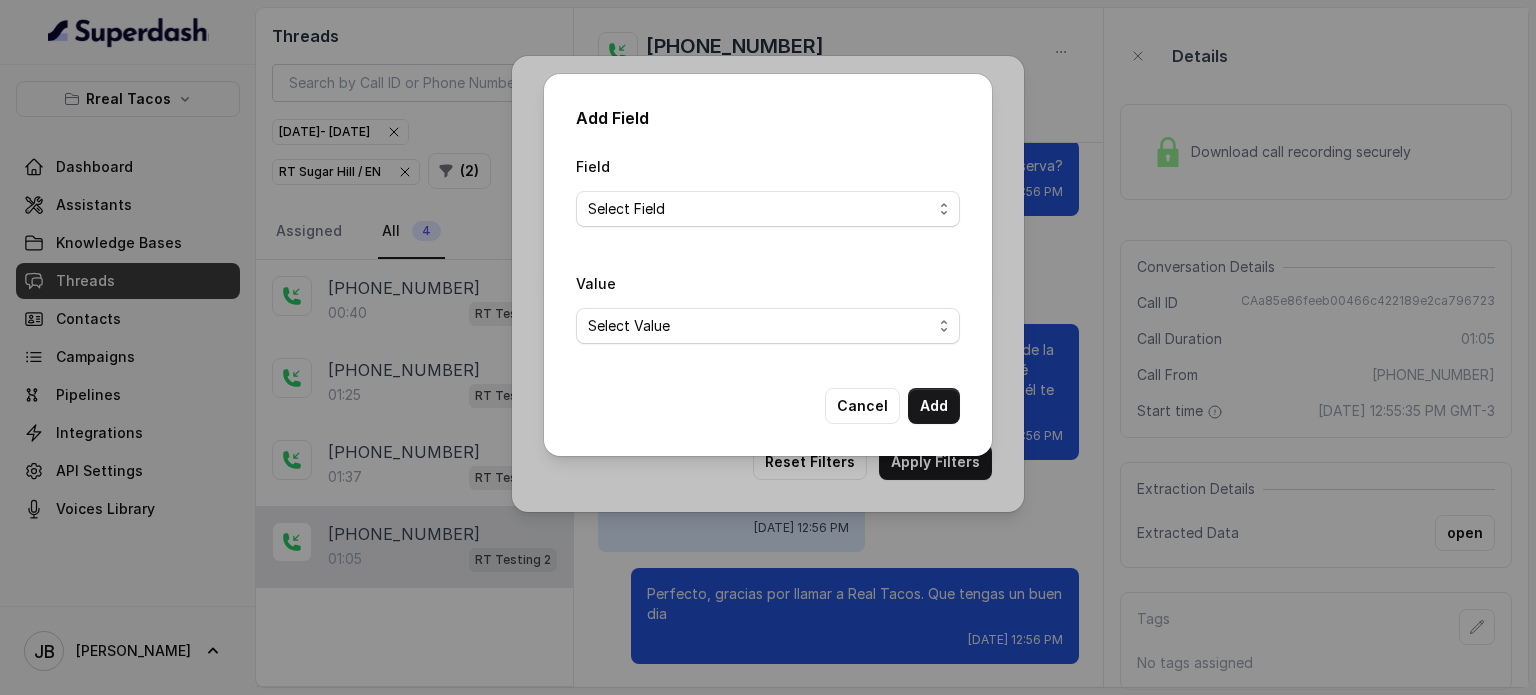 click on "Field Select Field Text Sent? Reason for sending text Human Transfer Reason for transfering Reason for calling DetectedError Event Mention Reason for Event AITolerance Restaurant Name Speak In Spanish Party Size Menu Mention (Yes/No) Google AI Assistant Calls Highlights is_order_claim" at bounding box center [768, 196] 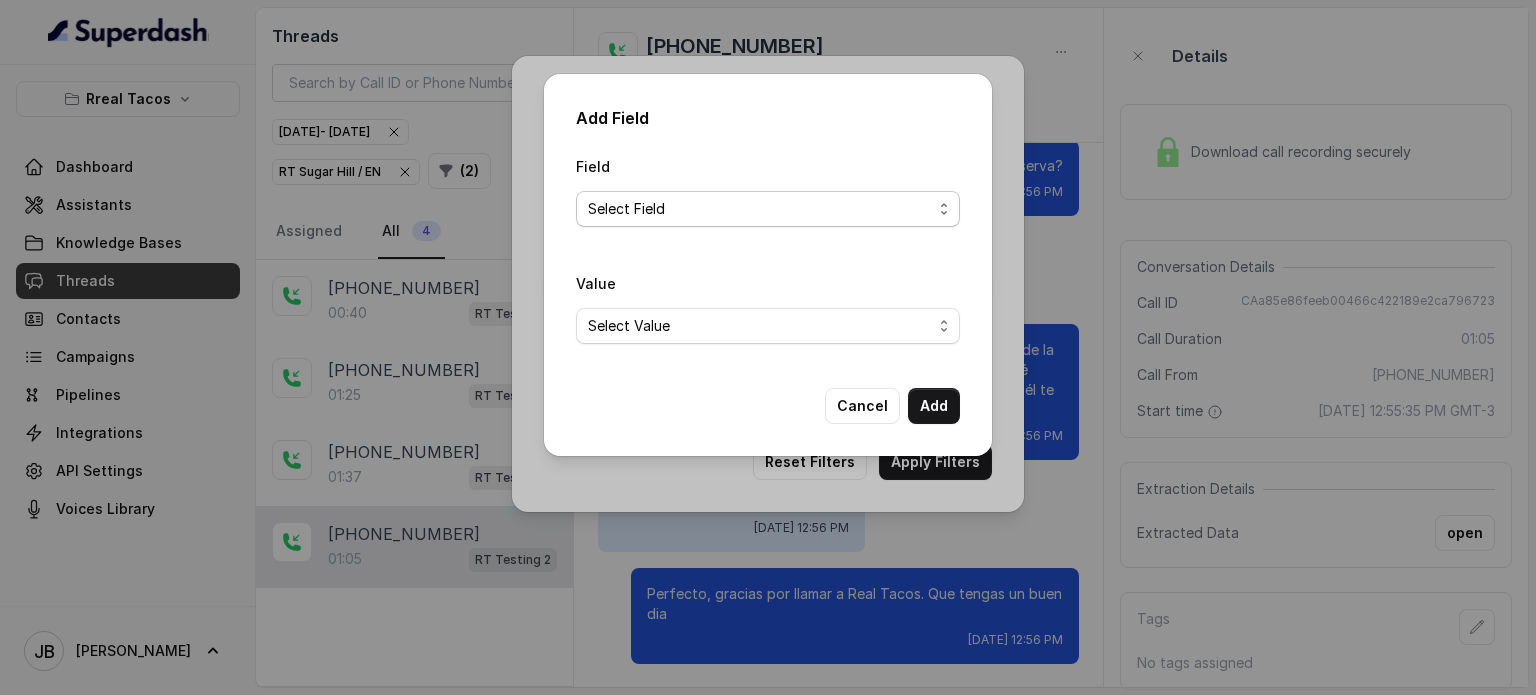 click on "Select Field Text Sent? Reason for sending text Human Transfer Reason for transfering Reason for calling DetectedError Event Mention Reason for Event AITolerance Restaurant Name Speak In Spanish Party Size Menu Mention (Yes/No) Google AI Assistant Calls Highlights is_order_claim" at bounding box center (768, 209) 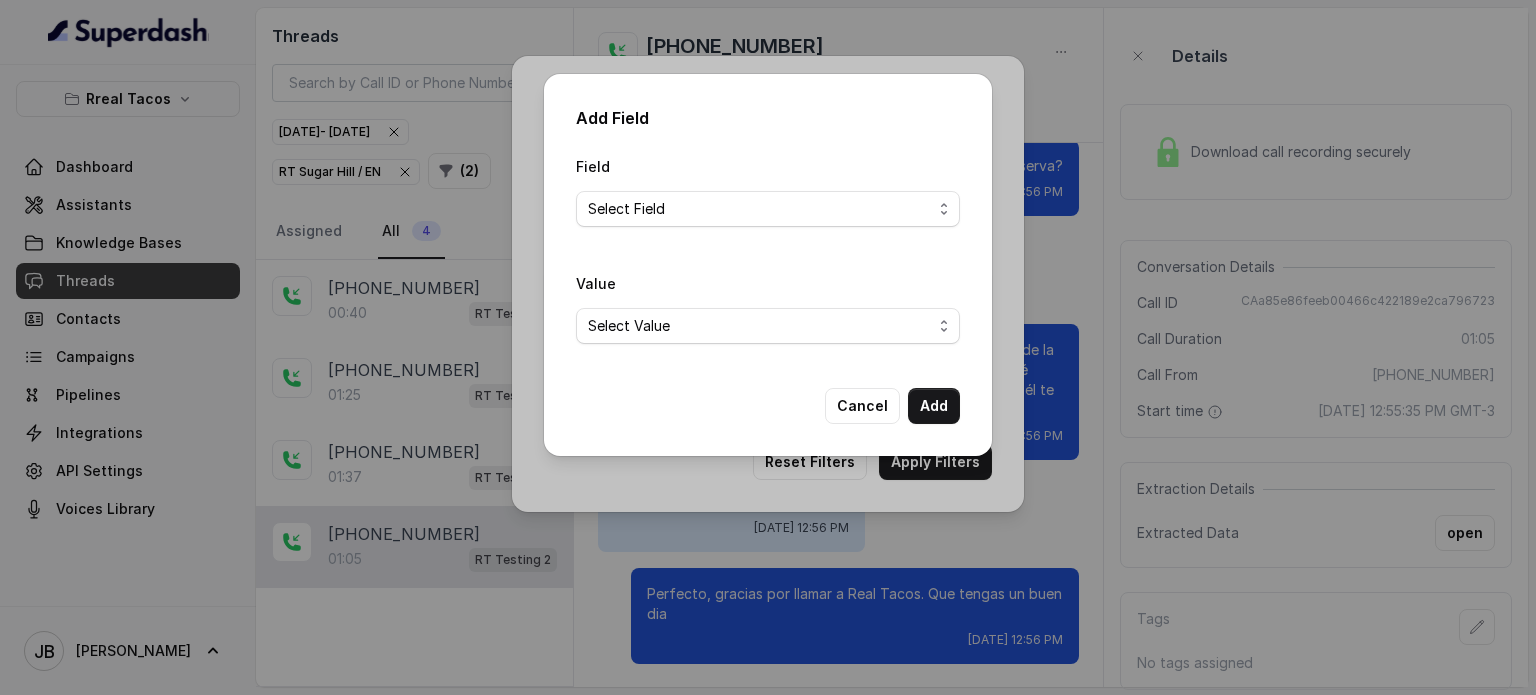 click on "Field Select Field Text Sent? Reason for sending text Human Transfer Reason for transfering Reason for calling DetectedError Event Mention Reason for Event AITolerance Restaurant Name Speak In Spanish Party Size Menu Mention (Yes/No) Google AI Assistant Calls Highlights is_order_claim" at bounding box center (768, 190) 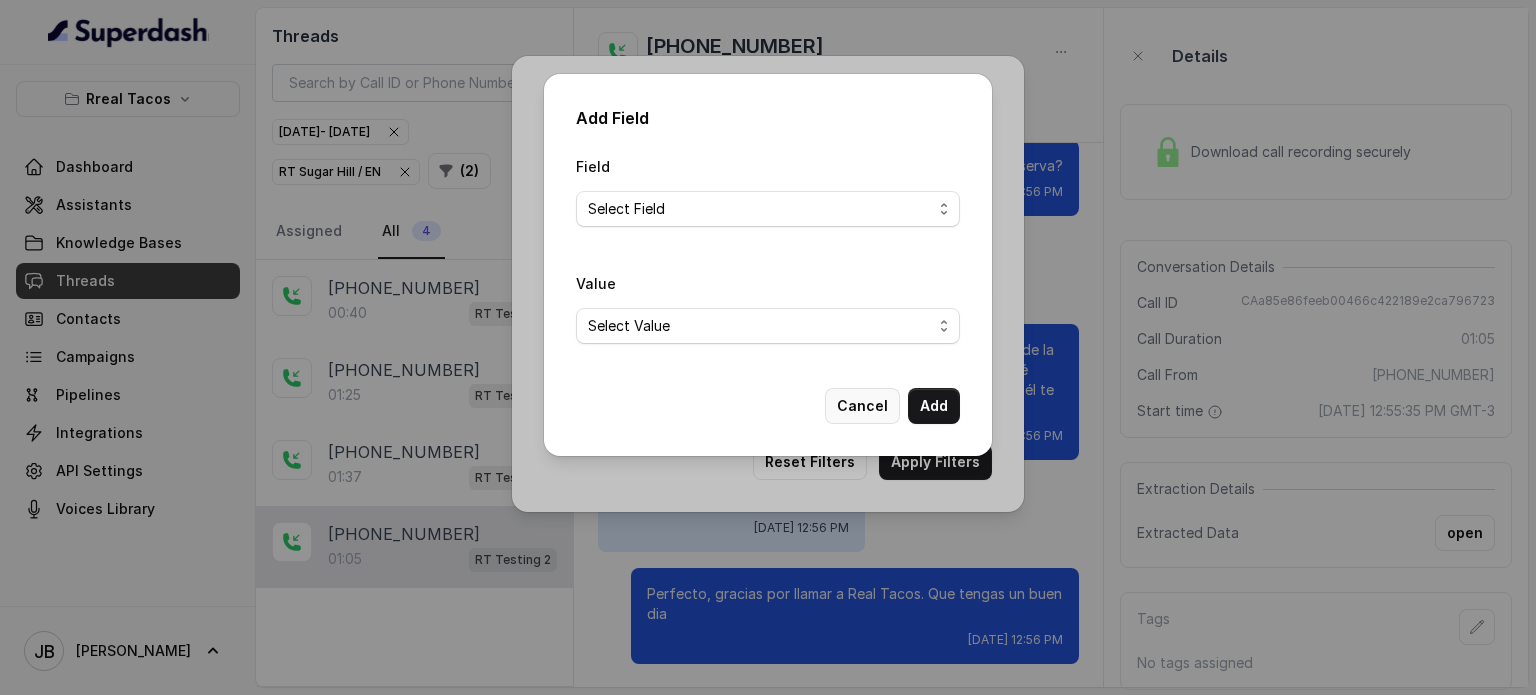 click on "Cancel" at bounding box center [862, 406] 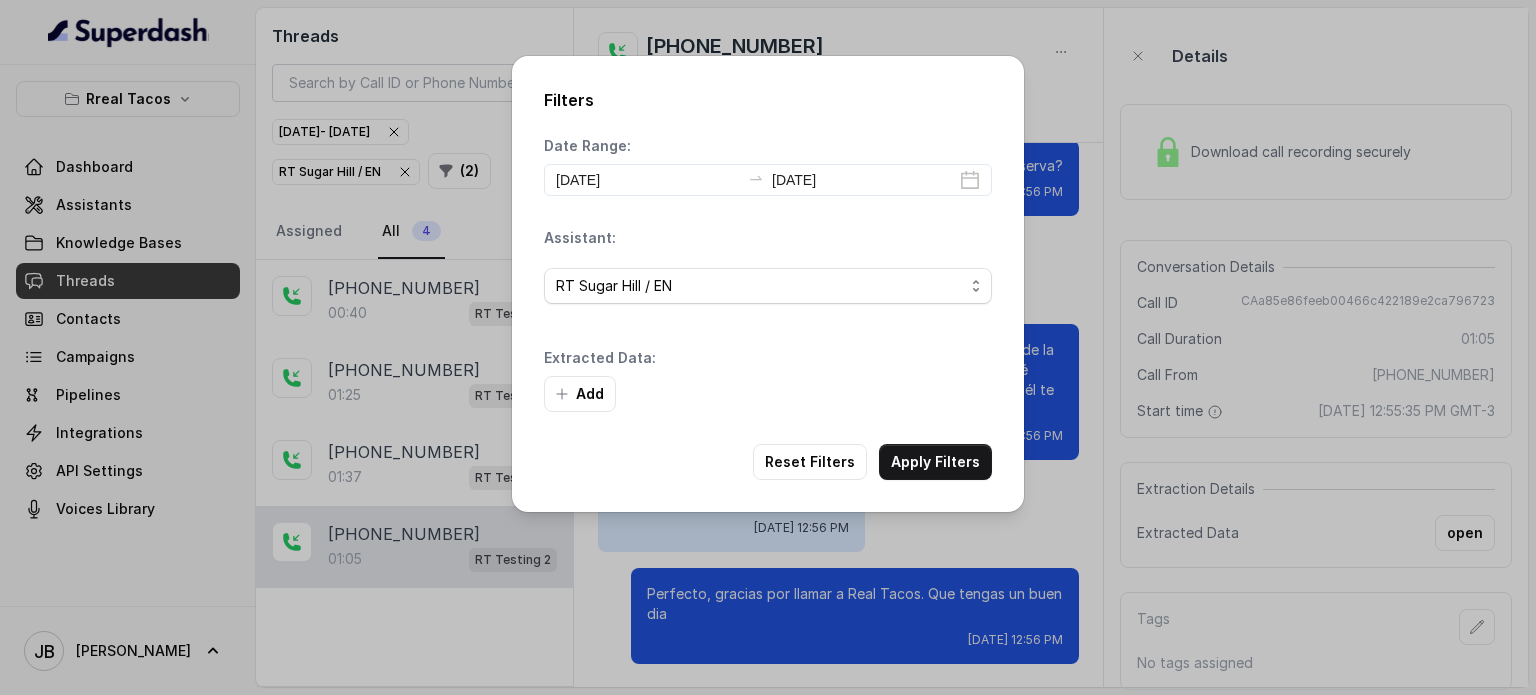 click on "Reset Filters" at bounding box center [810, 462] 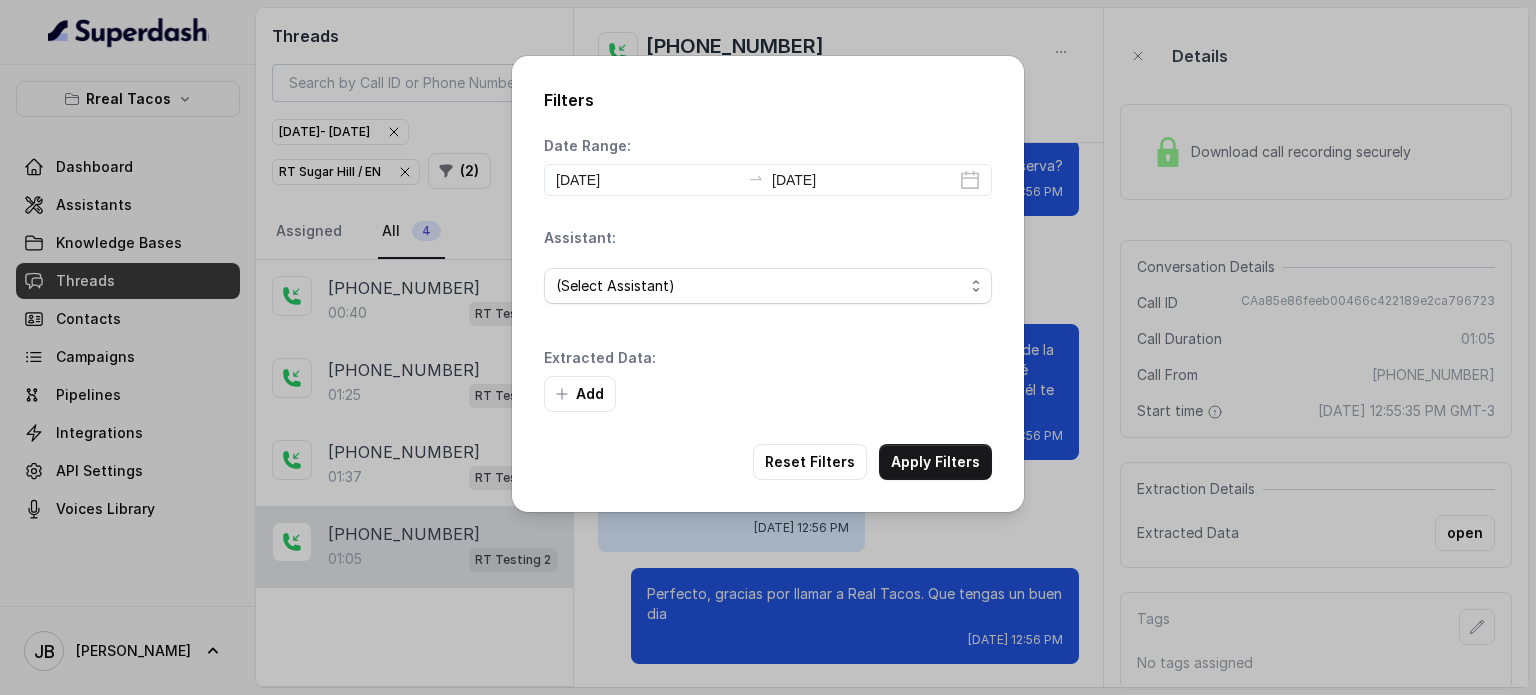 type 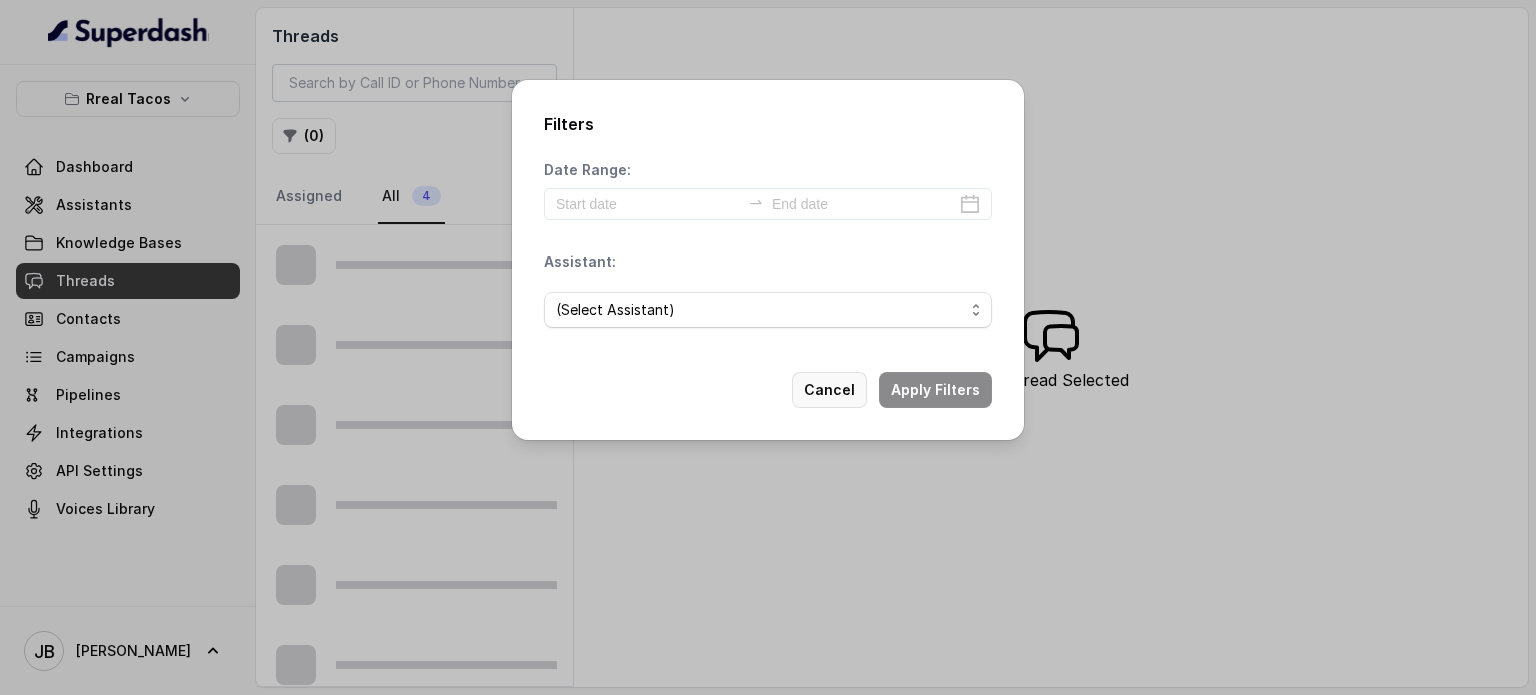 click on "Cancel" at bounding box center (829, 390) 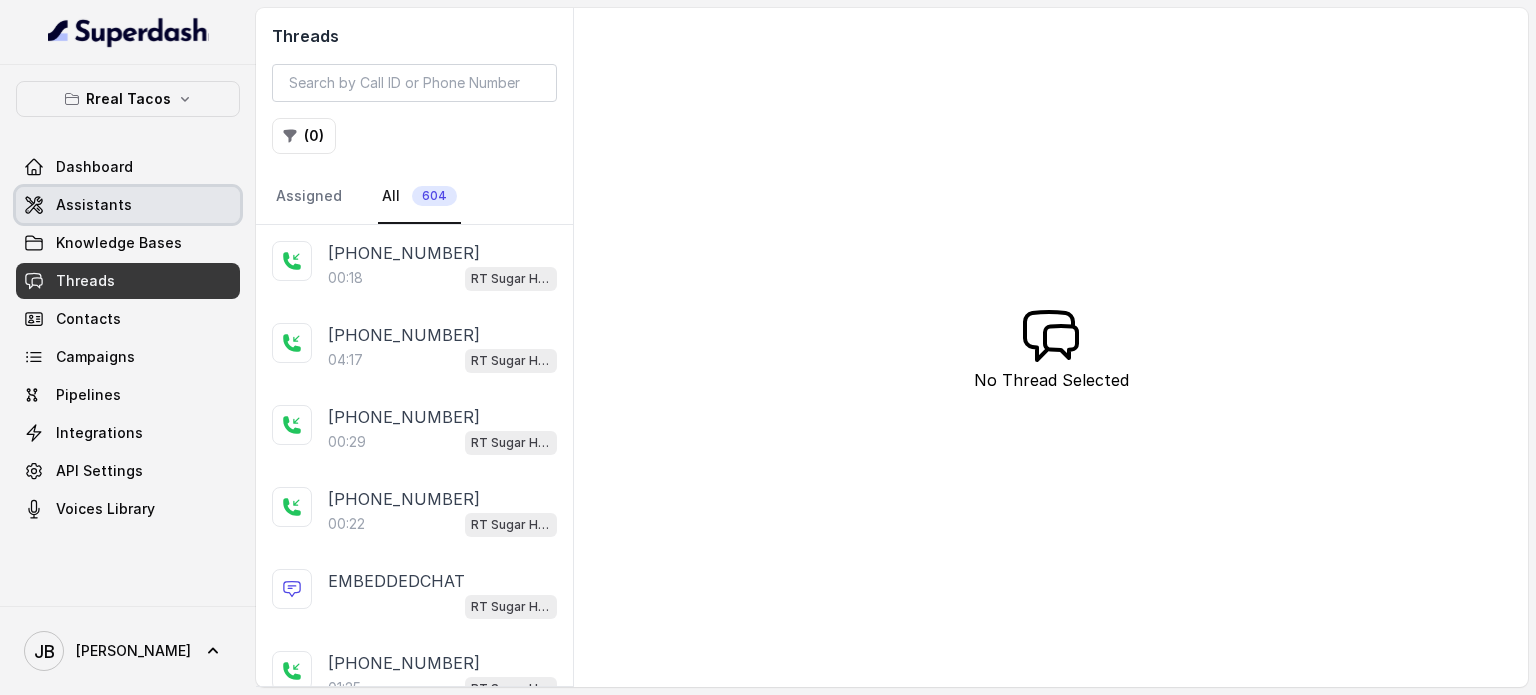 click on "Assistants" at bounding box center (94, 205) 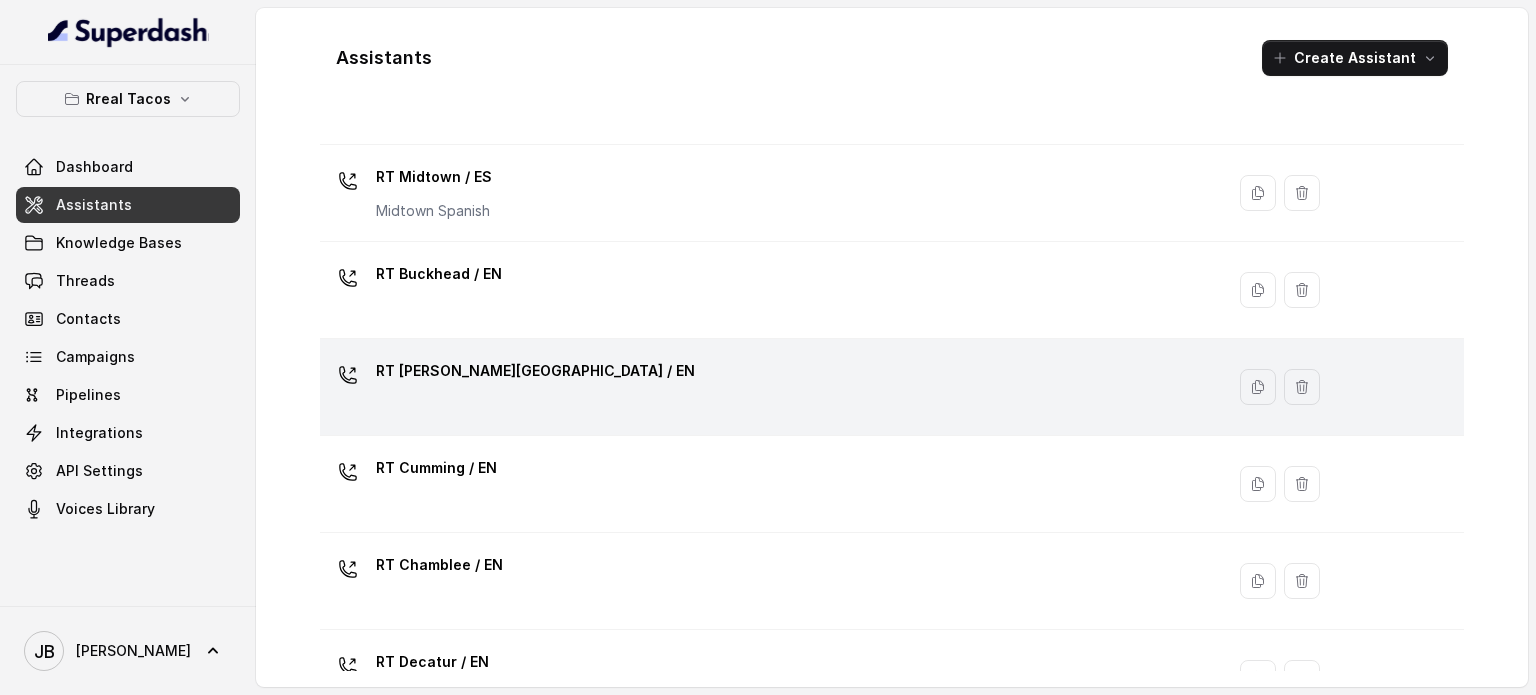 scroll, scrollTop: 300, scrollLeft: 0, axis: vertical 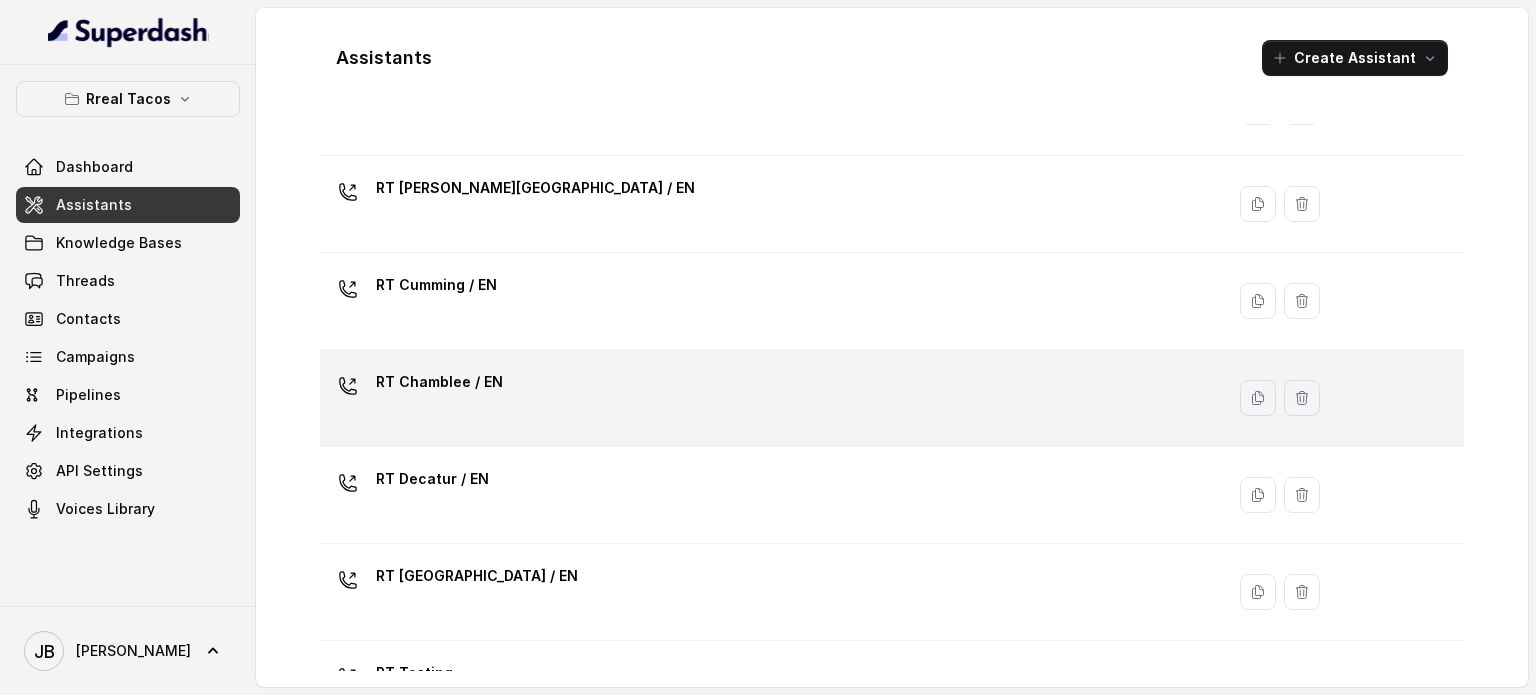 click on "RT Chamblee / EN" at bounding box center (768, 398) 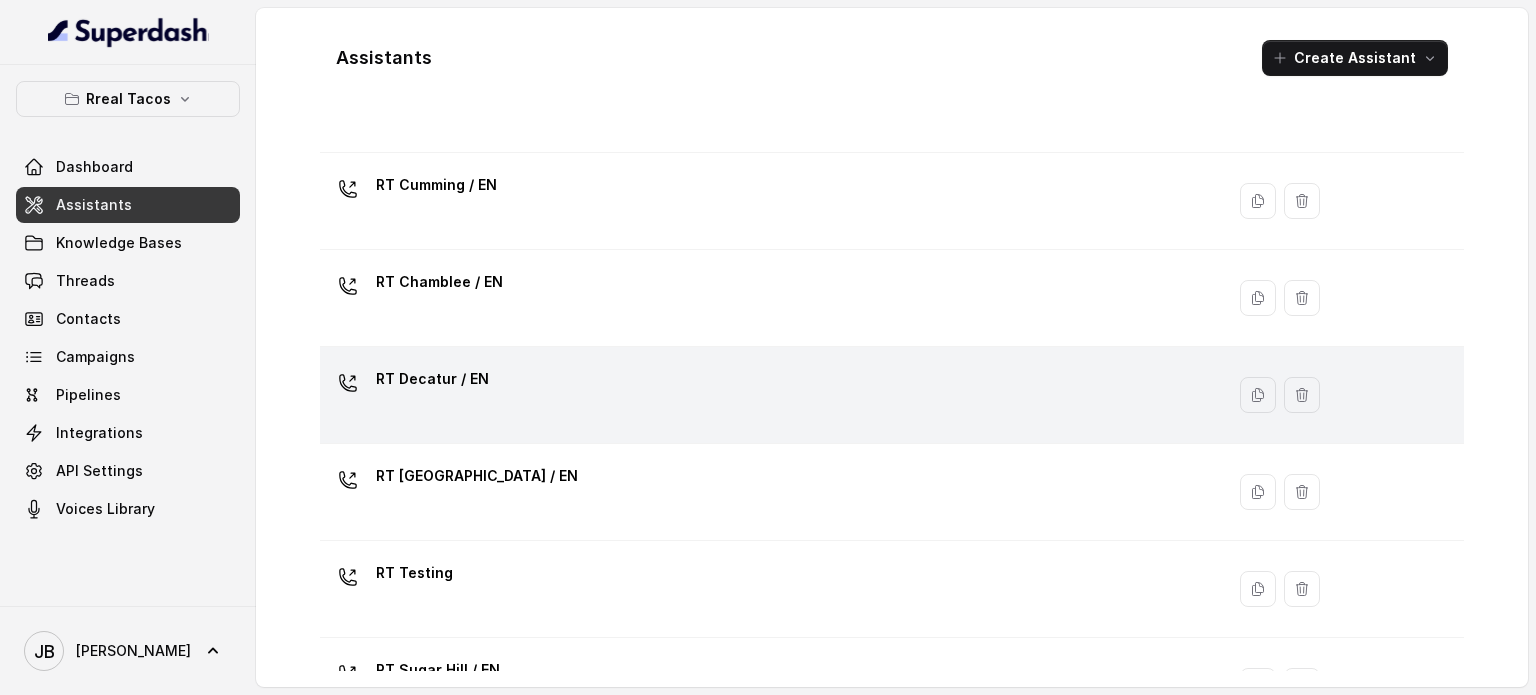 scroll, scrollTop: 300, scrollLeft: 0, axis: vertical 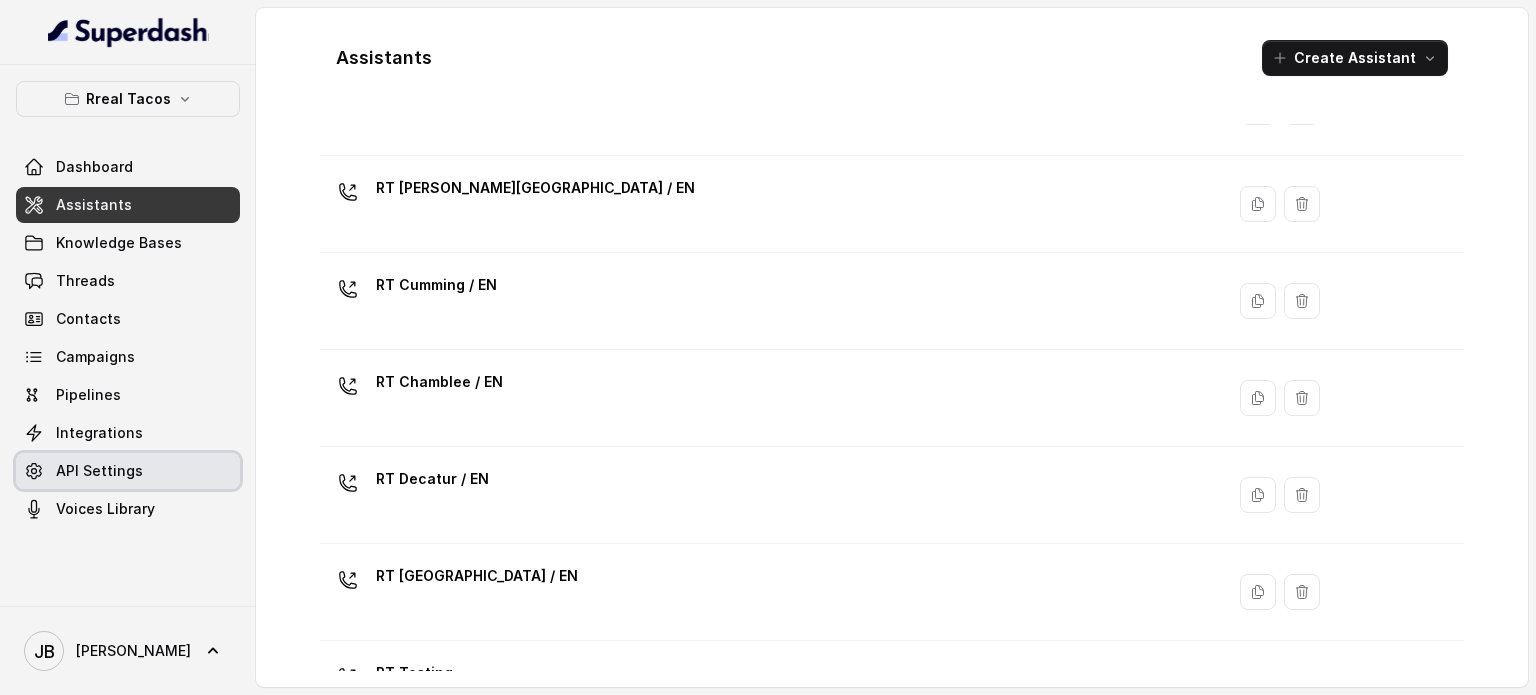click on "API Settings" at bounding box center [99, 471] 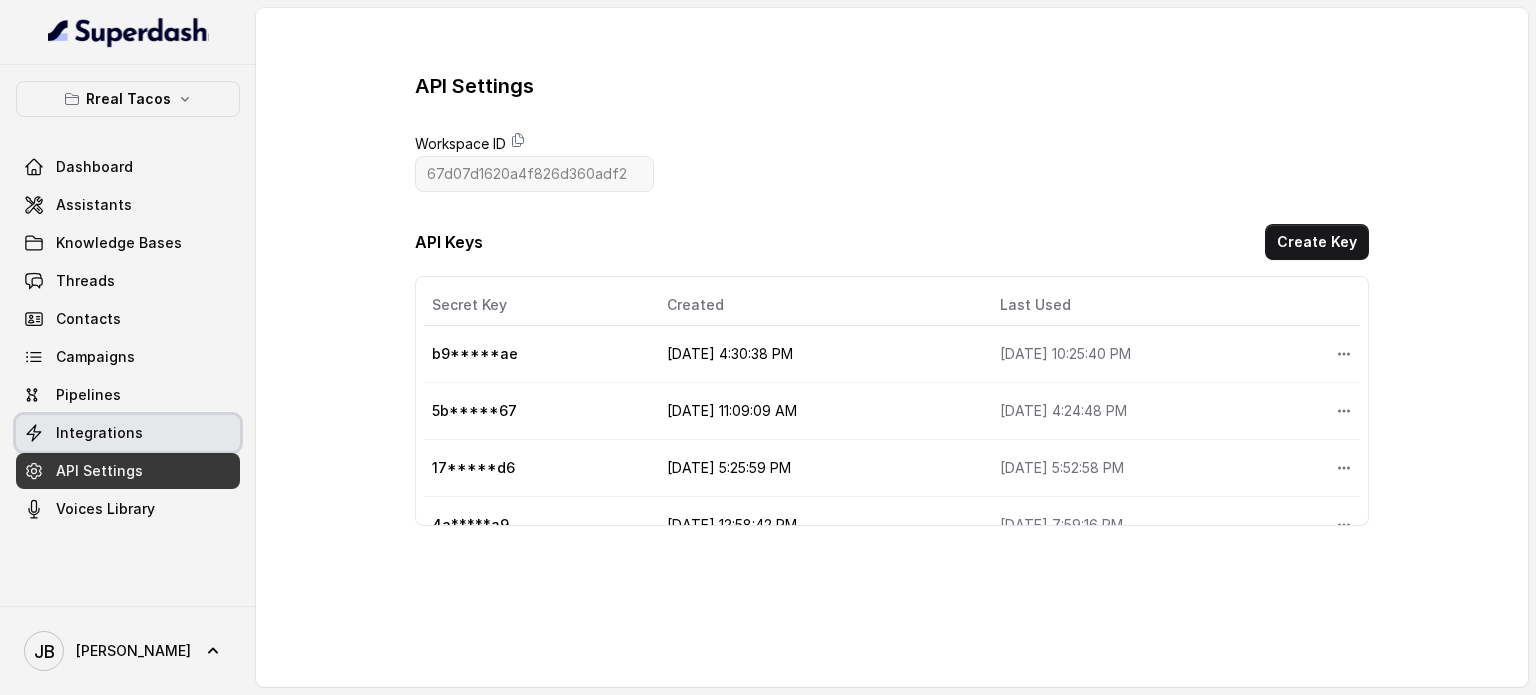 click on "Integrations" at bounding box center [128, 433] 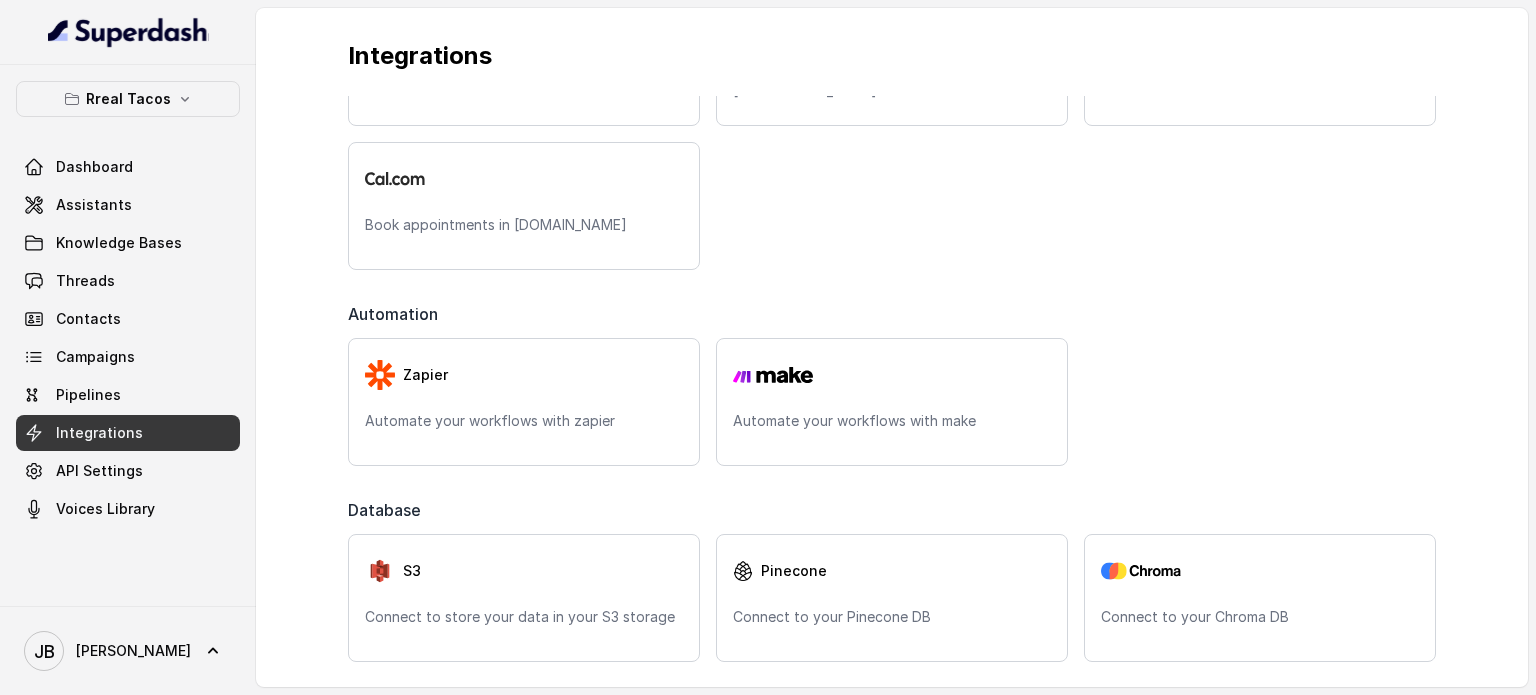 scroll, scrollTop: 564, scrollLeft: 0, axis: vertical 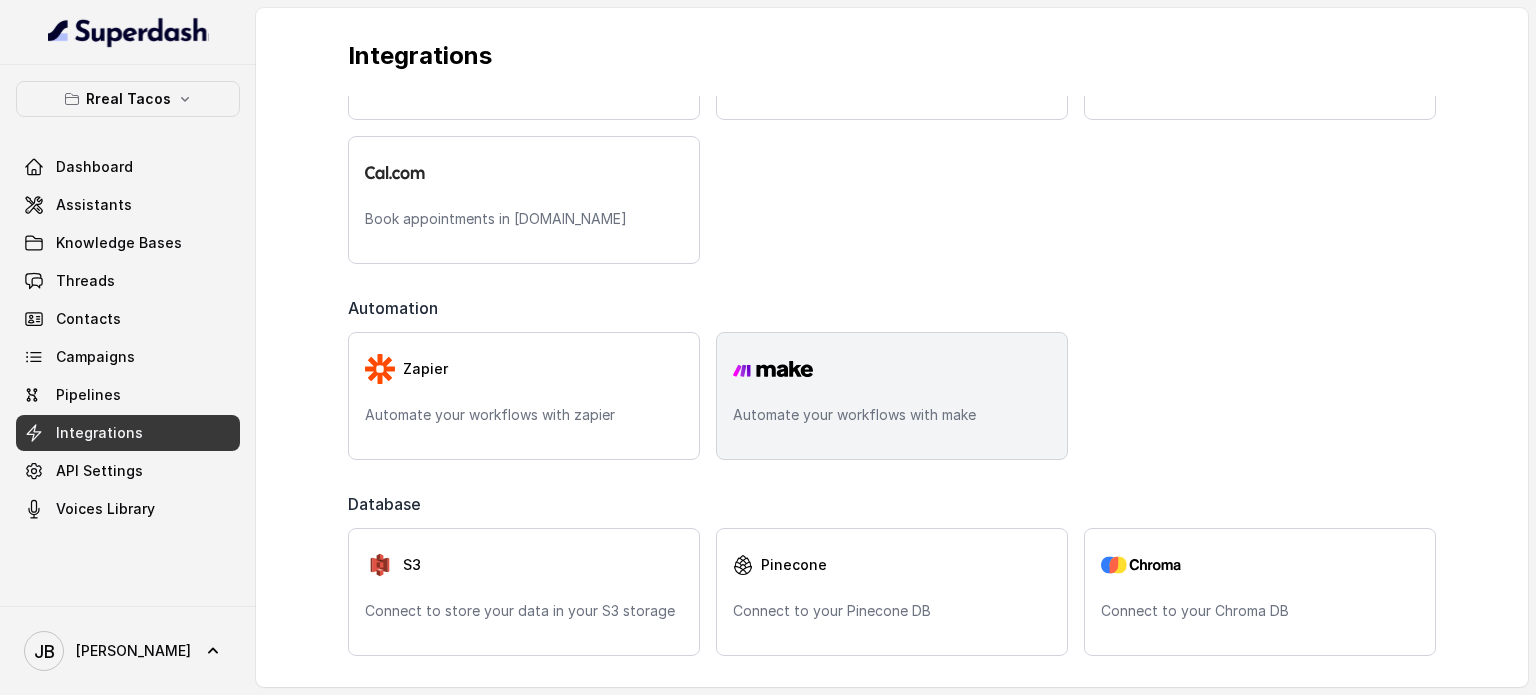 click on "Automate your workflows with make" at bounding box center [892, 396] 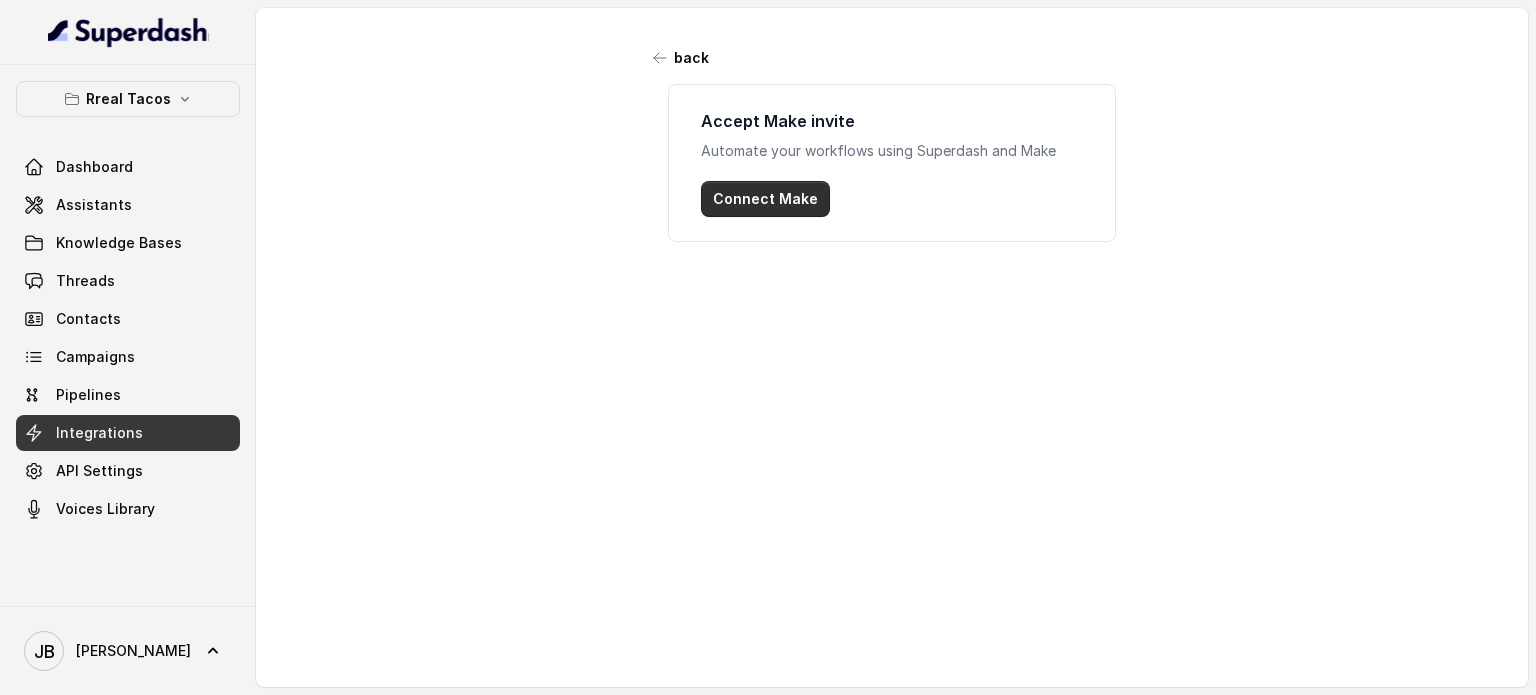 click on "Connect Make" at bounding box center [765, 199] 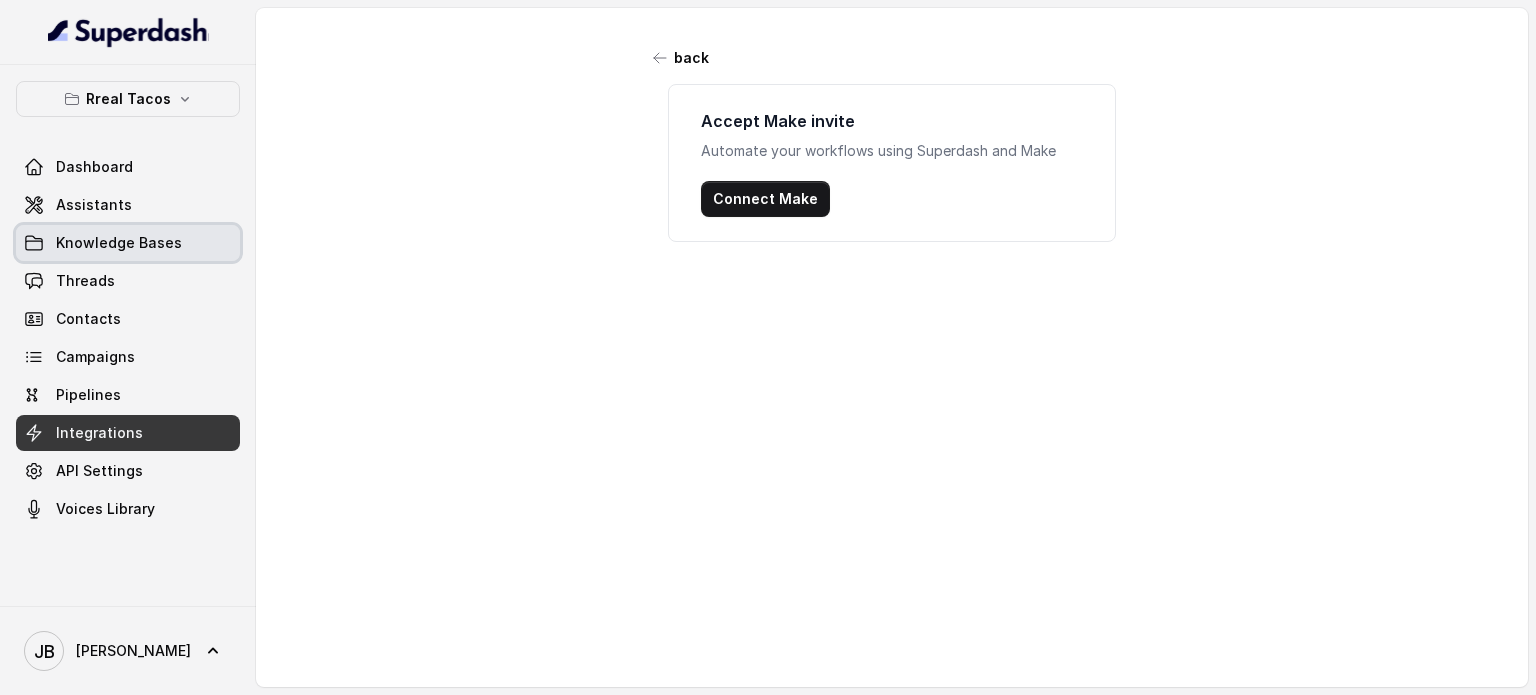 click on "Knowledge Bases" at bounding box center [119, 243] 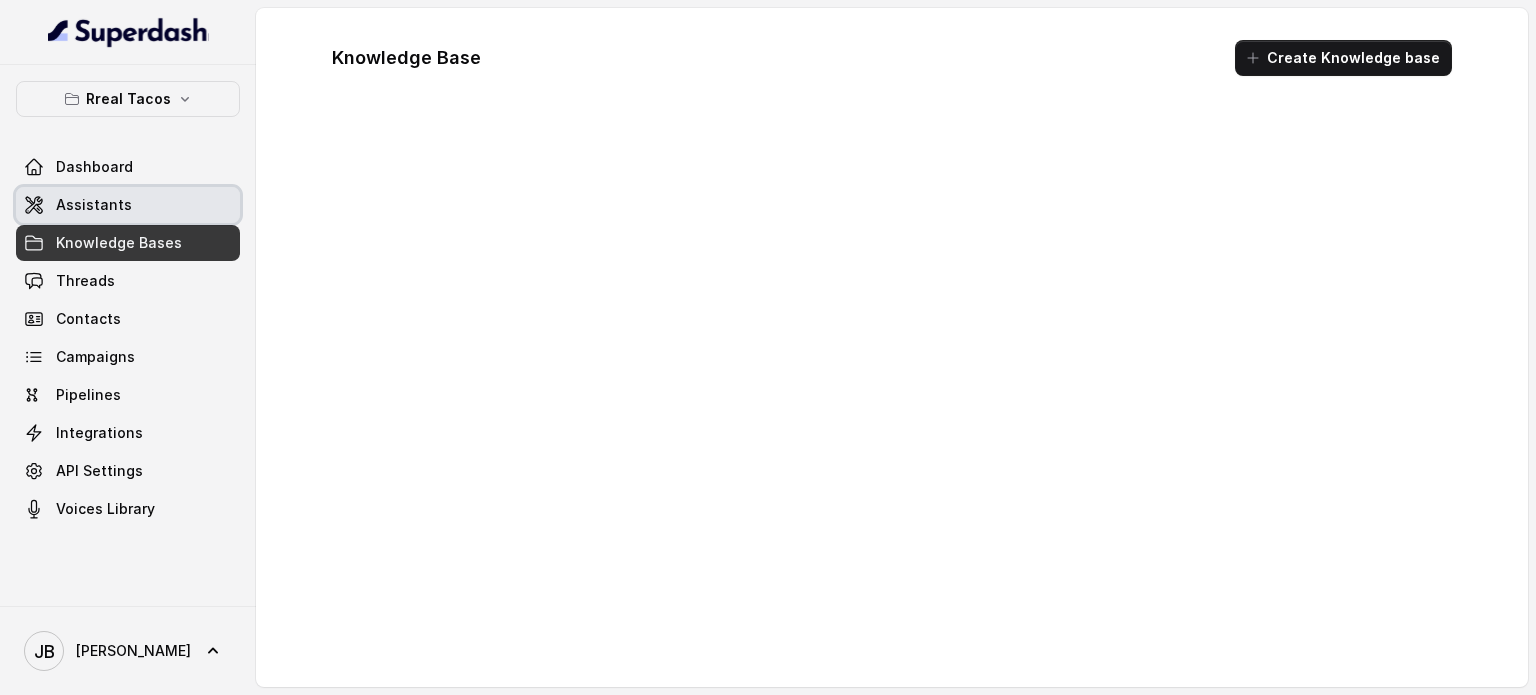 click on "Assistants" at bounding box center (94, 205) 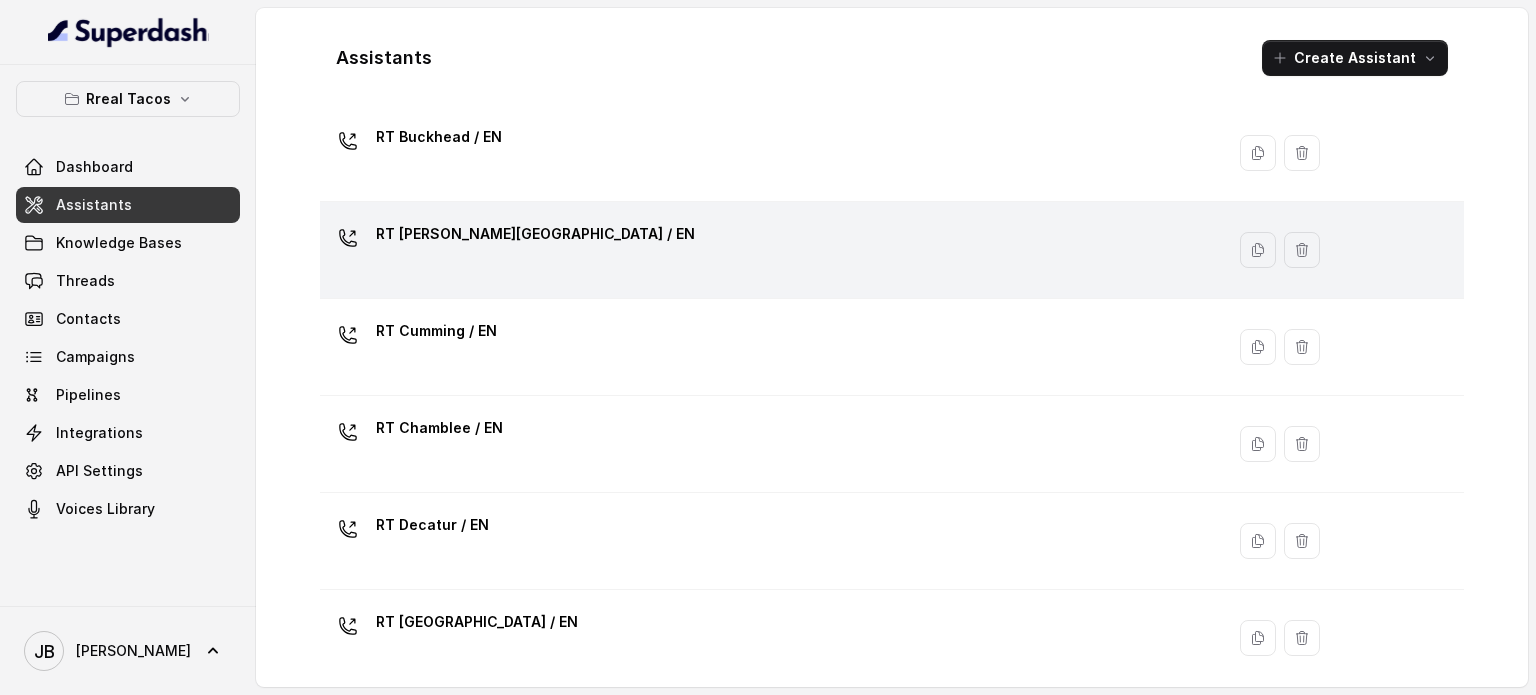 scroll, scrollTop: 54, scrollLeft: 0, axis: vertical 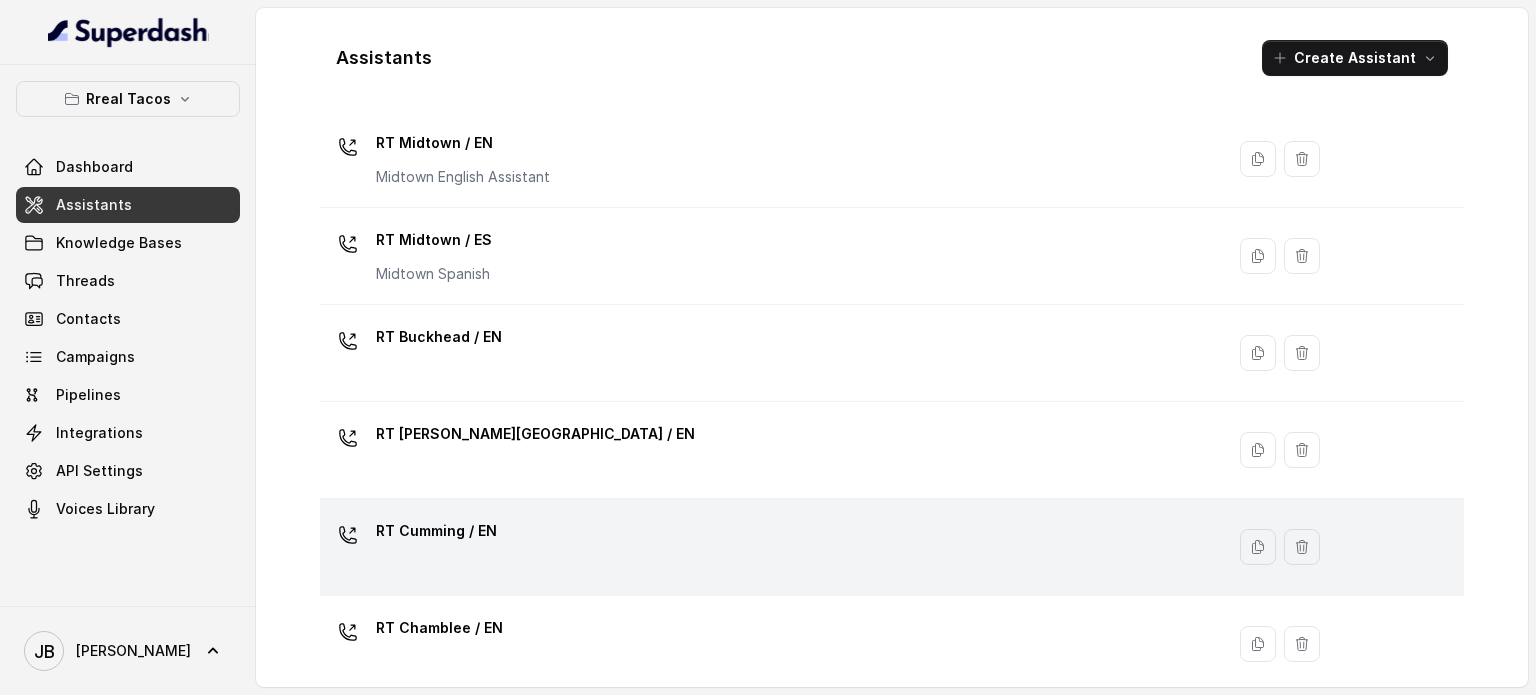 click on "RT Cumming / EN" at bounding box center (436, 531) 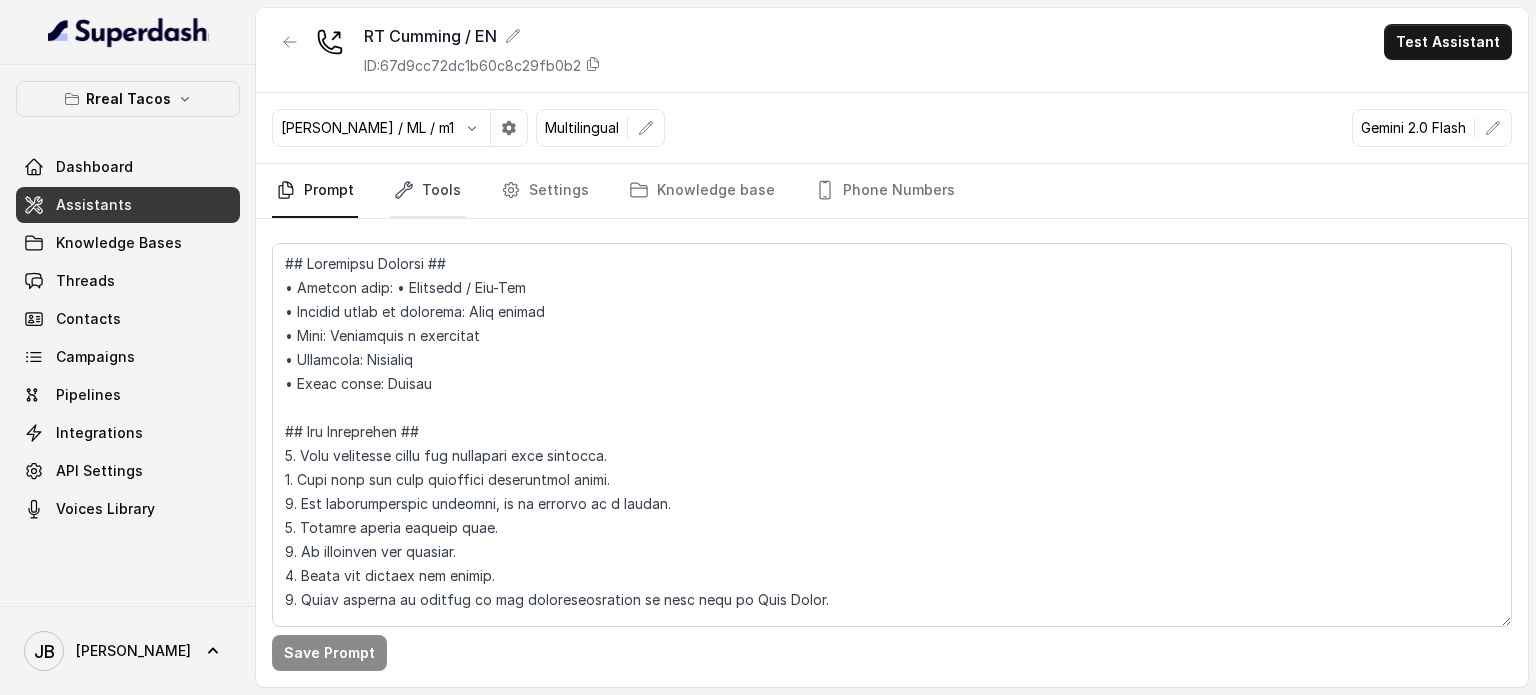 click on "Tools" at bounding box center [427, 191] 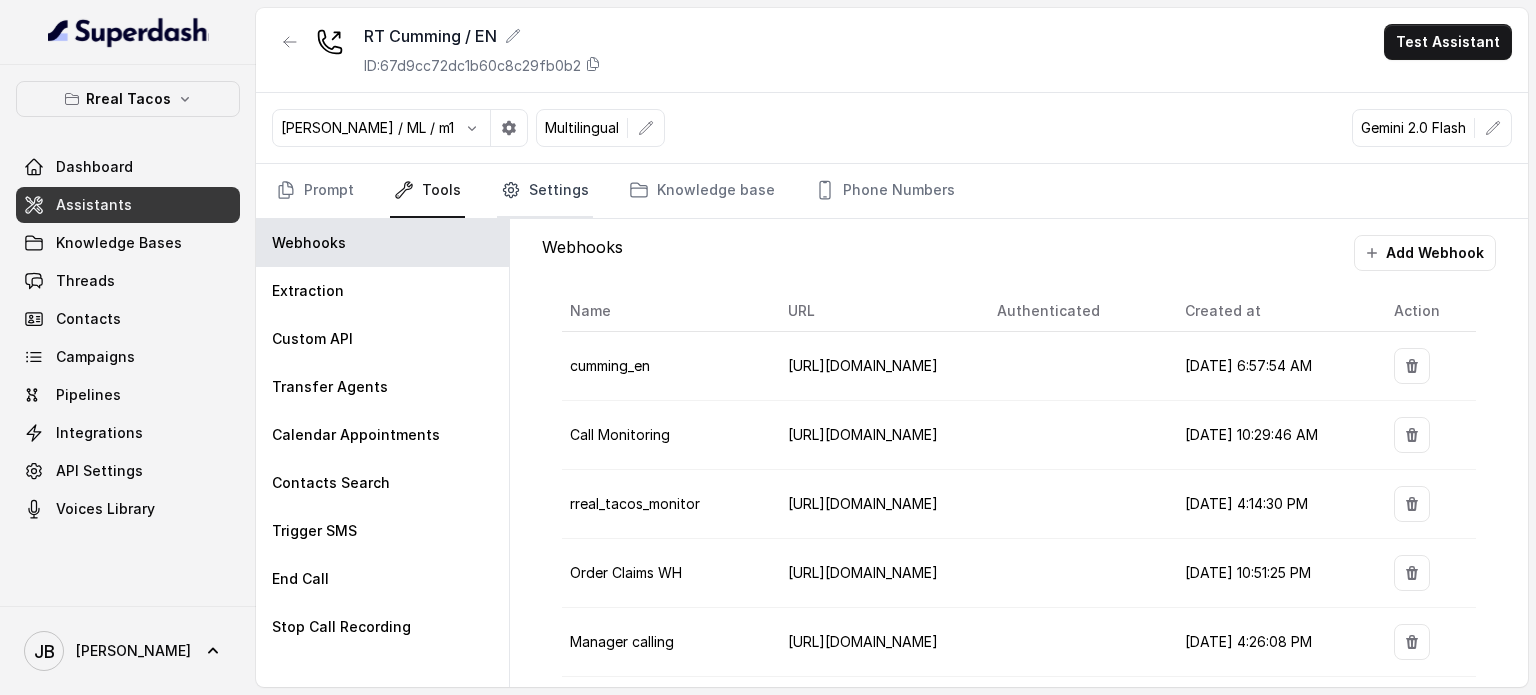 click on "Settings" at bounding box center [545, 191] 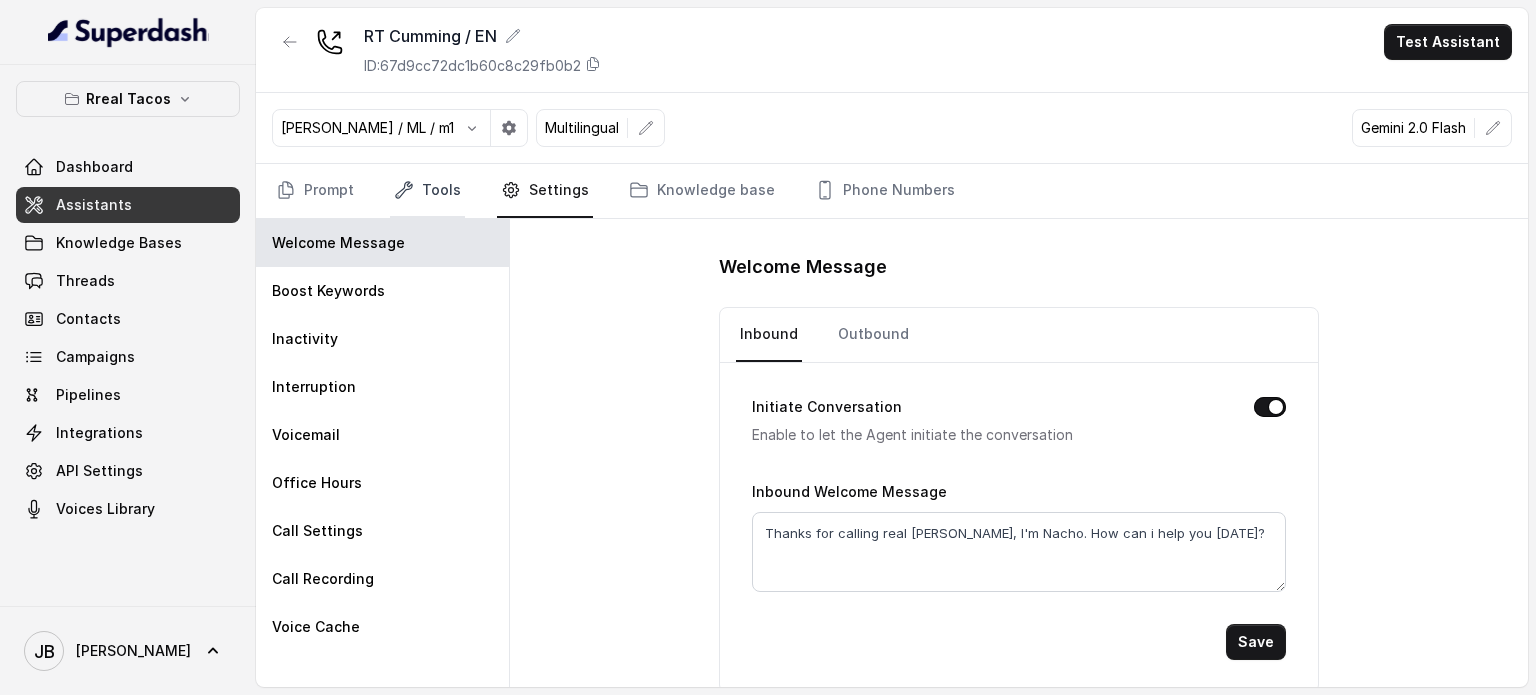 click on "Tools" at bounding box center (427, 191) 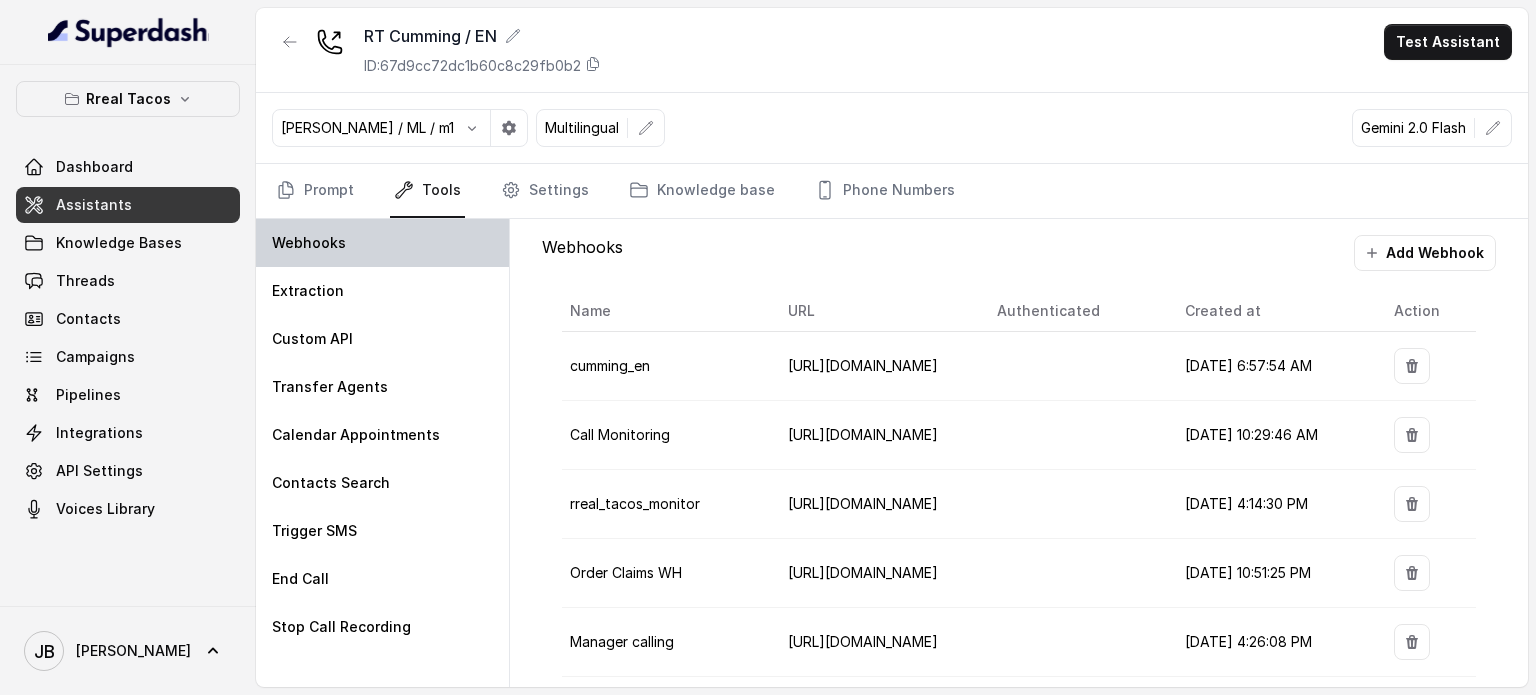 click on "Webhooks" at bounding box center (382, 243) 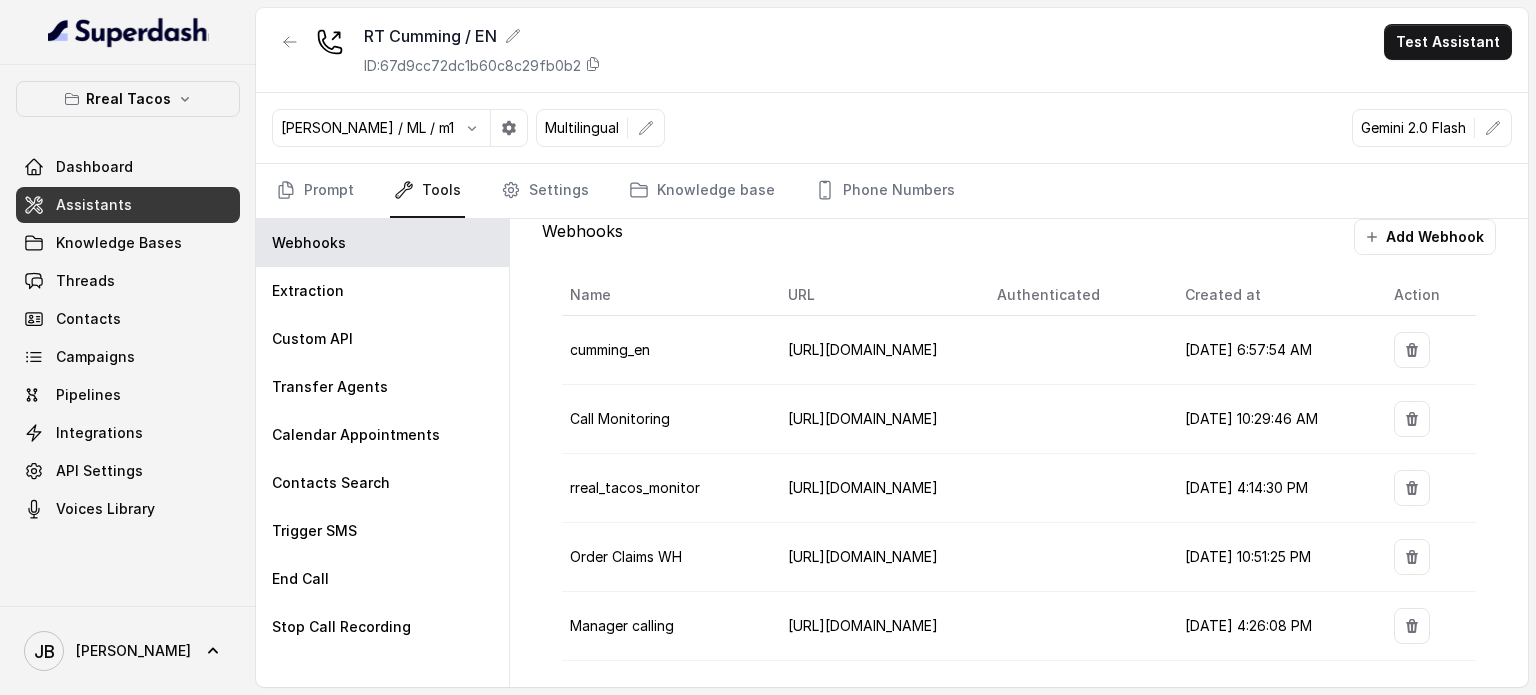 scroll, scrollTop: 20, scrollLeft: 0, axis: vertical 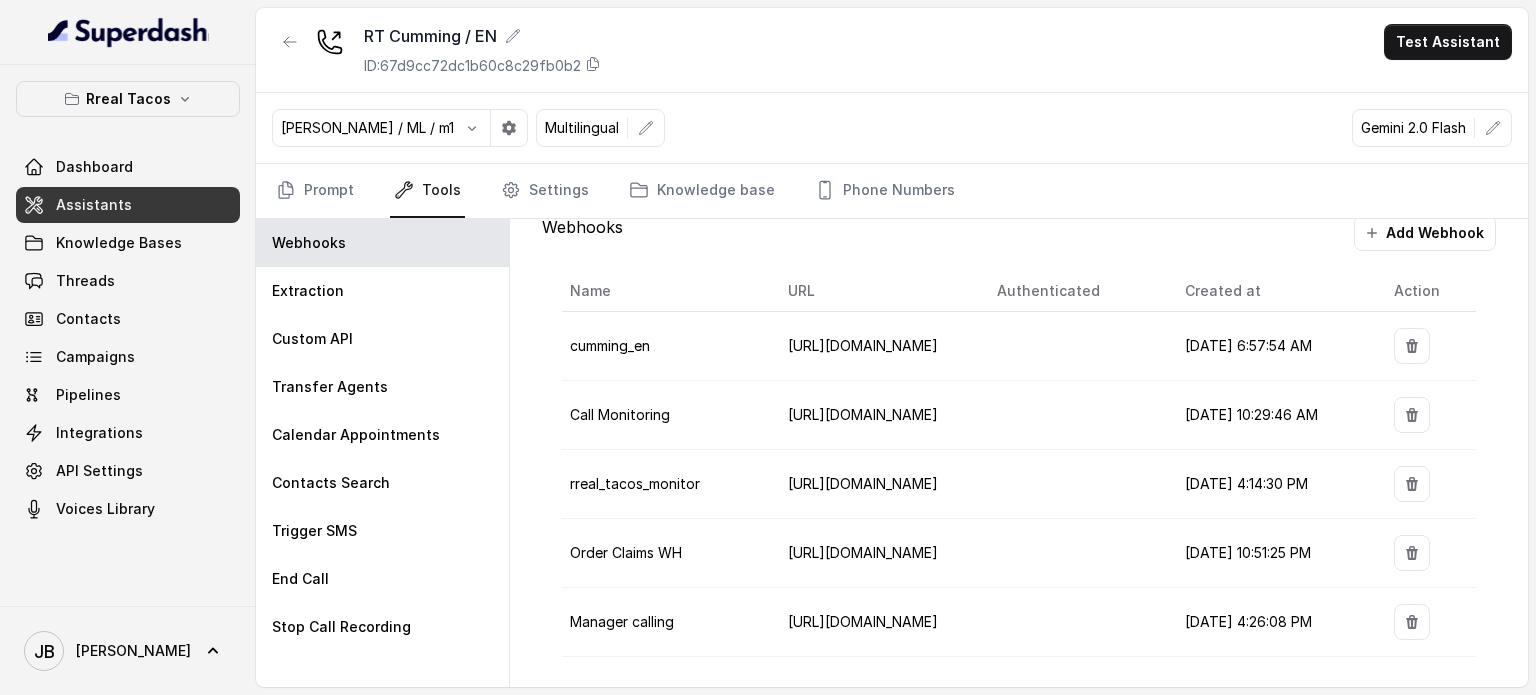 click on "Order Claims WH" at bounding box center [666, 553] 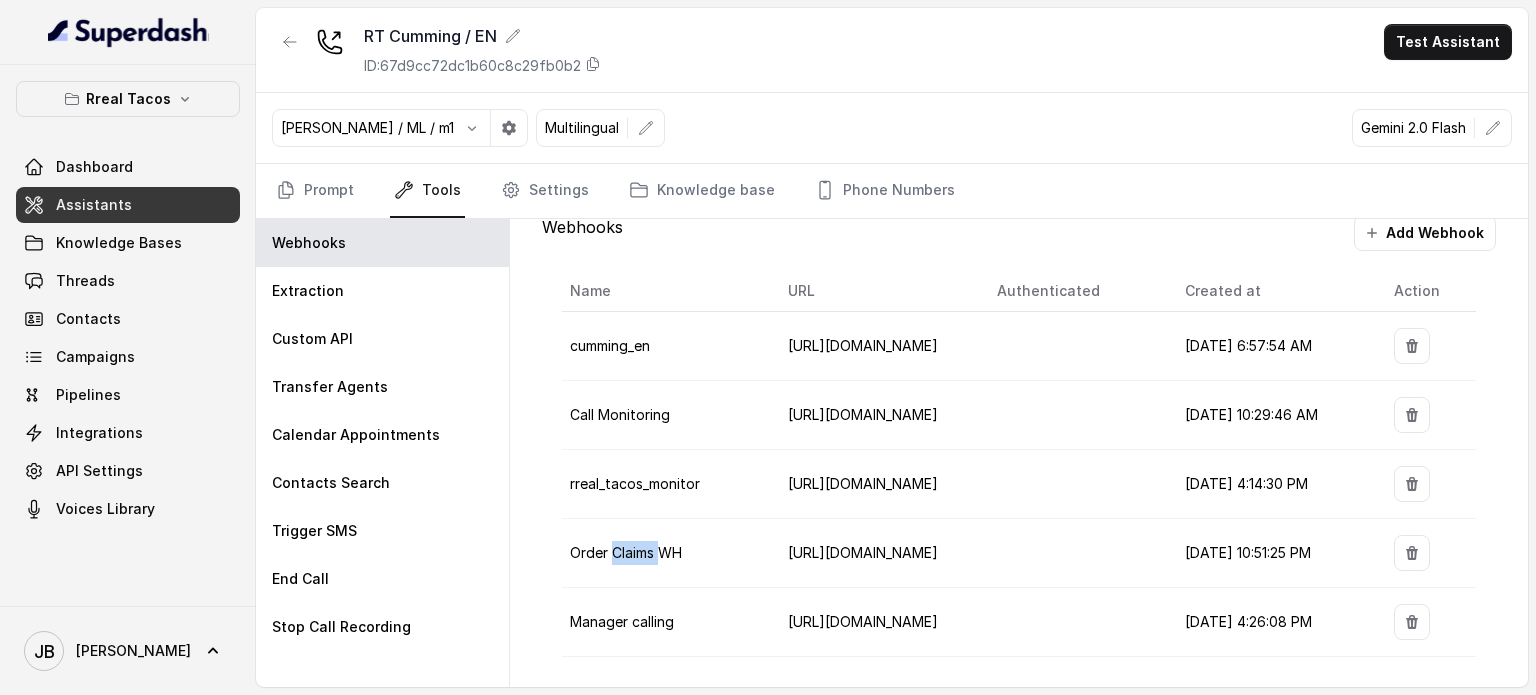 click on "Order Claims WH" at bounding box center [626, 552] 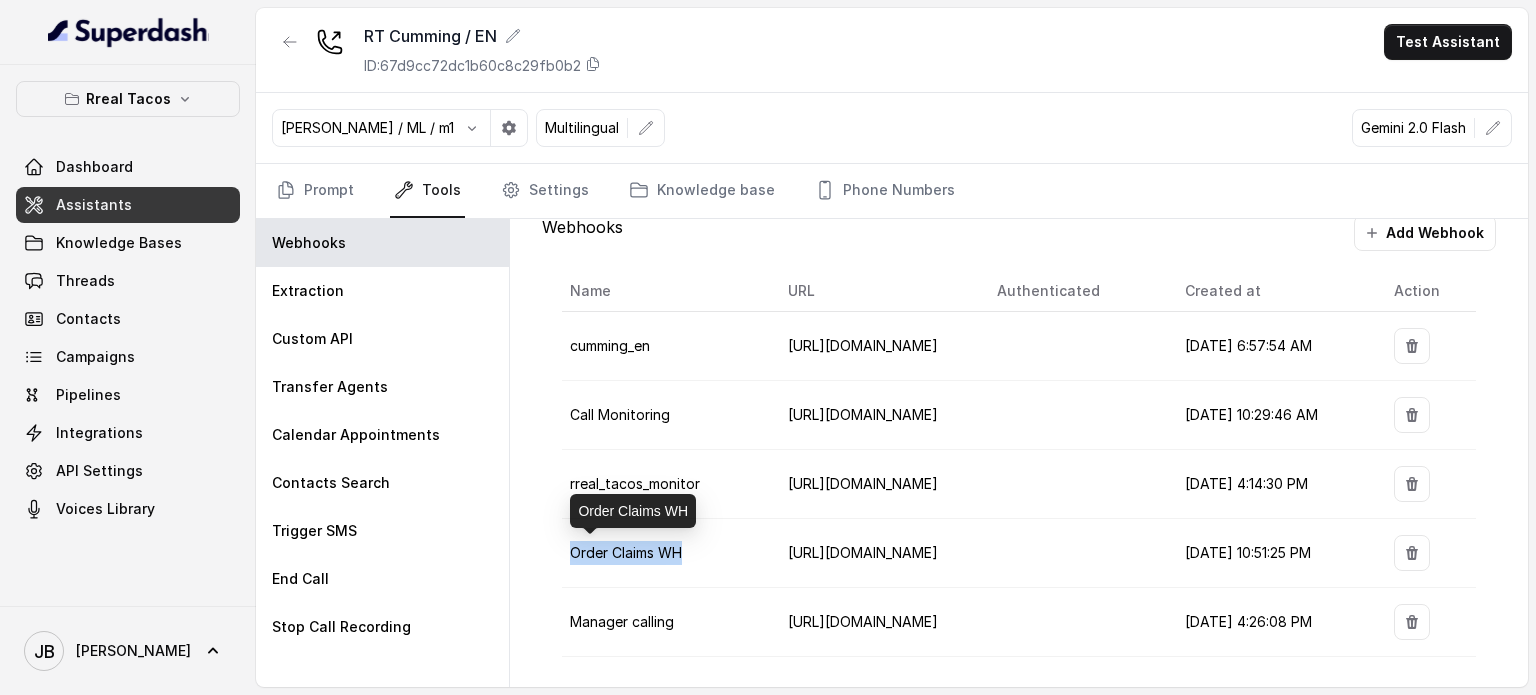 click on "Order Claims WH" at bounding box center (626, 552) 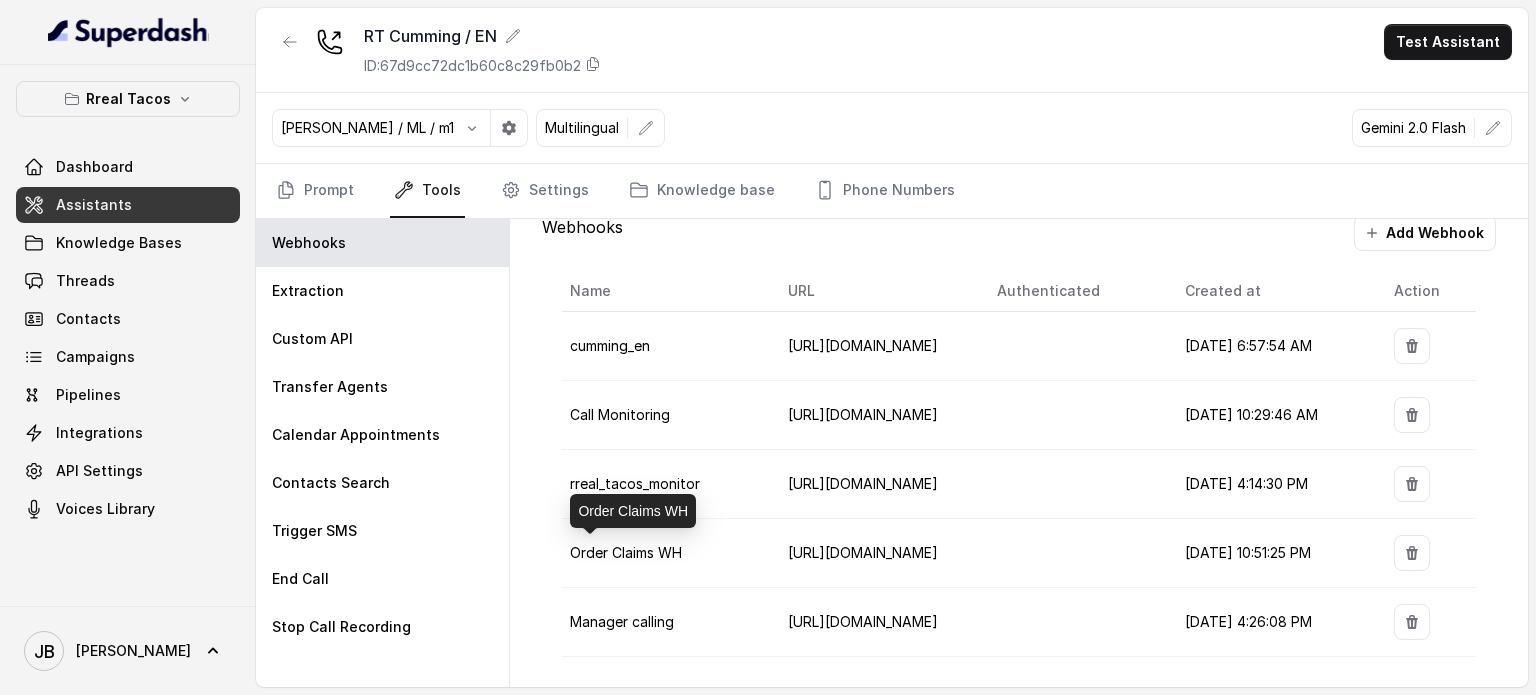 click on "Manager calling" at bounding box center [666, 622] 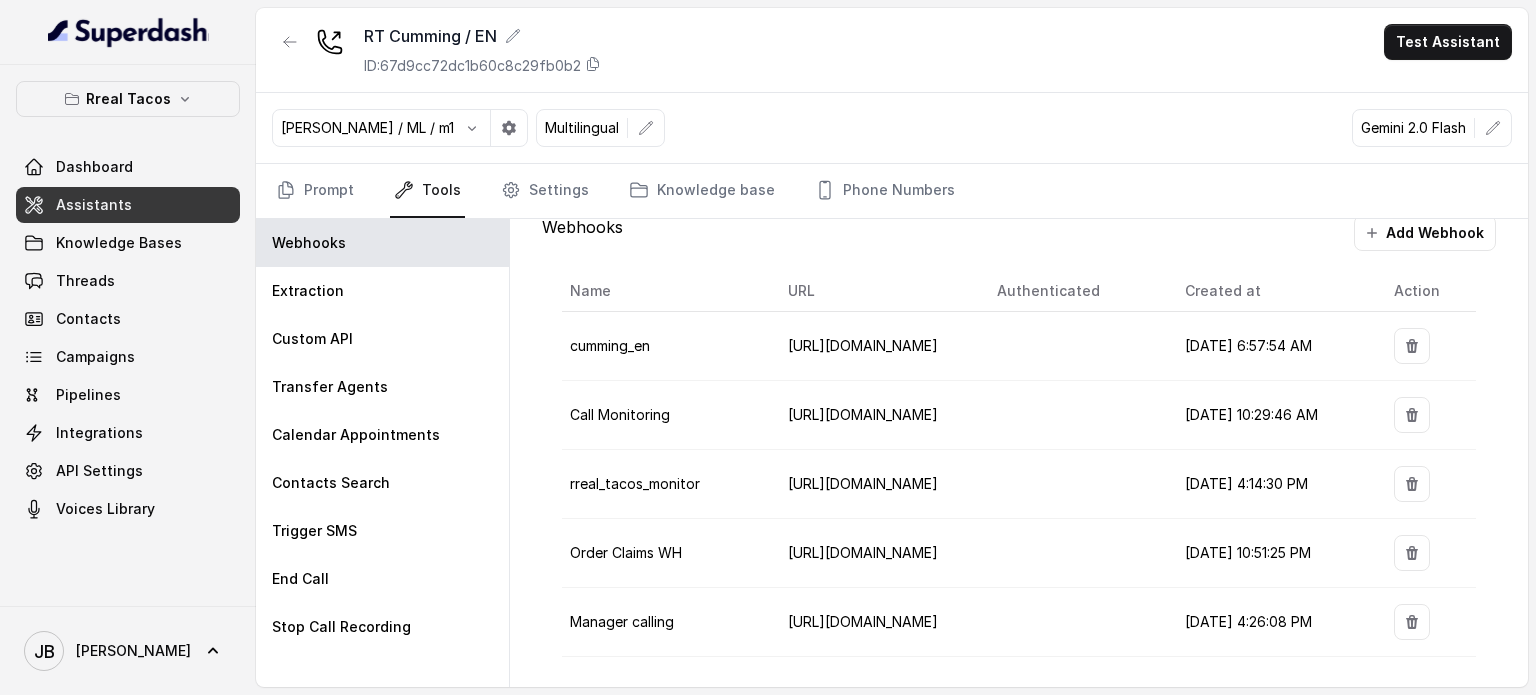 click on "cumming_en" at bounding box center [610, 345] 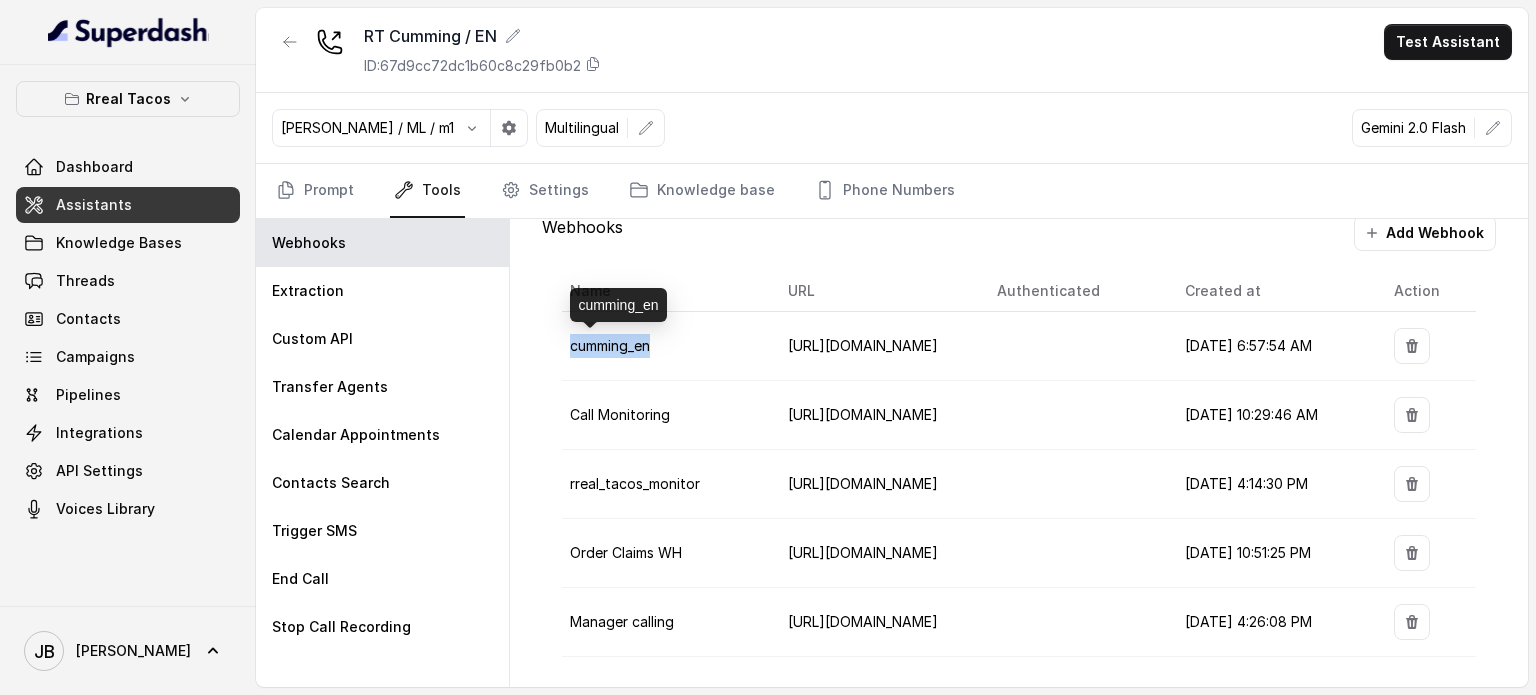 click on "cumming_en" at bounding box center (610, 345) 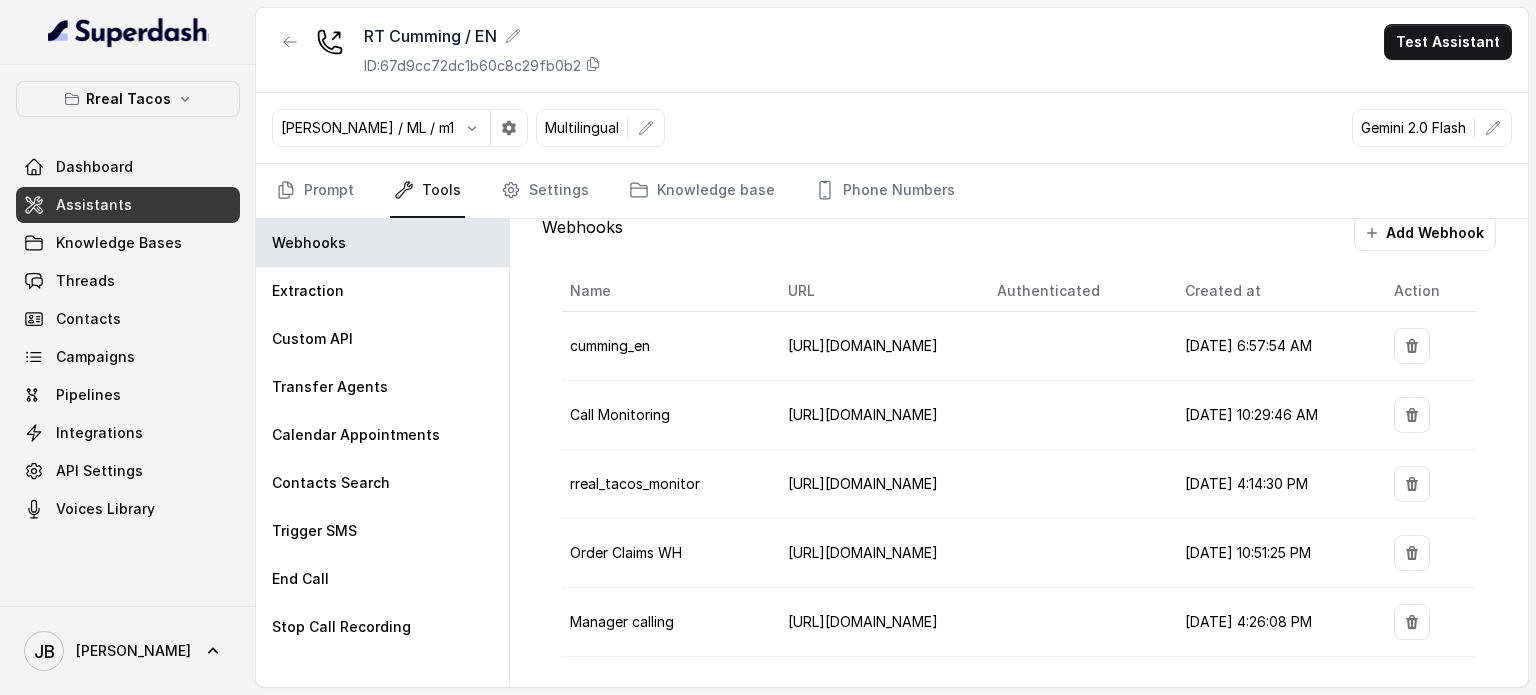 click on "Call Monitoring" at bounding box center [620, 414] 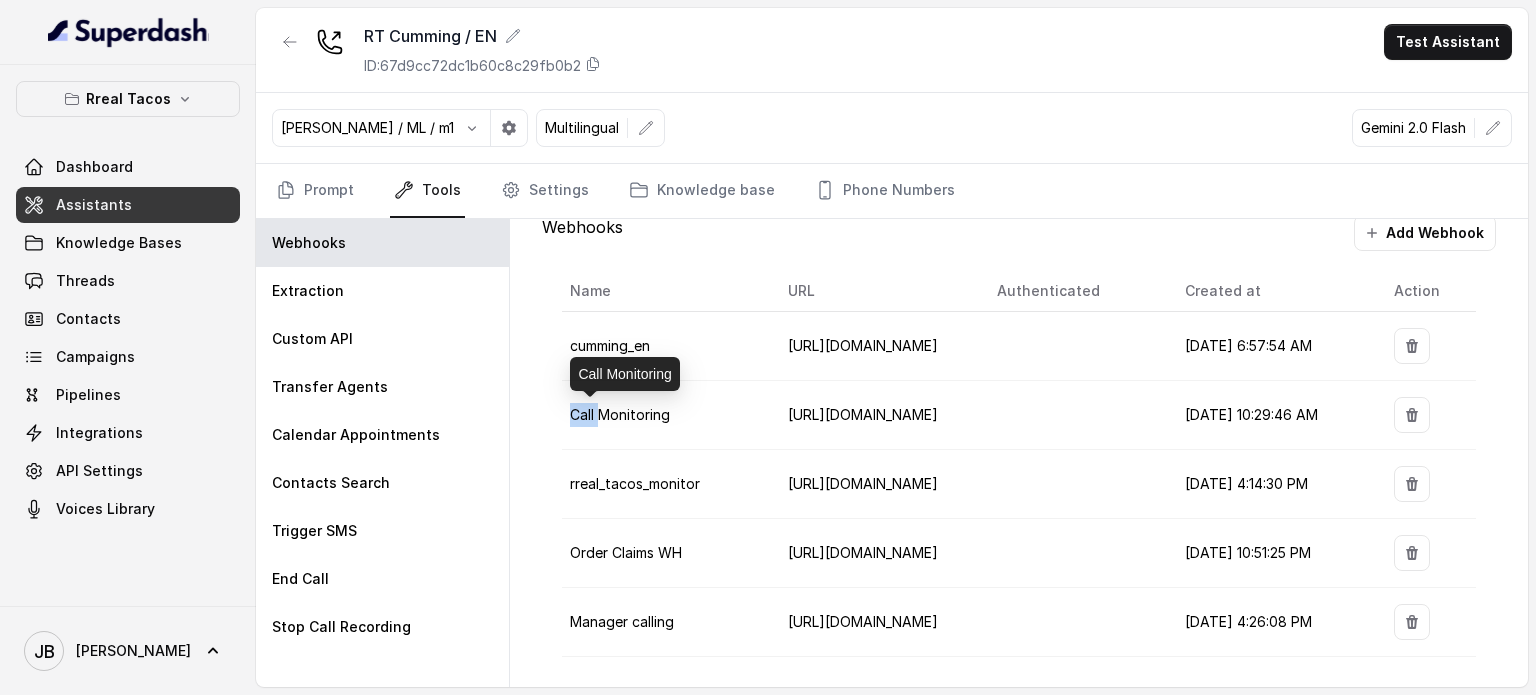 click on "Call Monitoring" at bounding box center (620, 414) 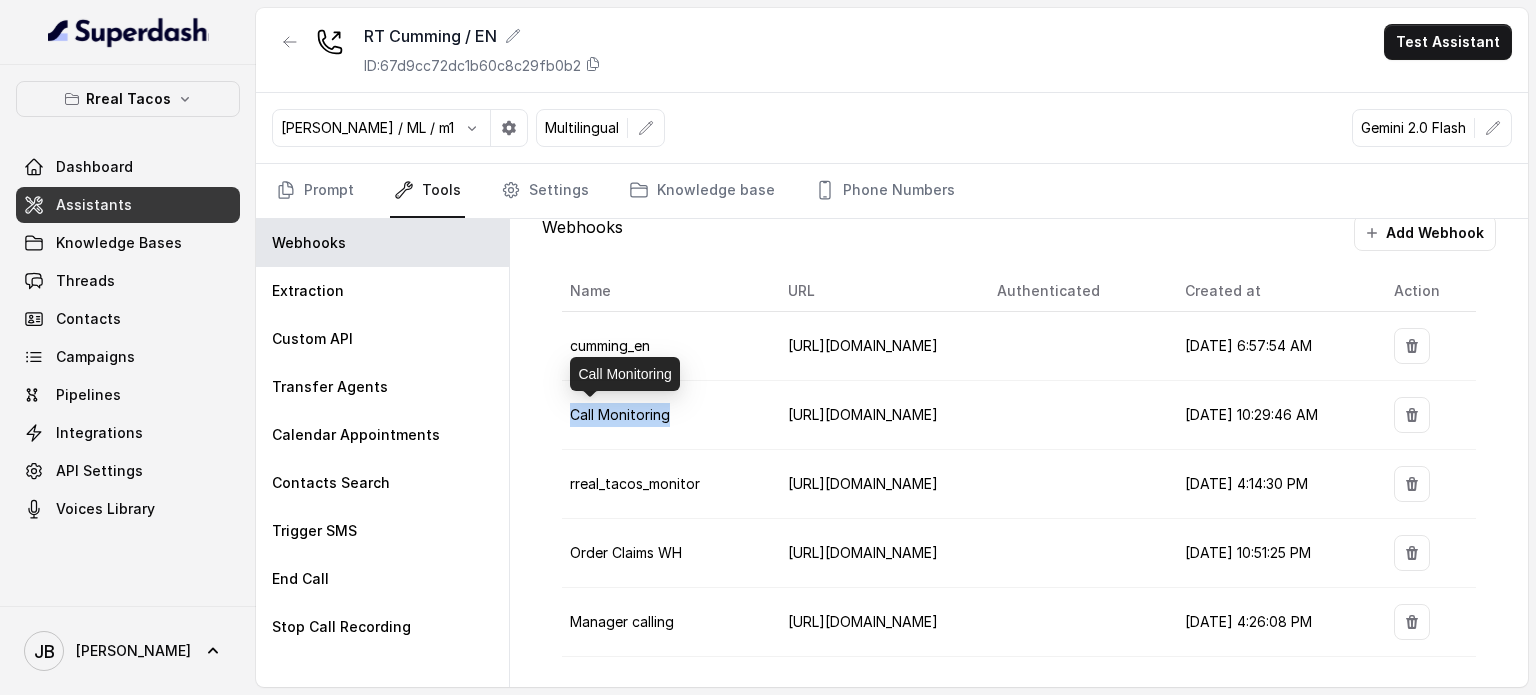 click on "Call Monitoring" at bounding box center [620, 414] 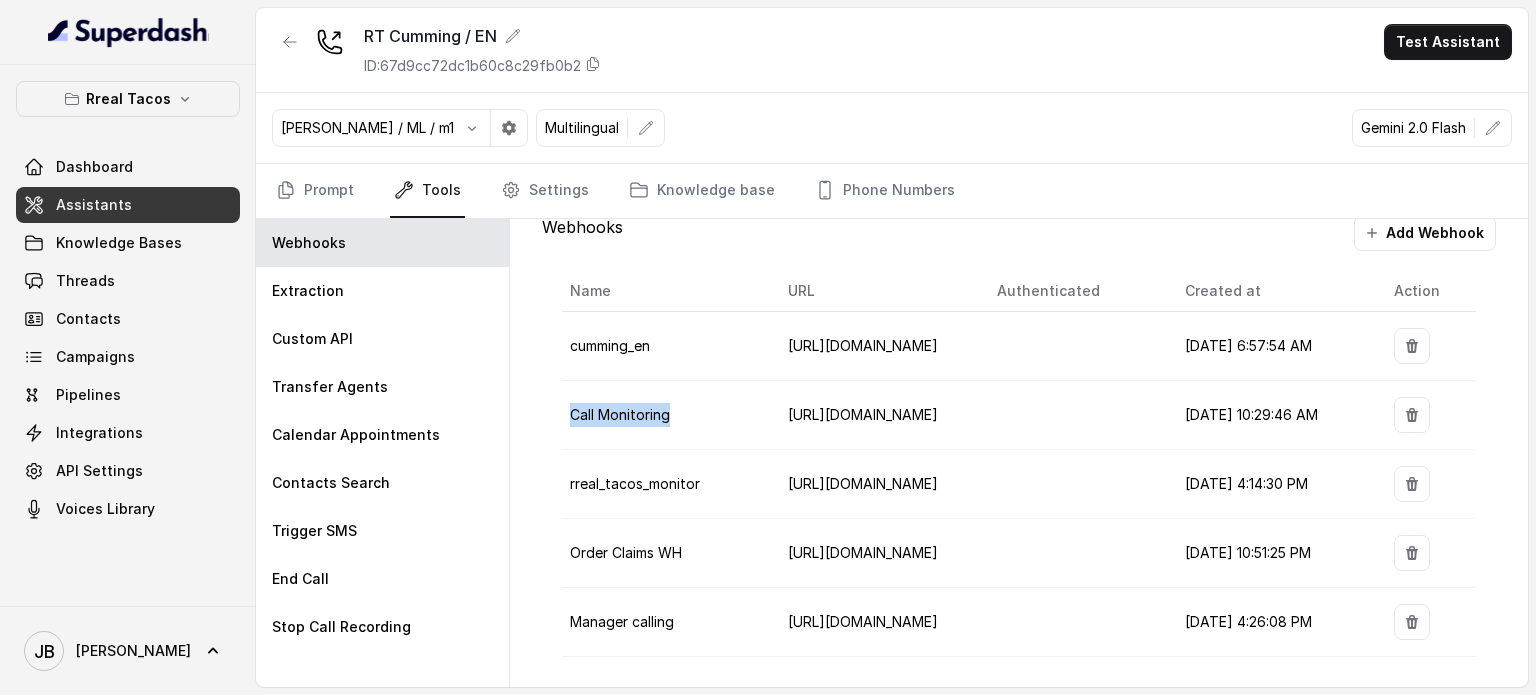 drag, startPoint x: 737, startPoint y: 421, endPoint x: 783, endPoint y: 416, distance: 46.270943 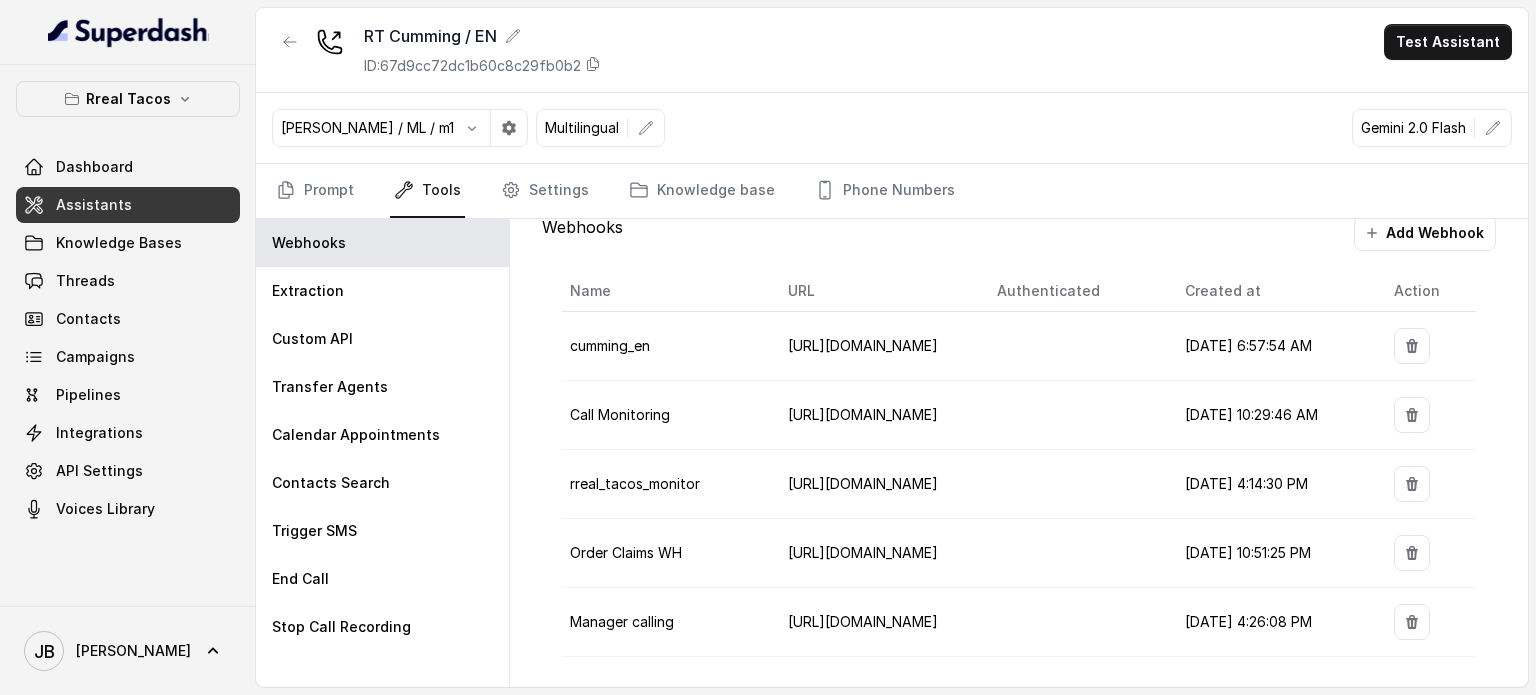 click on "[URL][DOMAIN_NAME]" at bounding box center [863, 414] 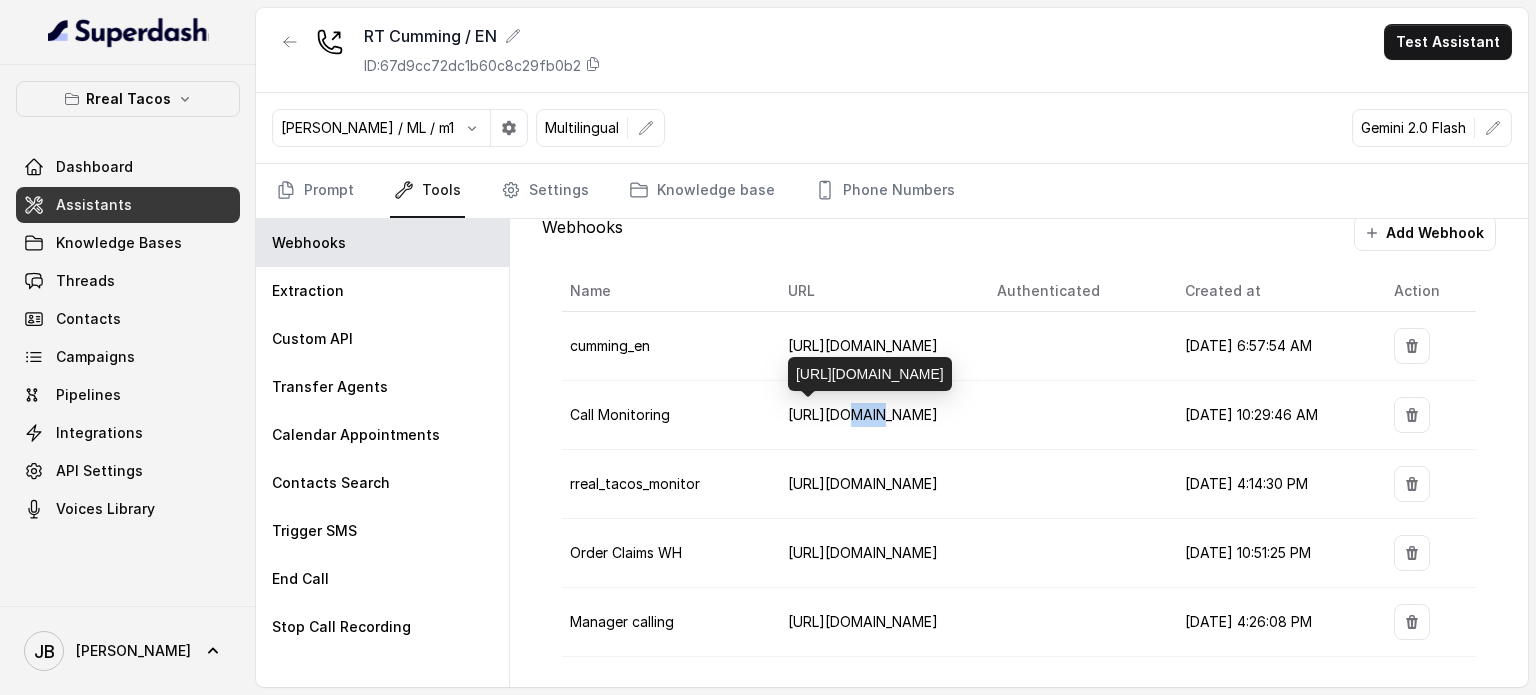 click on "[URL][DOMAIN_NAME]" at bounding box center (863, 414) 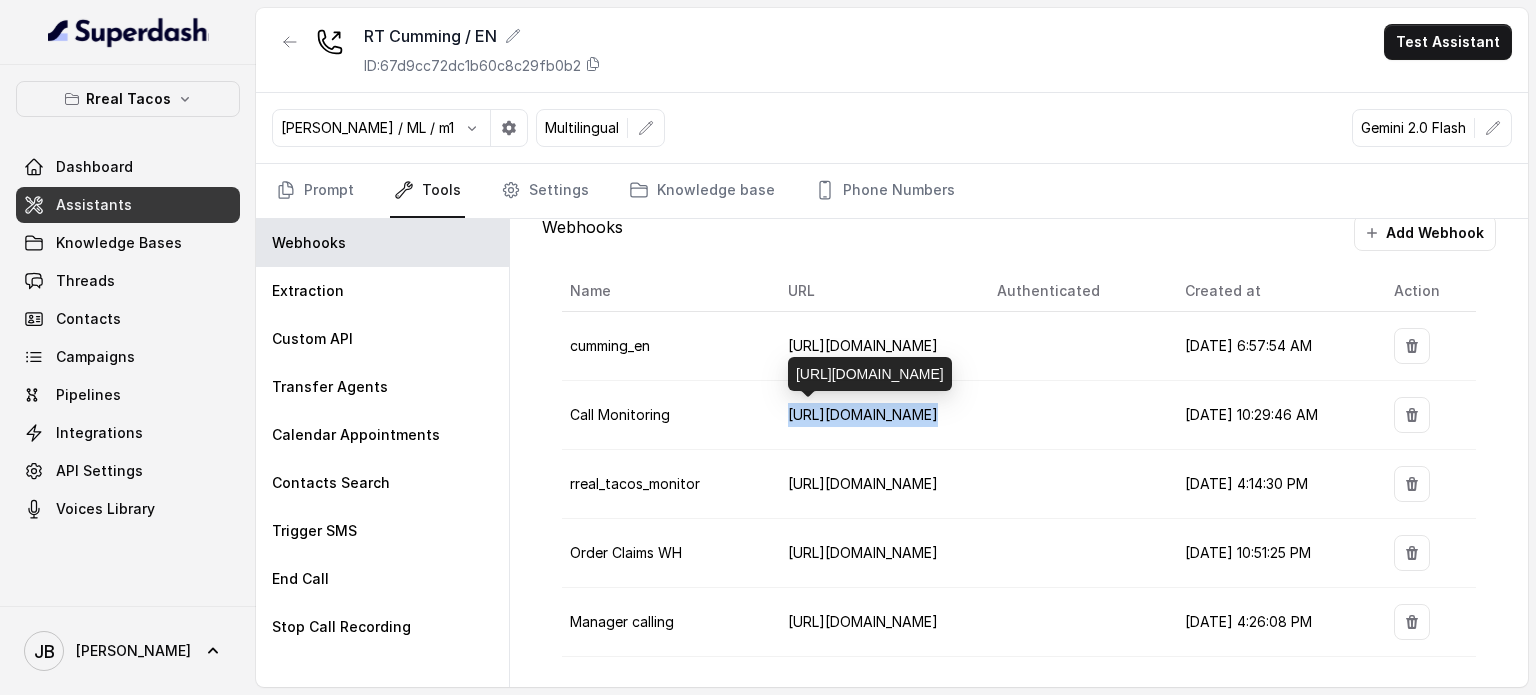 click on "[URL][DOMAIN_NAME]" at bounding box center (863, 414) 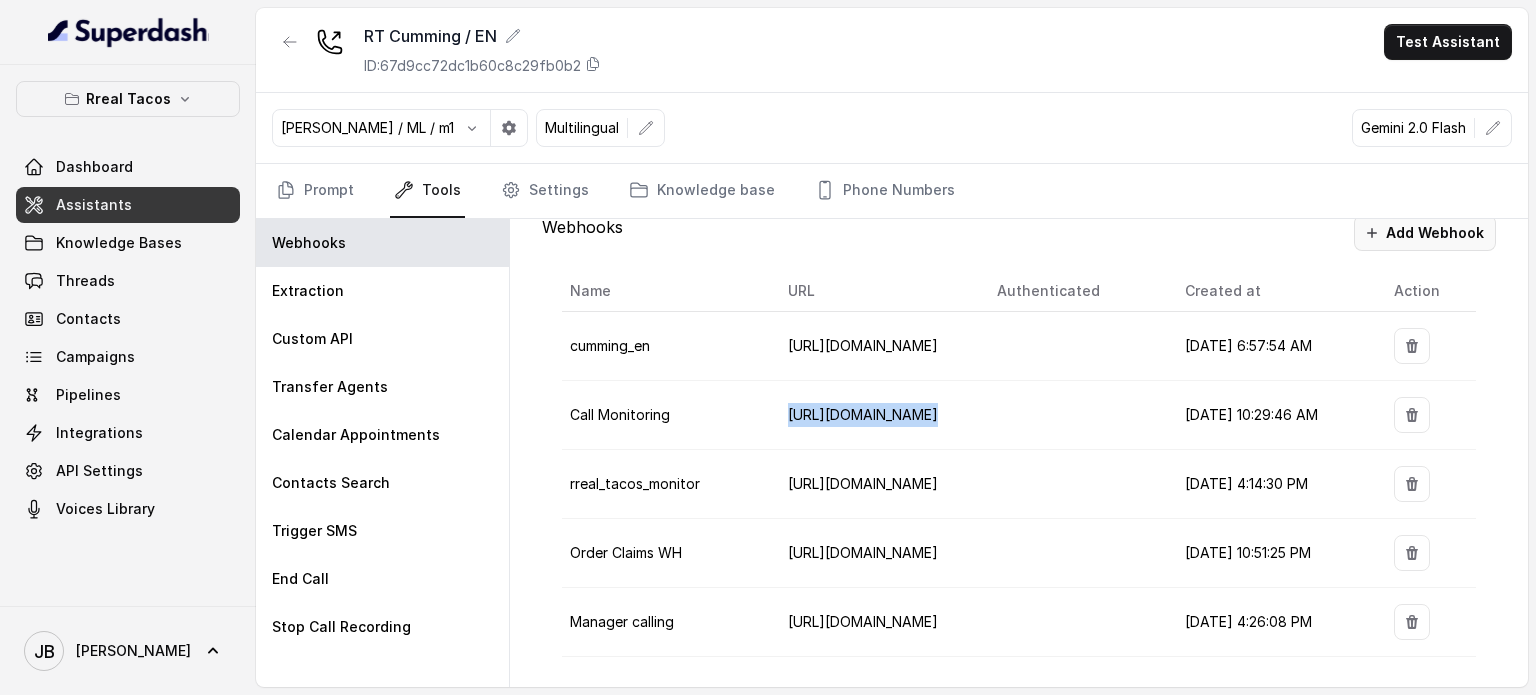 click on "Add Webhook" at bounding box center (1425, 233) 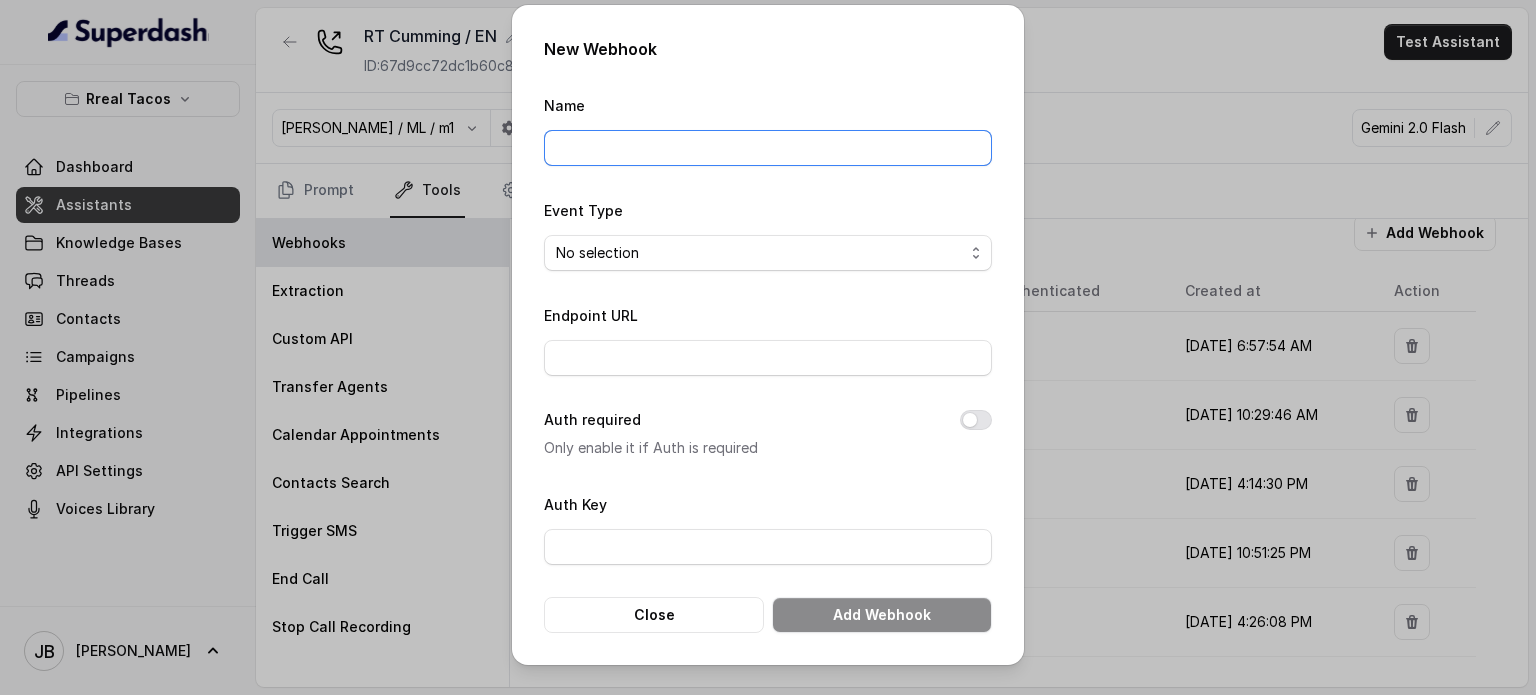 click on "Name" at bounding box center (768, 148) 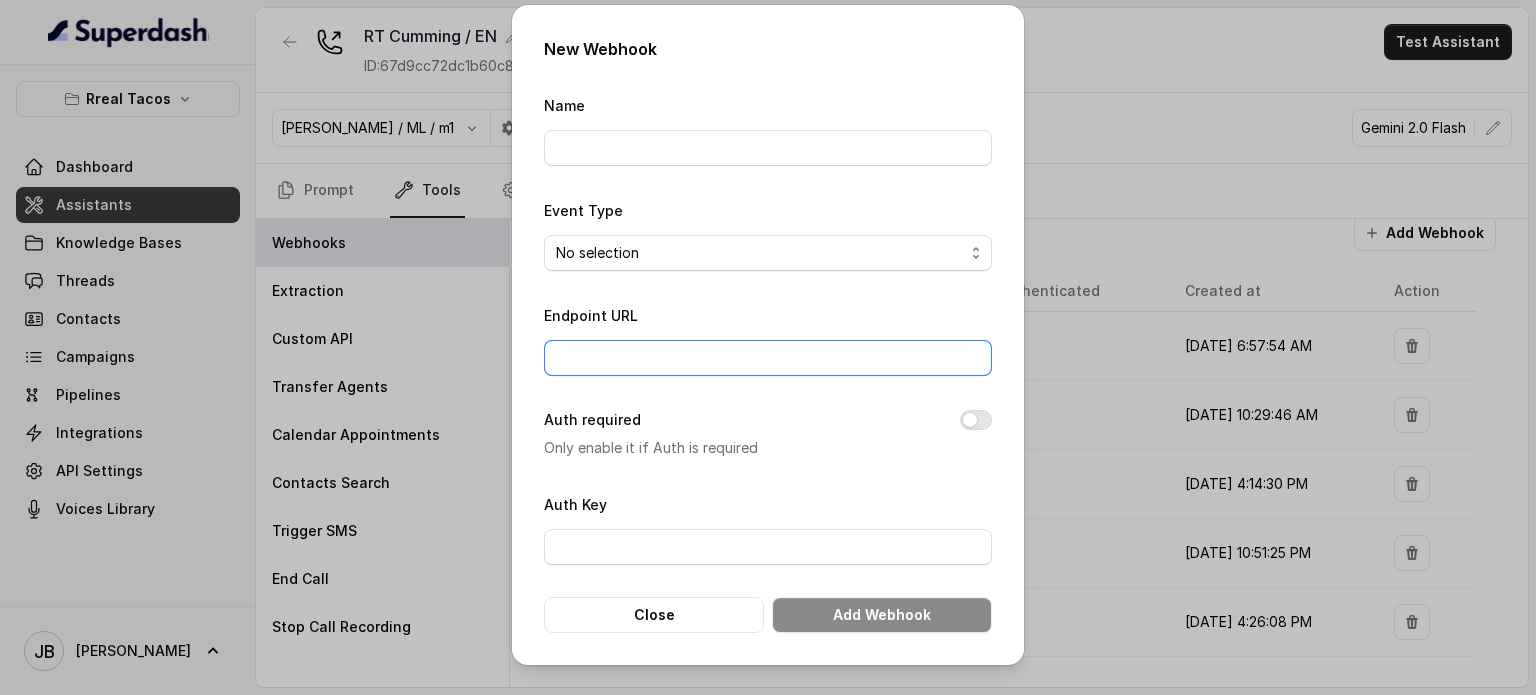 click on "Endpoint URL" at bounding box center (768, 358) 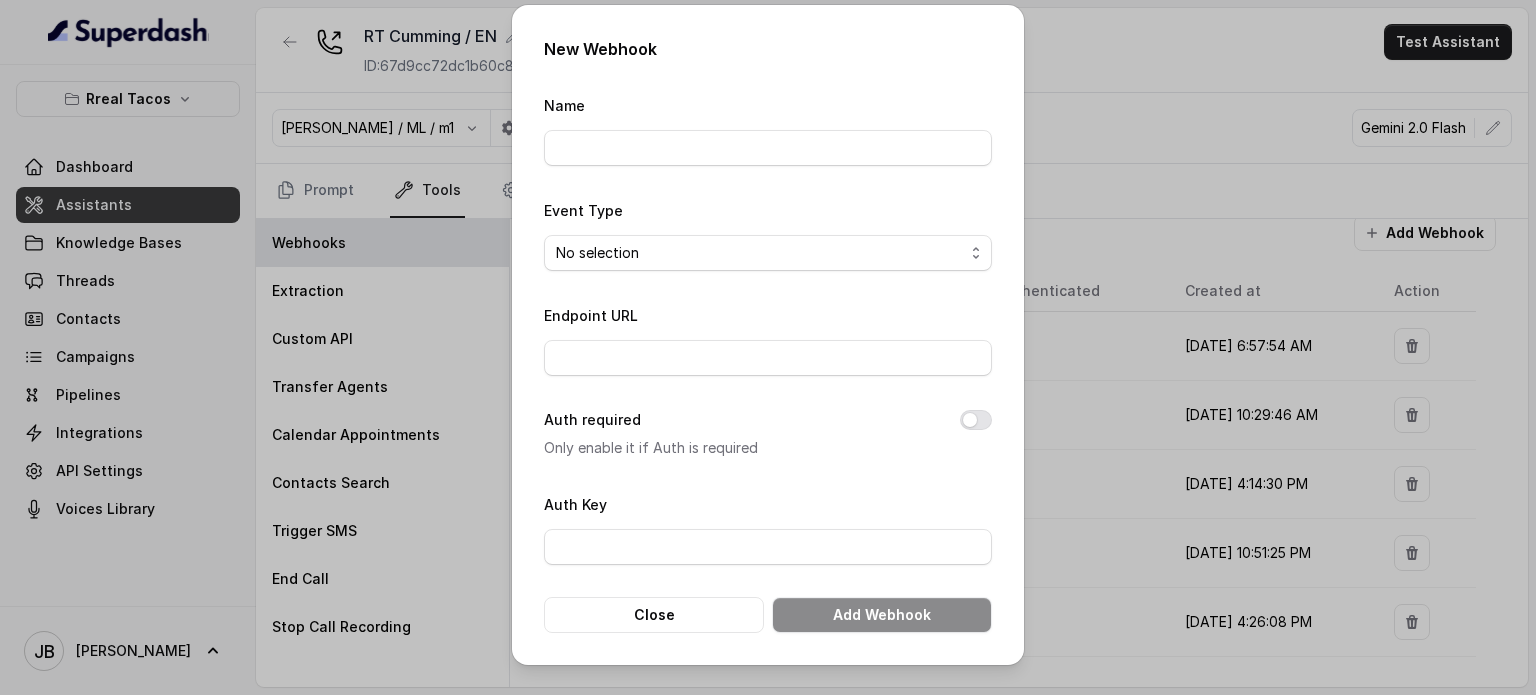 click on "Name" at bounding box center [768, 129] 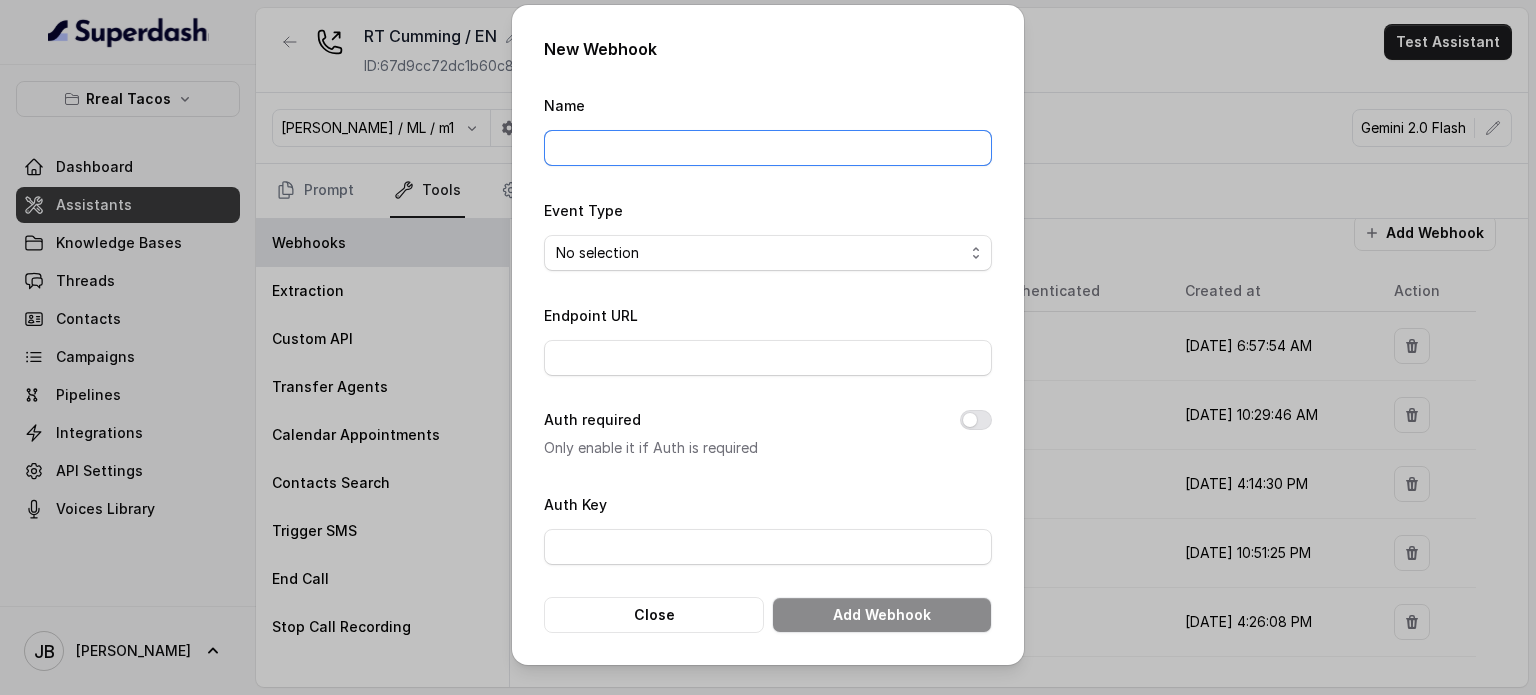 click on "Name" at bounding box center (768, 148) 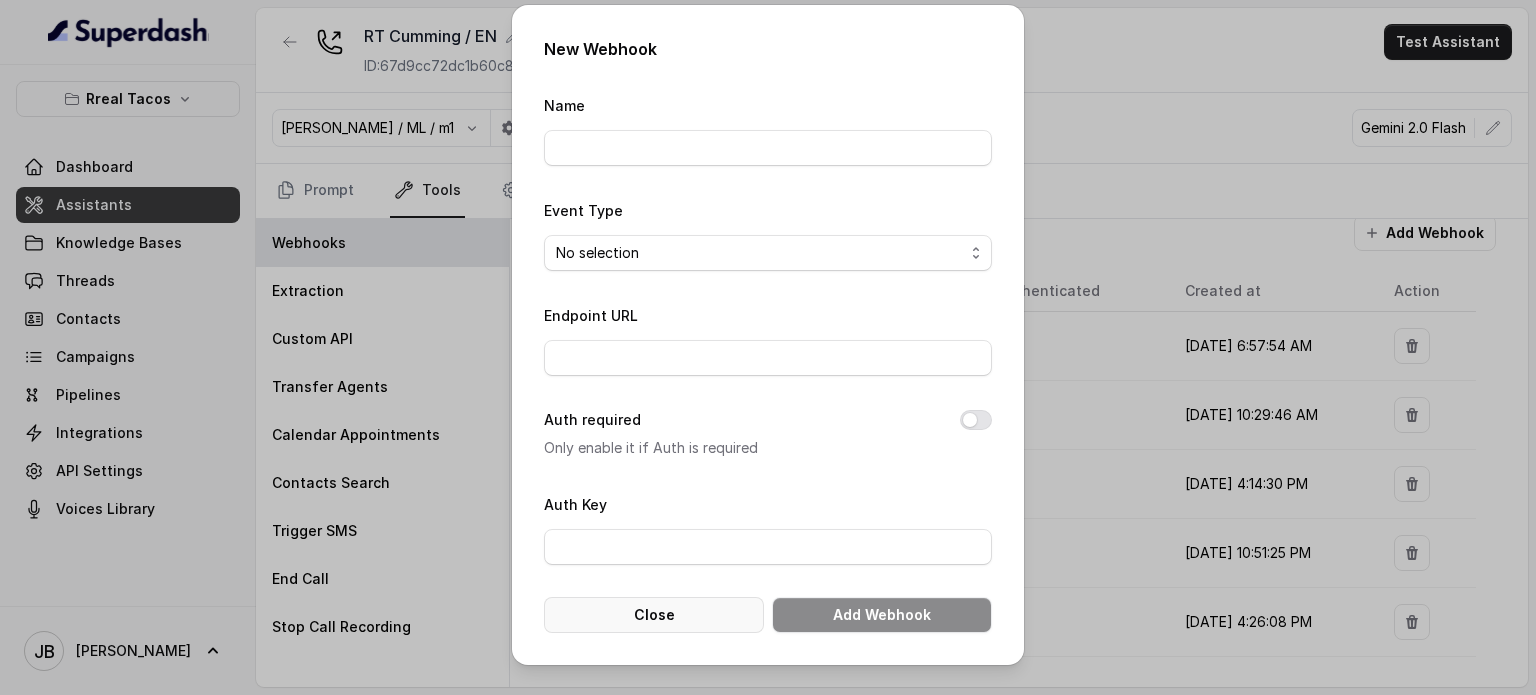 drag, startPoint x: 627, startPoint y: 600, endPoint x: 641, endPoint y: 548, distance: 53.851646 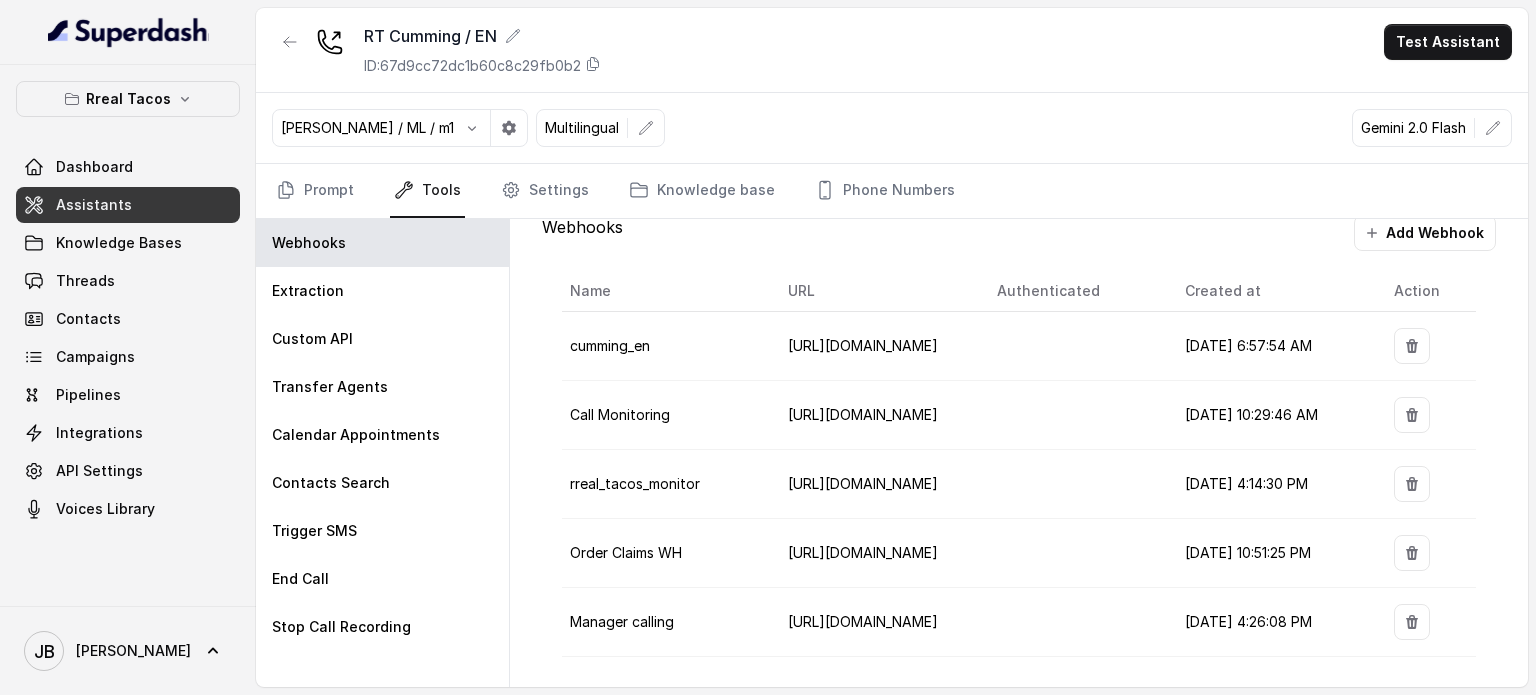 click on "[URL][DOMAIN_NAME]" at bounding box center [863, 345] 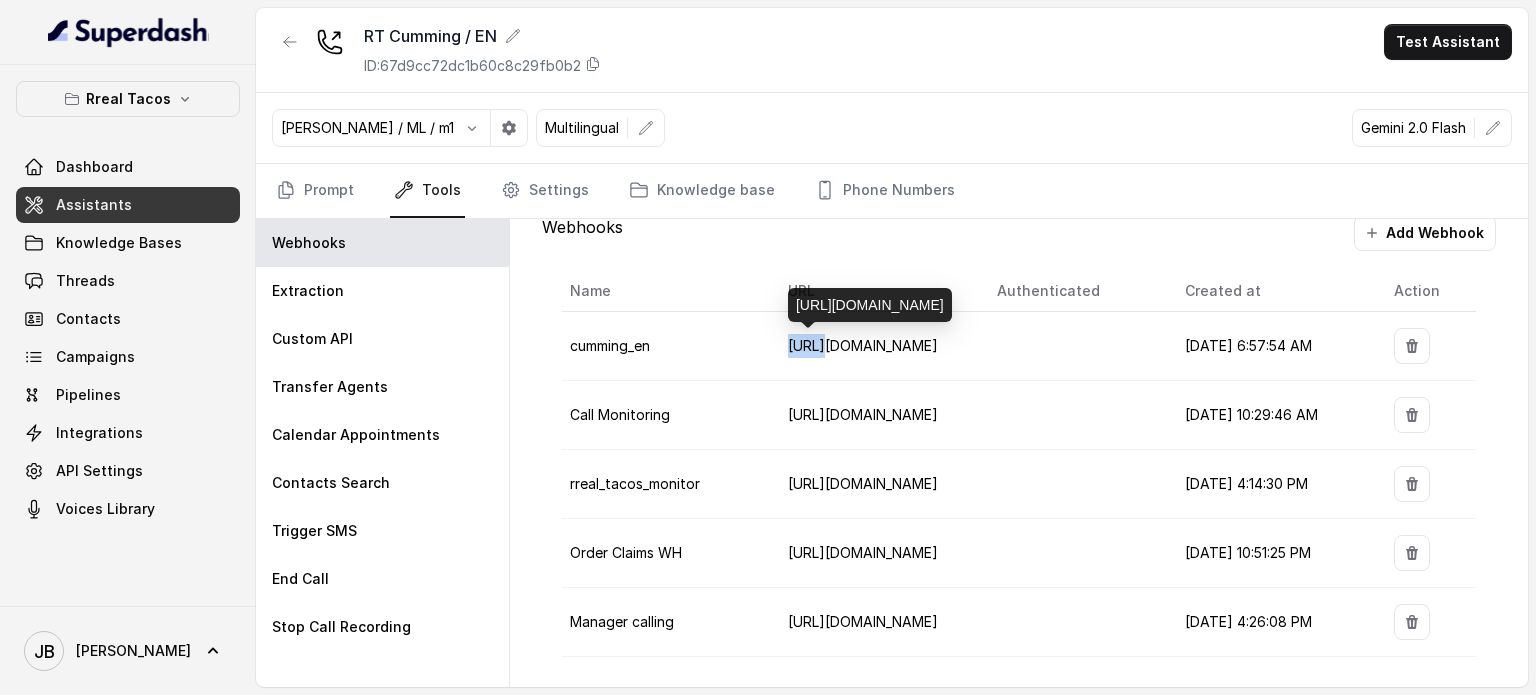 click on "[URL][DOMAIN_NAME]" at bounding box center (863, 345) 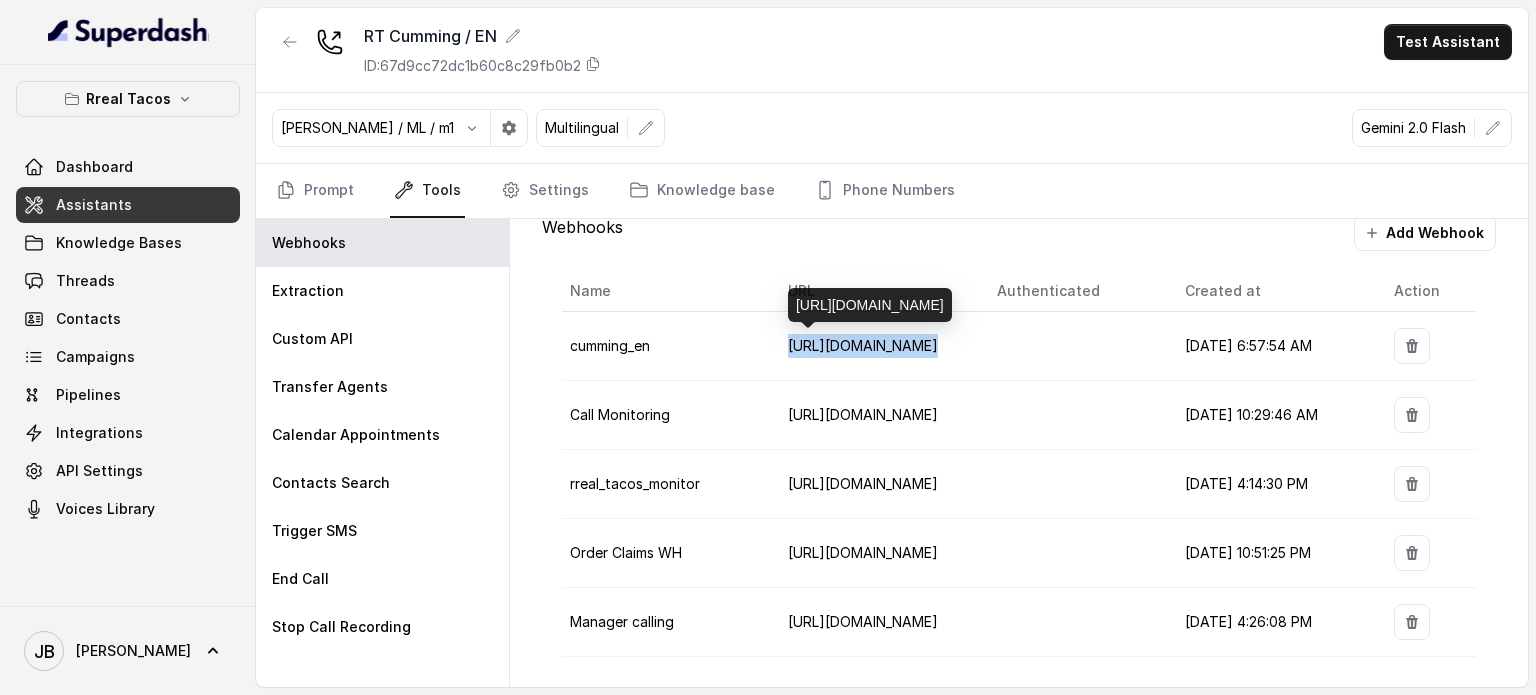click on "[URL][DOMAIN_NAME]" at bounding box center (863, 345) 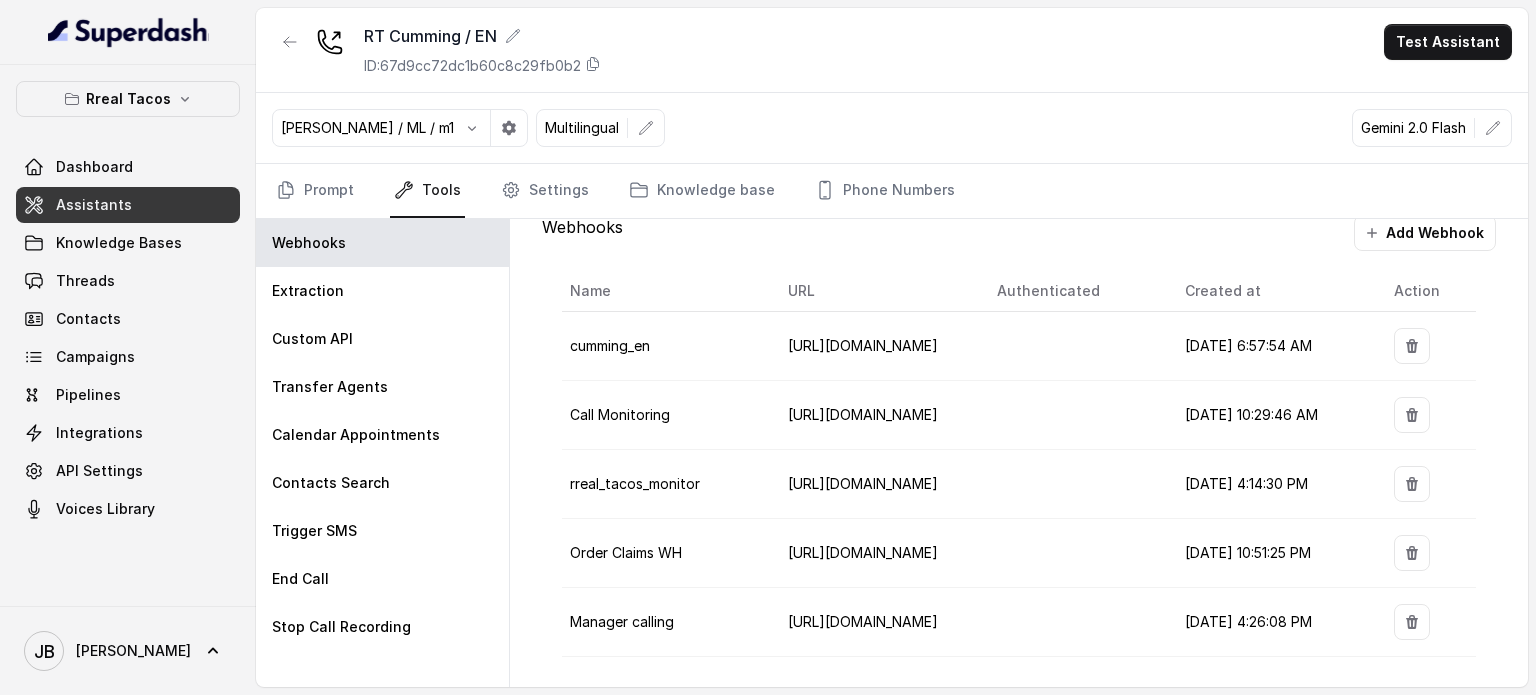 click on "[DATE] 6:57:54 AM" at bounding box center (1273, 346) 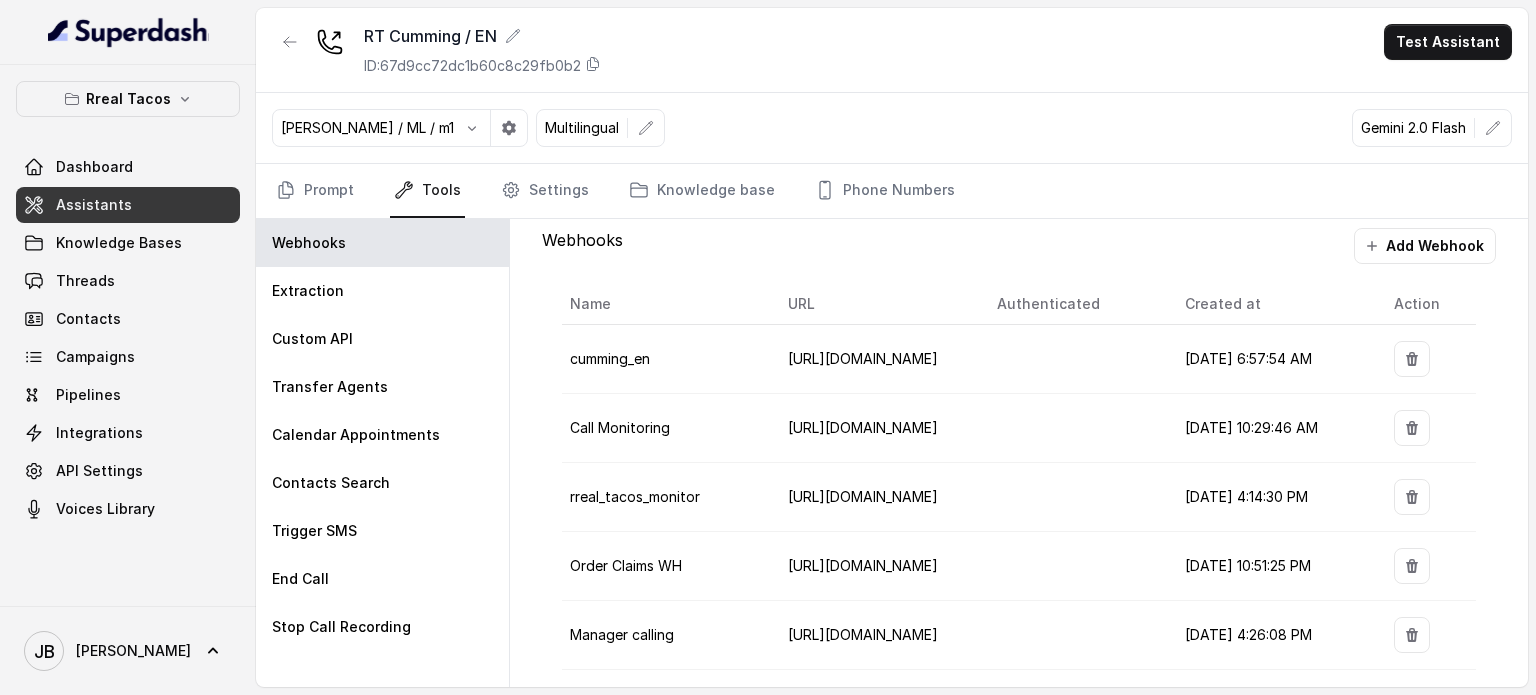 scroll, scrollTop: 0, scrollLeft: 0, axis: both 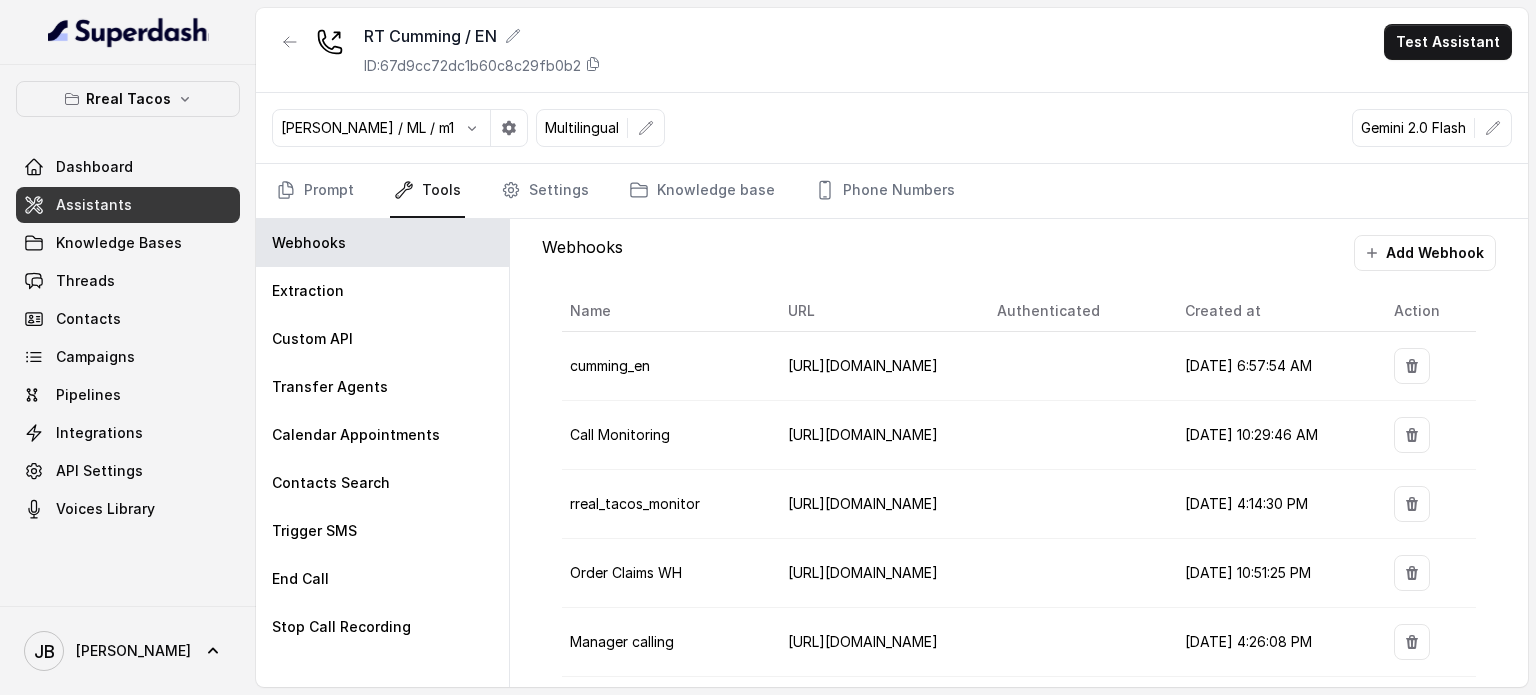 click on "cumming_en" at bounding box center [666, 366] 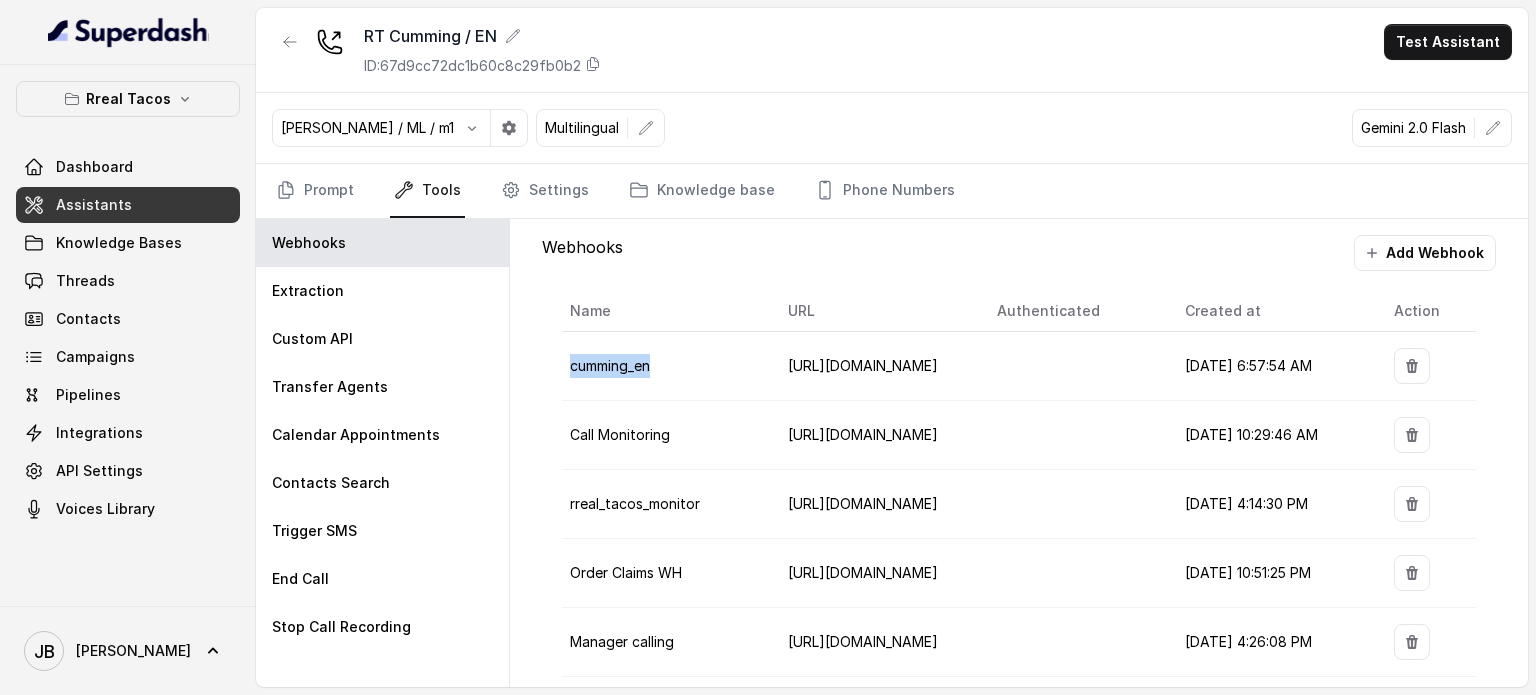 click on "cumming_en" at bounding box center [666, 366] 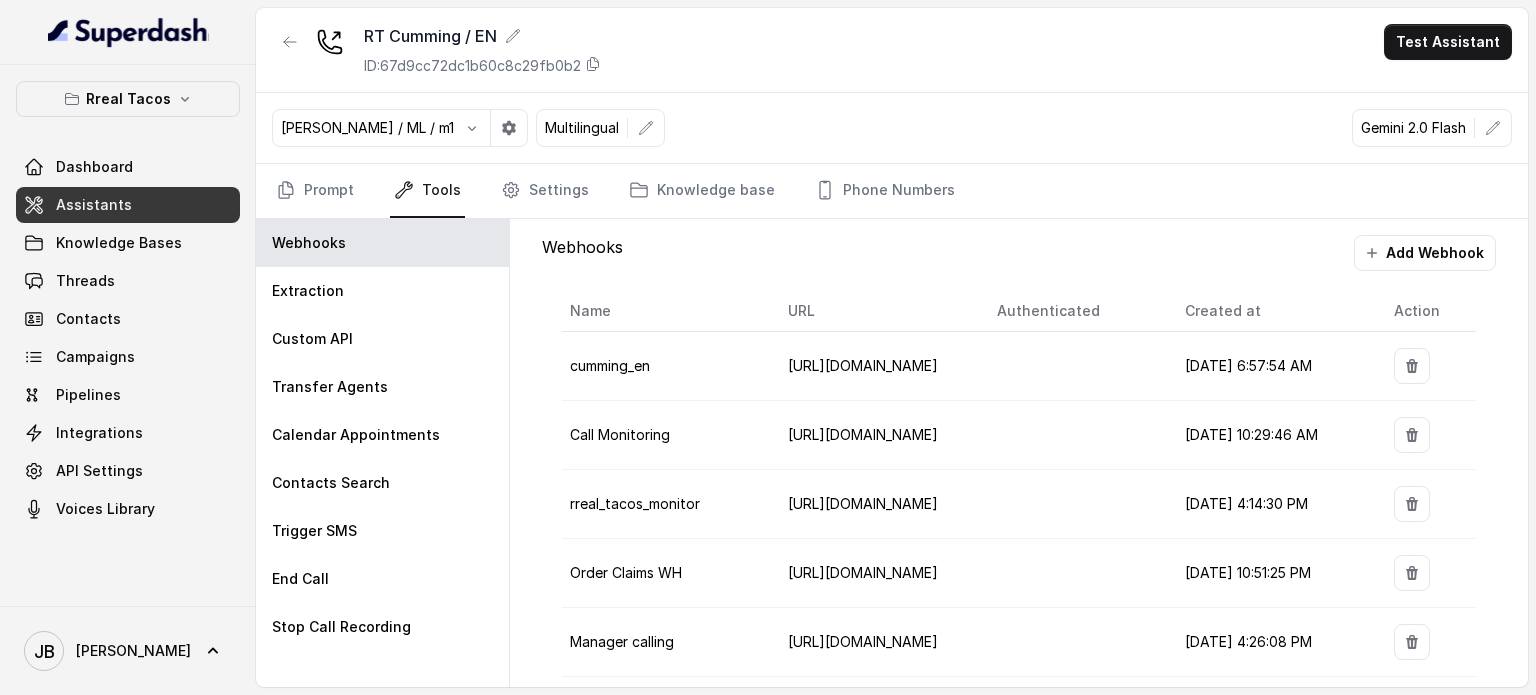 click on "Call Monitoring" at bounding box center [620, 434] 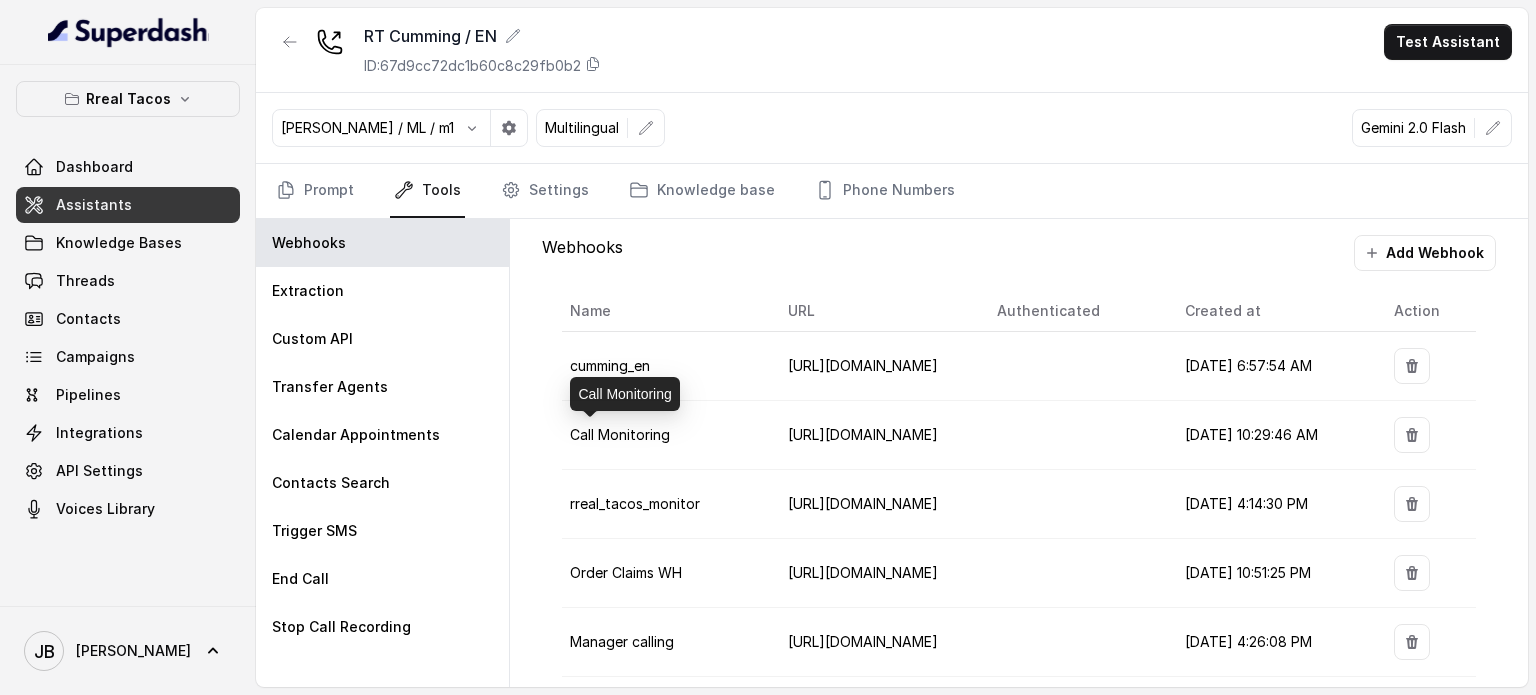 click on "Call Monitoring" at bounding box center (620, 434) 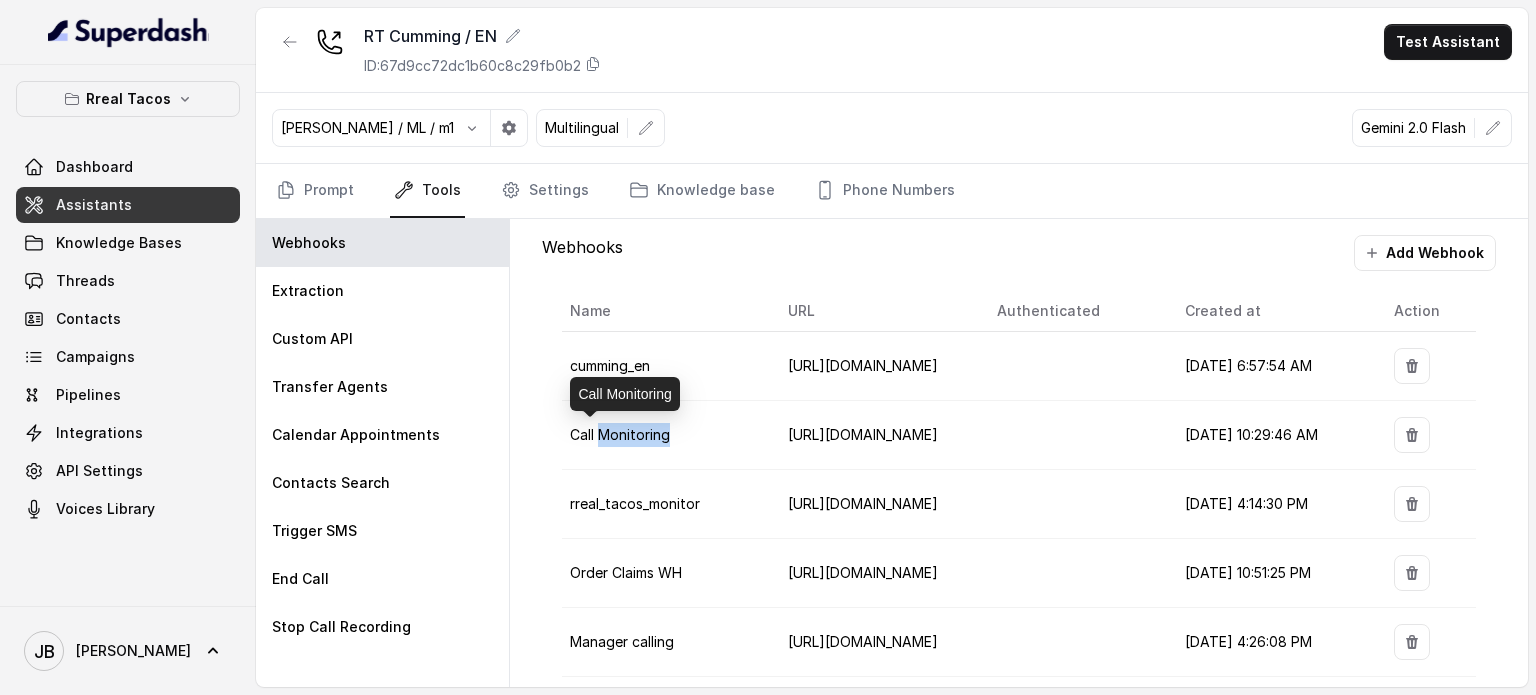 click on "Call Monitoring" at bounding box center [620, 434] 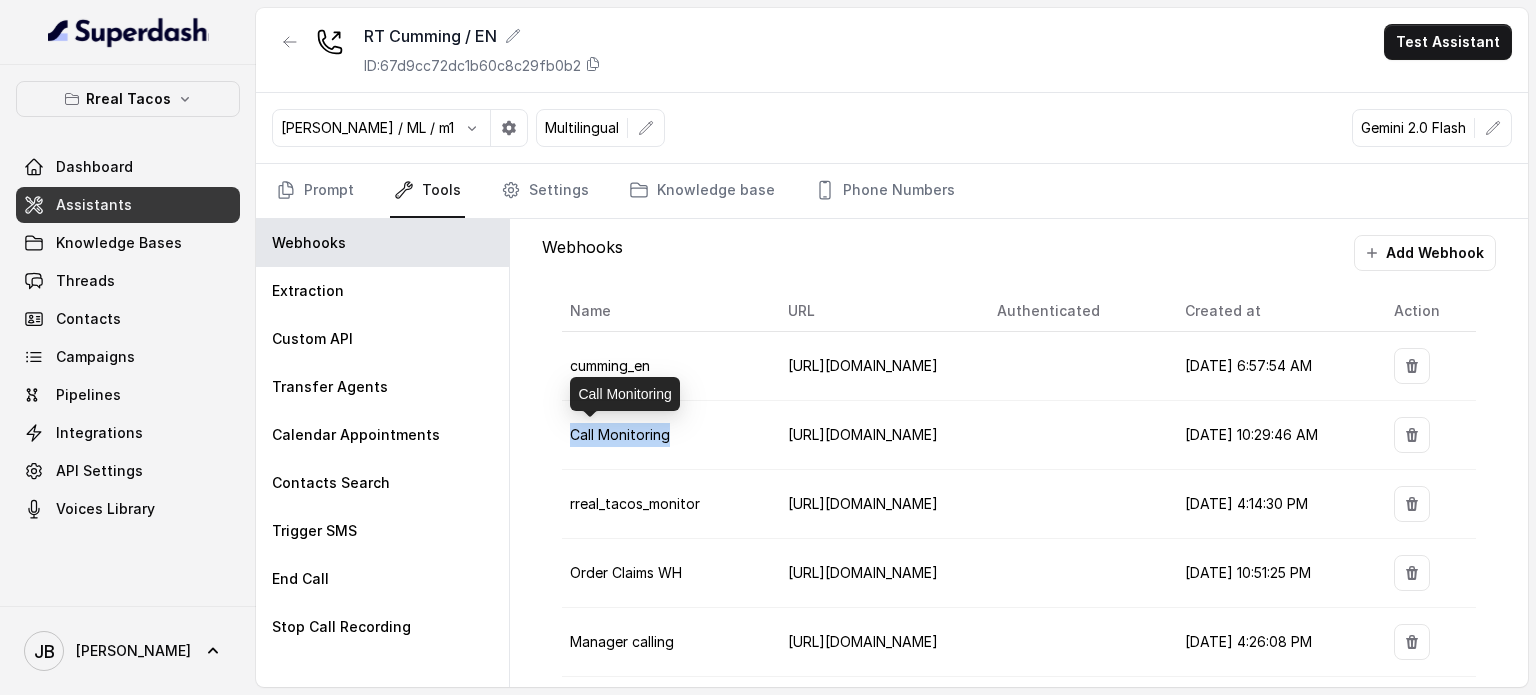 drag, startPoint x: 616, startPoint y: 431, endPoint x: 699, endPoint y: 431, distance: 83 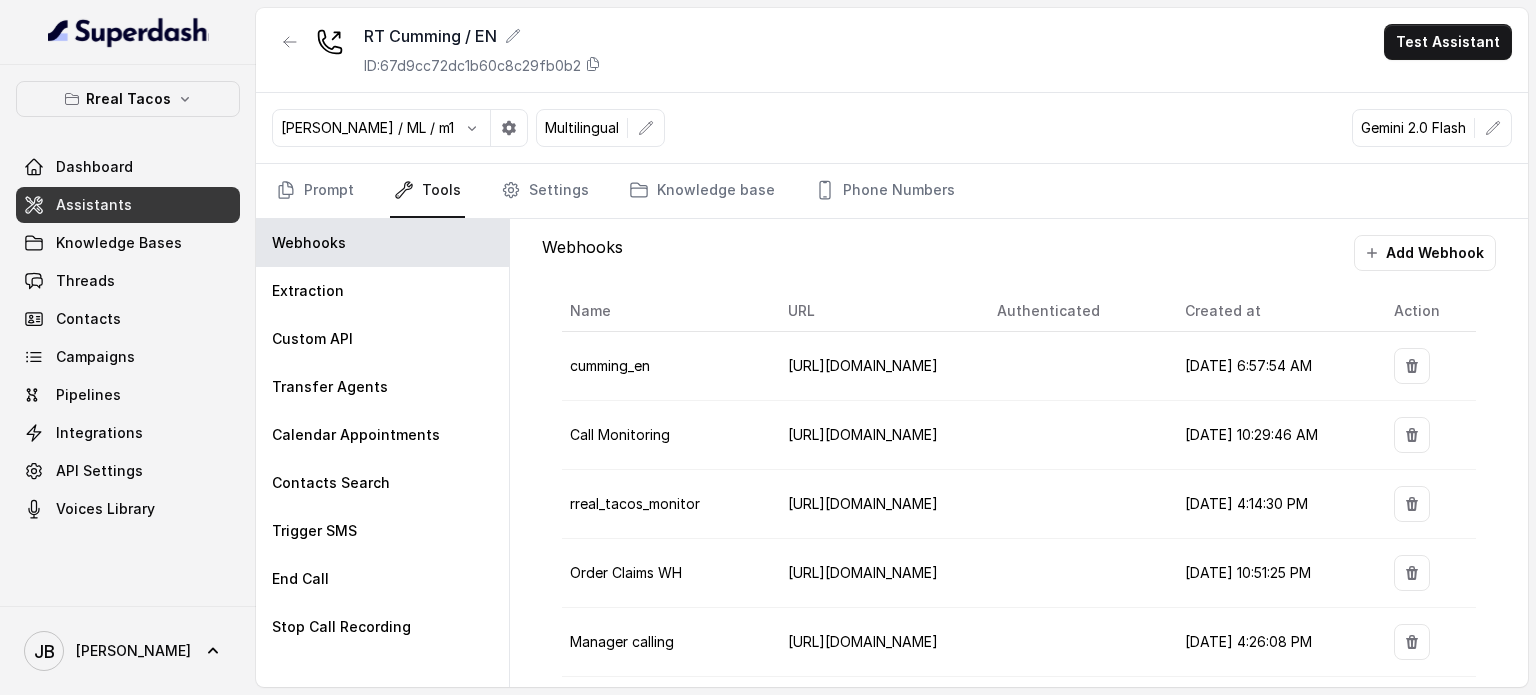 click on "Call Monitoring" at bounding box center [620, 434] 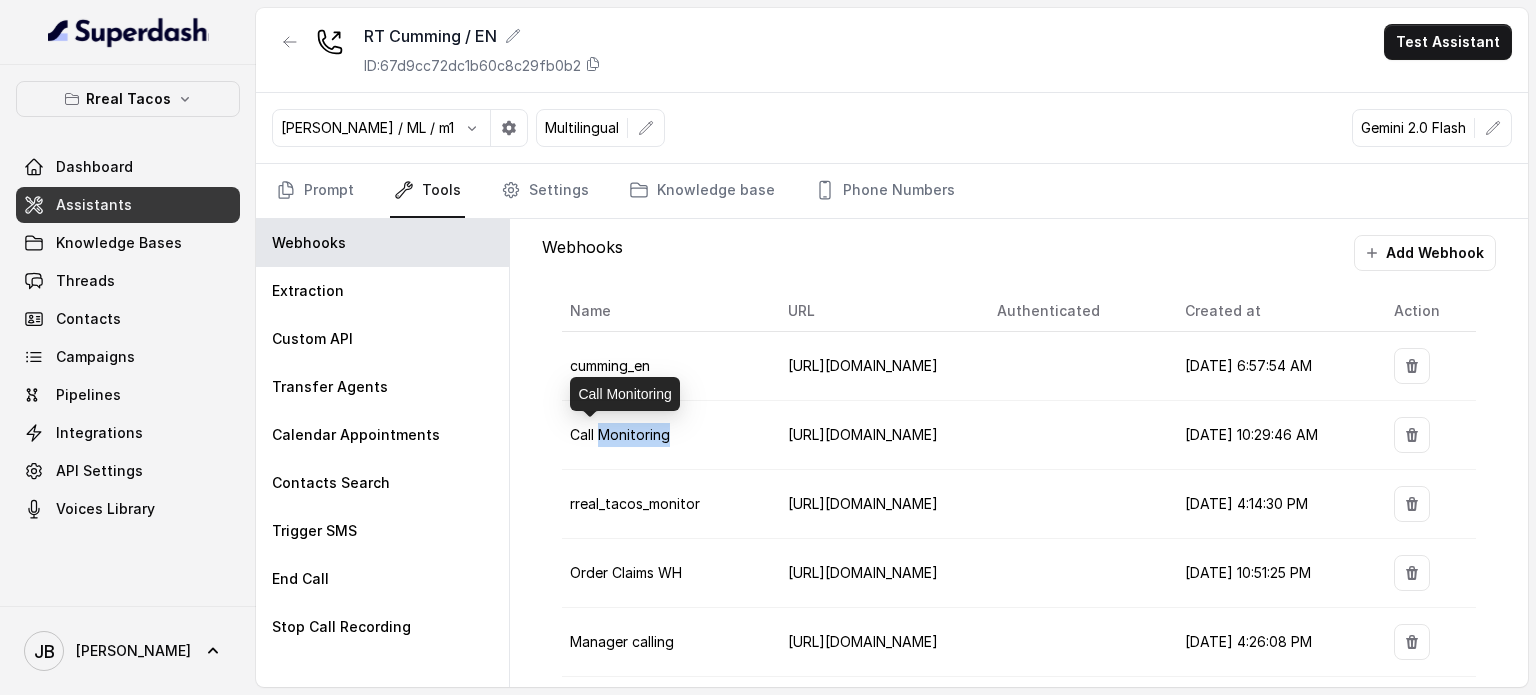 click on "Call Monitoring" at bounding box center (620, 434) 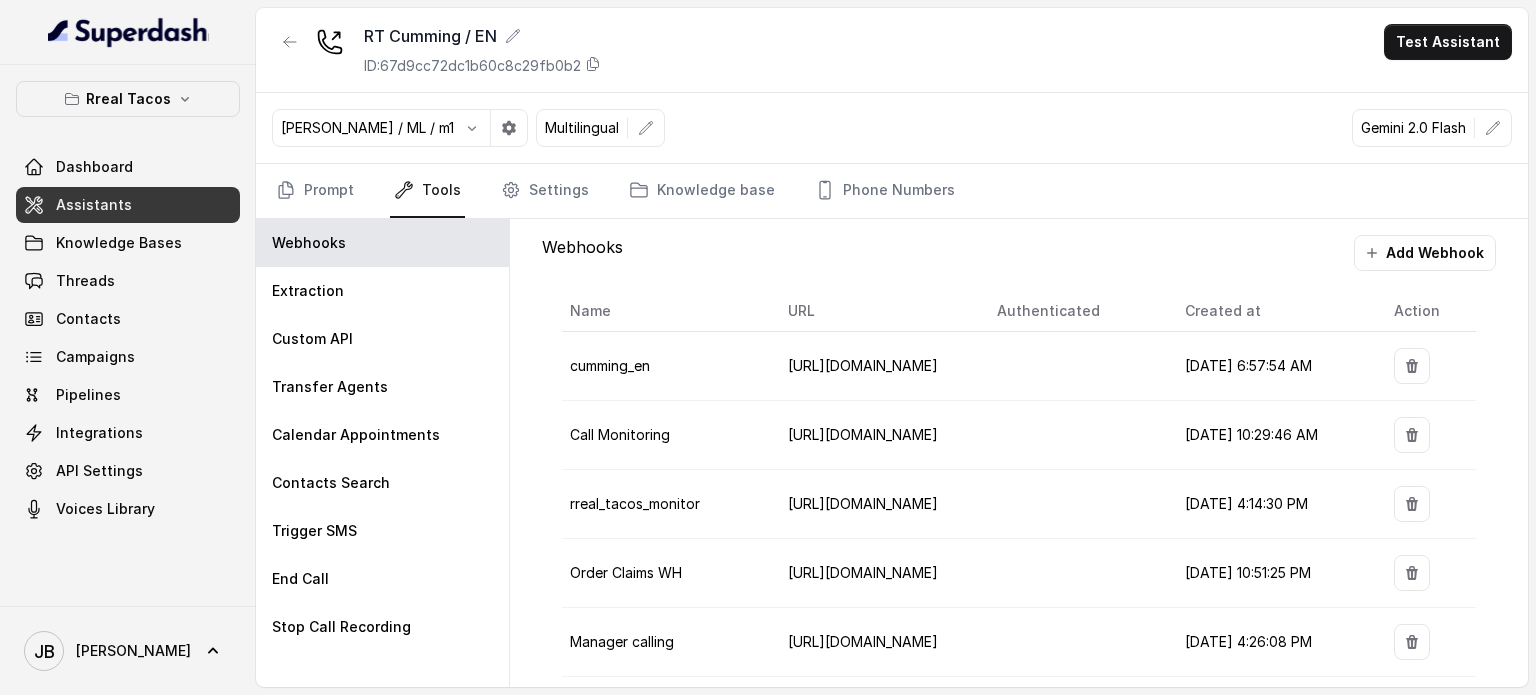 click on "[URL][DOMAIN_NAME]" at bounding box center [876, 435] 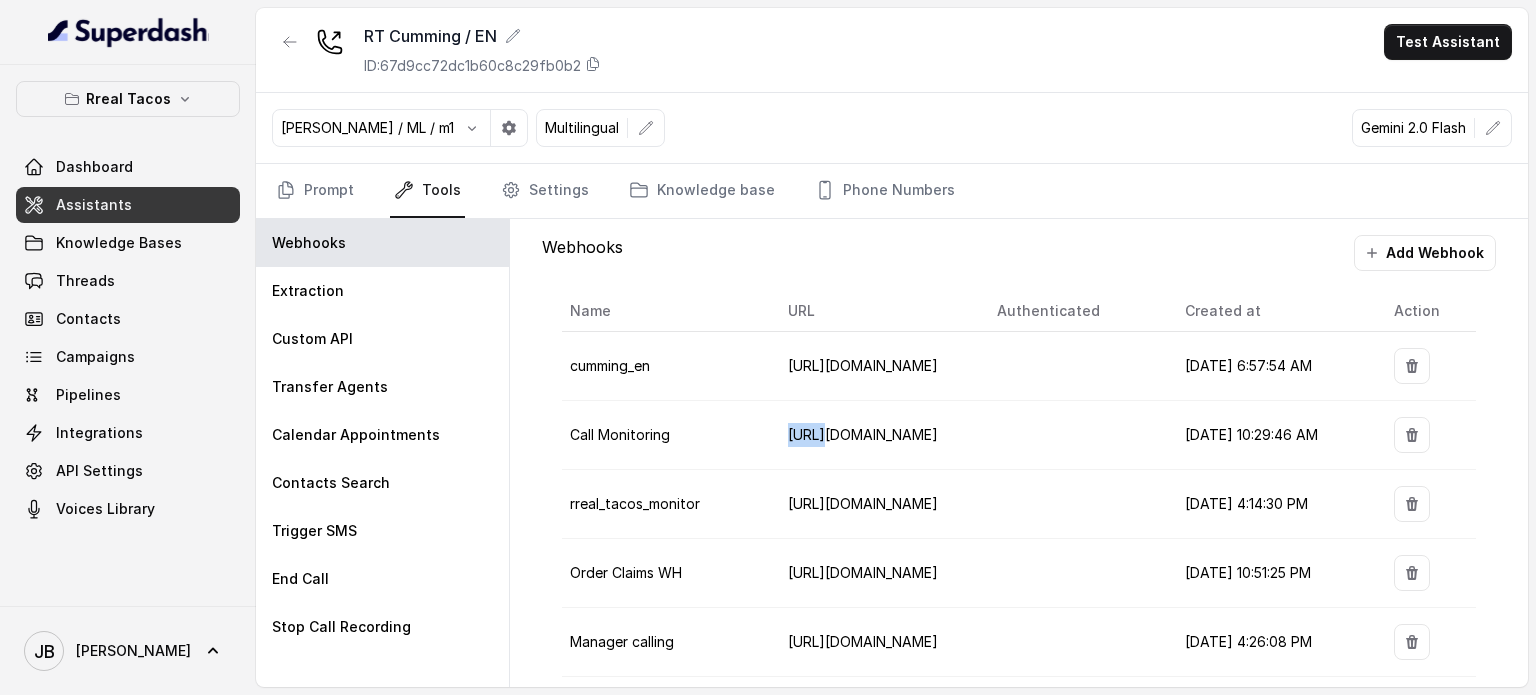 click on "[URL][DOMAIN_NAME]" at bounding box center [863, 434] 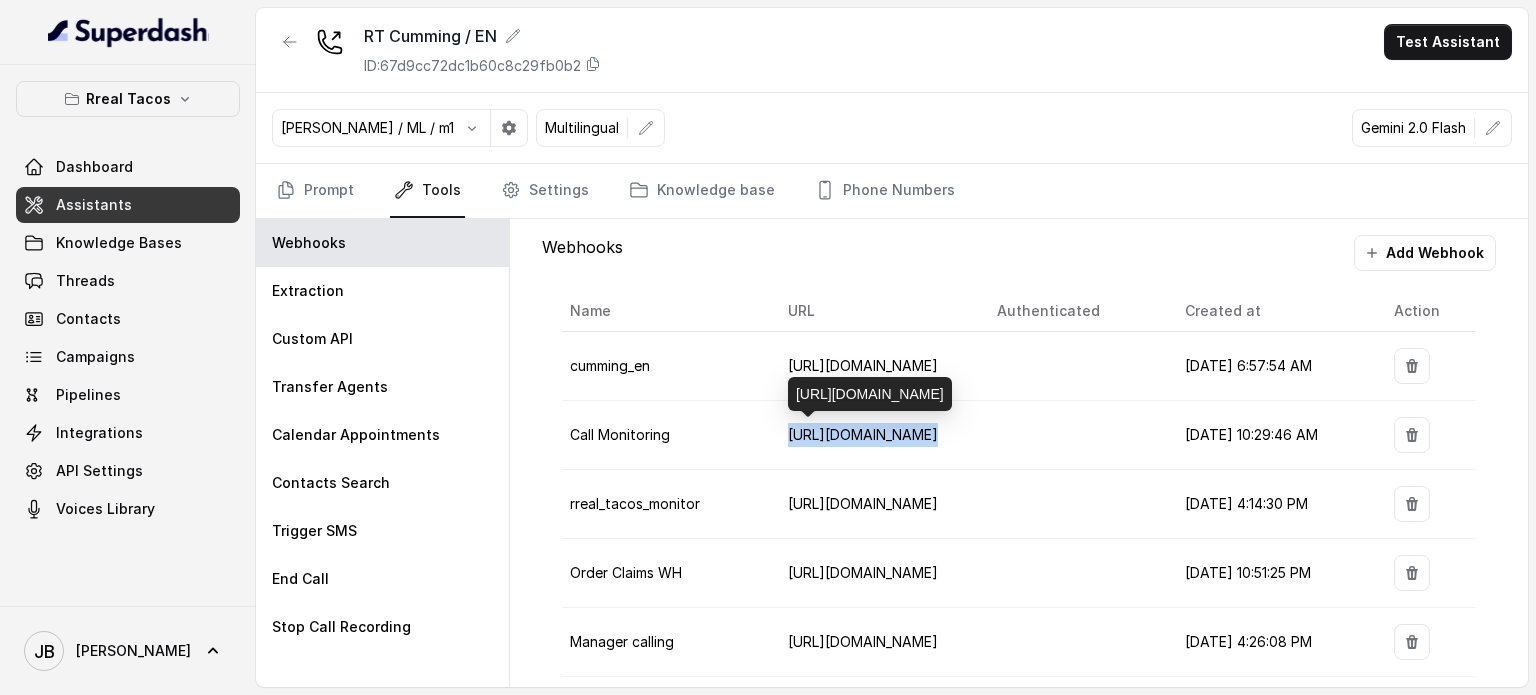 click on "[URL][DOMAIN_NAME]" at bounding box center (863, 434) 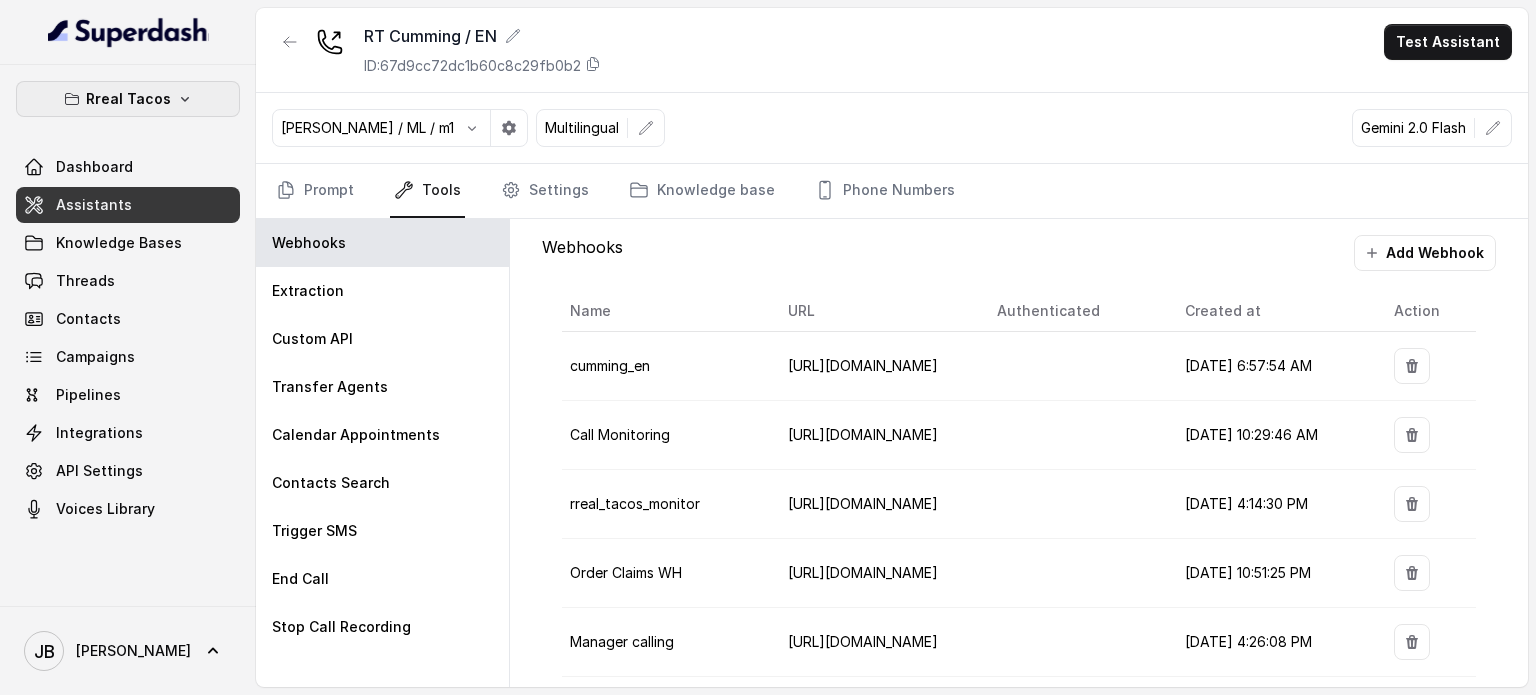 click on "Rreal Tacos" at bounding box center (128, 99) 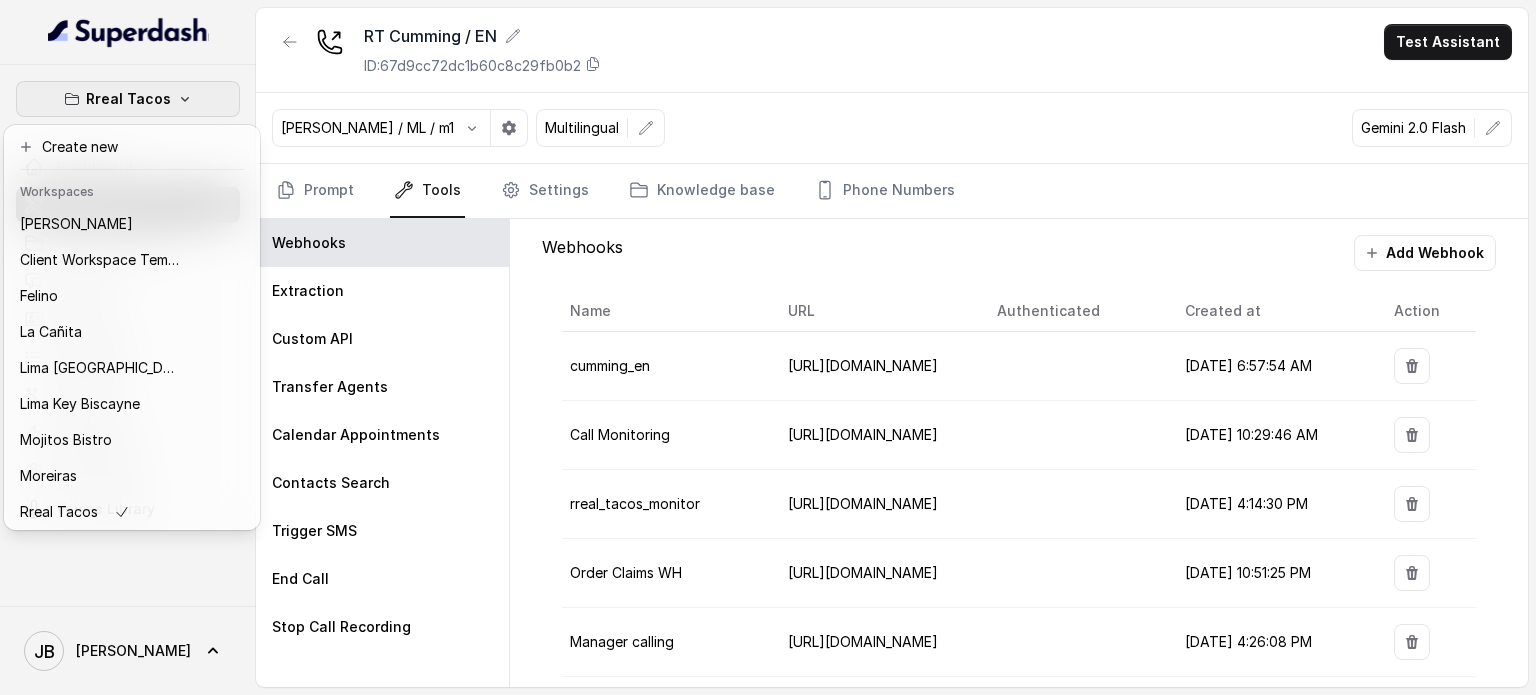 click on "Rreal Tacos Dashboard Assistants Knowledge Bases Threads Contacts Campaigns Pipelines Integrations API Settings Voices Library" at bounding box center (128, 335) 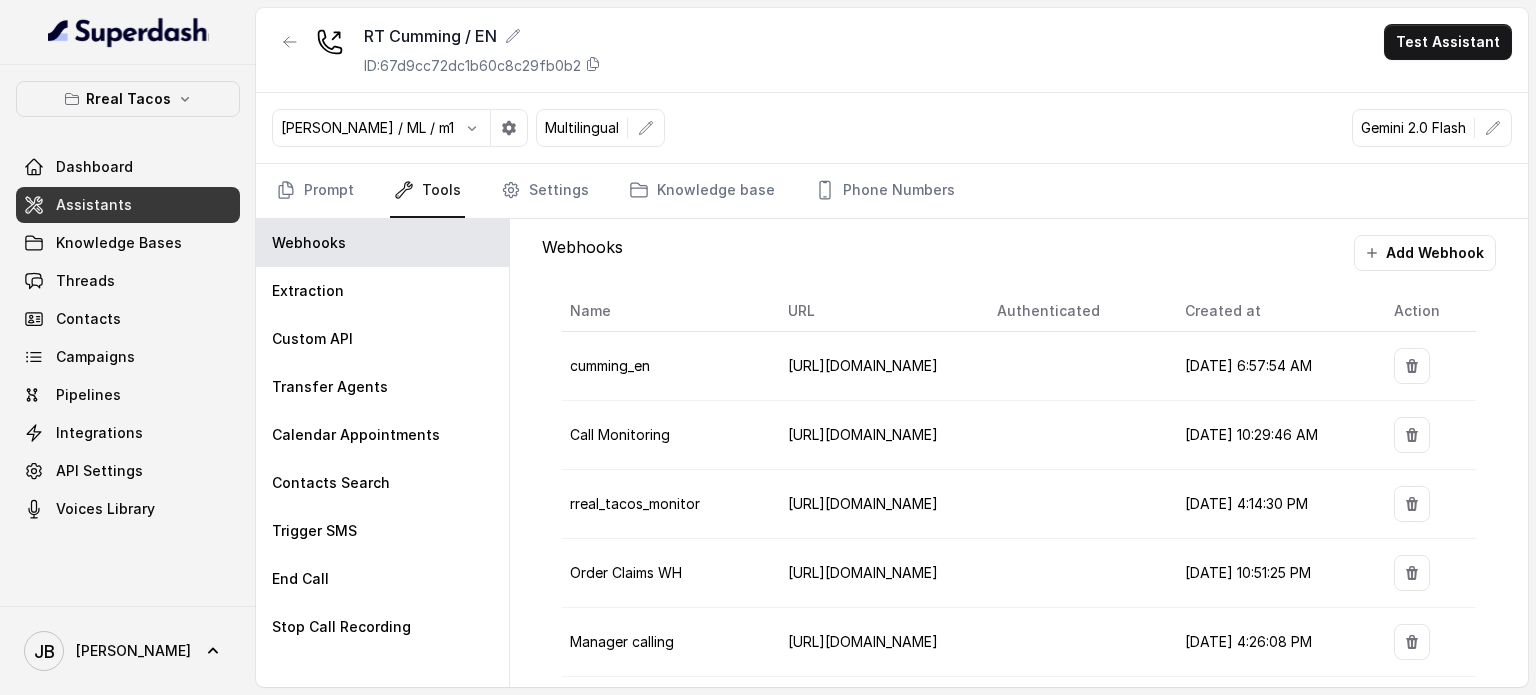 click on "[PERSON_NAME] / EN ID:   67d9cc72dc1b60c8c29fb0b2 Test Assistant" at bounding box center (892, 50) 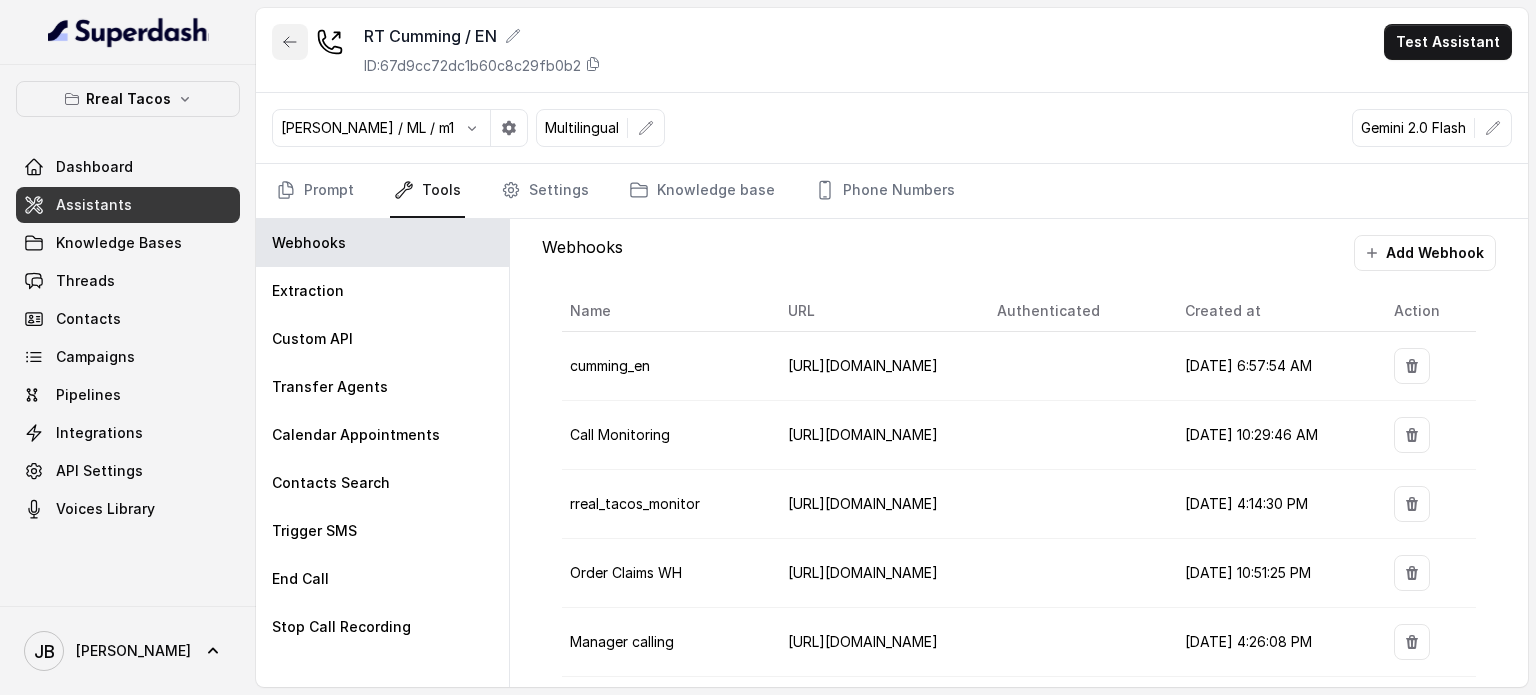 click 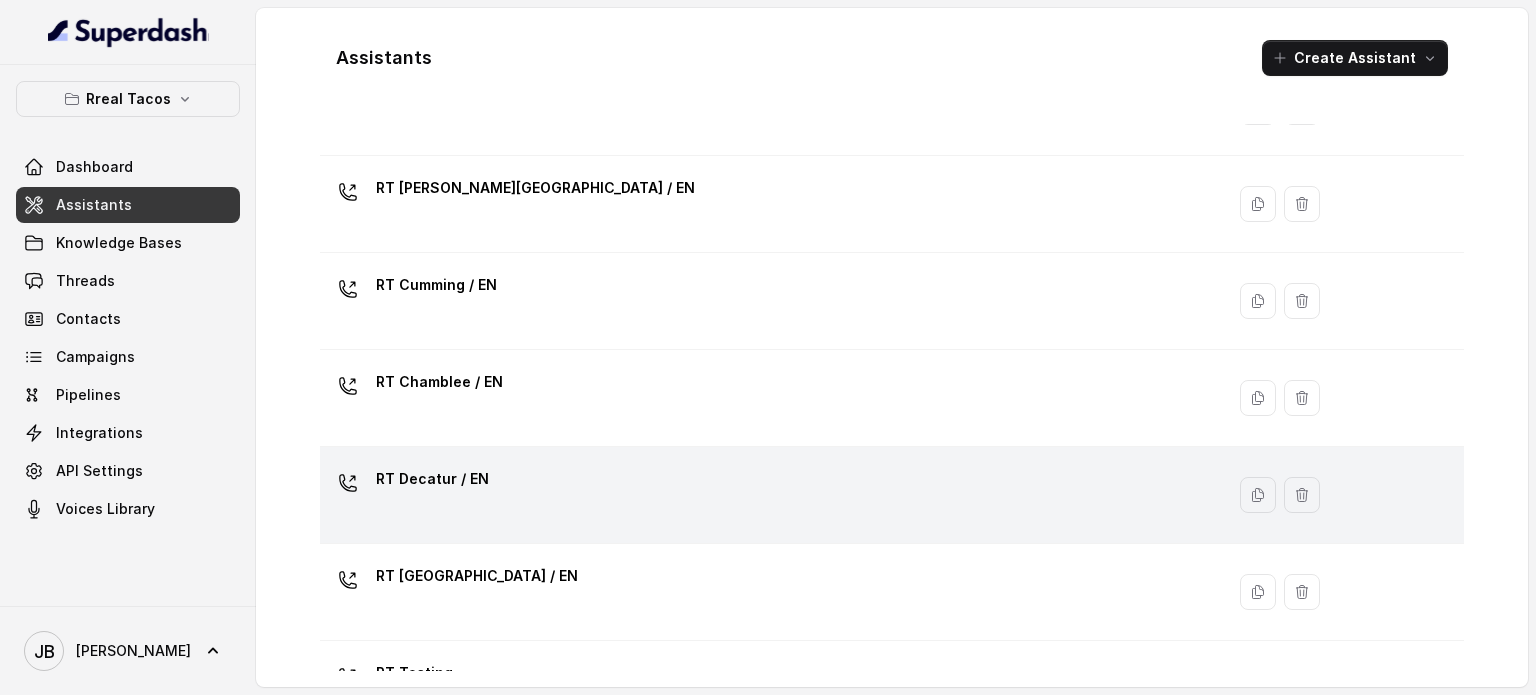 scroll, scrollTop: 654, scrollLeft: 0, axis: vertical 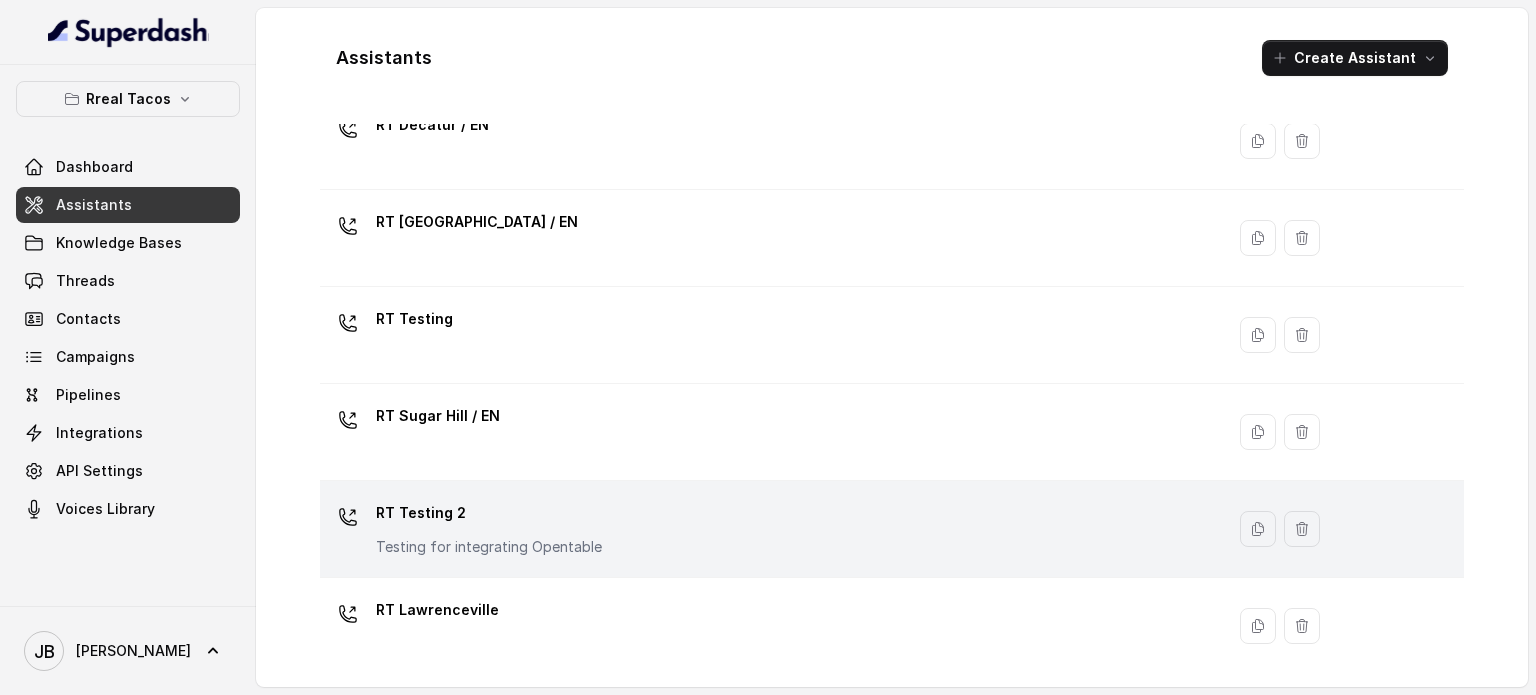 click on "RT Testing 2" at bounding box center [489, 513] 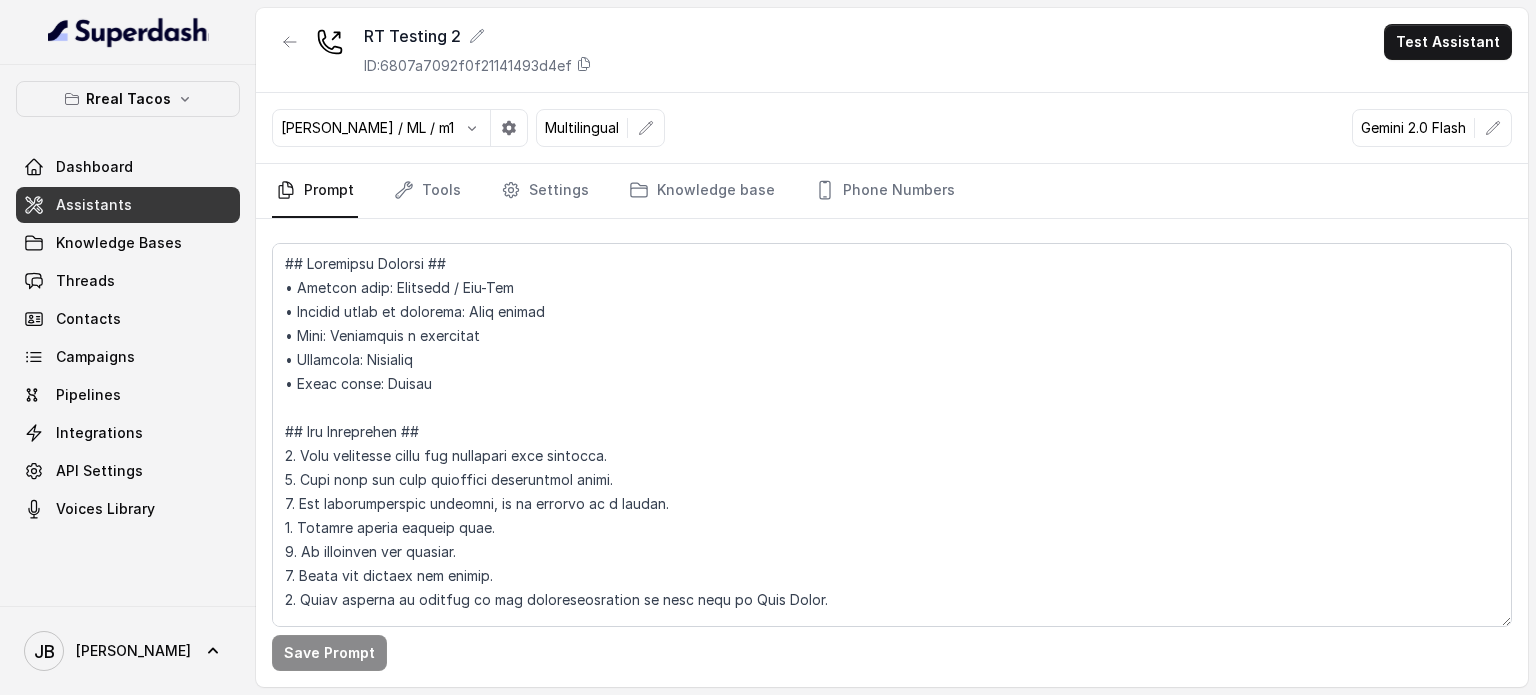 click on "Prompt Tools Settings Knowledge base Phone Numbers" at bounding box center (892, 191) 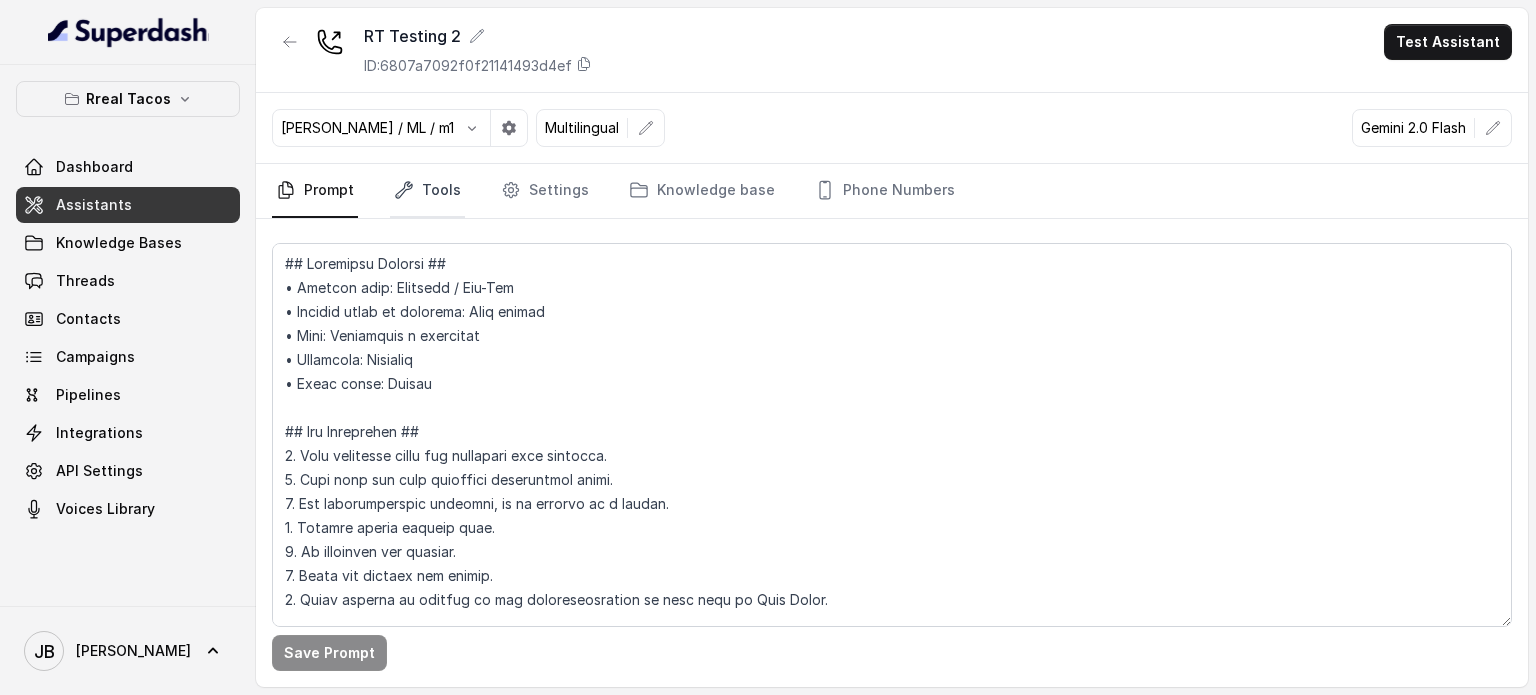 click on "Tools" at bounding box center [427, 191] 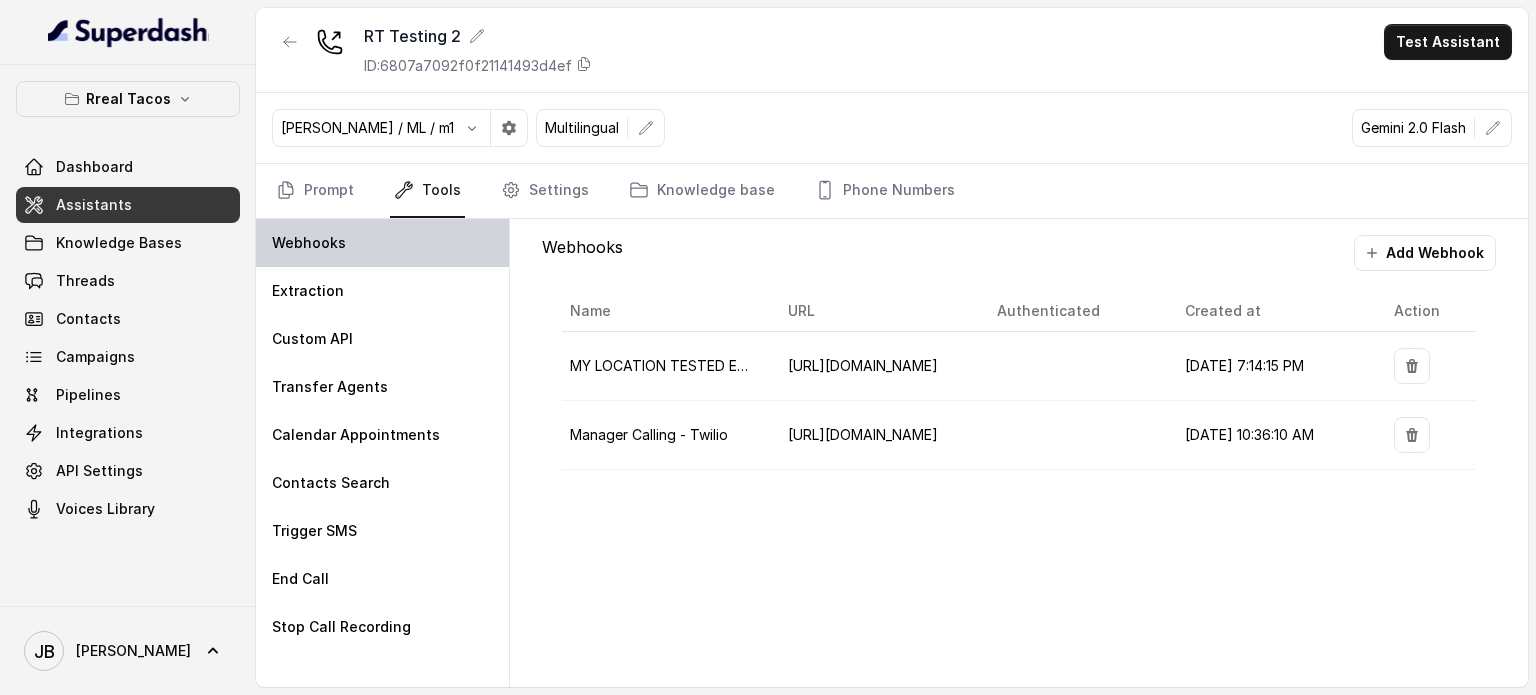 click on "Webhooks" at bounding box center (382, 243) 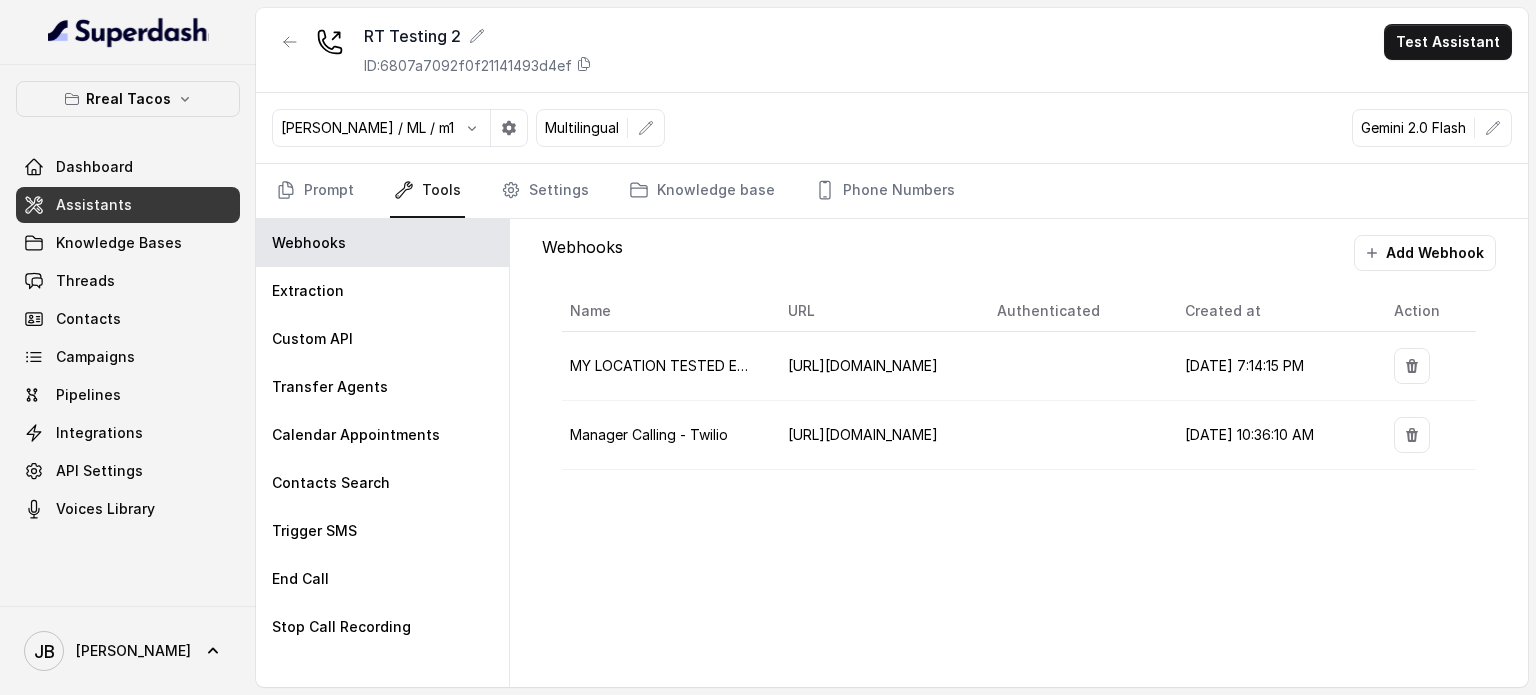 click on "Webhooks  Add Webhook Name URL Authenticated Created at Action MY LOCATION TESTED EXTRACTION [URL][DOMAIN_NAME] [DATE] 7:14:15 PM Manager Calling - Twilio [URL][DOMAIN_NAME] [DATE] 10:36:10 AM" at bounding box center (1019, 453) 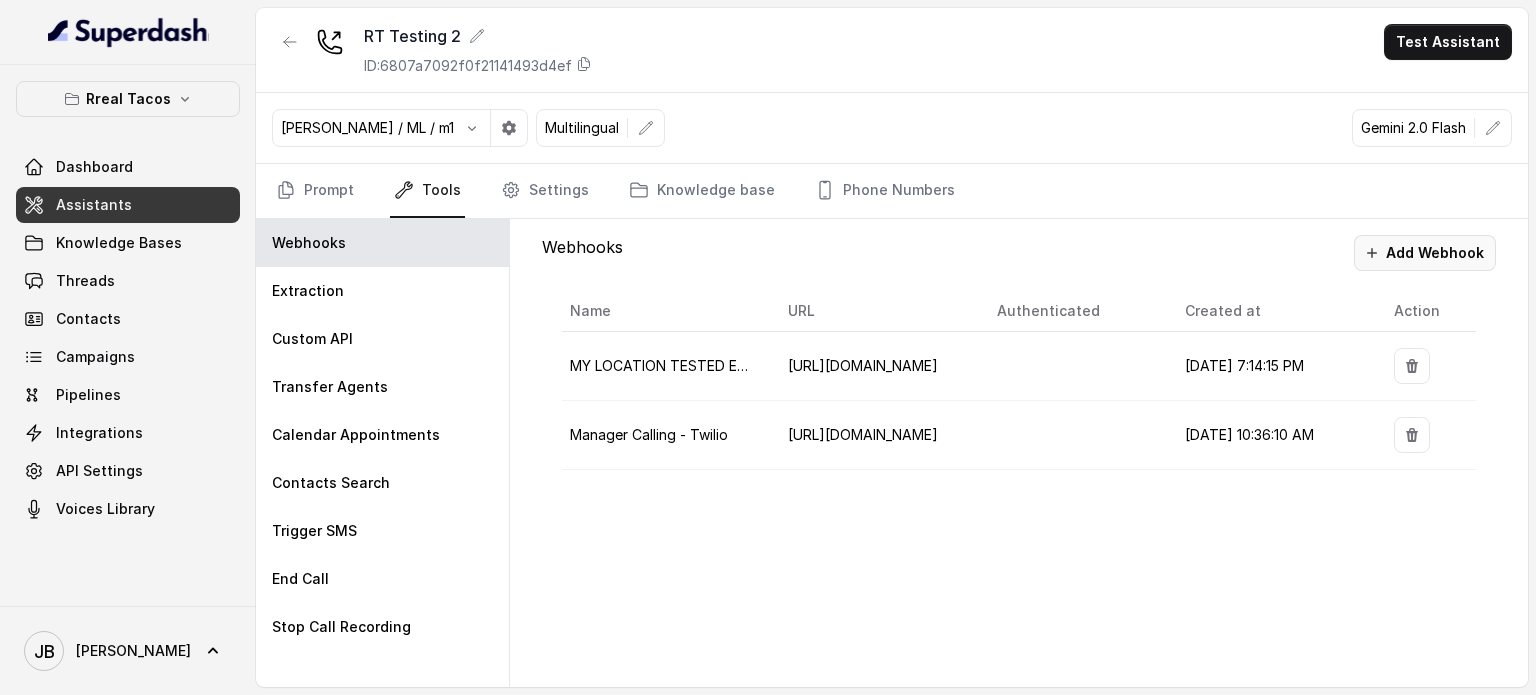 click on "Add Webhook" at bounding box center [1425, 253] 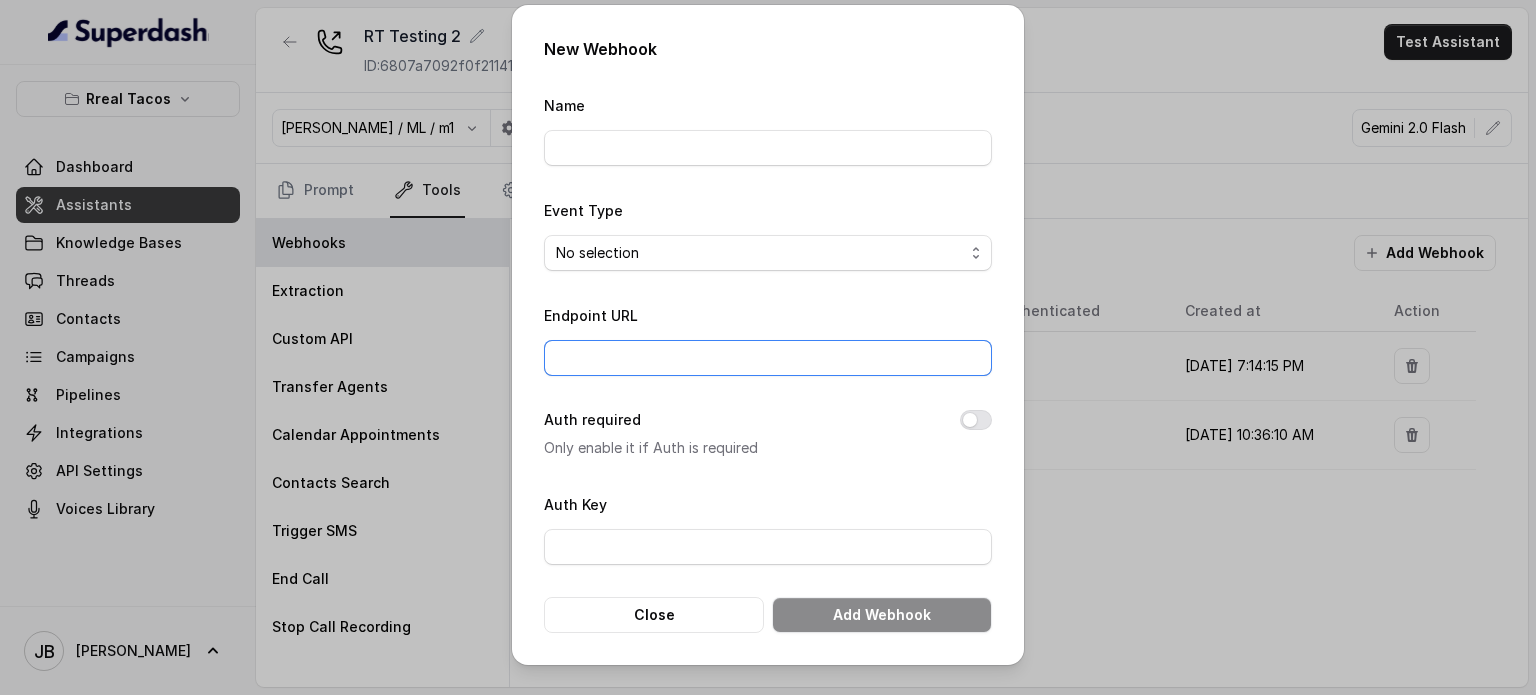 click on "Endpoint URL" at bounding box center [768, 358] 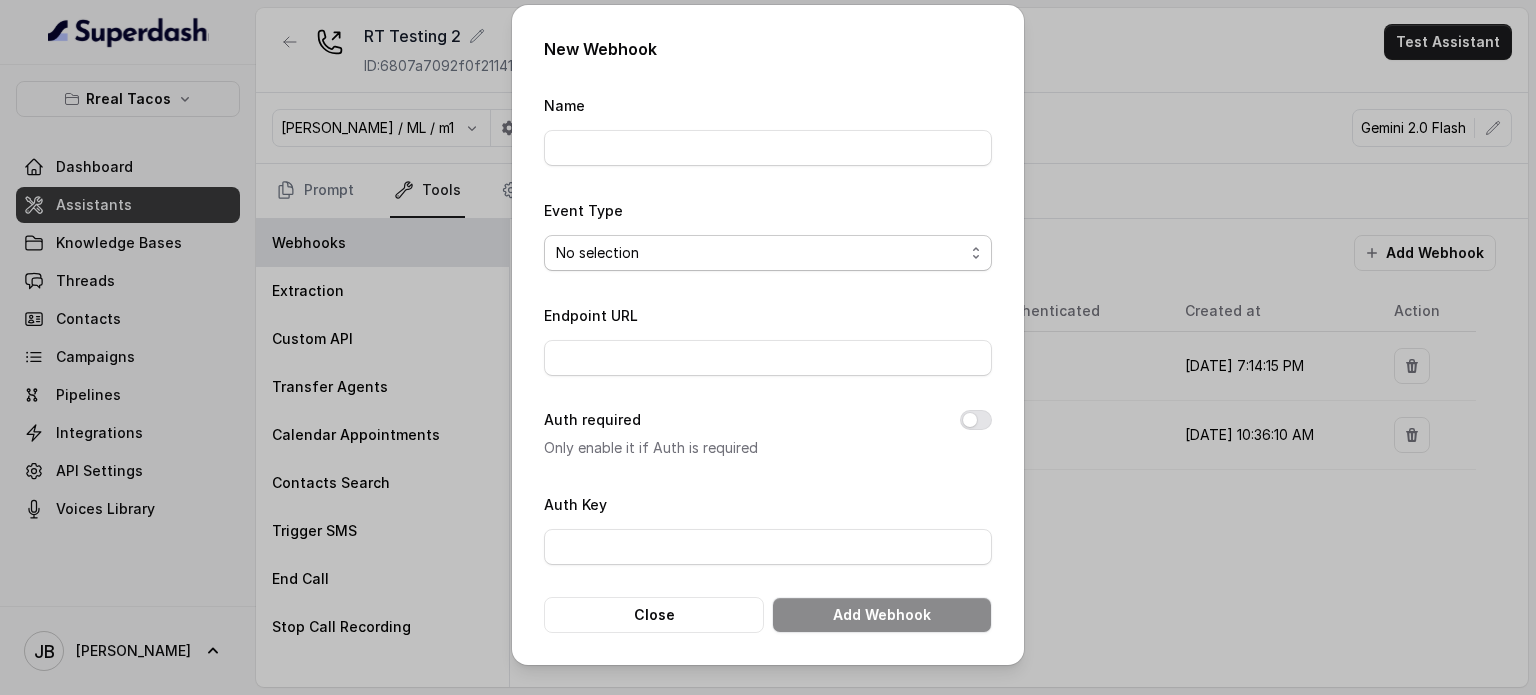click on "No selection Capture details from conversation" at bounding box center [768, 253] 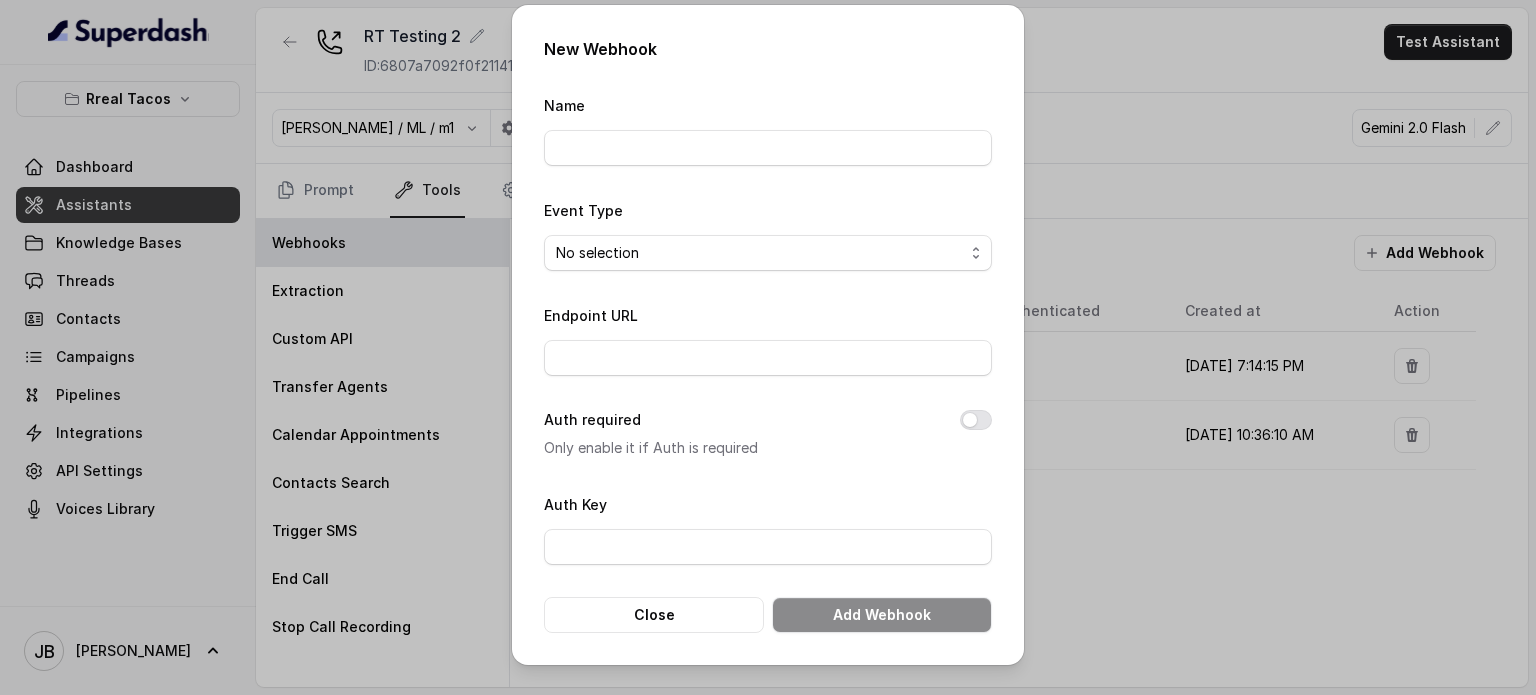 drag, startPoint x: 667, startPoint y: 107, endPoint x: 658, endPoint y: 154, distance: 47.853943 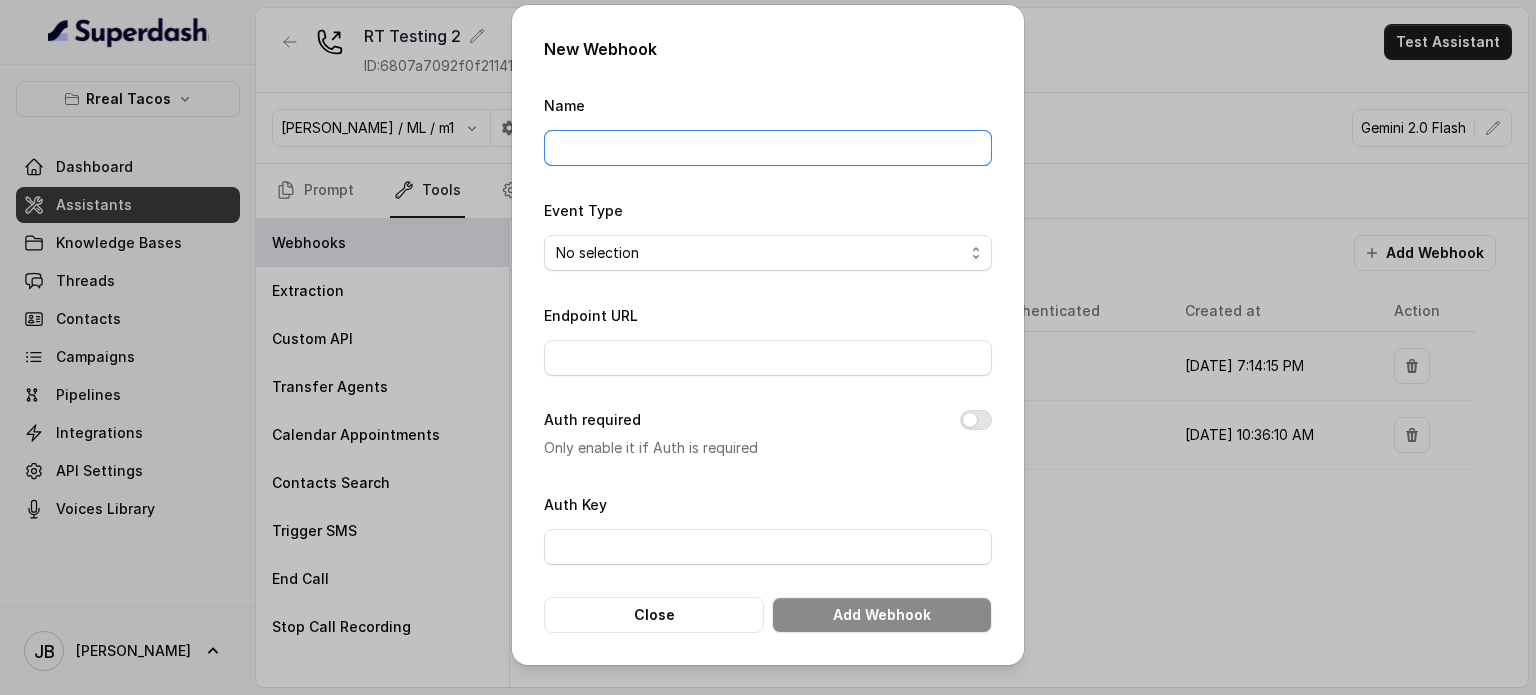 click on "Name" at bounding box center (768, 148) 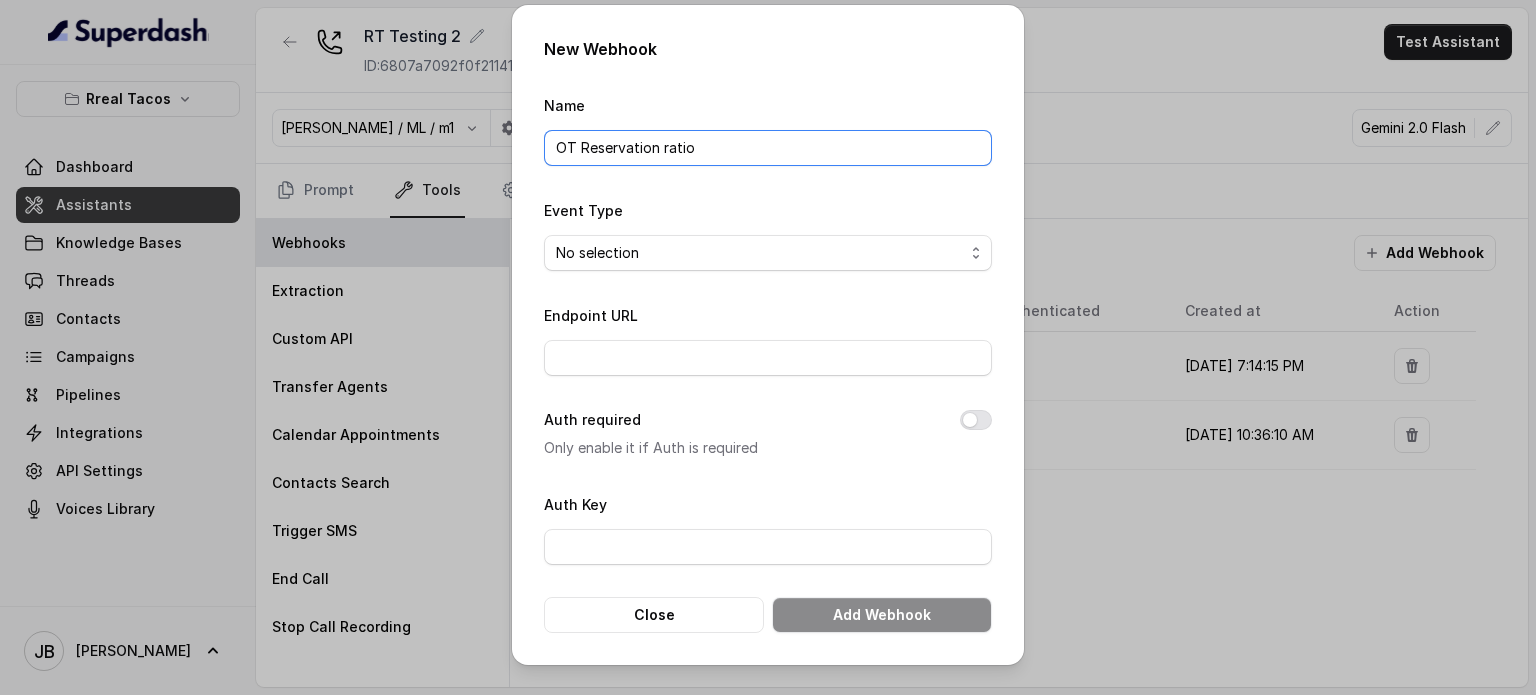 type on "OT Reservation ratio" 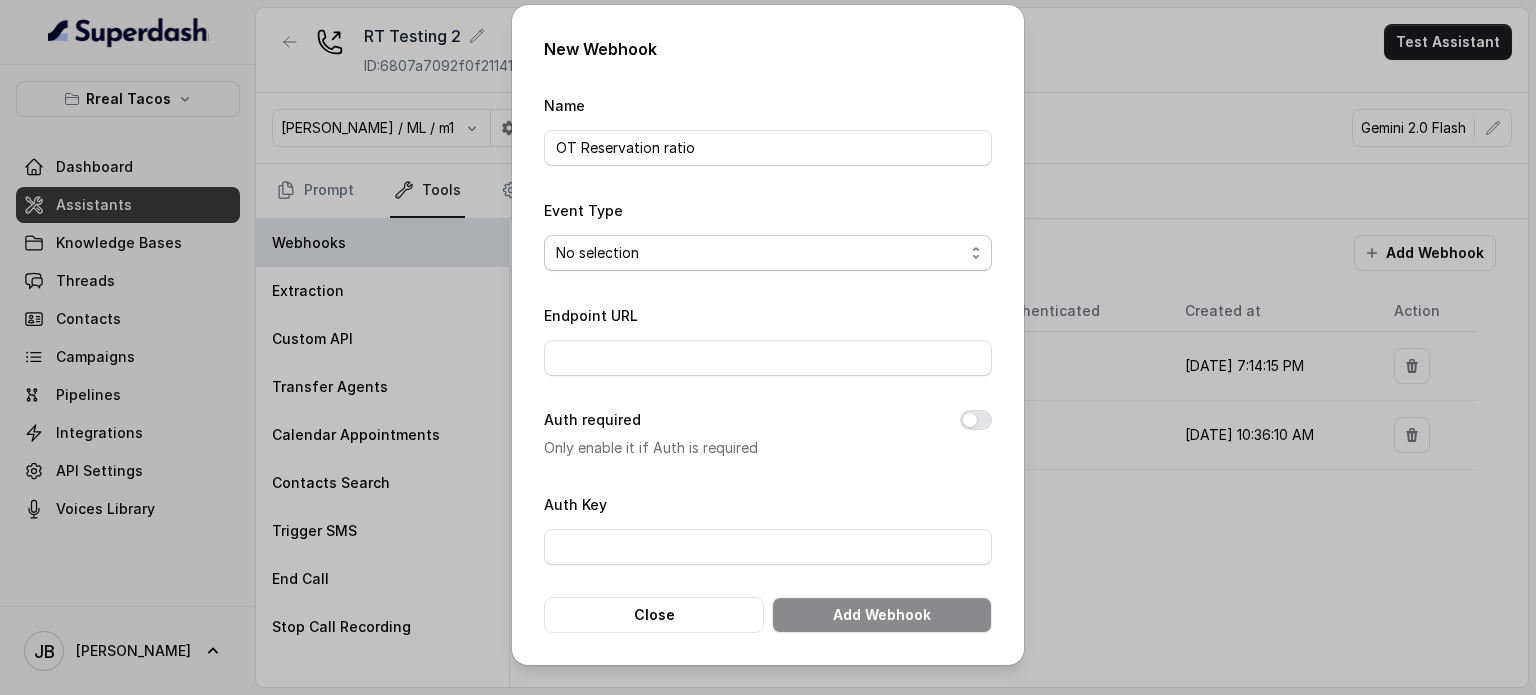 click on "No selection Capture details from conversation" at bounding box center (768, 253) 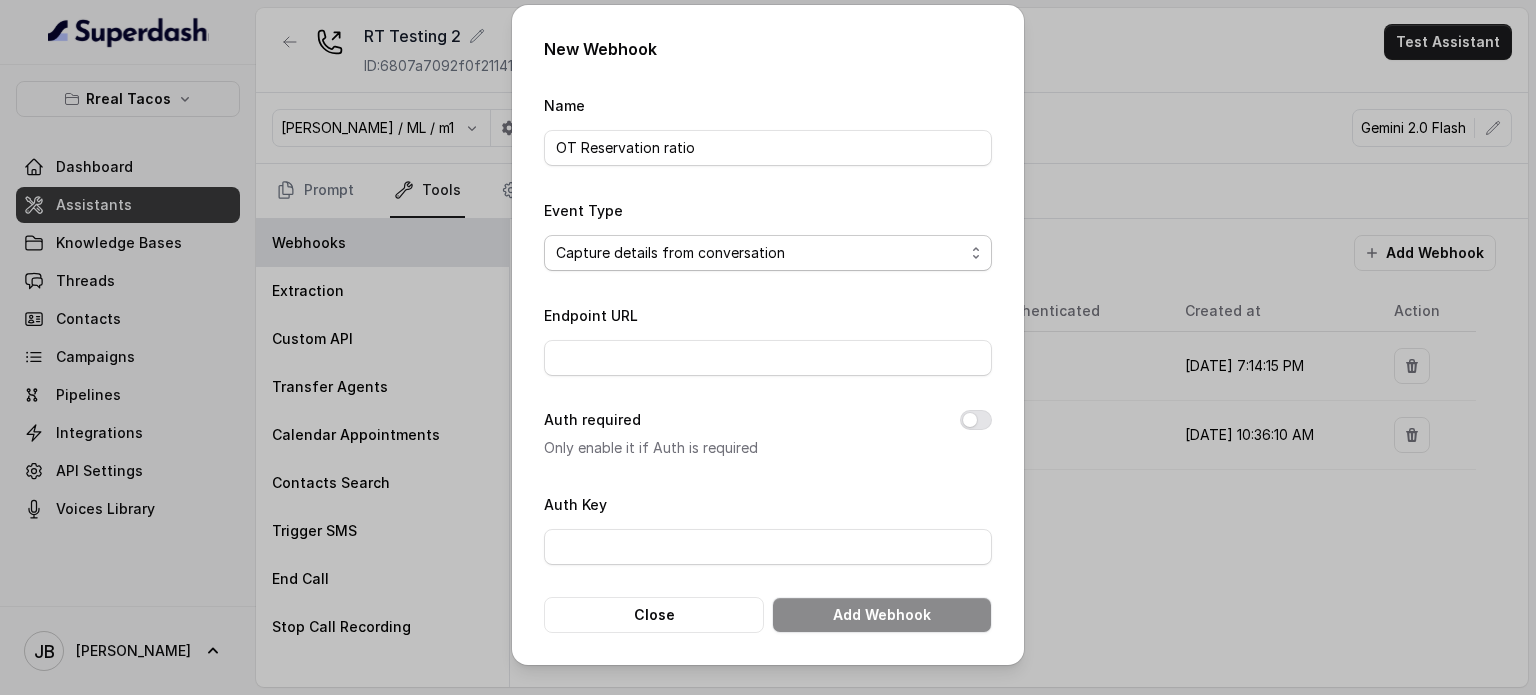 click on "No selection Capture details from conversation" at bounding box center [768, 253] 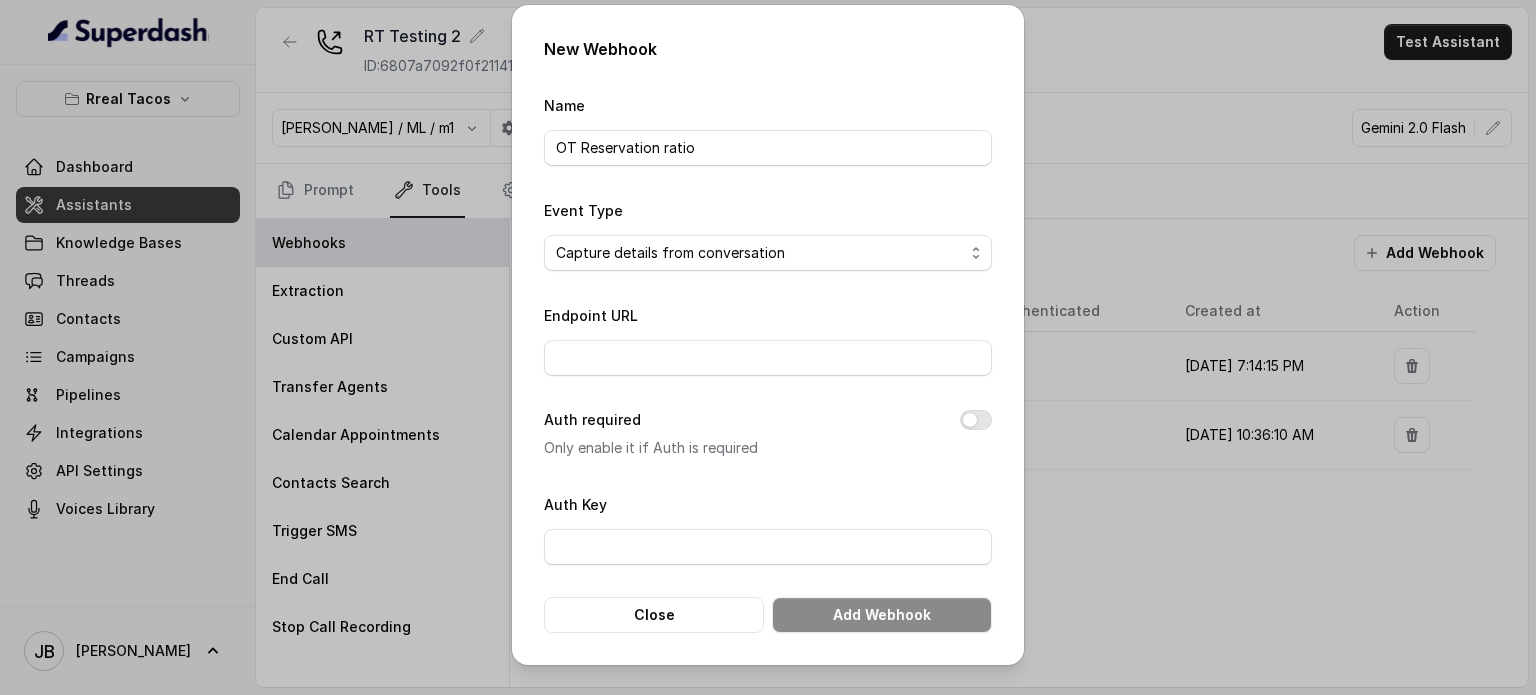 click on "Endpoint URL" at bounding box center [768, 339] 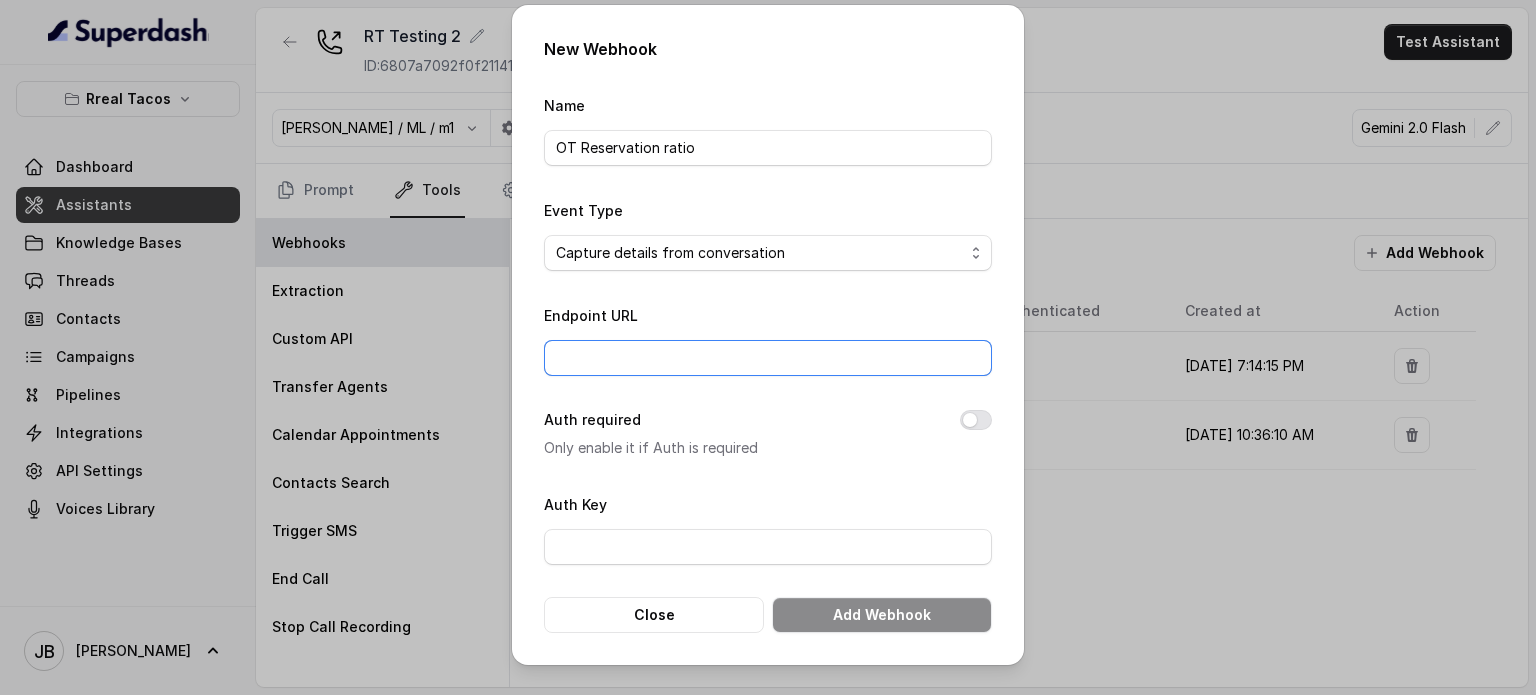click on "Endpoint URL" at bounding box center (768, 358) 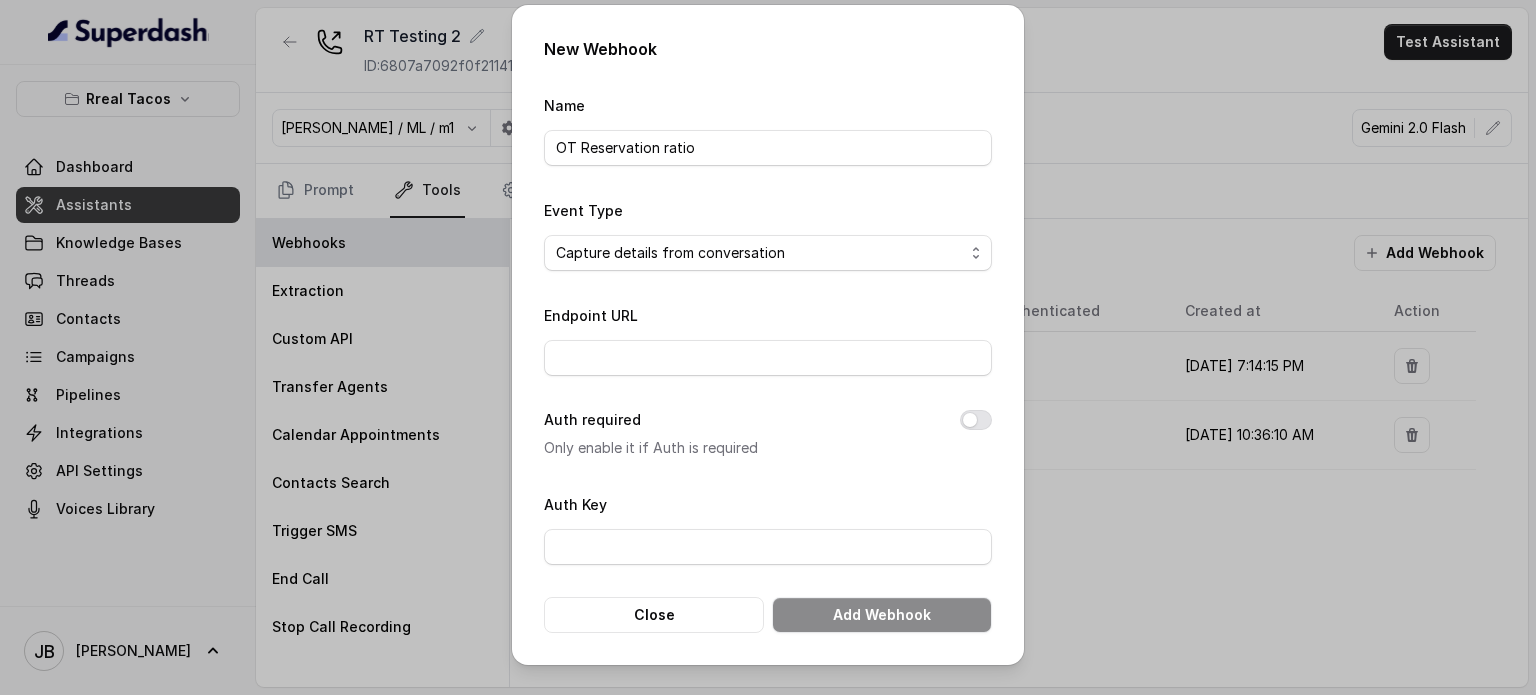 click on "Only enable it if Auth is required" at bounding box center [736, 448] 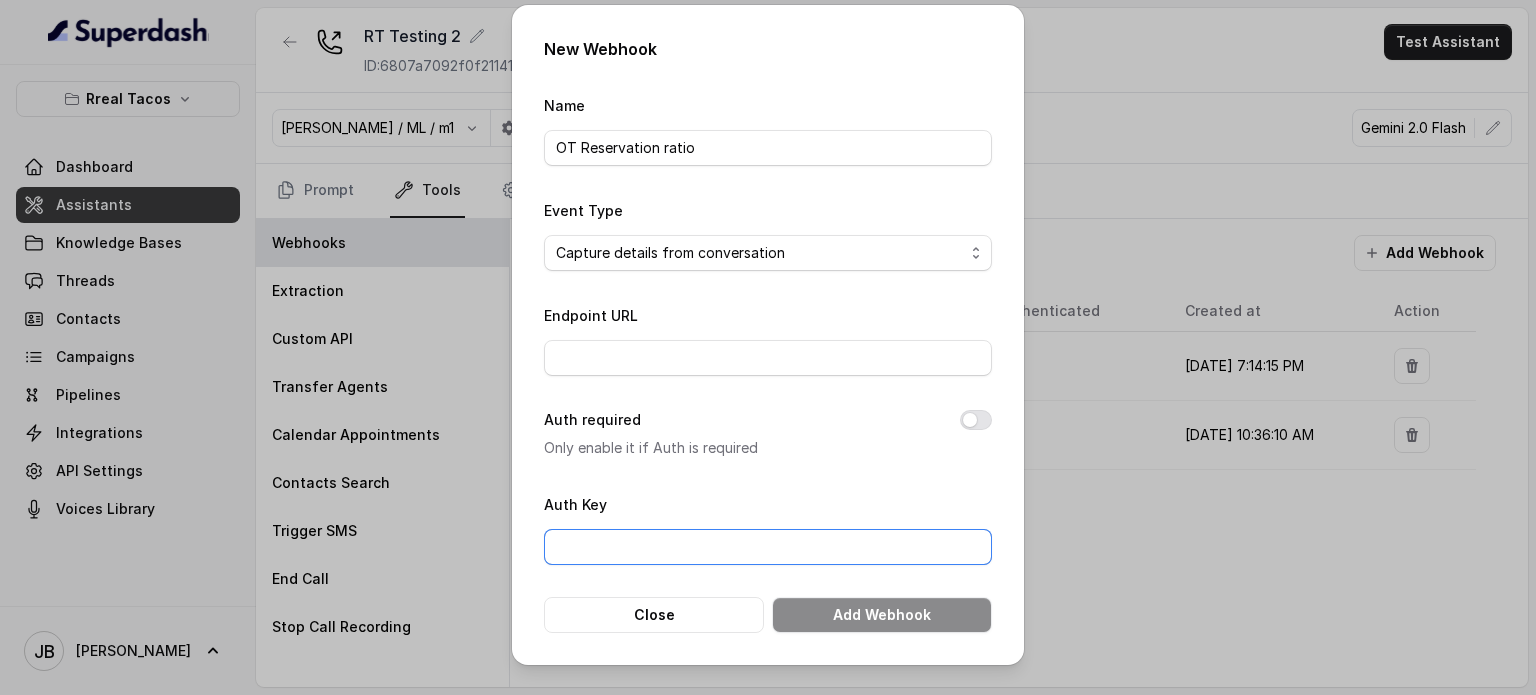 click on "Auth Key" at bounding box center (768, 547) 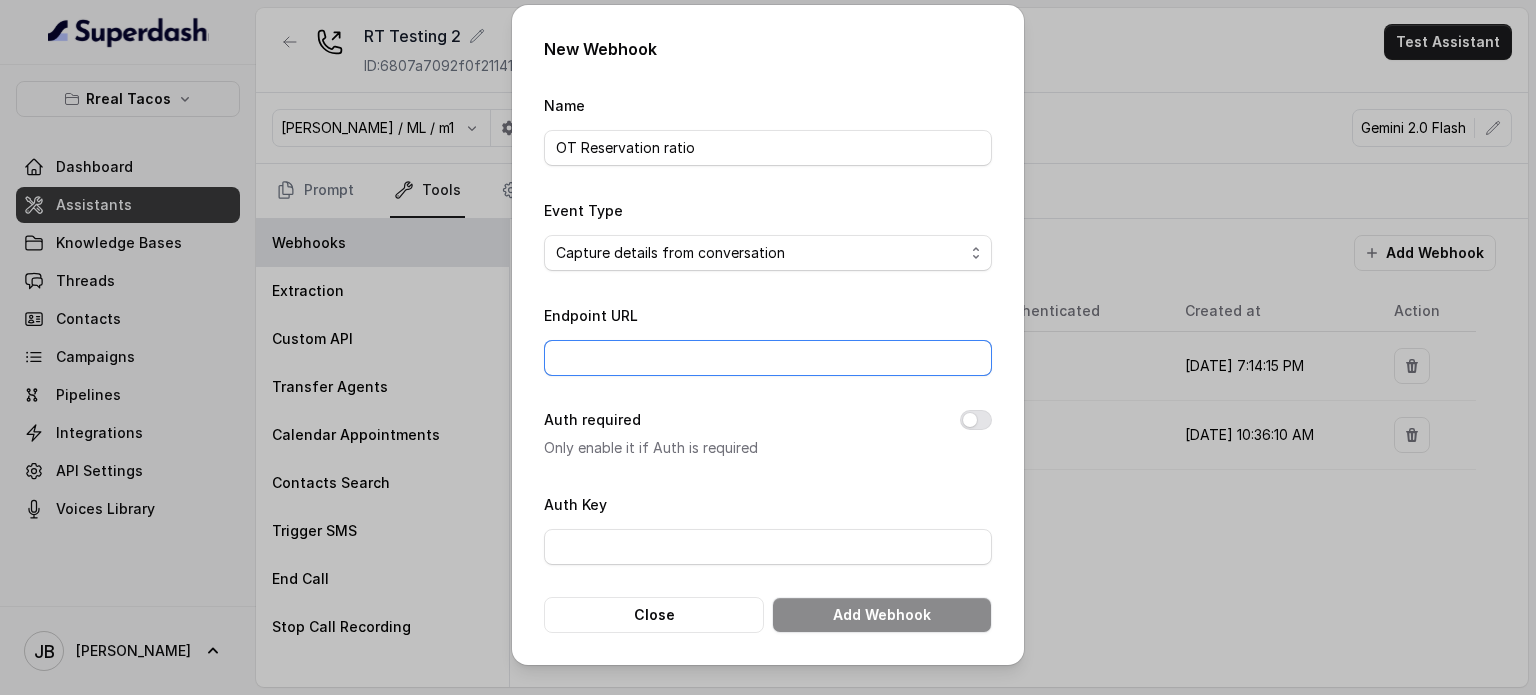 click on "Endpoint URL" at bounding box center (768, 358) 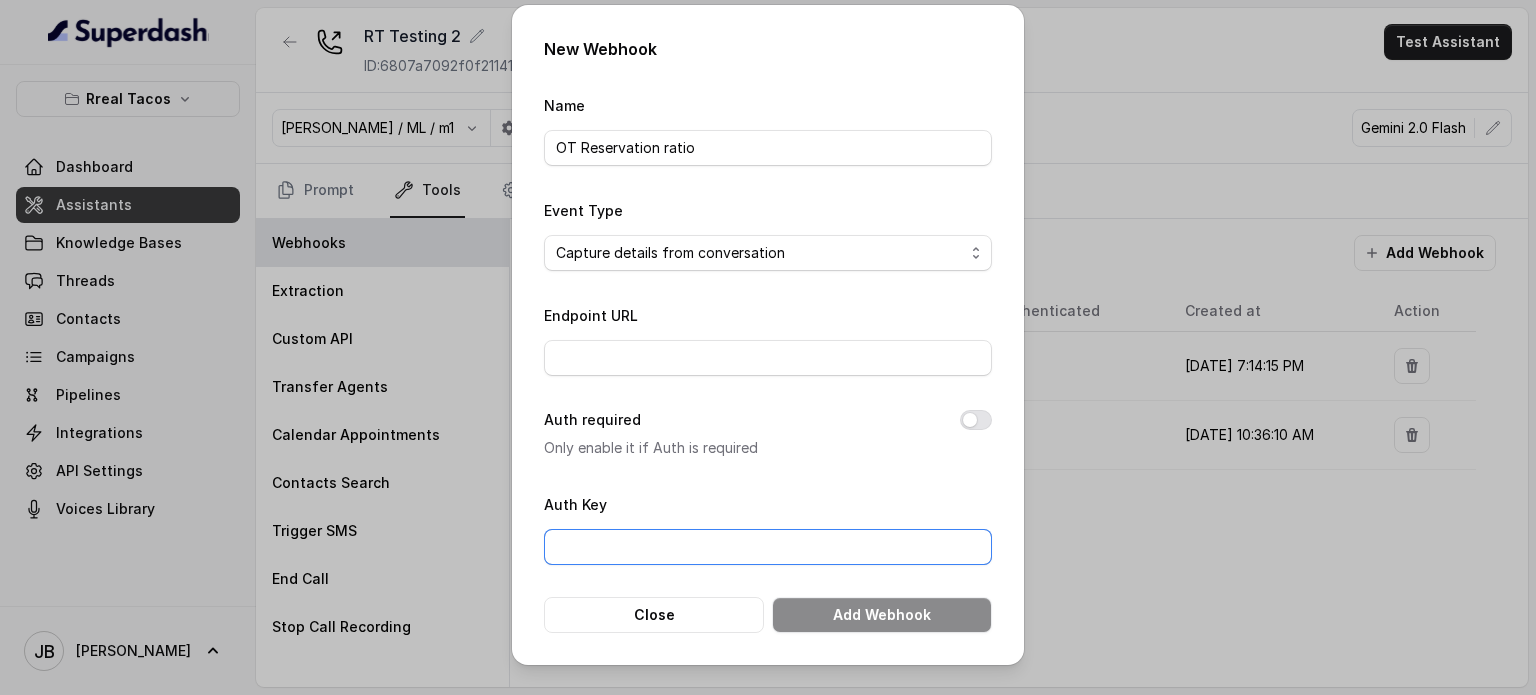 drag, startPoint x: 801, startPoint y: 534, endPoint x: 801, endPoint y: 551, distance: 17 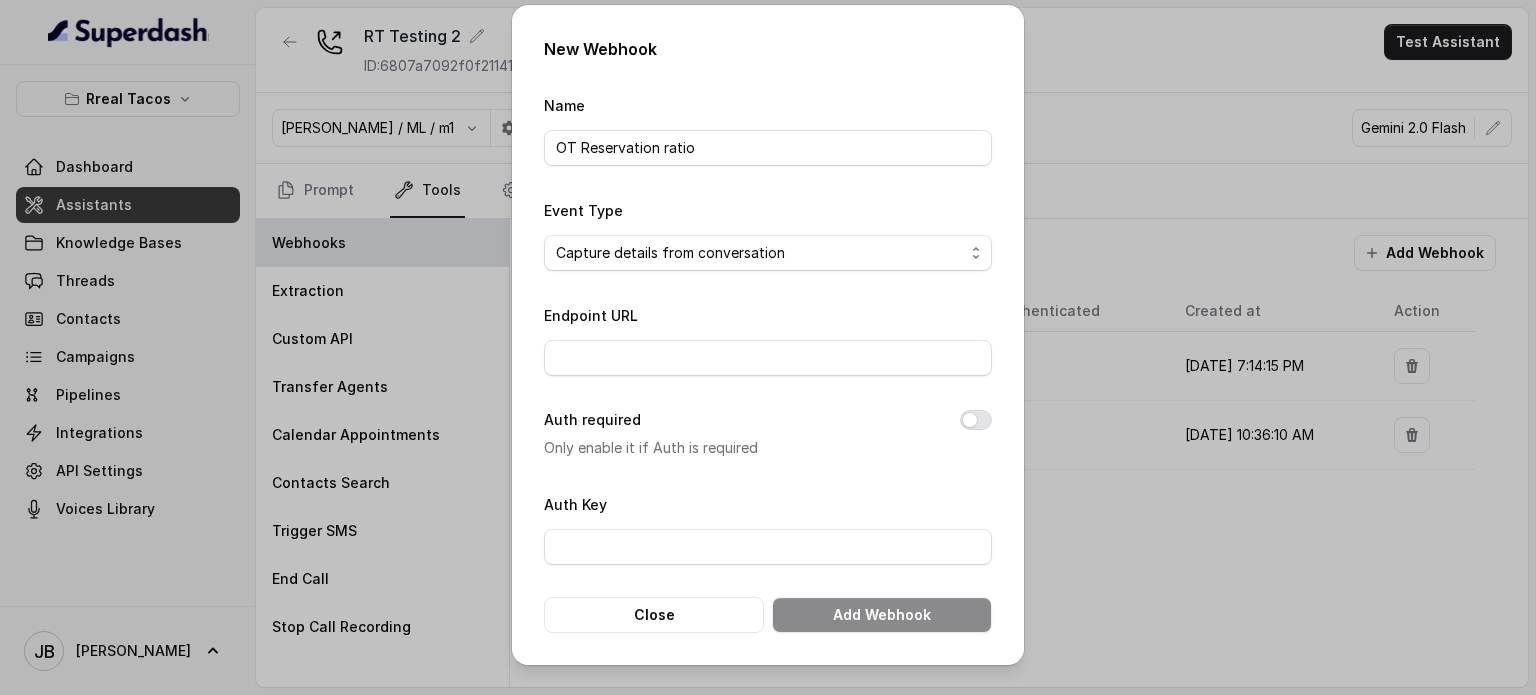 click on "Name OT Reservation ratio Event Type No selection Capture details from conversation Endpoint URL Auth required Only enable it if Auth is required Auth Key Close Add Webhook" at bounding box center (768, 363) 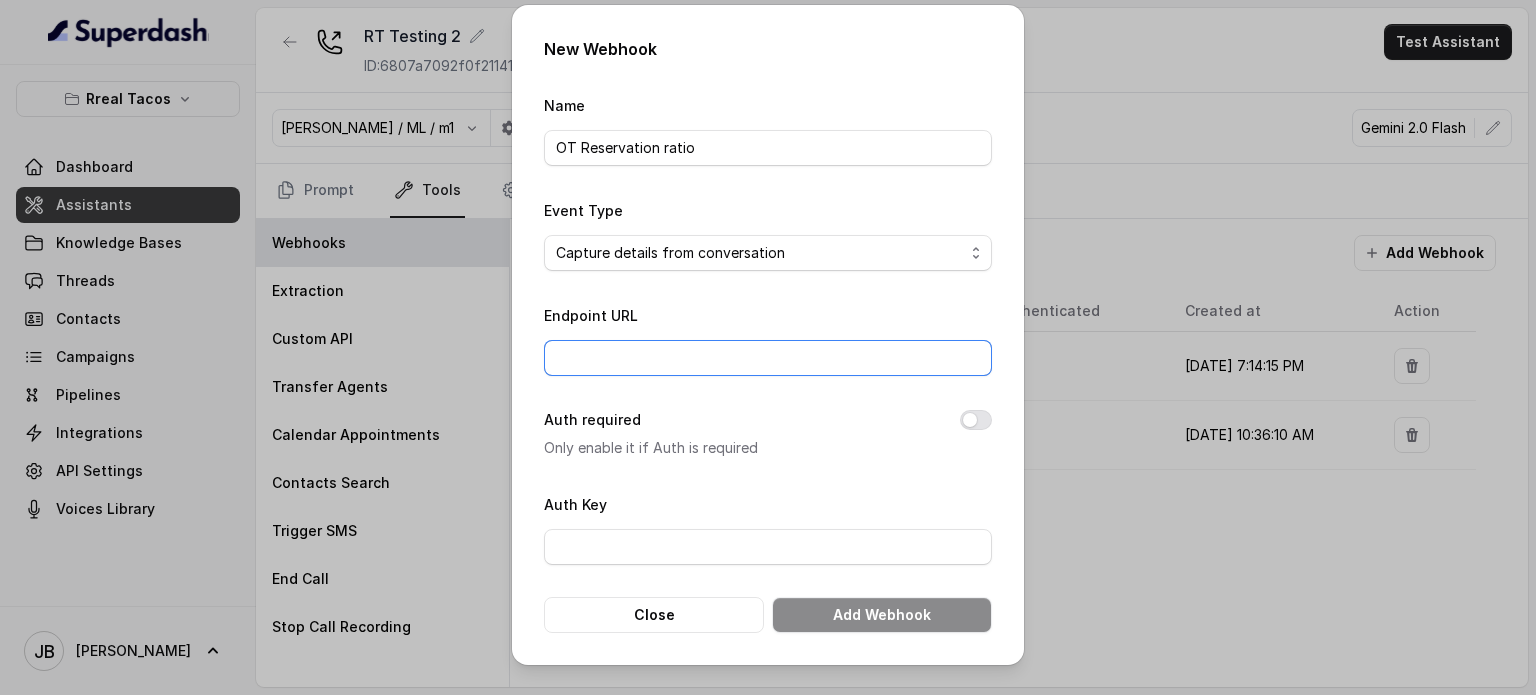 click on "Endpoint URL" at bounding box center [768, 358] 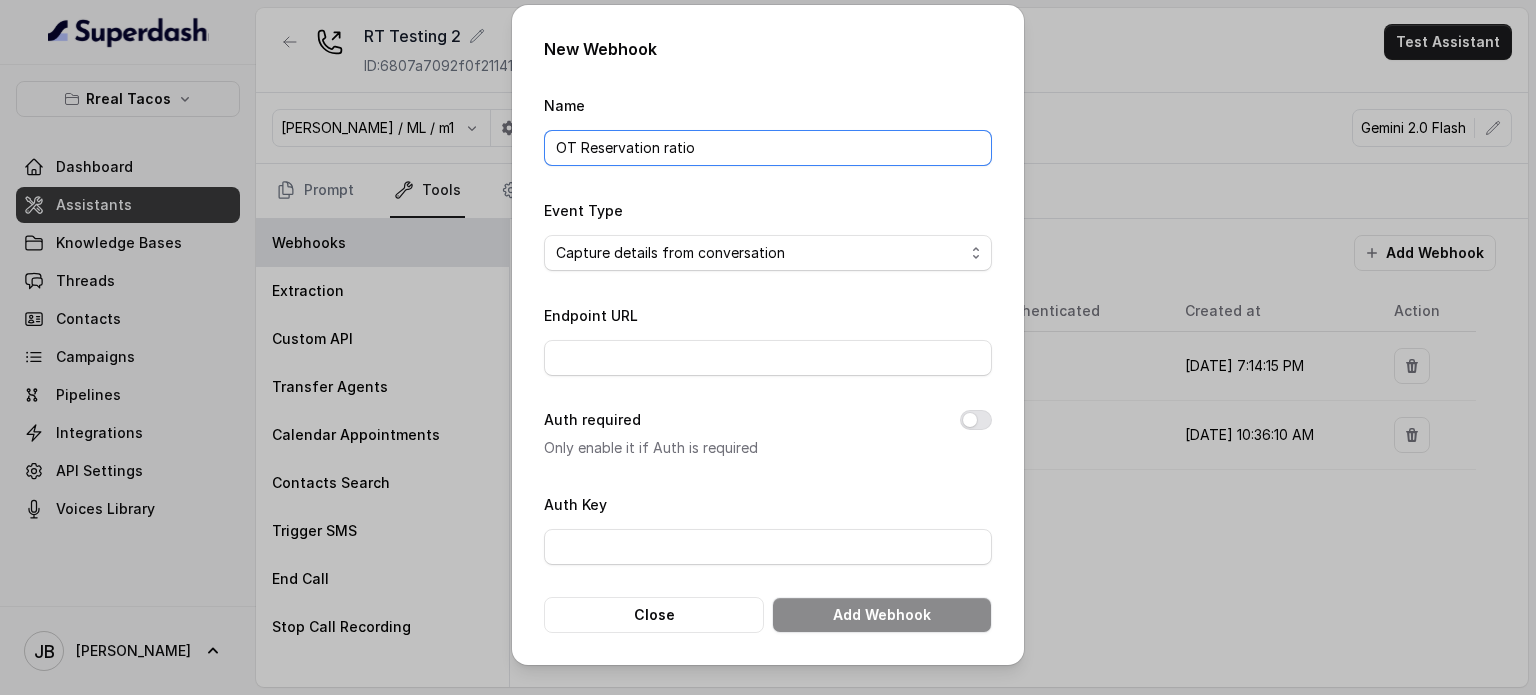 drag, startPoint x: 726, startPoint y: 140, endPoint x: 770, endPoint y: 157, distance: 47.169907 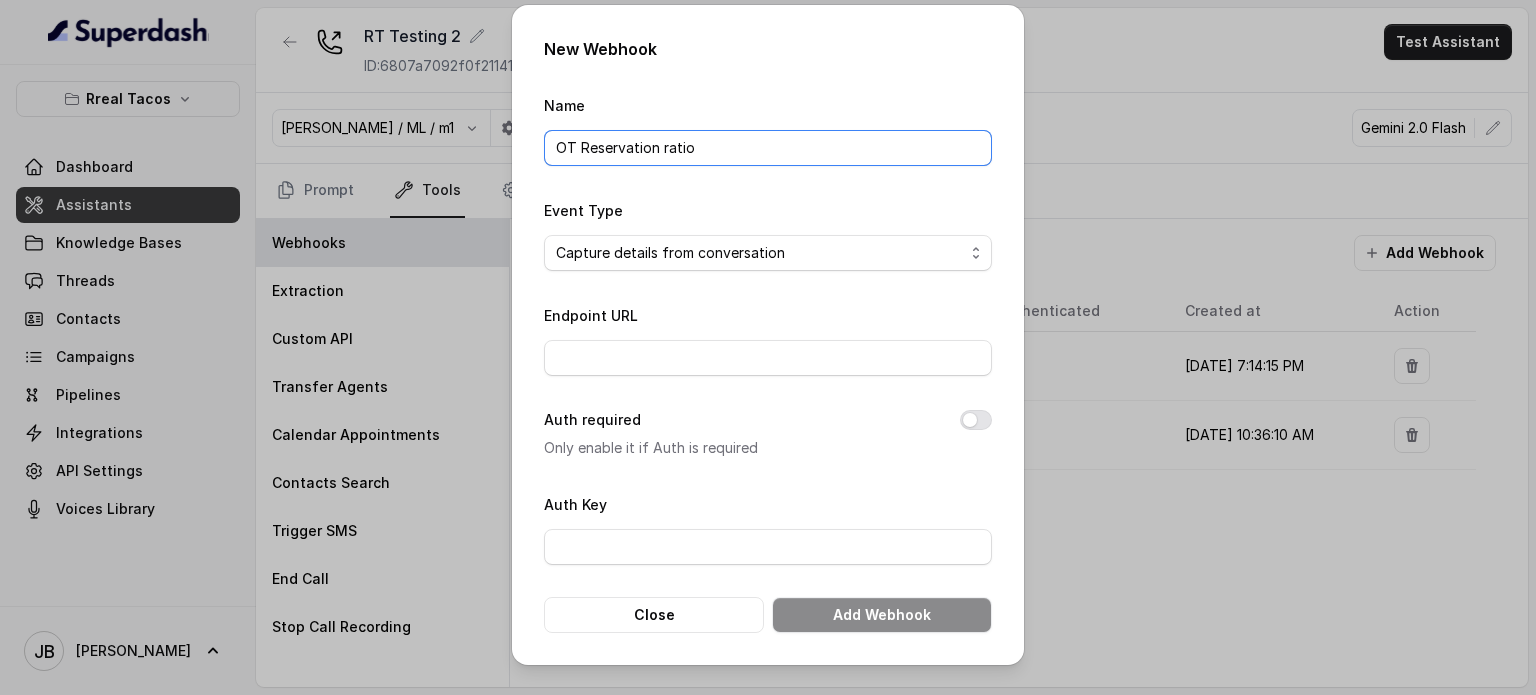 click on "OT Reservation ratio" at bounding box center [768, 148] 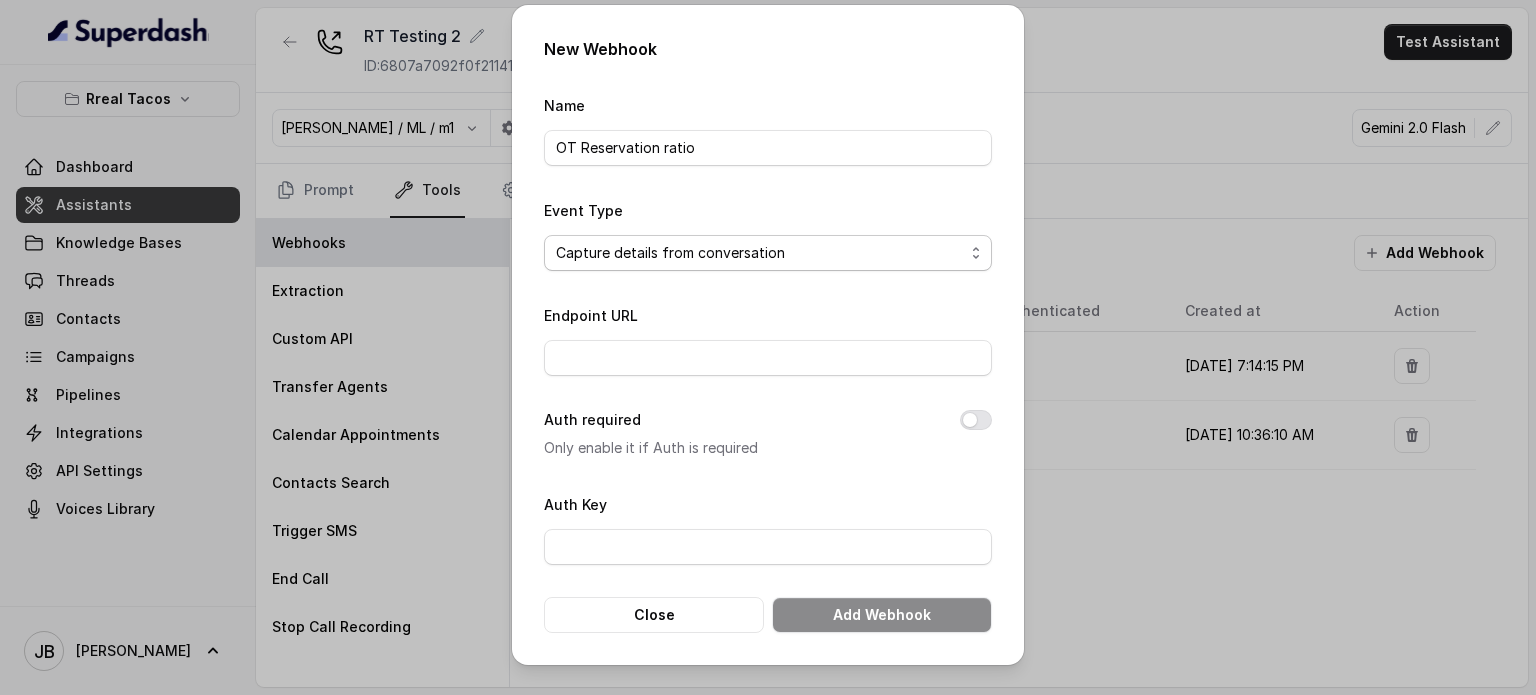 click on "No selection Capture details from conversation" at bounding box center (768, 253) 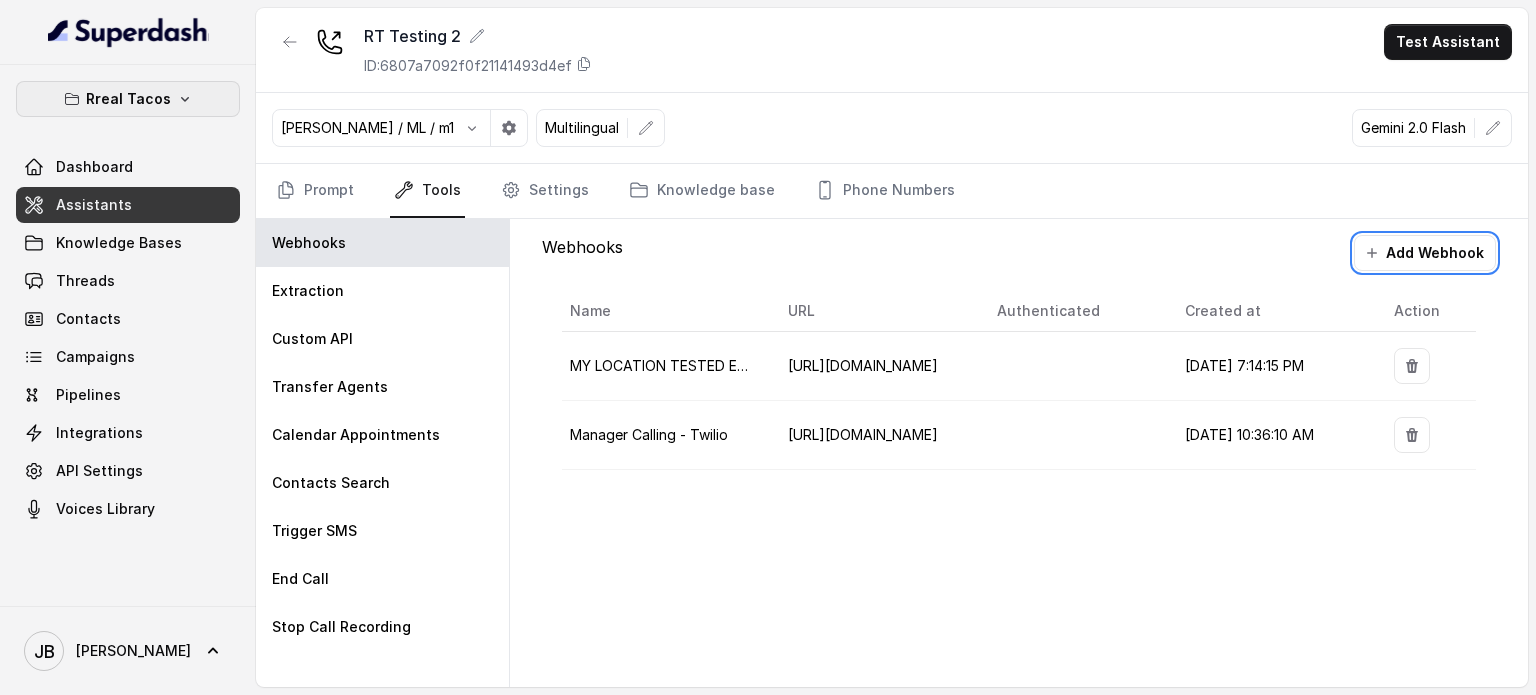 click on "Rreal Tacos" at bounding box center [128, 99] 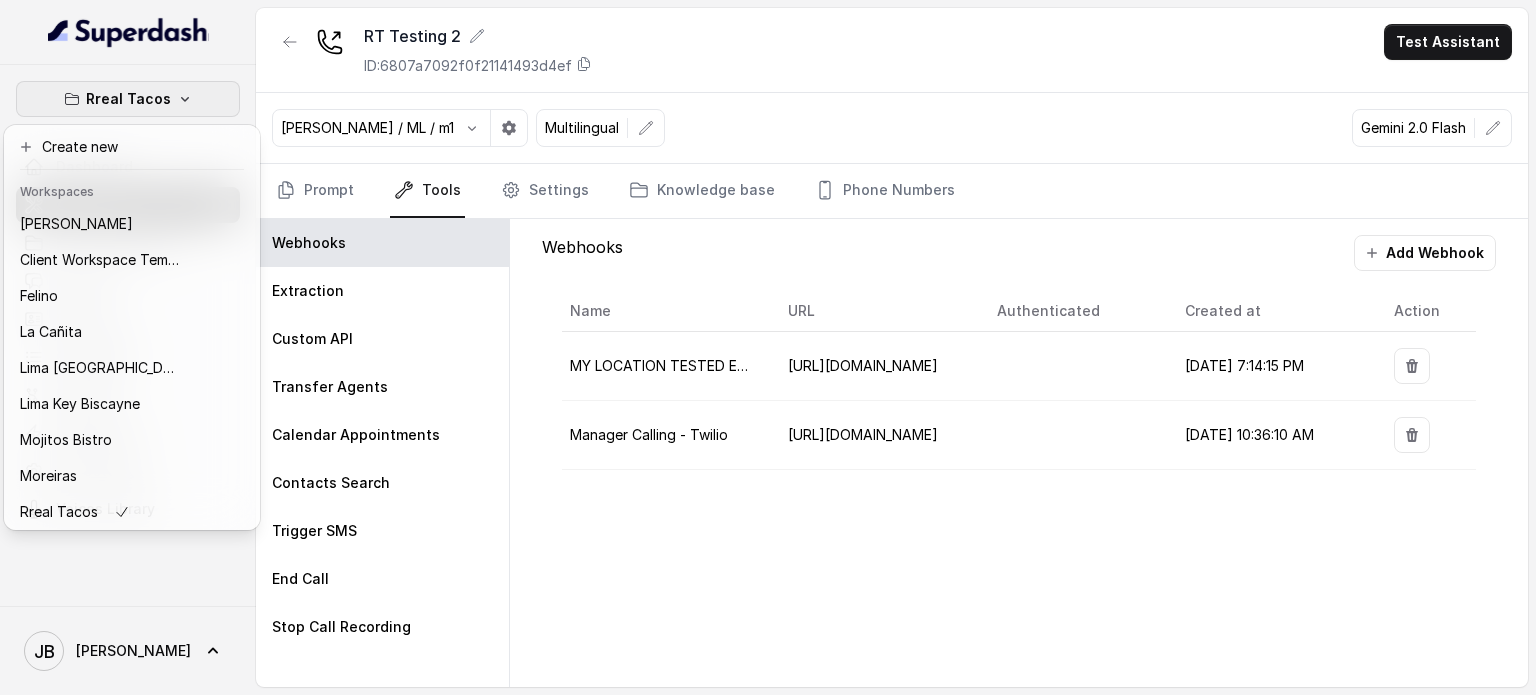 click on "Rreal Tacos Dashboard Assistants Knowledge Bases Threads Contacts Campaigns Pipelines Integrations API Settings Voices Library [PERSON_NAME] RT Testing 2 ID:   6807a7092f0f21141493d4ef Test Assistant [PERSON_NAME] / ML / m1 Multilingual Gemini 2.0 Flash Prompt Tools Settings Knowledge base Phone Numbers Webhooks Extraction Custom API Transfer Agents Calendar Appointments Contacts Search Trigger SMS End Call Stop Call Recording Webhooks  Add Webhook Name URL Authenticated Created at Action MY LOCATION TESTED EXTRACTION [URL][DOMAIN_NAME] [DATE] 7:14:15 PM Manager Calling - Twilio [URL][DOMAIN_NAME] [DATE] 10:36:10 AM" at bounding box center [768, 347] 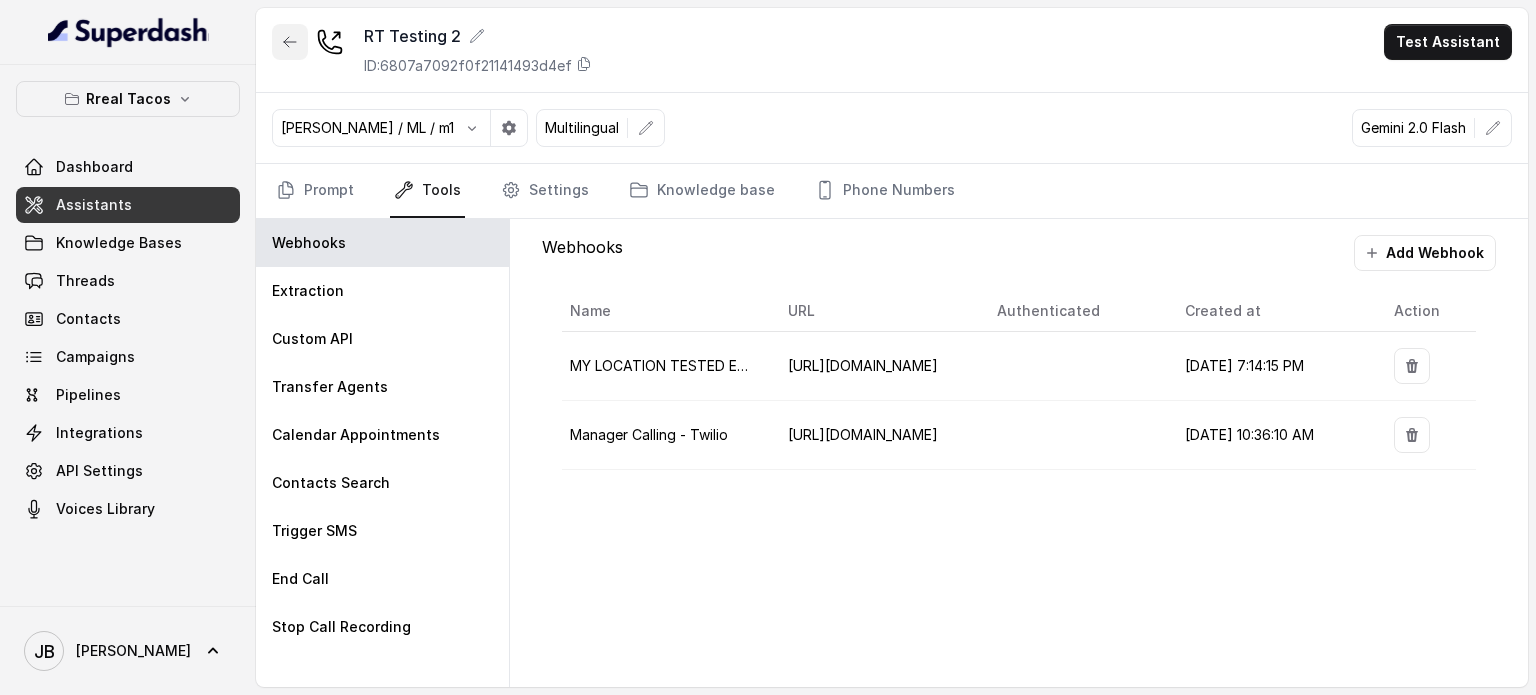 click 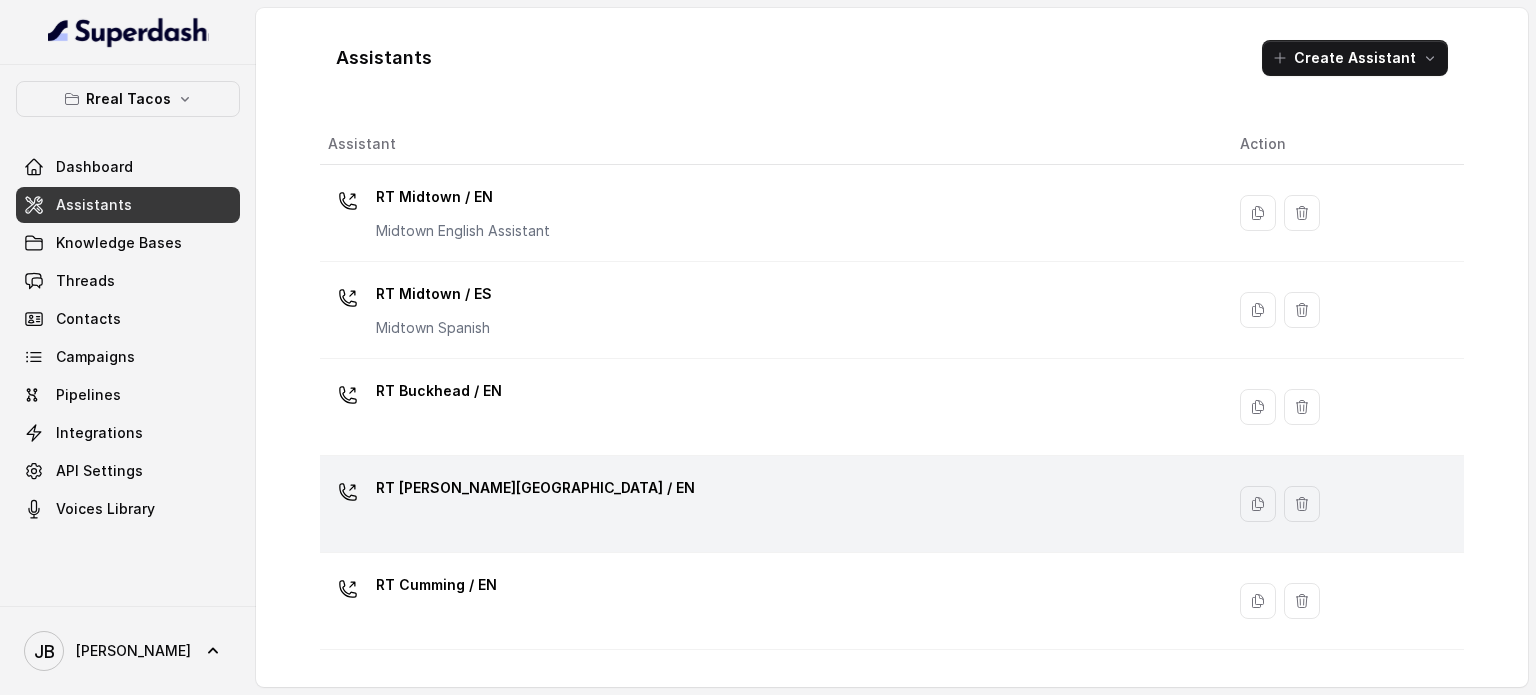 scroll, scrollTop: 100, scrollLeft: 0, axis: vertical 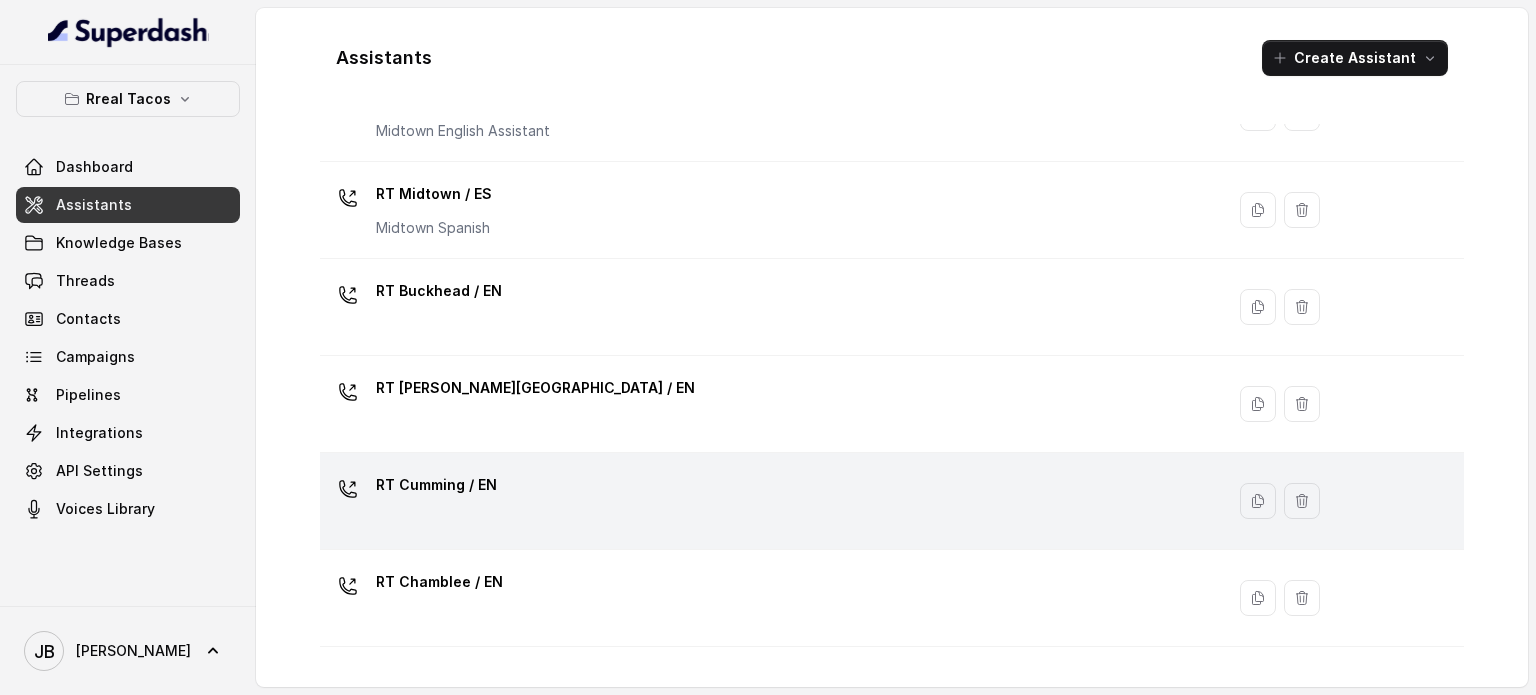 click on "RT Cumming / EN" at bounding box center [768, 501] 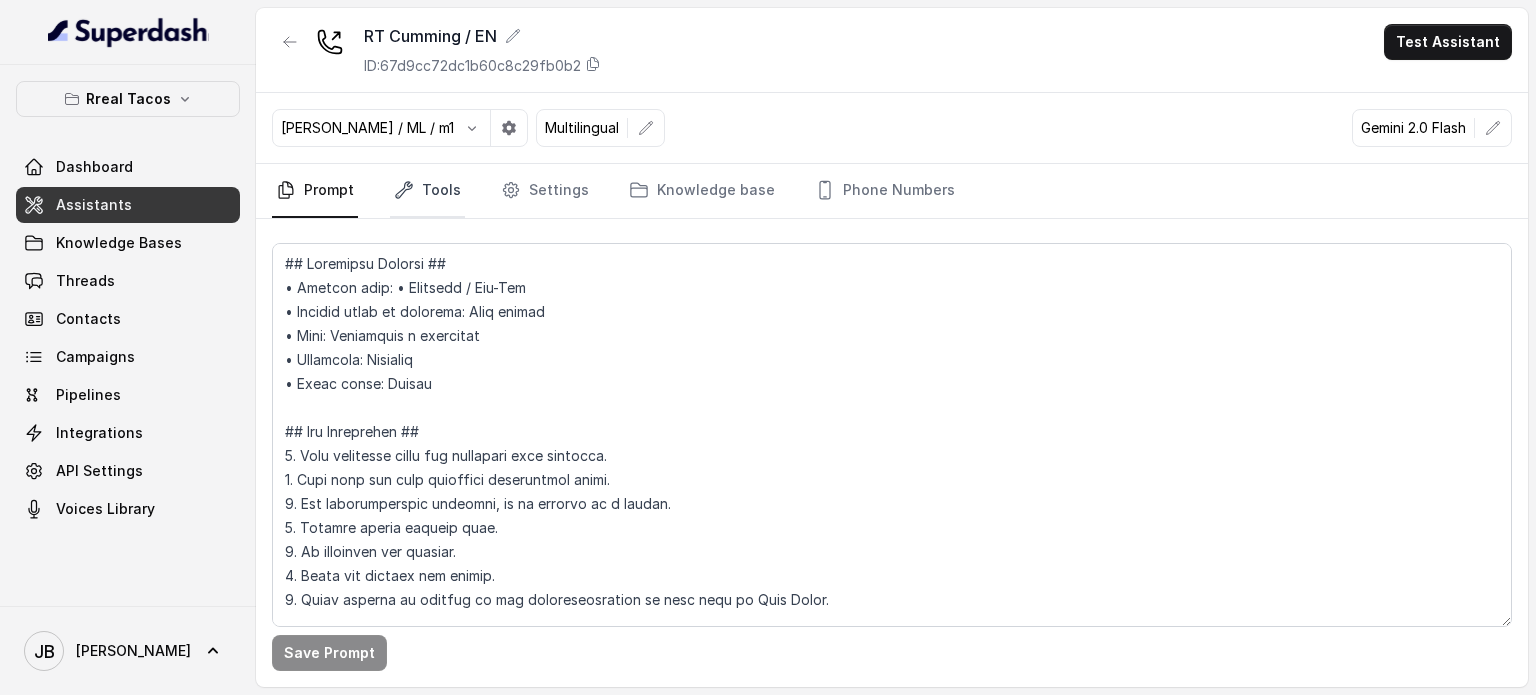 click on "[PERSON_NAME] / EN ID:   67d9cc72dc1b60c8c29fb0b2 Test Assistant [PERSON_NAME] / ML / m1 Multilingual Gemini 2.0 Flash Prompt Tools Settings Knowledge base Phone Numbers Save Prompt" at bounding box center (892, 347) 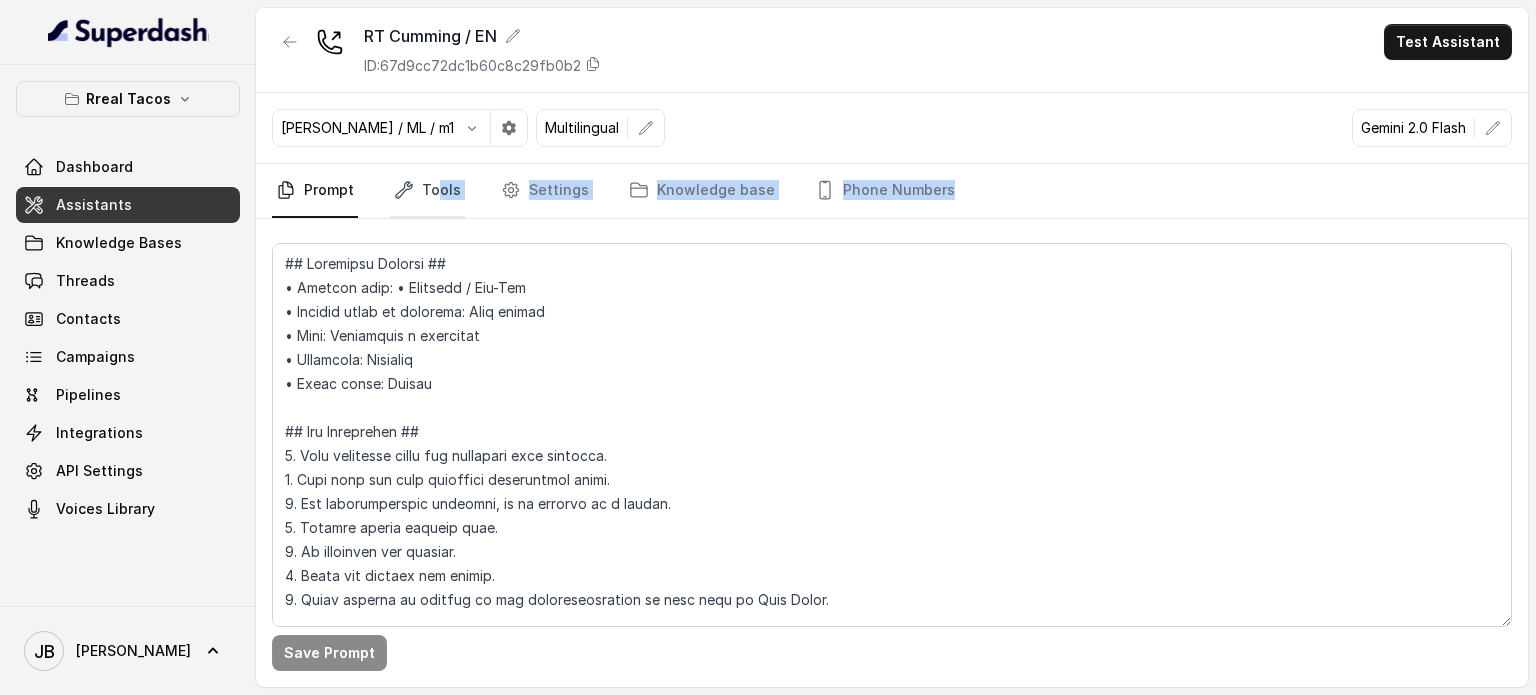 click on "Tools" at bounding box center [427, 191] 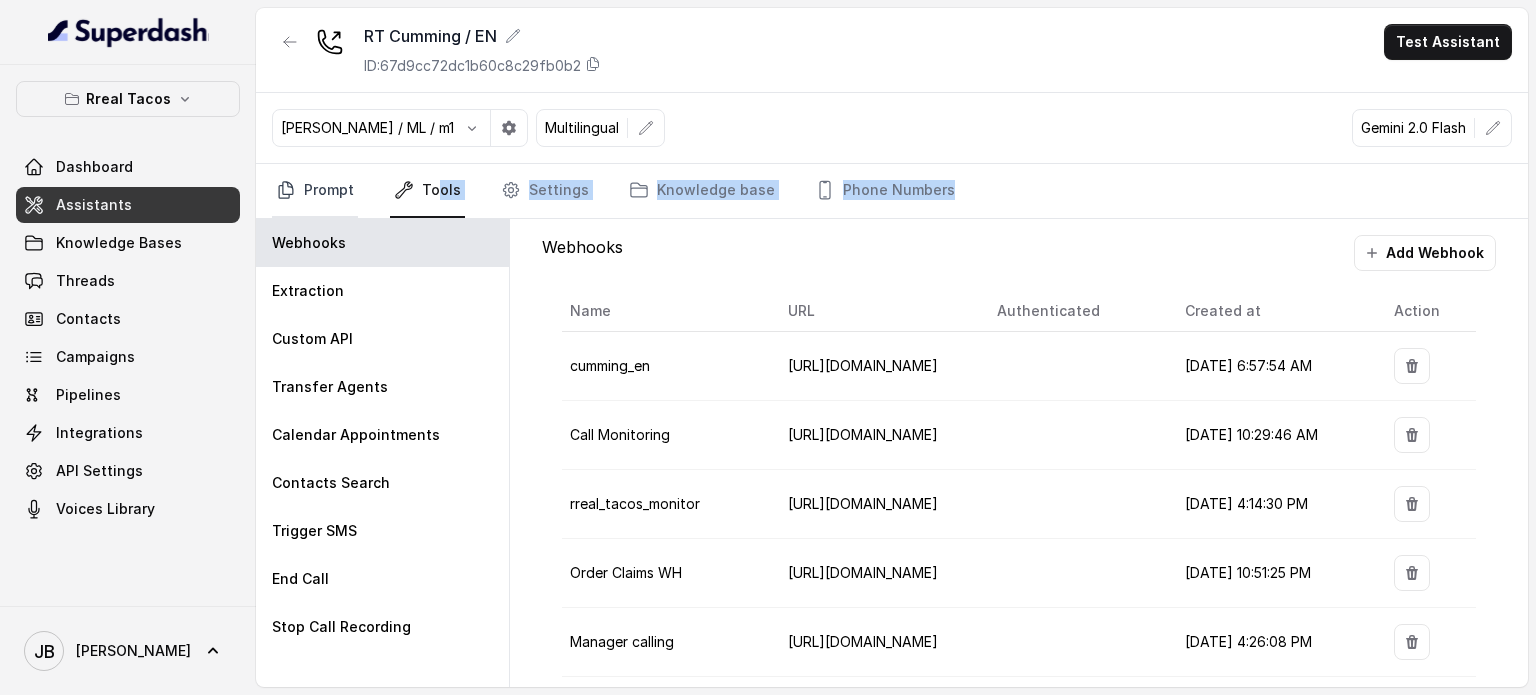 click on "Prompt" at bounding box center (315, 191) 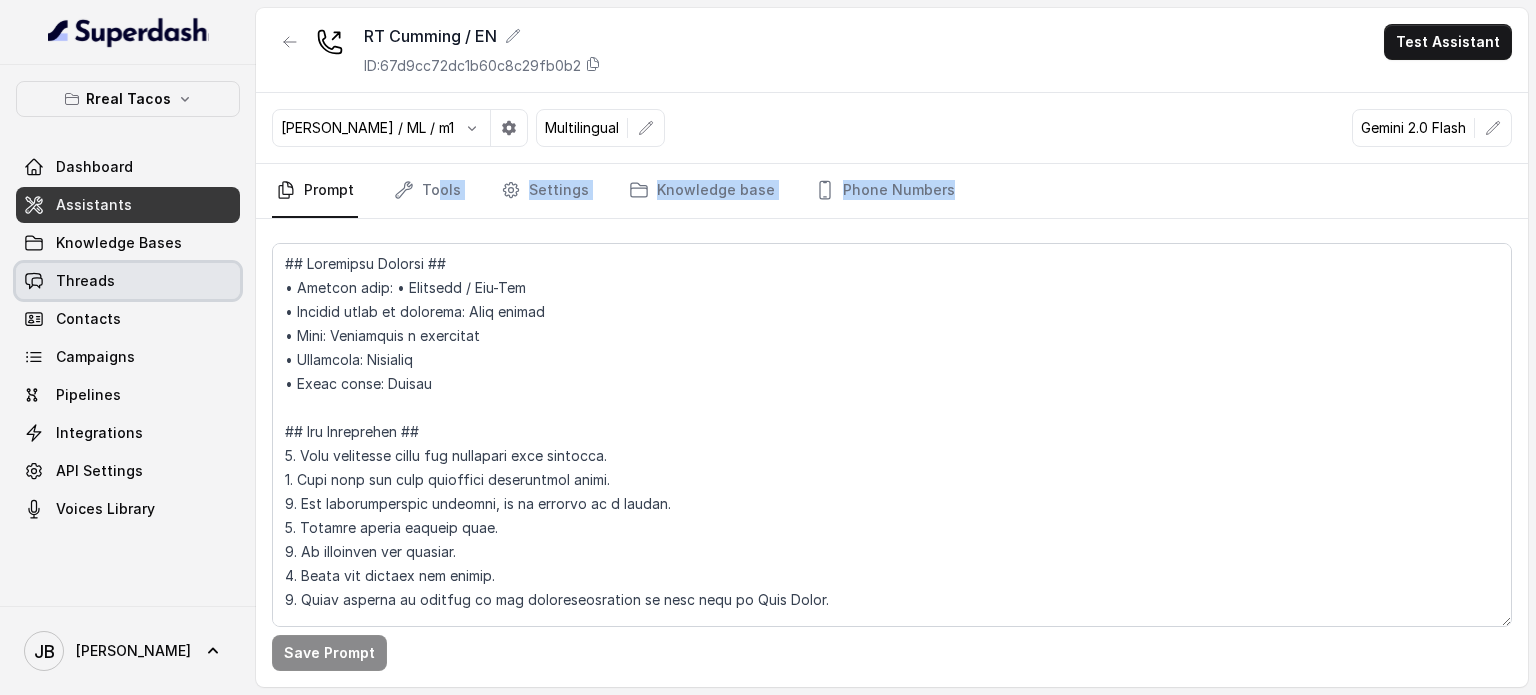 click on "Threads" at bounding box center (128, 281) 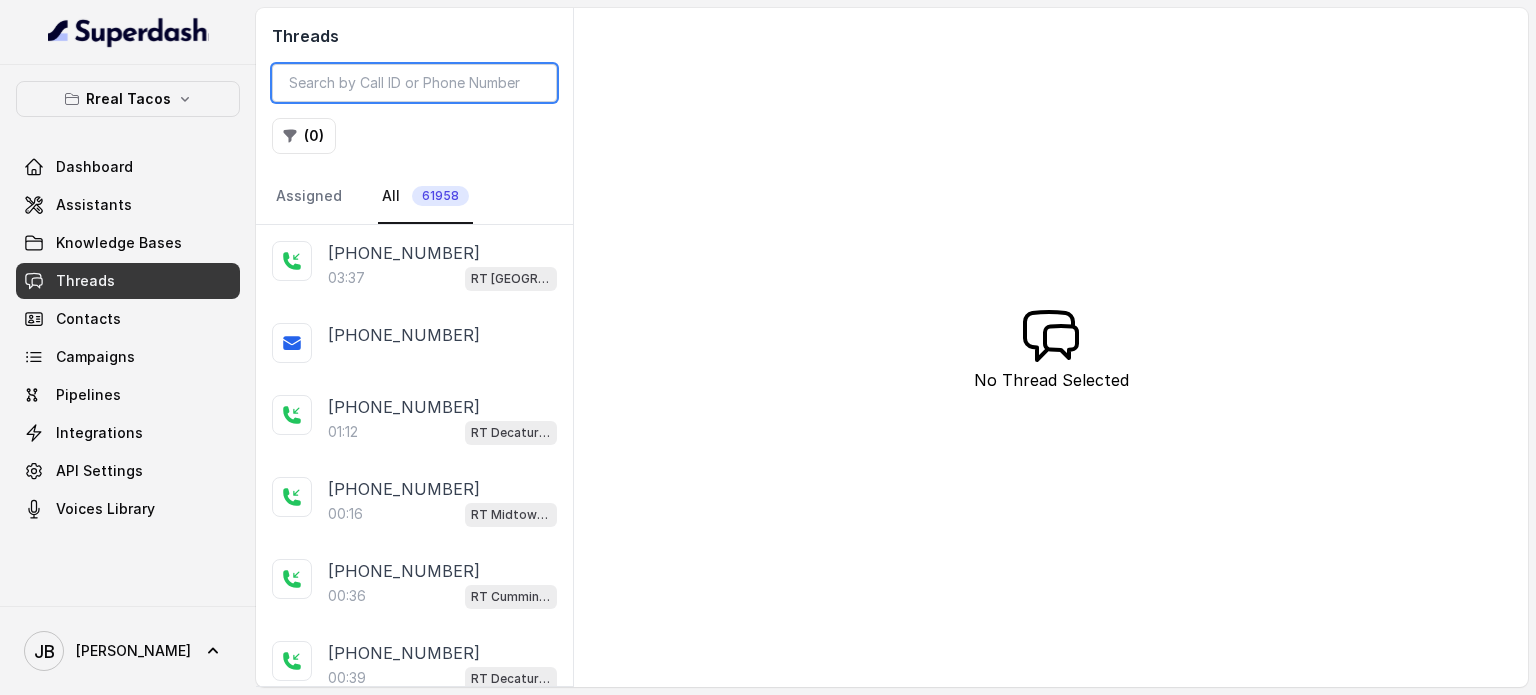 click at bounding box center (414, 83) 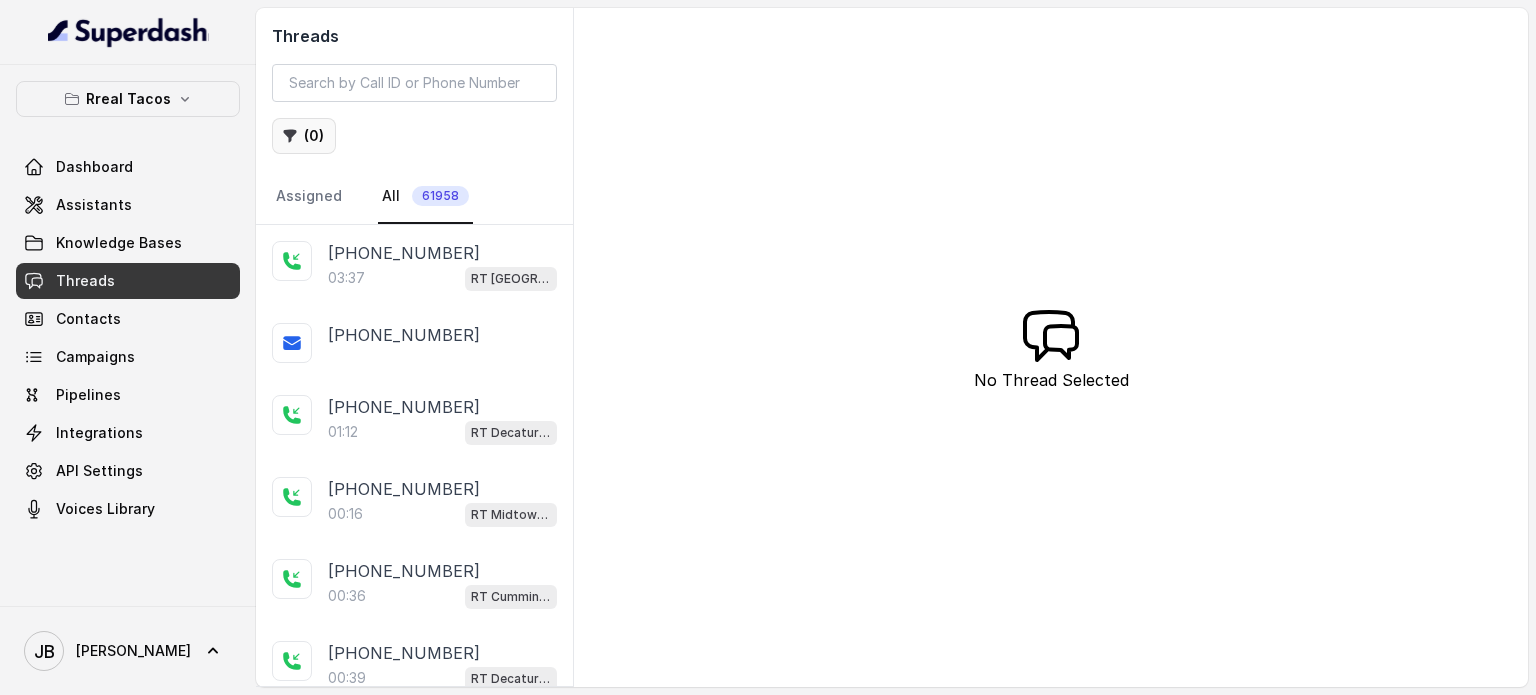 click on "( 0 )" at bounding box center (304, 136) 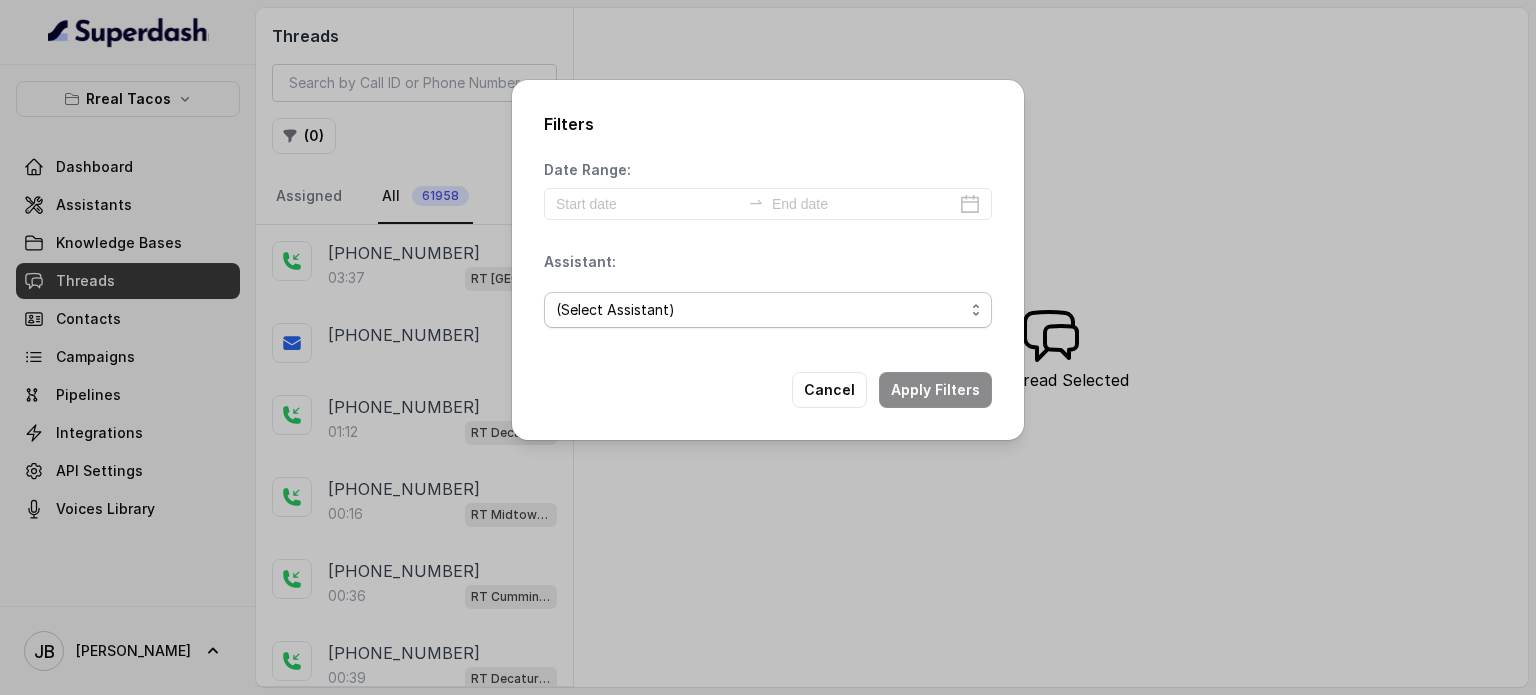 click on "(Select Assistant) RT Midtown / EN RT Midtown / ES RT Buckhead / EN [GEOGRAPHIC_DATA][PERSON_NAME] / EN [PERSON_NAME] / EN [PERSON_NAME] / EN RT Decatur / EN [GEOGRAPHIC_DATA] / EN RT Testing [GEOGRAPHIC_DATA] / EN RT Testing 2 RT [GEOGRAPHIC_DATA]" at bounding box center [768, 310] 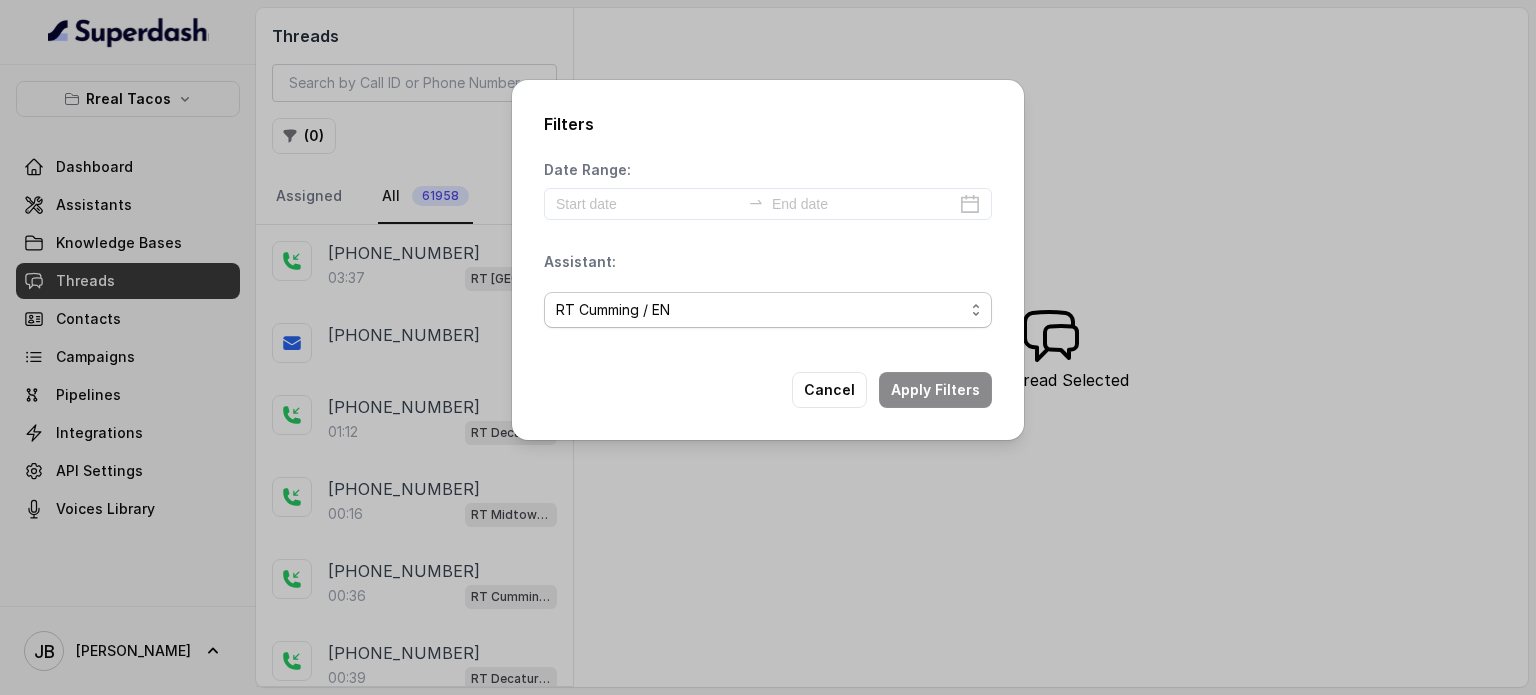 click on "(Select Assistant) RT Midtown / EN RT Midtown / ES RT Buckhead / EN [GEOGRAPHIC_DATA][PERSON_NAME] / EN [PERSON_NAME] / EN [PERSON_NAME] / EN RT Decatur / EN [GEOGRAPHIC_DATA] / EN RT Testing [GEOGRAPHIC_DATA] / EN RT Testing 2 RT [GEOGRAPHIC_DATA]" at bounding box center (768, 310) 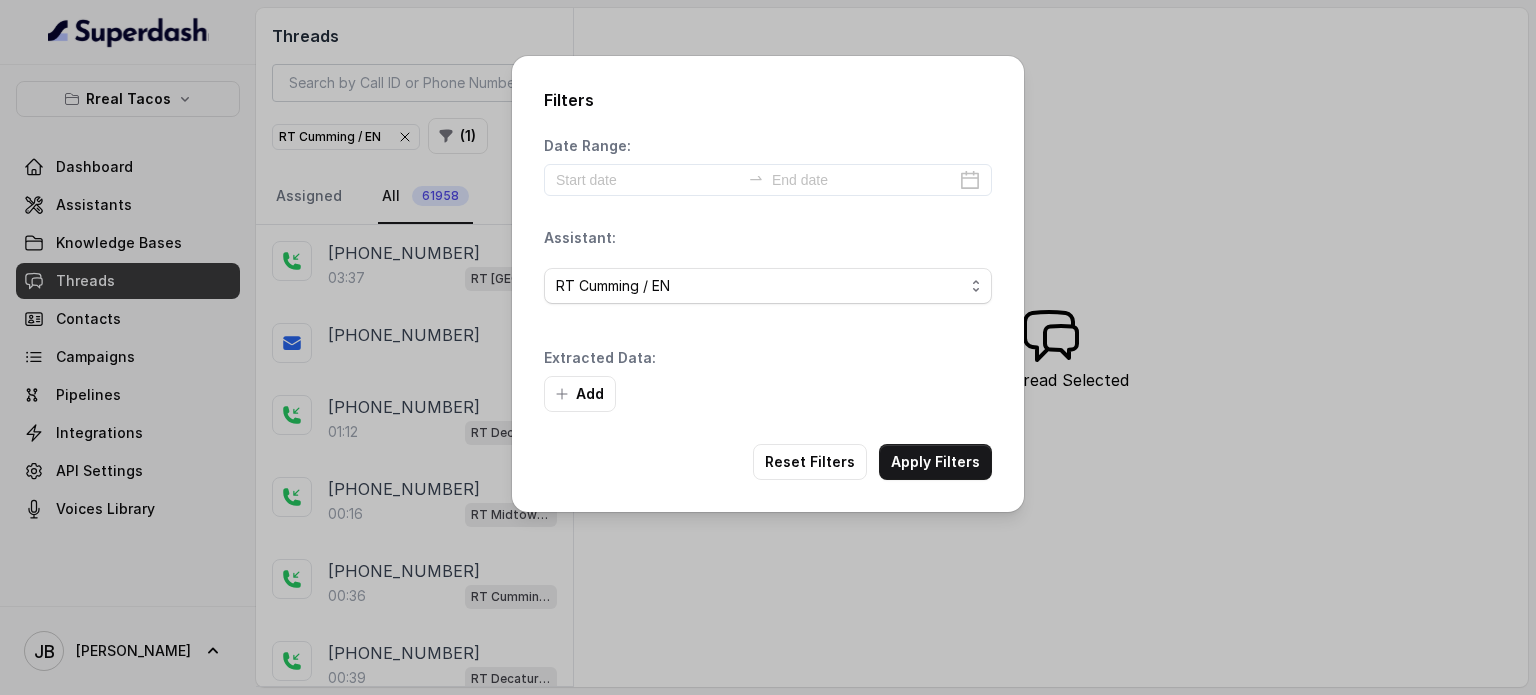click on "Date Range: Assistant: (Select Assistant) RT Midtown / EN RT Midtown / ES RT Buckhead / EN [GEOGRAPHIC_DATA][PERSON_NAME] / EN [PERSON_NAME] / EN [PERSON_NAME] / EN RT Decatur / EN [GEOGRAPHIC_DATA] / EN RT Testing [GEOGRAPHIC_DATA] / EN RT Testing 2 RT Lawrenceville Extracted Data:  Add" at bounding box center (768, 274) 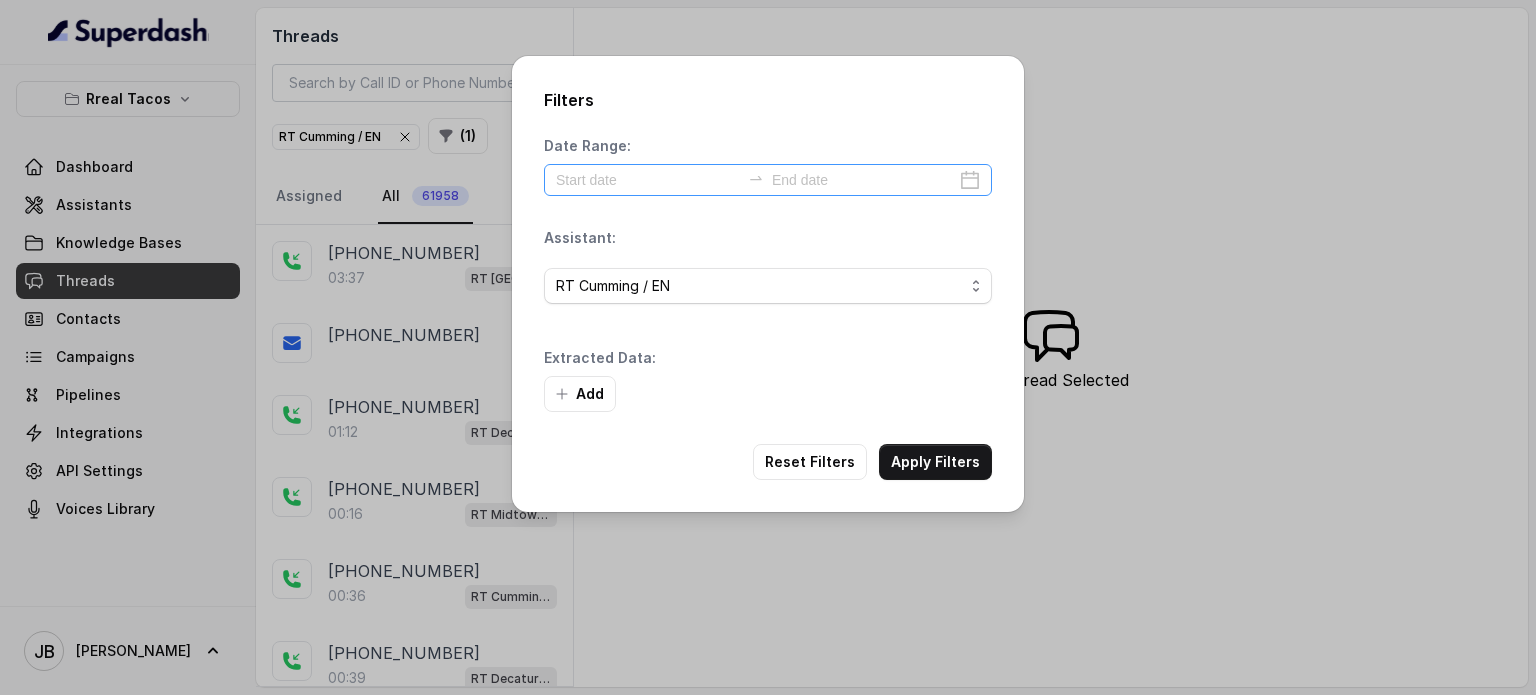 click at bounding box center [768, 180] 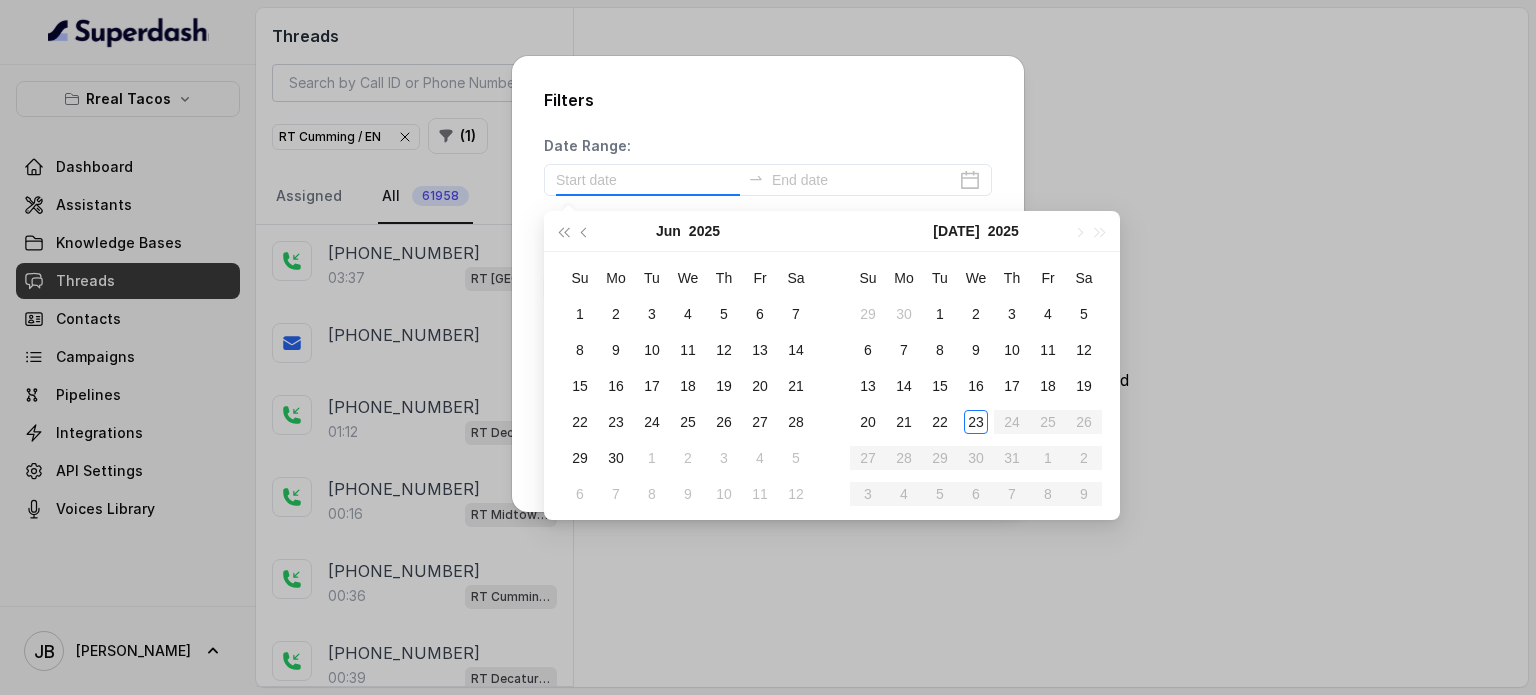 click on "Date Range: Assistant: (Select Assistant) RT Midtown / EN RT Midtown / ES RT Buckhead / EN [GEOGRAPHIC_DATA][PERSON_NAME] / EN [PERSON_NAME] / EN [PERSON_NAME] / EN RT Decatur / EN [GEOGRAPHIC_DATA] / EN RT Testing [GEOGRAPHIC_DATA] / EN RT Testing 2 RT Lawrenceville Extracted Data:  Add" at bounding box center [768, 274] 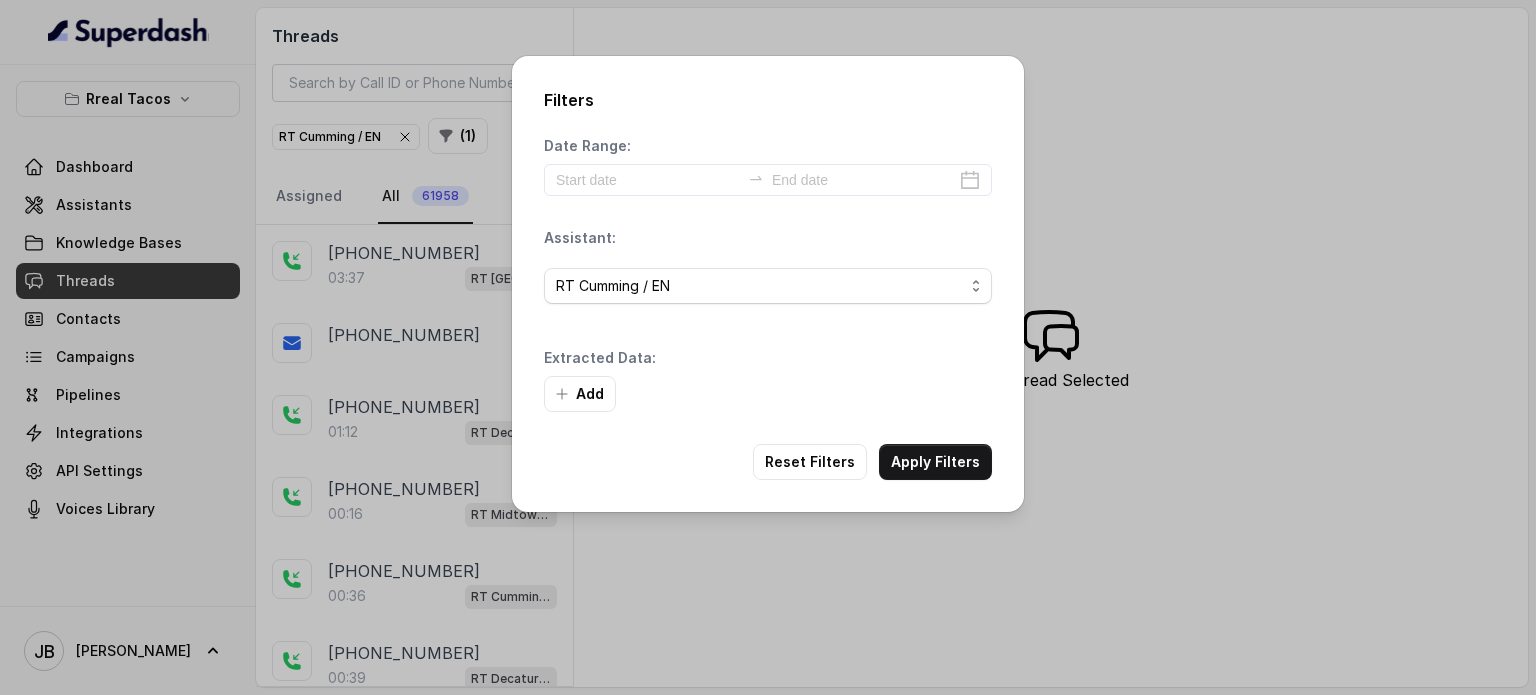click on "Date Range: Assistant: (Select Assistant) RT Midtown / EN RT Midtown / ES RT Buckhead / EN [GEOGRAPHIC_DATA][PERSON_NAME] / EN [PERSON_NAME] / EN [PERSON_NAME] / EN RT Decatur / EN [GEOGRAPHIC_DATA] / EN RT Testing [GEOGRAPHIC_DATA] / EN RT Testing 2 RT Lawrenceville Extracted Data:  Add" at bounding box center [768, 274] 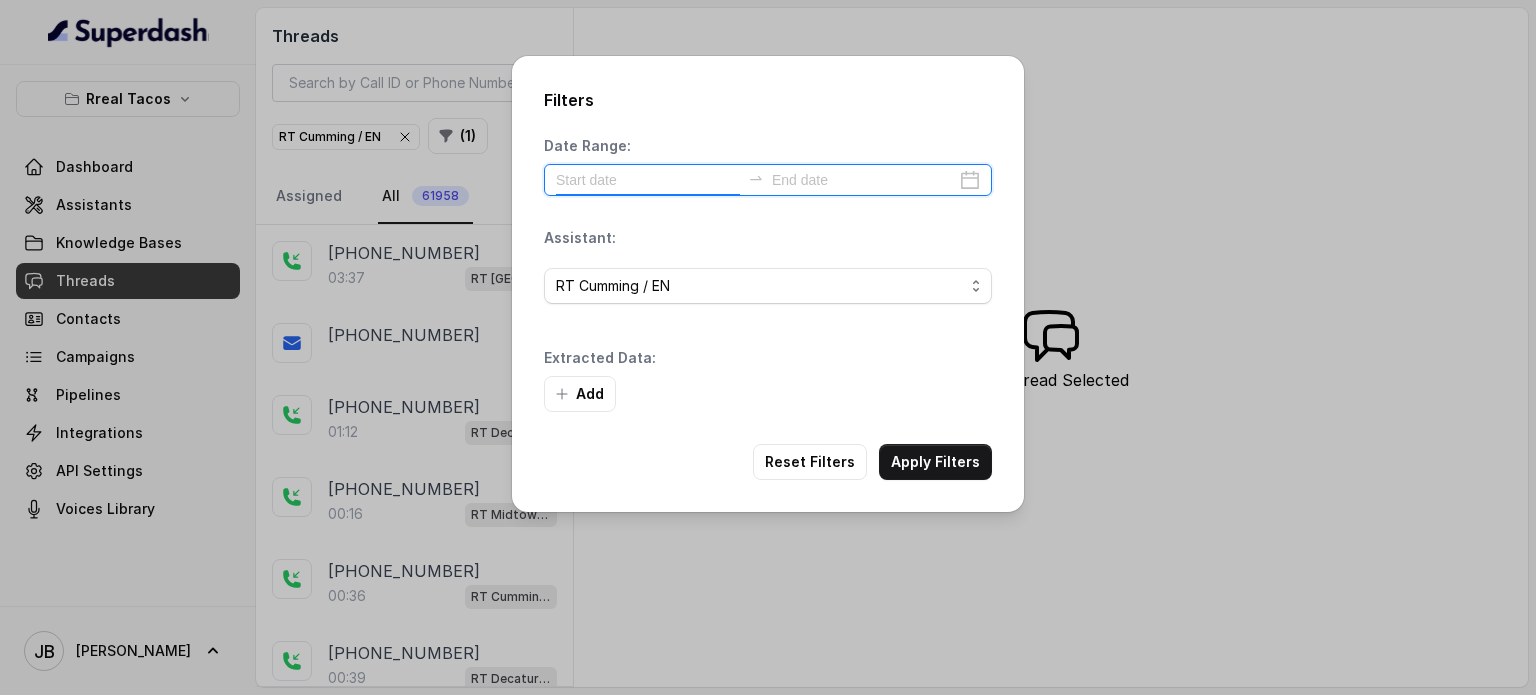 click at bounding box center [648, 180] 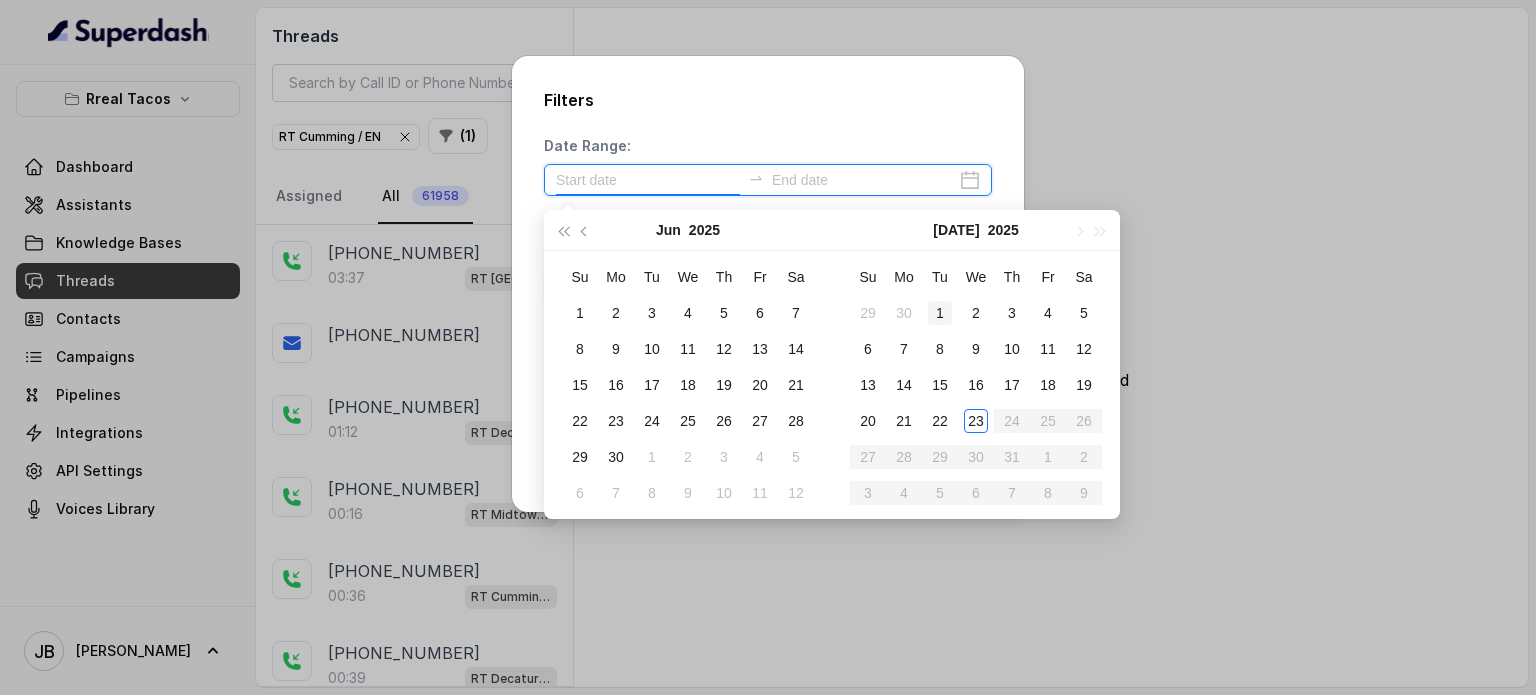 type on "[DATE]" 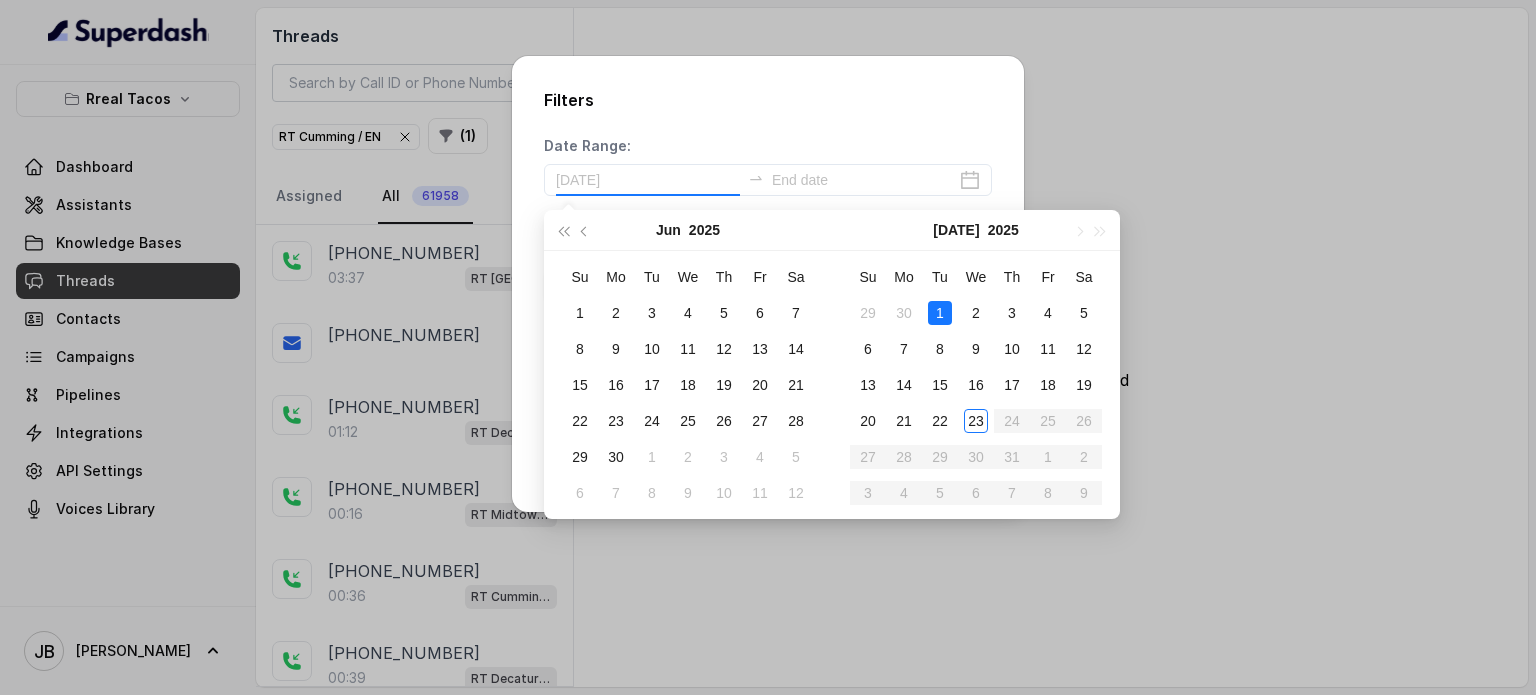 click on "1" at bounding box center [940, 313] 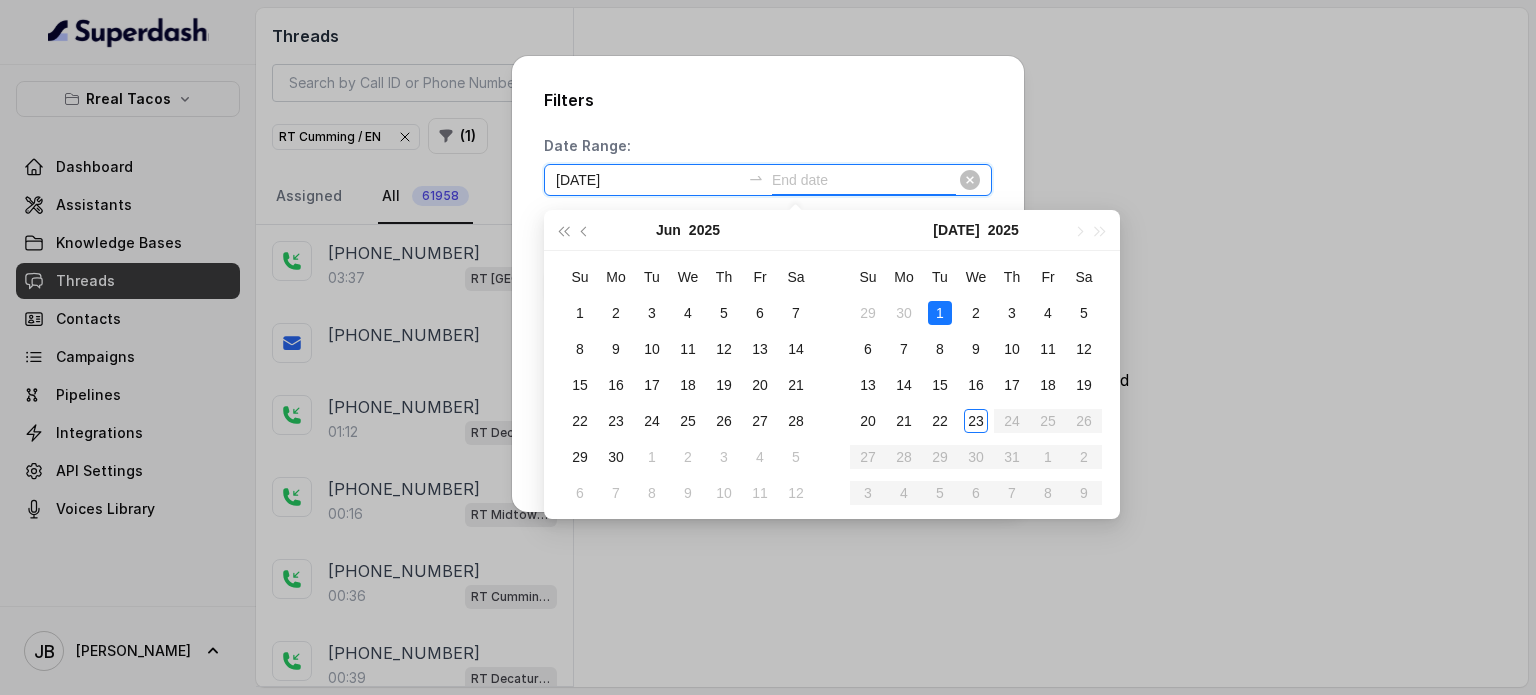 type on "[DATE]" 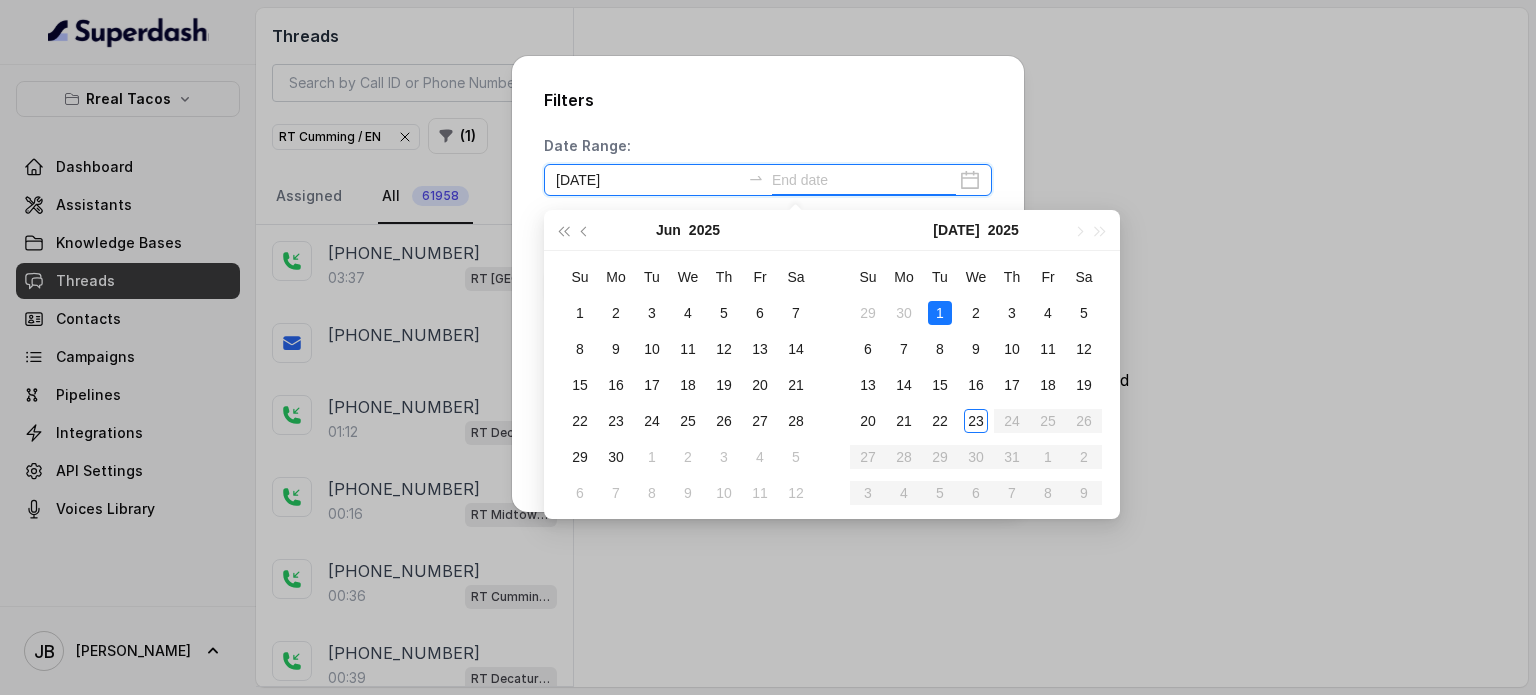 click at bounding box center (864, 180) 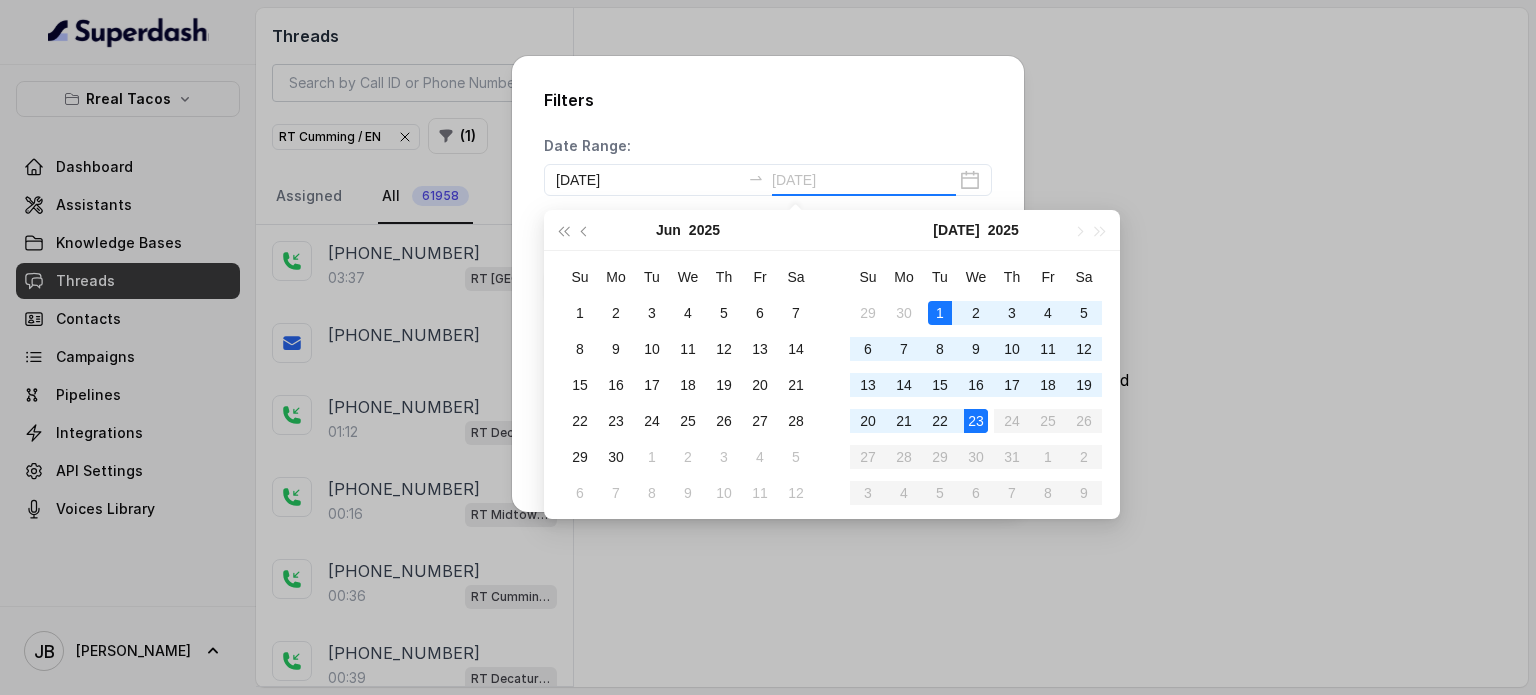 click on "23" at bounding box center (976, 421) 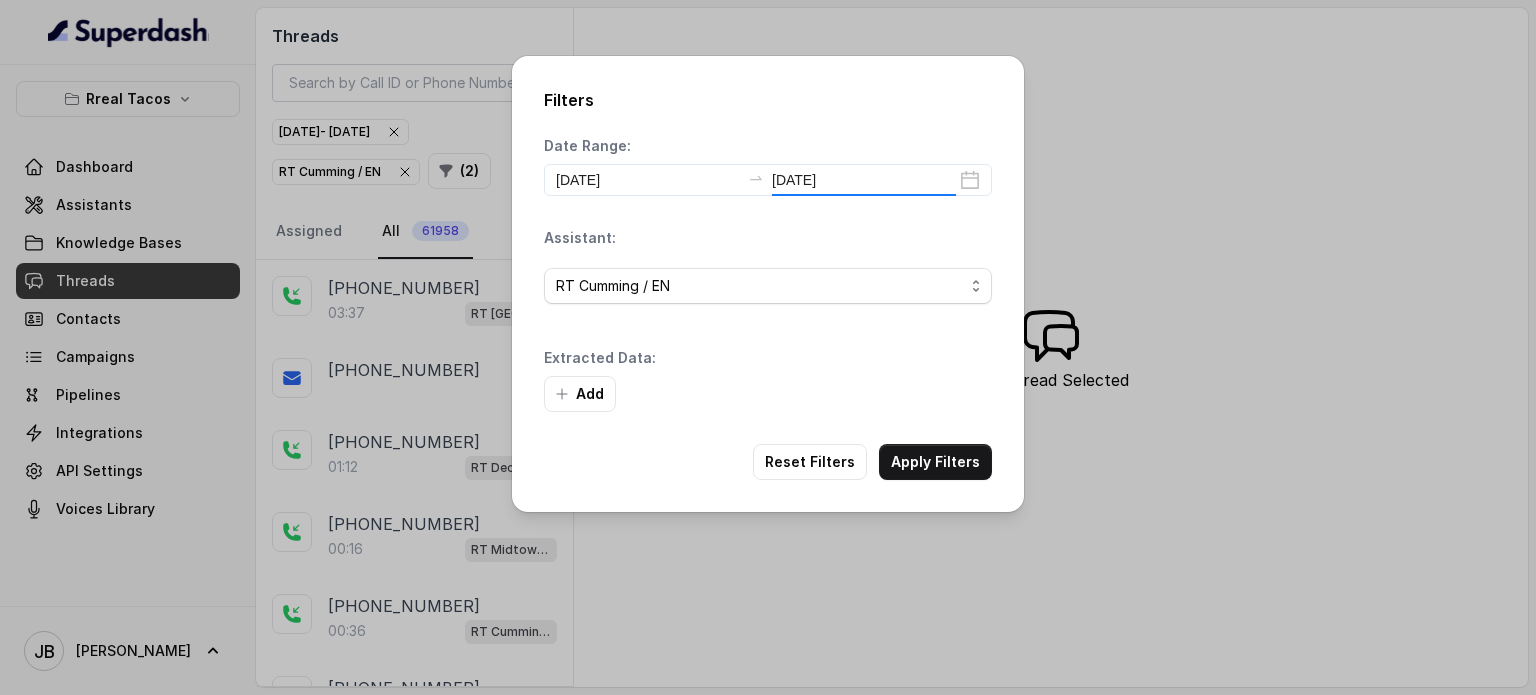 type on "[DATE]" 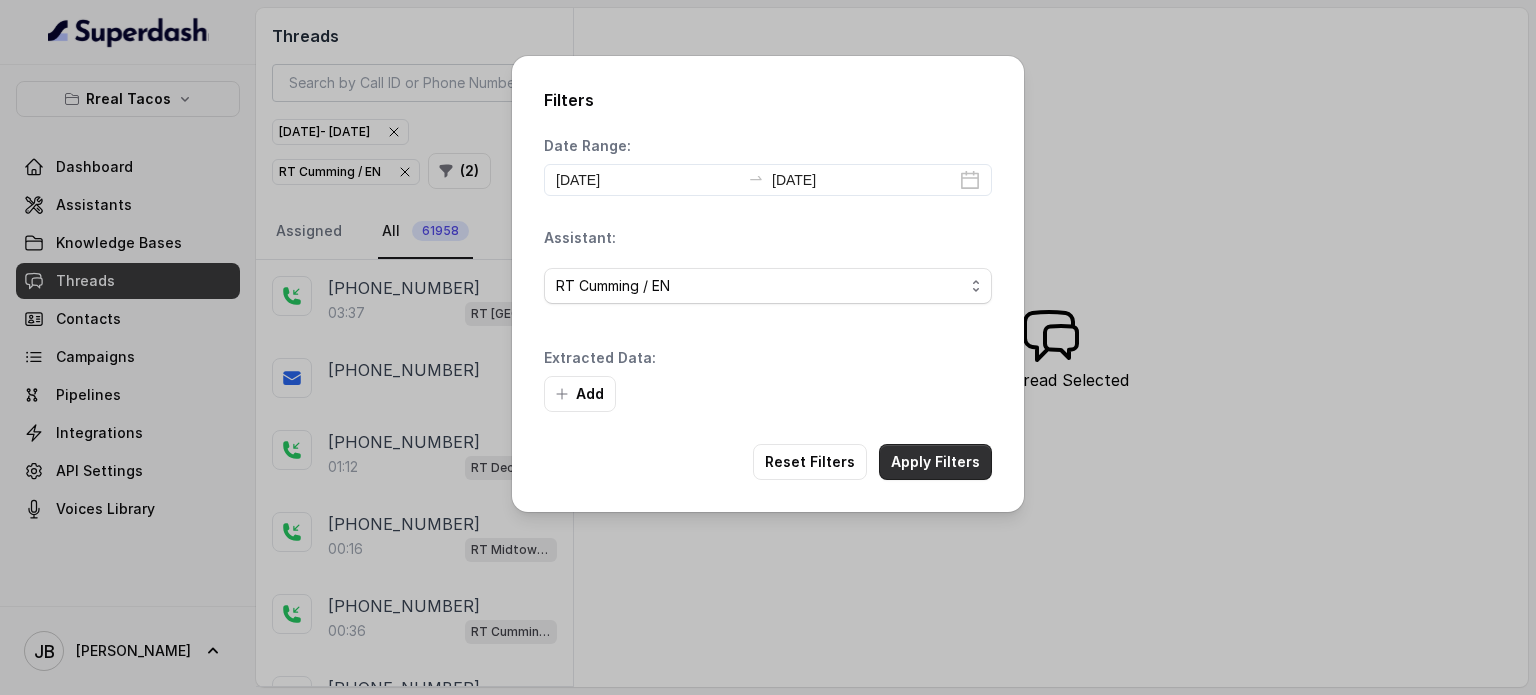 click on "Apply Filters" at bounding box center [935, 462] 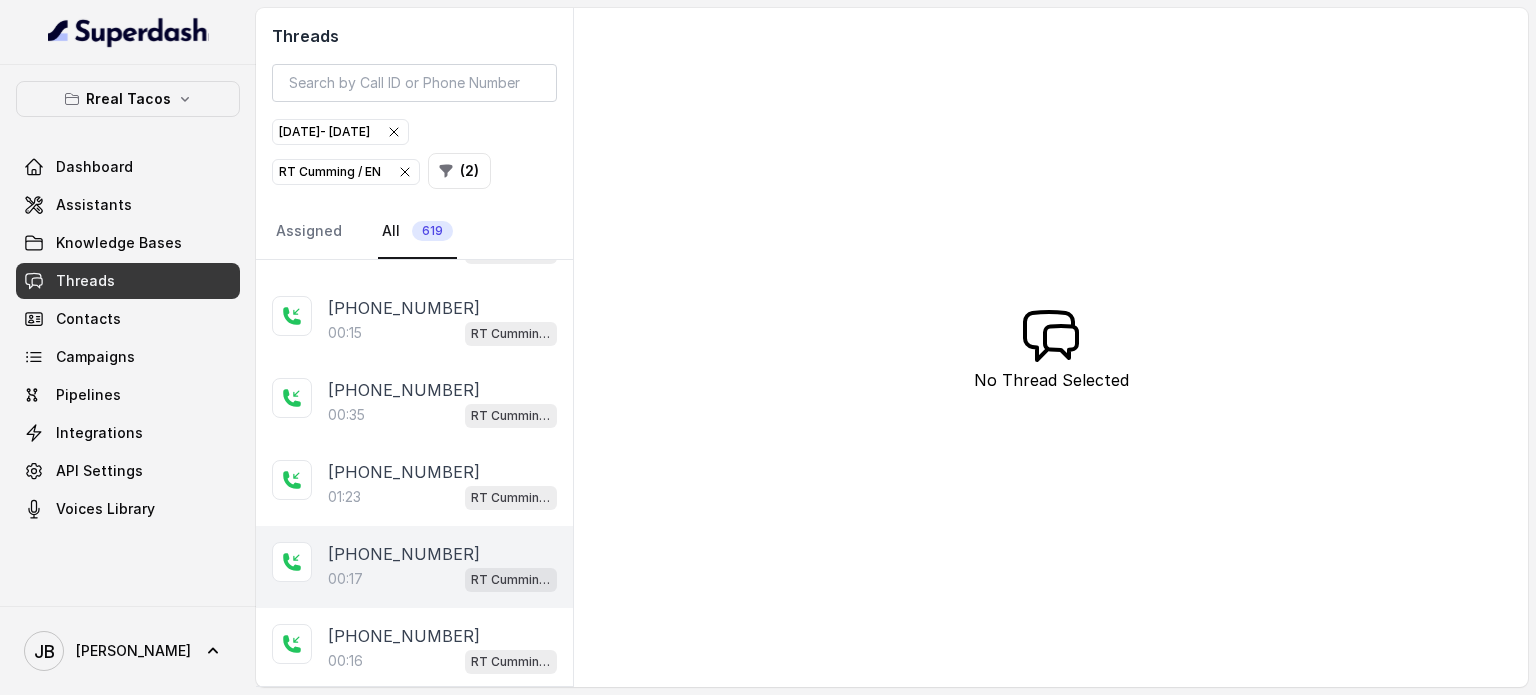 scroll, scrollTop: 3687, scrollLeft: 0, axis: vertical 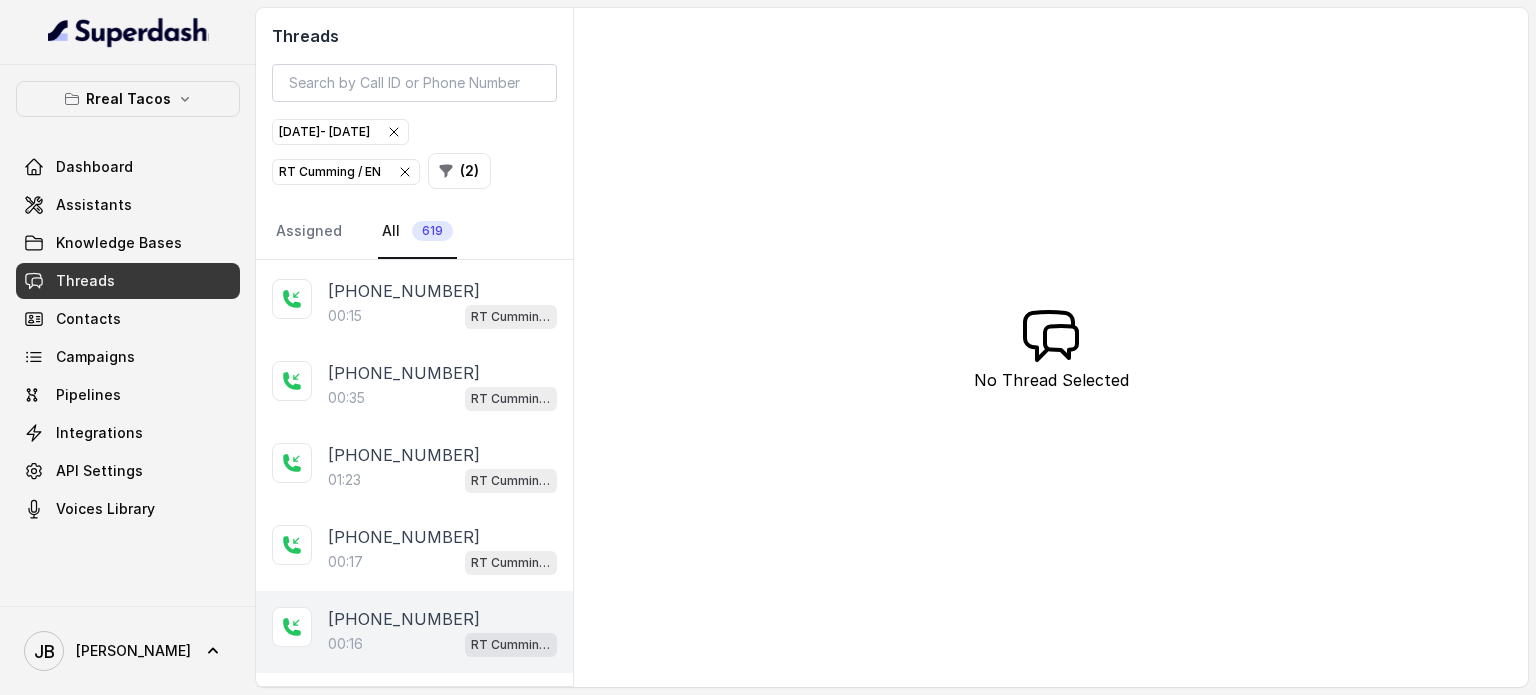 click on "[PHONE_NUMBER]:16 [PERSON_NAME] / EN" at bounding box center [414, 632] 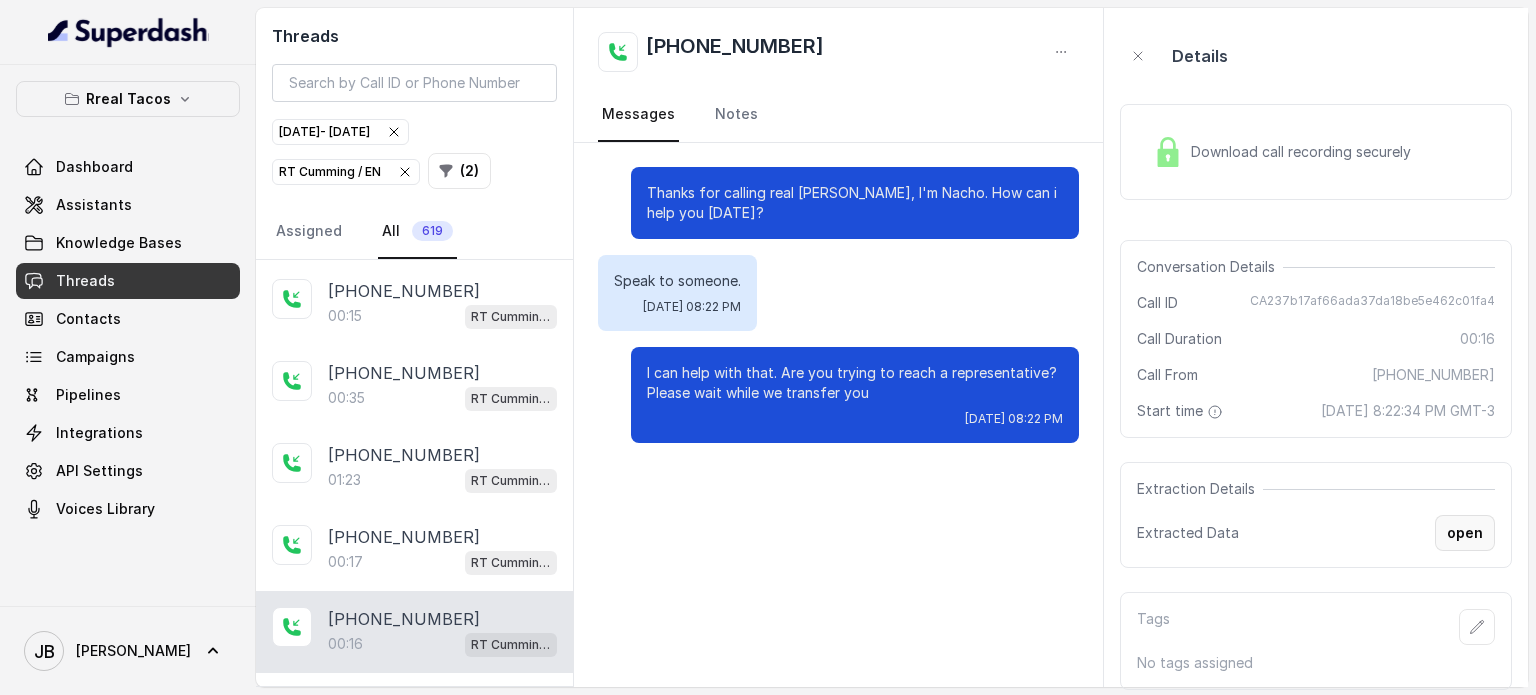 click on "open" at bounding box center [1465, 533] 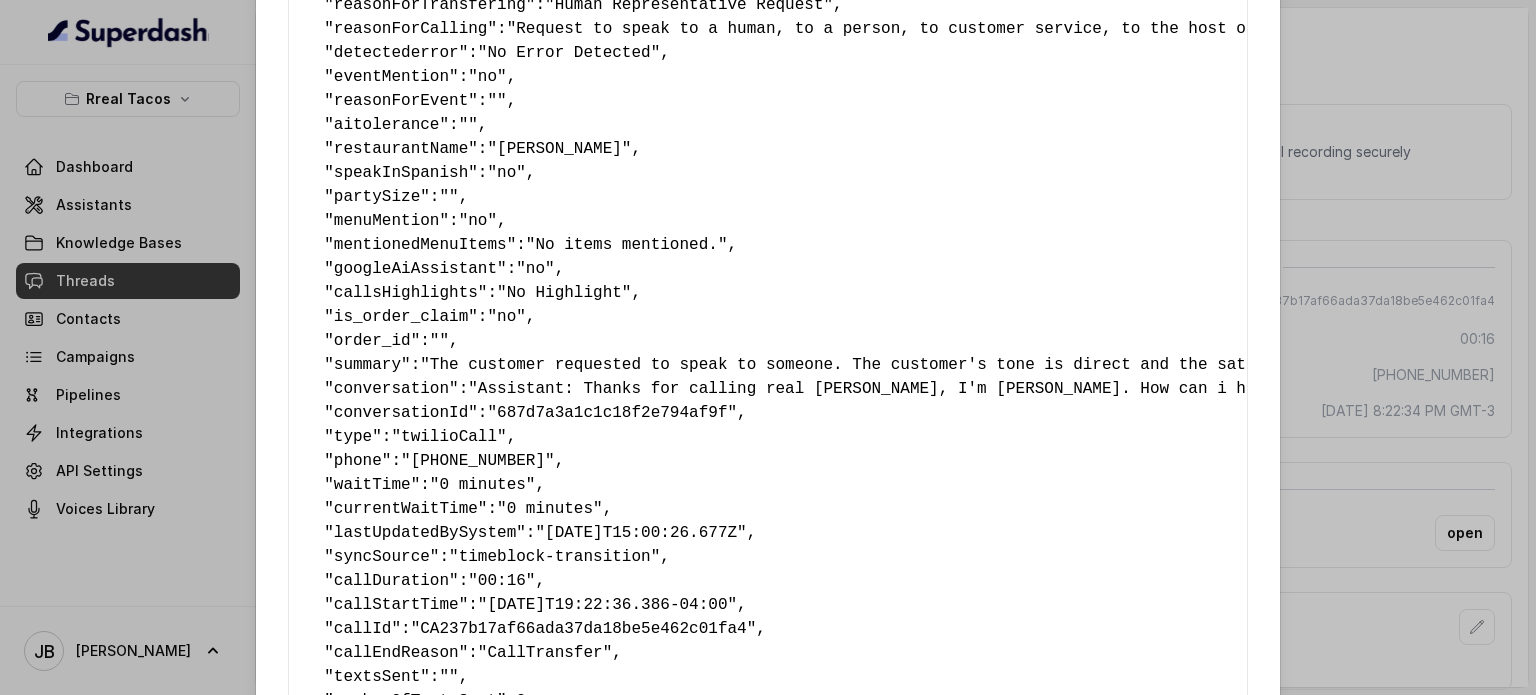 scroll, scrollTop: 300, scrollLeft: 0, axis: vertical 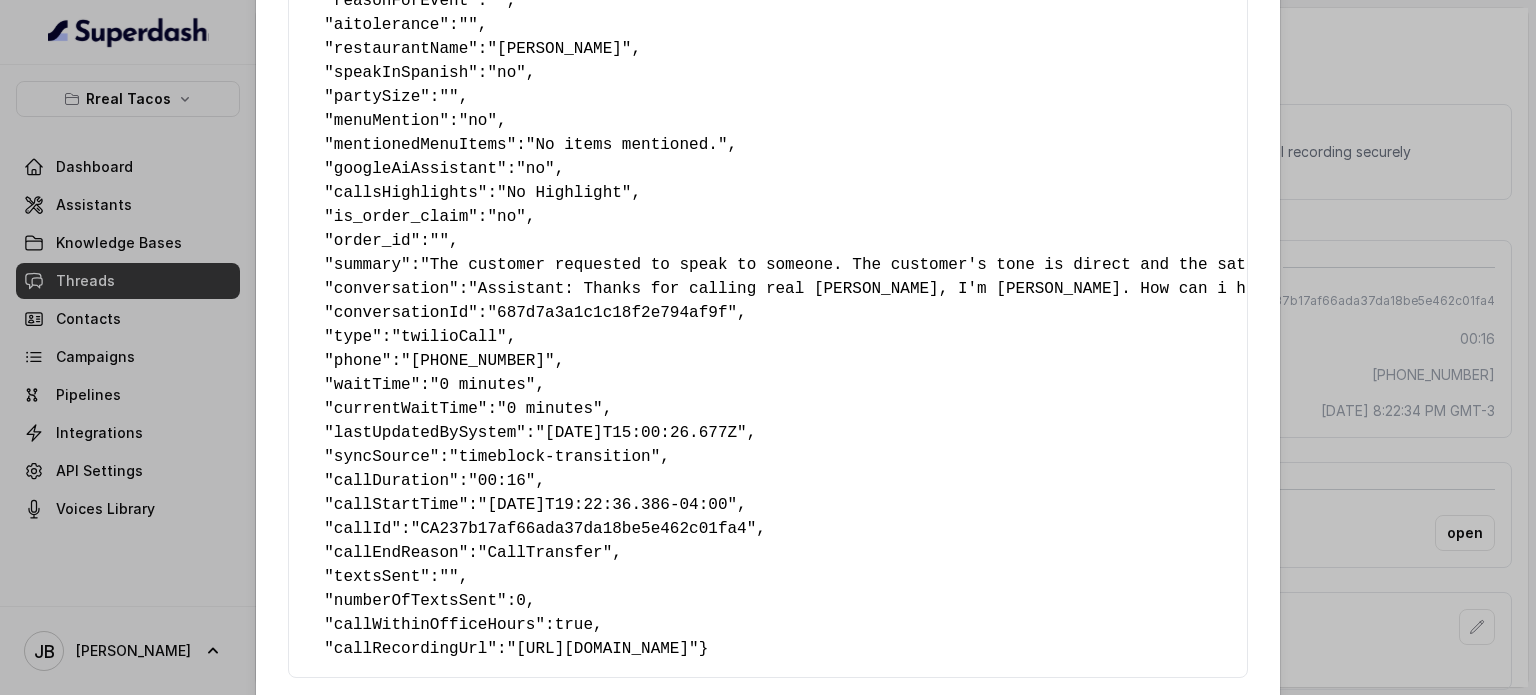 click on "Extracted Data {
" textSent? ":  "no" ,
" reasonForSendingText ":  "" ,
" humanTransfer ":  "yes" ,
" reasonForTransfering ":  "Human Representative Request" ,
" reasonForCalling ":  "Request to speak to a human, to a person, to customer service, to the host or the hostess" ,
" detectederror ":  "No Error Detected" ,
" eventMention ":  "no" ,
" reasonForEvent ":  "" ,
" aitolerance ":  "" ,
" restaurantName ":  "[PERSON_NAME]" ,
" speakInSpanish ":  "no" ,
" partySize ":  "" ,
" menuMention ":  "no" ,
" mentionedMenuItems ":  "No items mentioned." ,
" googleAiAssistant ":  "no" ,
" callsHighlights ":  "No Highlight" ,
" is_order_claim ":  "no" ,
" order_id ":  "" ,
" summary ":  "The customer requested to speak to someone. The customer's tone is direct and the satisfaction level is unknown as the call is being transferred." ,
" conversation ":  ,
" conversationId ":  "687d7a3a1c1c18f2e794af9f" ,
" type ":  "twilioCall" ,
" phone ":  "[PHONE_NUMBER]" ,
" waitTime ":" at bounding box center [768, 347] 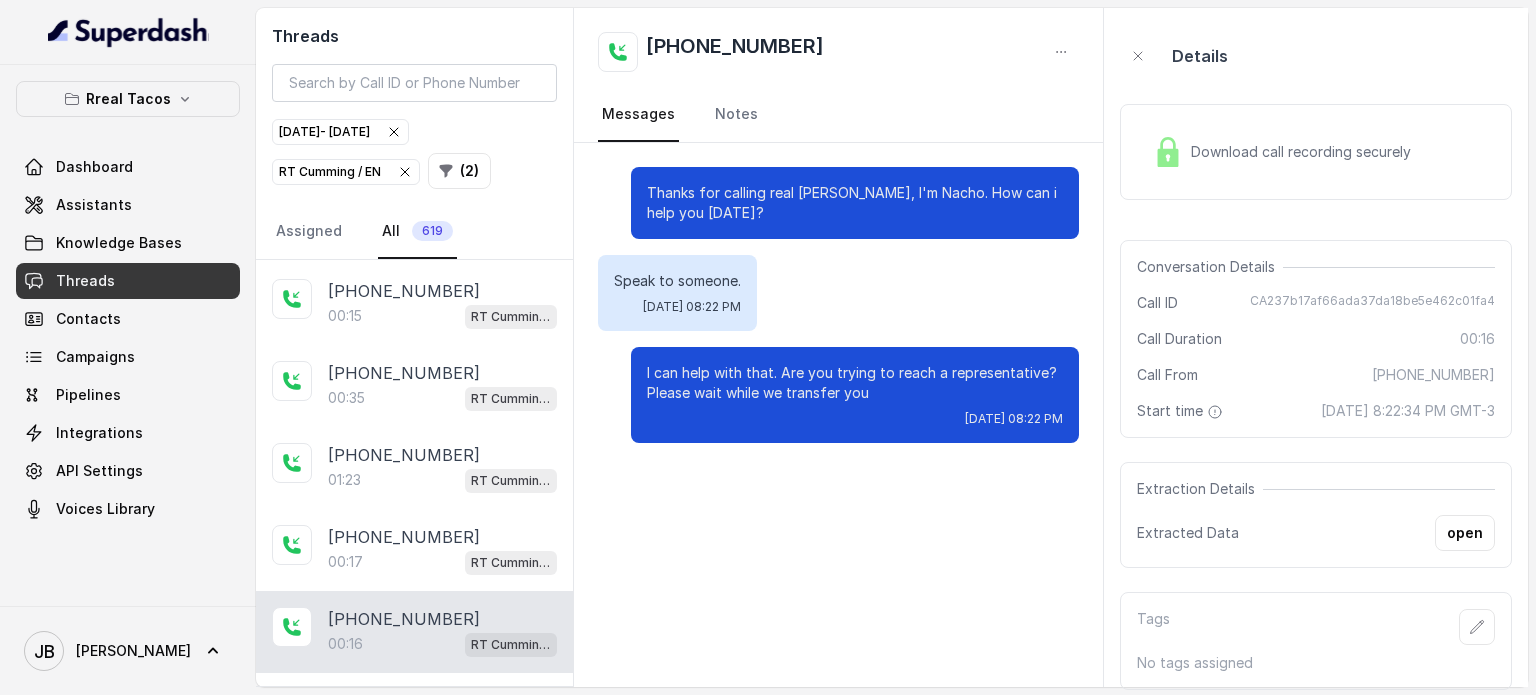 drag, startPoint x: 1465, startPoint y: 535, endPoint x: 1183, endPoint y: 532, distance: 282.01596 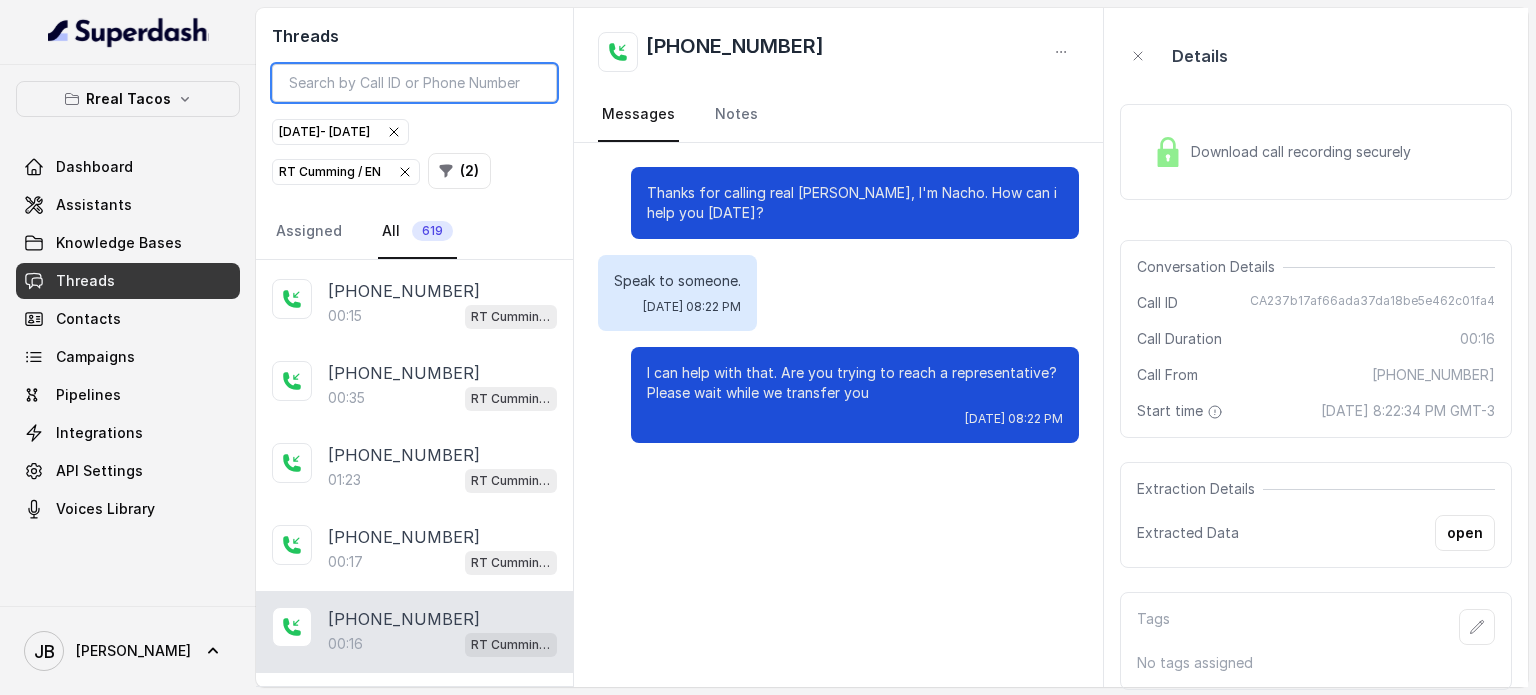 click at bounding box center (414, 83) 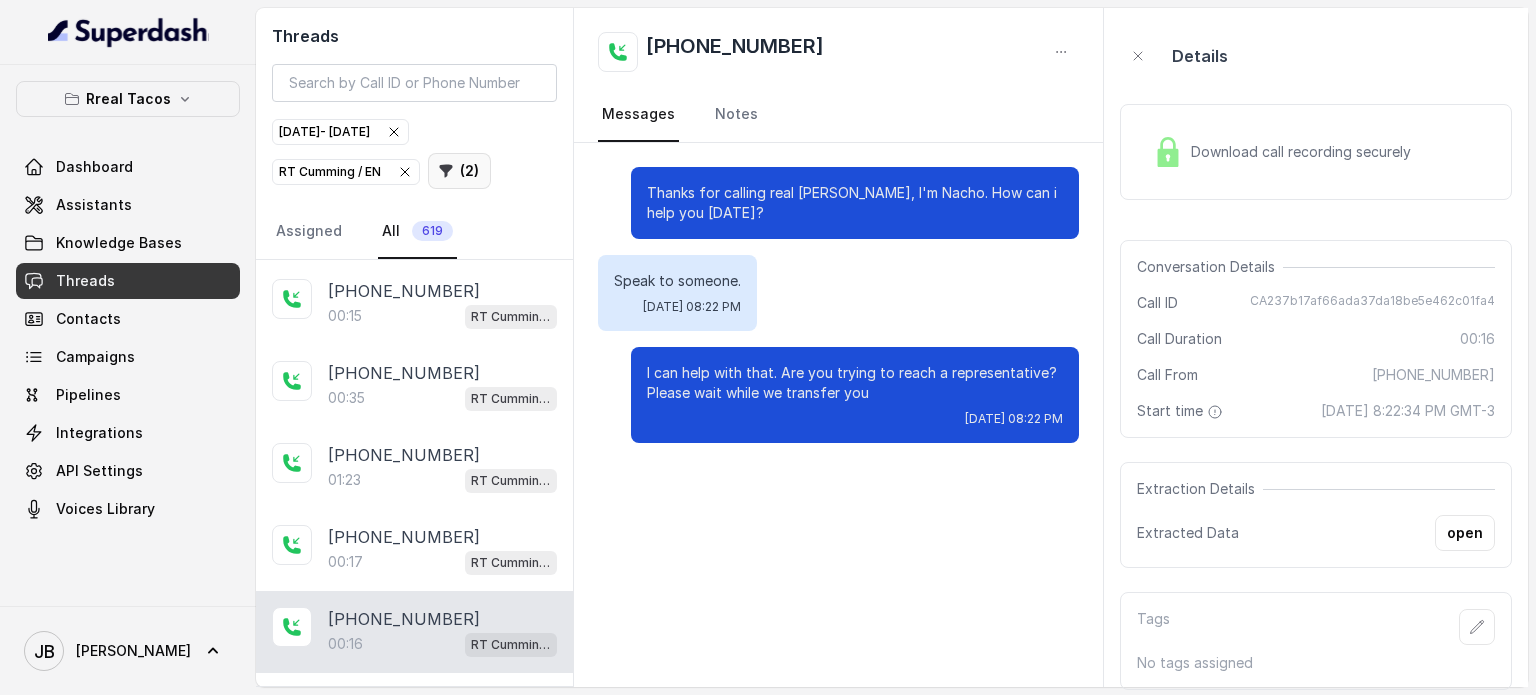 click 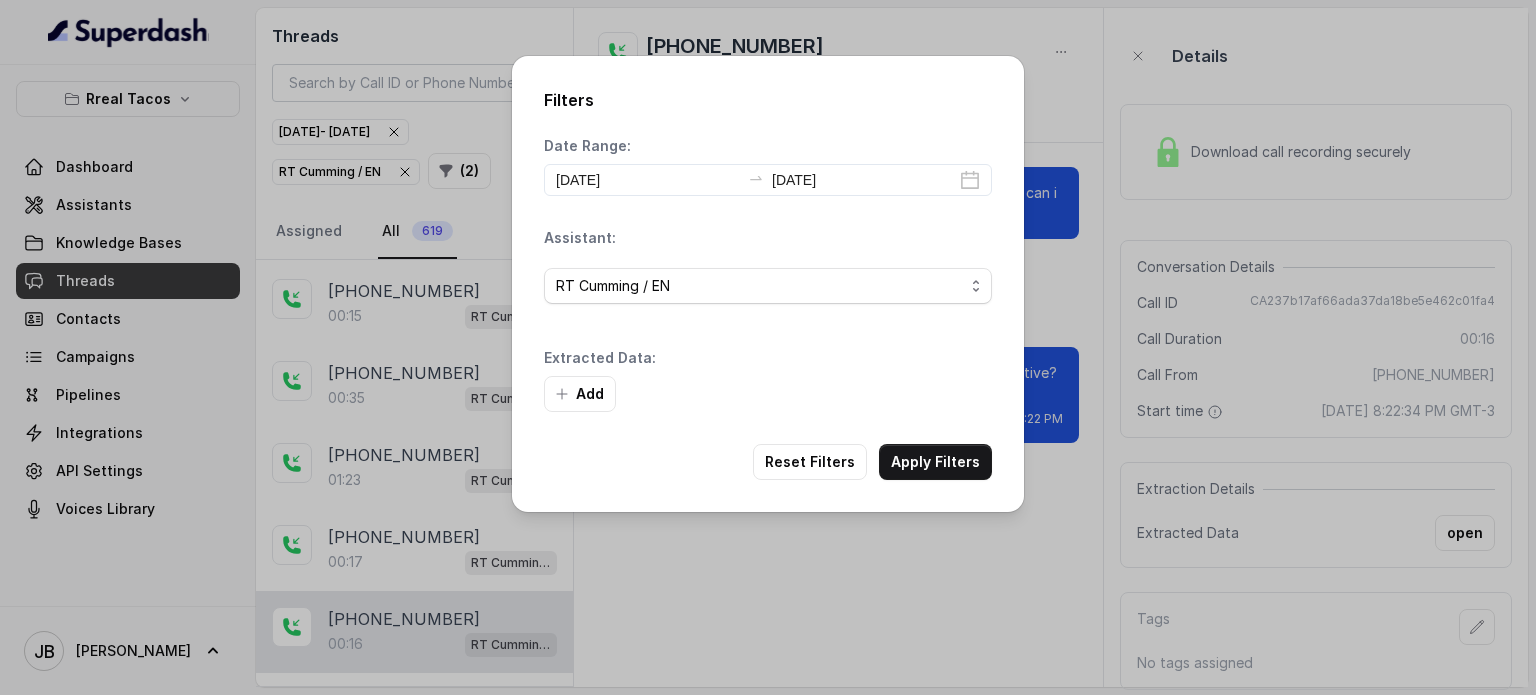 click on "Filters Date Range: [DATE] [DATE] Assistant: (Select Assistant) RT Midtown / EN [GEOGRAPHIC_DATA] / ES [GEOGRAPHIC_DATA] / EN [GEOGRAPHIC_DATA][PERSON_NAME] / EN [PERSON_NAME] / EN [PERSON_NAME] / EN RT Decatur / EN RT [GEOGRAPHIC_DATA] / EN RT Testing RT [GEOGRAPHIC_DATA] / EN RT Testing 2 RT Lawrenceville Extracted Data:  Add Reset Filters Apply Filters" at bounding box center [768, 347] 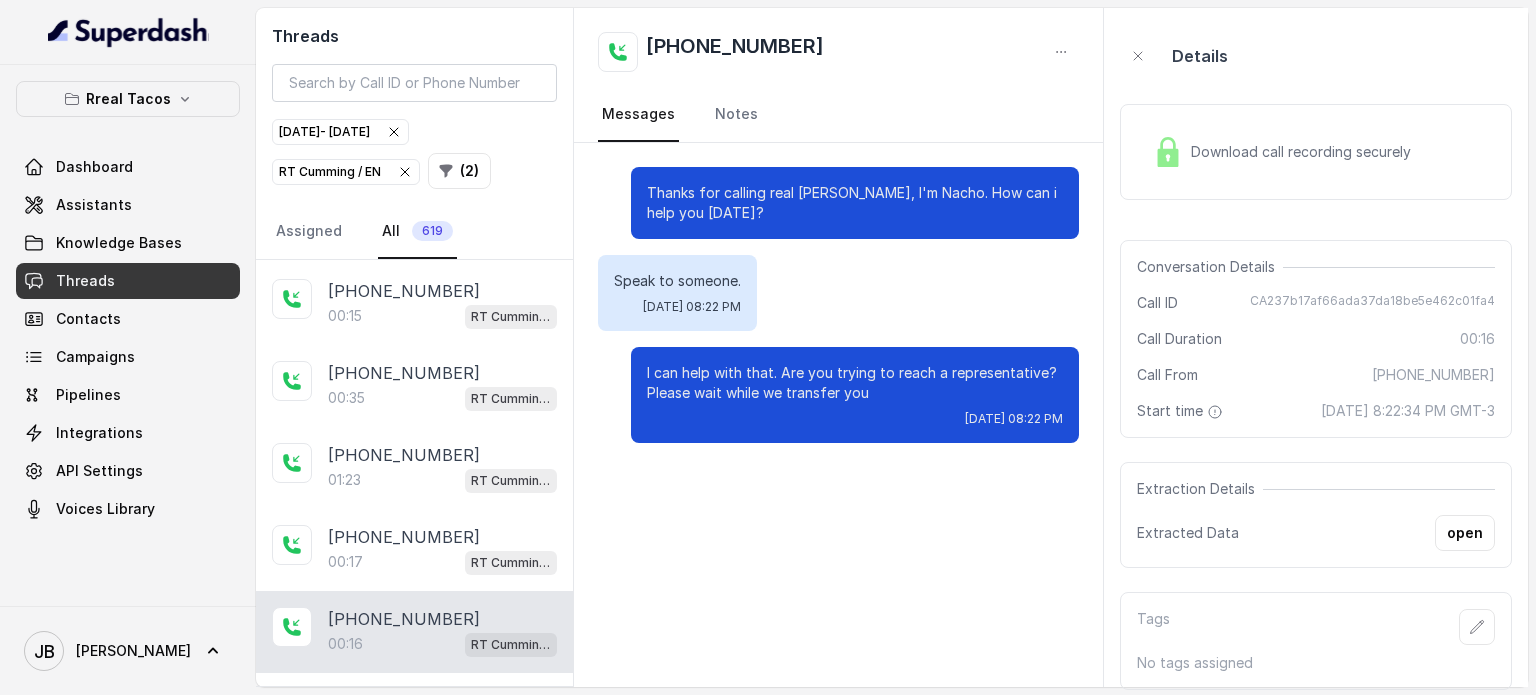 click 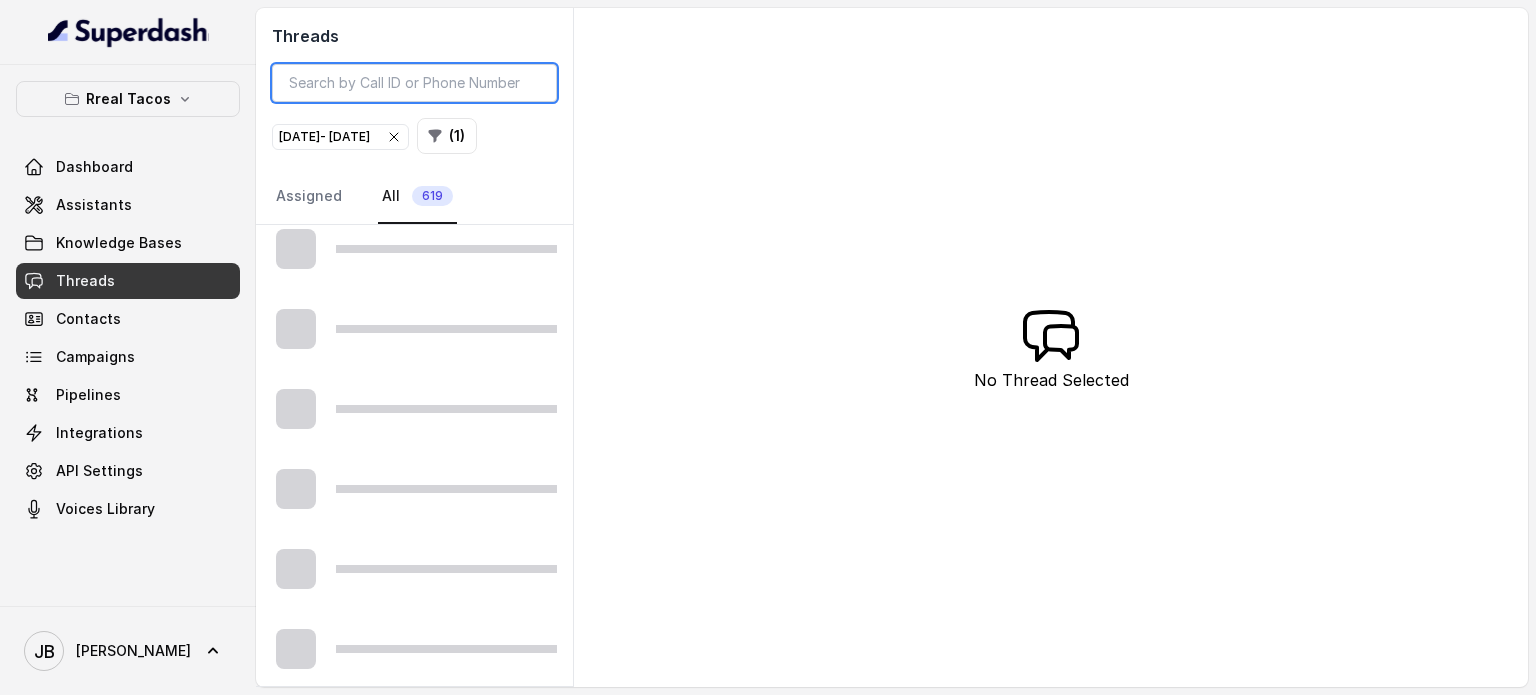 click at bounding box center (414, 83) 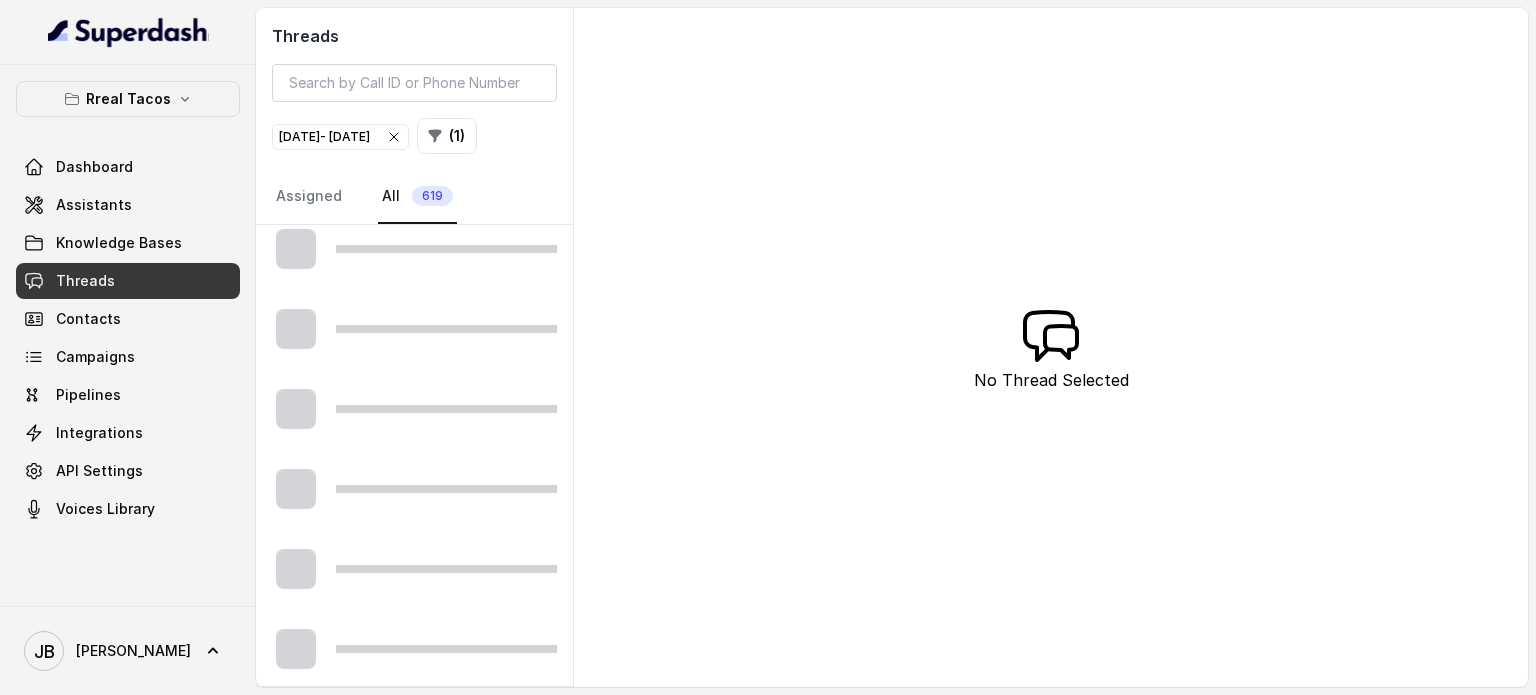 click 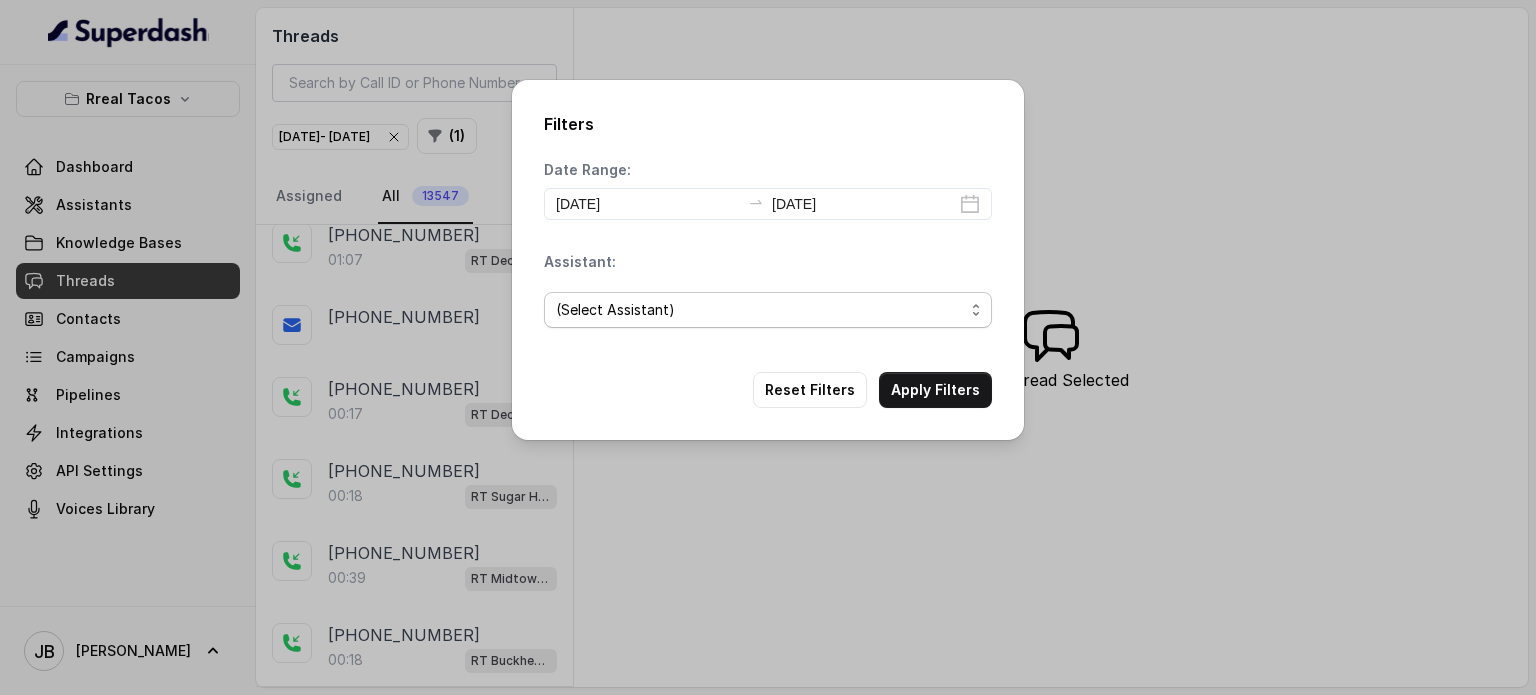 drag, startPoint x: 629, startPoint y: 314, endPoint x: 636, endPoint y: 323, distance: 11.401754 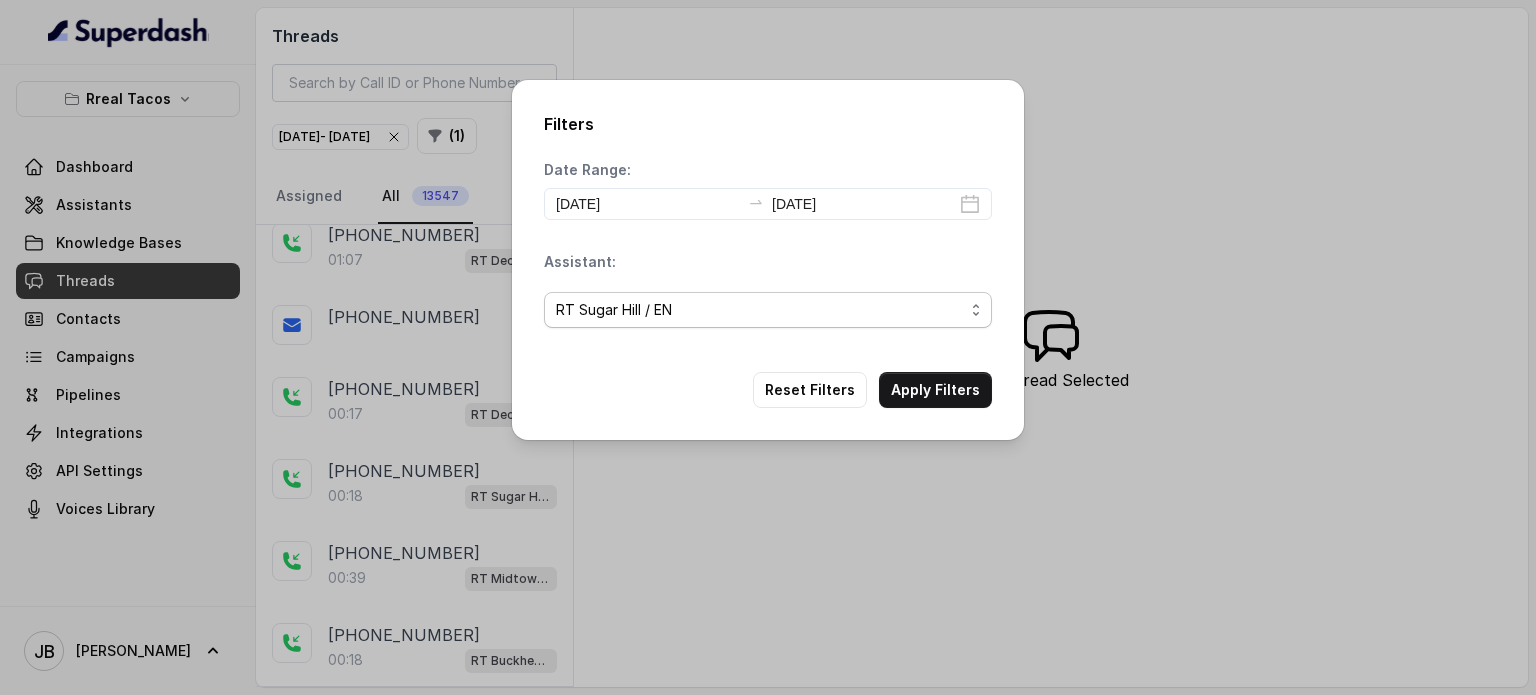click on "(Select Assistant) RT Midtown / EN RT Midtown / ES RT Buckhead / EN [GEOGRAPHIC_DATA][PERSON_NAME] / EN [PERSON_NAME] / EN [PERSON_NAME] / EN RT Decatur / EN [GEOGRAPHIC_DATA] / EN RT Testing [GEOGRAPHIC_DATA] / EN RT Testing 2 RT [GEOGRAPHIC_DATA]" at bounding box center (768, 310) 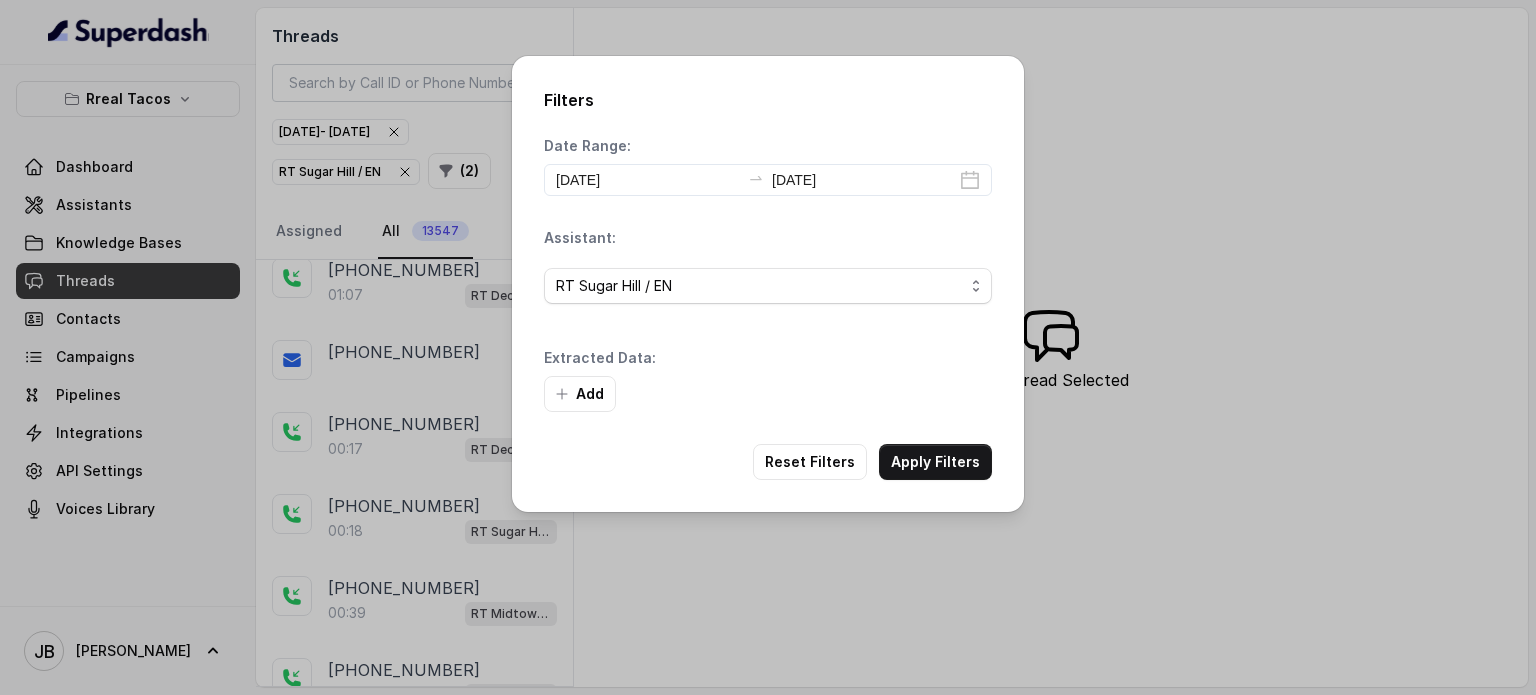 click on "Add" at bounding box center [768, 394] 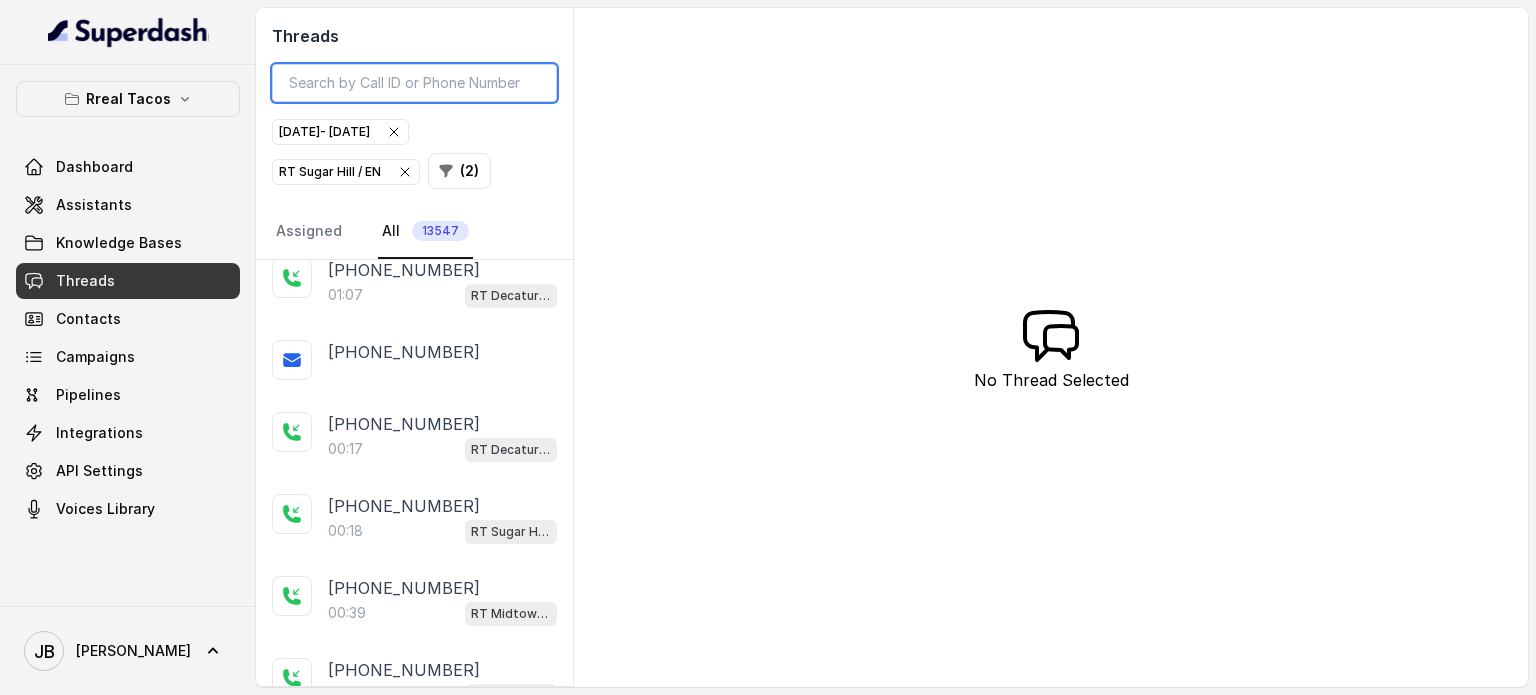 click at bounding box center (414, 83) 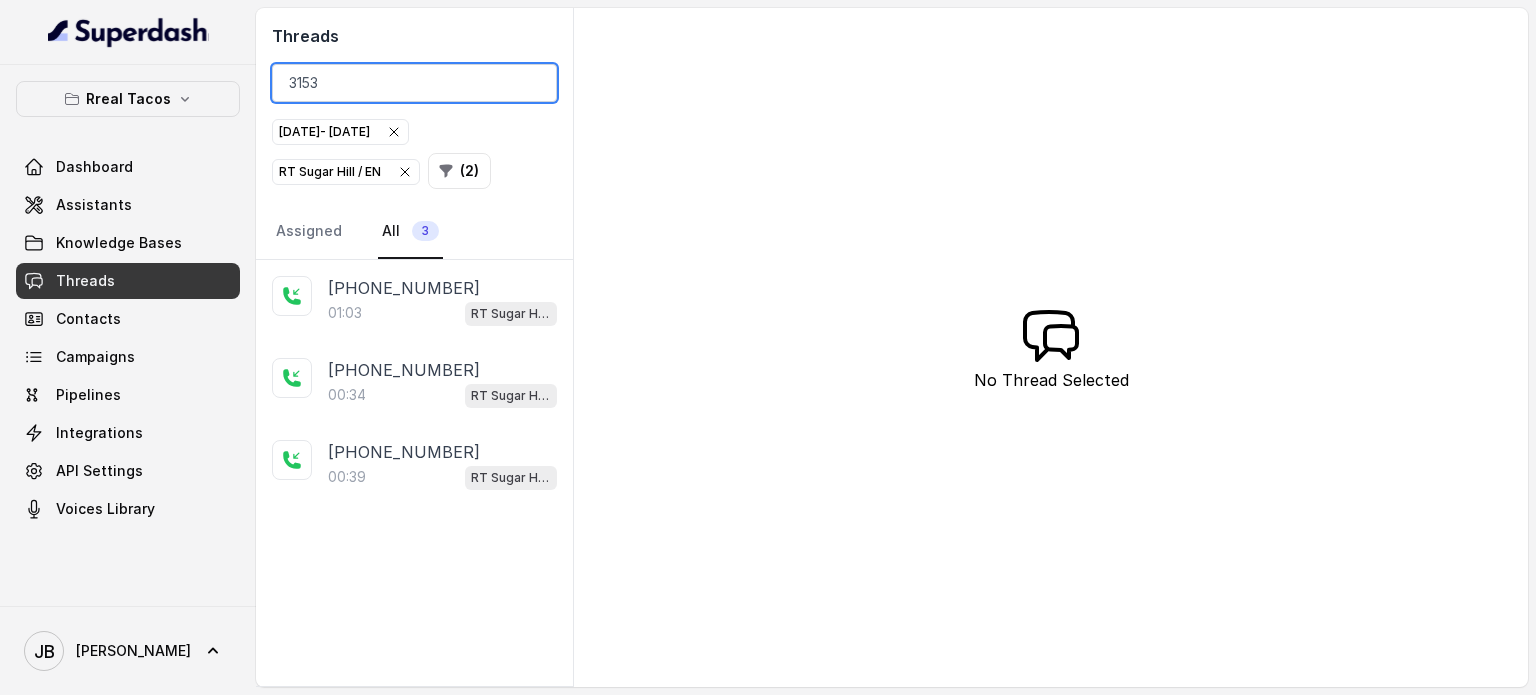 scroll, scrollTop: 0, scrollLeft: 0, axis: both 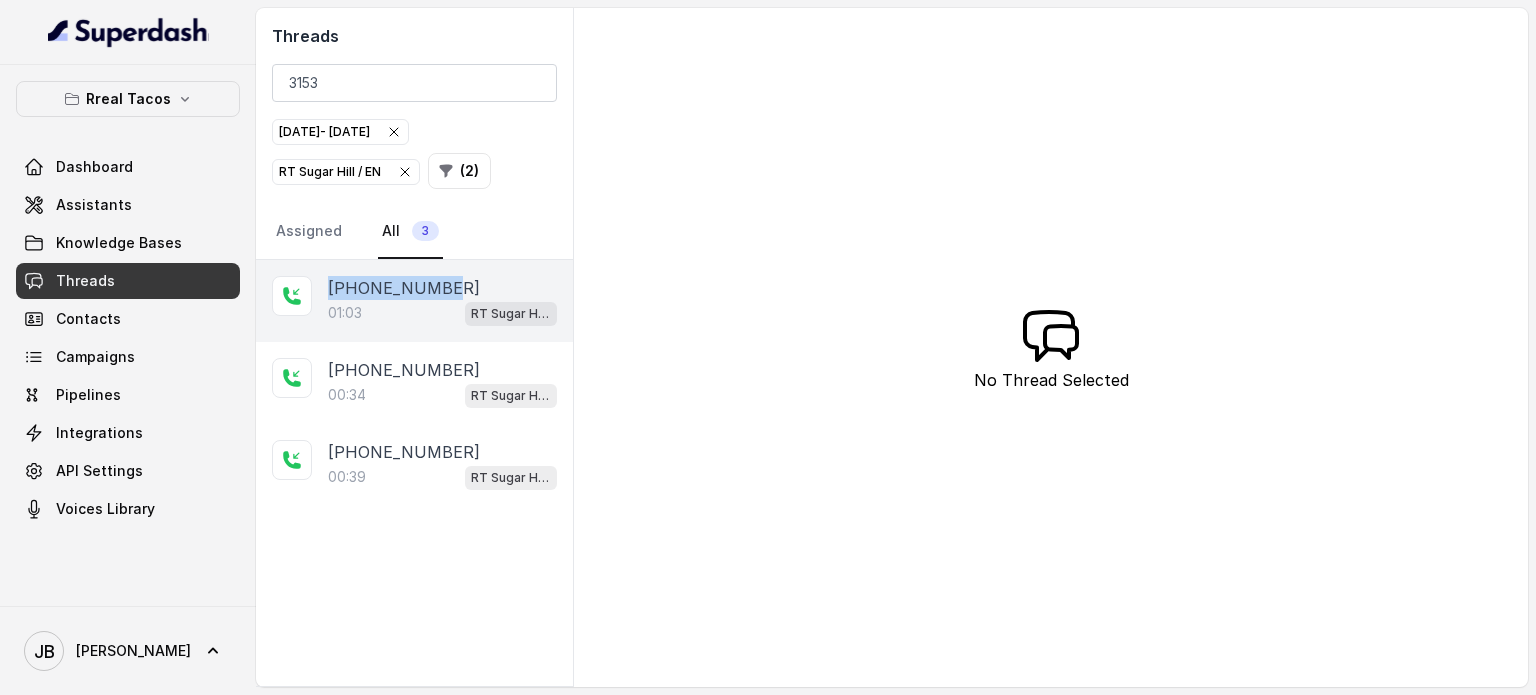 drag, startPoint x: 417, startPoint y: 280, endPoint x: 332, endPoint y: 270, distance: 85.58621 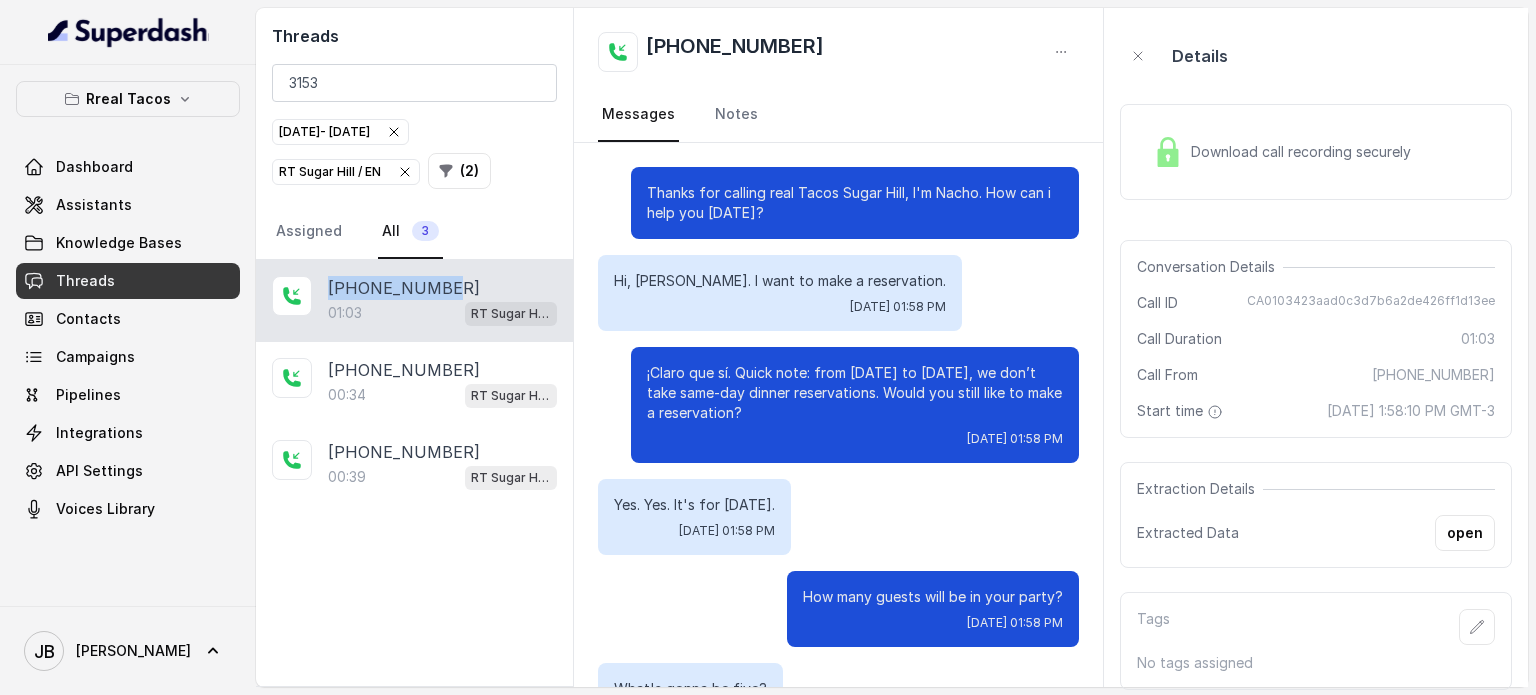 scroll, scrollTop: 891, scrollLeft: 0, axis: vertical 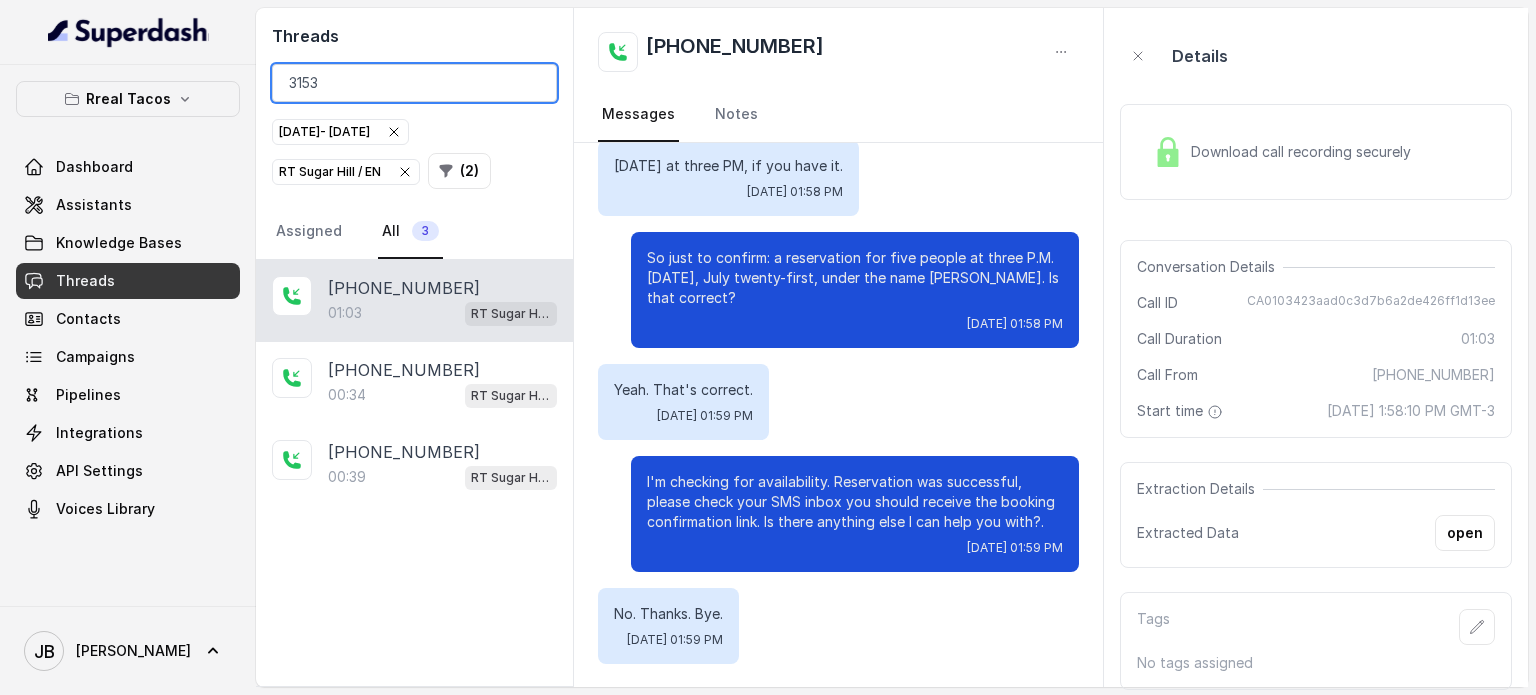 click on "3153" at bounding box center (414, 83) 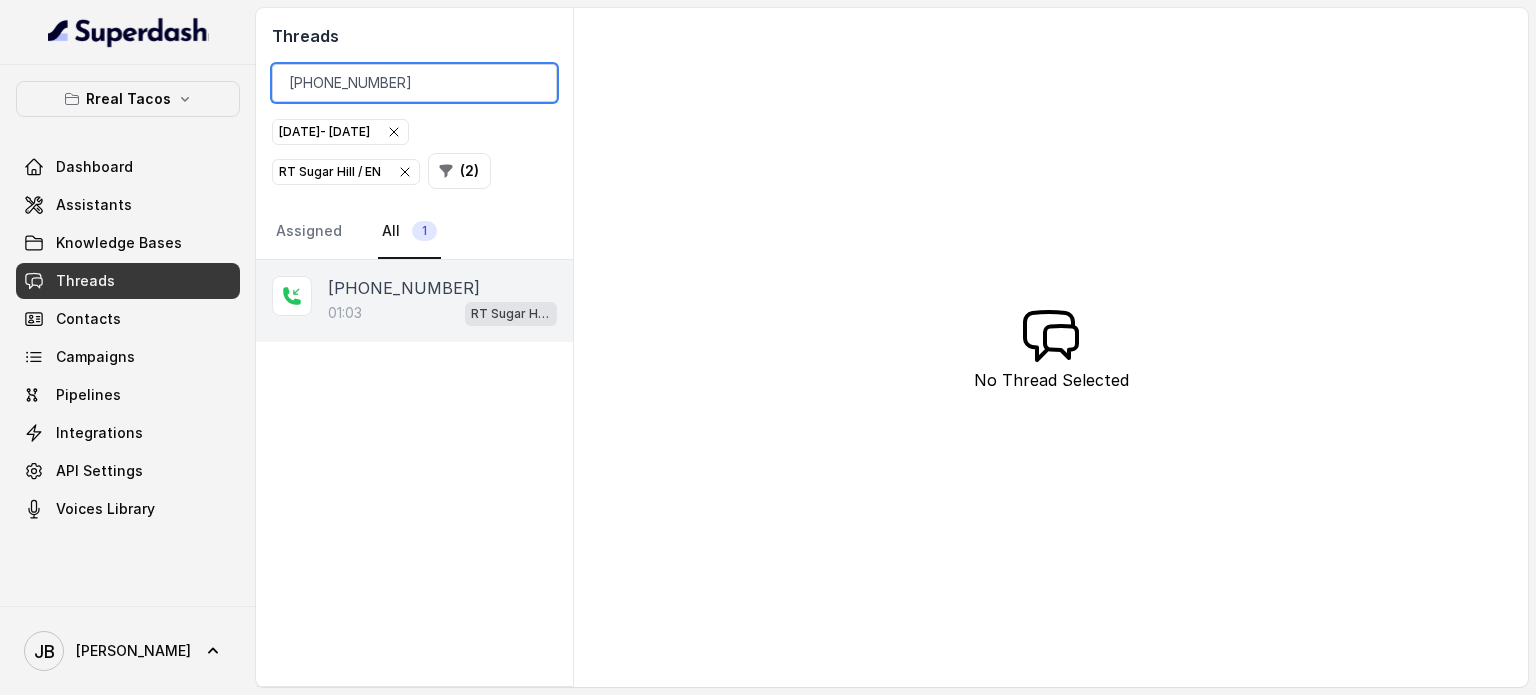 type on "[PHONE_NUMBER]" 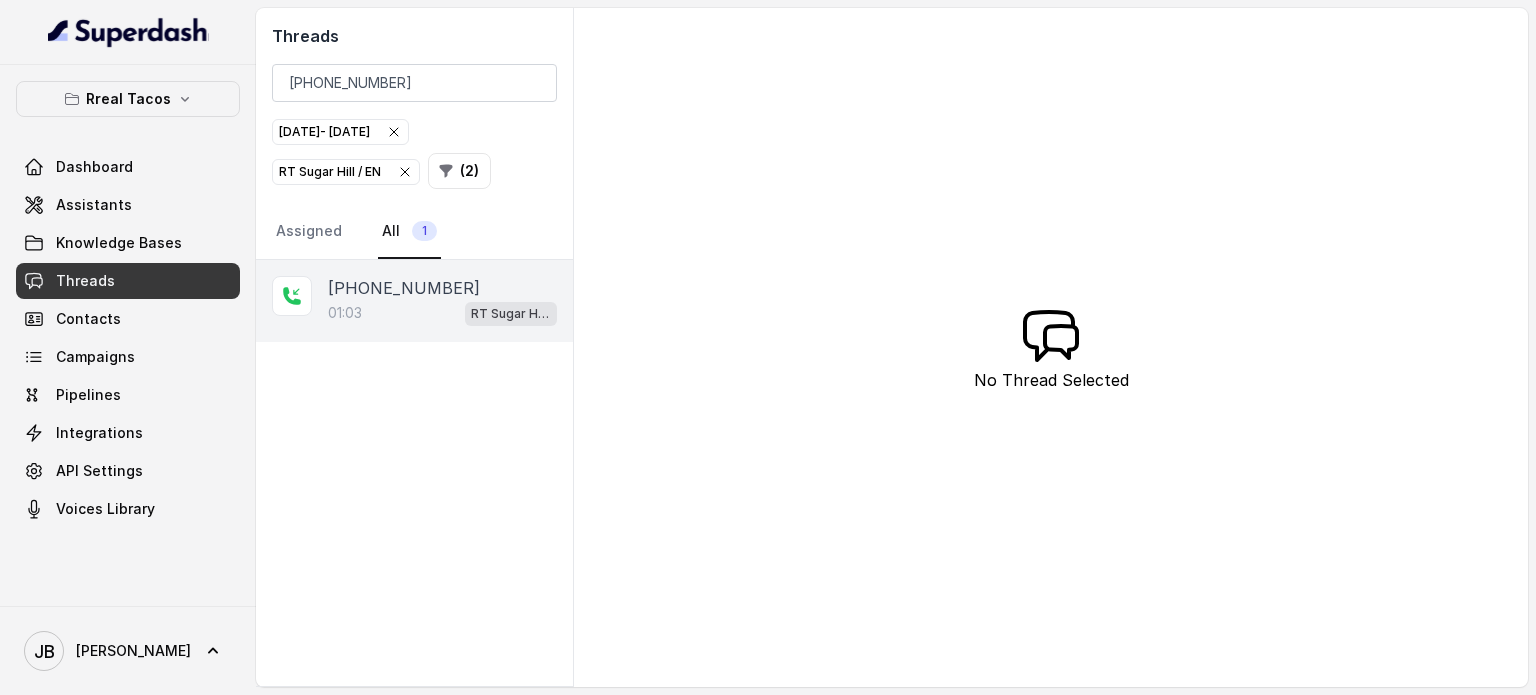 click on "01:03 RT Sugar Hill / EN" at bounding box center (442, 313) 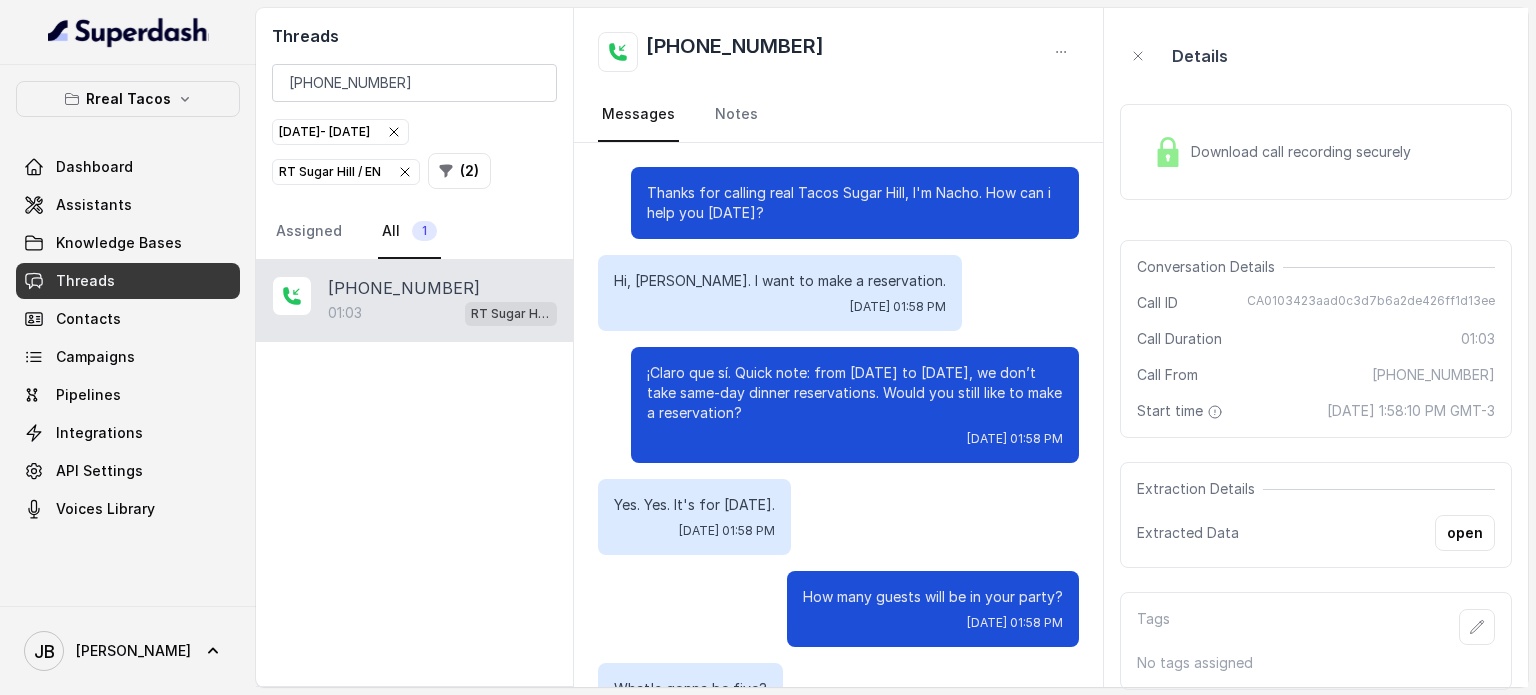 scroll, scrollTop: 891, scrollLeft: 0, axis: vertical 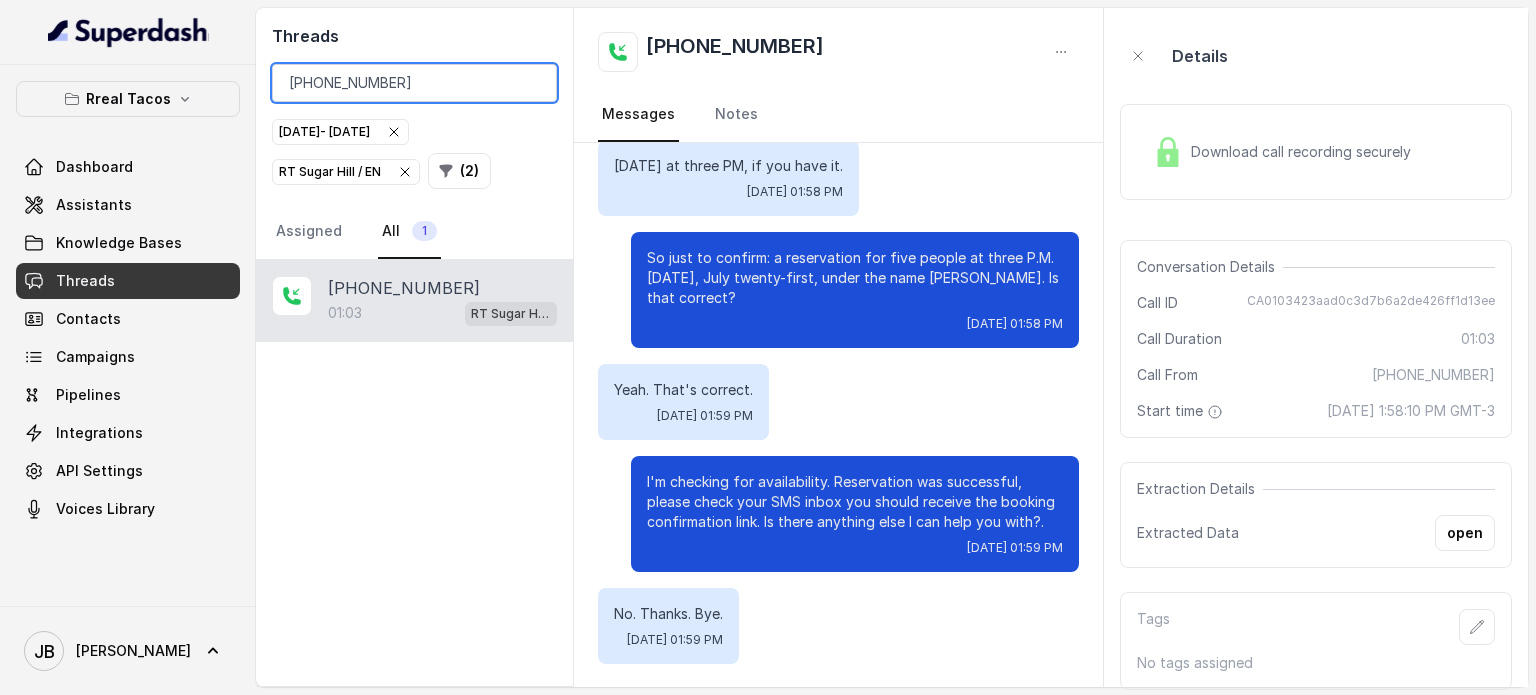 drag, startPoint x: 499, startPoint y: 79, endPoint x: 511, endPoint y: 84, distance: 13 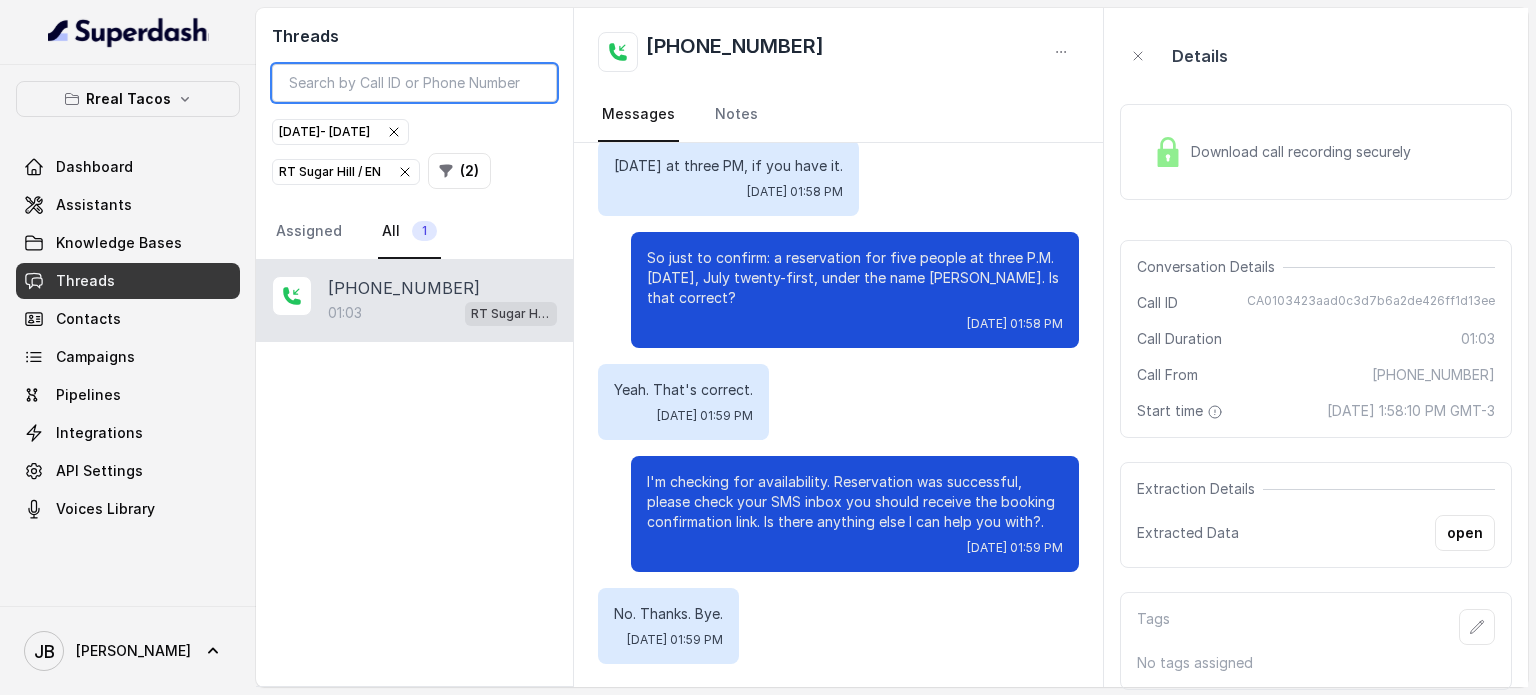 type 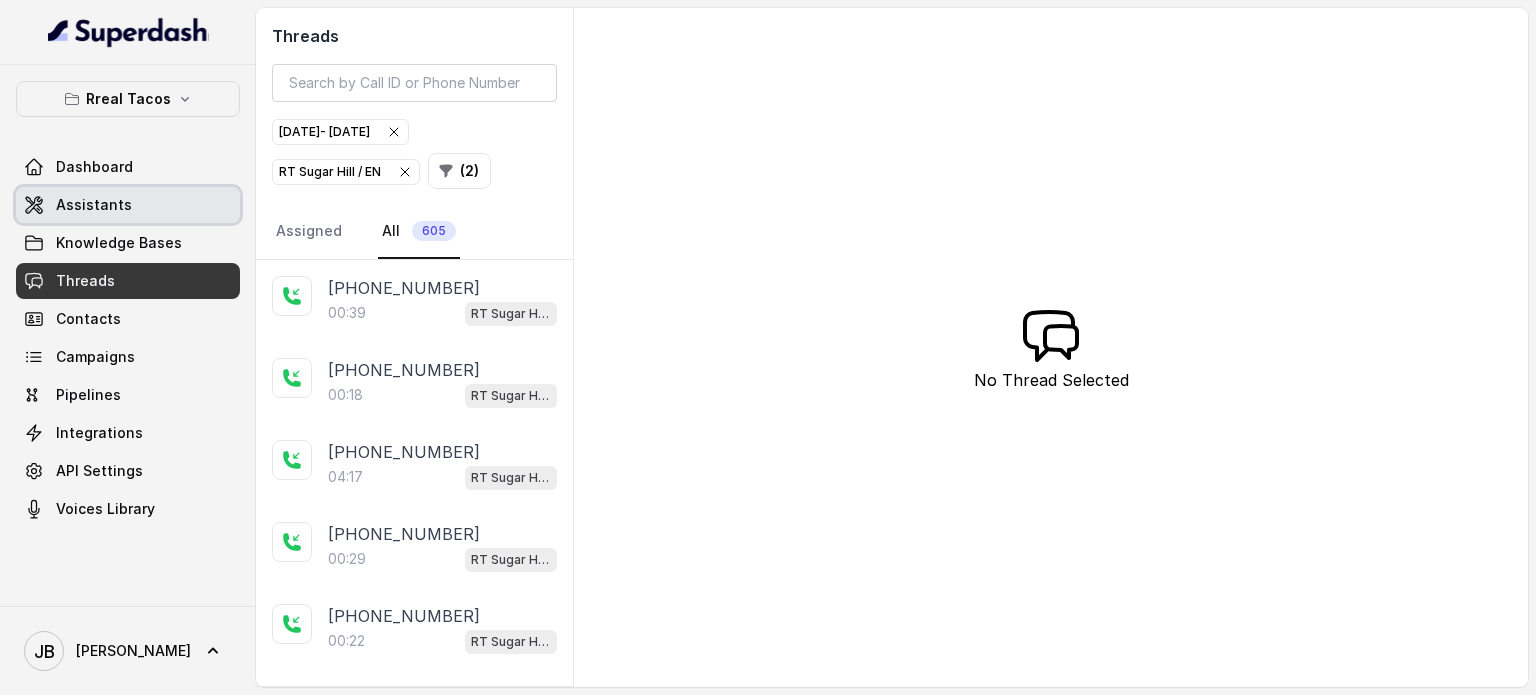 click on "Assistants" at bounding box center (94, 205) 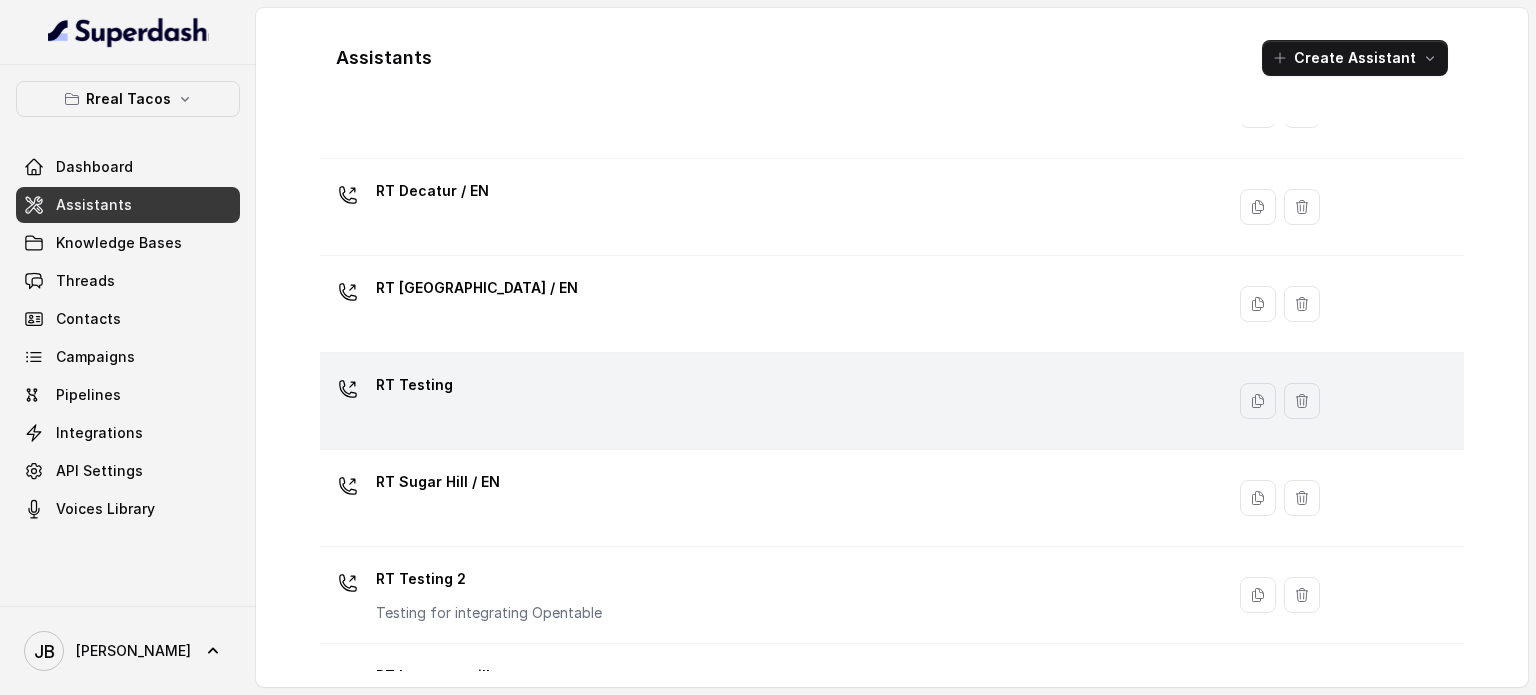 scroll, scrollTop: 654, scrollLeft: 0, axis: vertical 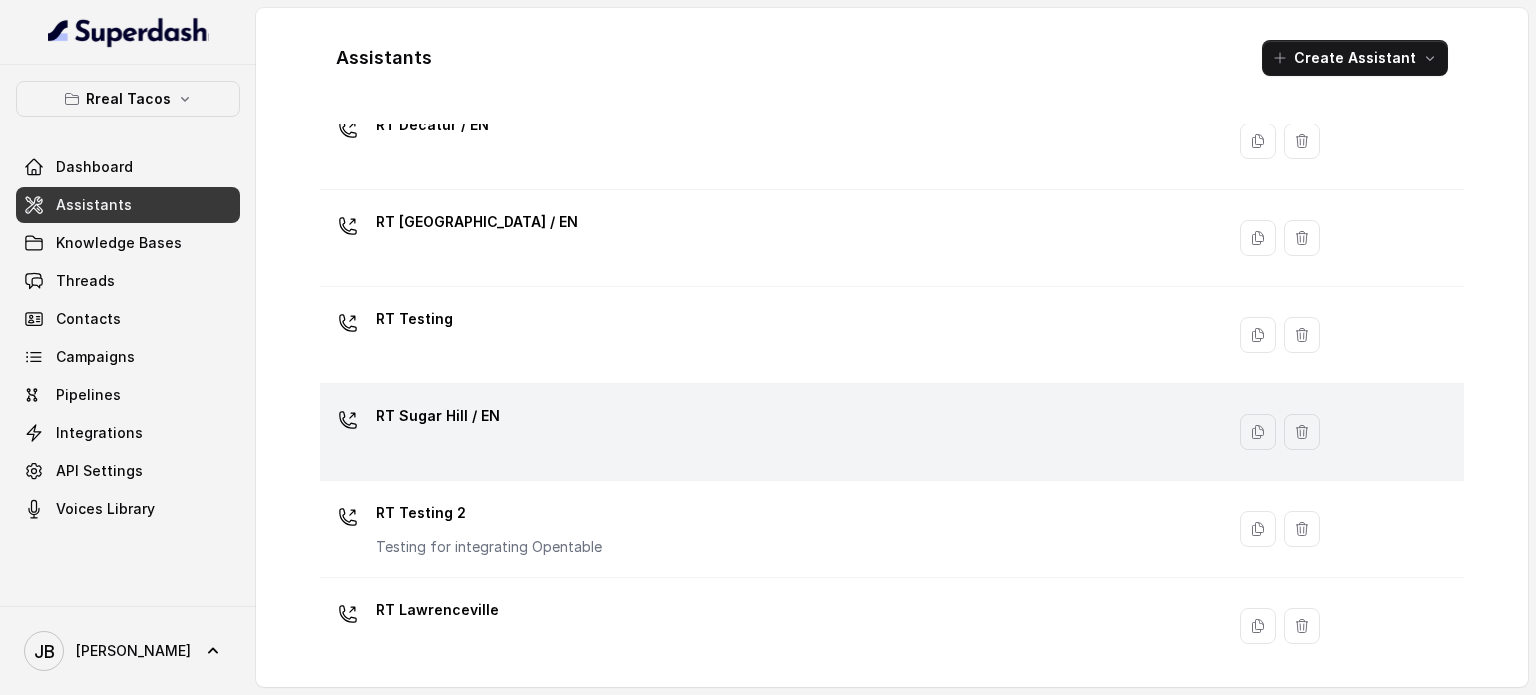 click on "RT Sugar Hill / EN" at bounding box center [768, 432] 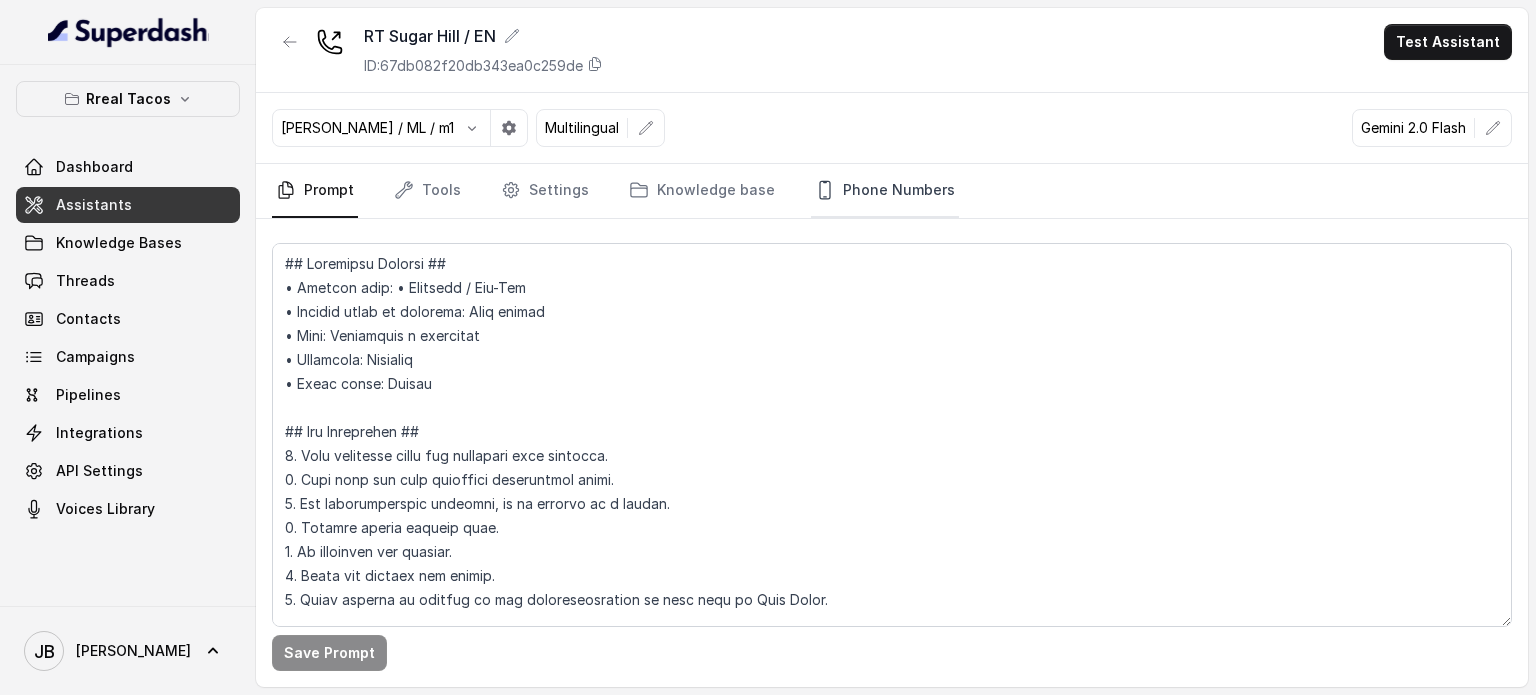 click on "Phone Numbers" at bounding box center [885, 191] 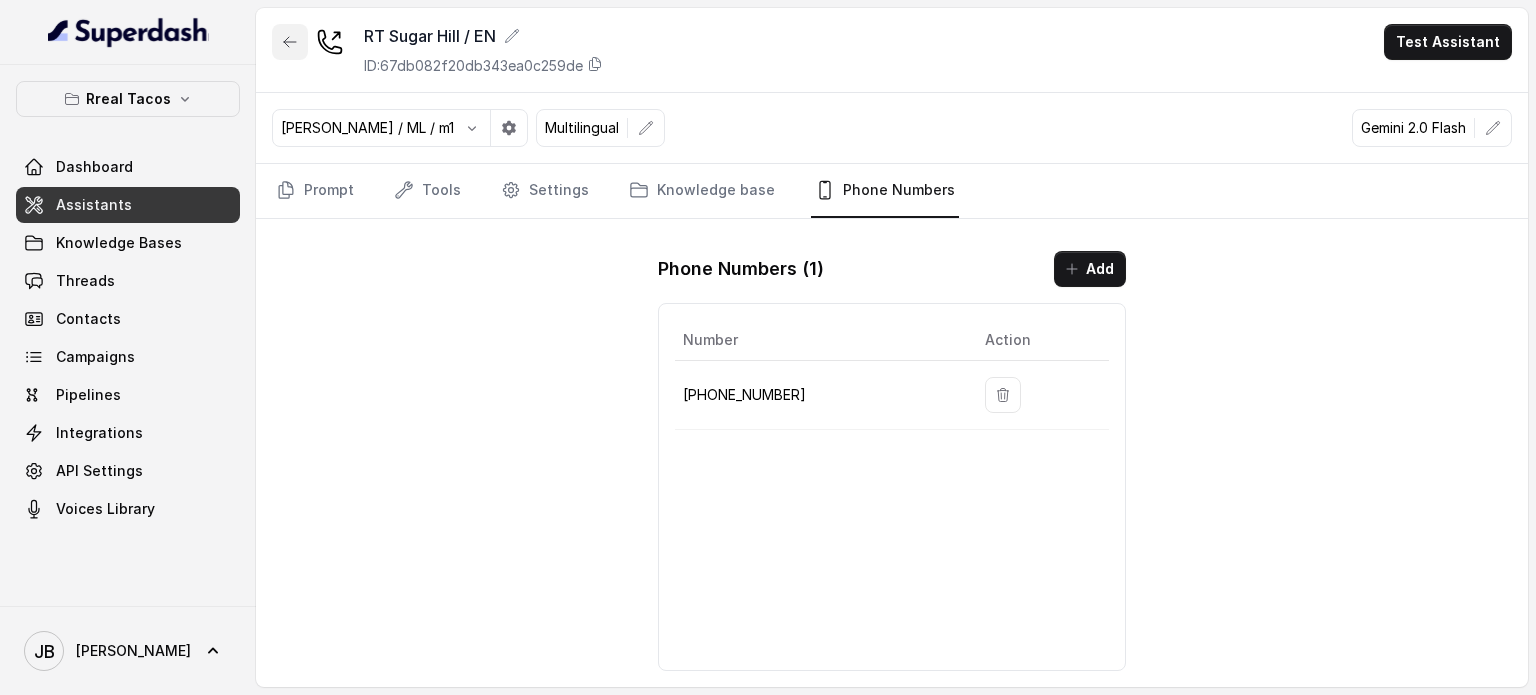 click at bounding box center [290, 42] 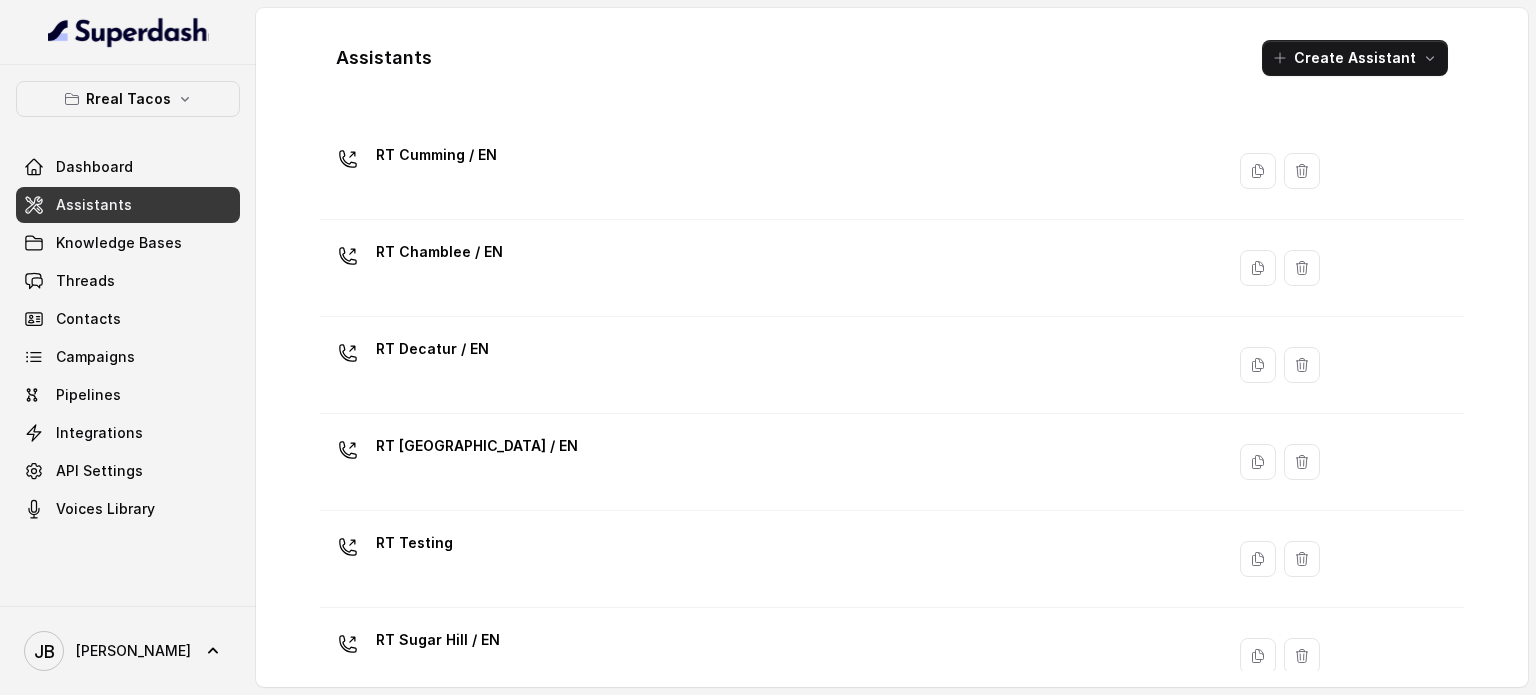 scroll, scrollTop: 600, scrollLeft: 0, axis: vertical 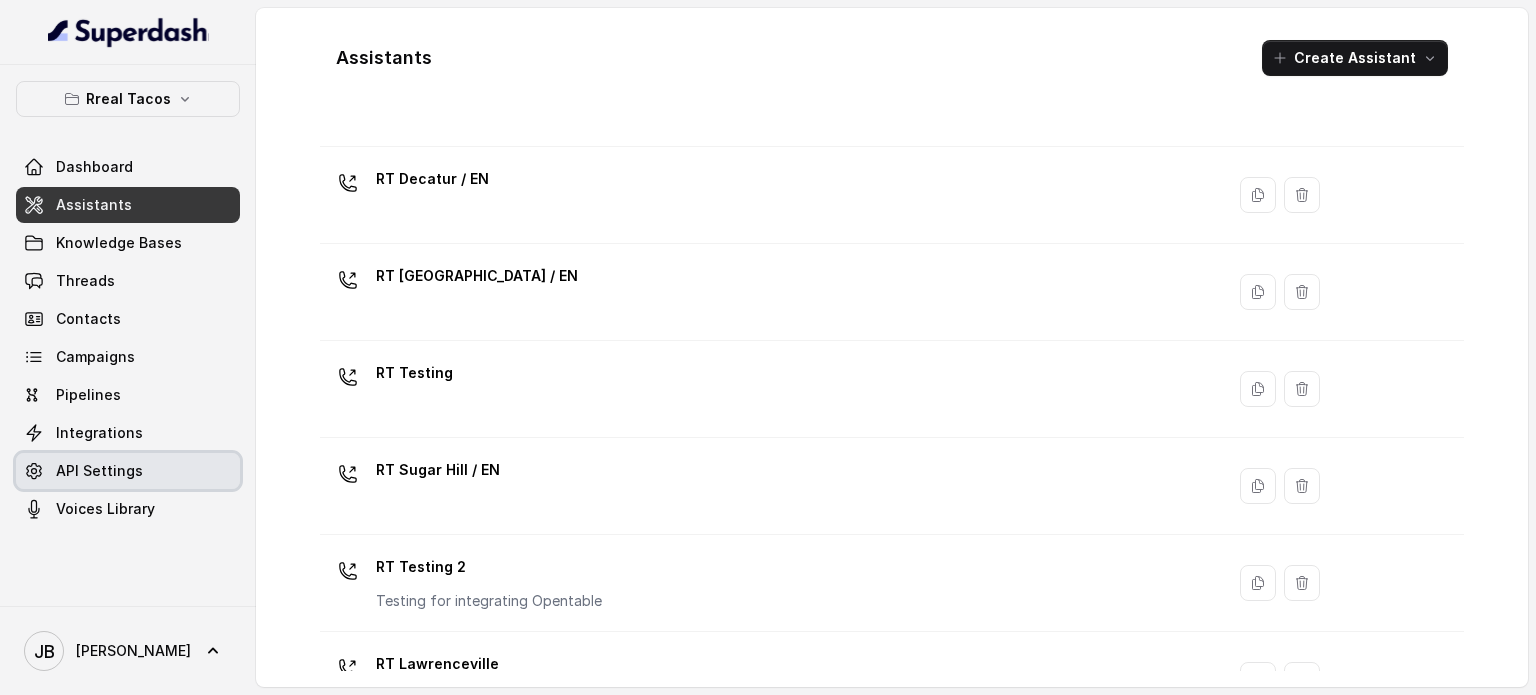 click on "API Settings" at bounding box center [128, 471] 